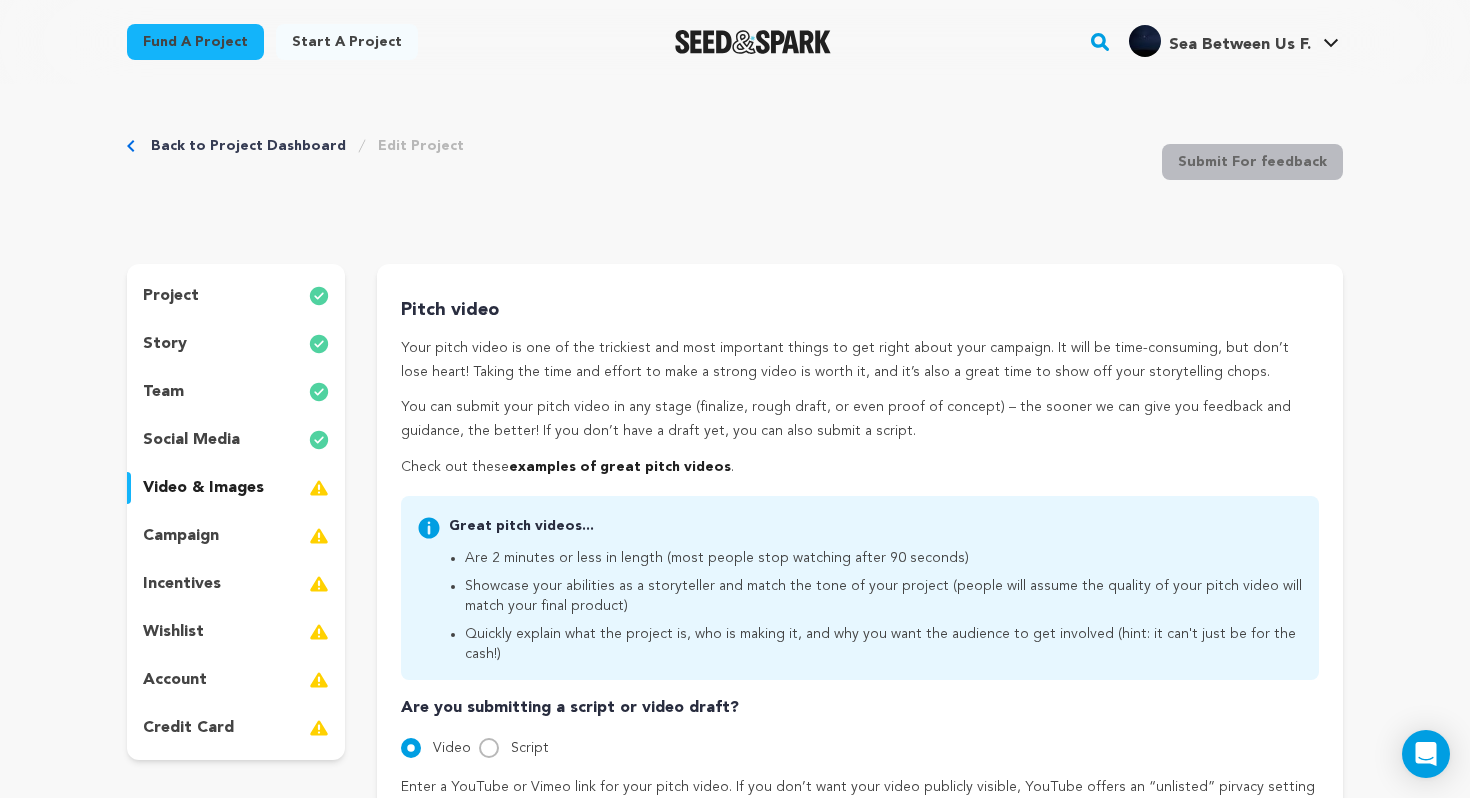 scroll, scrollTop: 405, scrollLeft: 0, axis: vertical 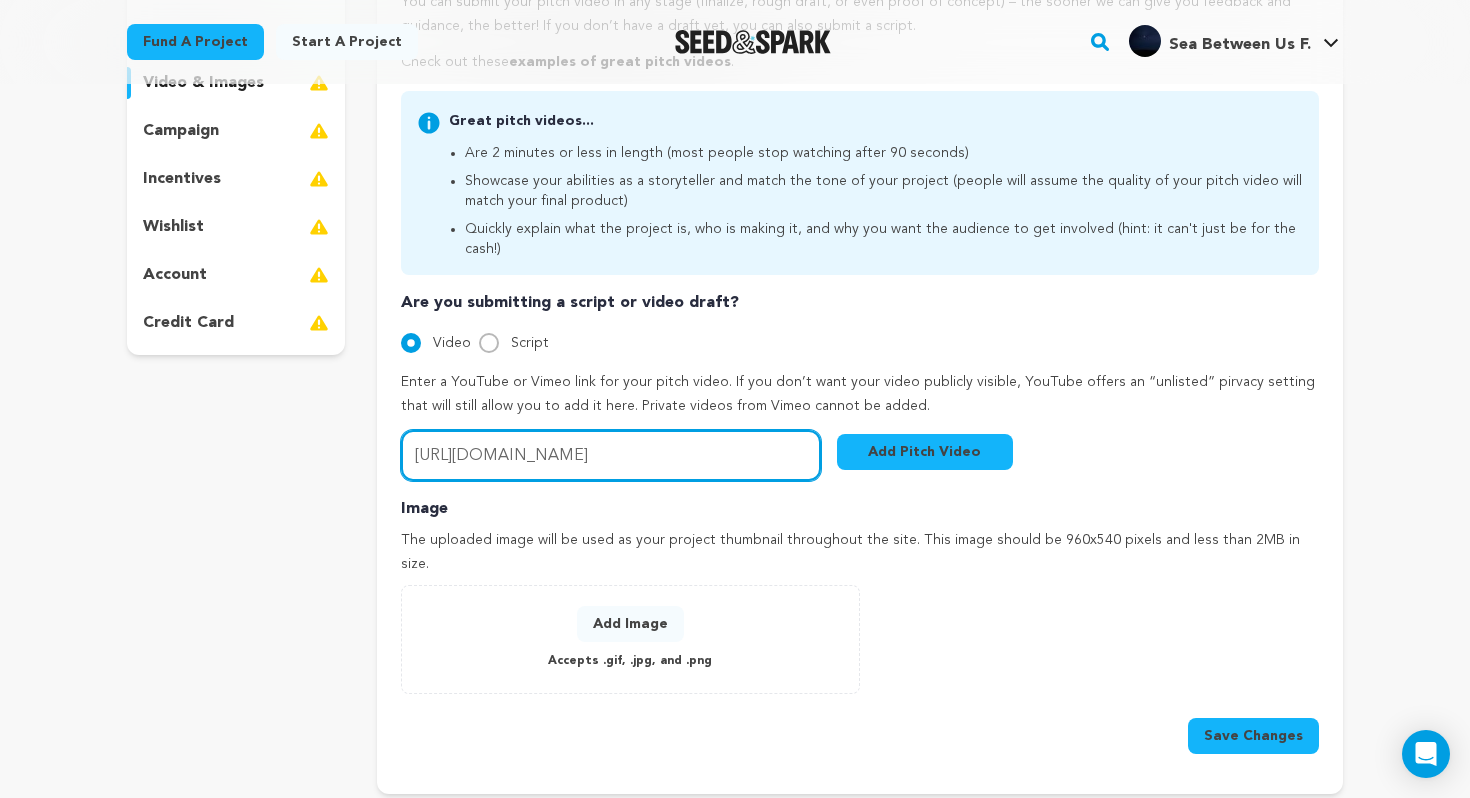 click on "[URL][DOMAIN_NAME]" at bounding box center (611, 455) 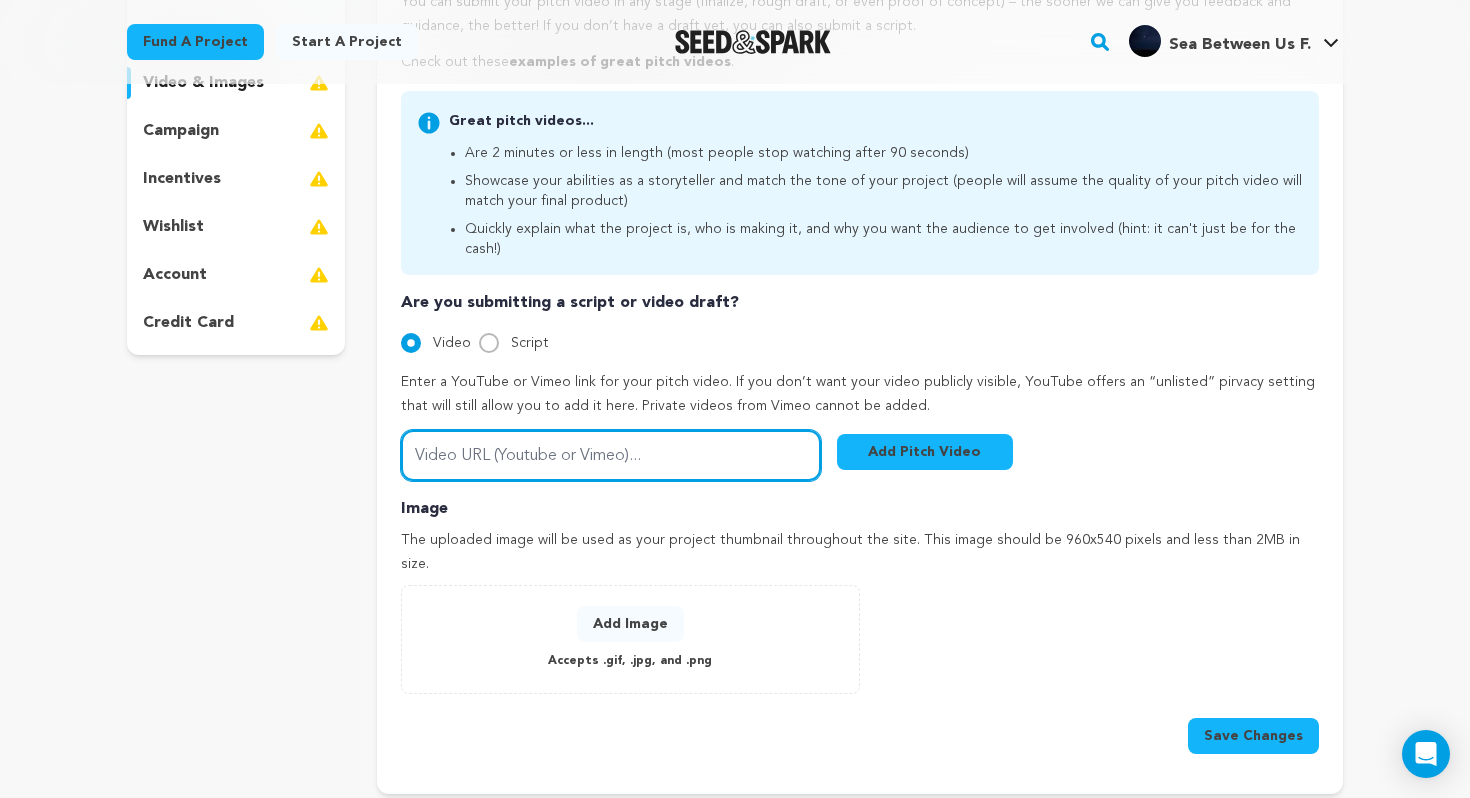 paste on "[URL][DOMAIN_NAME]" 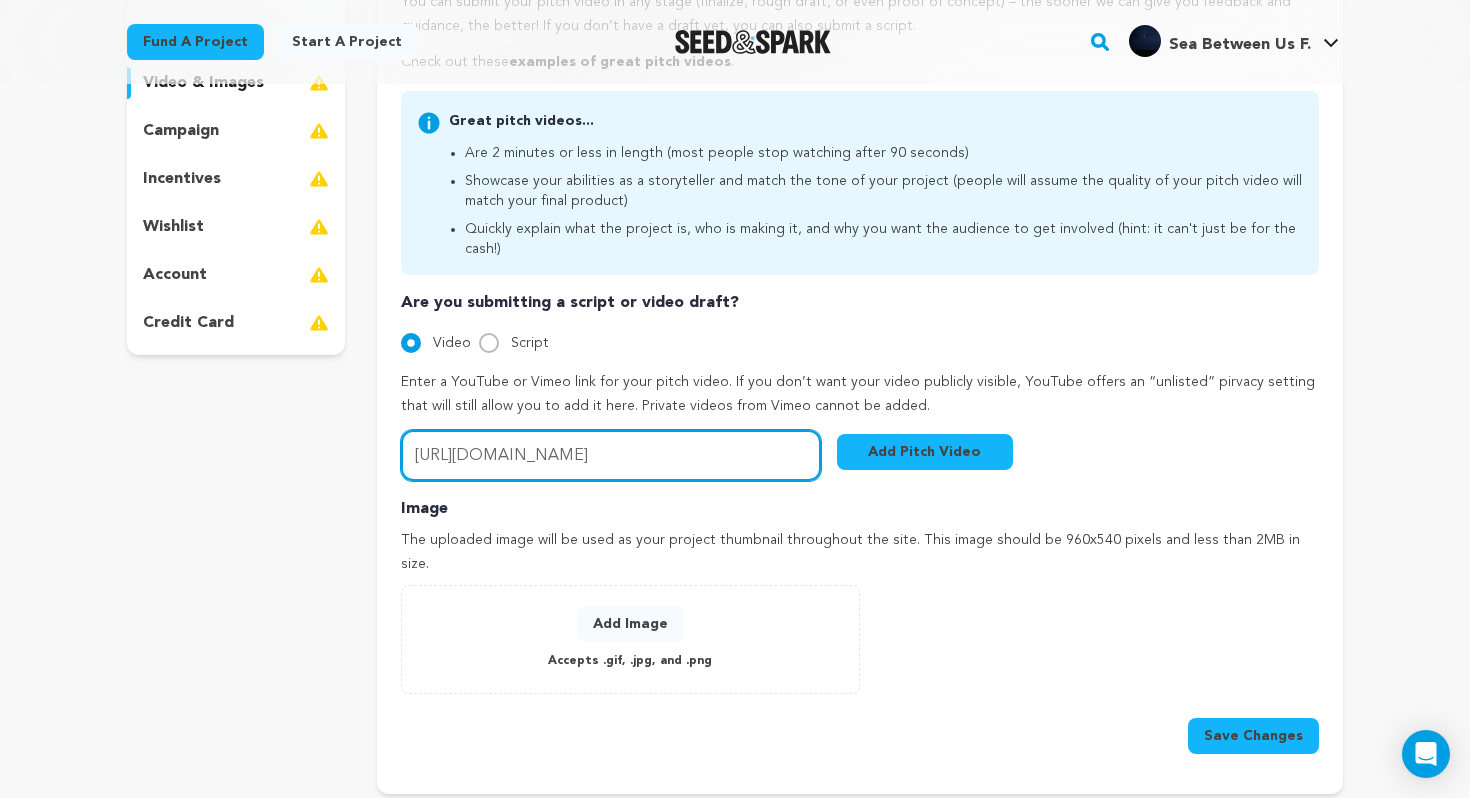 type on "[URL][DOMAIN_NAME]" 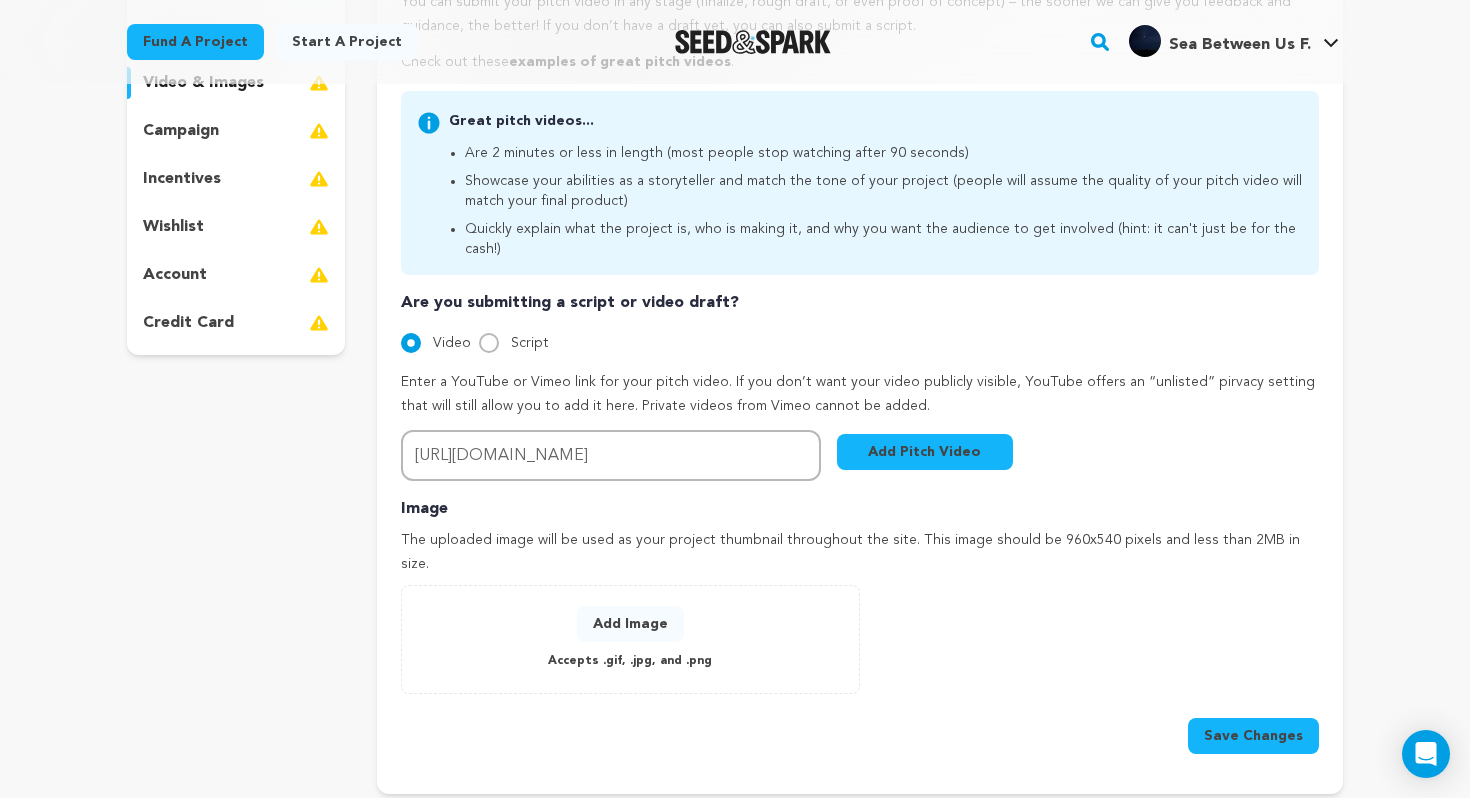 click on "Add Pitch Video" at bounding box center [925, 452] 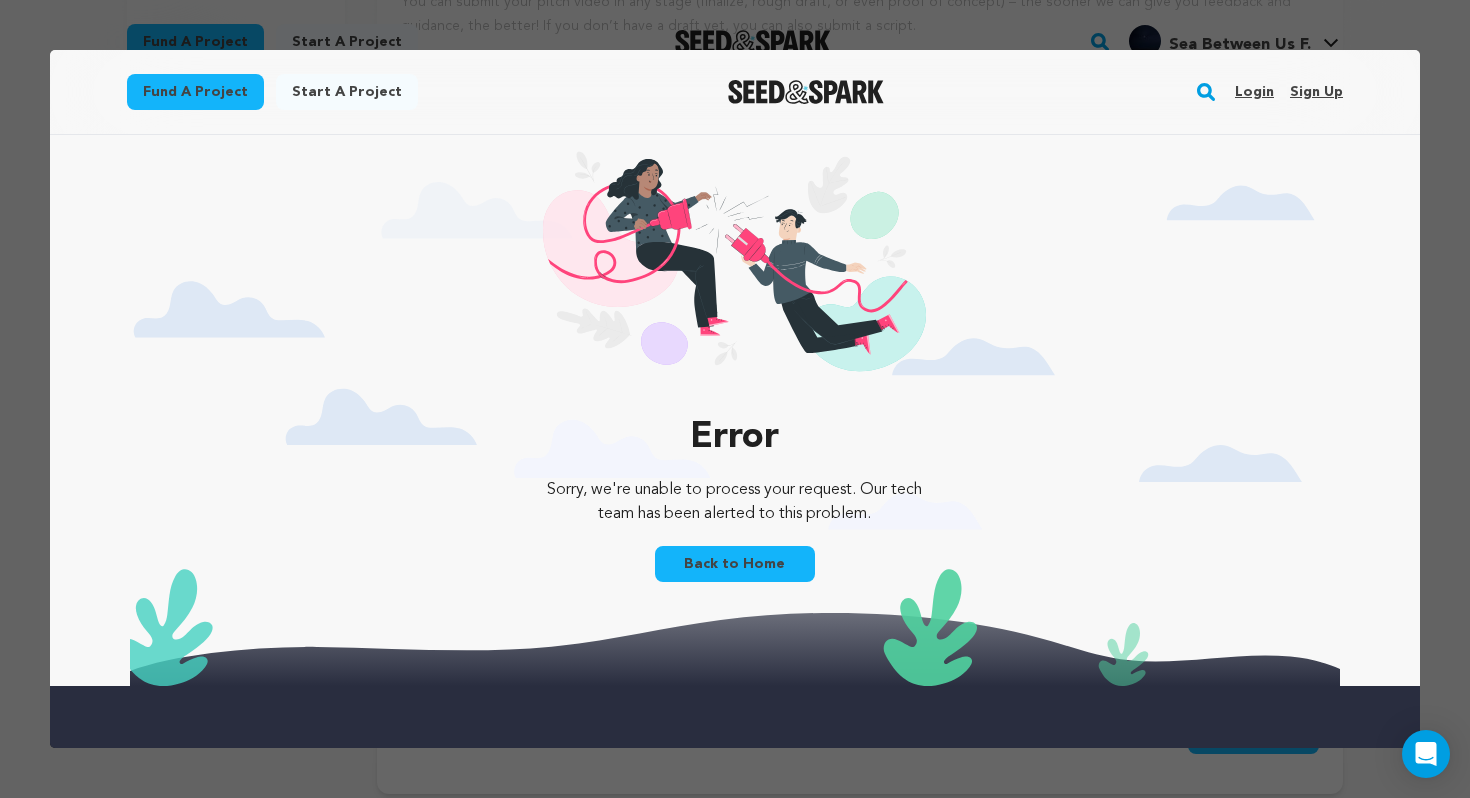 scroll, scrollTop: 0, scrollLeft: 0, axis: both 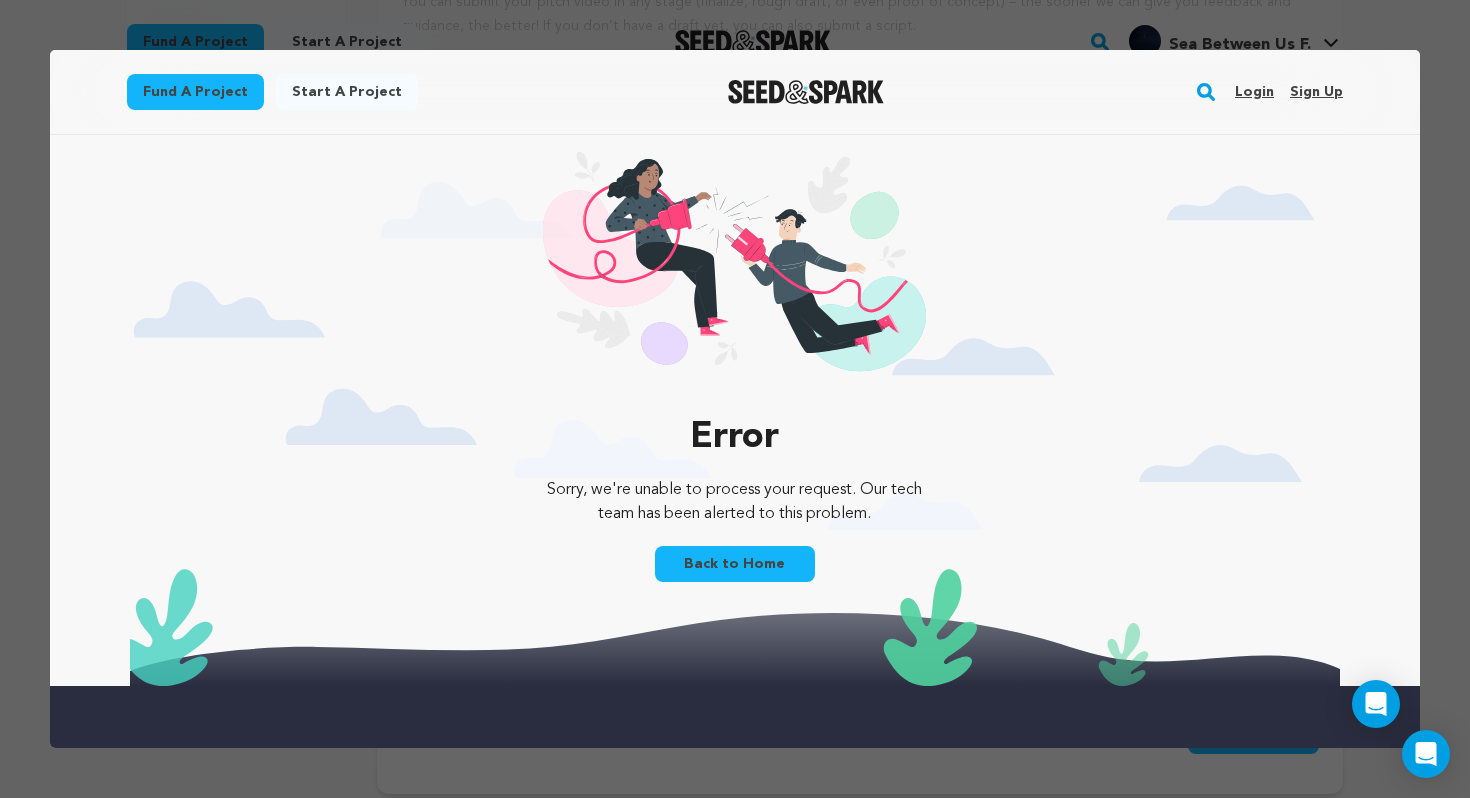 click on "Back to Home" at bounding box center [735, 564] 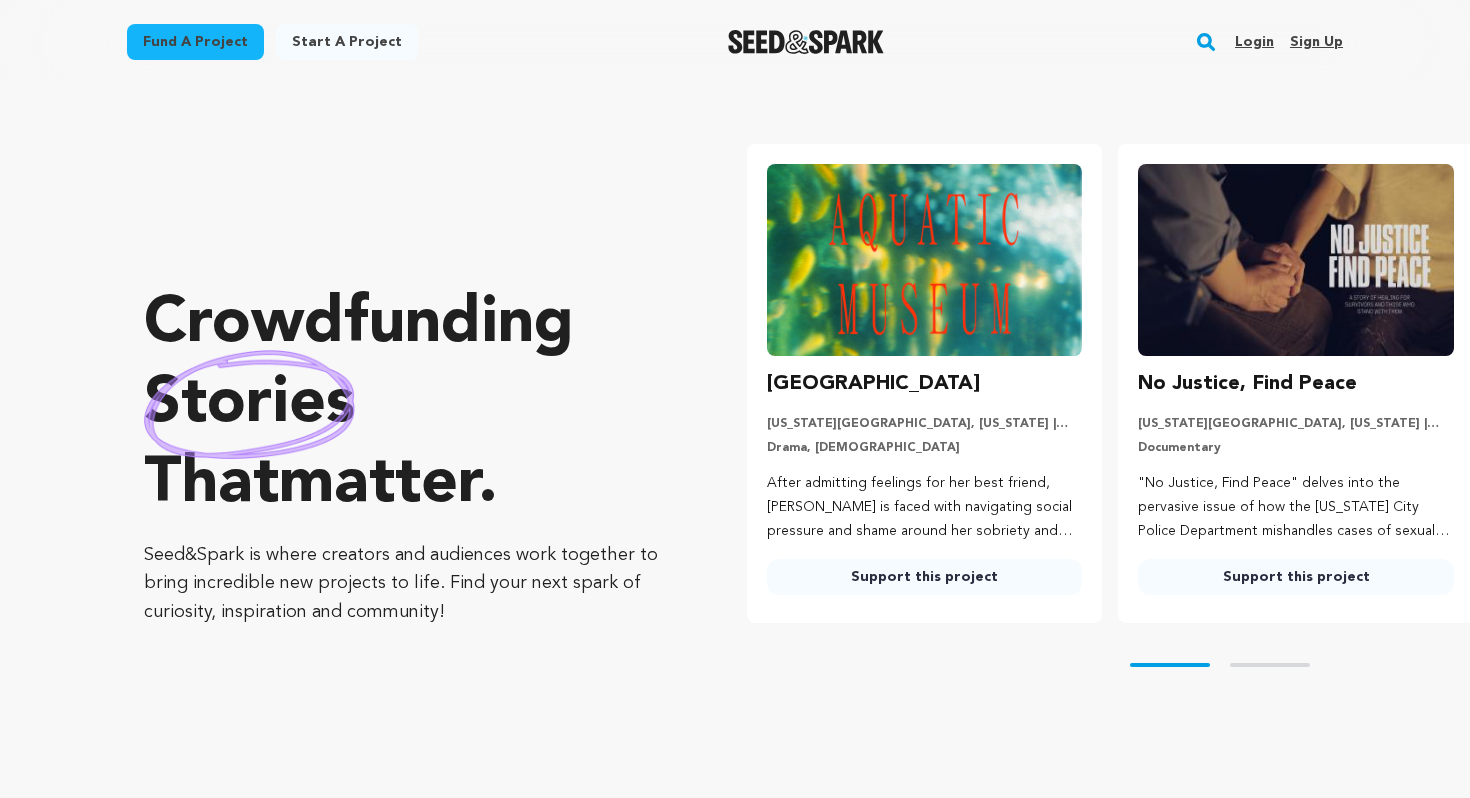 scroll, scrollTop: 0, scrollLeft: 0, axis: both 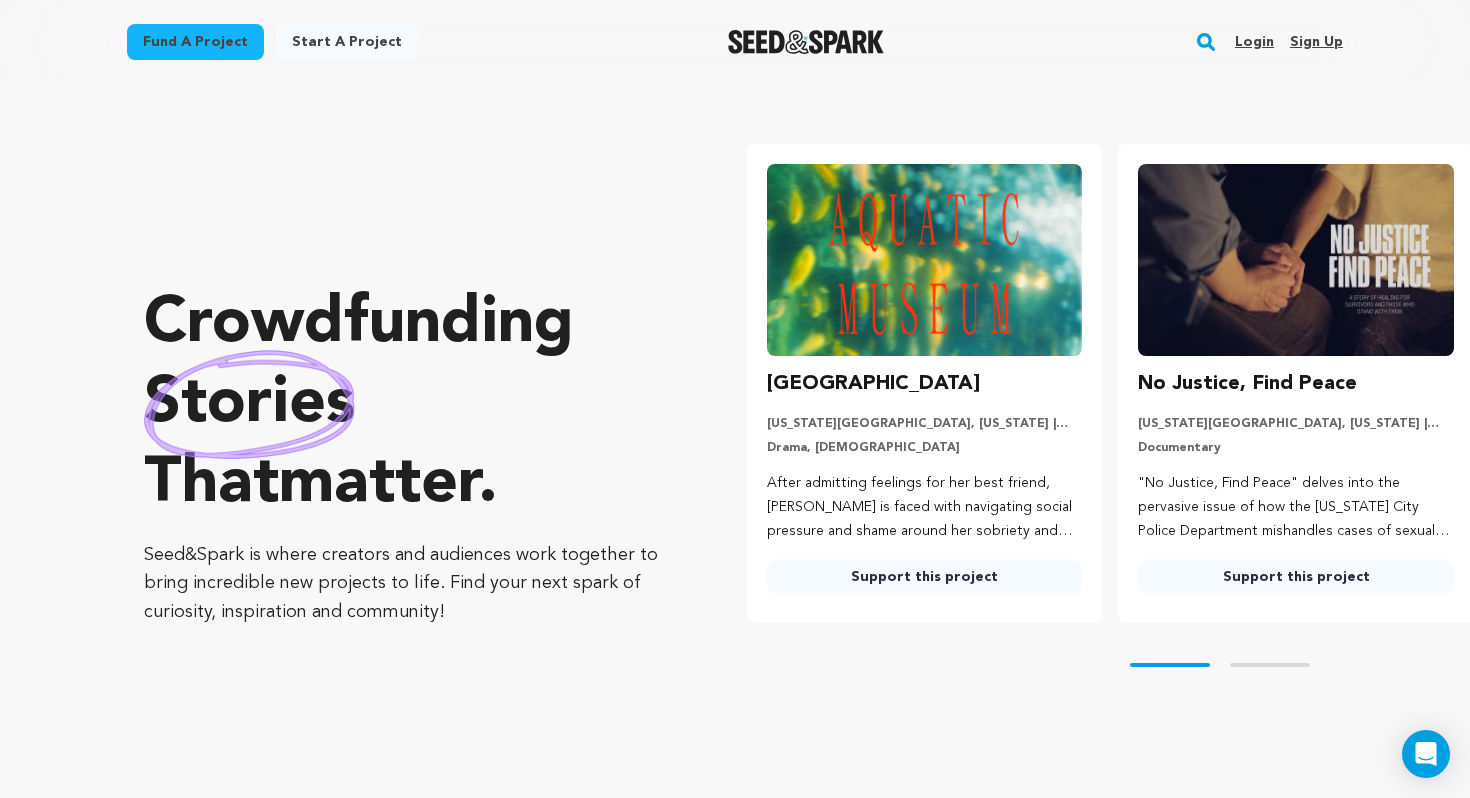click on "Login" at bounding box center [1254, 42] 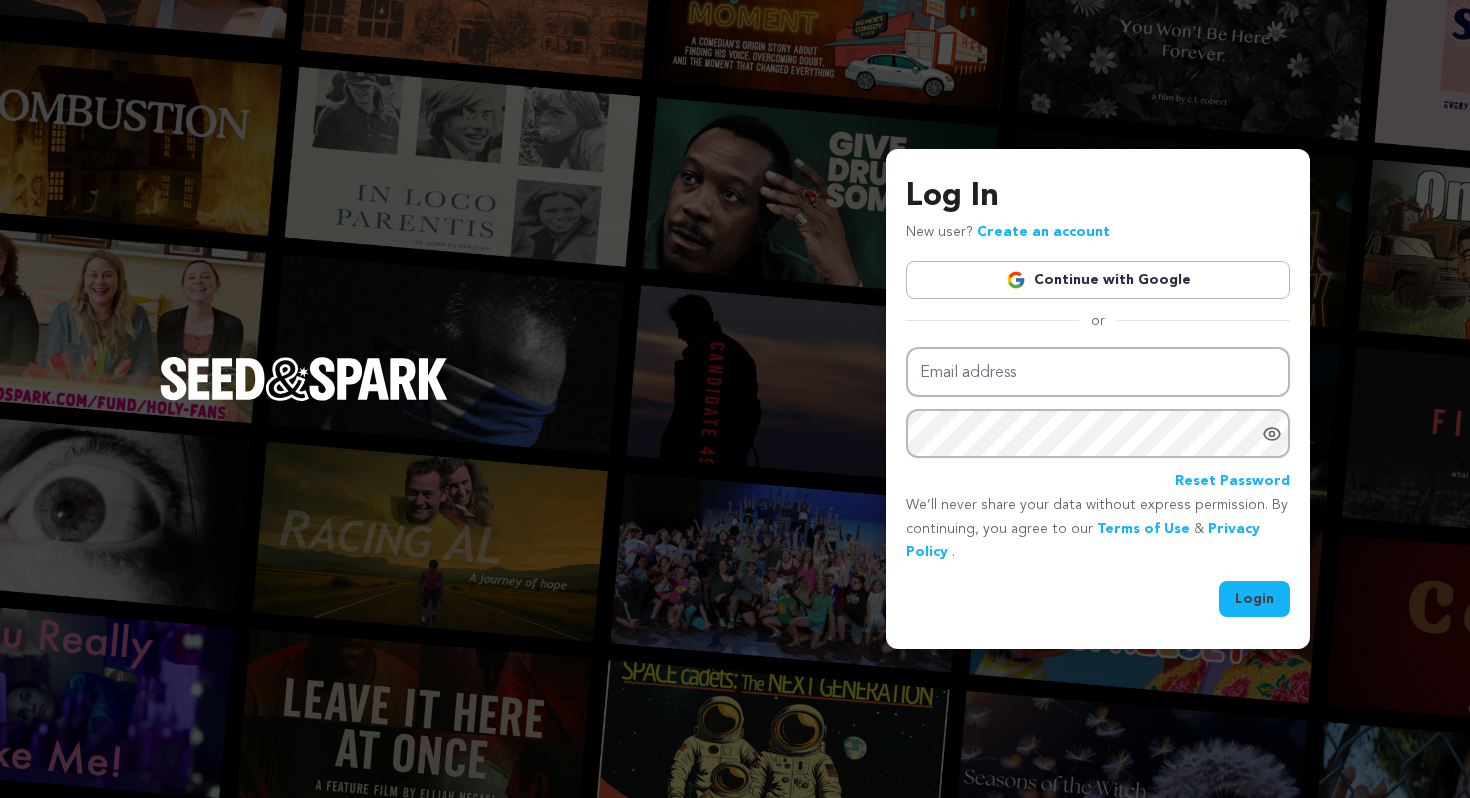 scroll, scrollTop: 0, scrollLeft: 0, axis: both 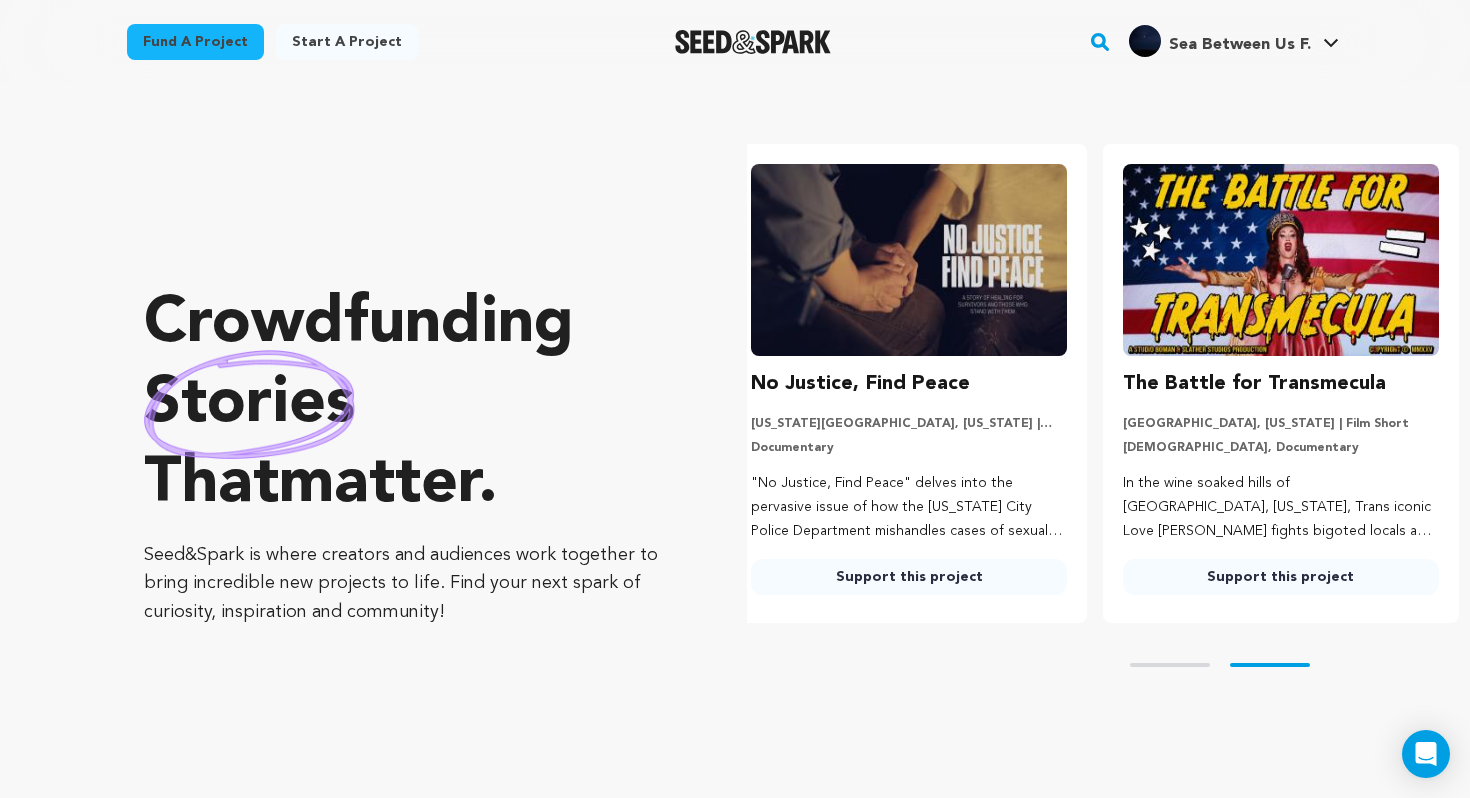 click on "Sea Between Us F." at bounding box center [1240, 45] 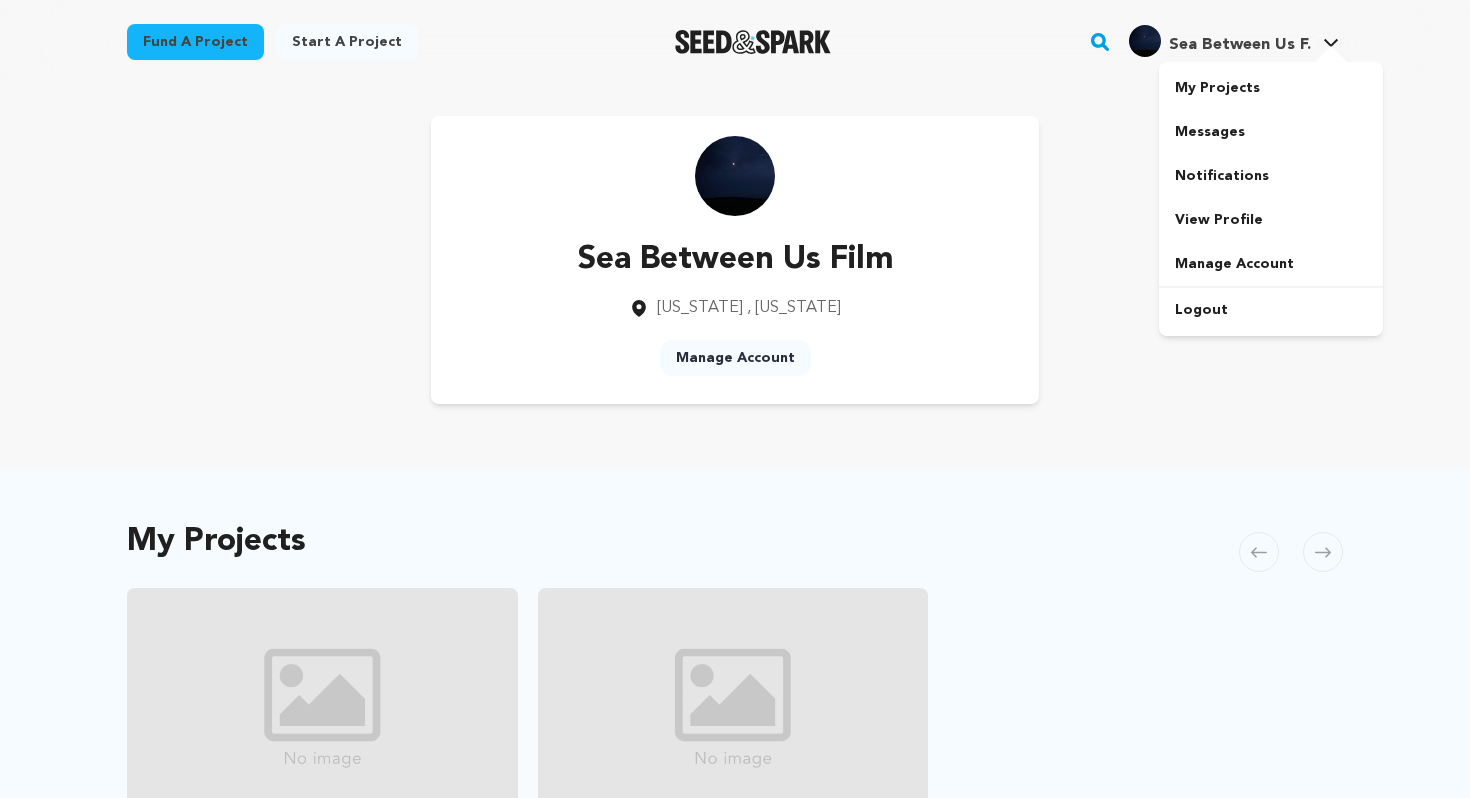 scroll, scrollTop: 0, scrollLeft: 0, axis: both 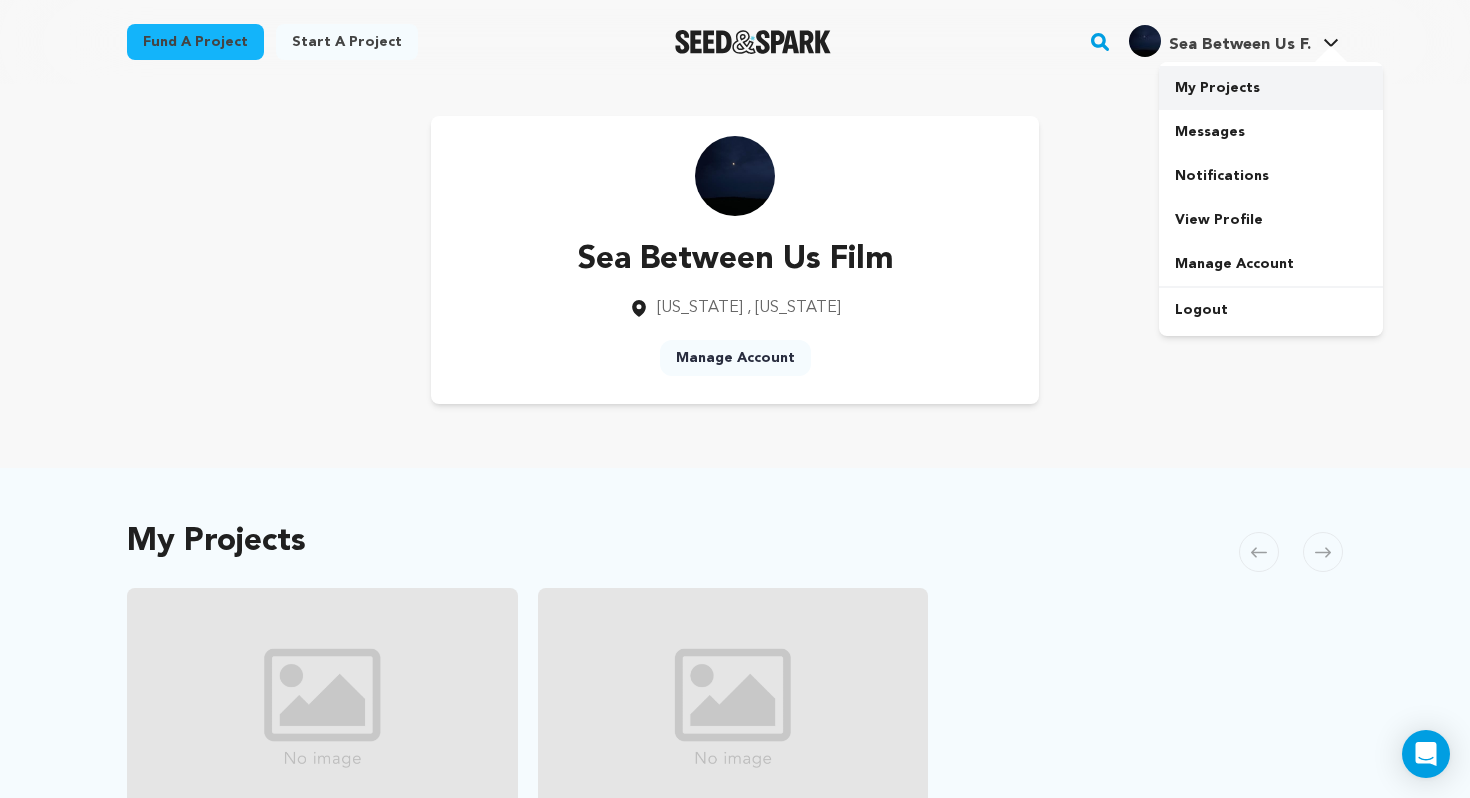 click on "My Projects" at bounding box center [1271, 88] 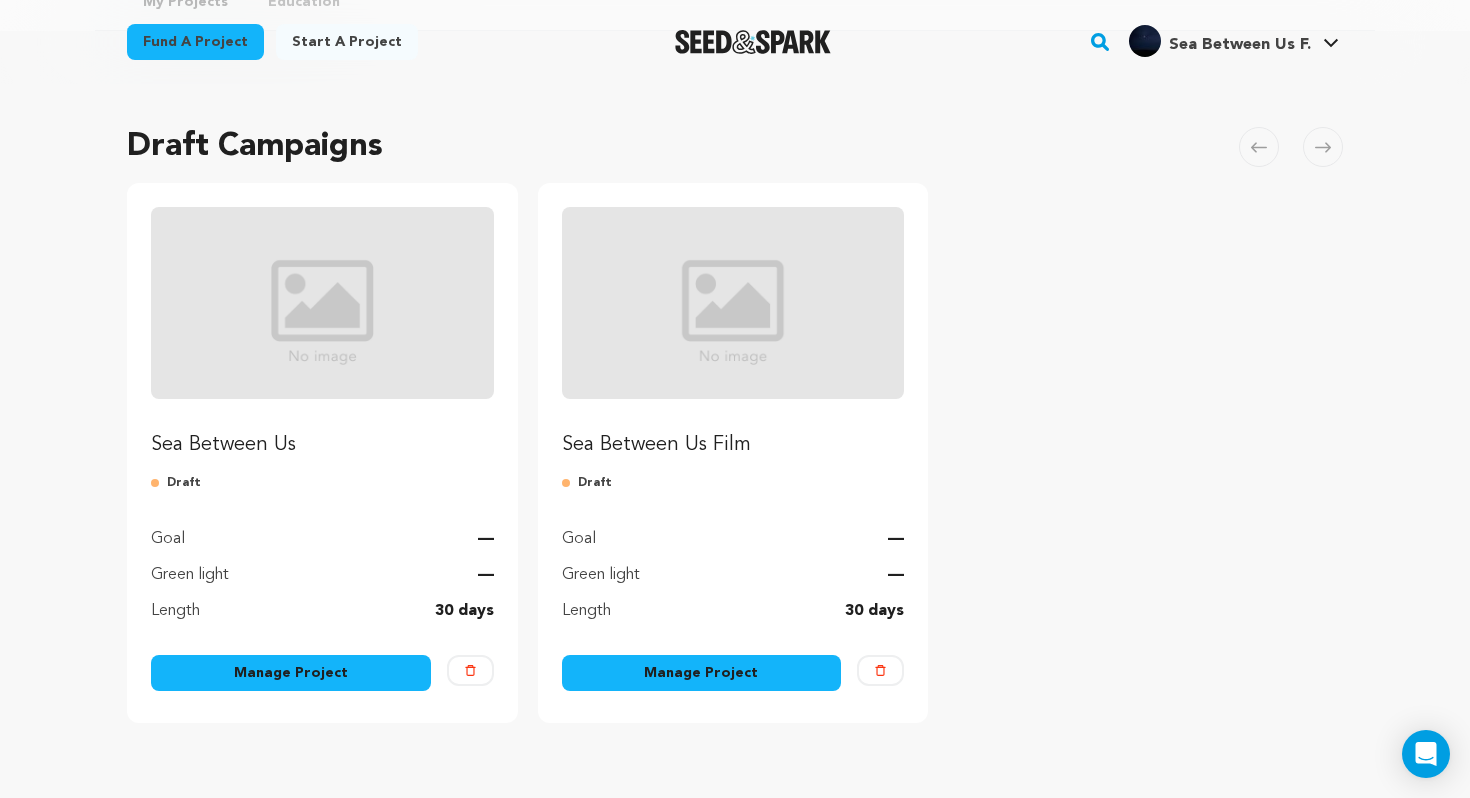 scroll, scrollTop: 106, scrollLeft: 0, axis: vertical 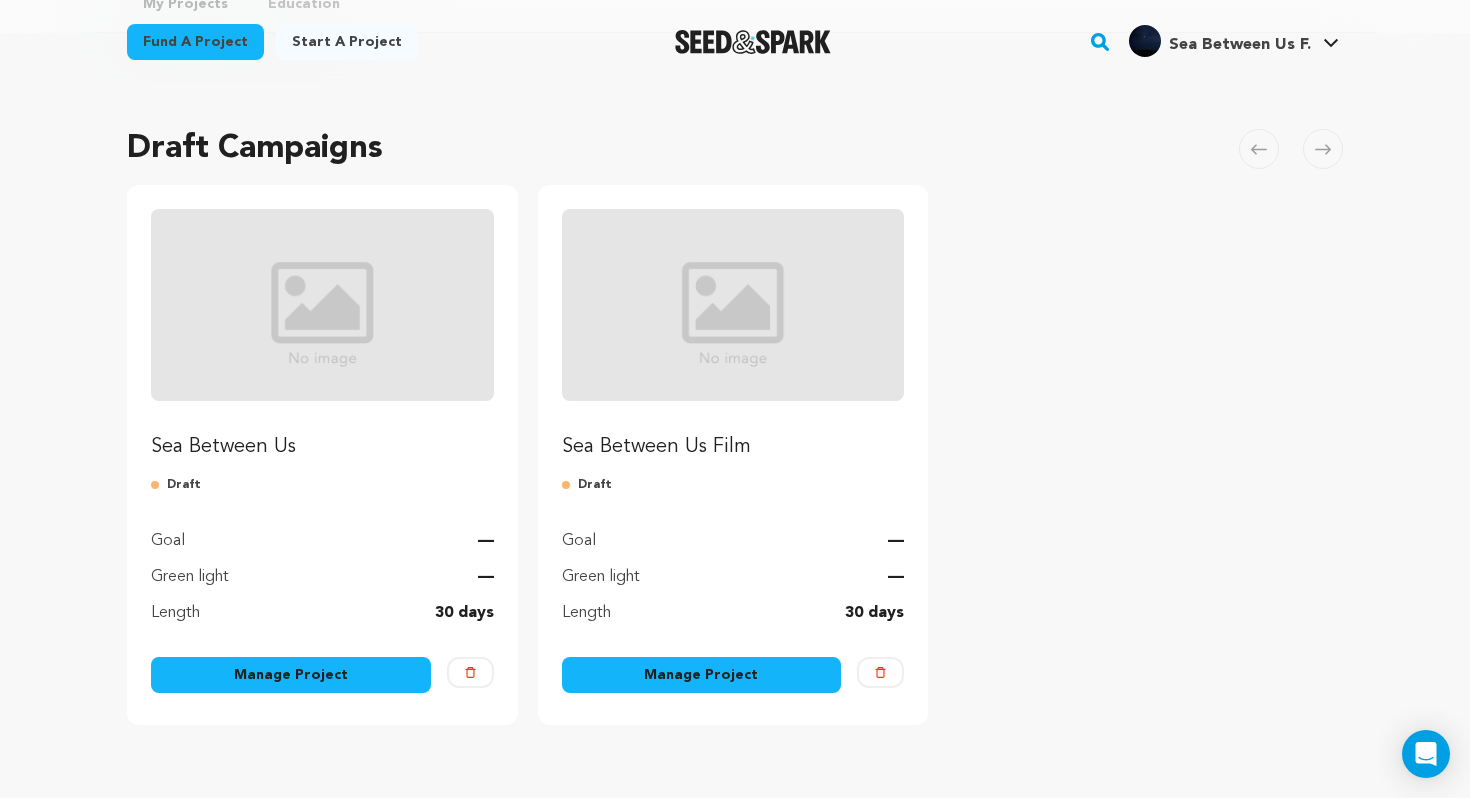 click on "Manage Project" at bounding box center [291, 675] 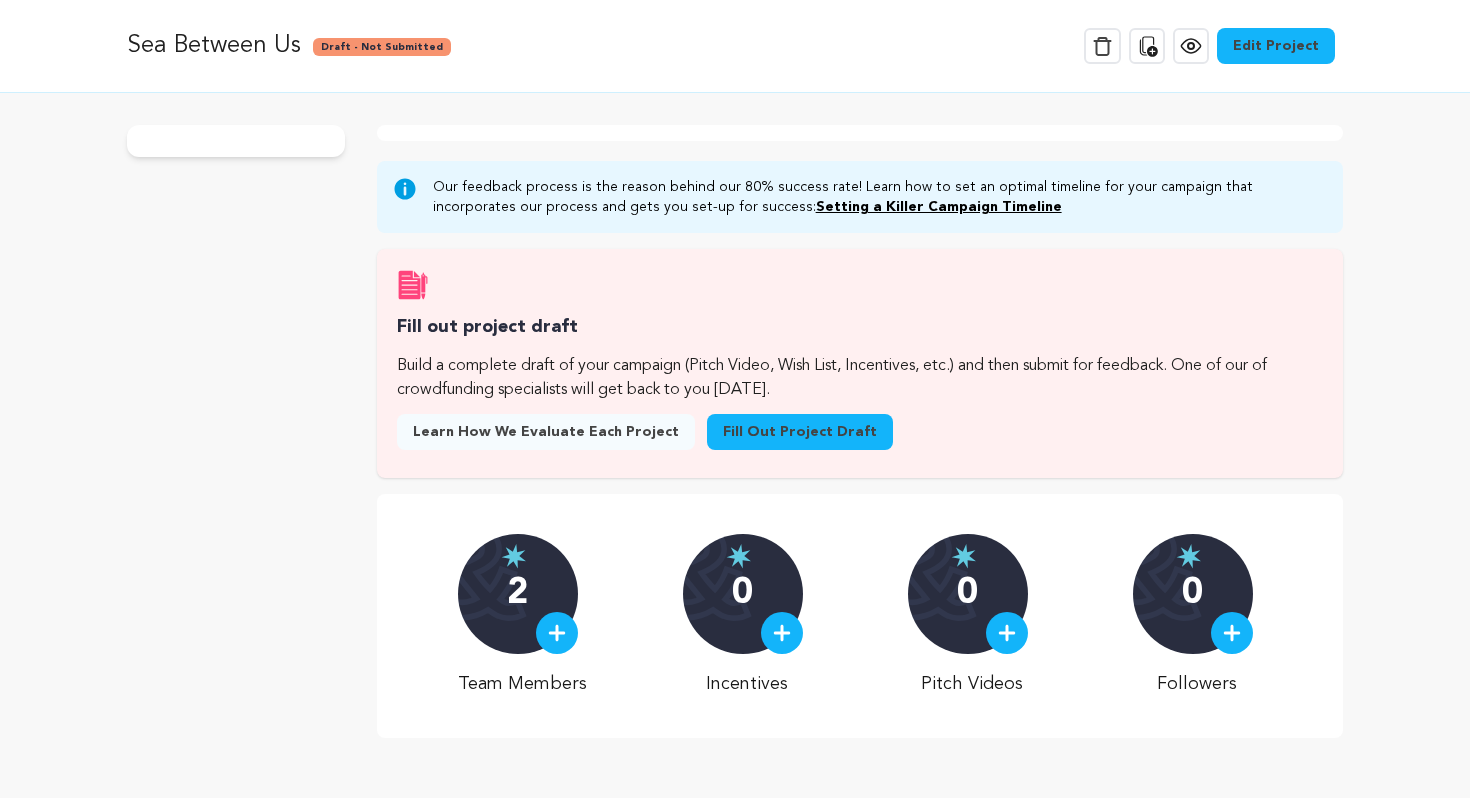 scroll, scrollTop: 0, scrollLeft: 0, axis: both 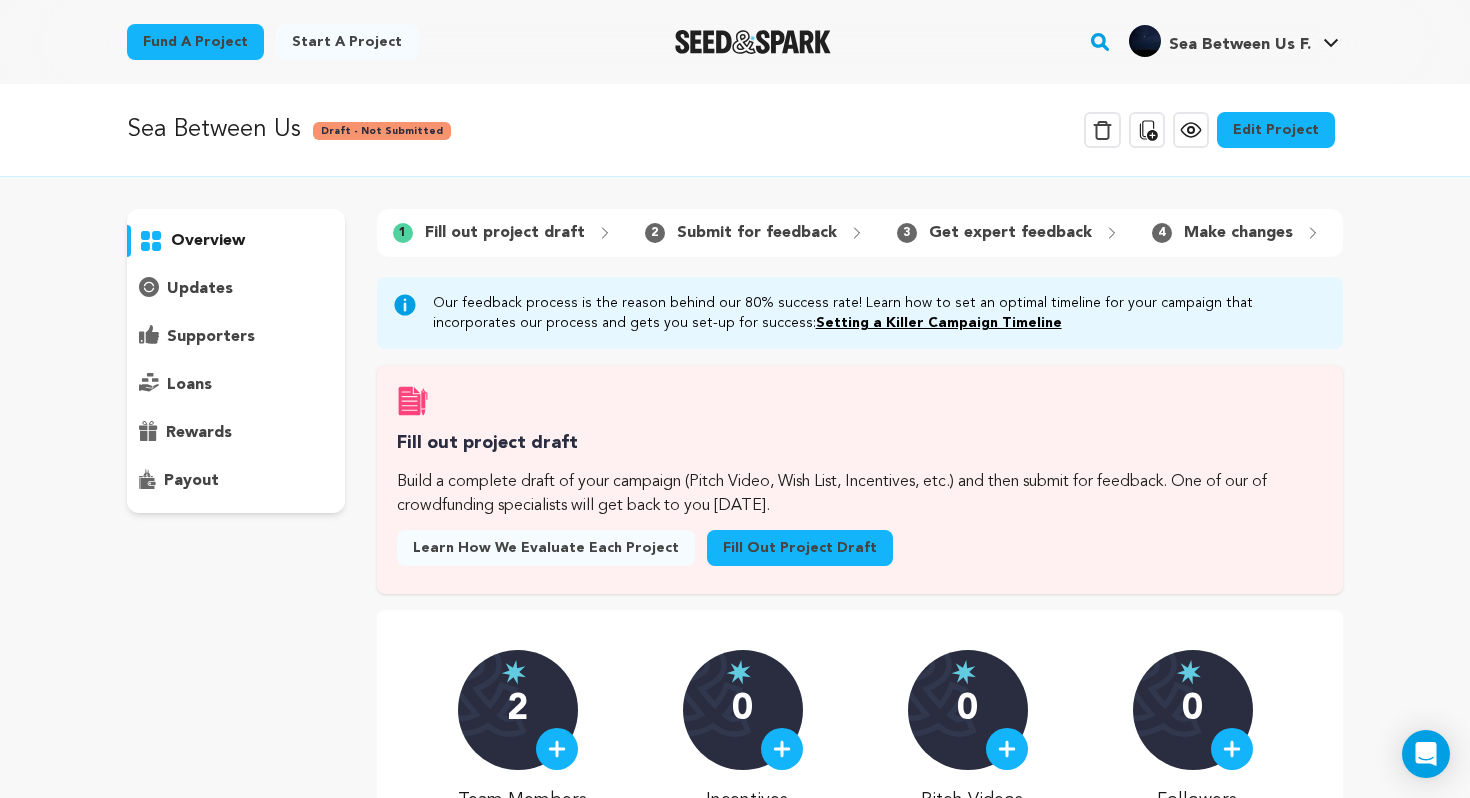 click on "Edit Project" at bounding box center (1276, 130) 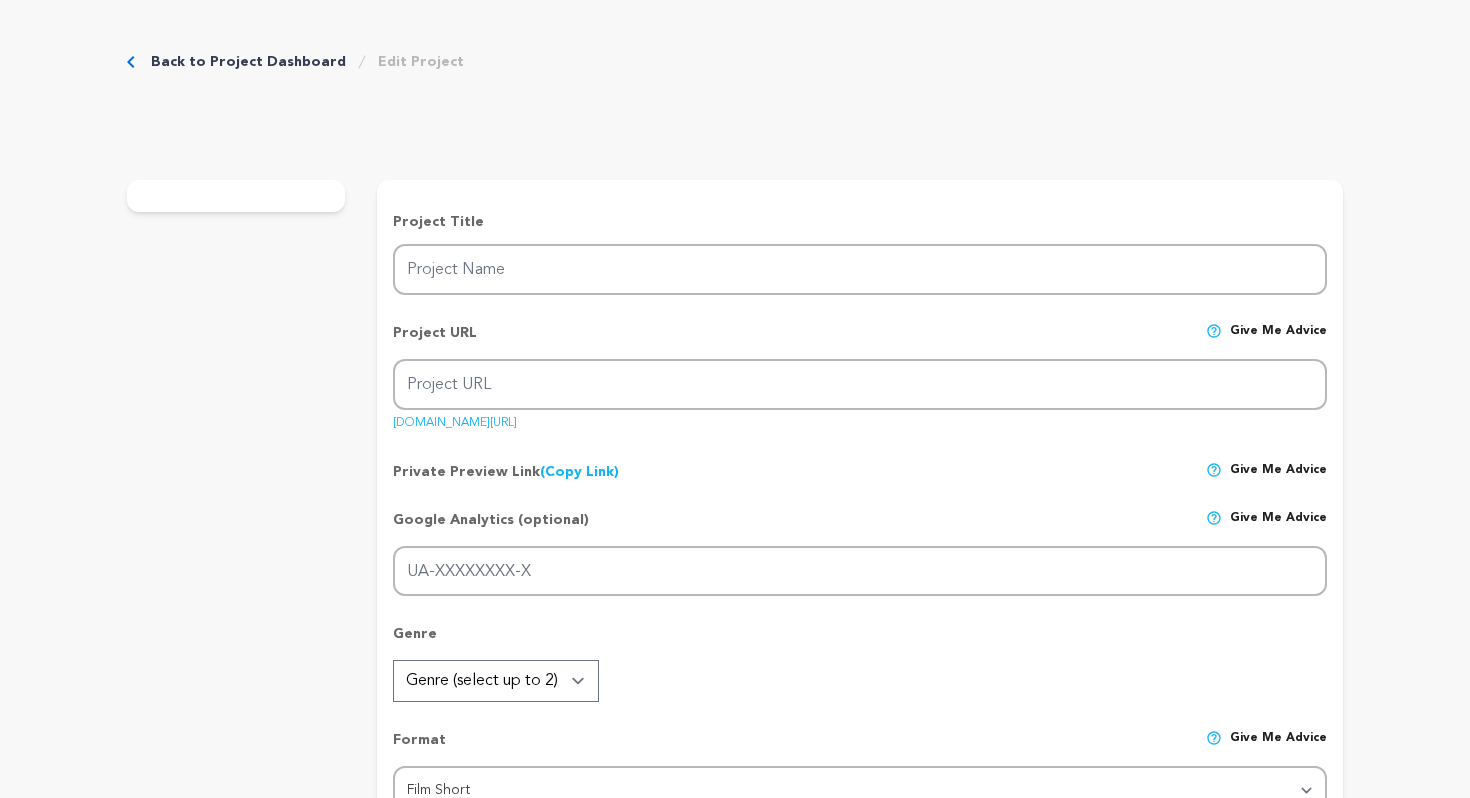 scroll, scrollTop: 0, scrollLeft: 0, axis: both 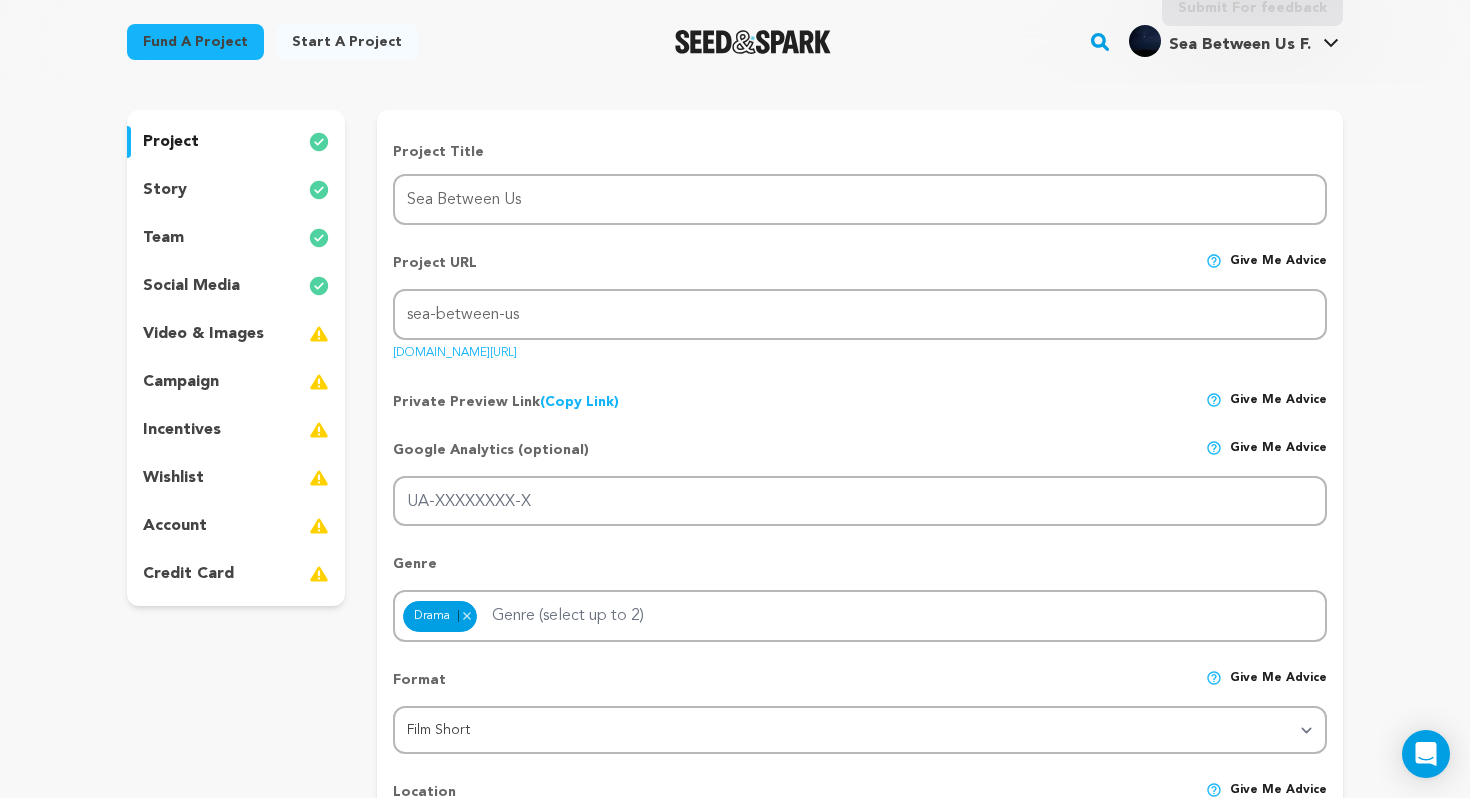 click on "video & images" at bounding box center (203, 334) 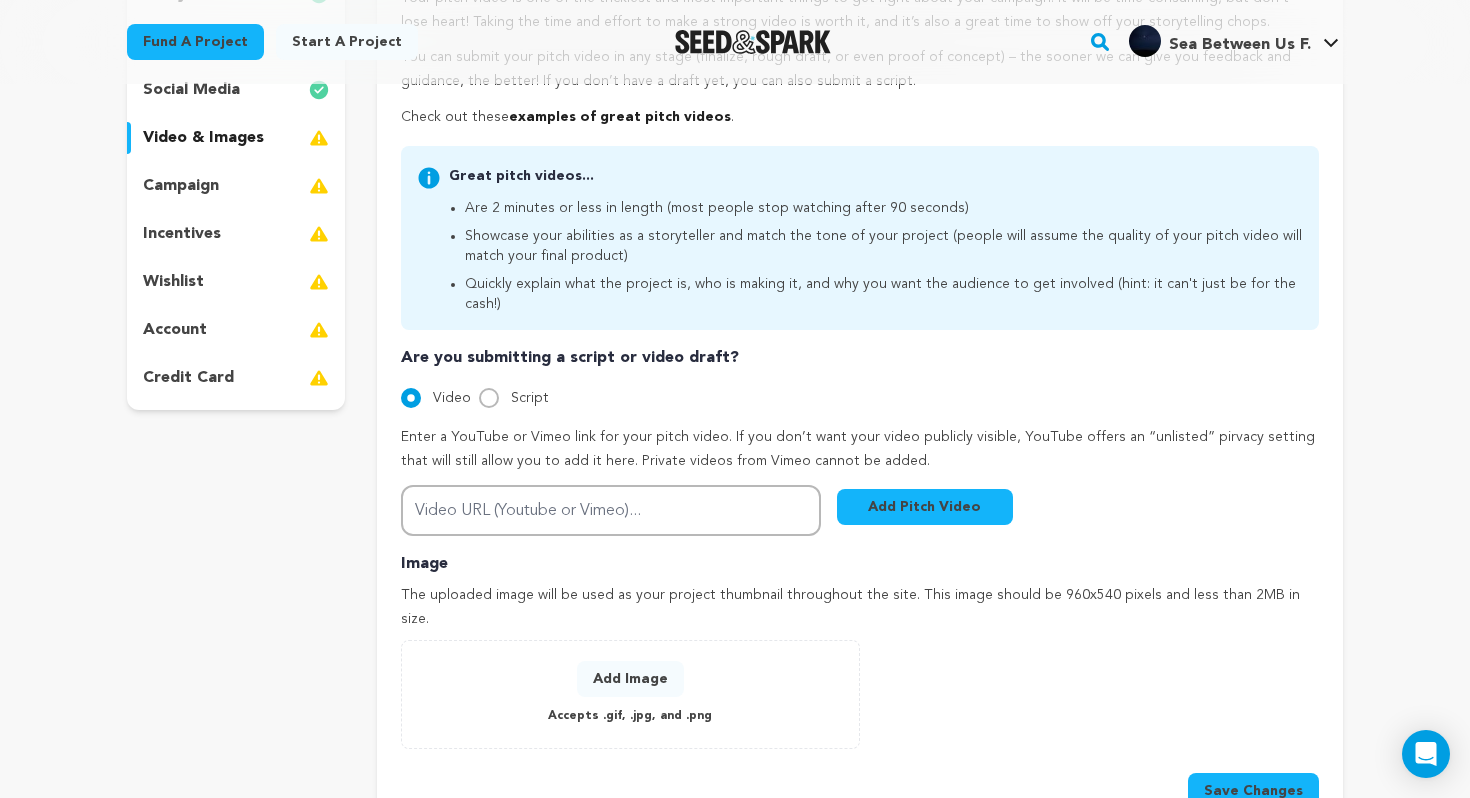 scroll, scrollTop: 364, scrollLeft: 0, axis: vertical 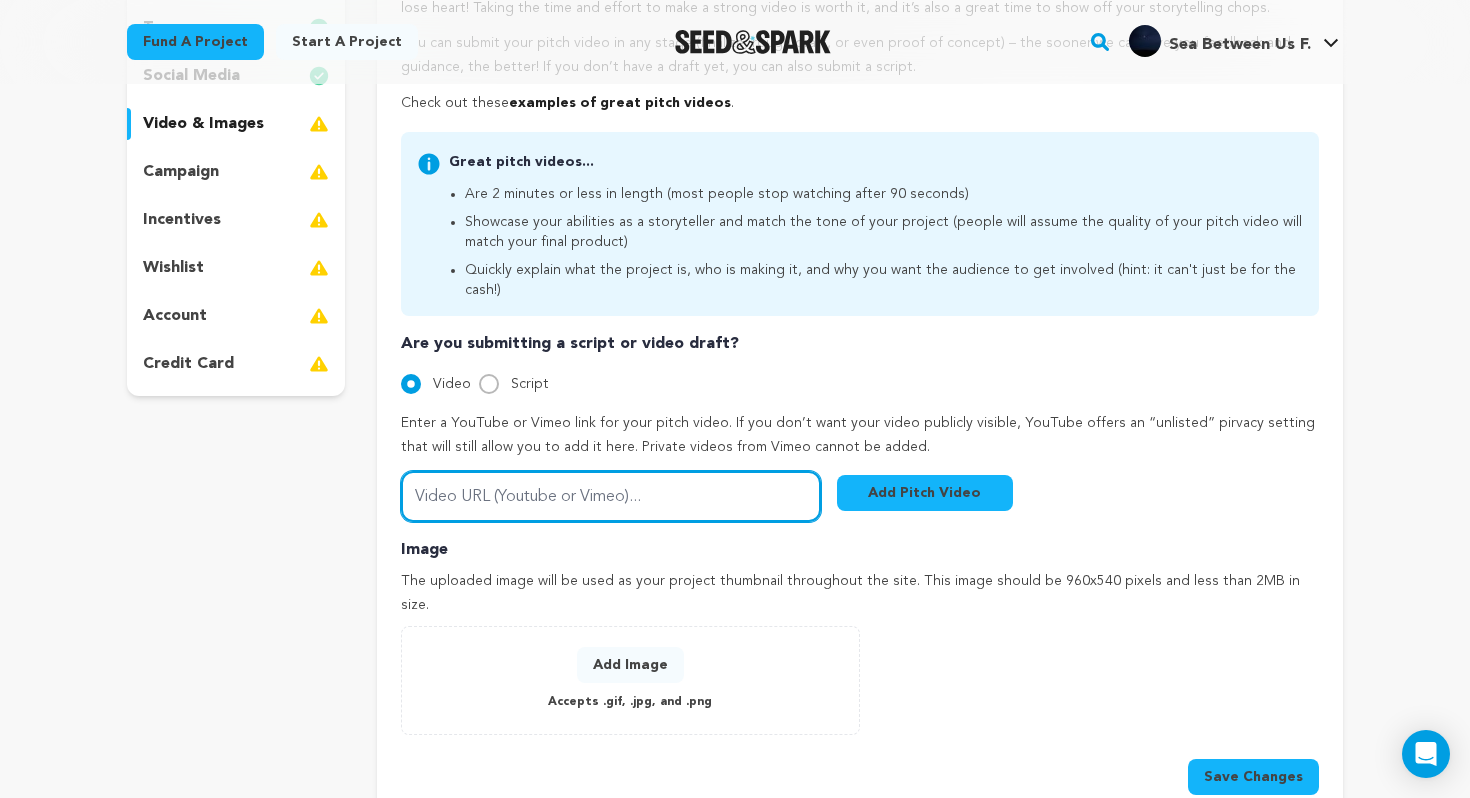 click on "Video URL (Youtube or Vimeo)..." at bounding box center (611, 496) 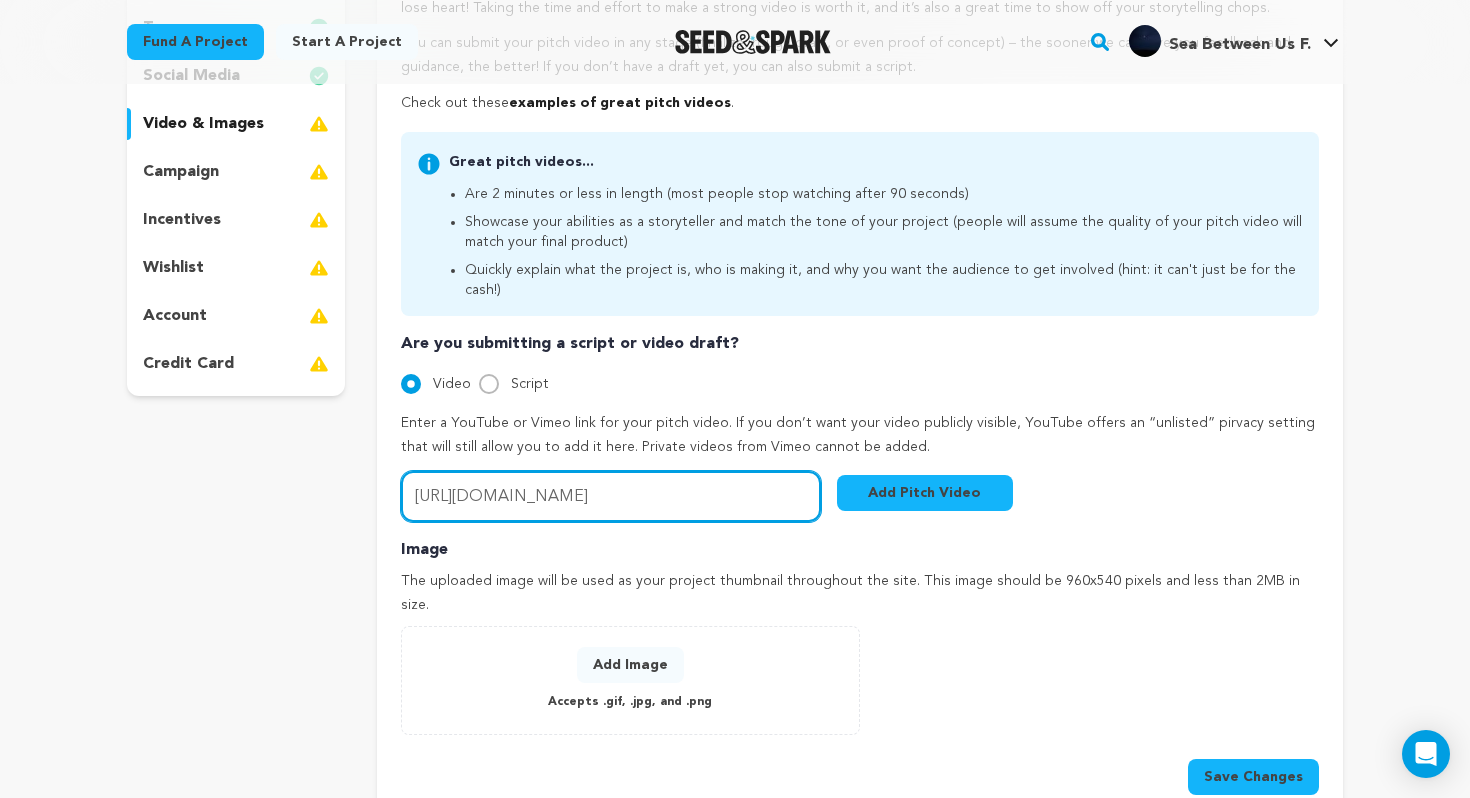 type on "https://vimeo.com/1100634747?share=copy" 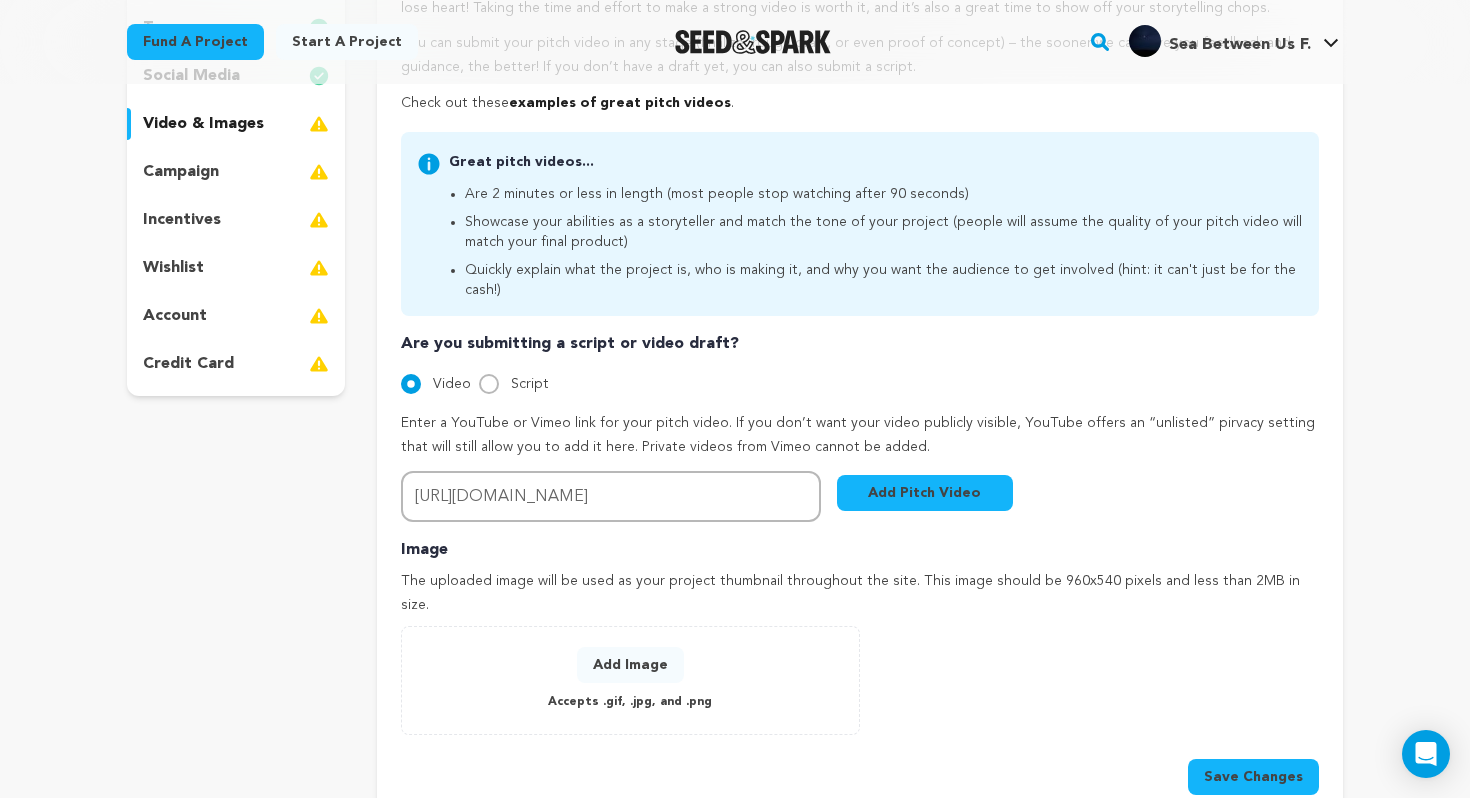 click on "Add Pitch Video" at bounding box center (925, 493) 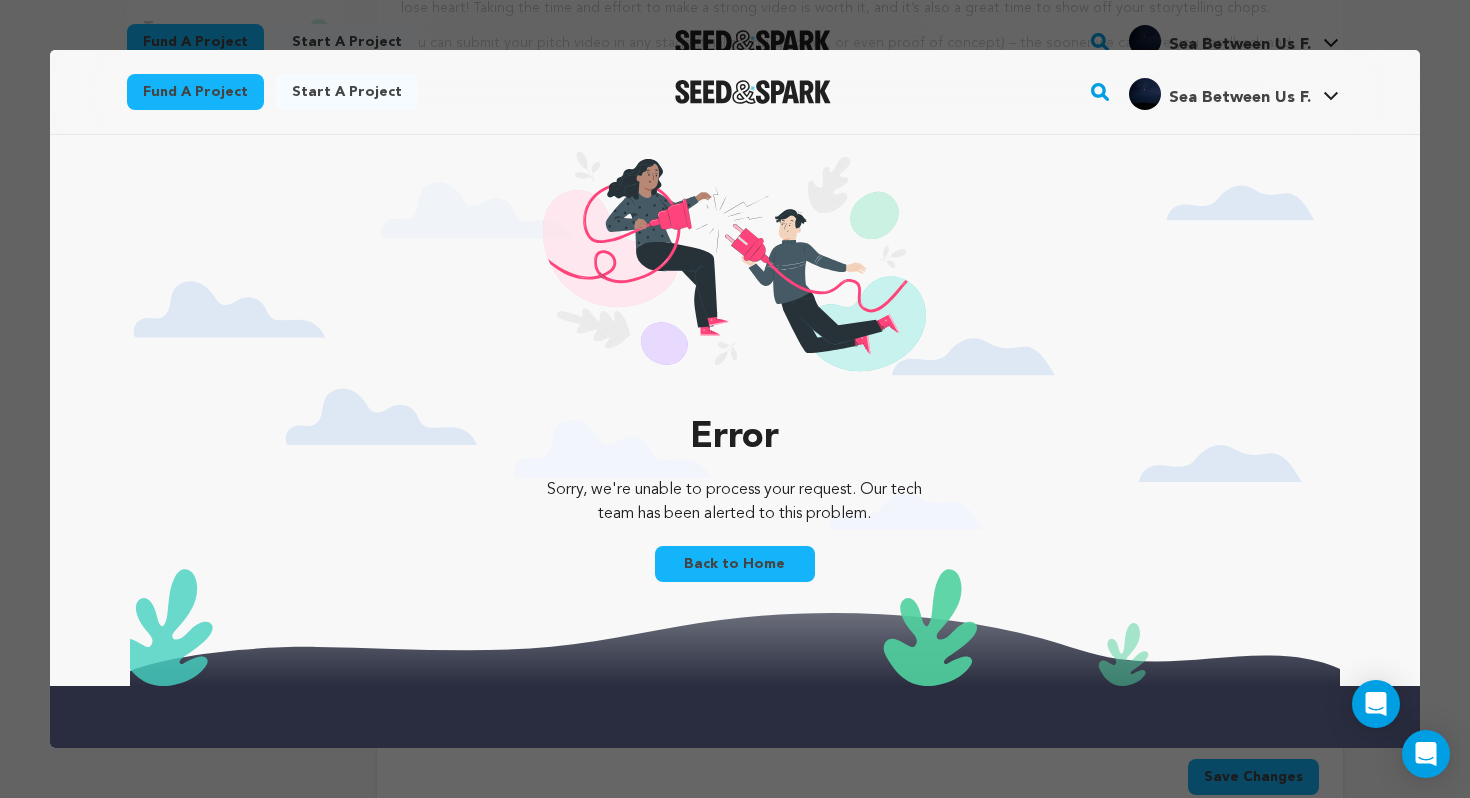 scroll, scrollTop: 0, scrollLeft: 0, axis: both 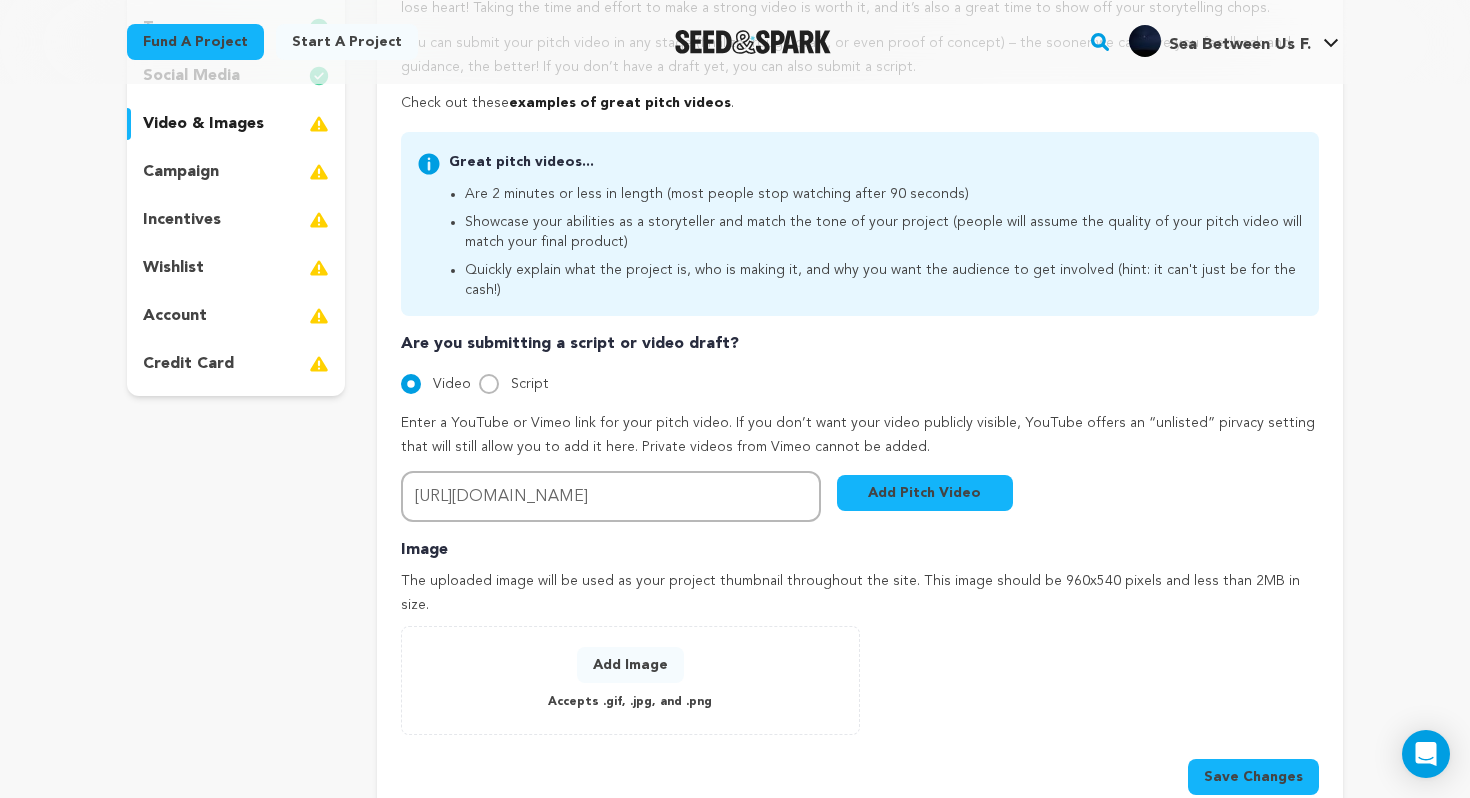 click on "Add Pitch Video" at bounding box center (925, 493) 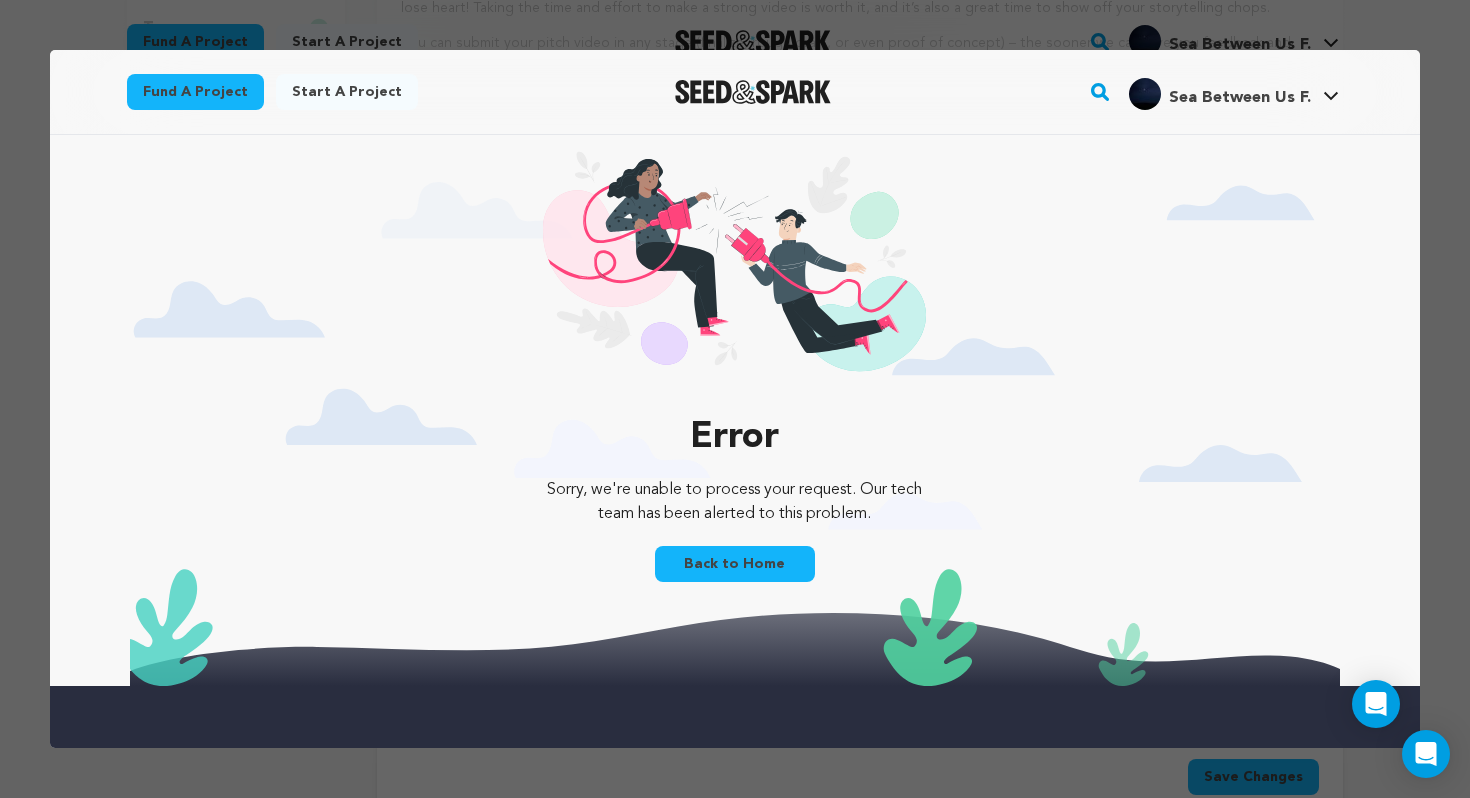 scroll, scrollTop: 0, scrollLeft: 0, axis: both 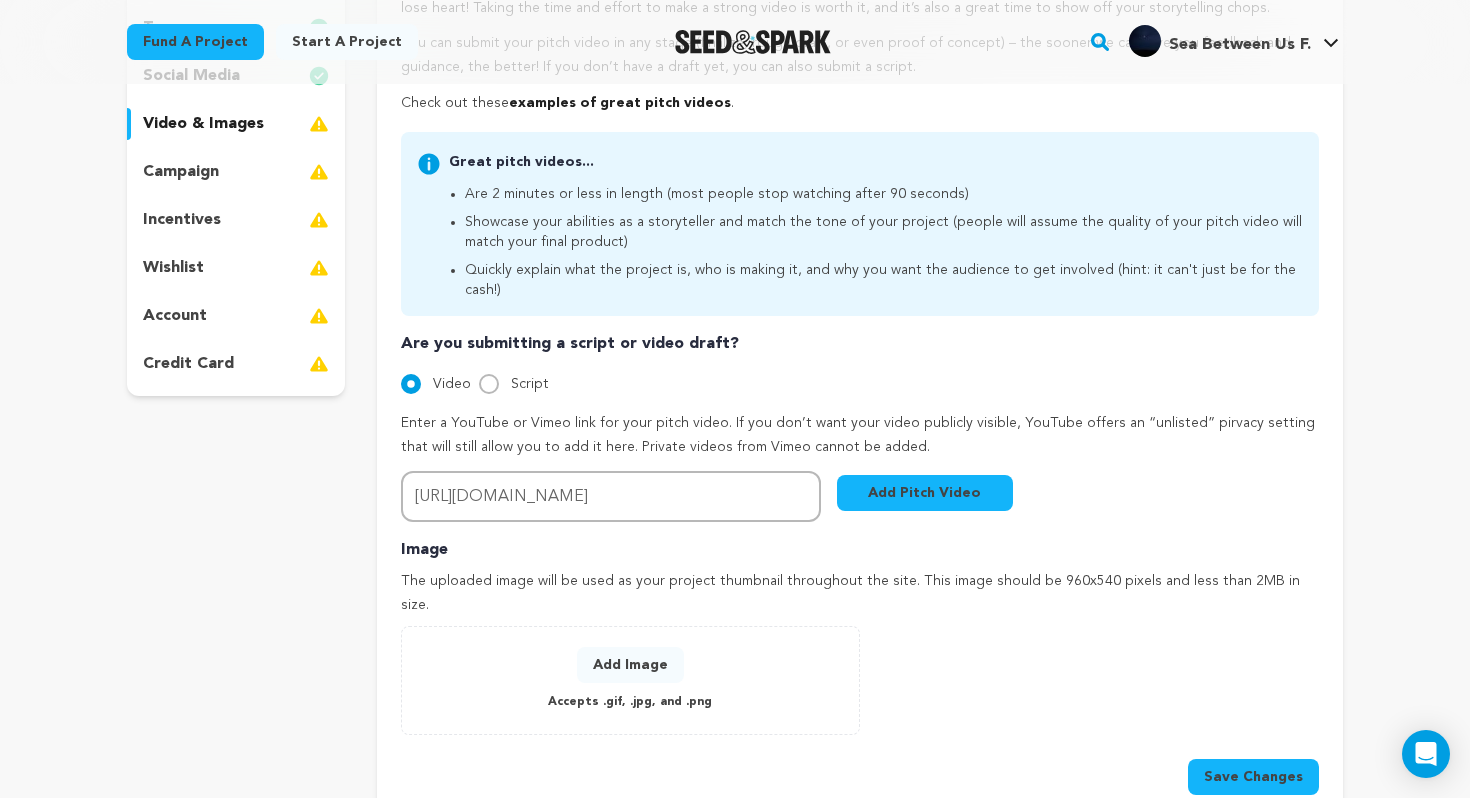 click on "Add Pitch Video" at bounding box center (925, 493) 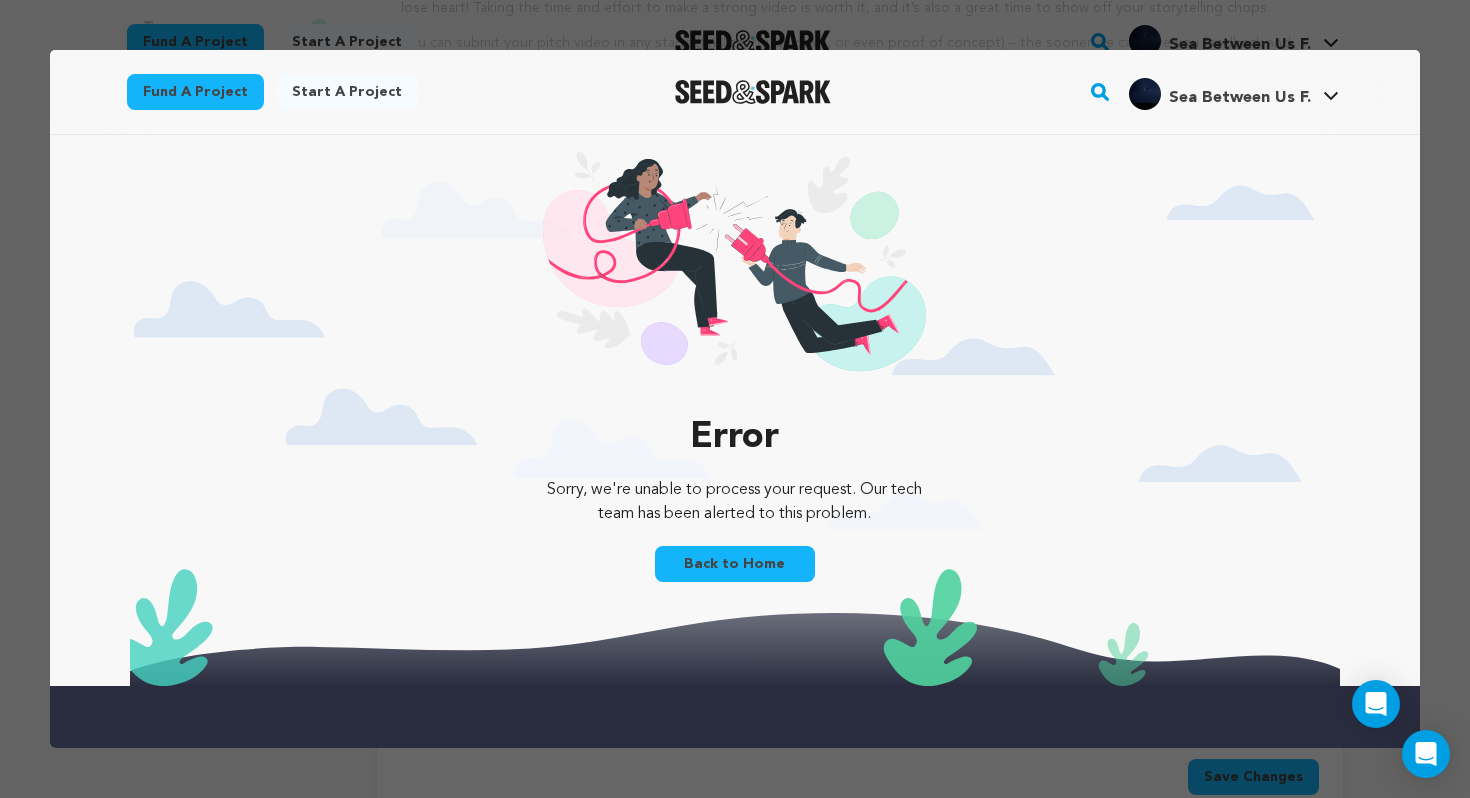 scroll, scrollTop: 0, scrollLeft: 0, axis: both 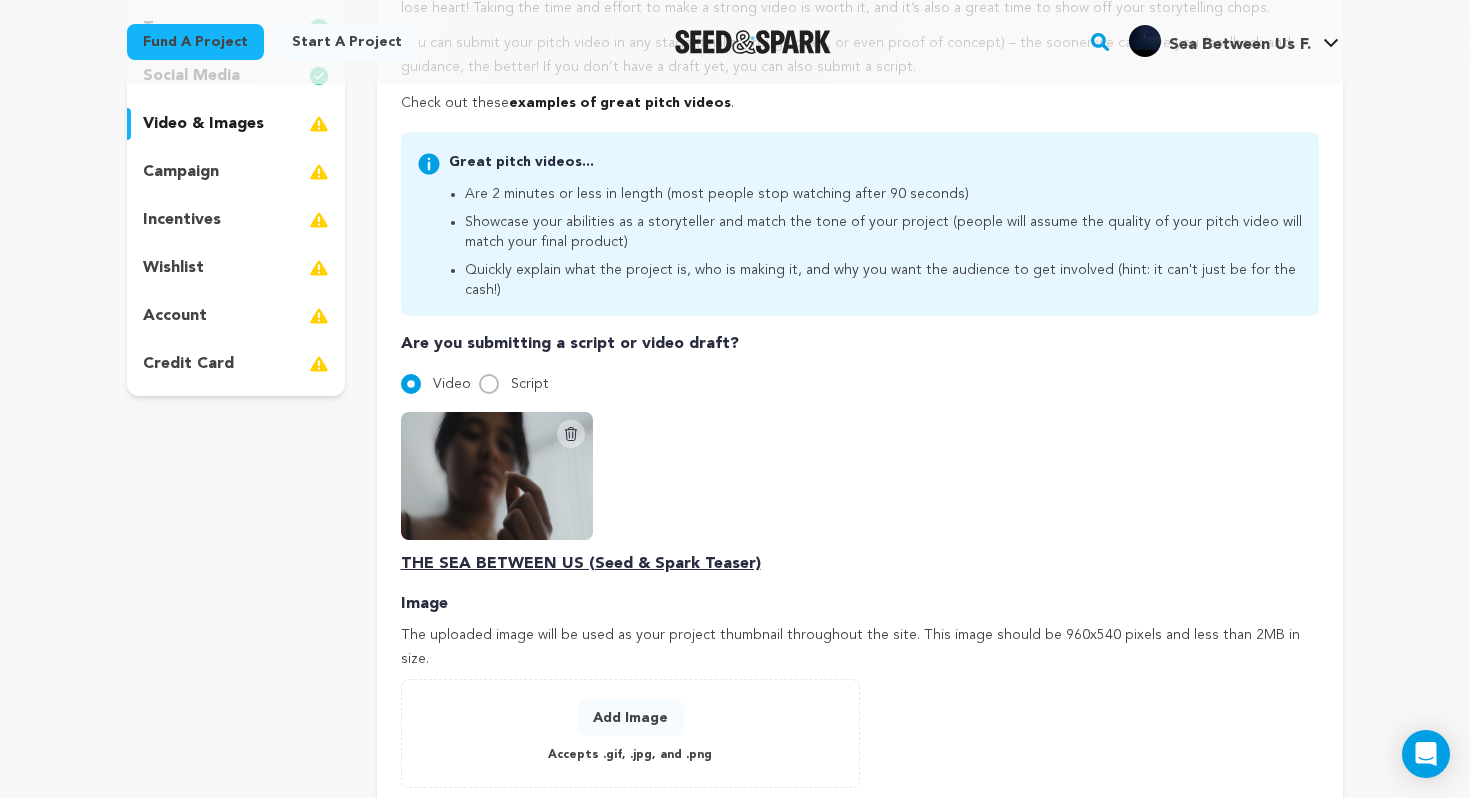 click on "THE SEA BETWEEN US (Seed & Spark Teaser)" at bounding box center [860, 564] 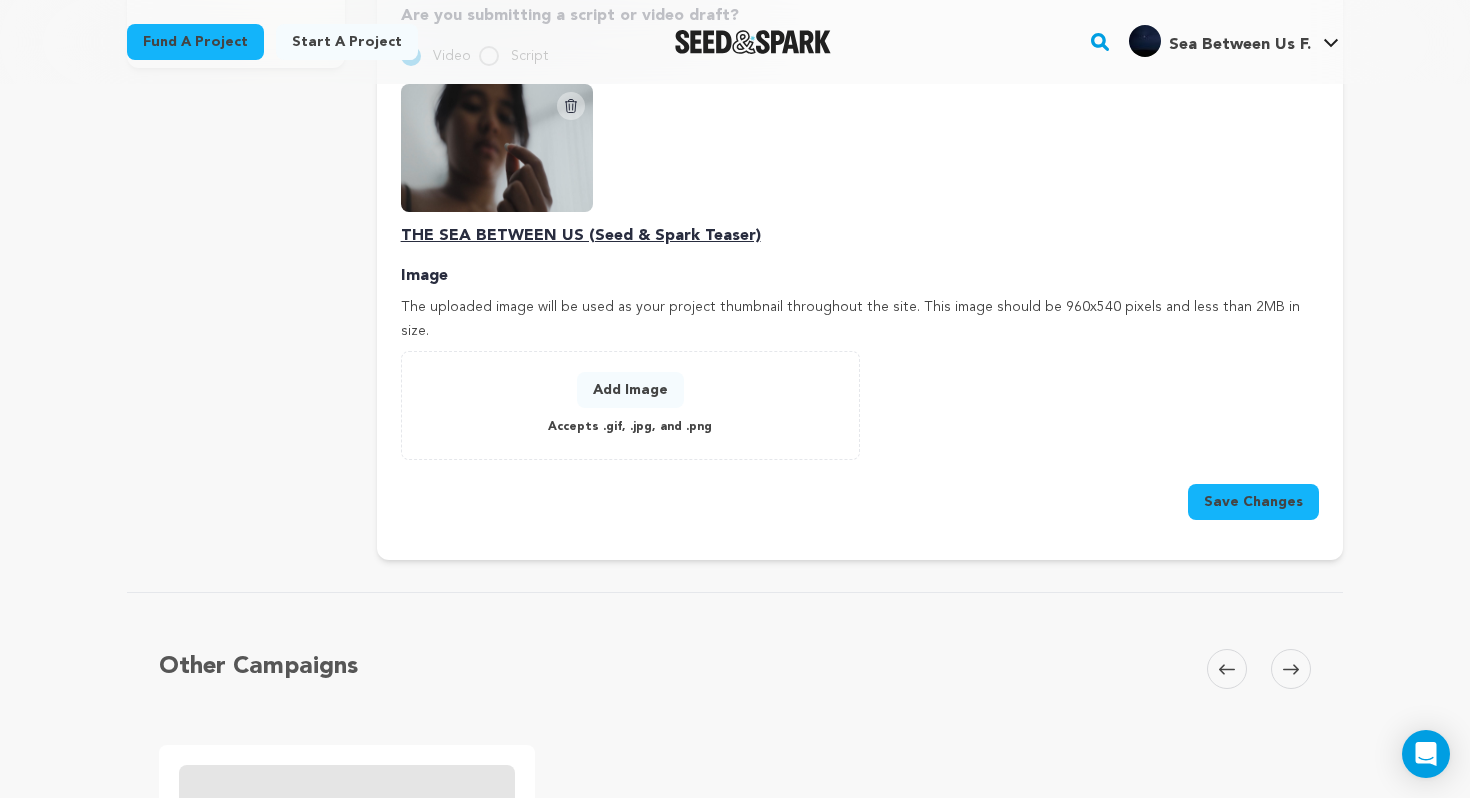 scroll, scrollTop: 946, scrollLeft: 0, axis: vertical 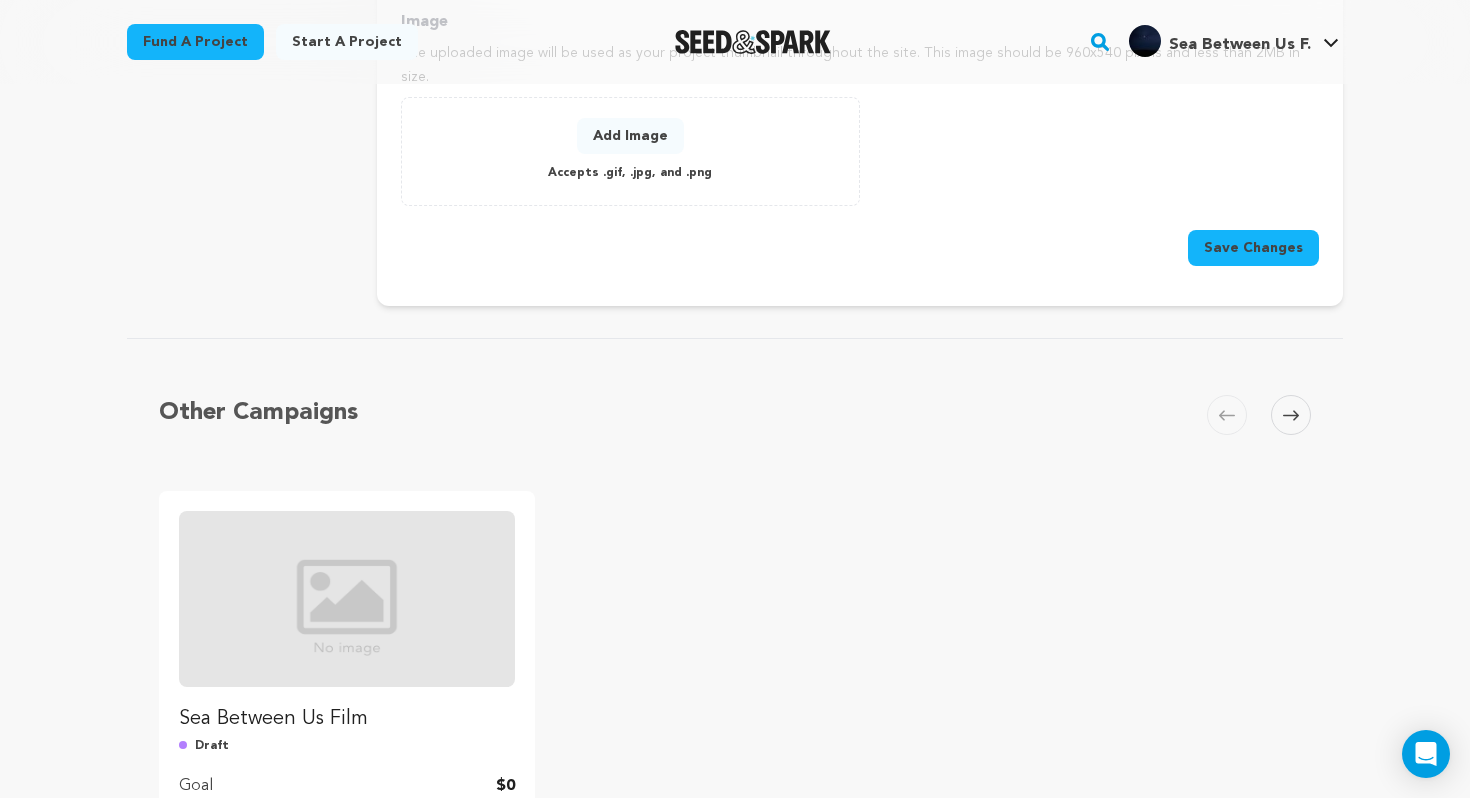 click on "Save Changes" at bounding box center [1253, 248] 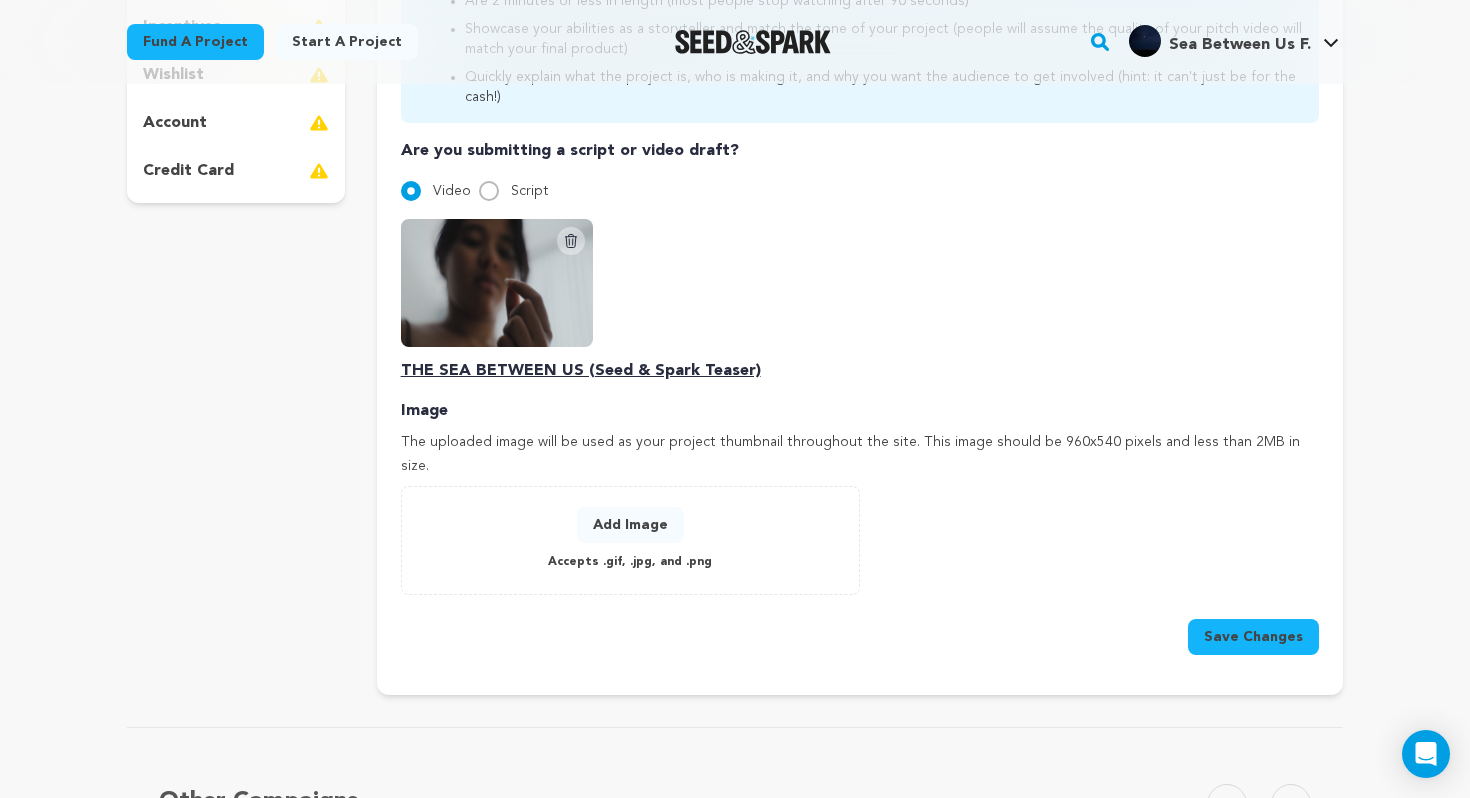 scroll, scrollTop: 540, scrollLeft: 0, axis: vertical 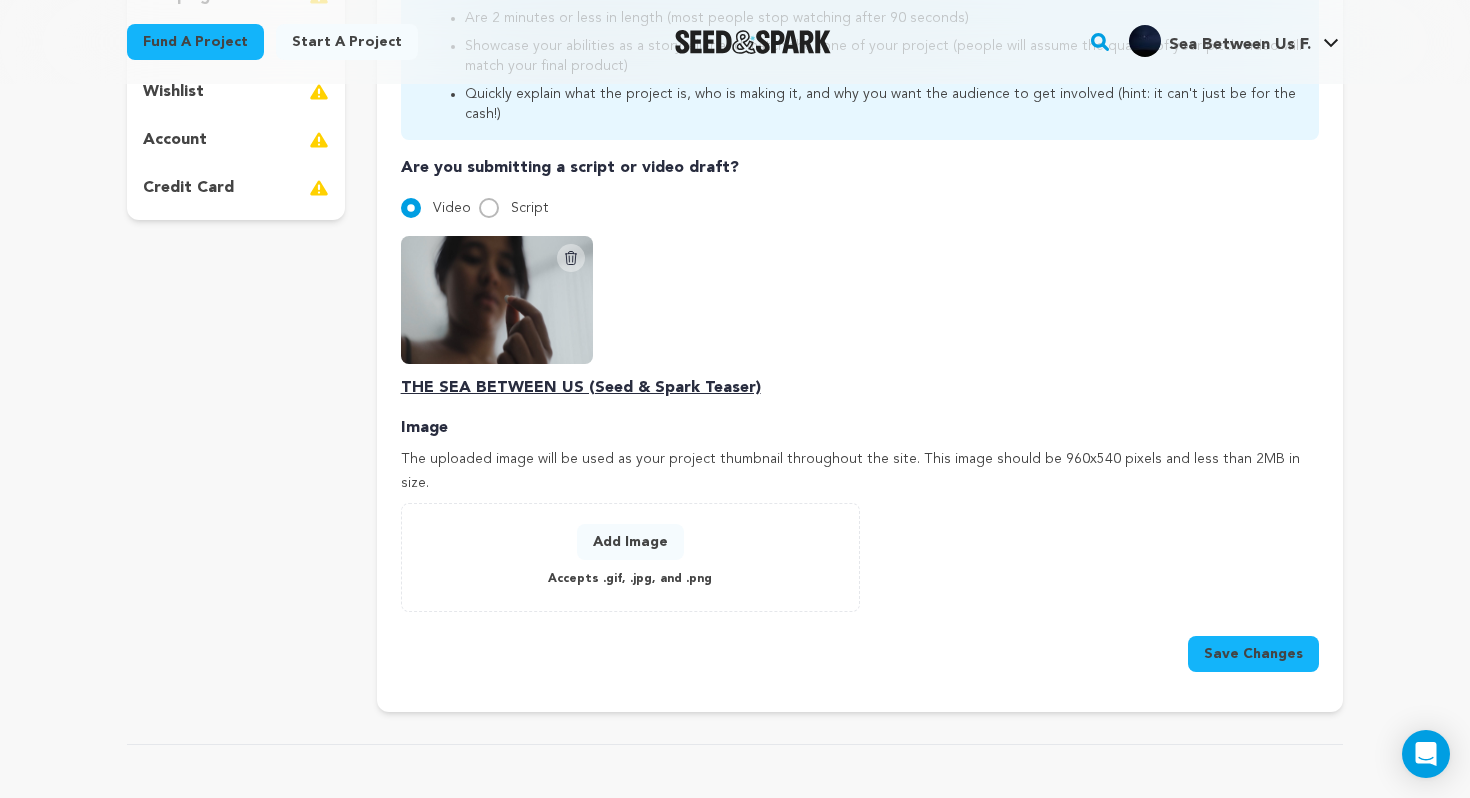 click on "Save Changes" at bounding box center (1253, 654) 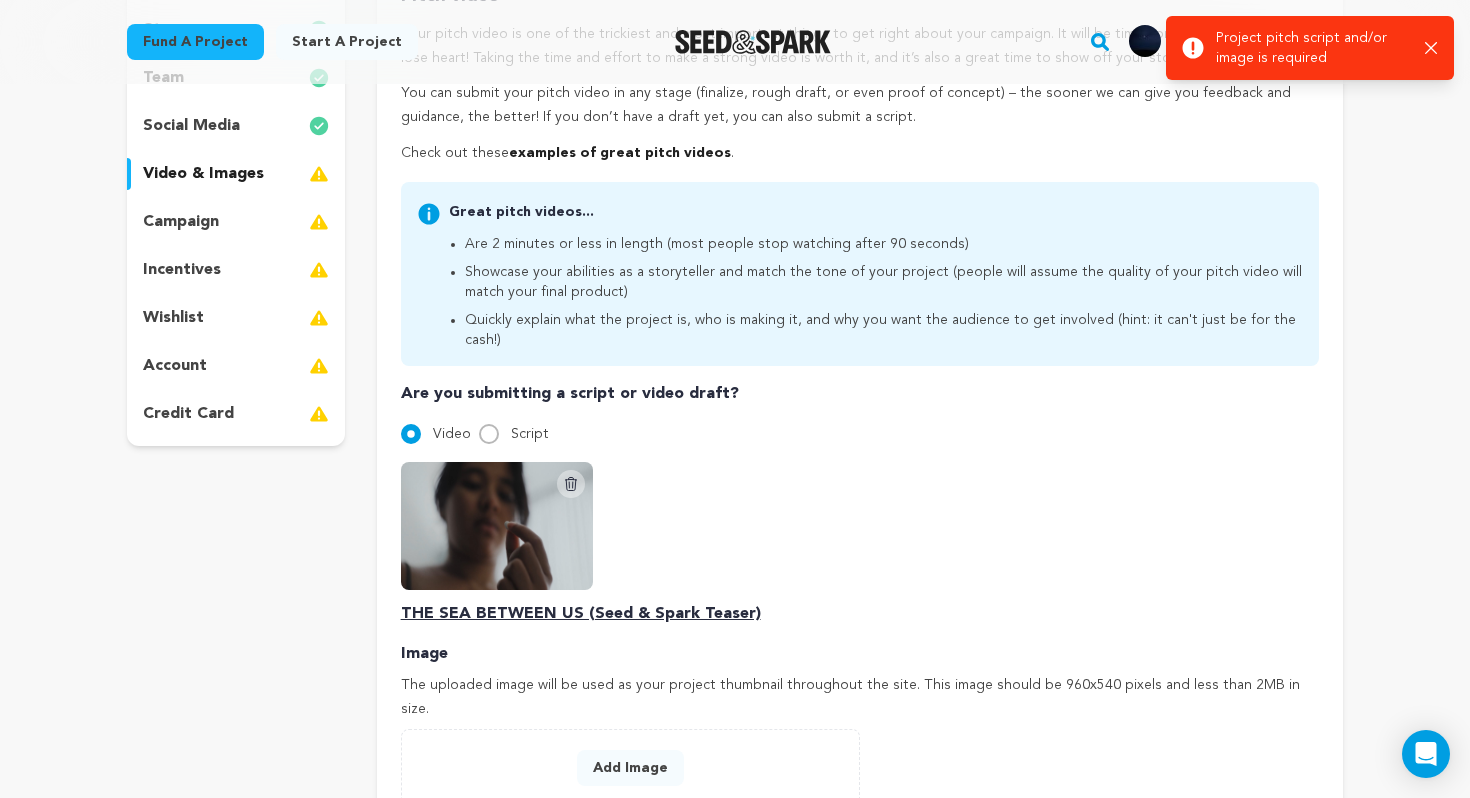 scroll, scrollTop: 313, scrollLeft: 0, axis: vertical 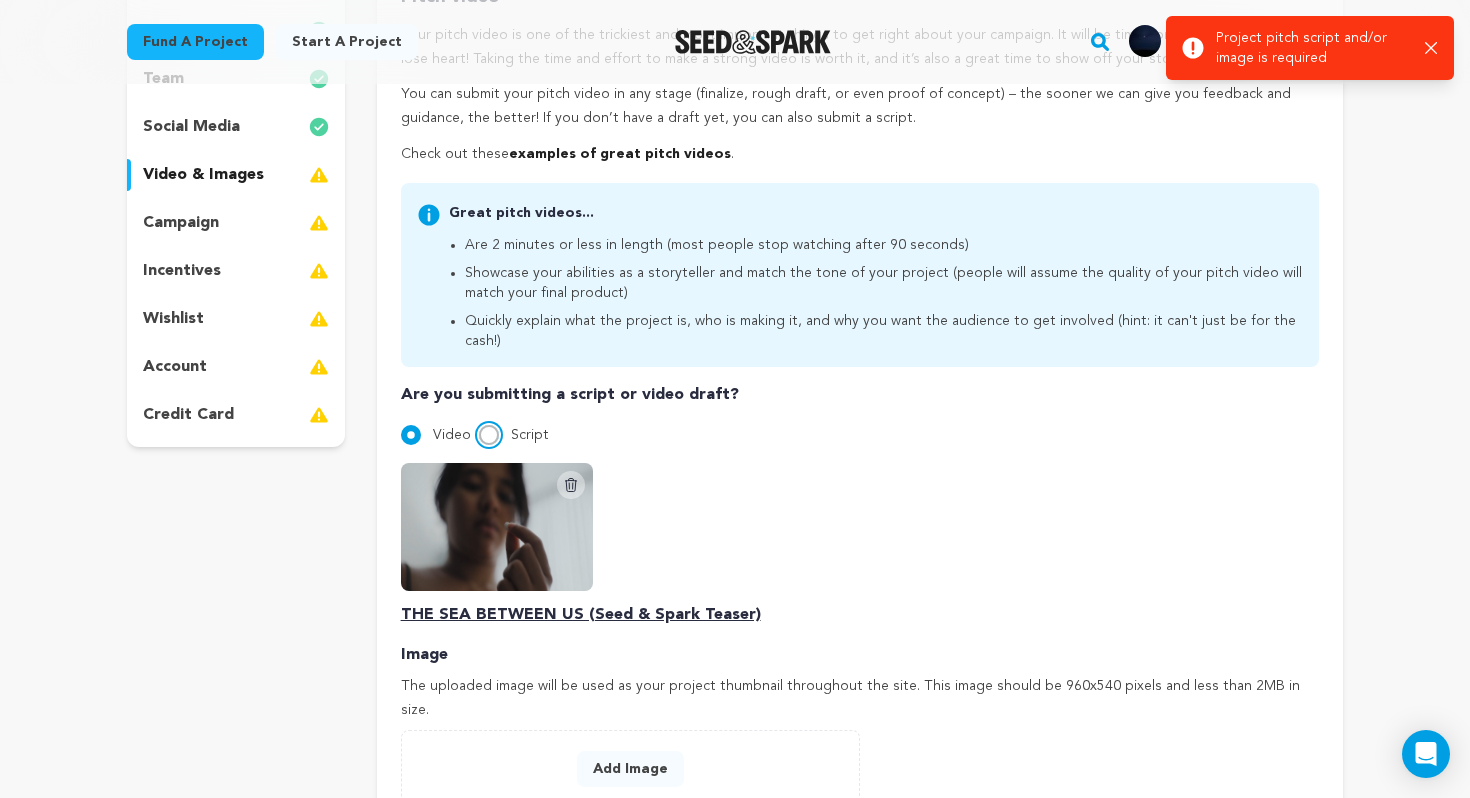 click on "Script" at bounding box center [489, 435] 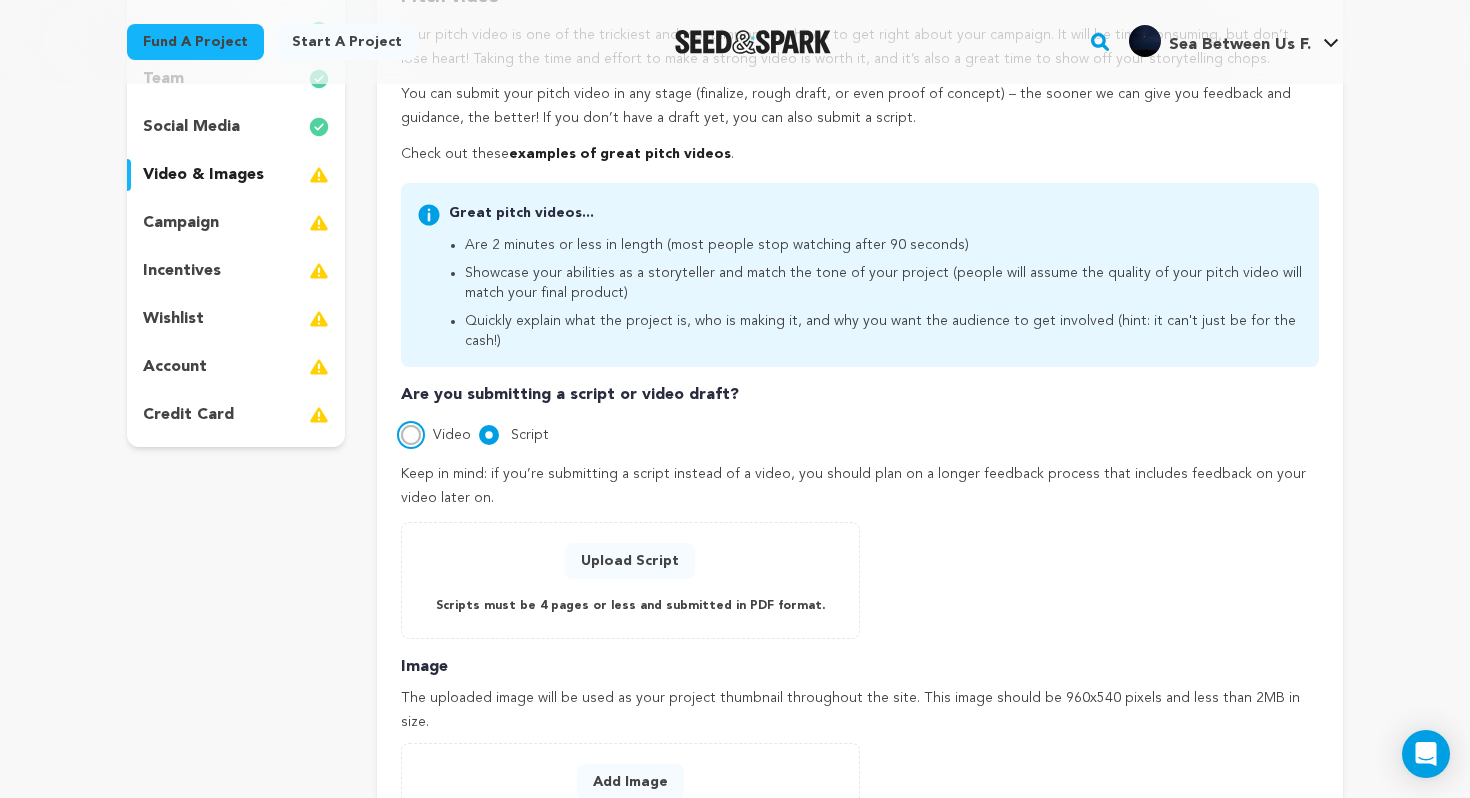 click on "Video" at bounding box center (411, 435) 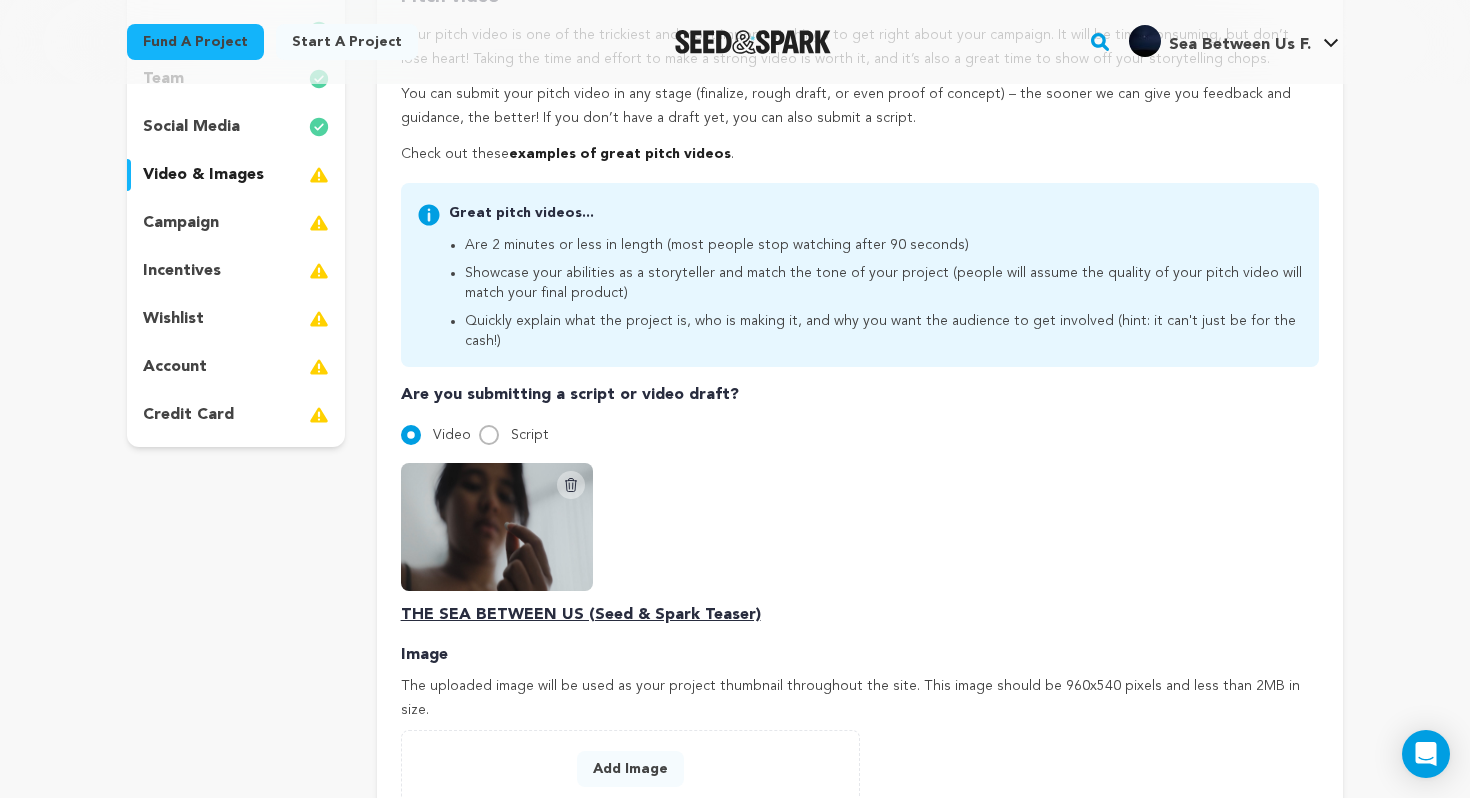 click at bounding box center (497, 527) 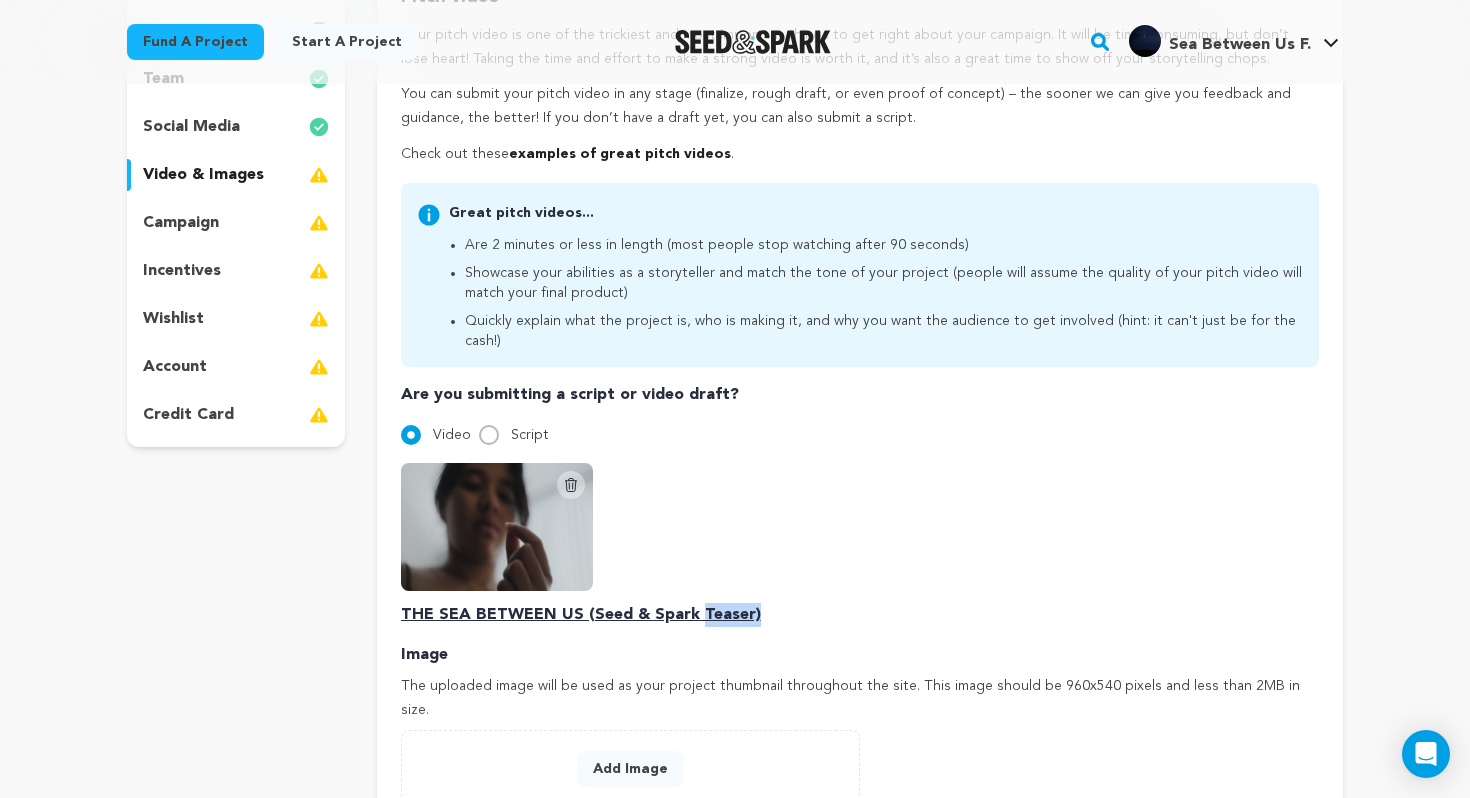 click on "THE SEA BETWEEN US (Seed & Spark Teaser)" at bounding box center (860, 615) 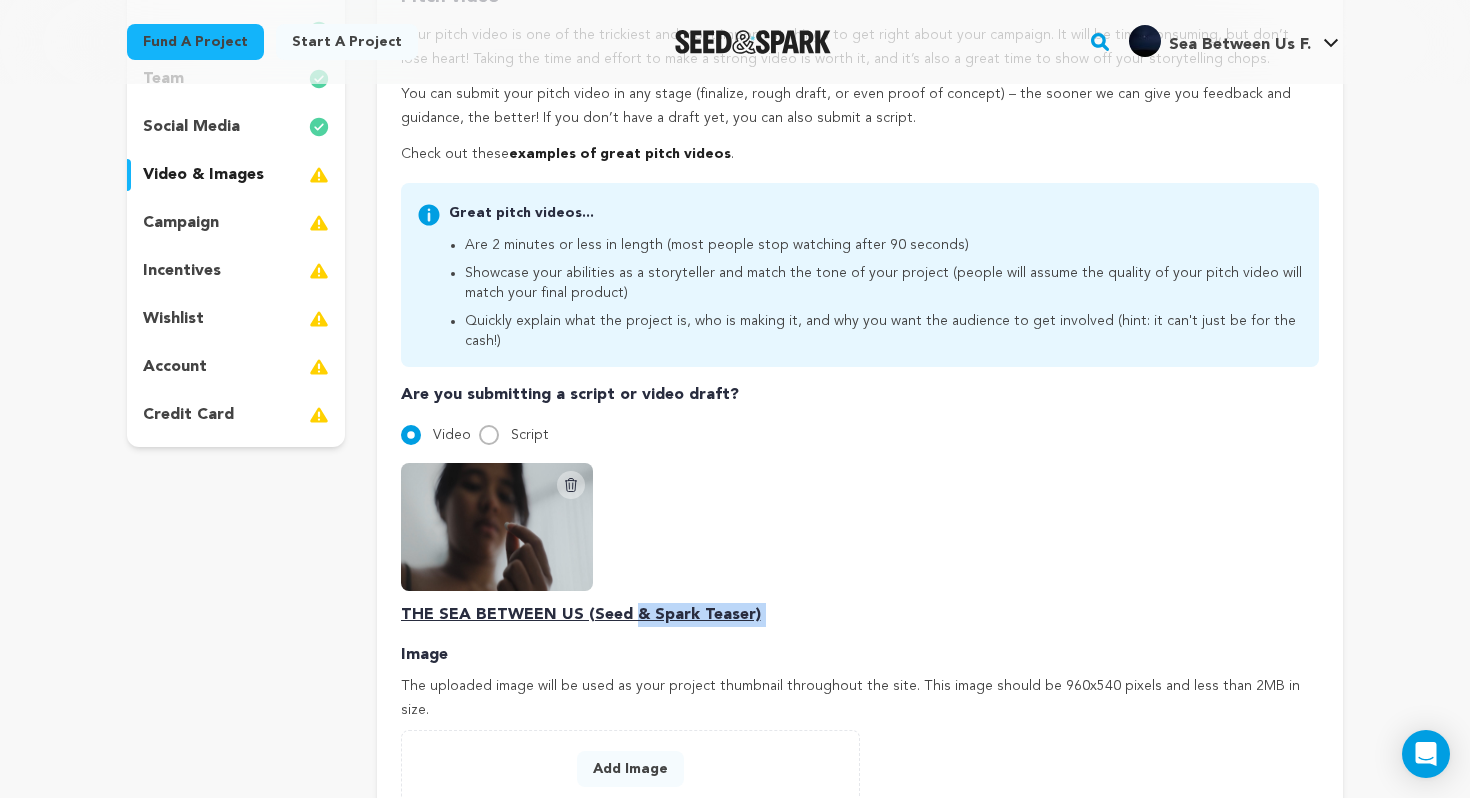 click on "THE SEA BETWEEN US (Seed & Spark Teaser)" at bounding box center (860, 615) 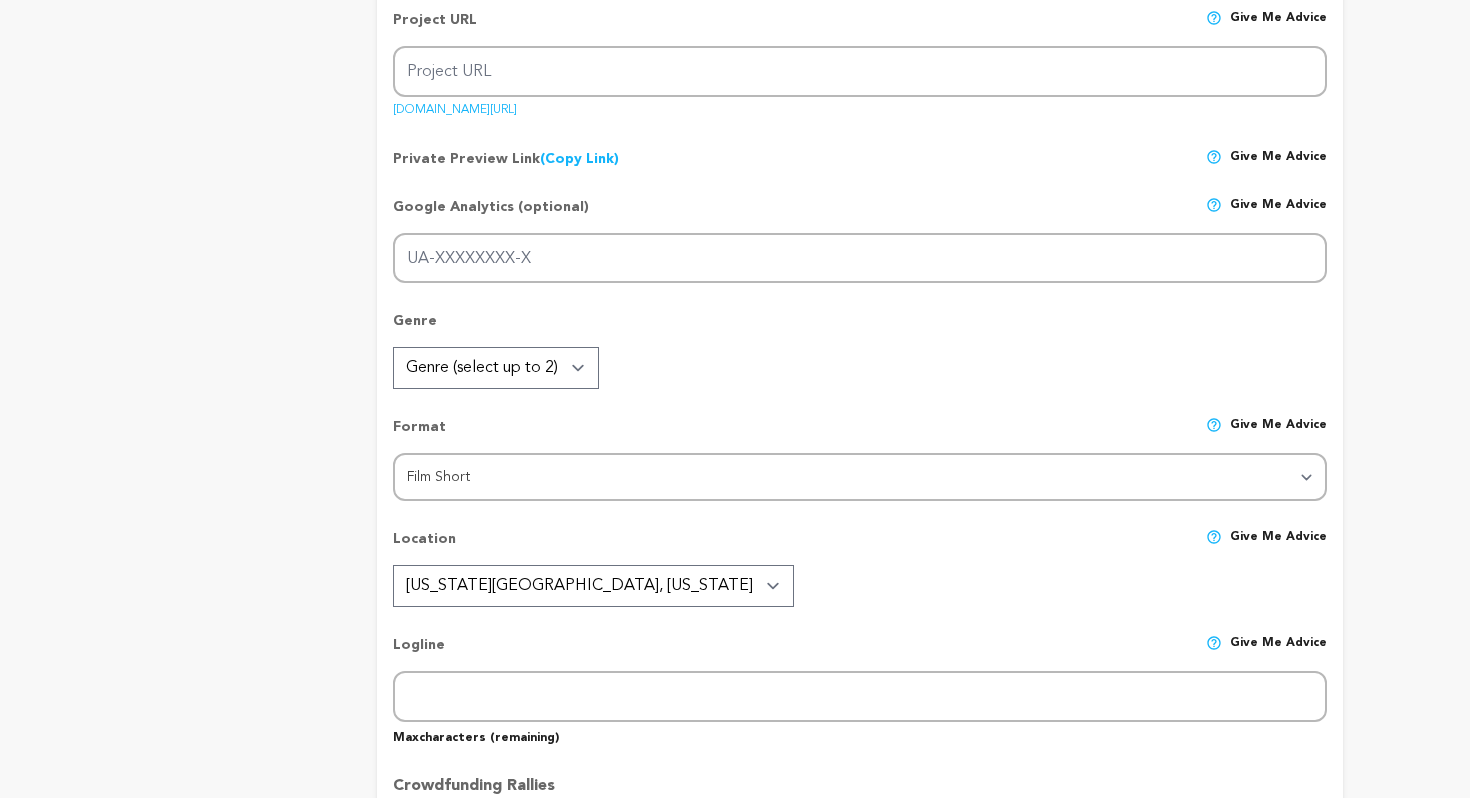 radio on "true" 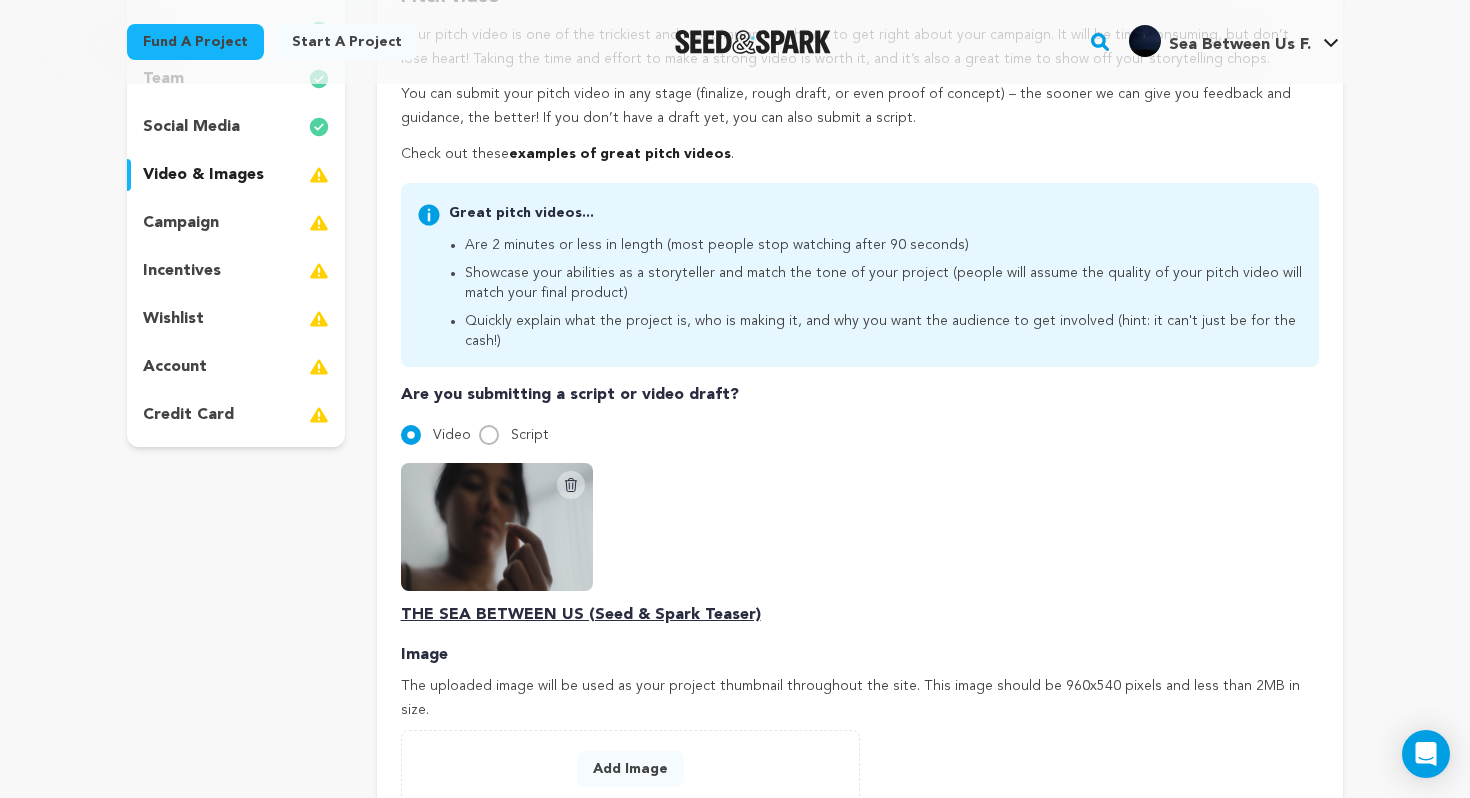 scroll, scrollTop: 431, scrollLeft: 0, axis: vertical 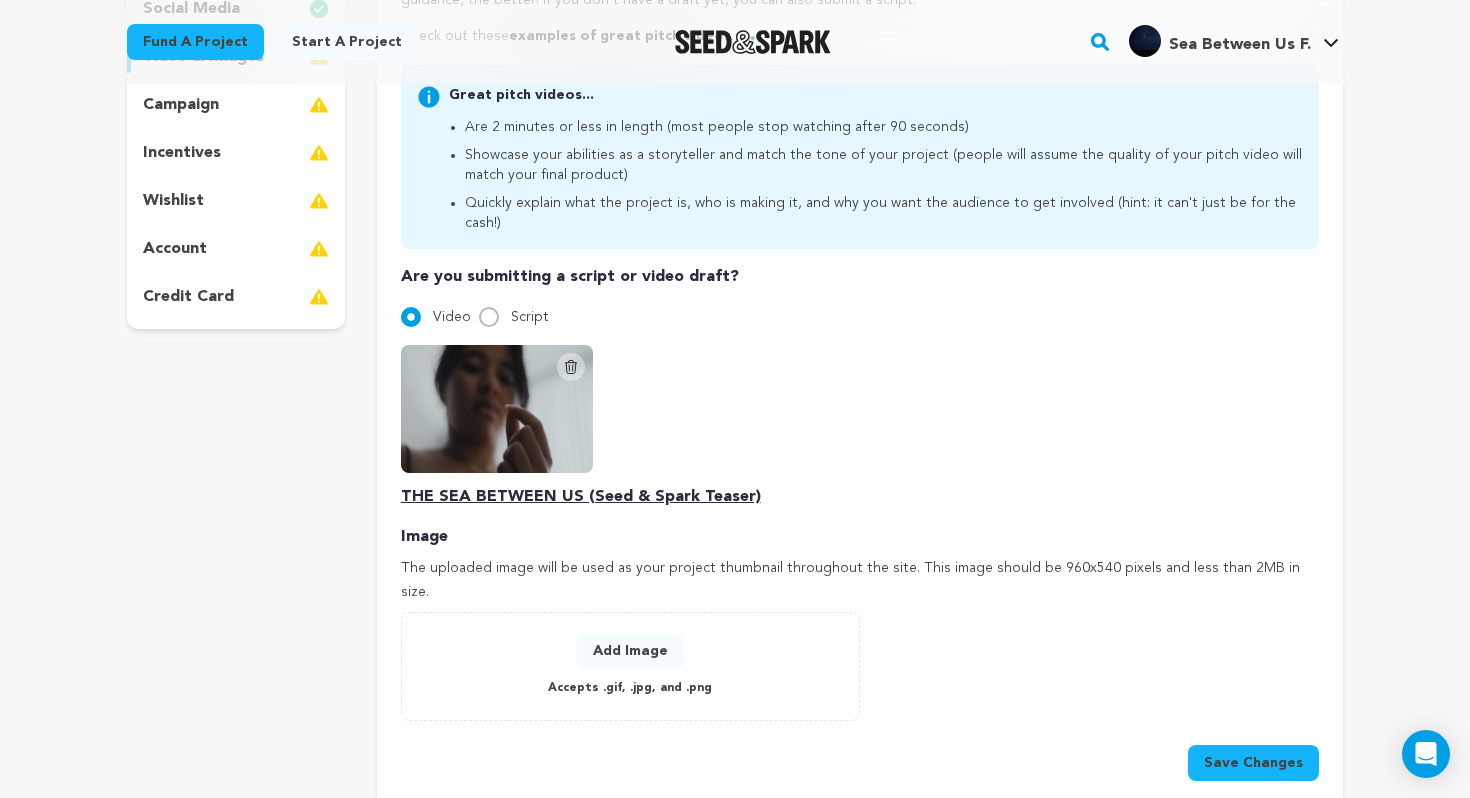 click on "Delete Script Video
THE SEA BETWEEN US (Seed & Spark Teaser)" at bounding box center (860, 427) 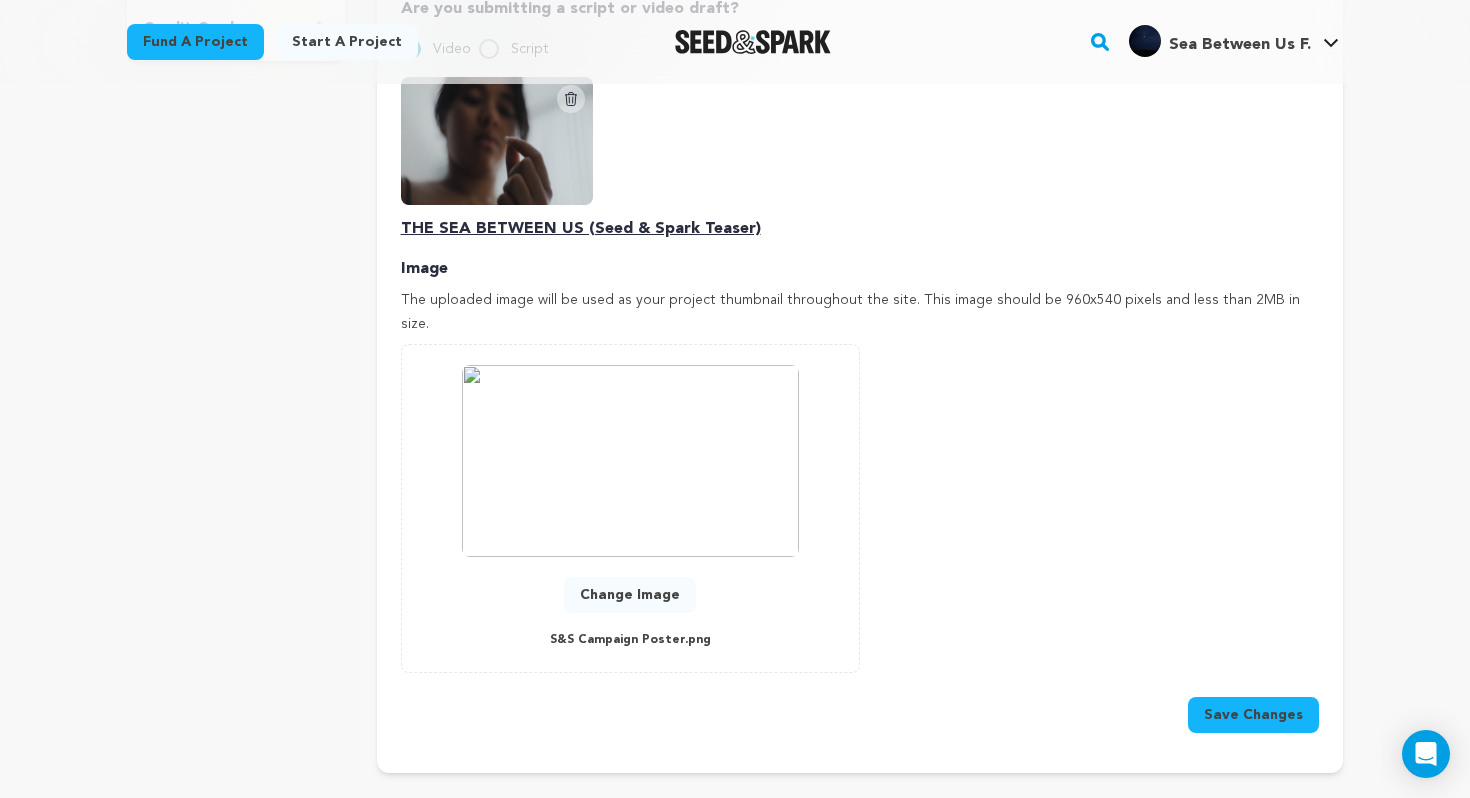 scroll, scrollTop: 701, scrollLeft: 0, axis: vertical 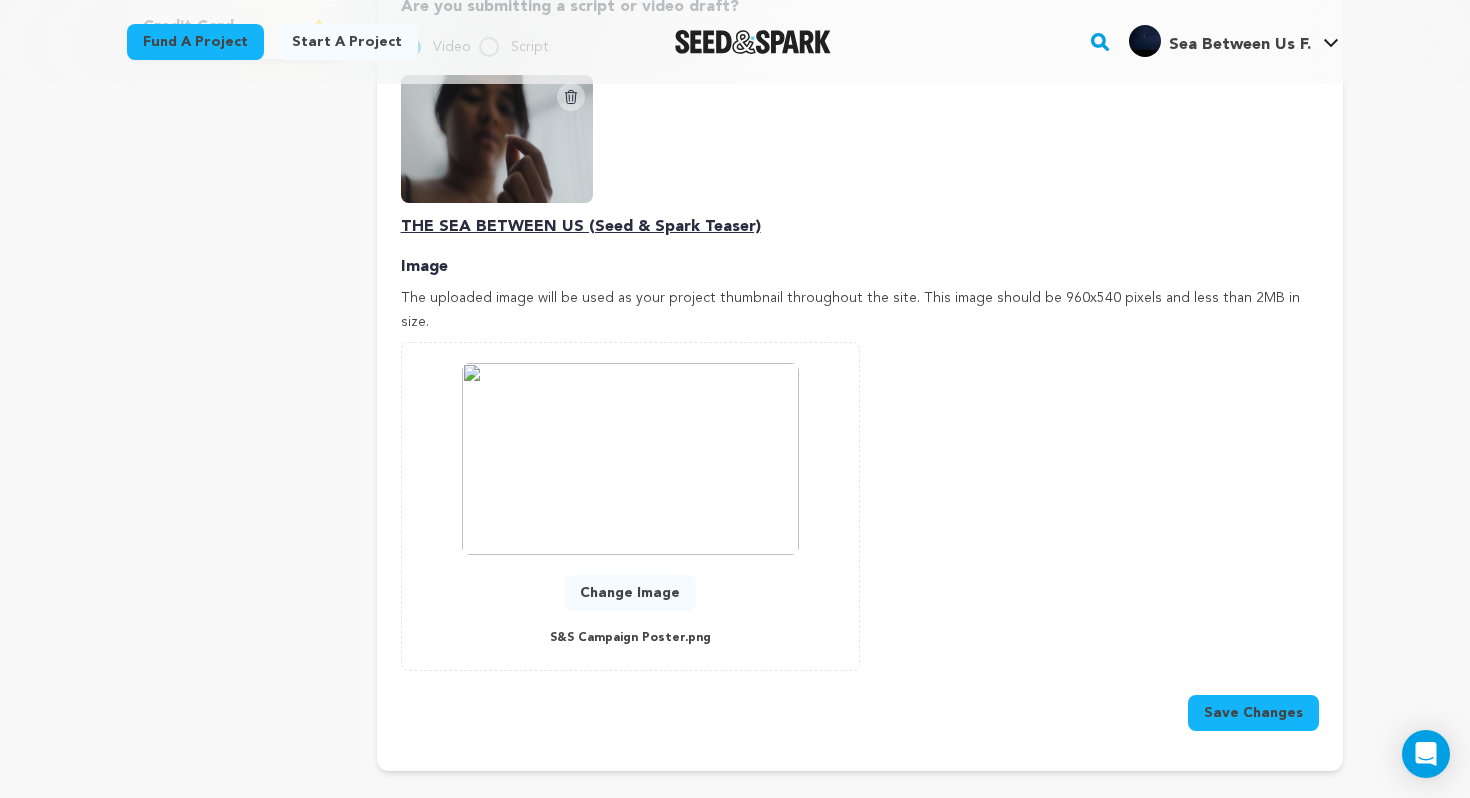 click on "Save Changes" at bounding box center (1253, 713) 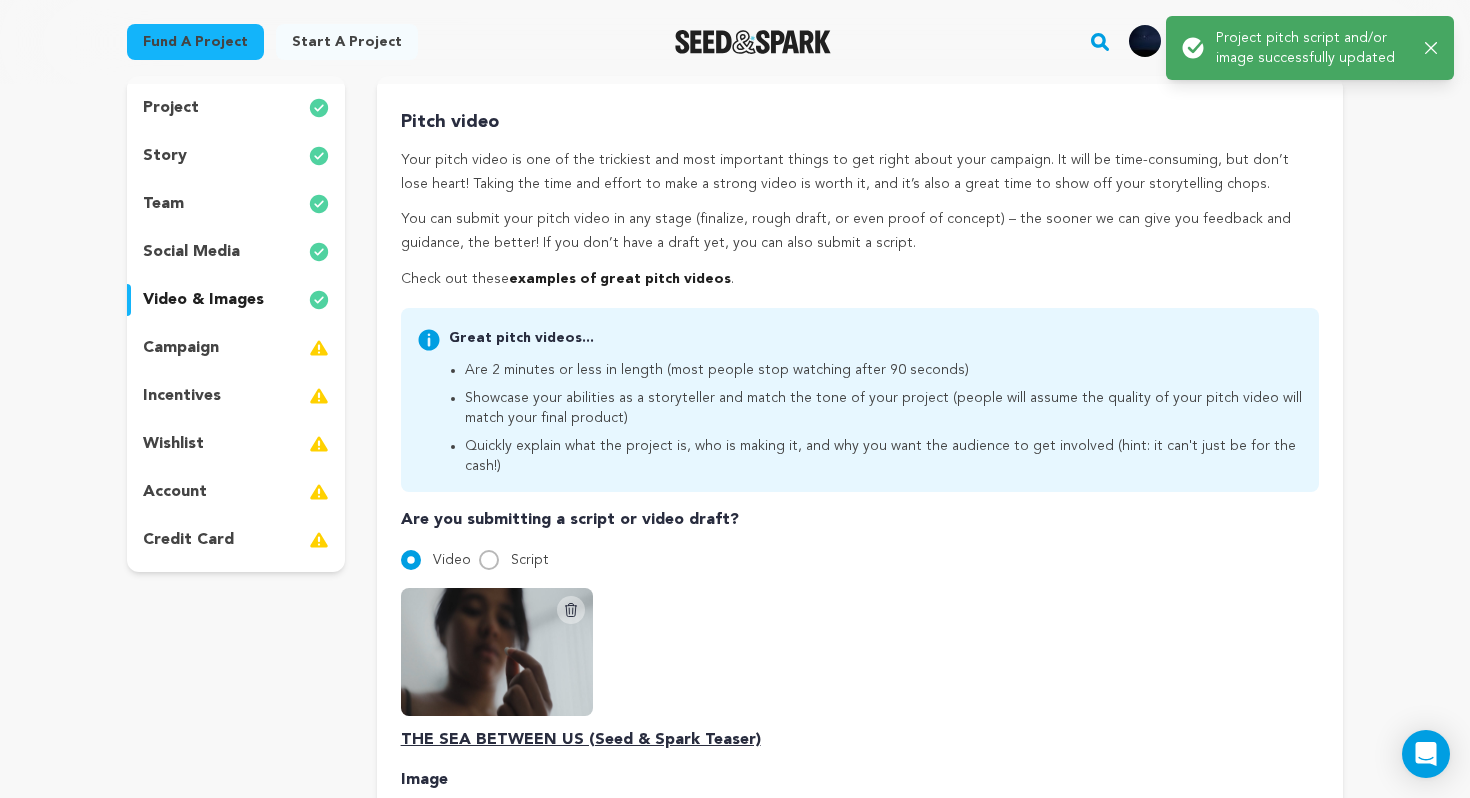 scroll, scrollTop: 0, scrollLeft: 0, axis: both 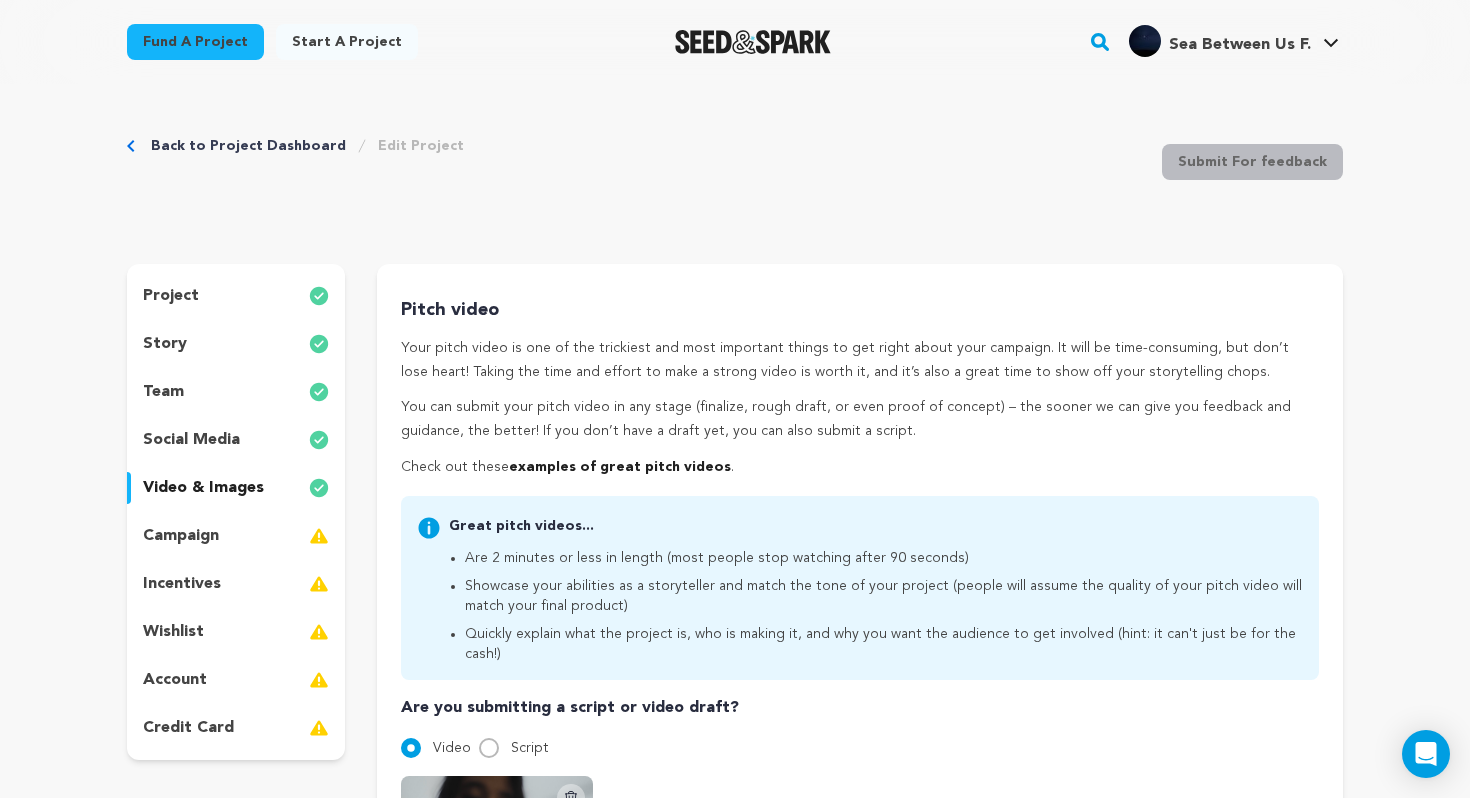 click on "wishlist" at bounding box center [173, 632] 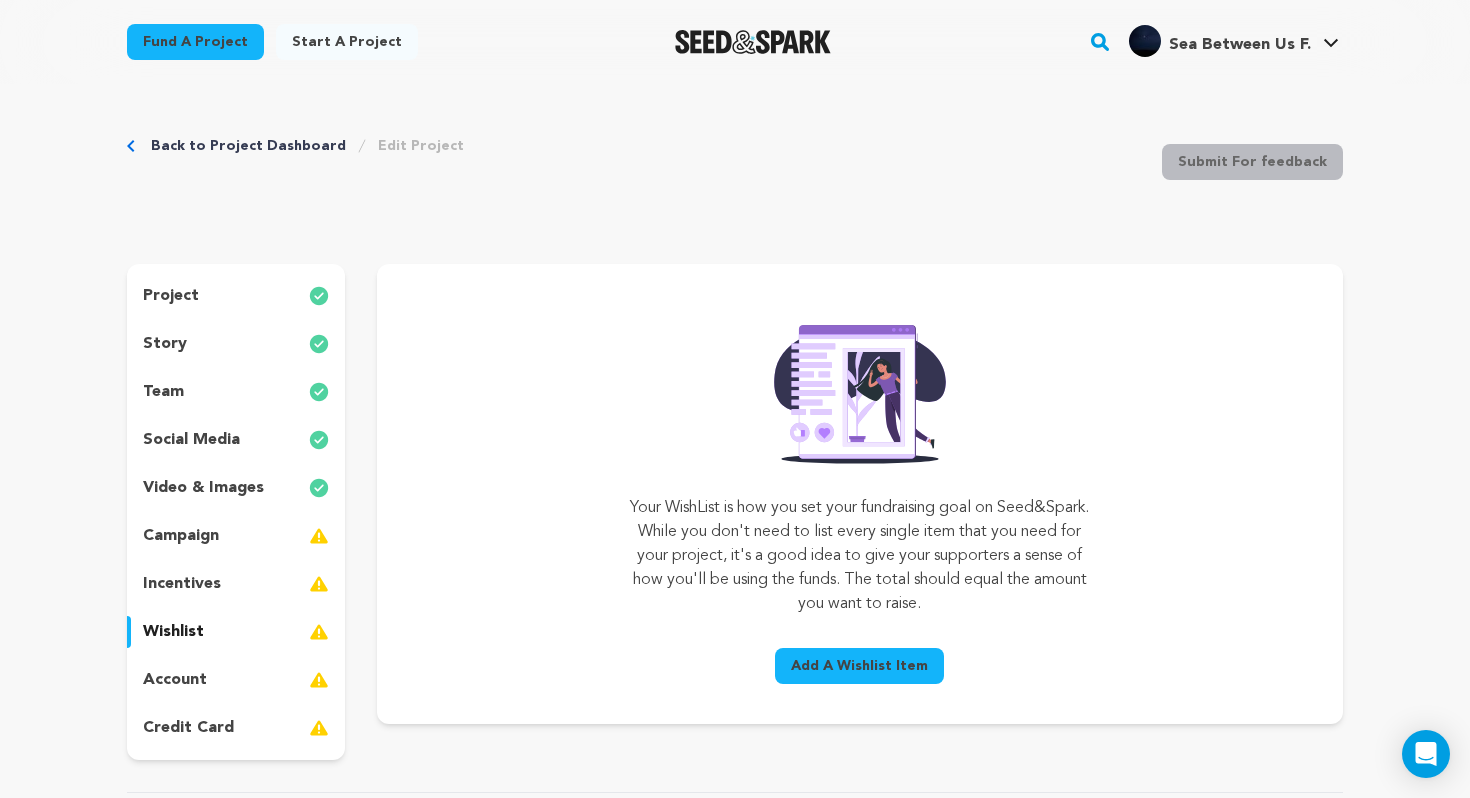 click on "Add A Wishlist Item" at bounding box center (859, 666) 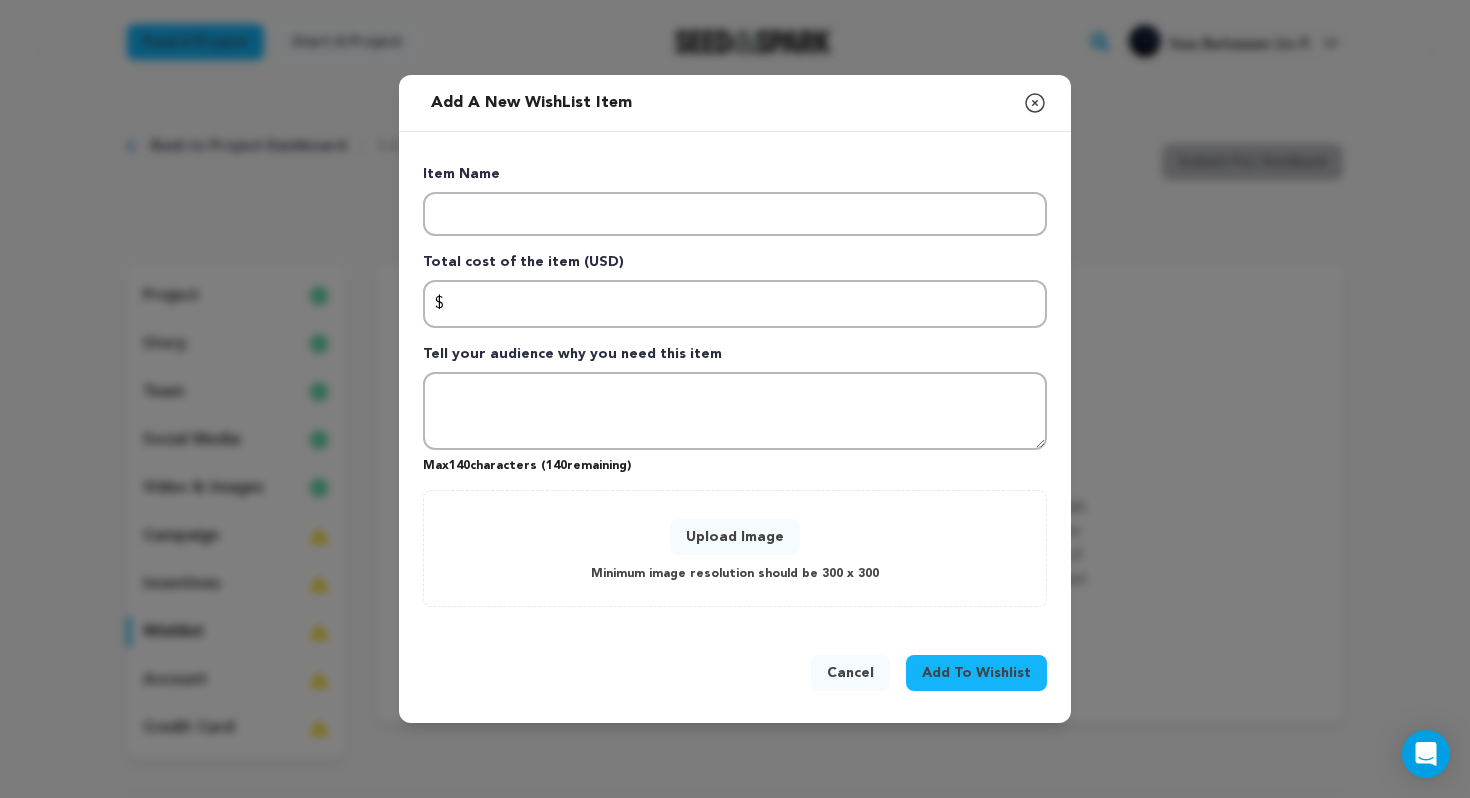 click 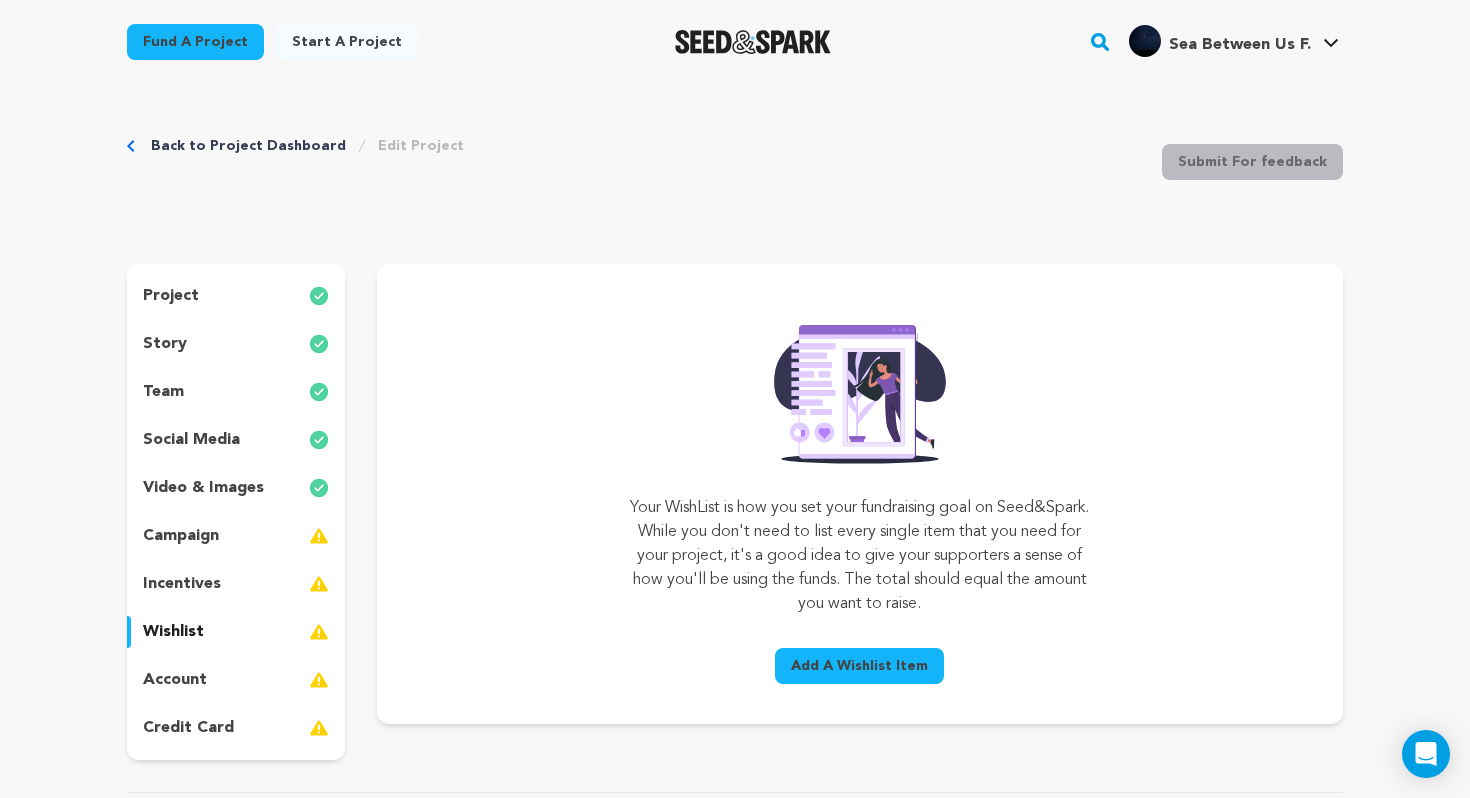 click on "campaign" at bounding box center [181, 536] 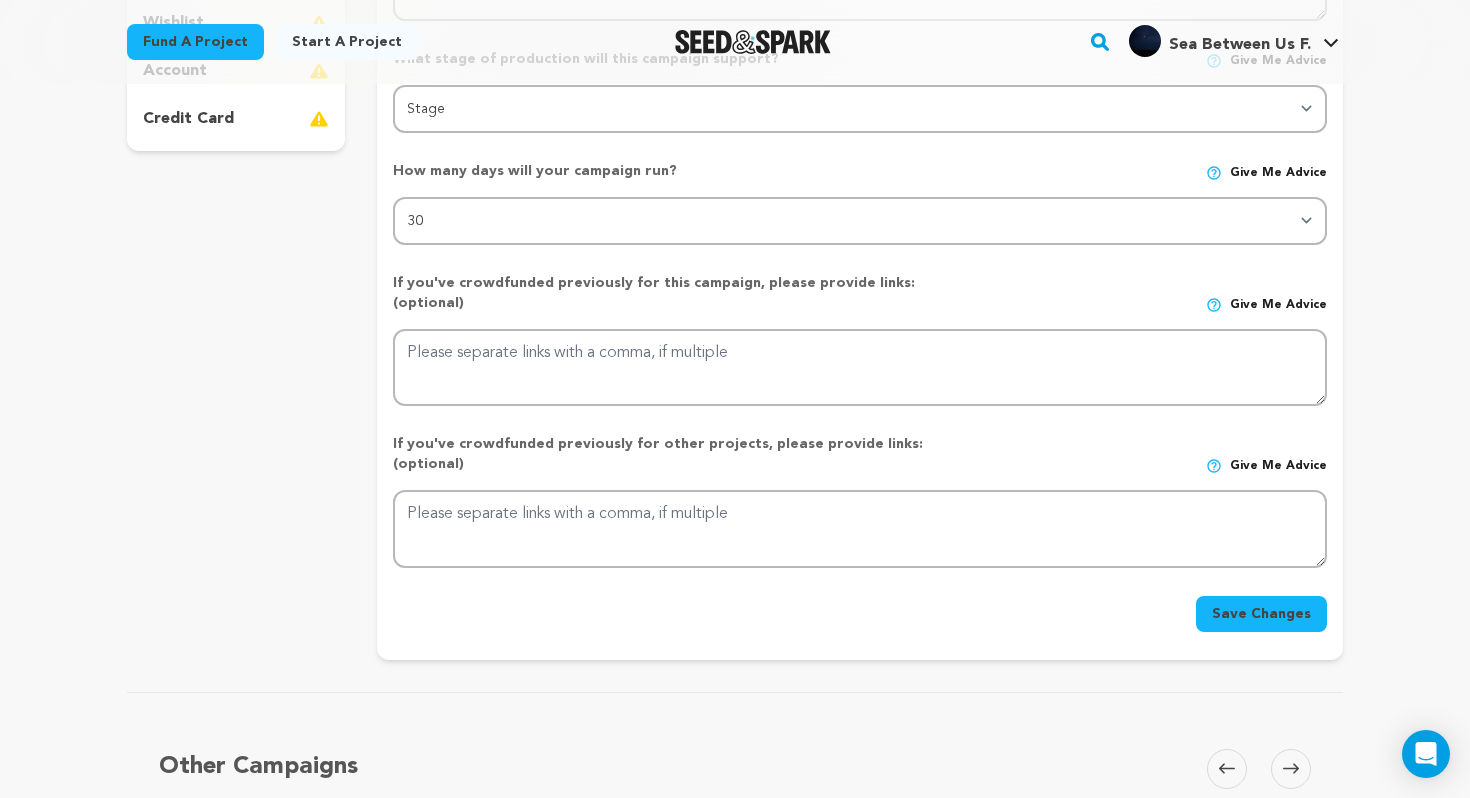 scroll, scrollTop: 598, scrollLeft: 0, axis: vertical 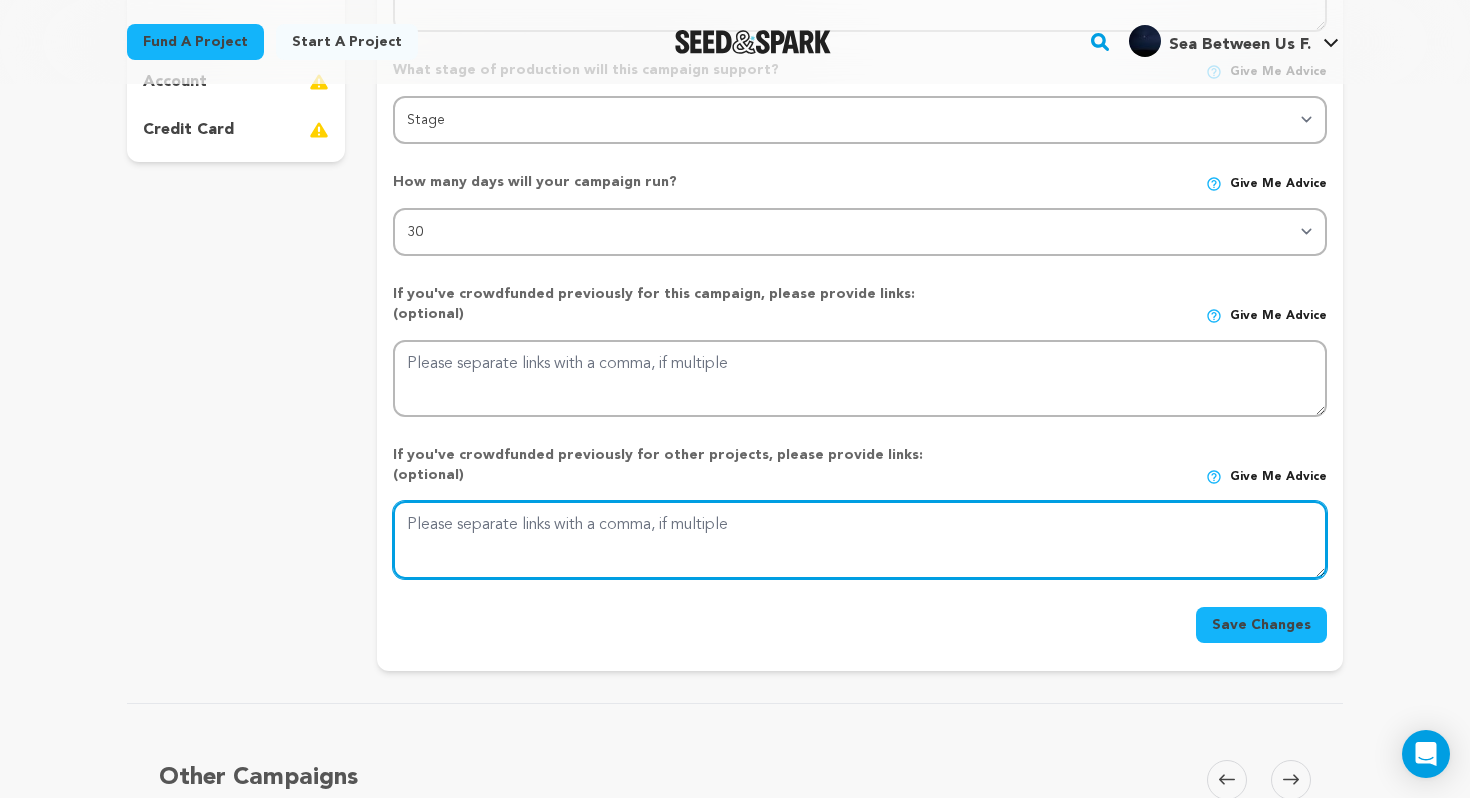 click at bounding box center (860, 540) 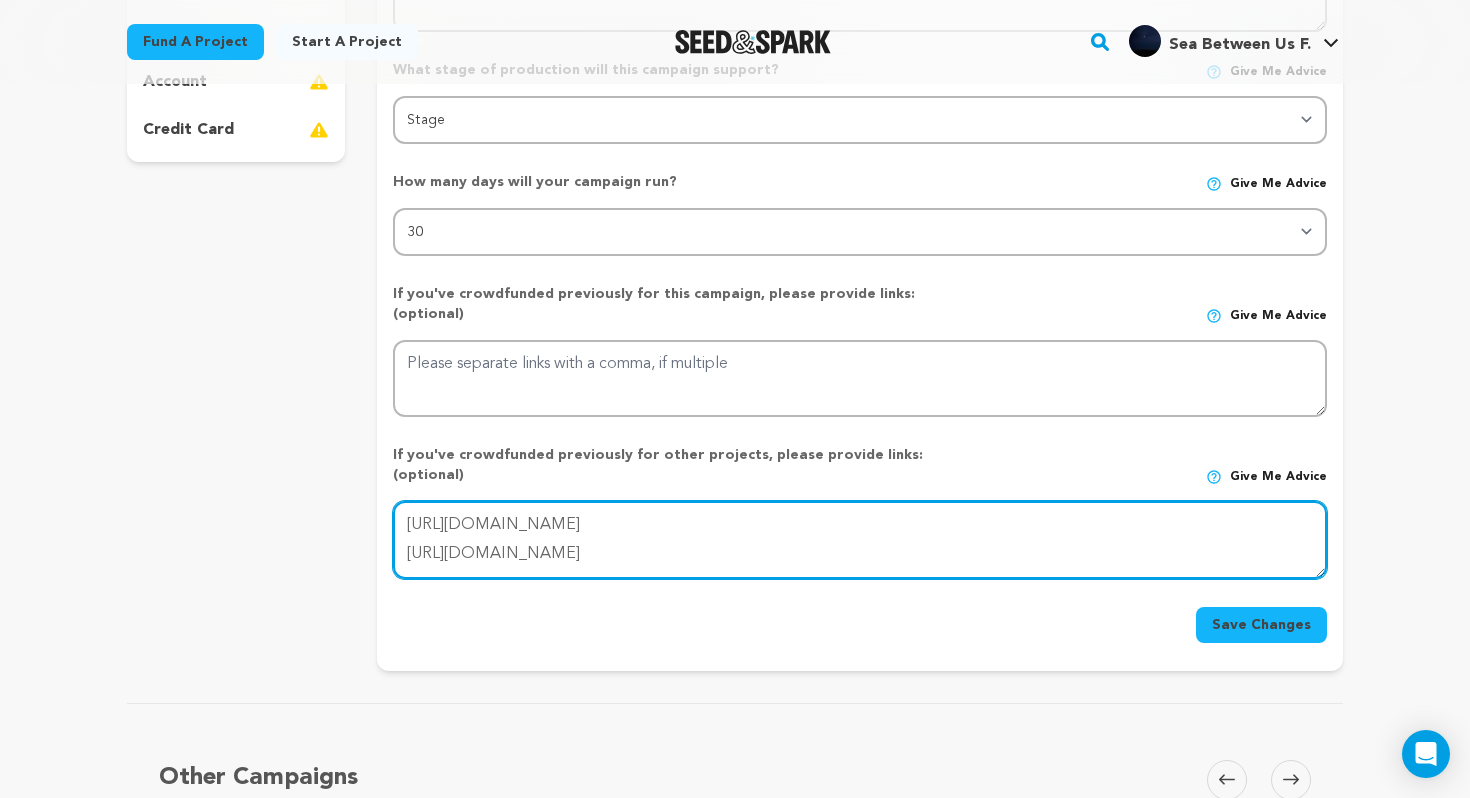 scroll, scrollTop: 0, scrollLeft: 0, axis: both 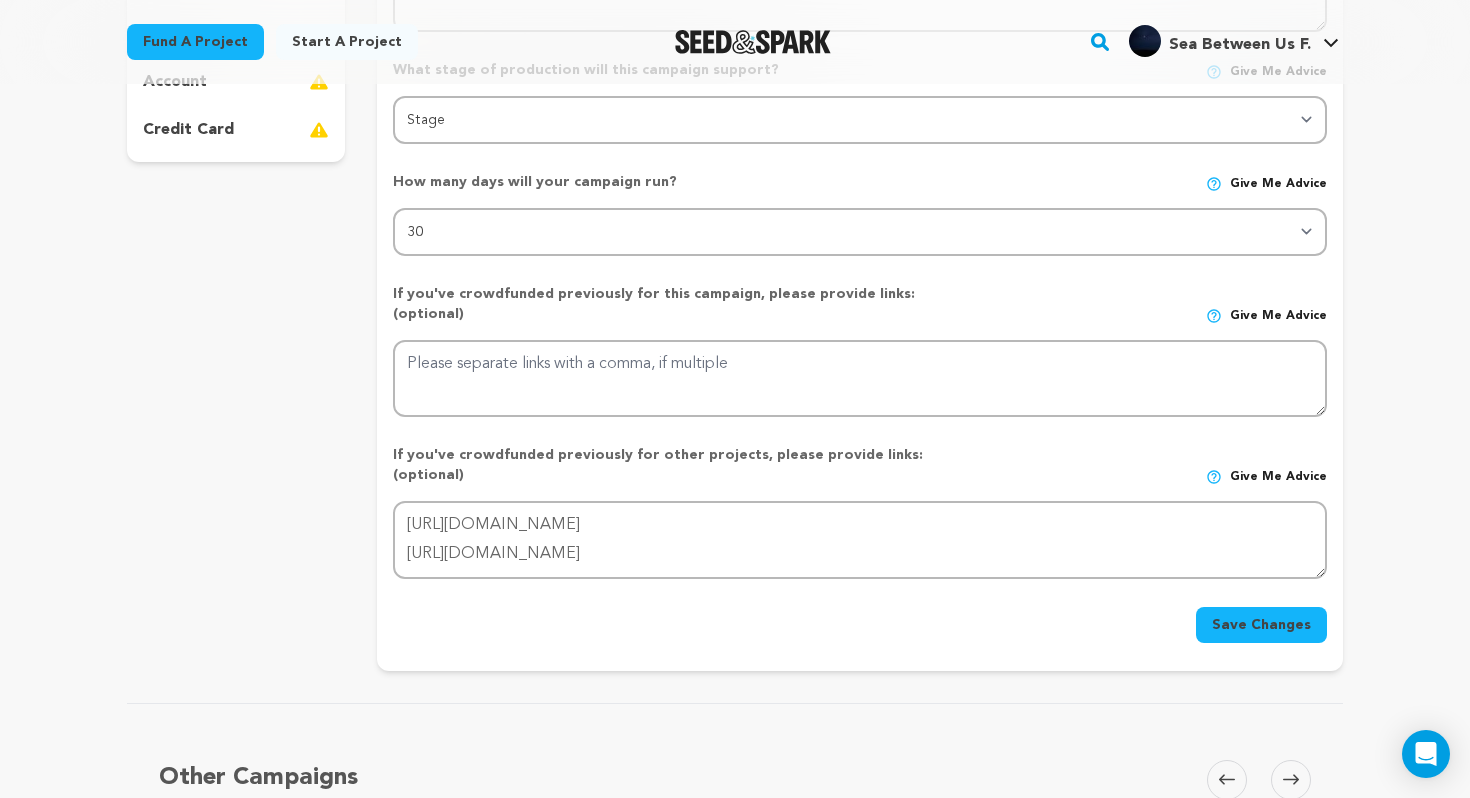 click on "Save Changes" at bounding box center [1261, 625] 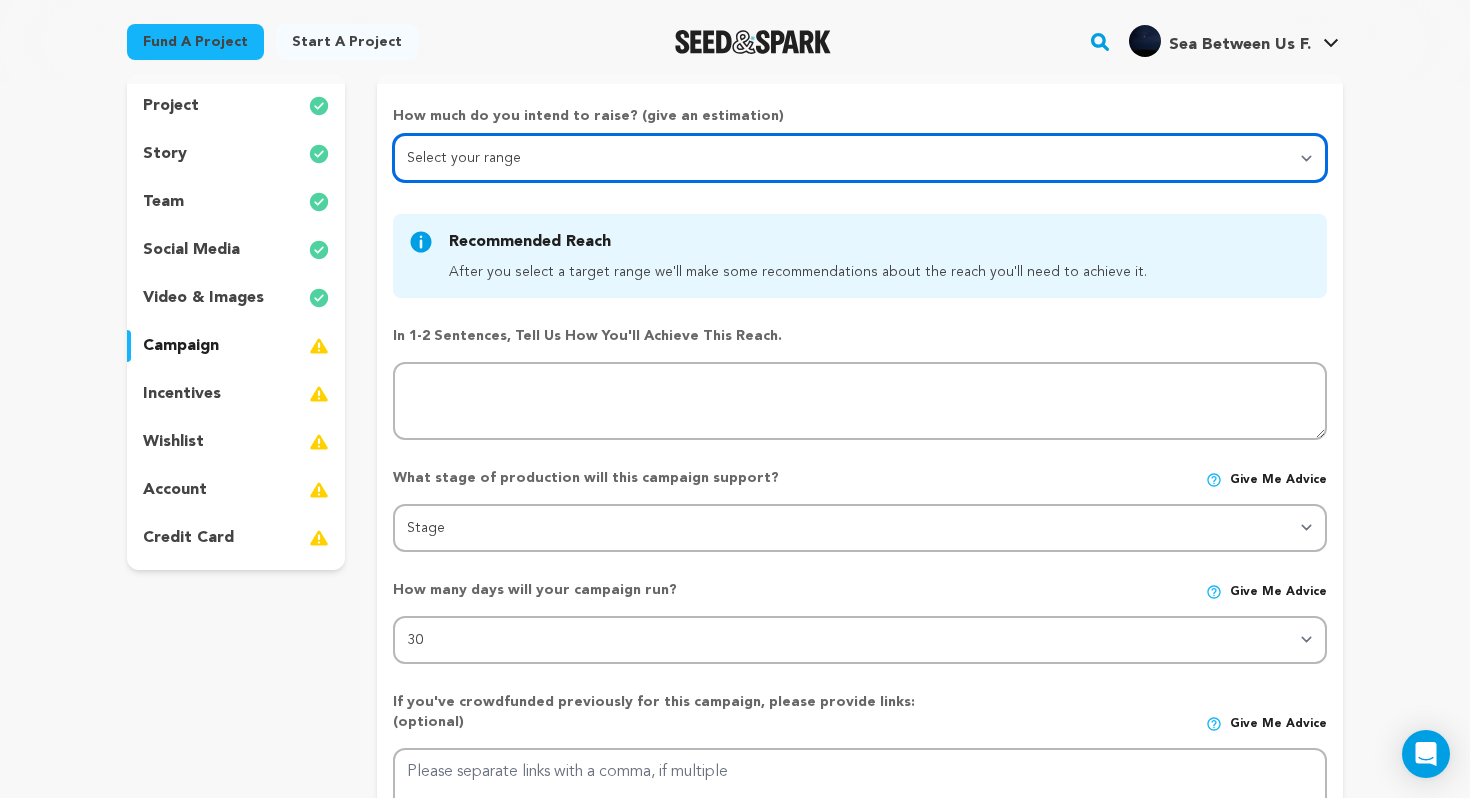 scroll, scrollTop: 165, scrollLeft: 0, axis: vertical 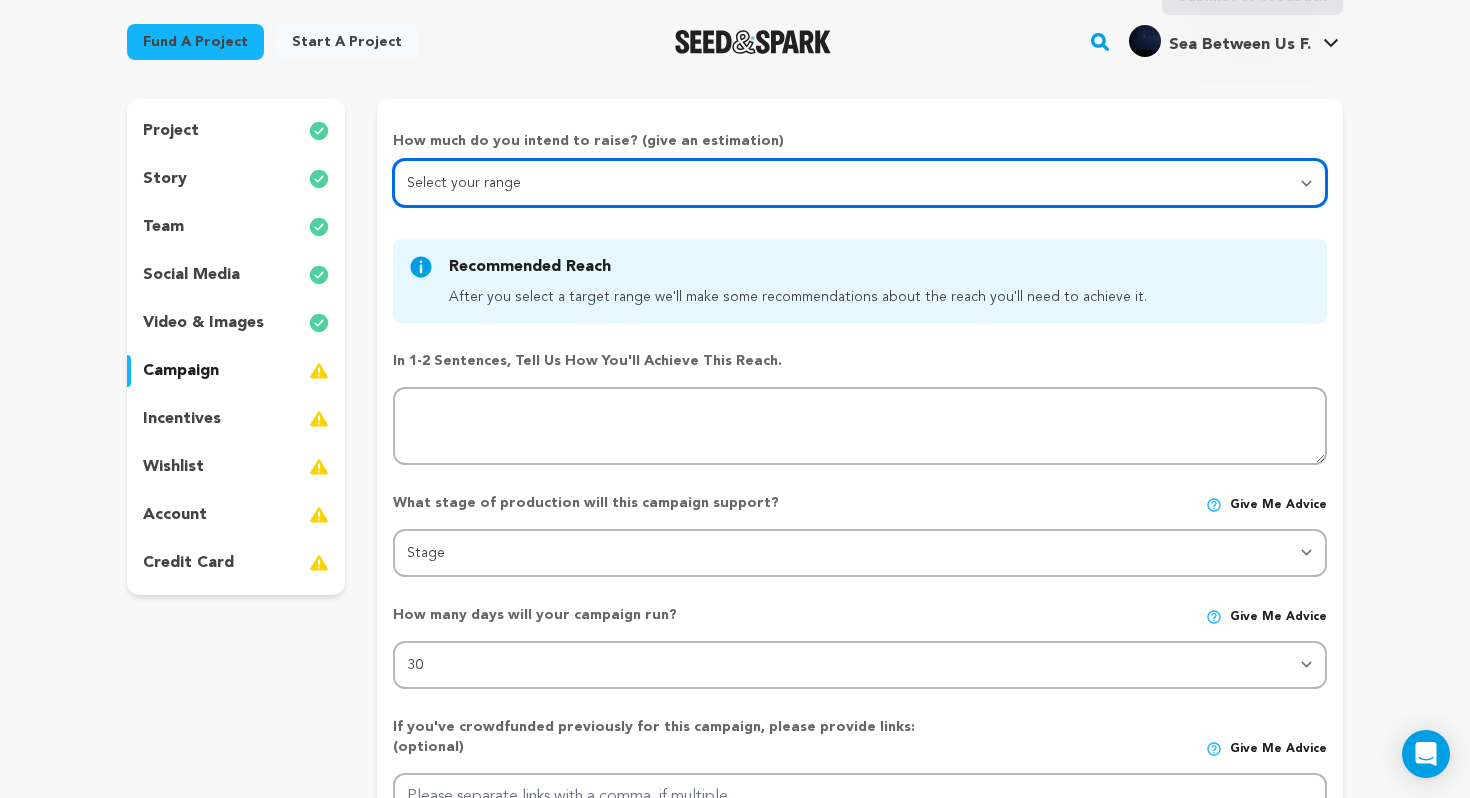click on "Select your range
Less than $10k 10k - $14k 15k - $24k 25k - $49k 50k or more" at bounding box center (860, 183) 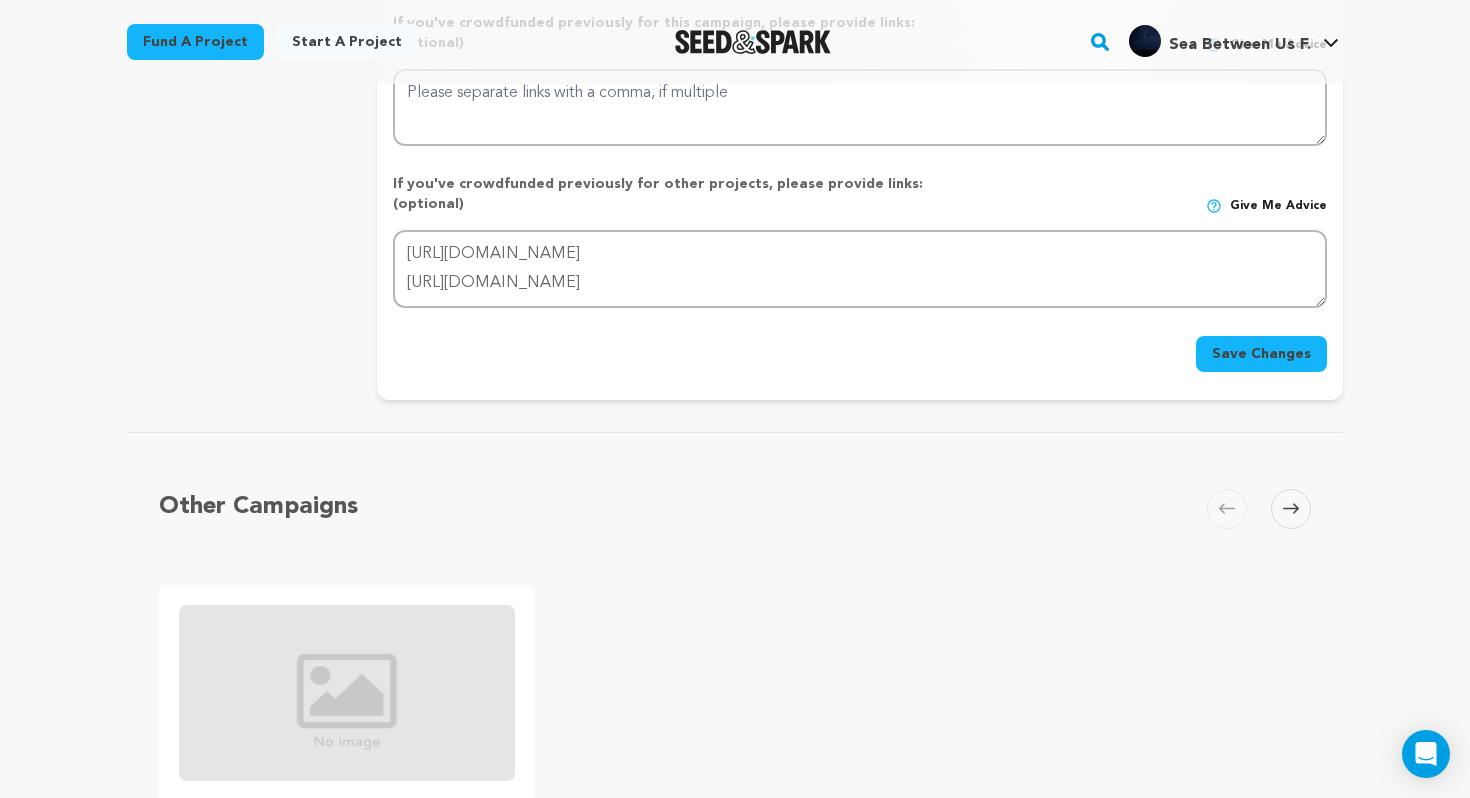 click on "Save Changes" at bounding box center [1261, 354] 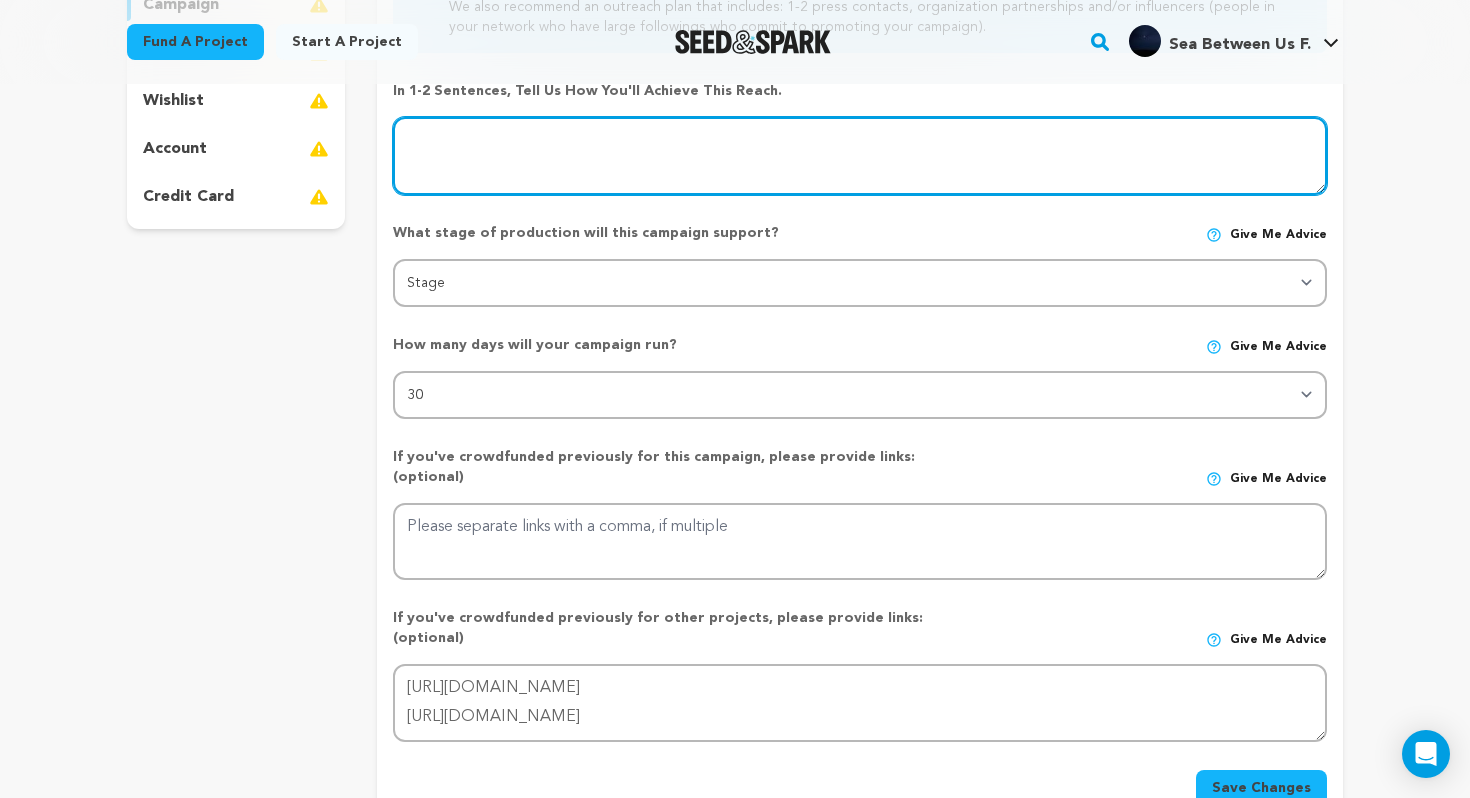 scroll, scrollTop: 516, scrollLeft: 0, axis: vertical 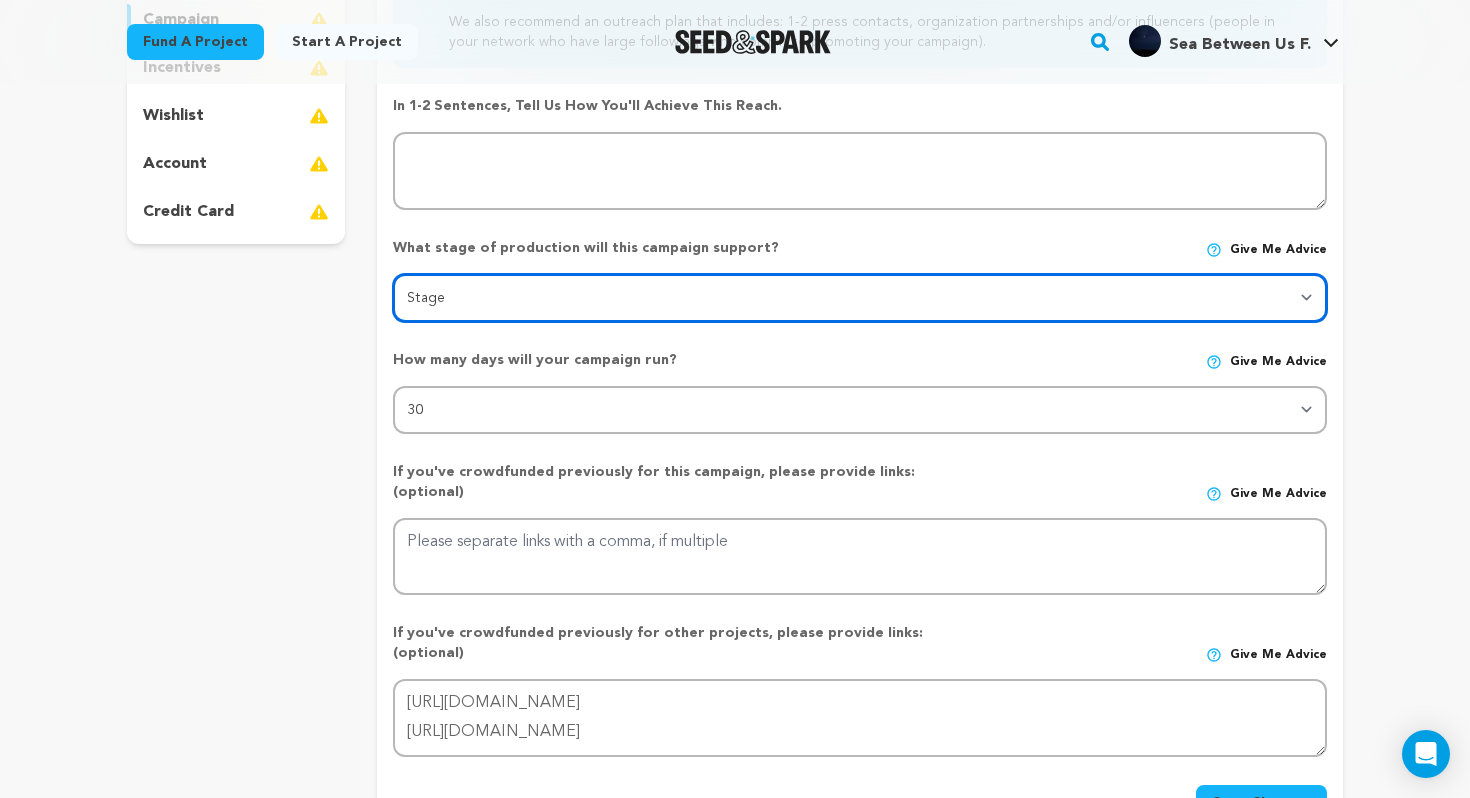 click on "Stage
DEVELOPMENT
PRODUCTION
POST-PRODUCTION
DISTRIBUTION
PRE-PRODUCTION
ENHANCEMENT
PRODUCTION PHASE 2
FESTIVALS
PR/MARKETING
TOUR
IMPACT CAMPAIGN" at bounding box center (860, 298) 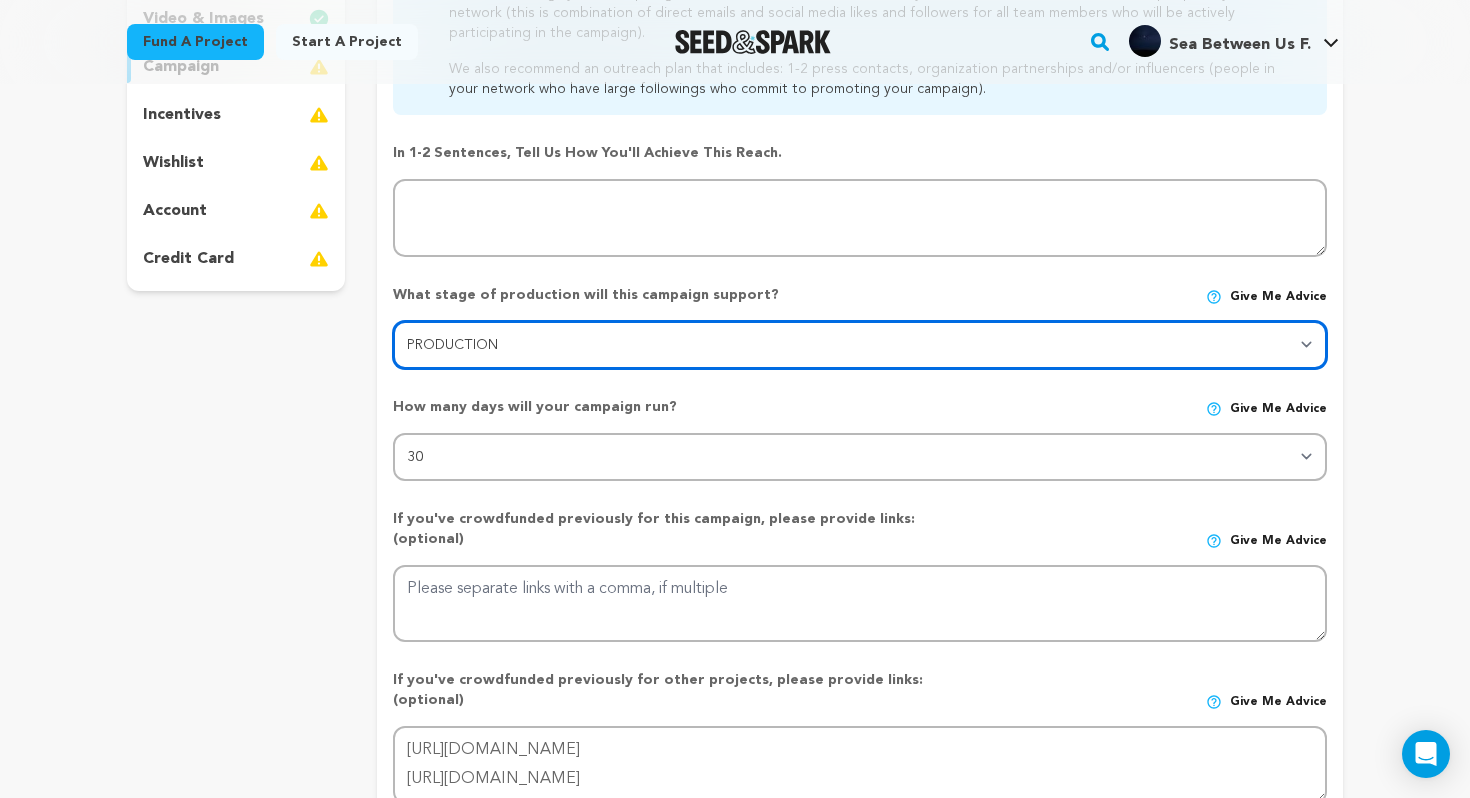 scroll, scrollTop: 449, scrollLeft: 0, axis: vertical 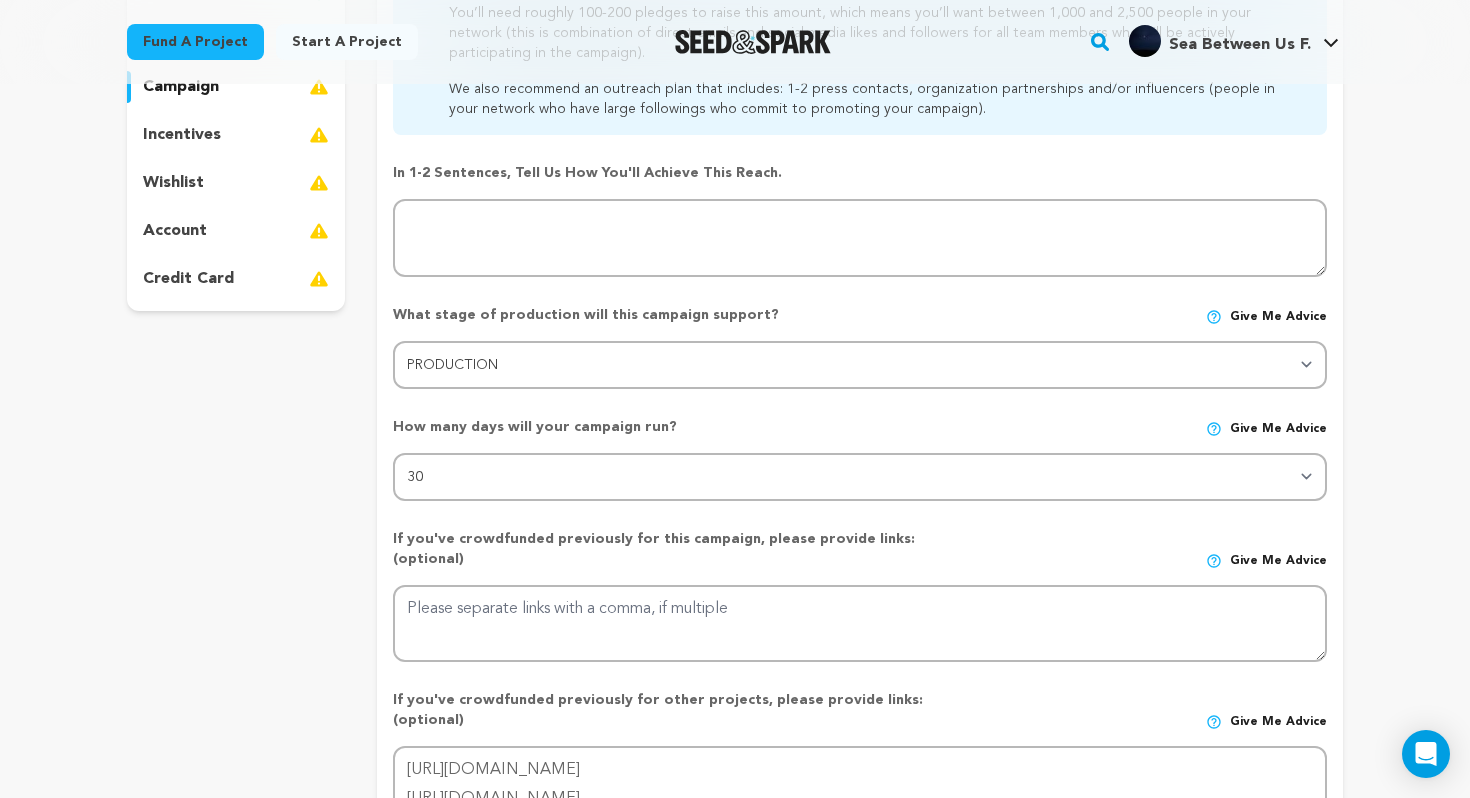 click on "What stage of production will this campaign support?
Give me advice
Stage
DEVELOPMENT
PRODUCTION
POST-PRODUCTION
DISTRIBUTION
PRE-PRODUCTION
ENHANCEMENT
PRODUCTION PHASE 2
FESTIVALS
PR/MARKETING
TOUR IMPACT CAMPAIGN" at bounding box center [860, 339] 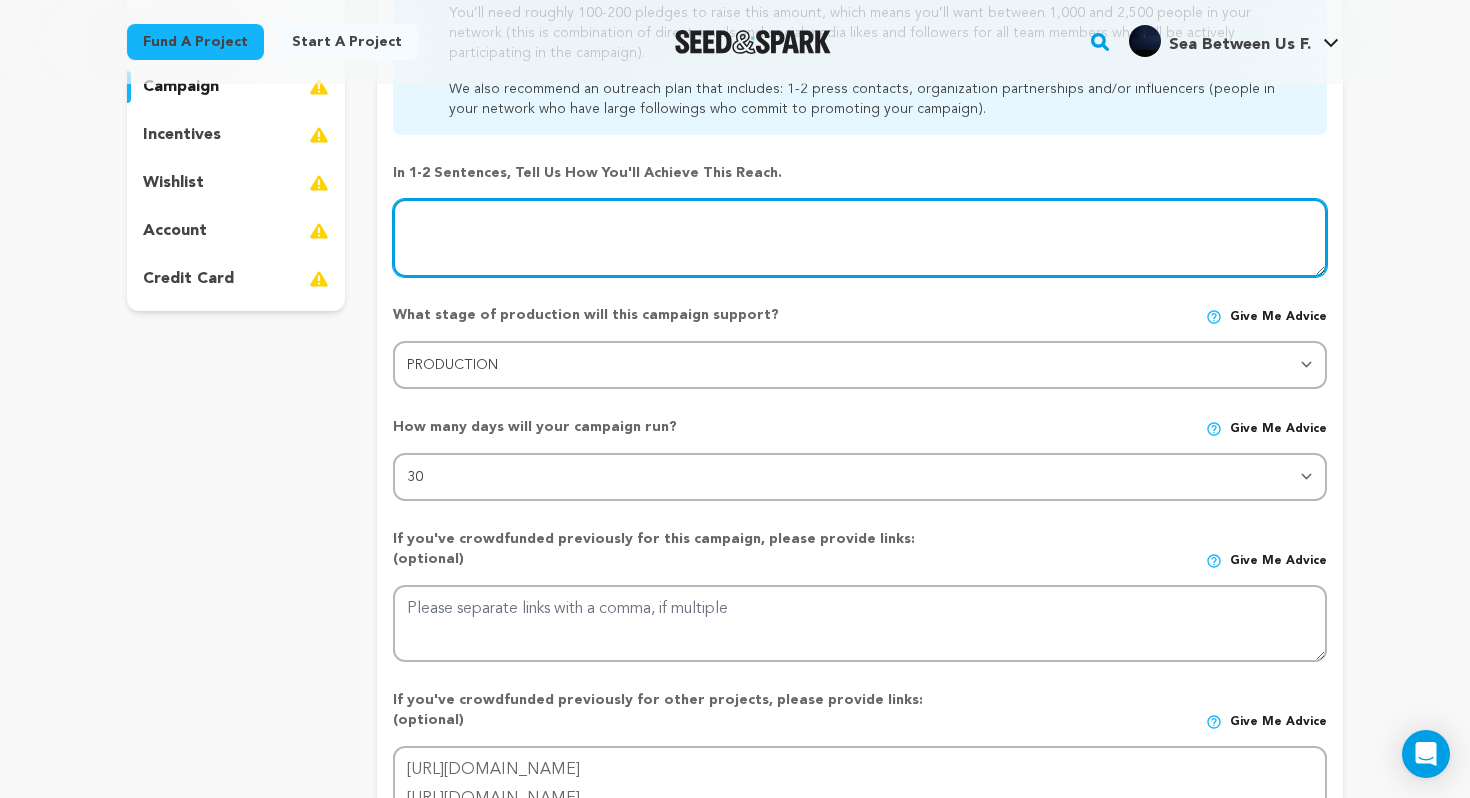 click at bounding box center [860, 238] 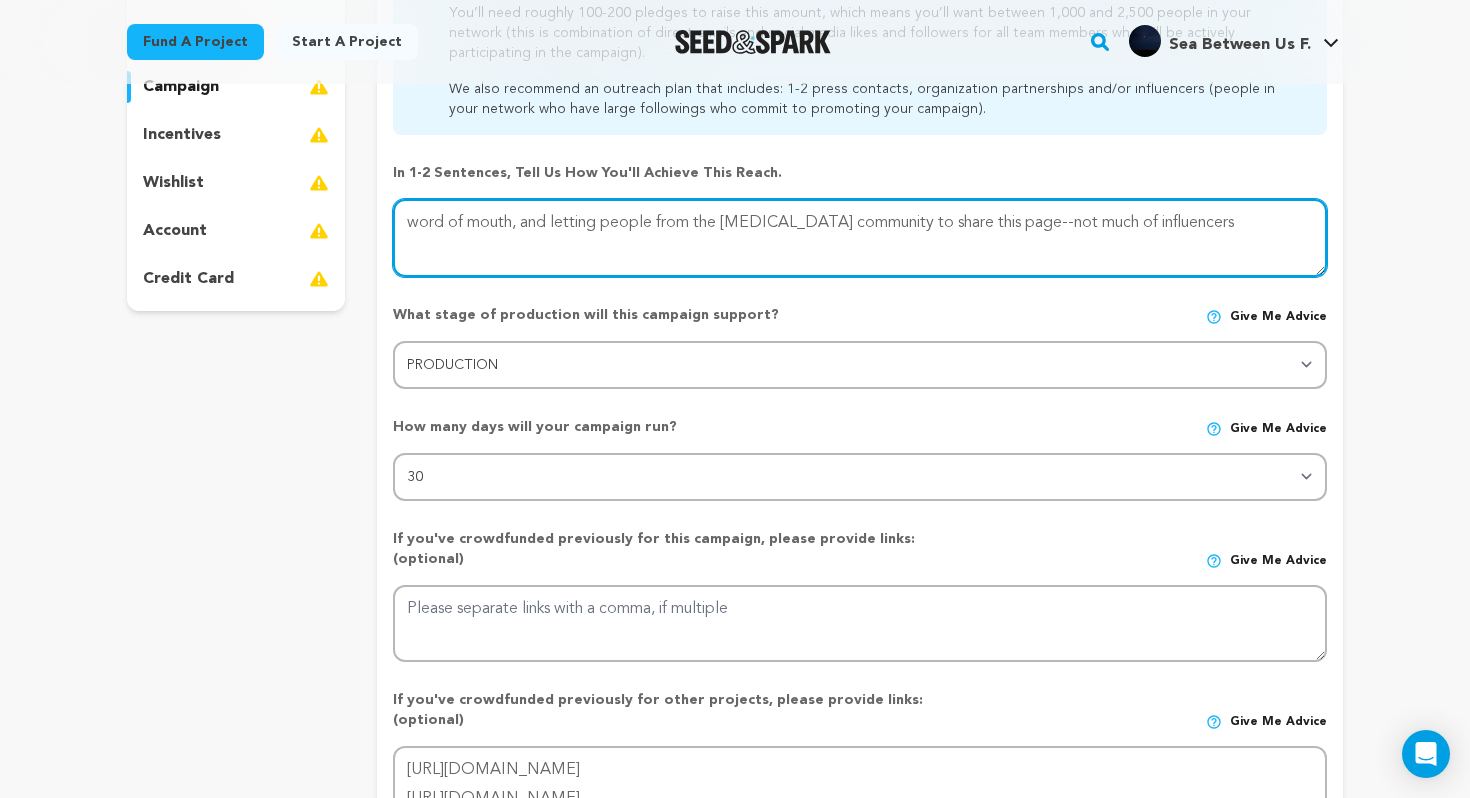 click at bounding box center (860, 238) 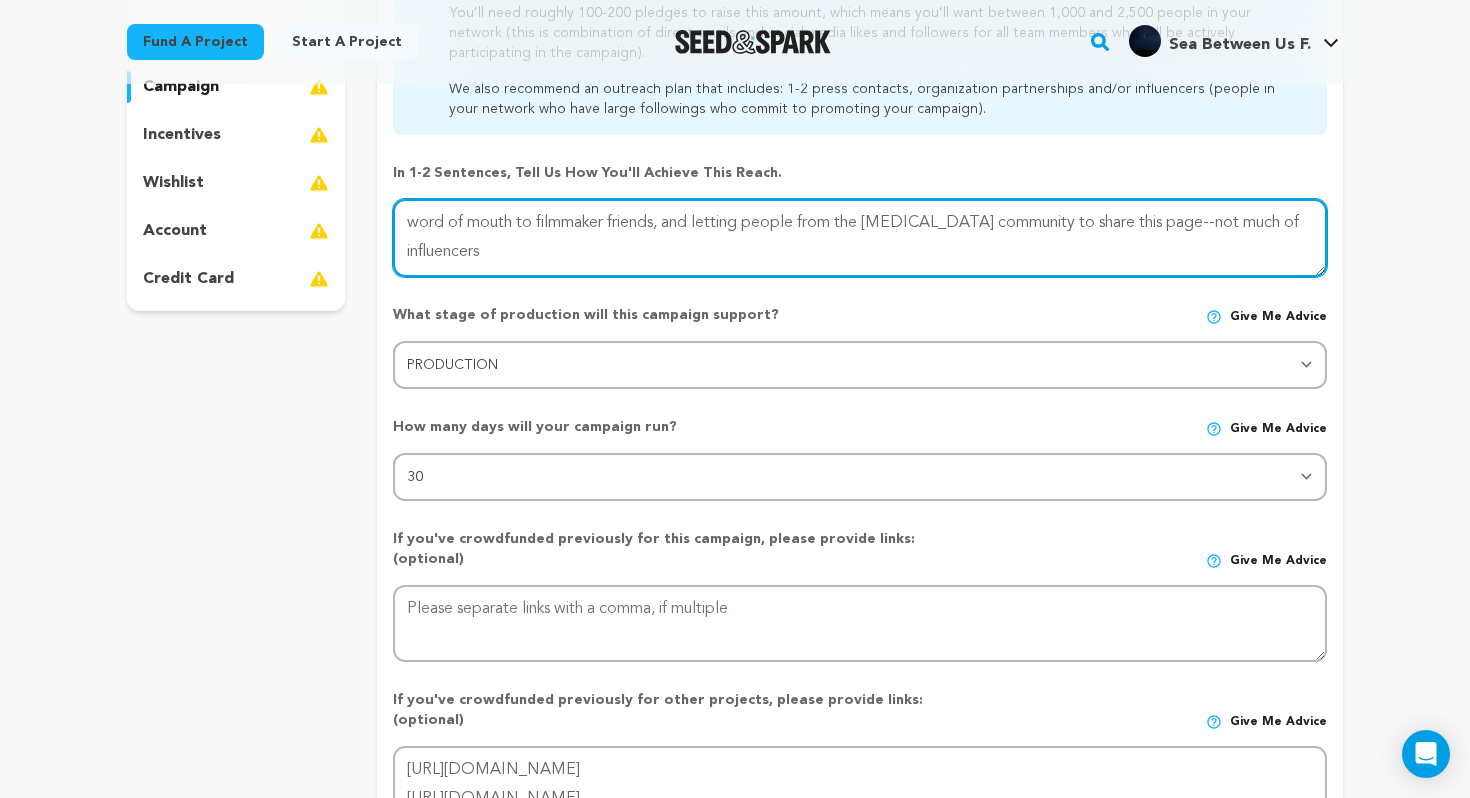 click at bounding box center [860, 238] 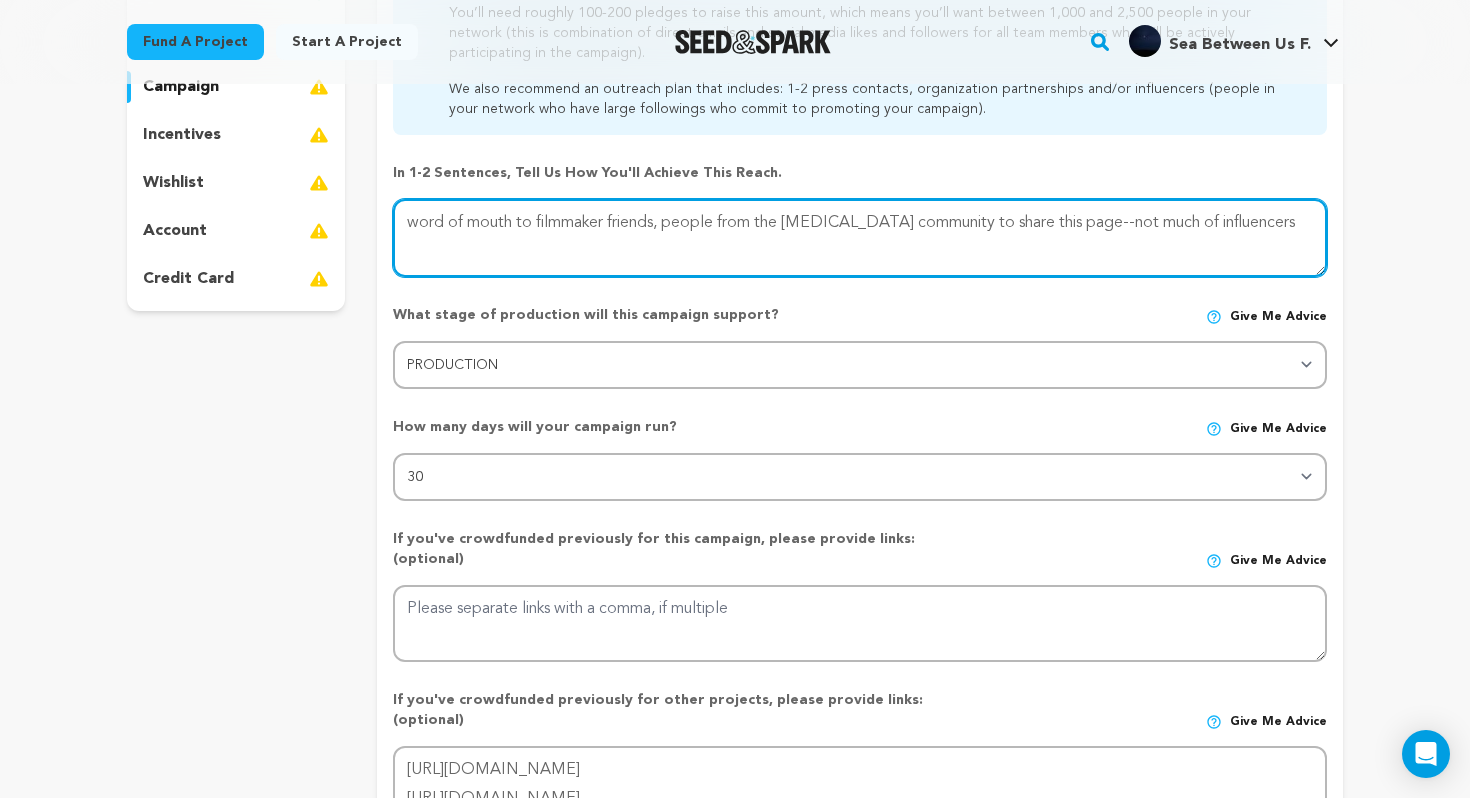 click at bounding box center (860, 238) 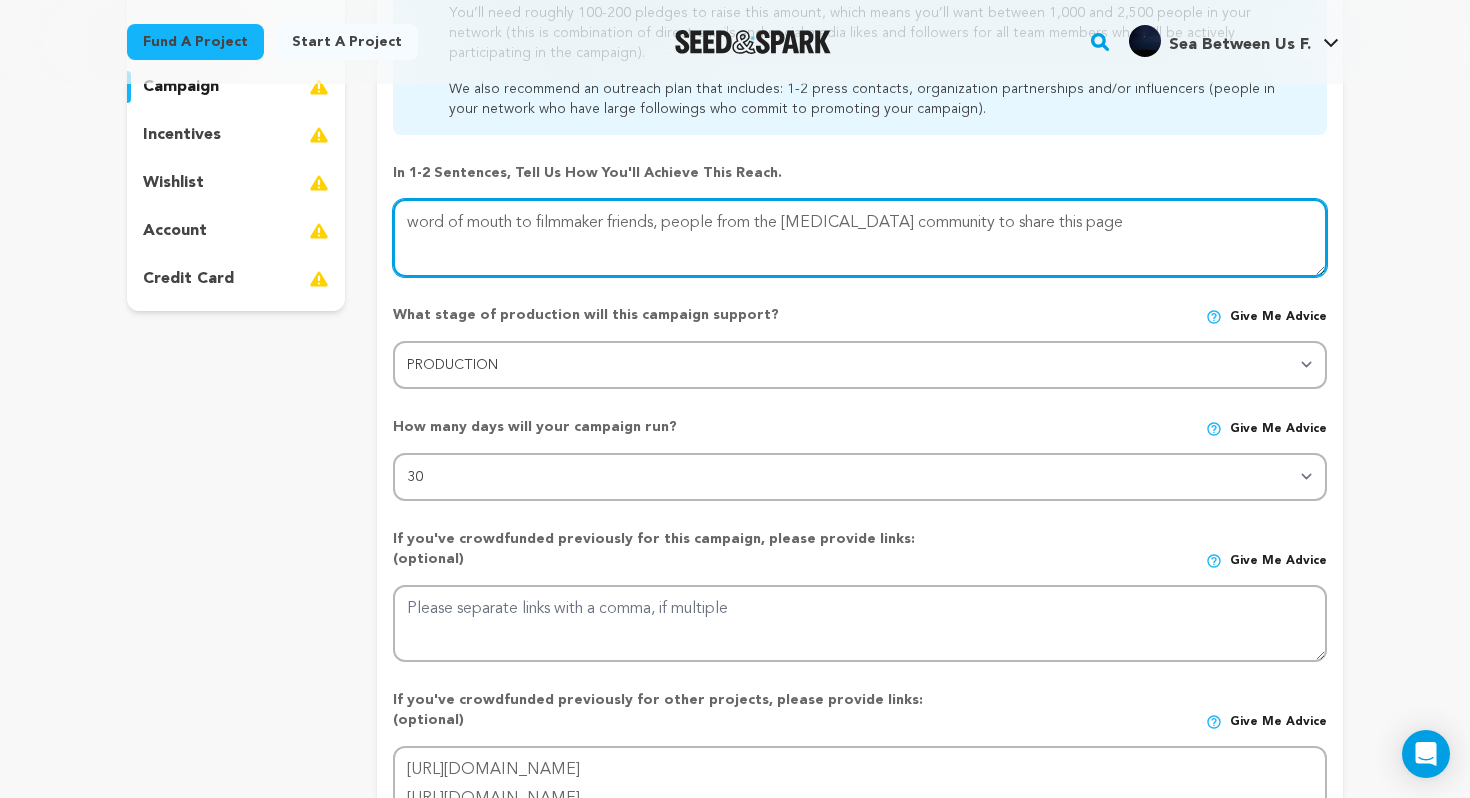 click at bounding box center [860, 238] 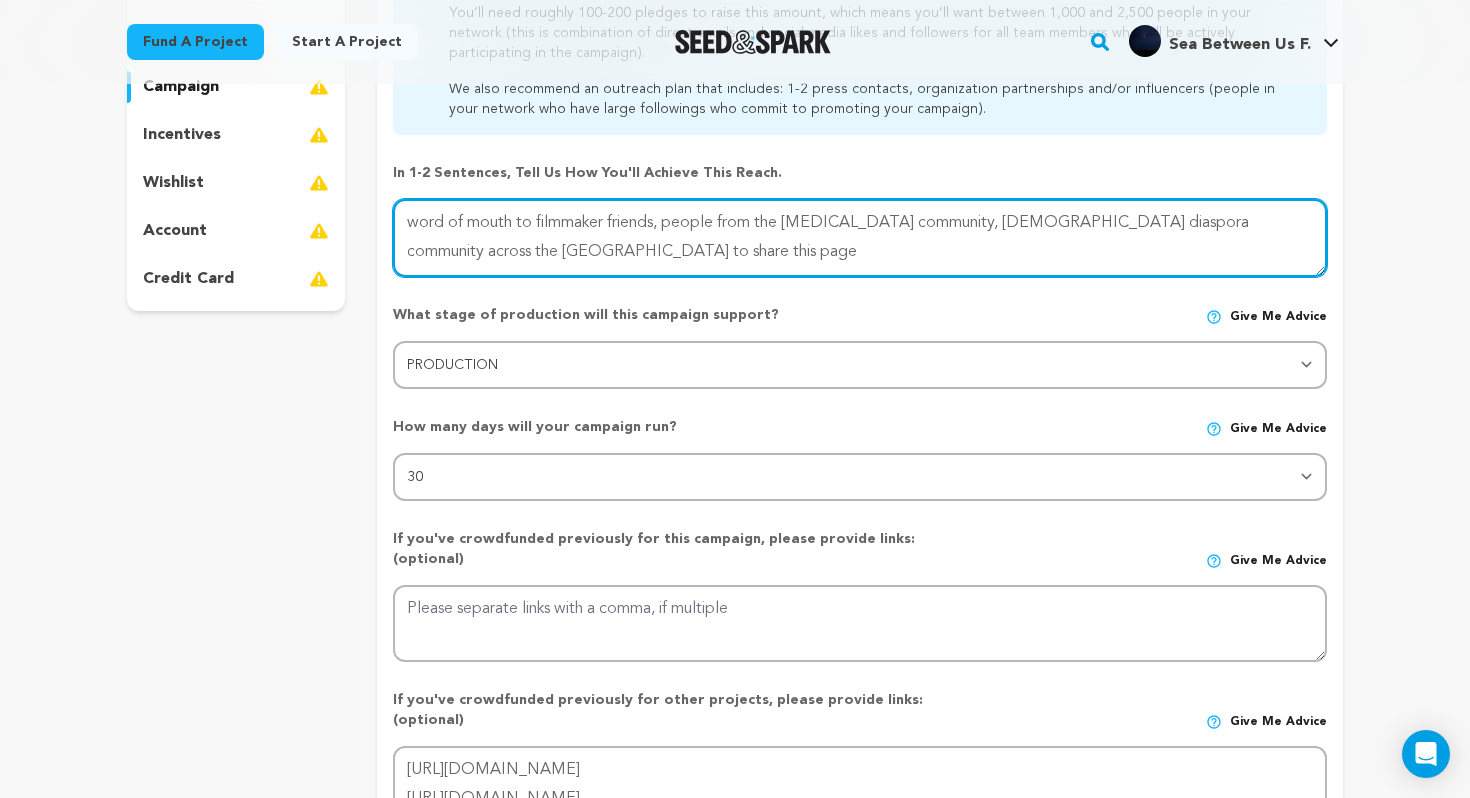 click at bounding box center [860, 238] 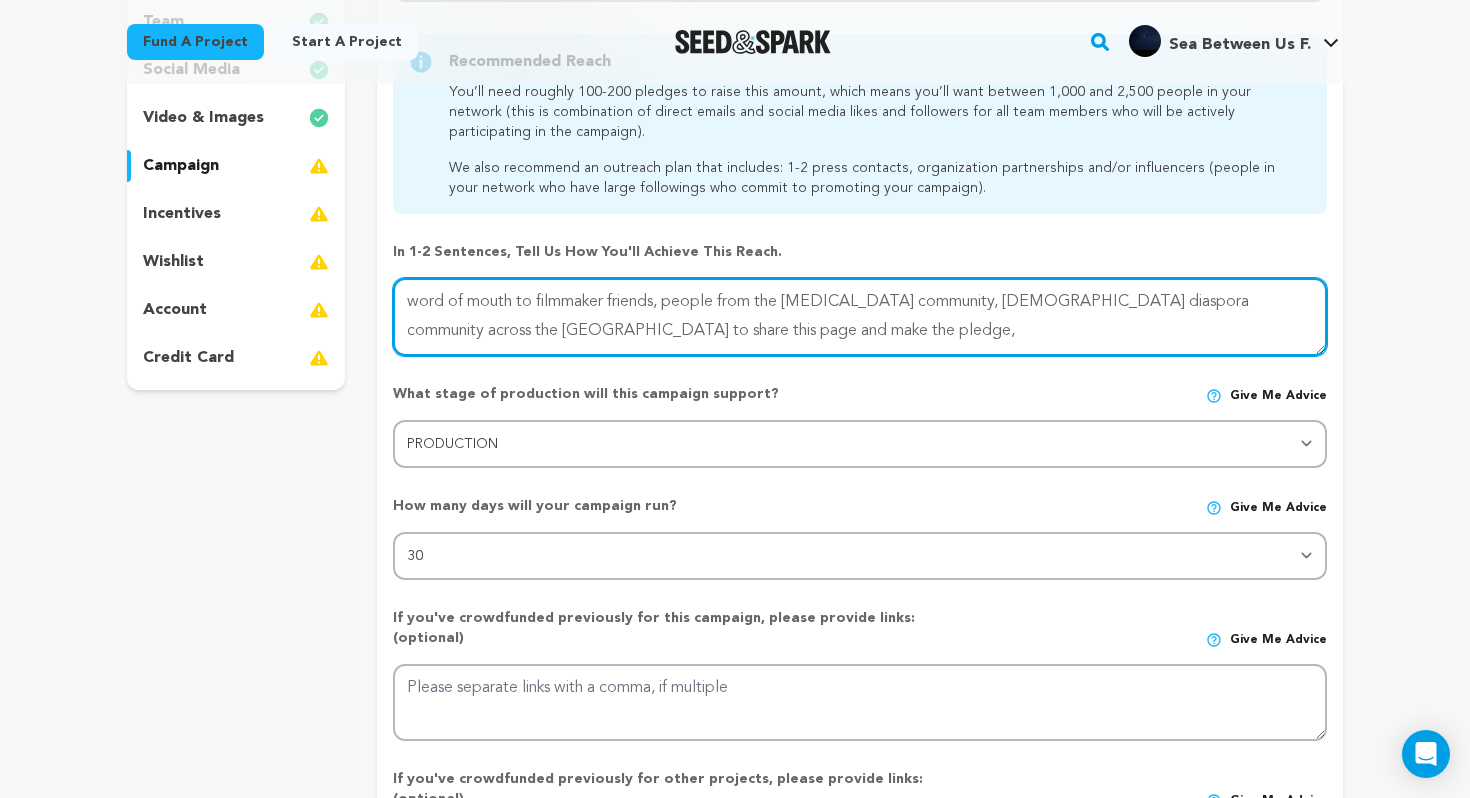 scroll, scrollTop: 358, scrollLeft: 0, axis: vertical 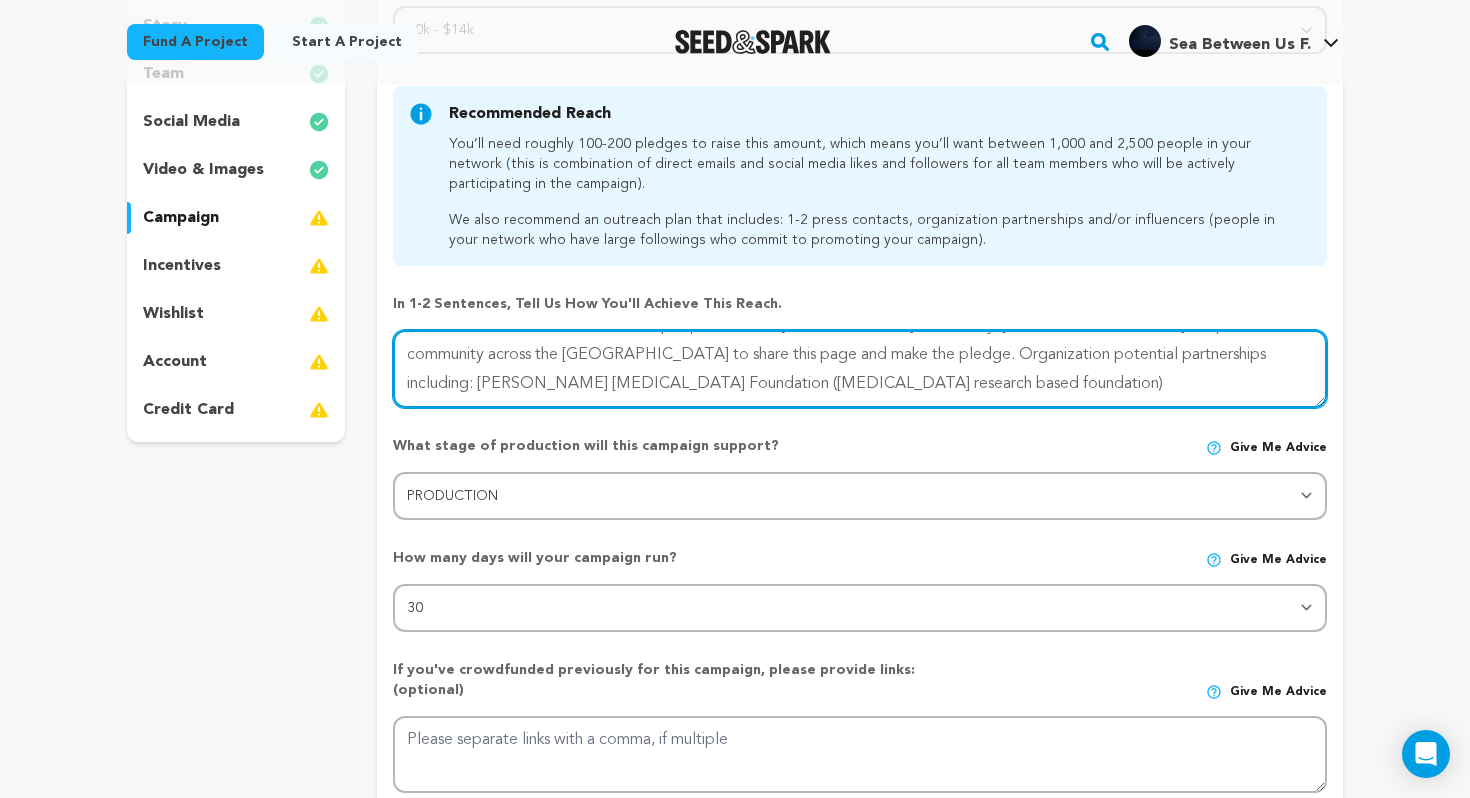 type on "word of mouth to filmmaker friends, people from the thalassemia community, Indonesian diaspora community across the US to share this page and make the pledge. Organization potential partnerships including: Cooley's Anemia Foundation (Thalassemia research based foundation)" 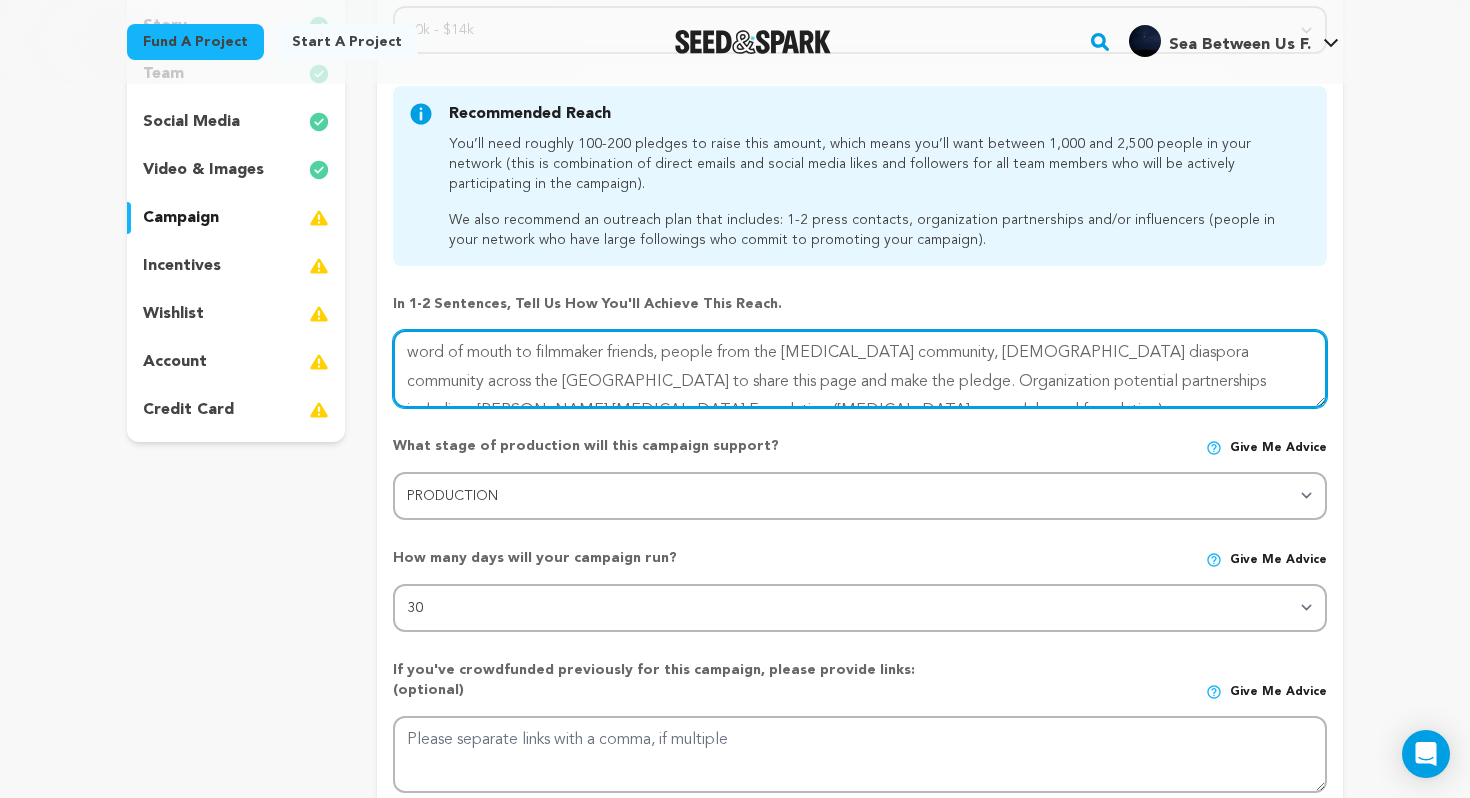 scroll, scrollTop: 29, scrollLeft: 0, axis: vertical 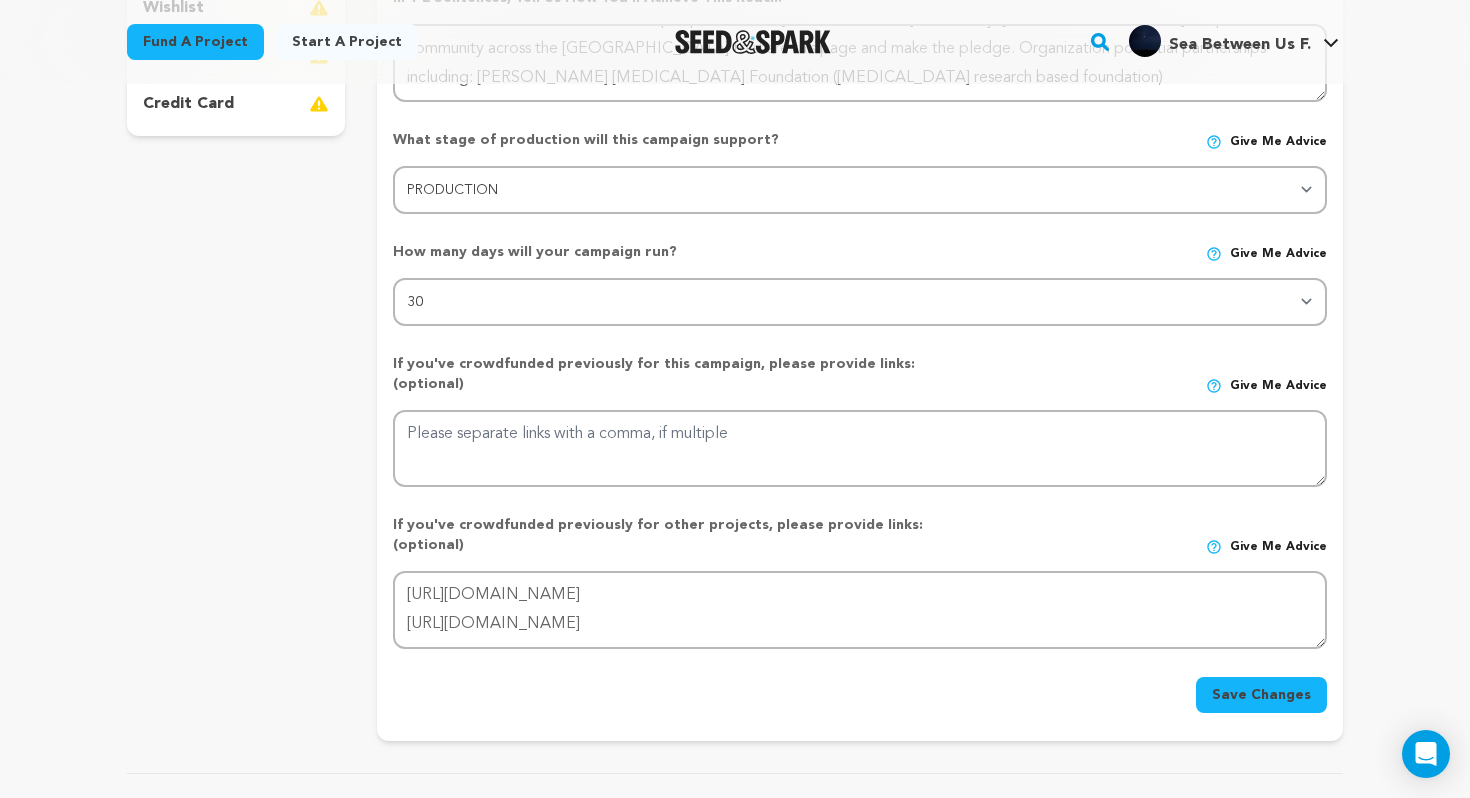 click on "Save Changes" at bounding box center [1261, 695] 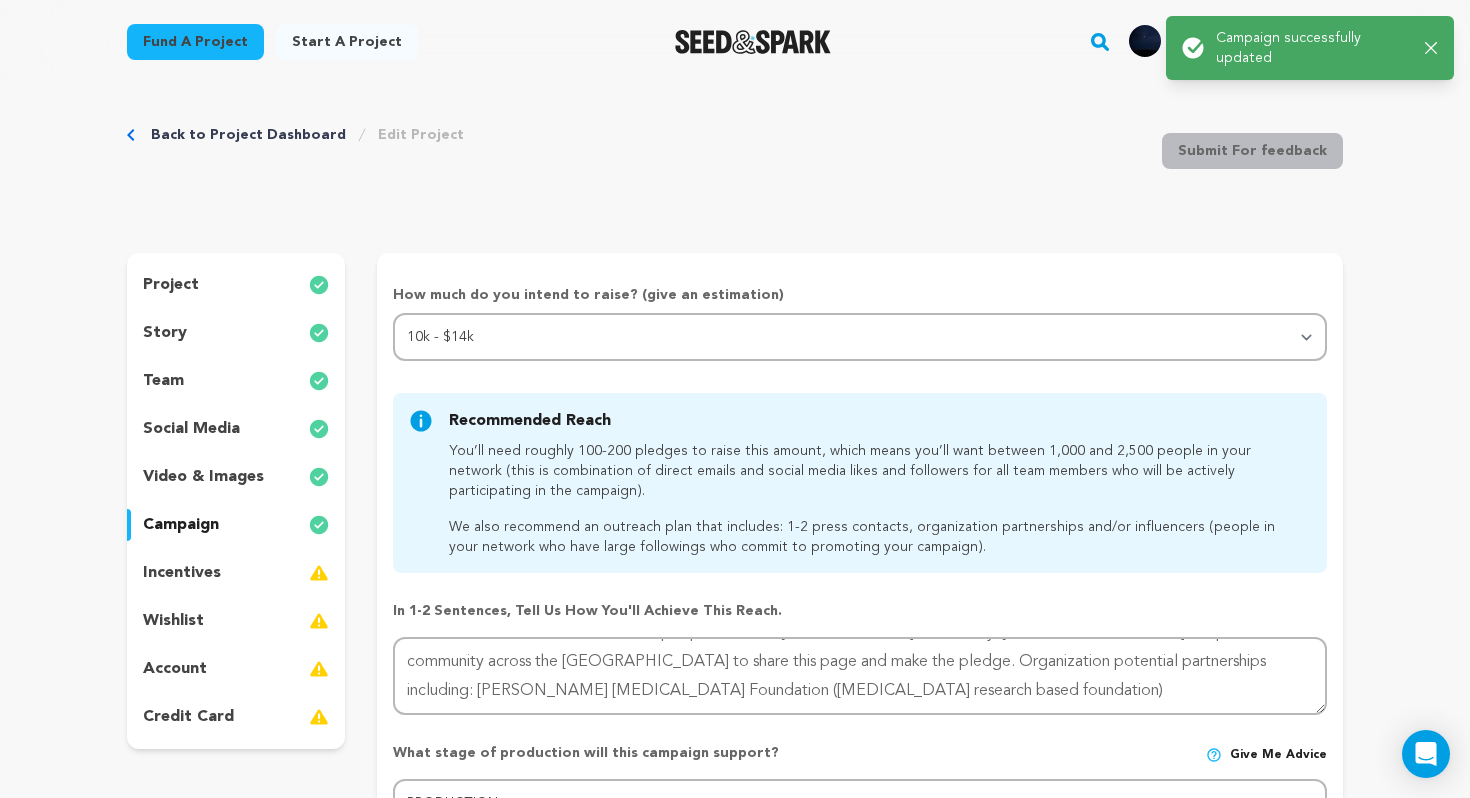scroll, scrollTop: 0, scrollLeft: 0, axis: both 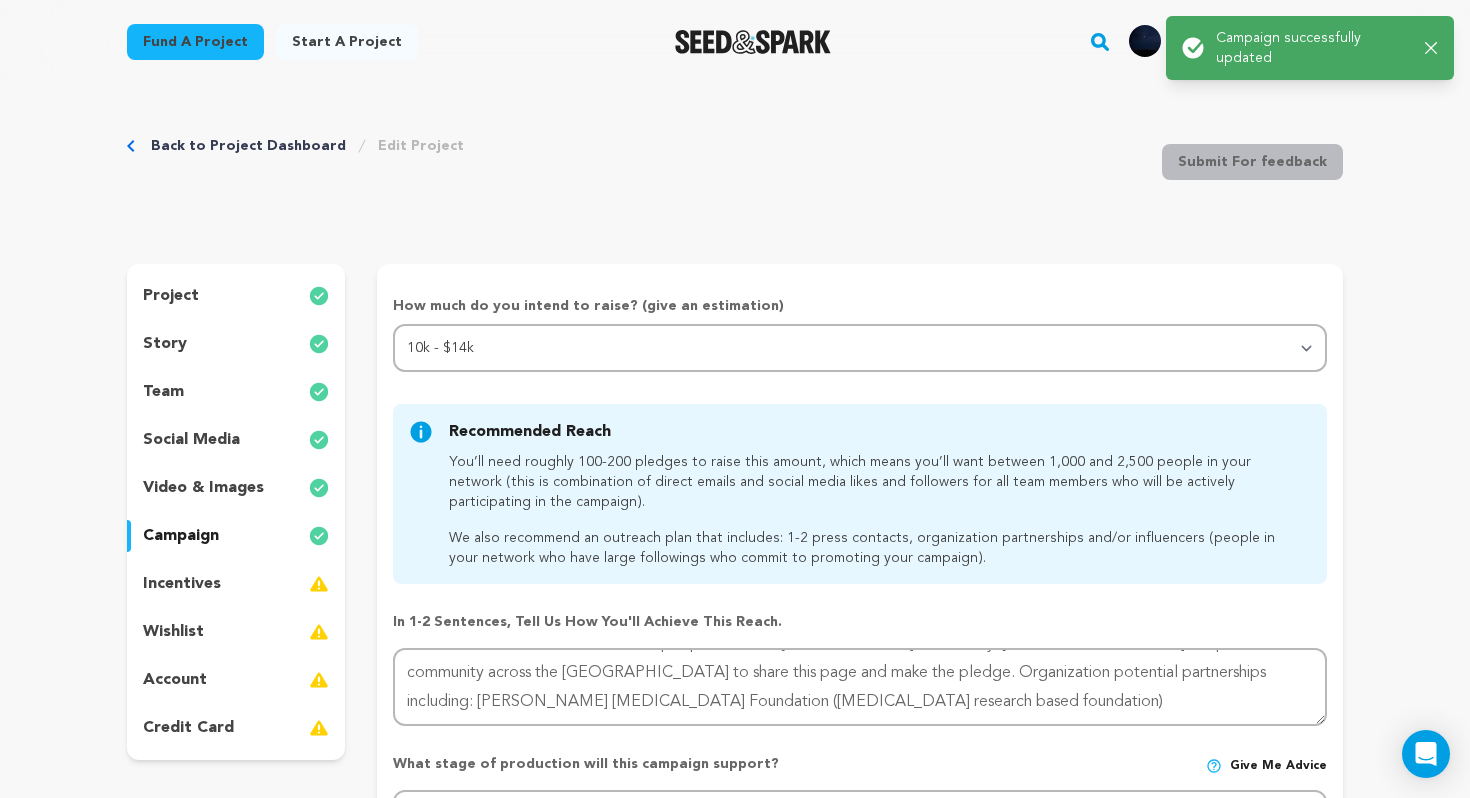 click on "incentives" at bounding box center [236, 584] 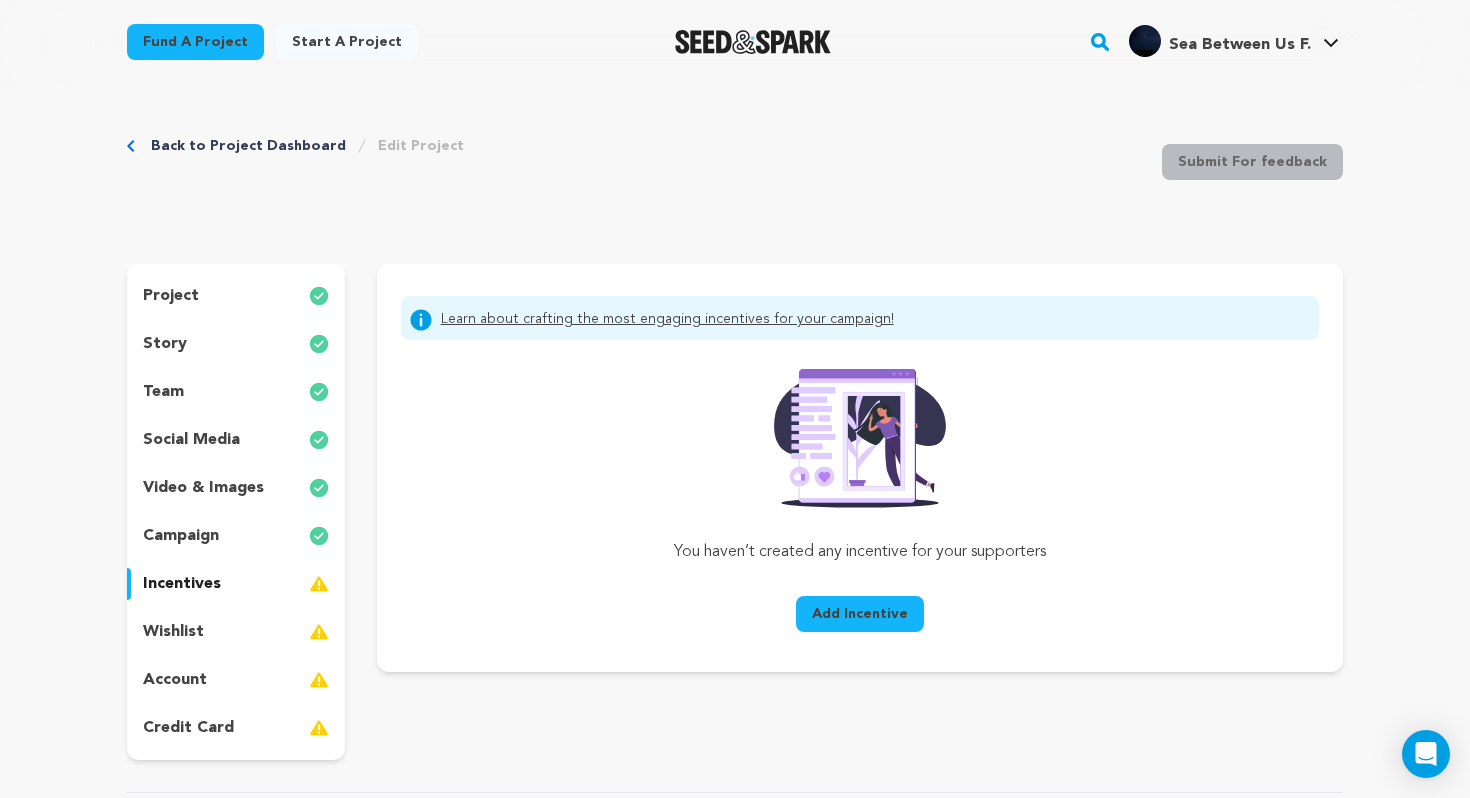 click on "Add Incentive" at bounding box center (860, 614) 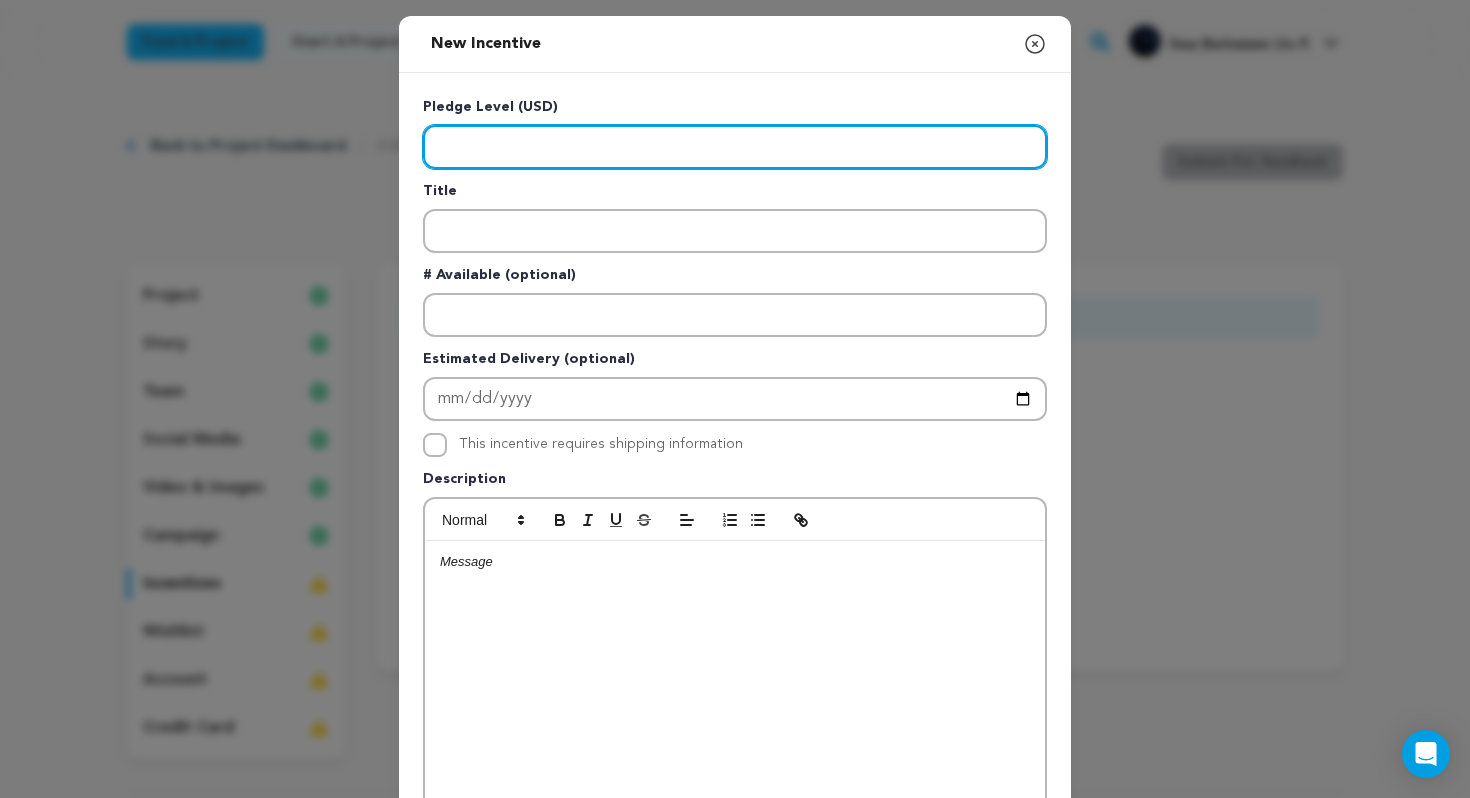 click at bounding box center (735, 147) 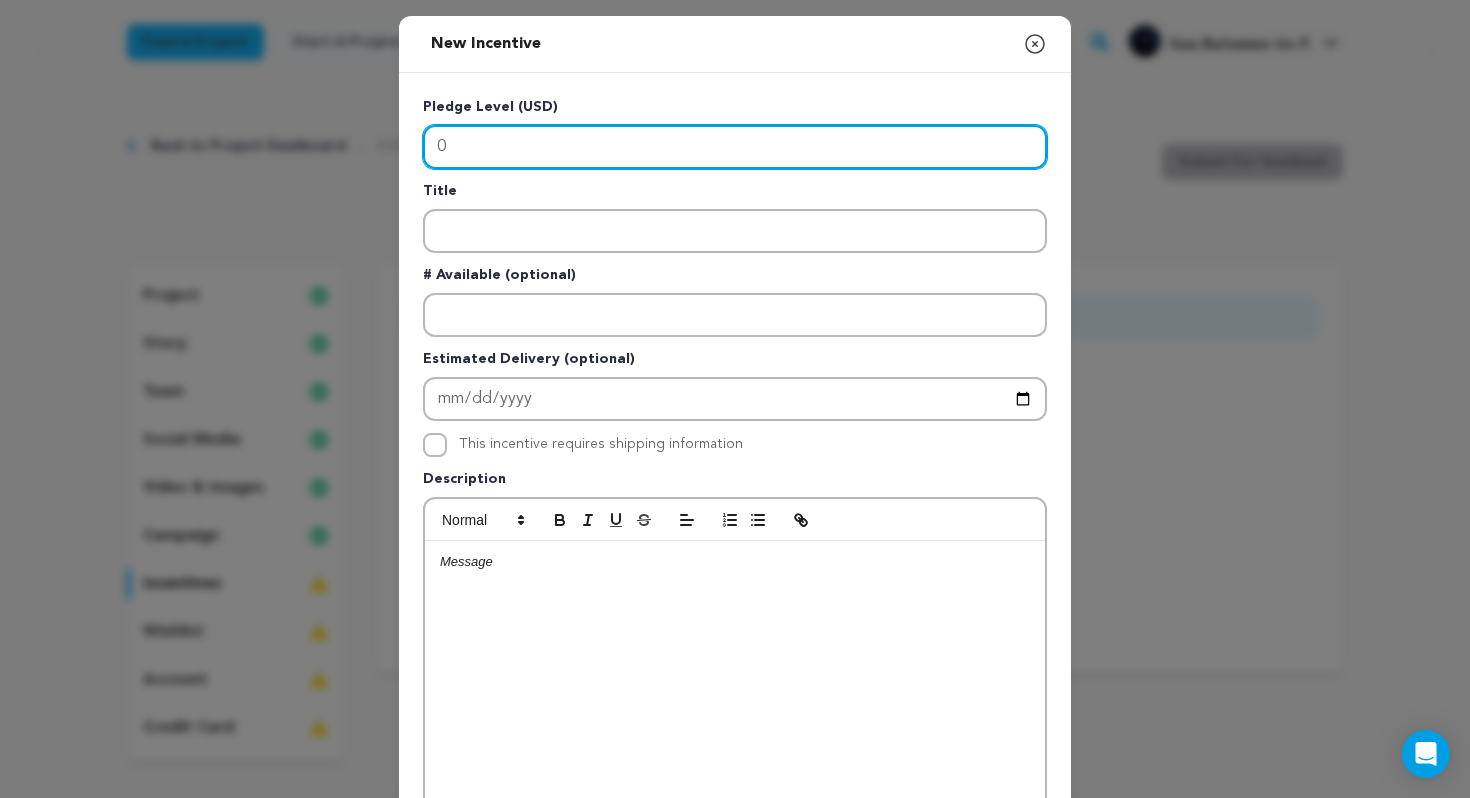 type on "0" 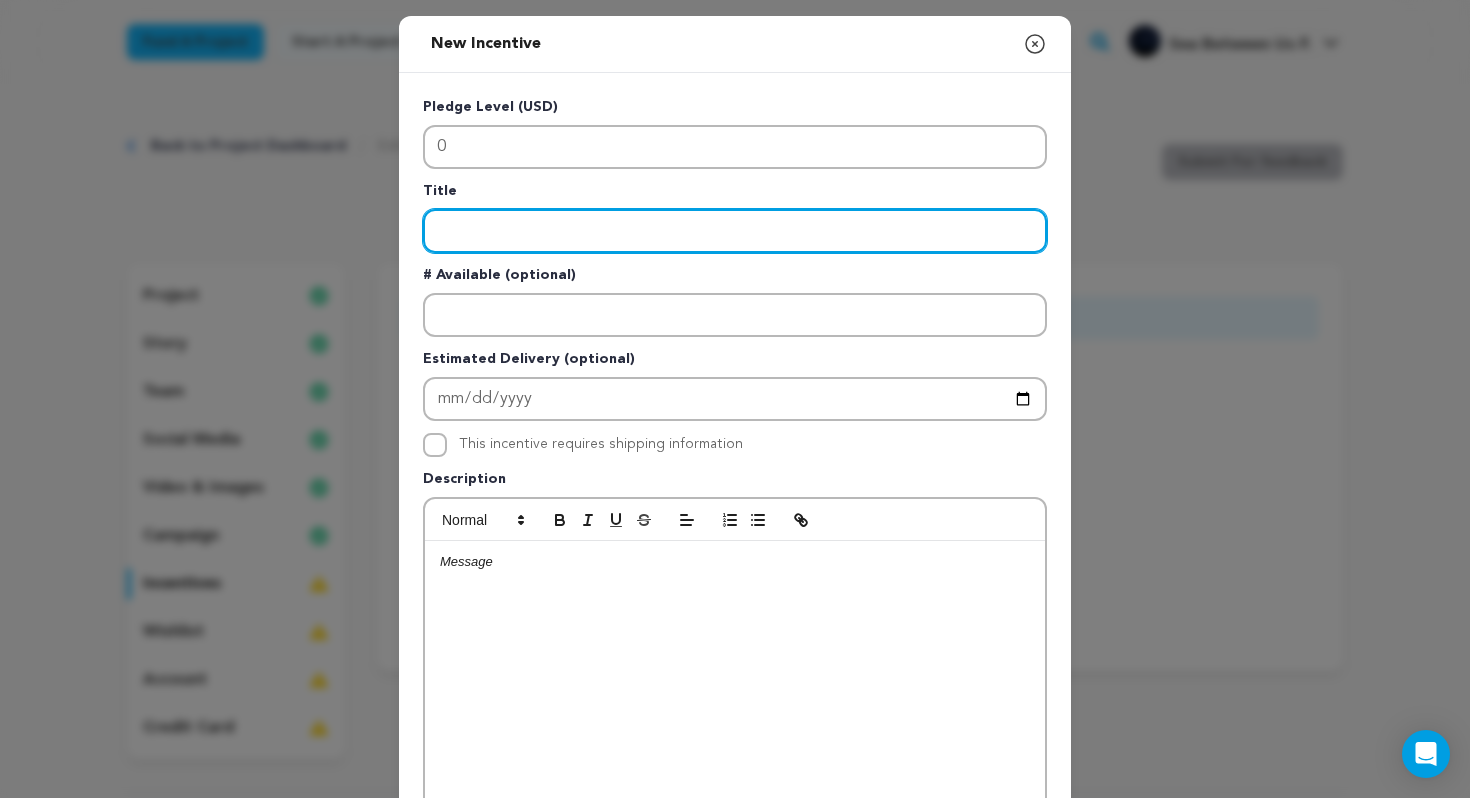 click at bounding box center [735, 231] 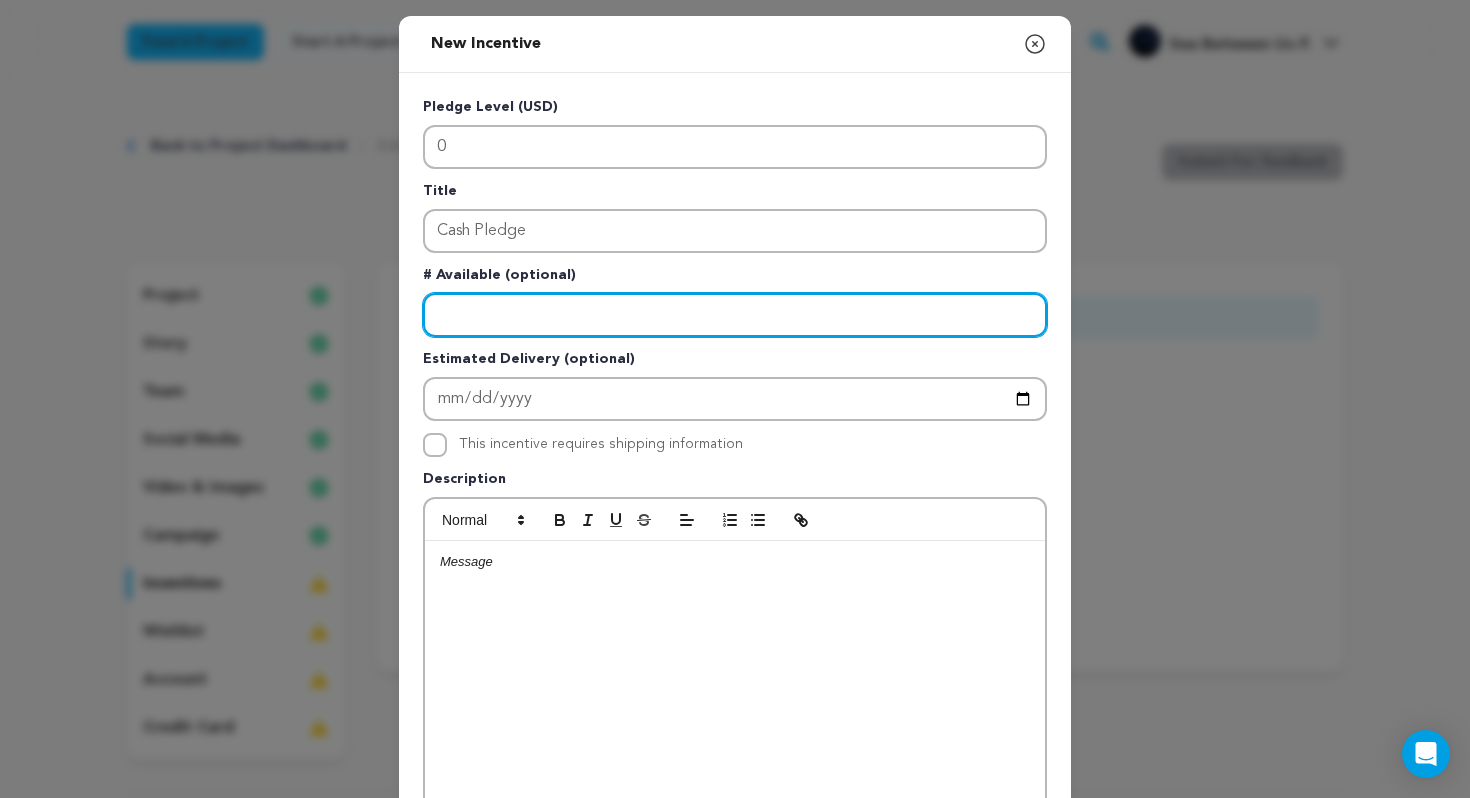 click at bounding box center (735, 315) 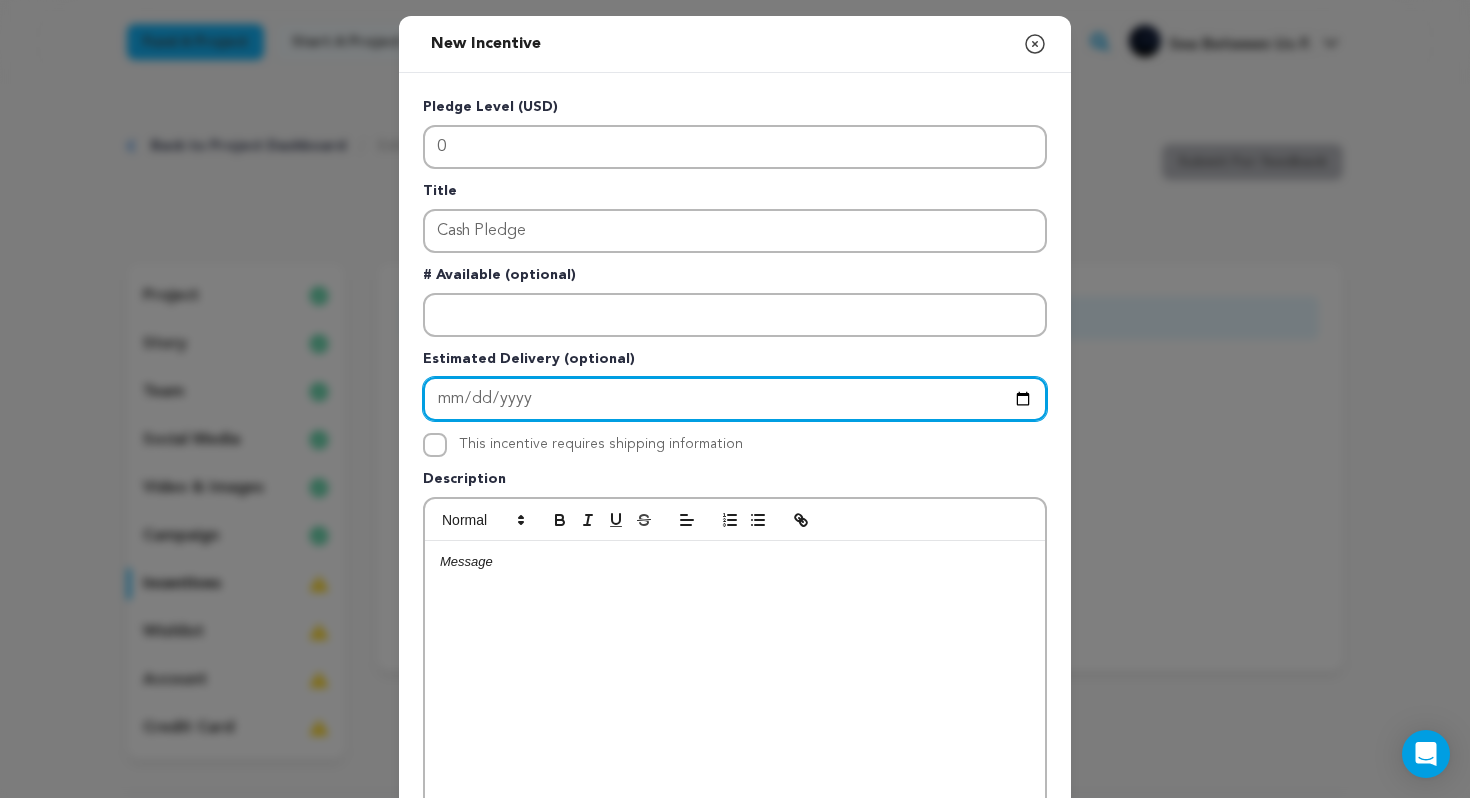 click at bounding box center (735, 399) 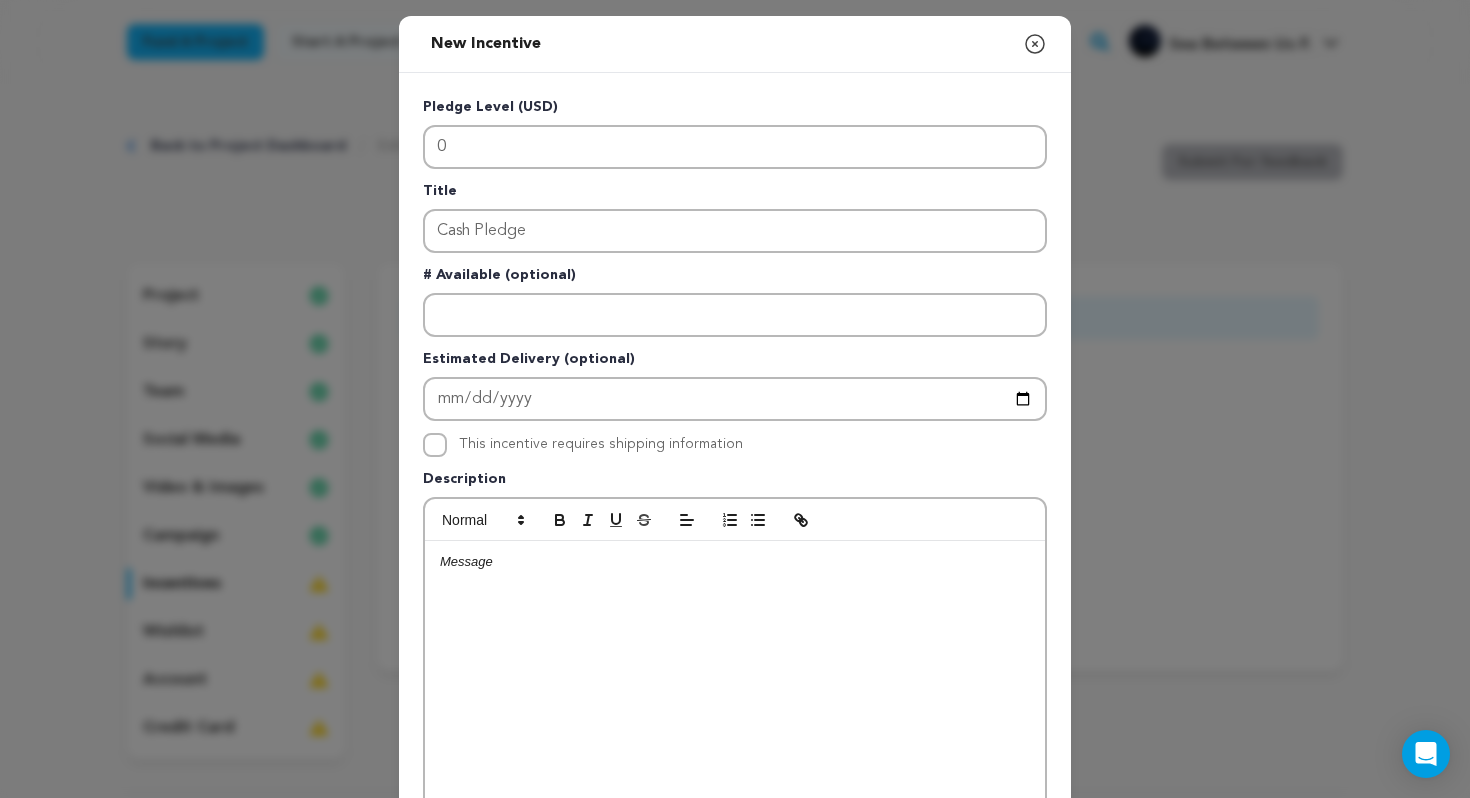 click at bounding box center (735, 691) 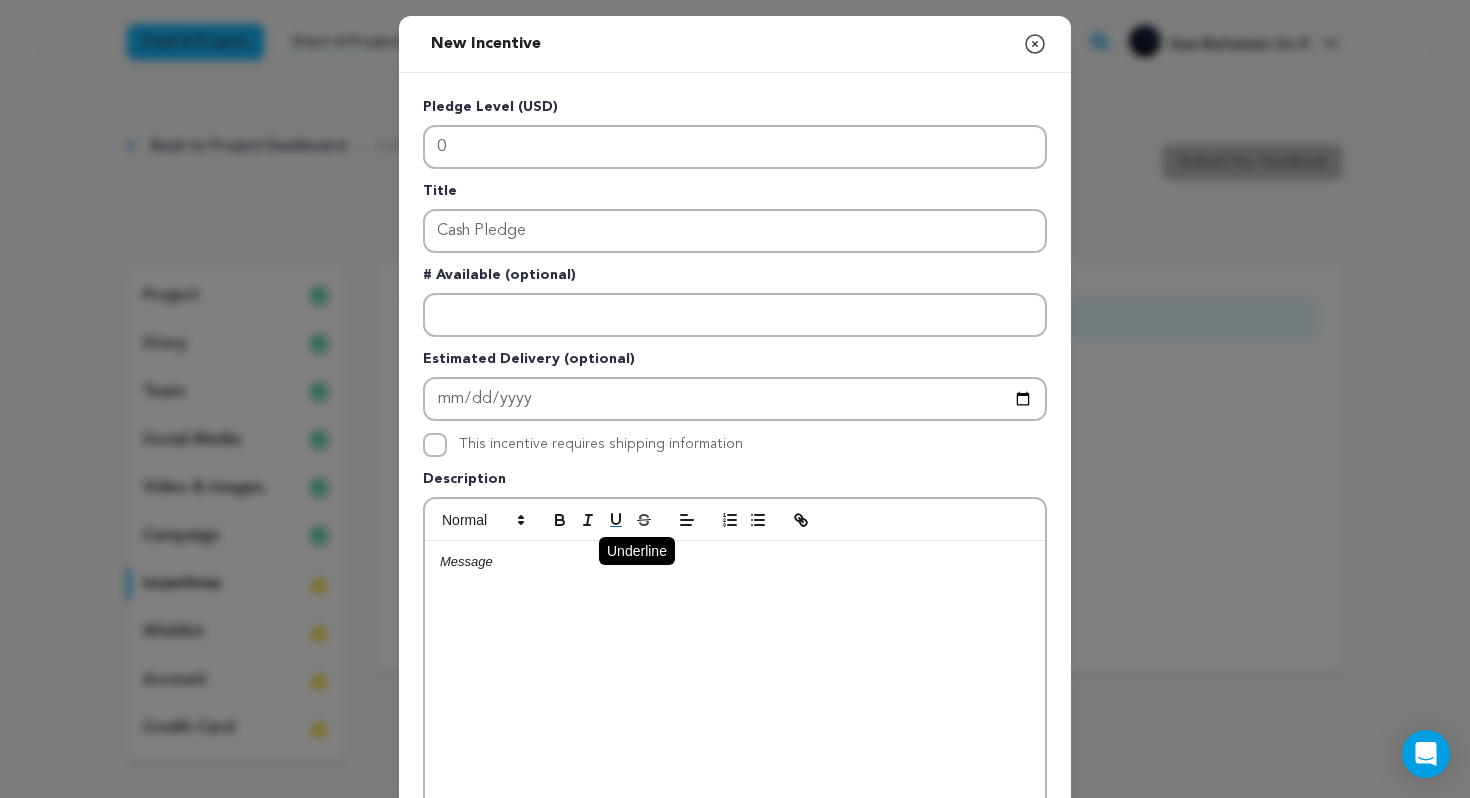 scroll, scrollTop: 0, scrollLeft: 0, axis: both 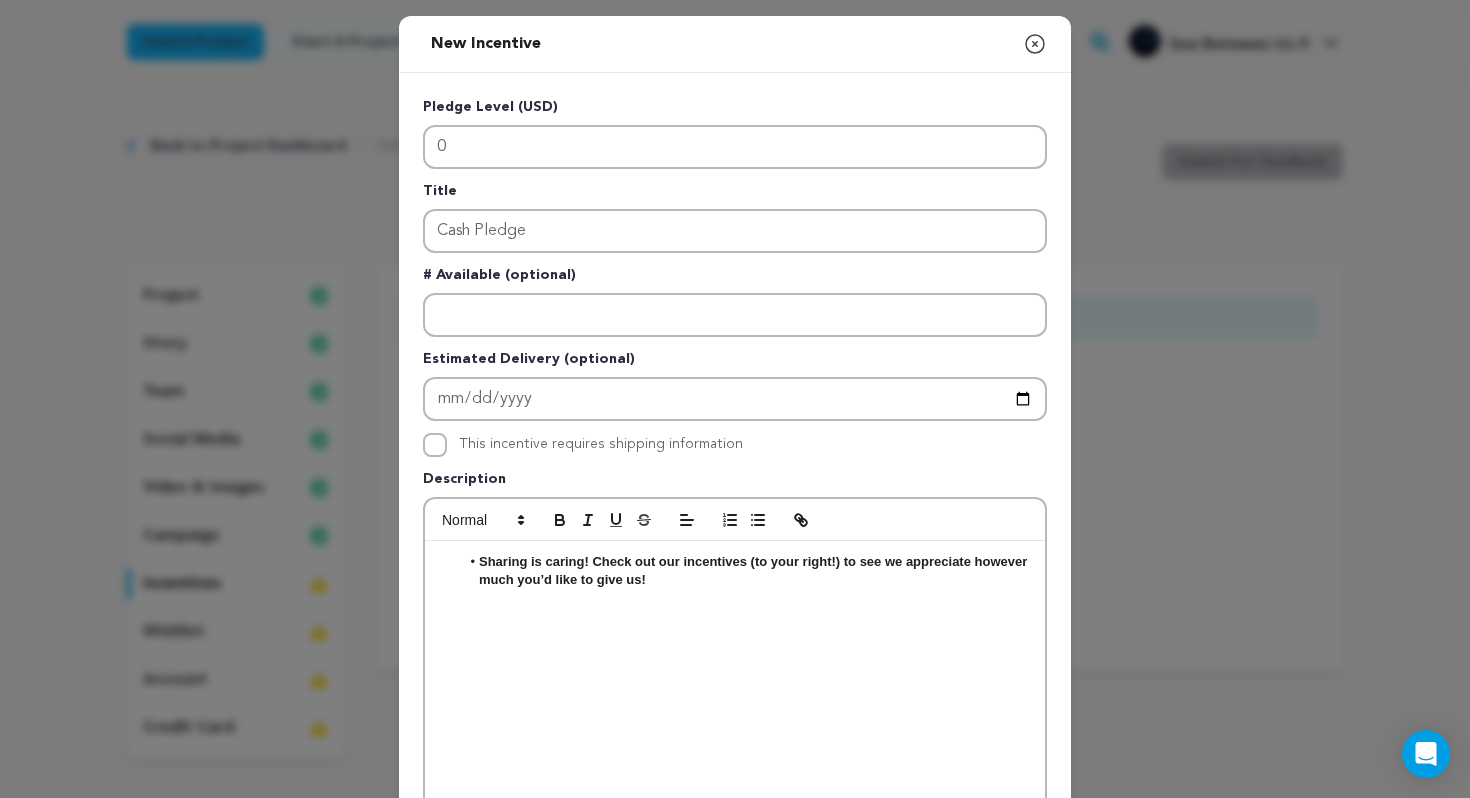 click on "Sharing is caring! Check out our incentives (to your right!) to see we appreciate however much you’d like to give us!" at bounding box center [755, 570] 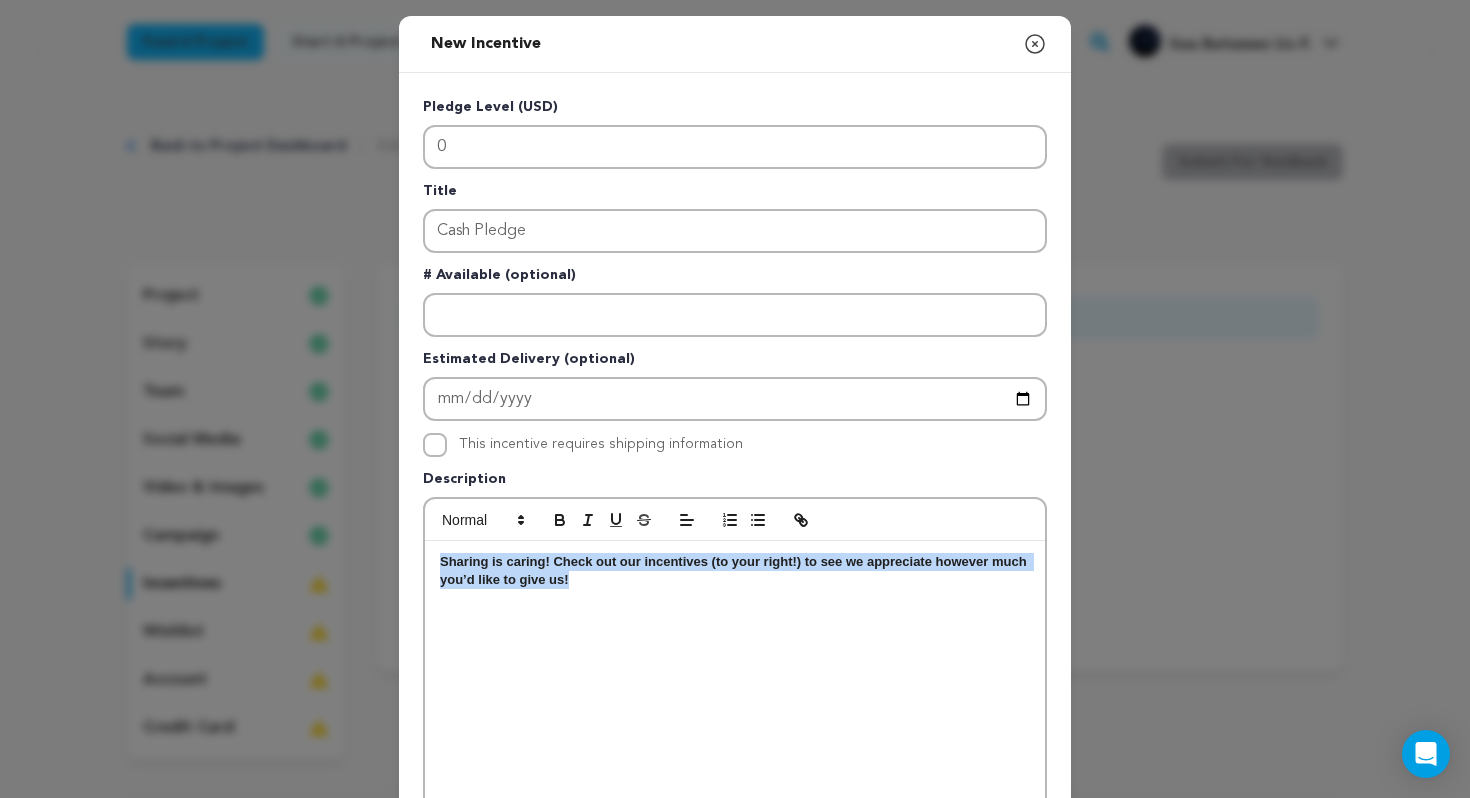 click on "Sharing is caring! Check out our incentives (to your right!) to see we appreciate however much you’d like to give us!" at bounding box center [735, 571] 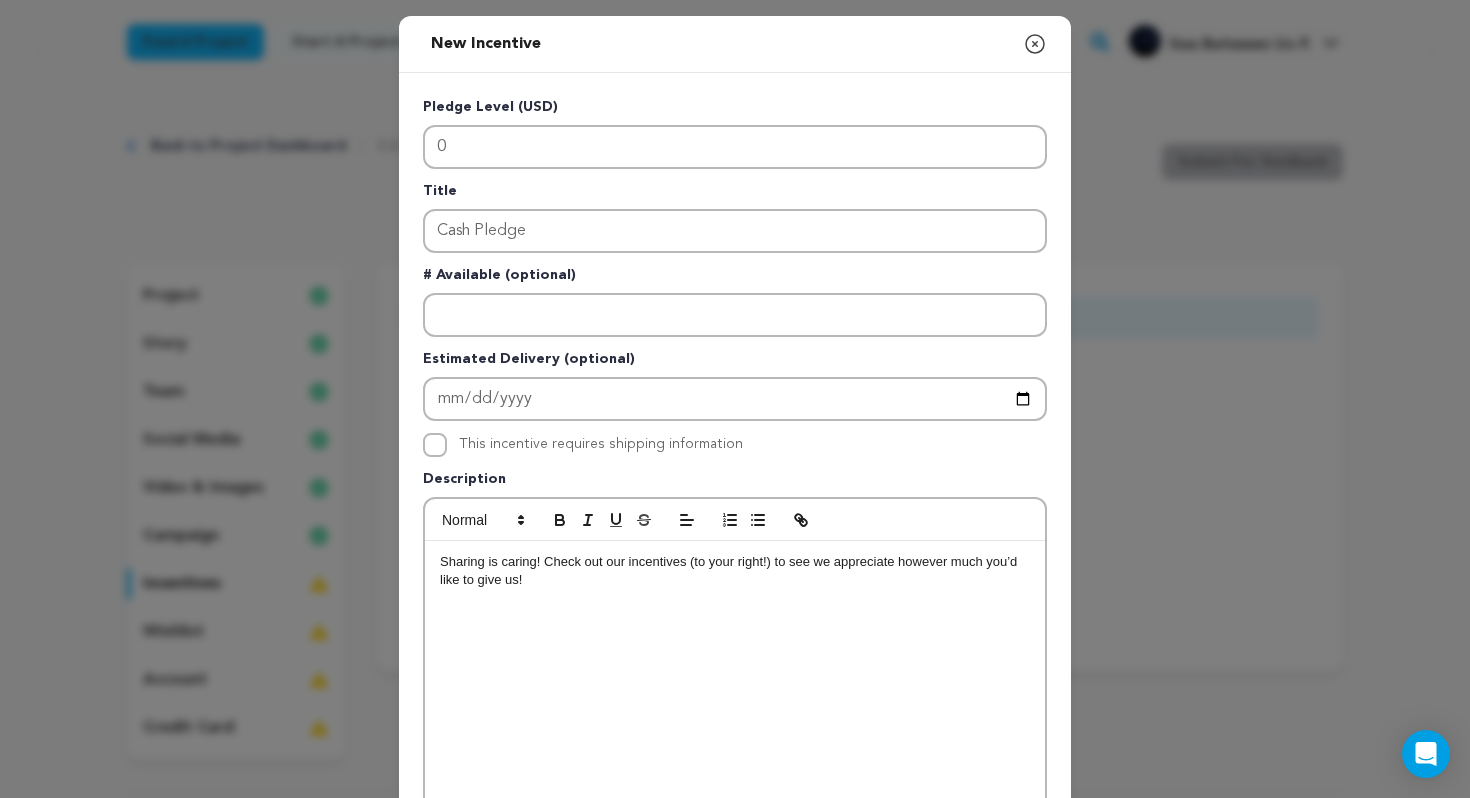click at bounding box center (735, 599) 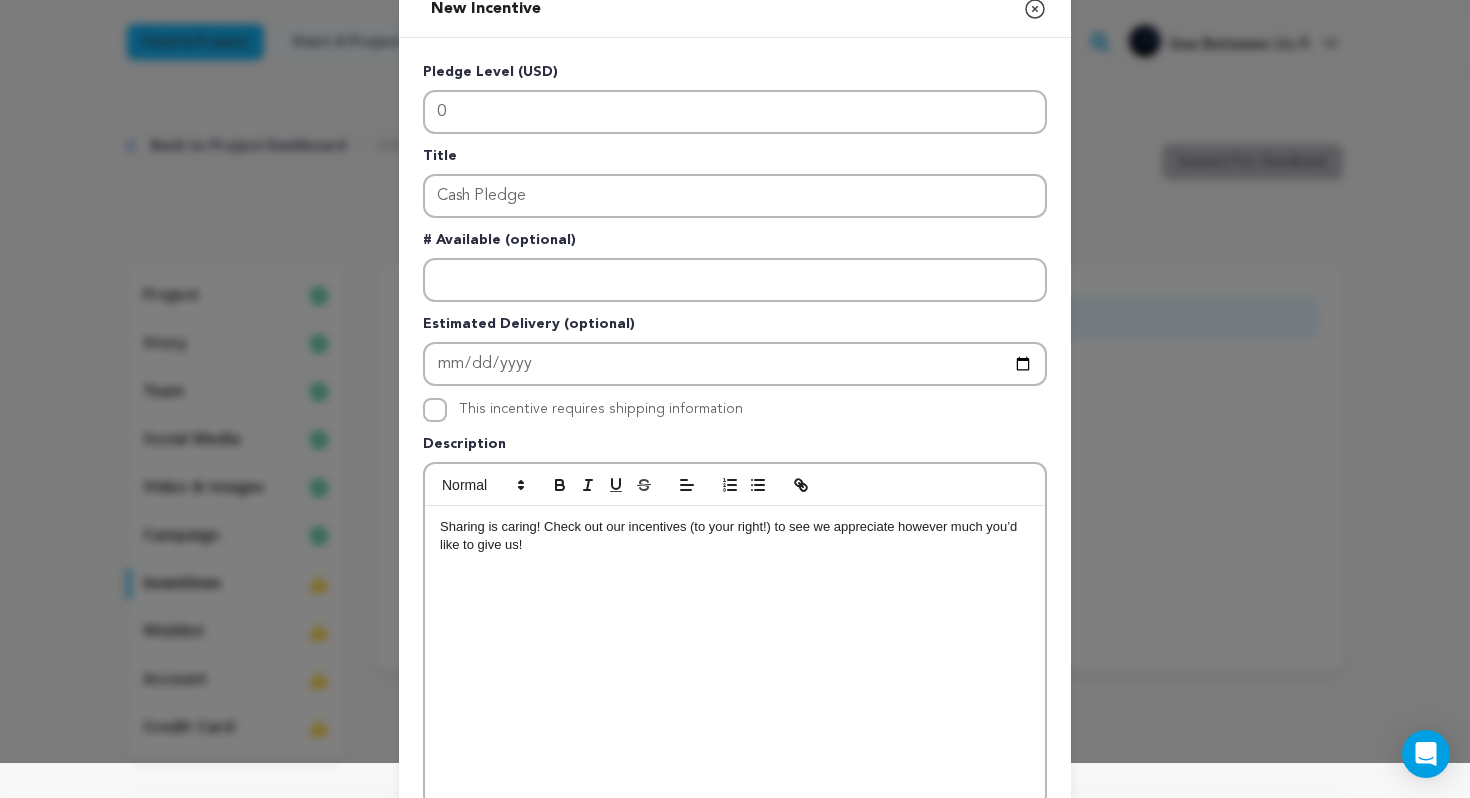 scroll, scrollTop: 0, scrollLeft: 0, axis: both 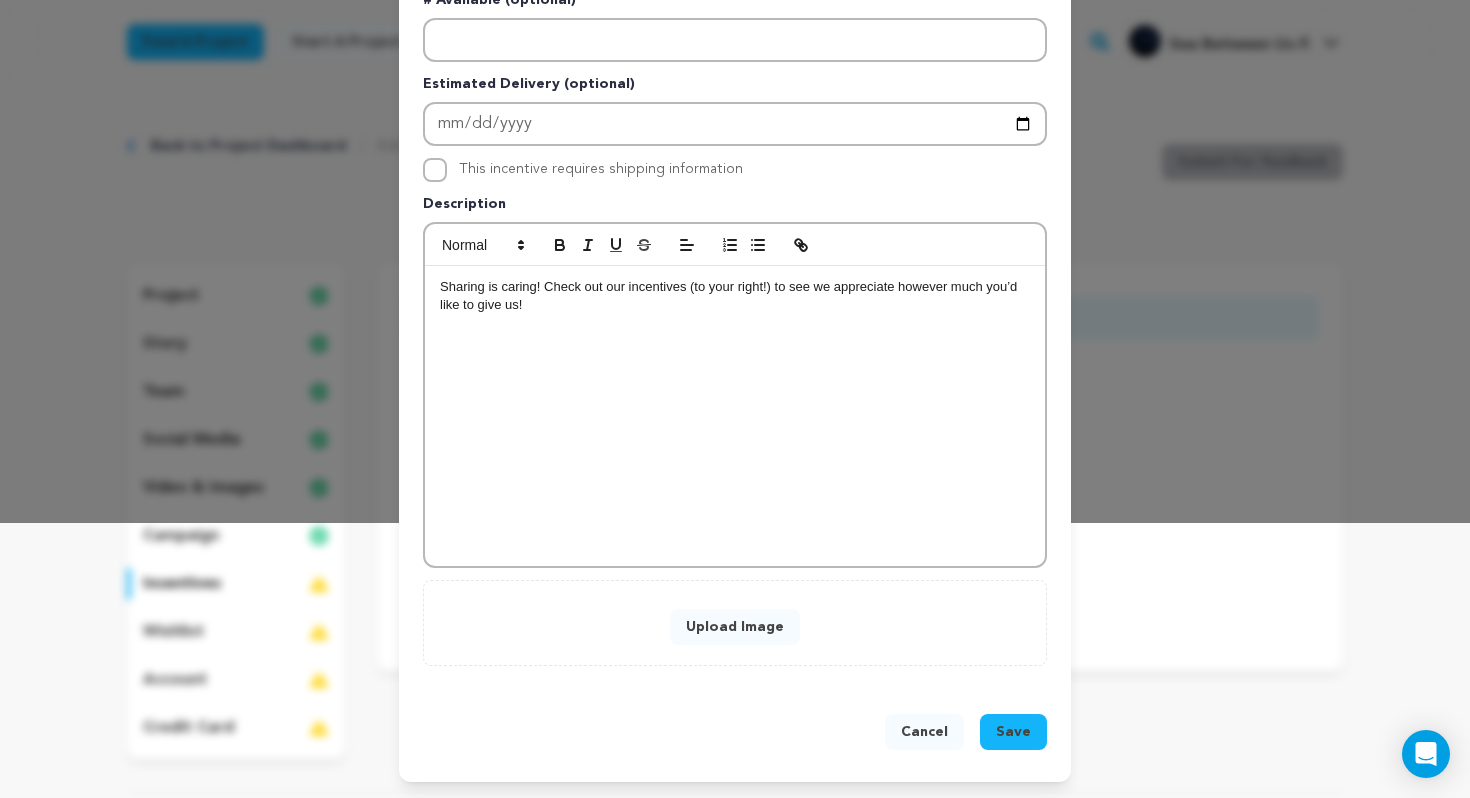 click on "Upload Image" at bounding box center (735, 627) 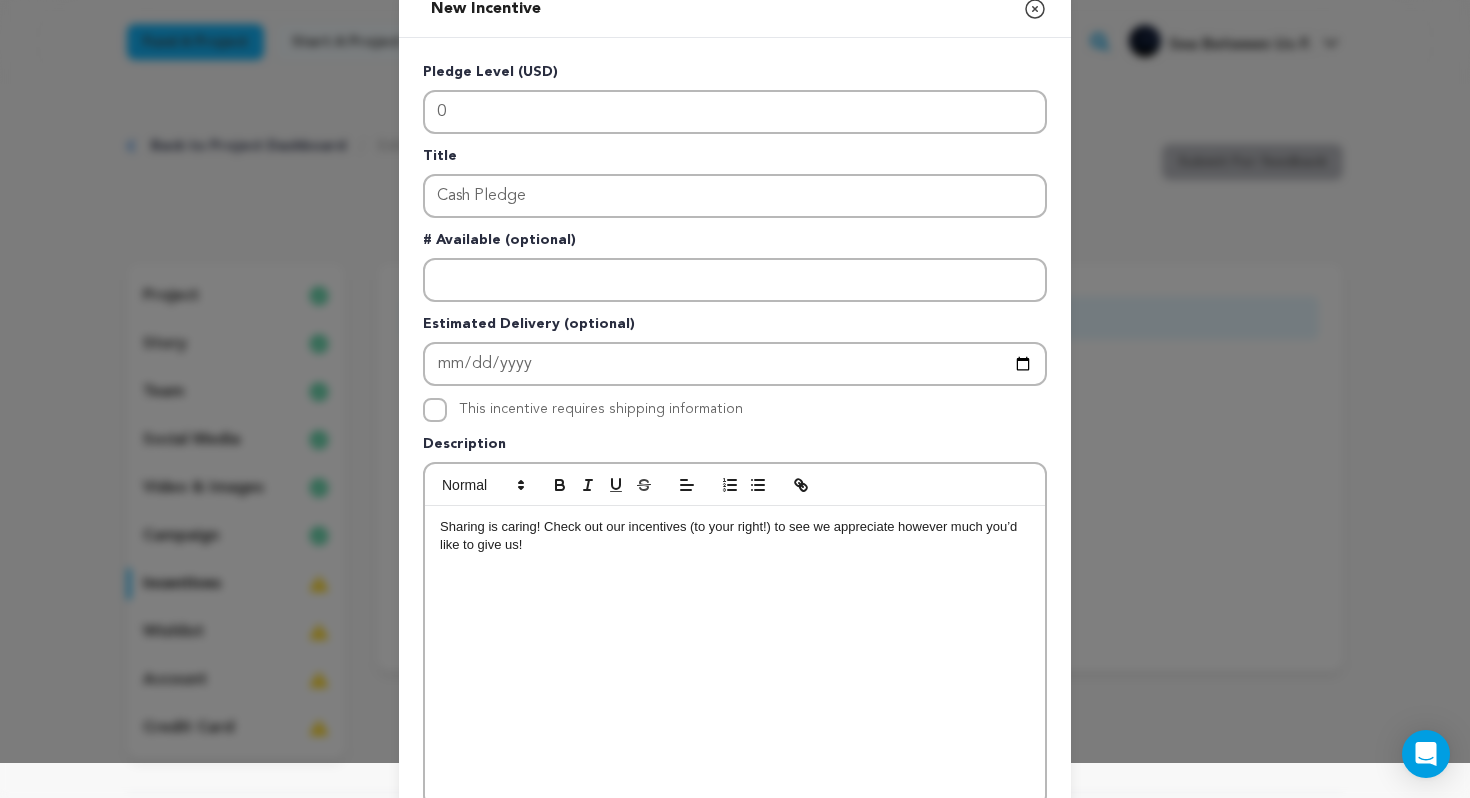 scroll, scrollTop: 0, scrollLeft: 0, axis: both 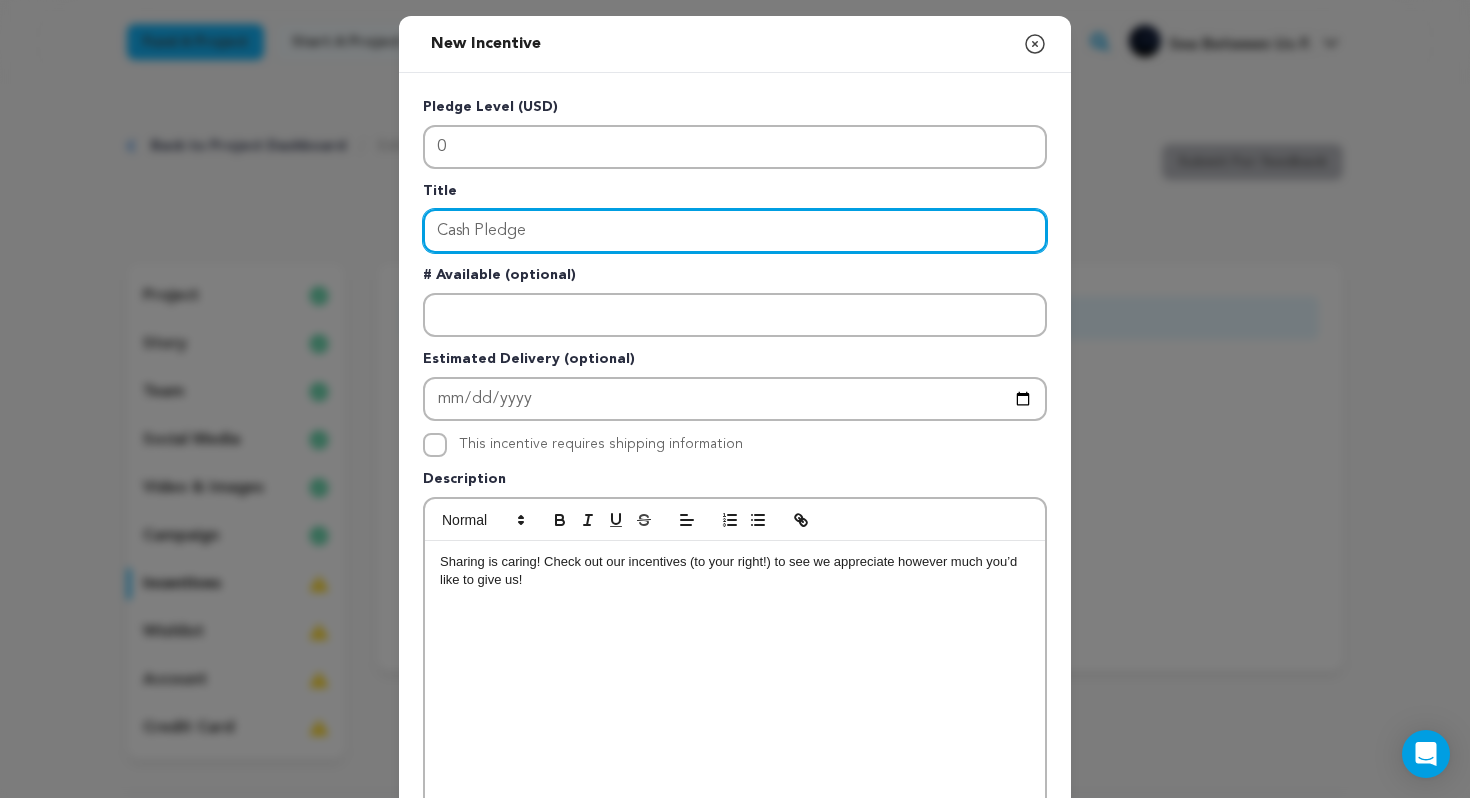 click on "Cash Pledge" at bounding box center (735, 231) 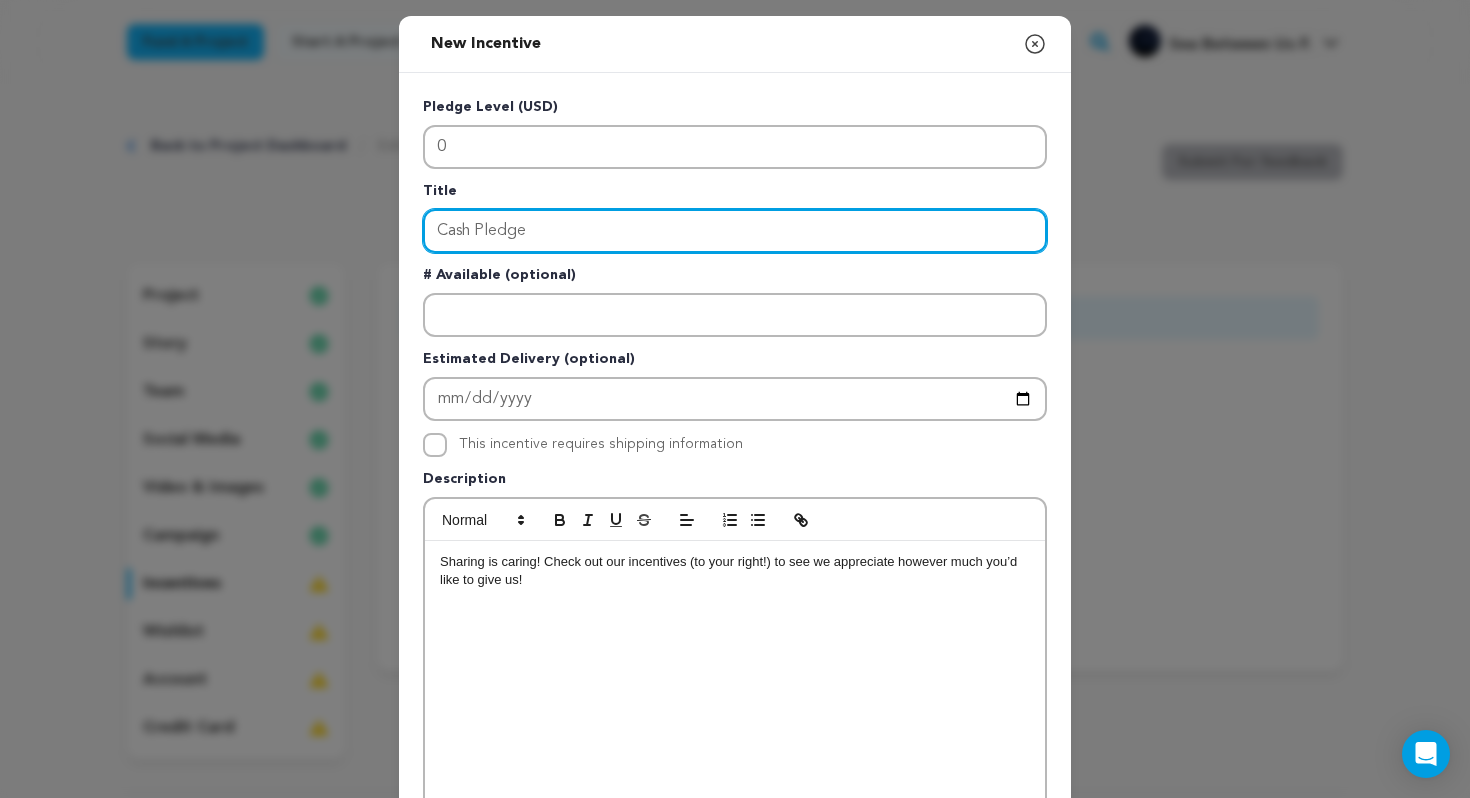 click on "Cash Pledge" at bounding box center [735, 231] 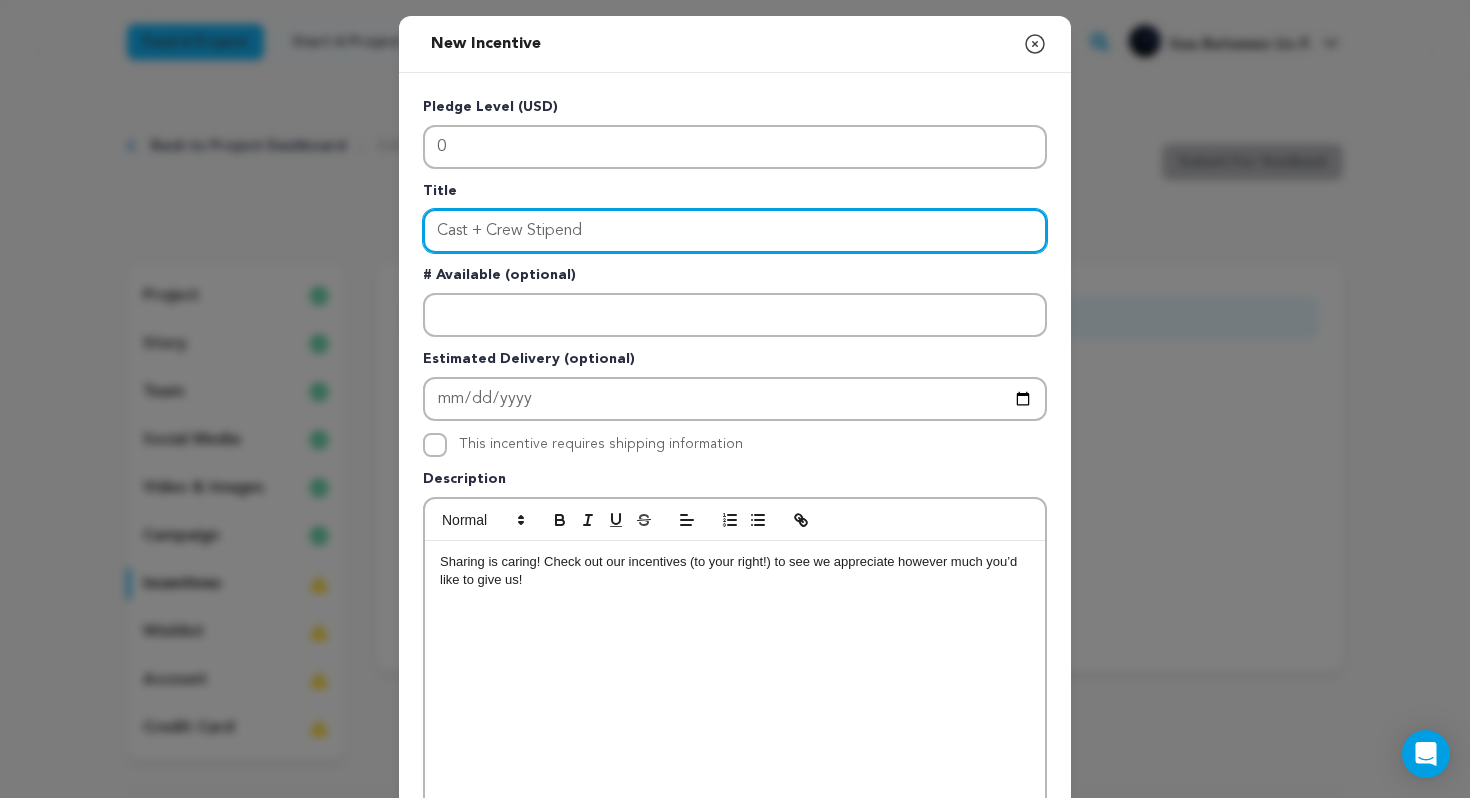 click on "Cast + Crew Stipend" at bounding box center [735, 231] 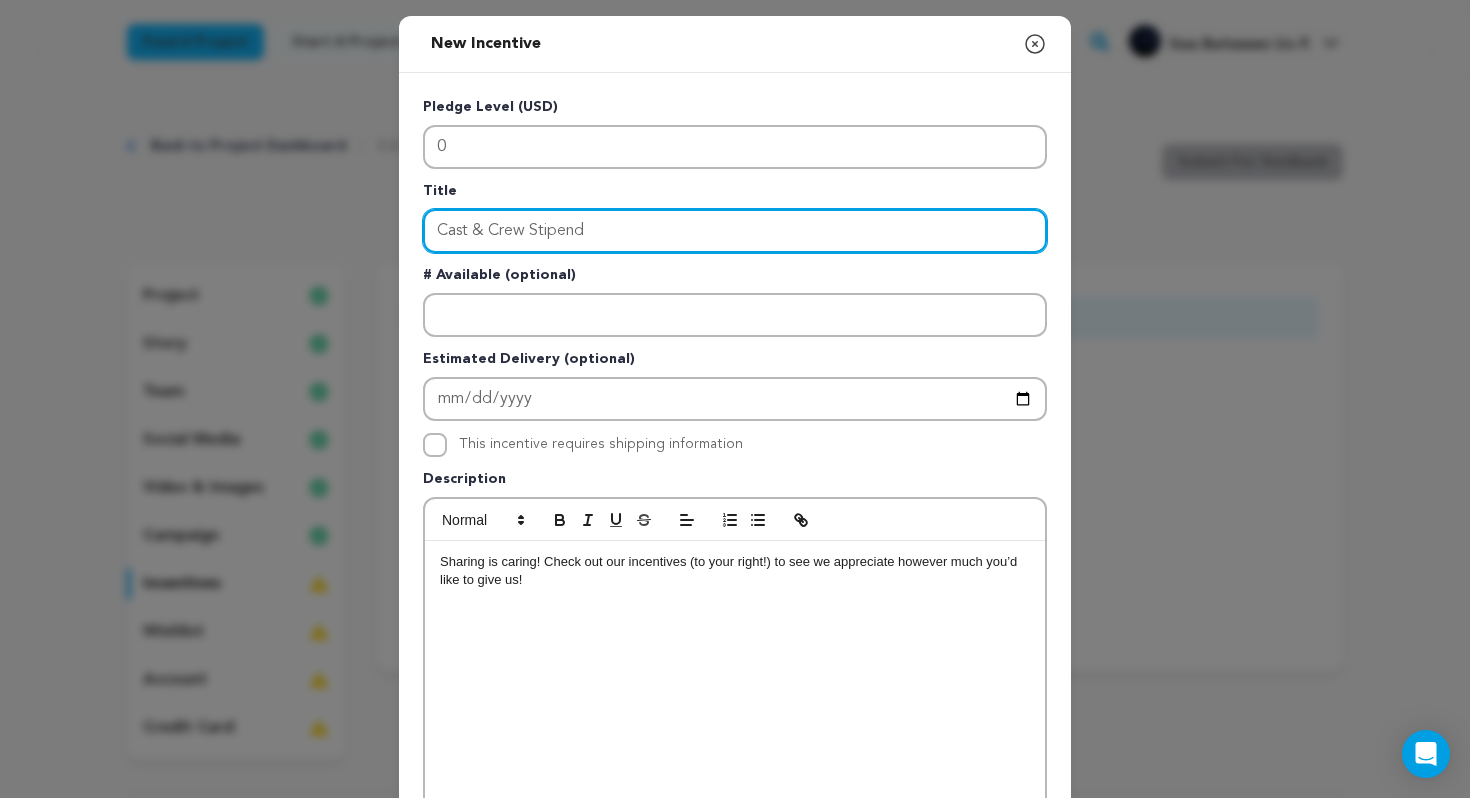 type on "Cast & Crew Stipend" 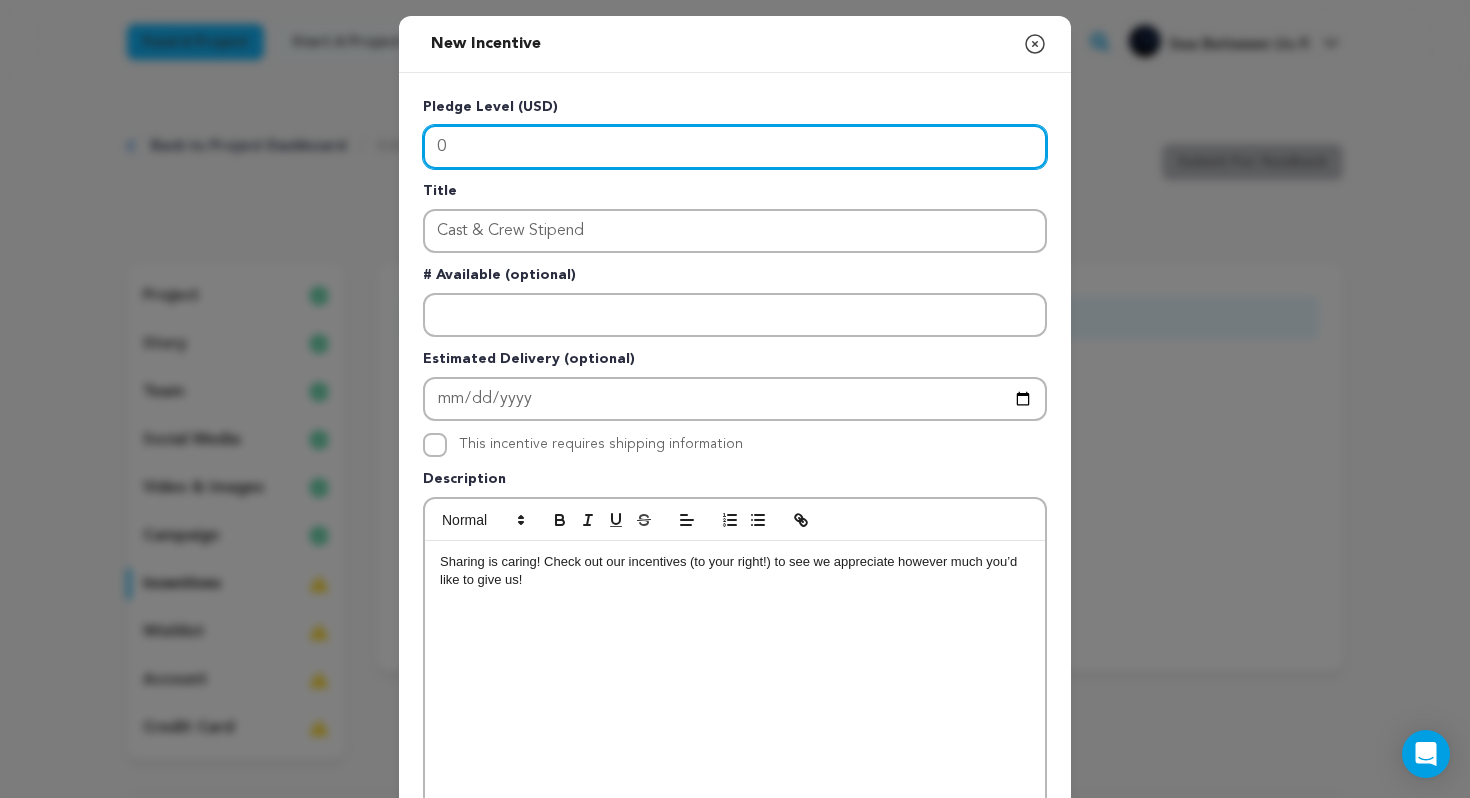 click on "0" at bounding box center (735, 147) 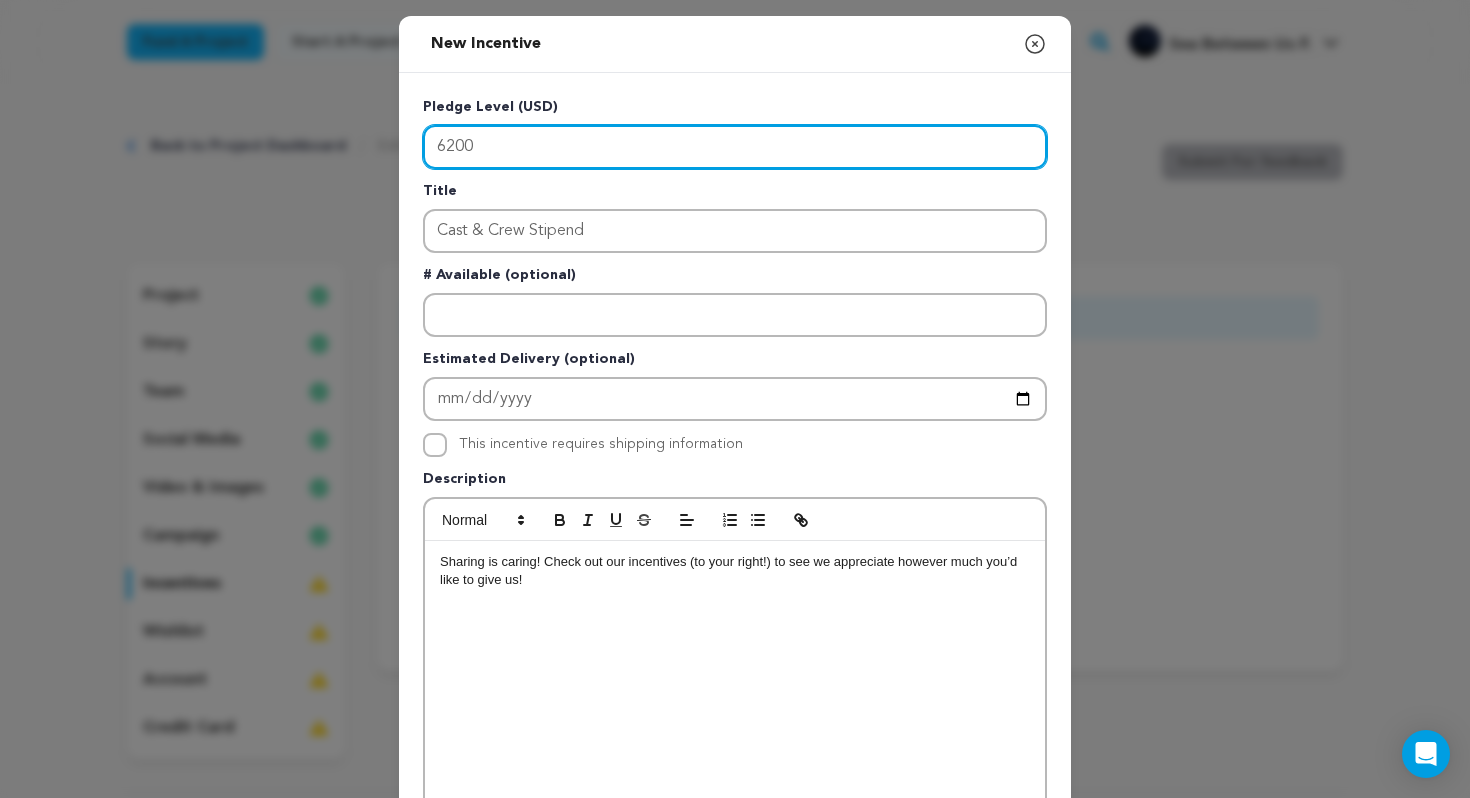 type on "6200" 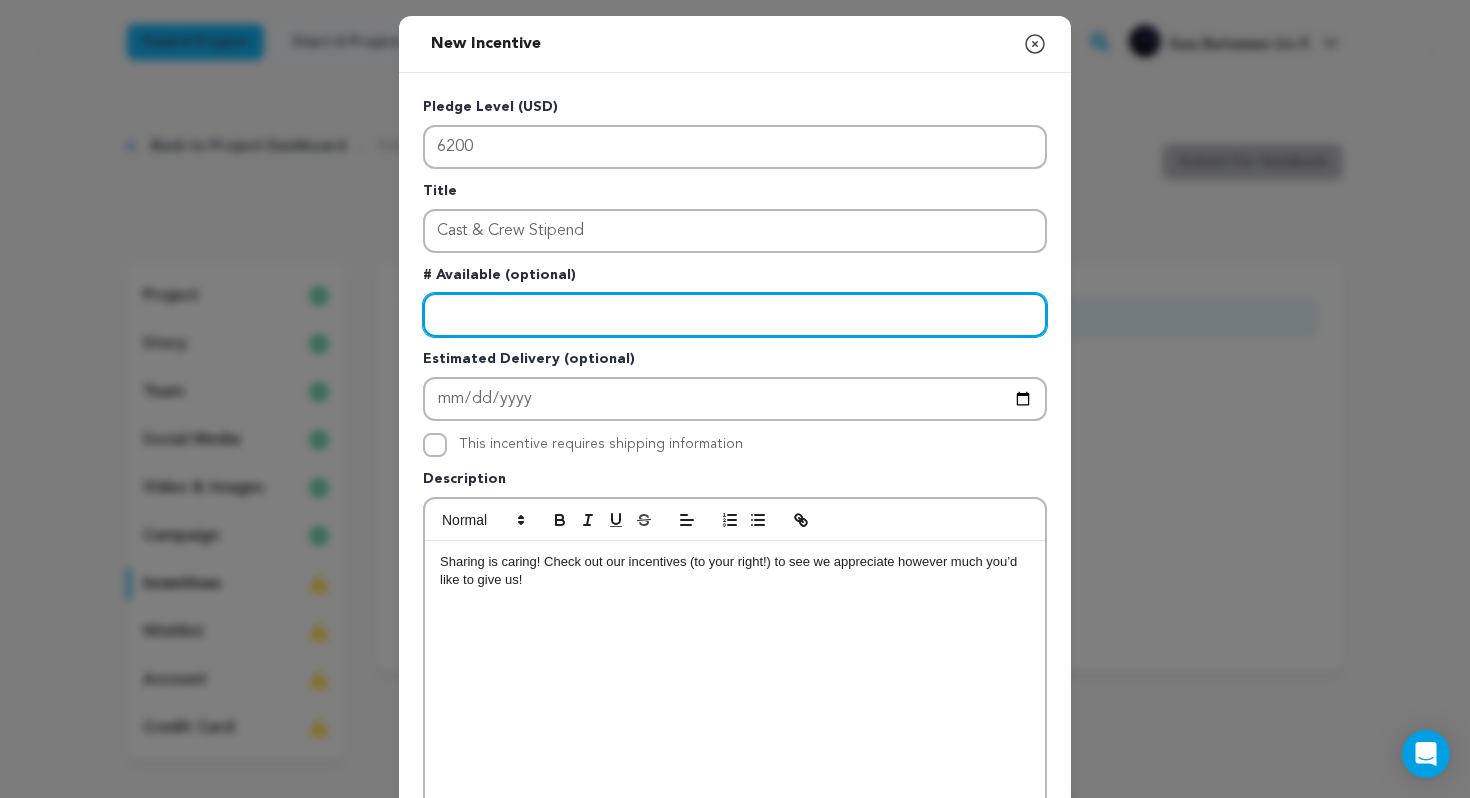 click at bounding box center (735, 315) 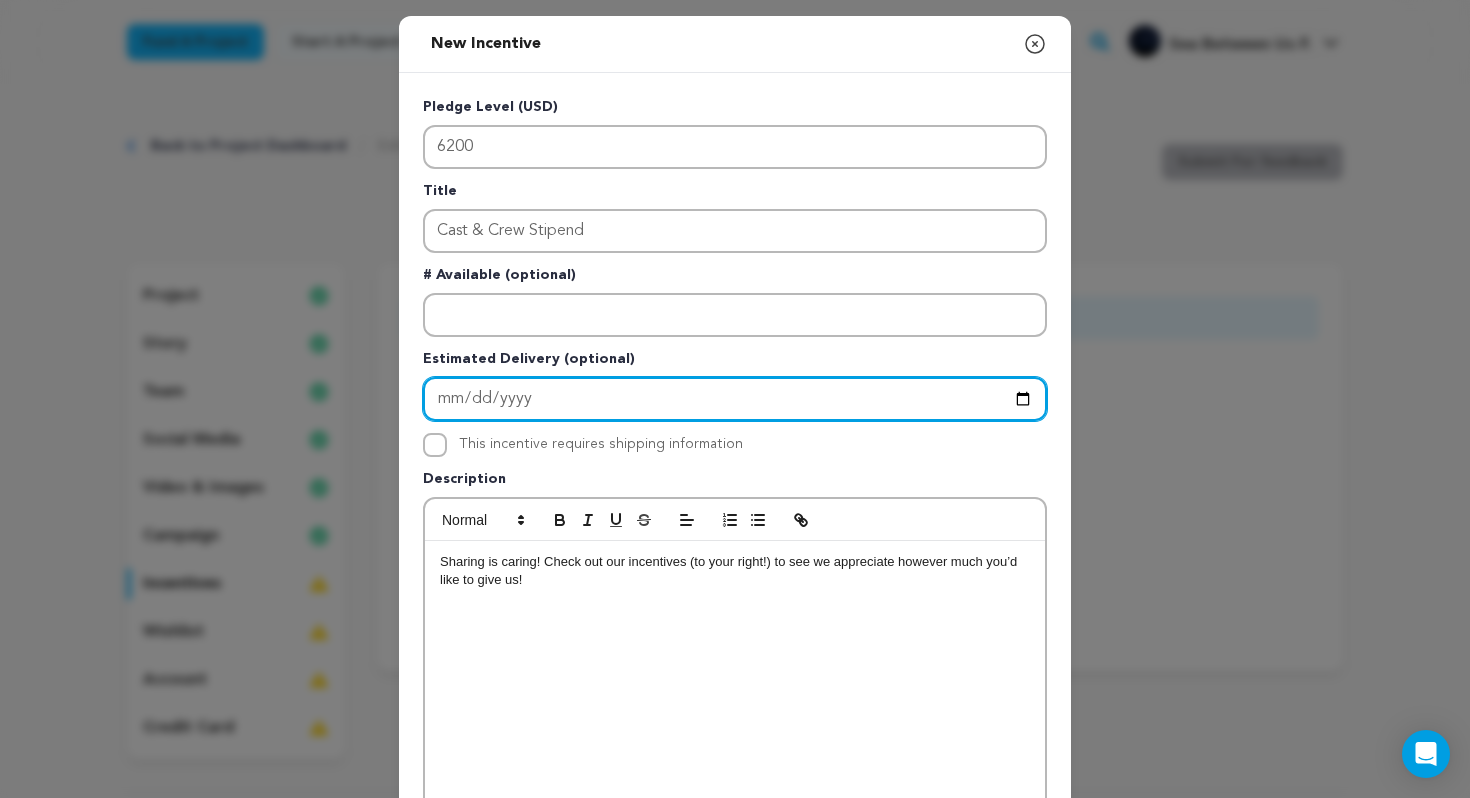 click at bounding box center (735, 399) 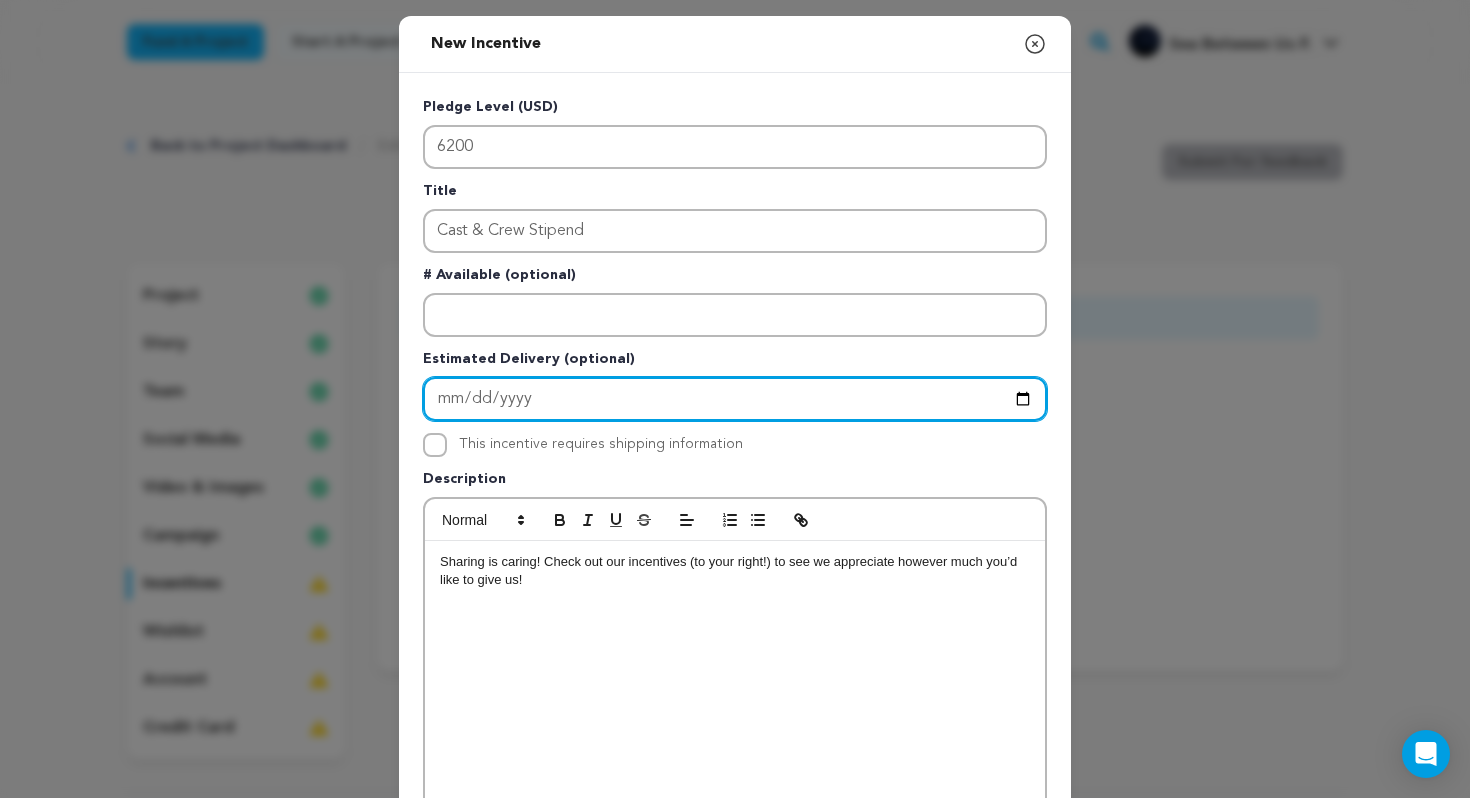 click at bounding box center (735, 399) 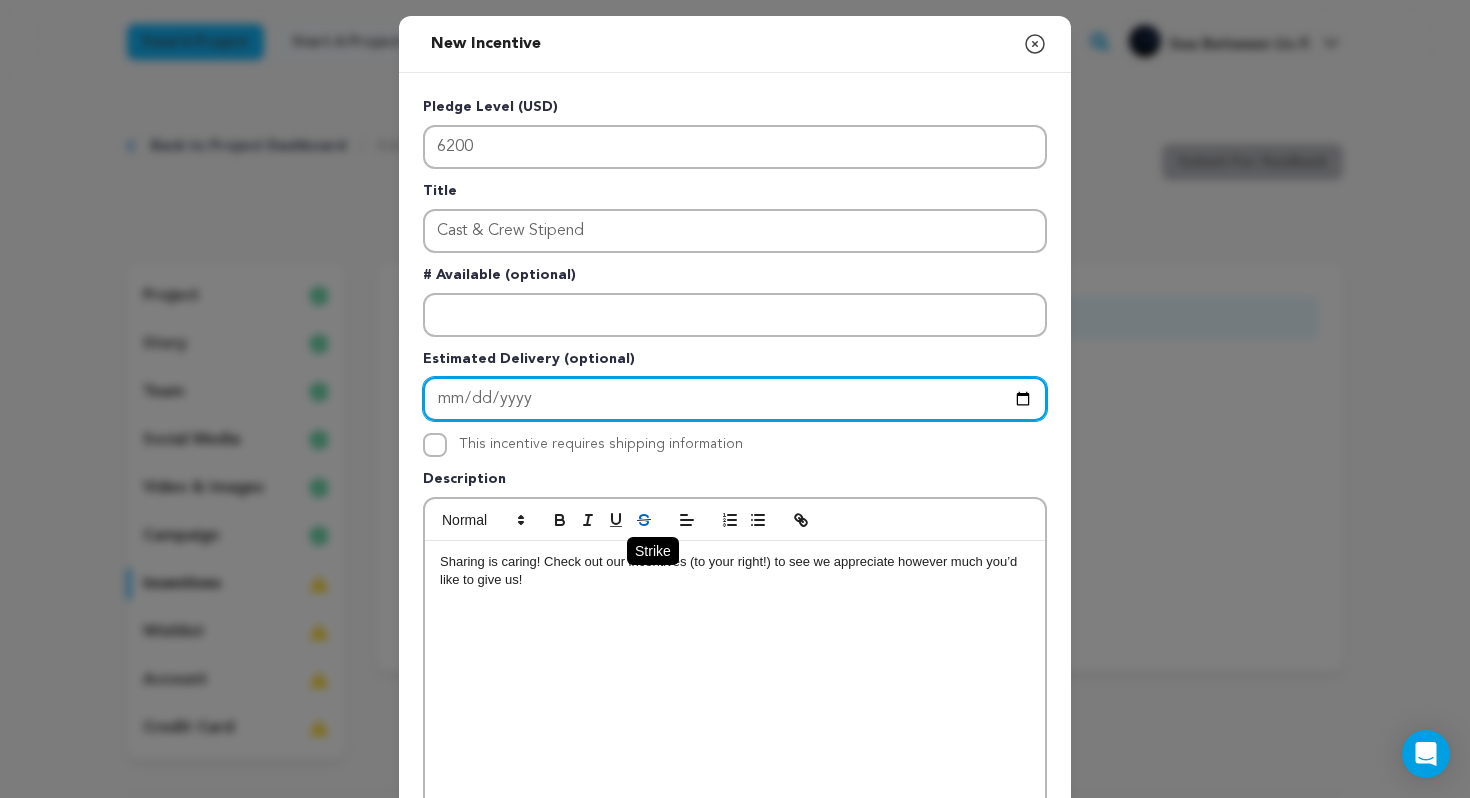 type on "2025-09-21" 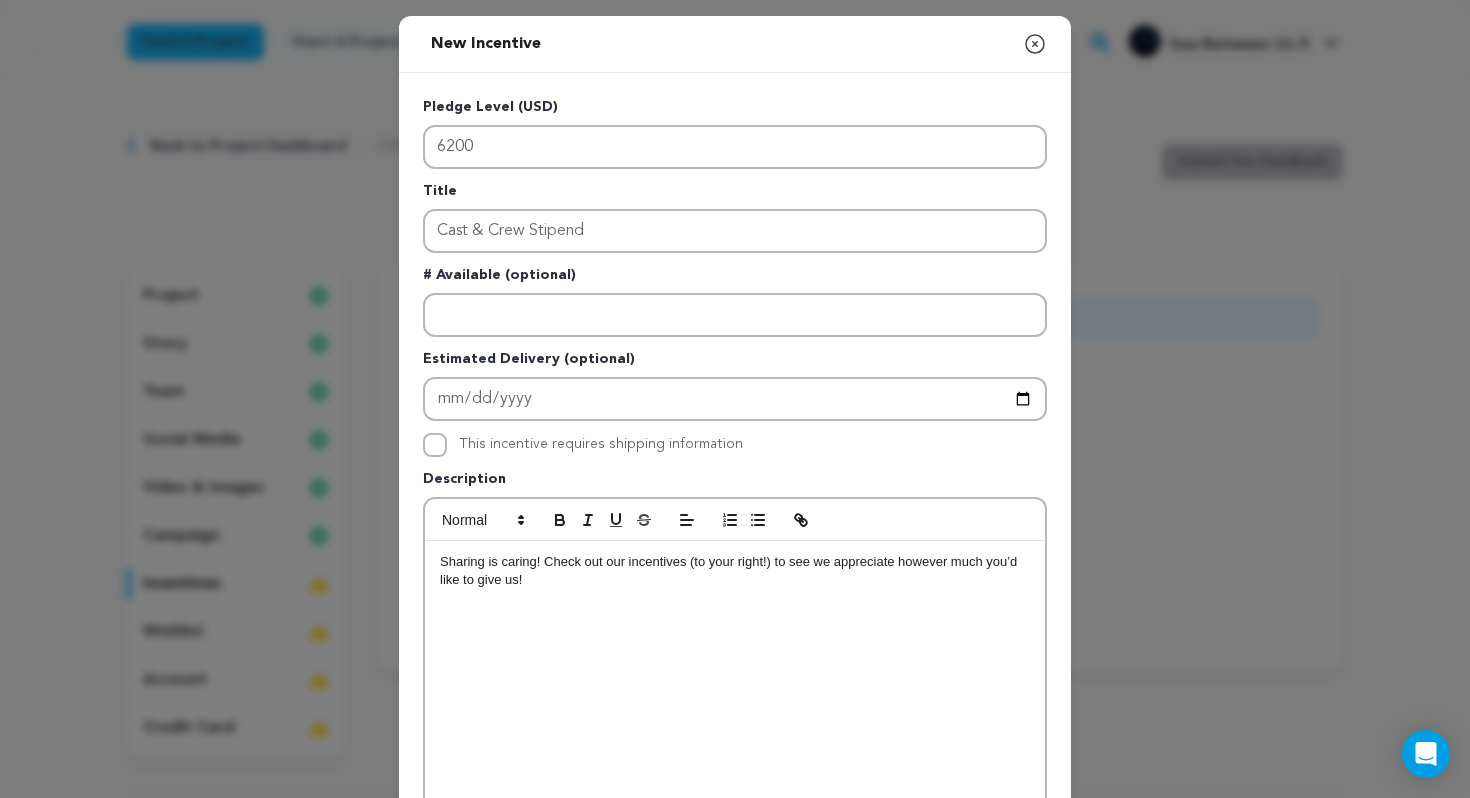 click on "Sharing is caring! Check out our incentives (to your right!) to see we appreciate however much you’d like to give us!" at bounding box center (735, 571) 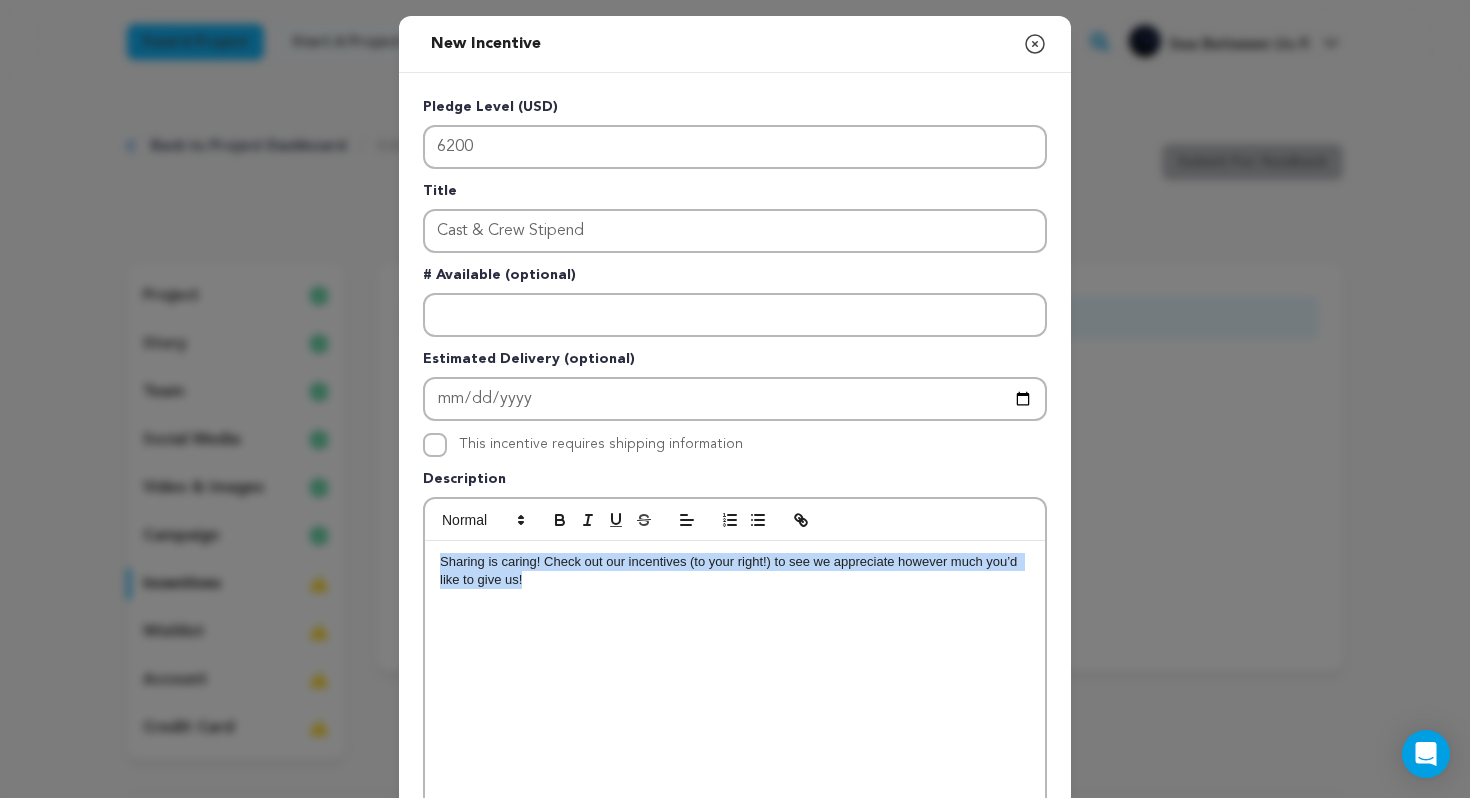 drag, startPoint x: 533, startPoint y: 585, endPoint x: 403, endPoint y: 567, distance: 131.24023 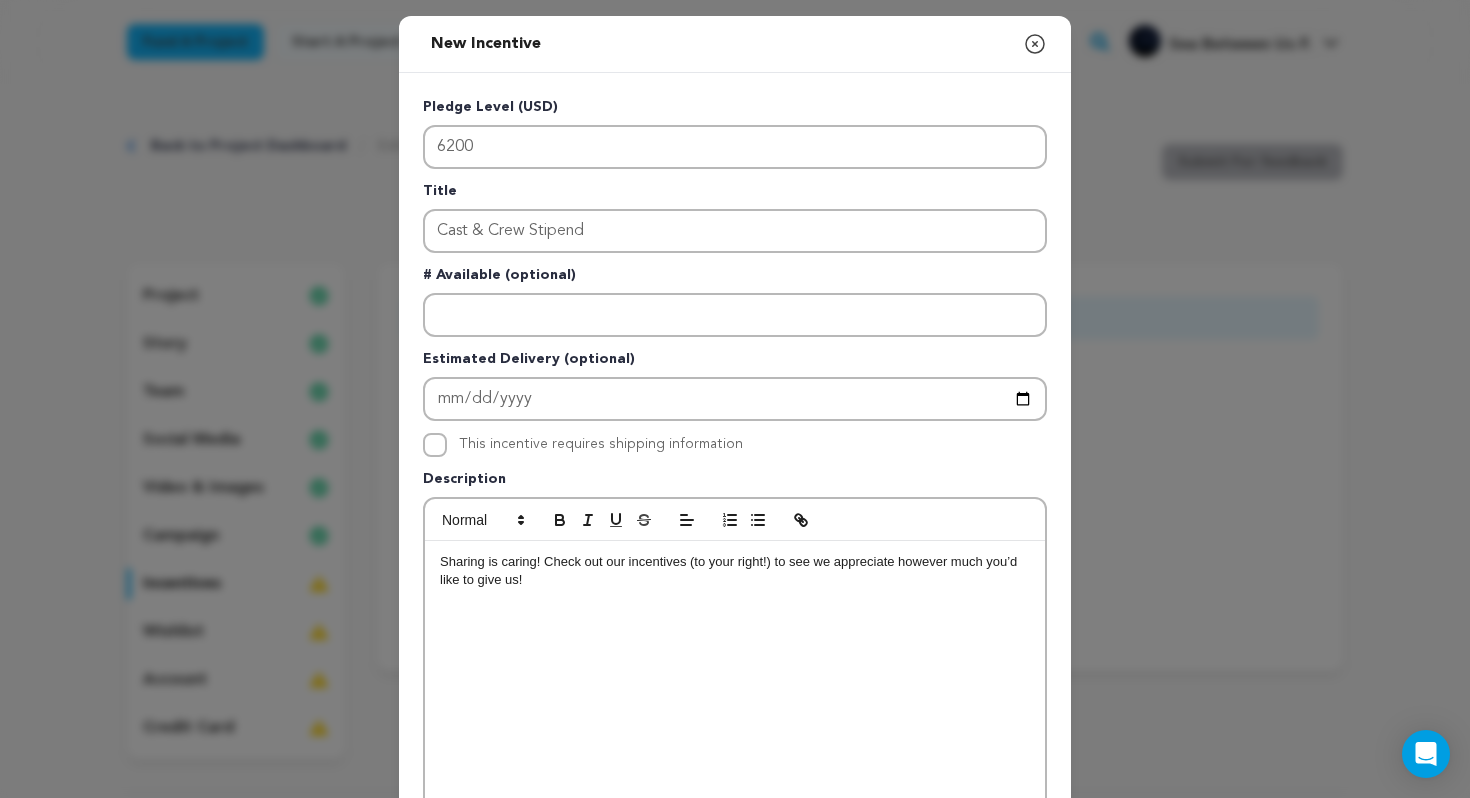 scroll, scrollTop: 0, scrollLeft: 0, axis: both 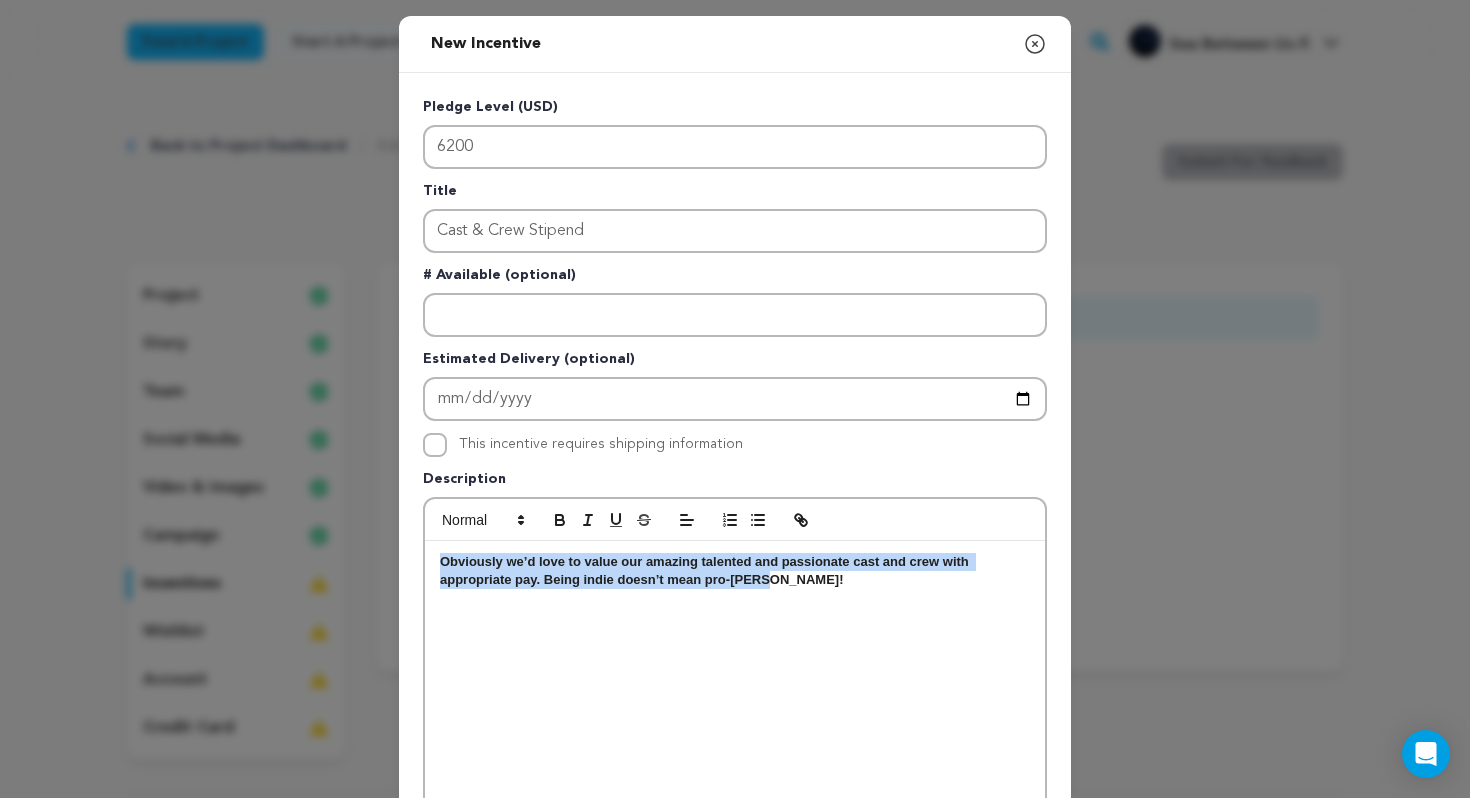 drag, startPoint x: 801, startPoint y: 586, endPoint x: 379, endPoint y: 544, distance: 424.0849 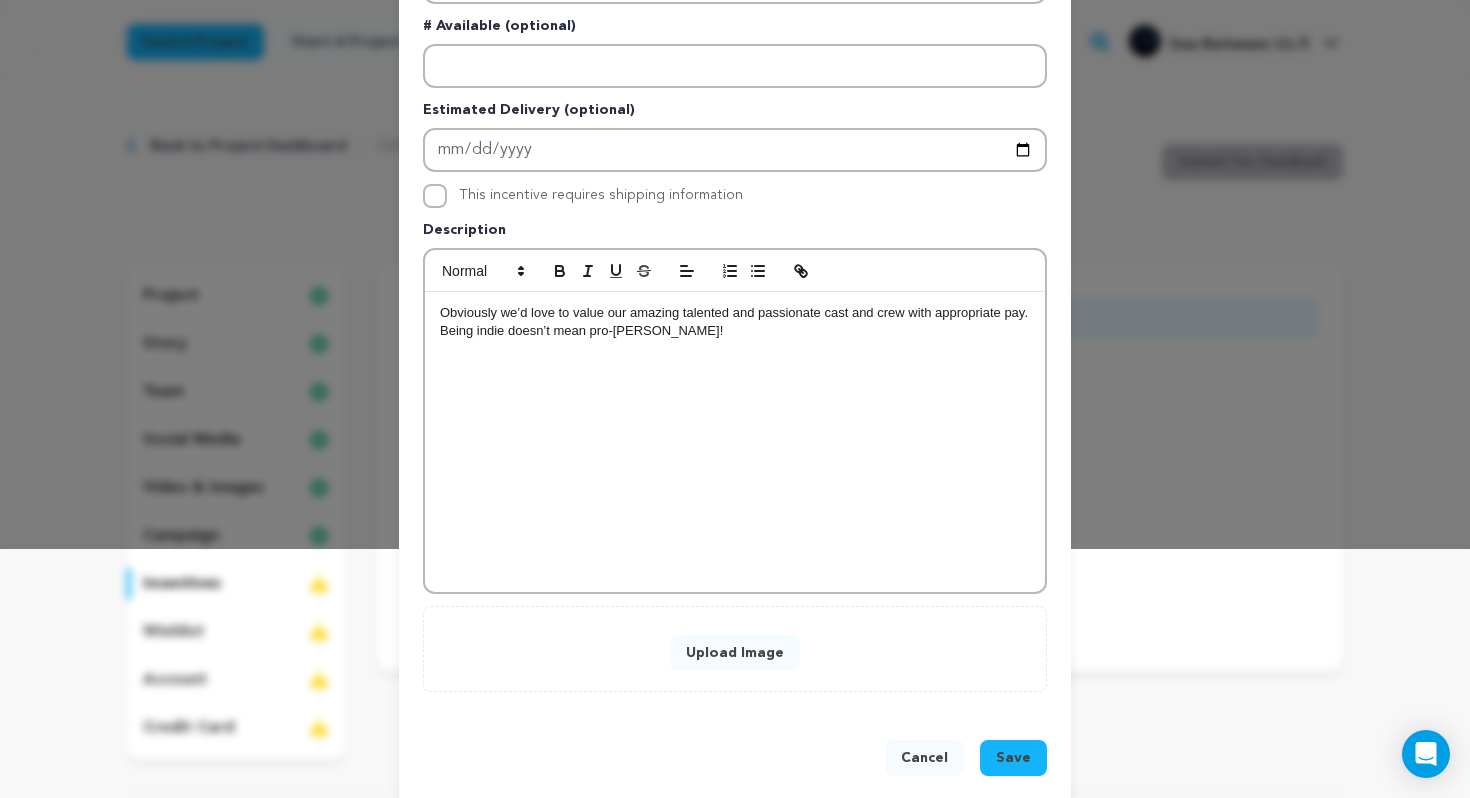 scroll, scrollTop: 250, scrollLeft: 0, axis: vertical 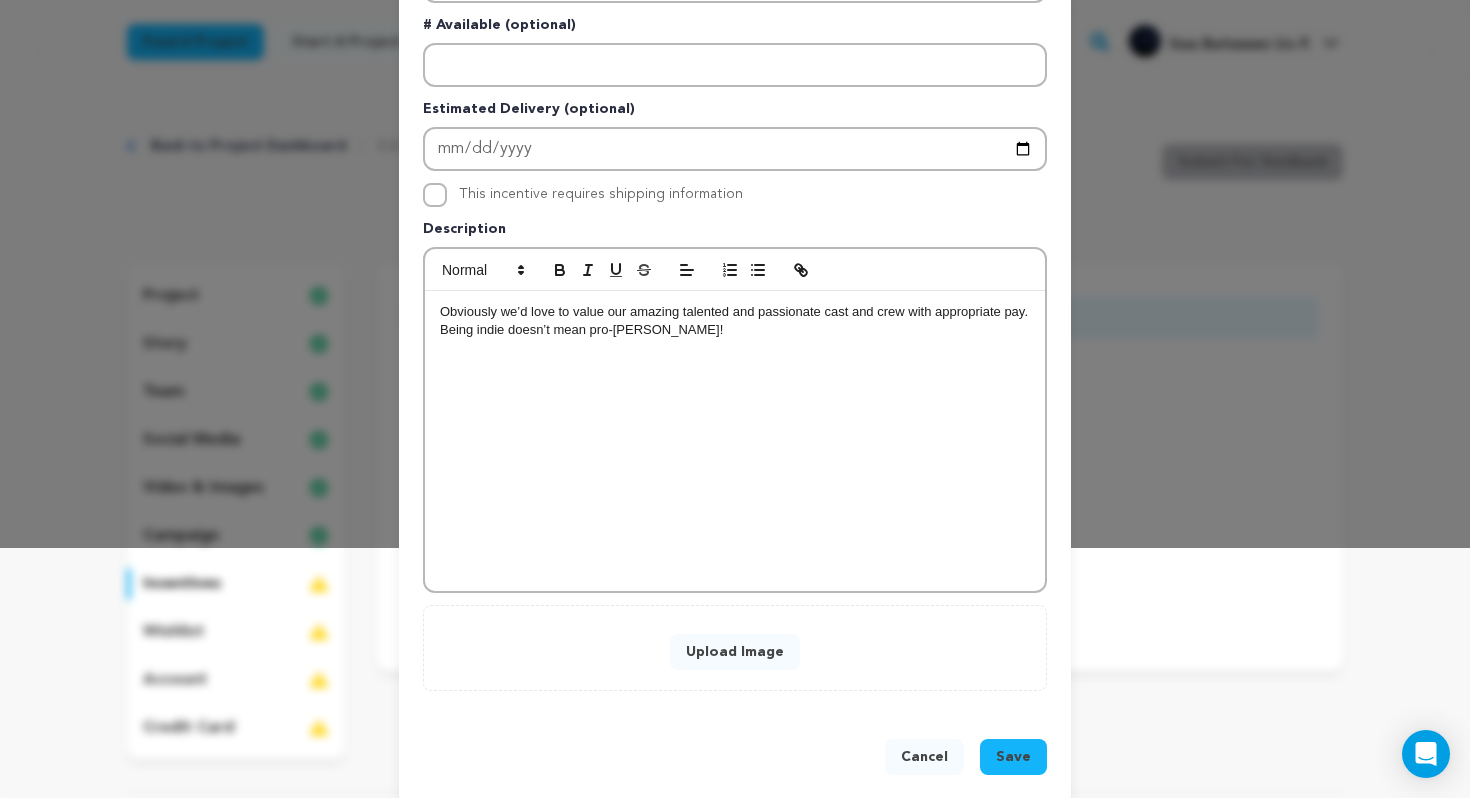 click on "Upload Image" at bounding box center [735, 652] 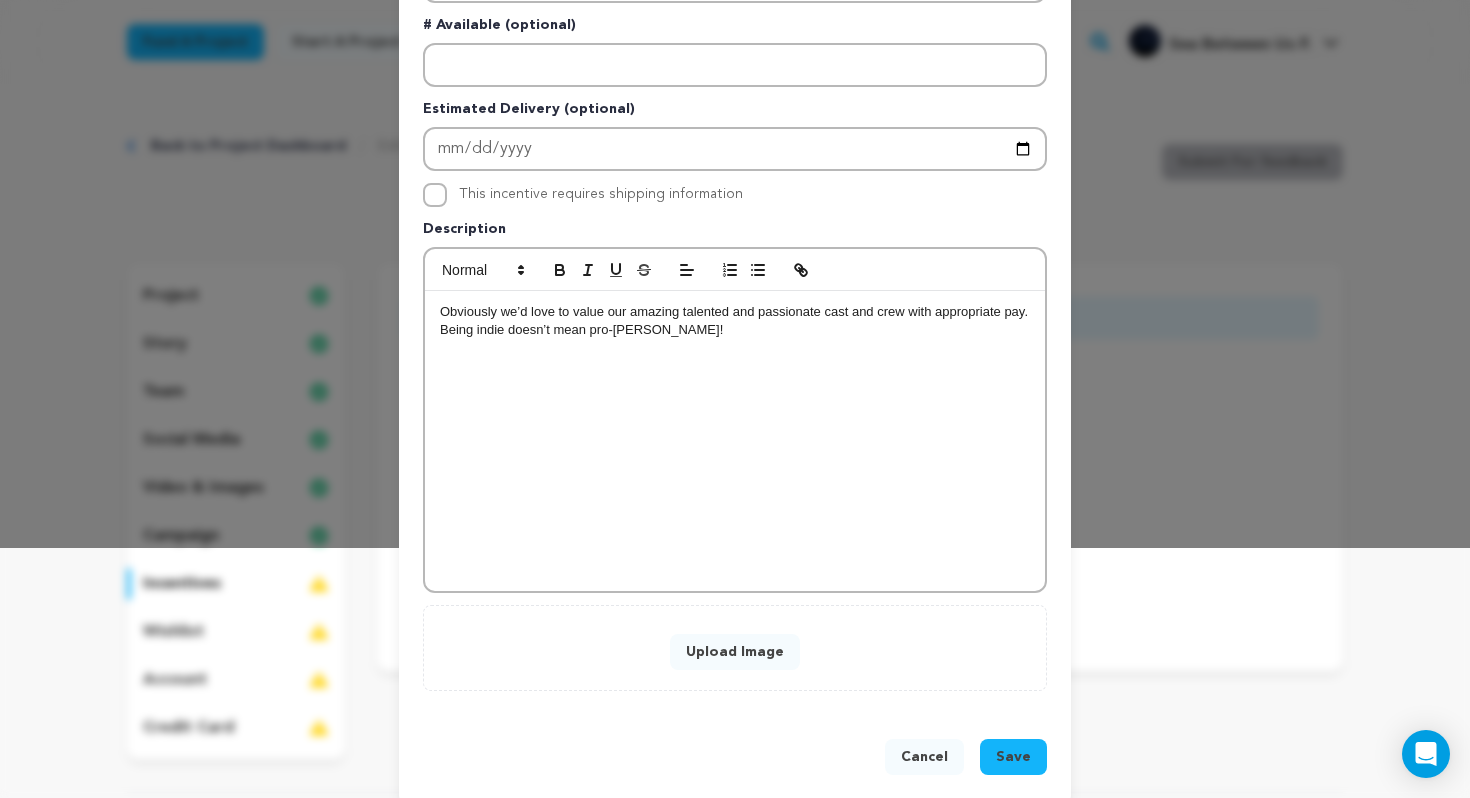 click at bounding box center (735, 349) 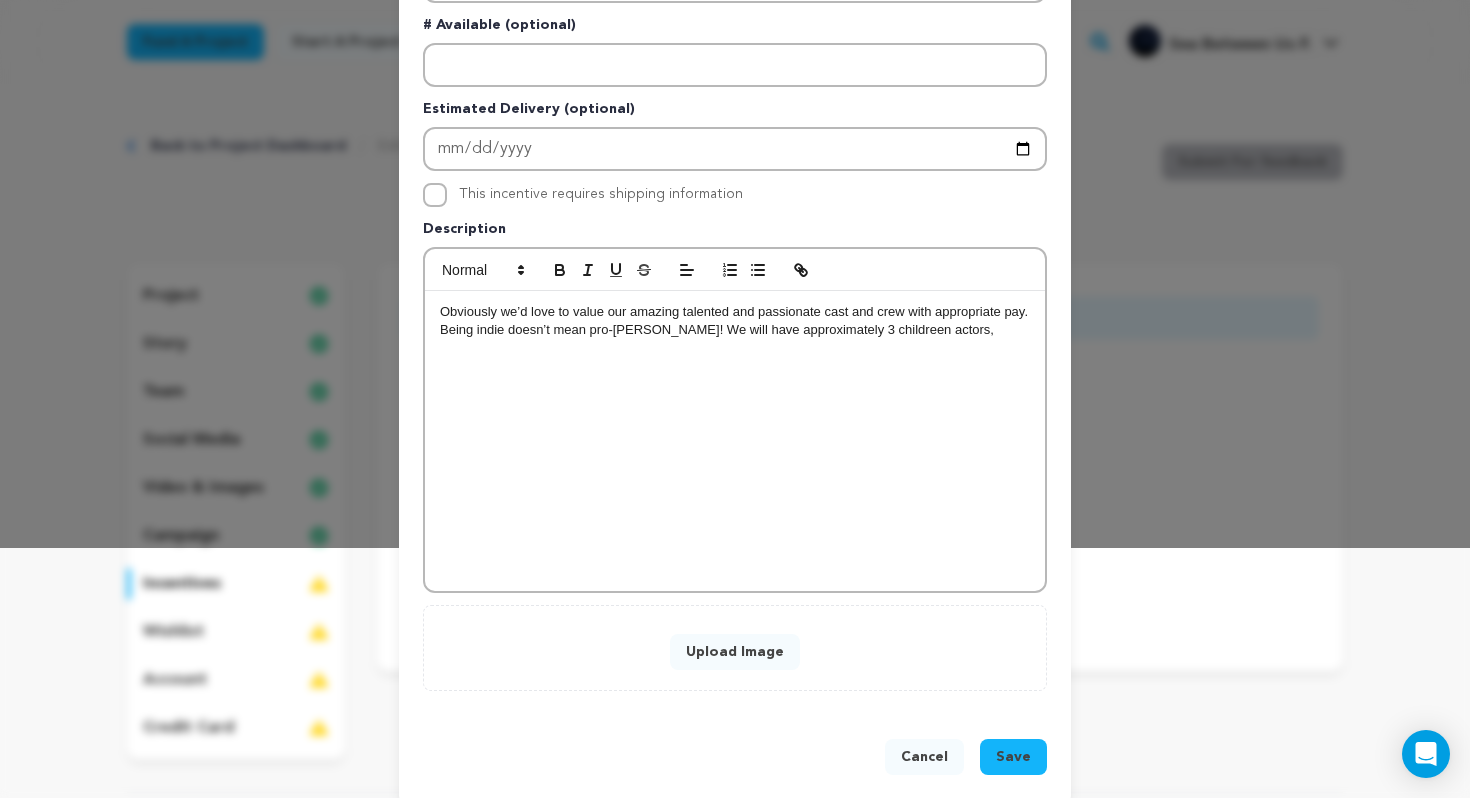 click on "Obviously we’d love to value our amazing talented and passionate cast and crew with appropriate pay. Being indie doesn’t mean pro-bono! We will have approximately 3 childreen actors," at bounding box center [735, 321] 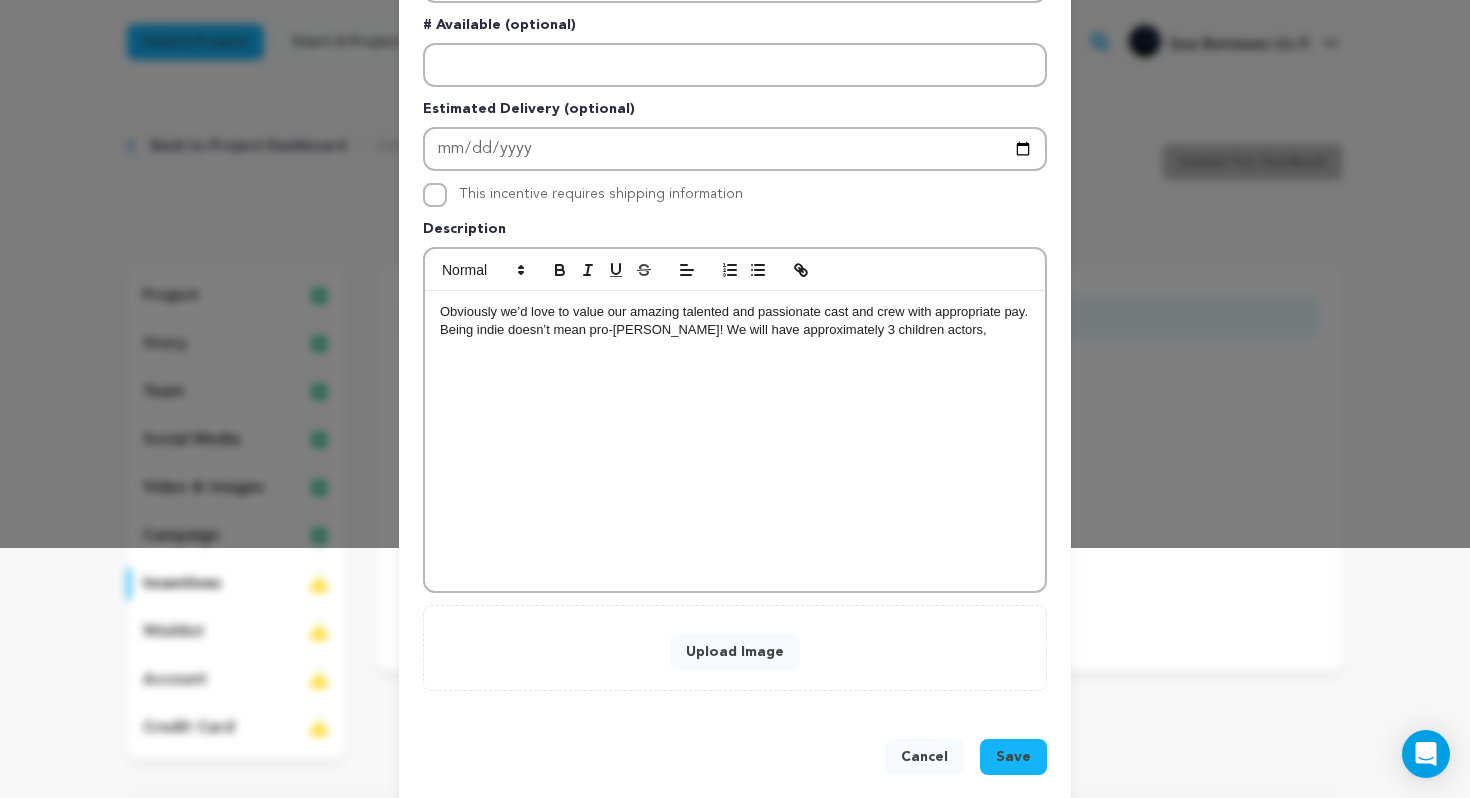 click on "Obviously we’d love to value our amazing talented and passionate cast and crew with appropriate pay. Being indie doesn’t mean pro-bono! We will have approximately 3 children actors," at bounding box center [735, 321] 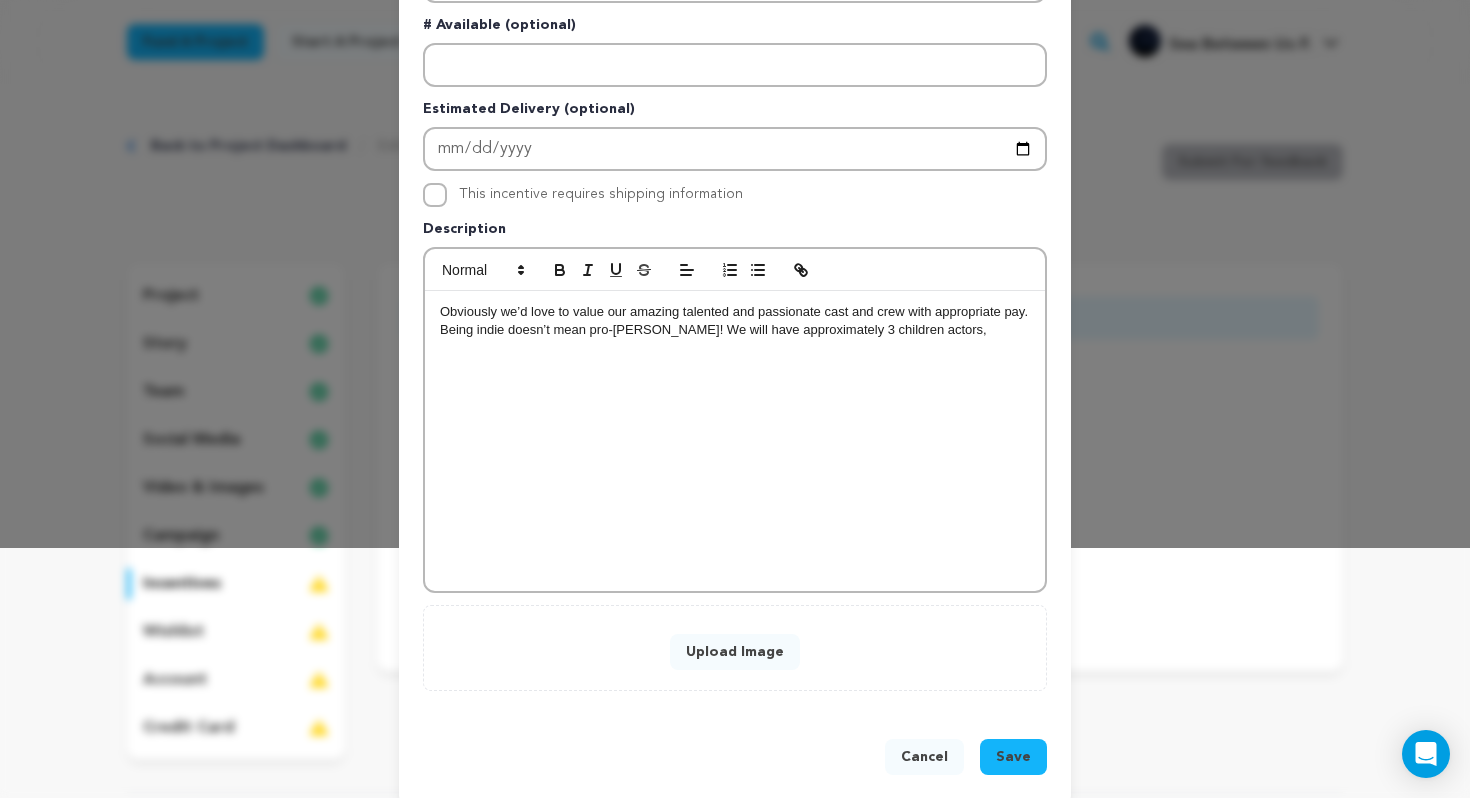 click on "Obviously we’d love to value our amazing talented and passionate cast and crew with appropriate pay. Being indie doesn’t mean pro-bono! We will have approximately 3 children actors," at bounding box center (735, 321) 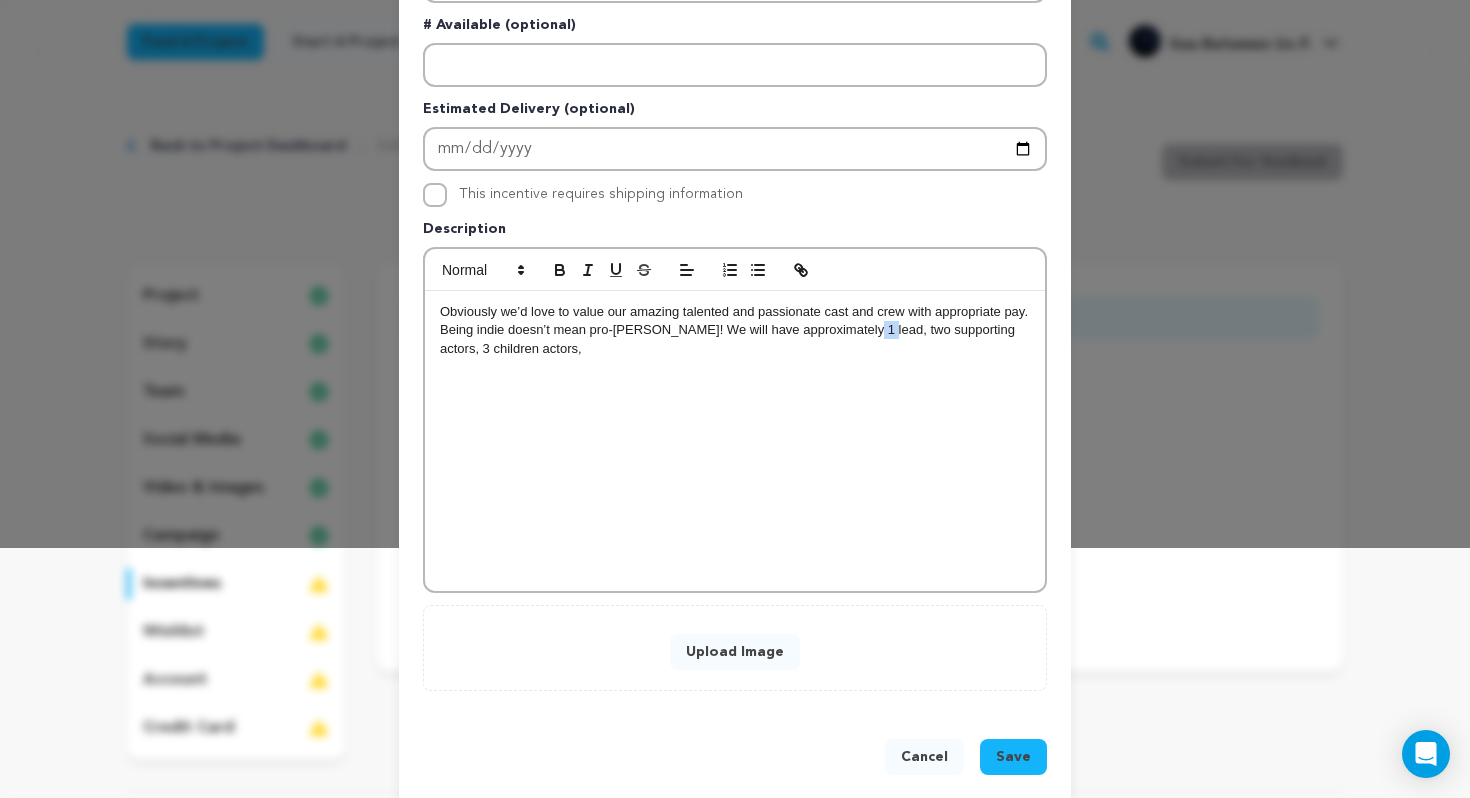 drag, startPoint x: 851, startPoint y: 333, endPoint x: 869, endPoint y: 332, distance: 18.027756 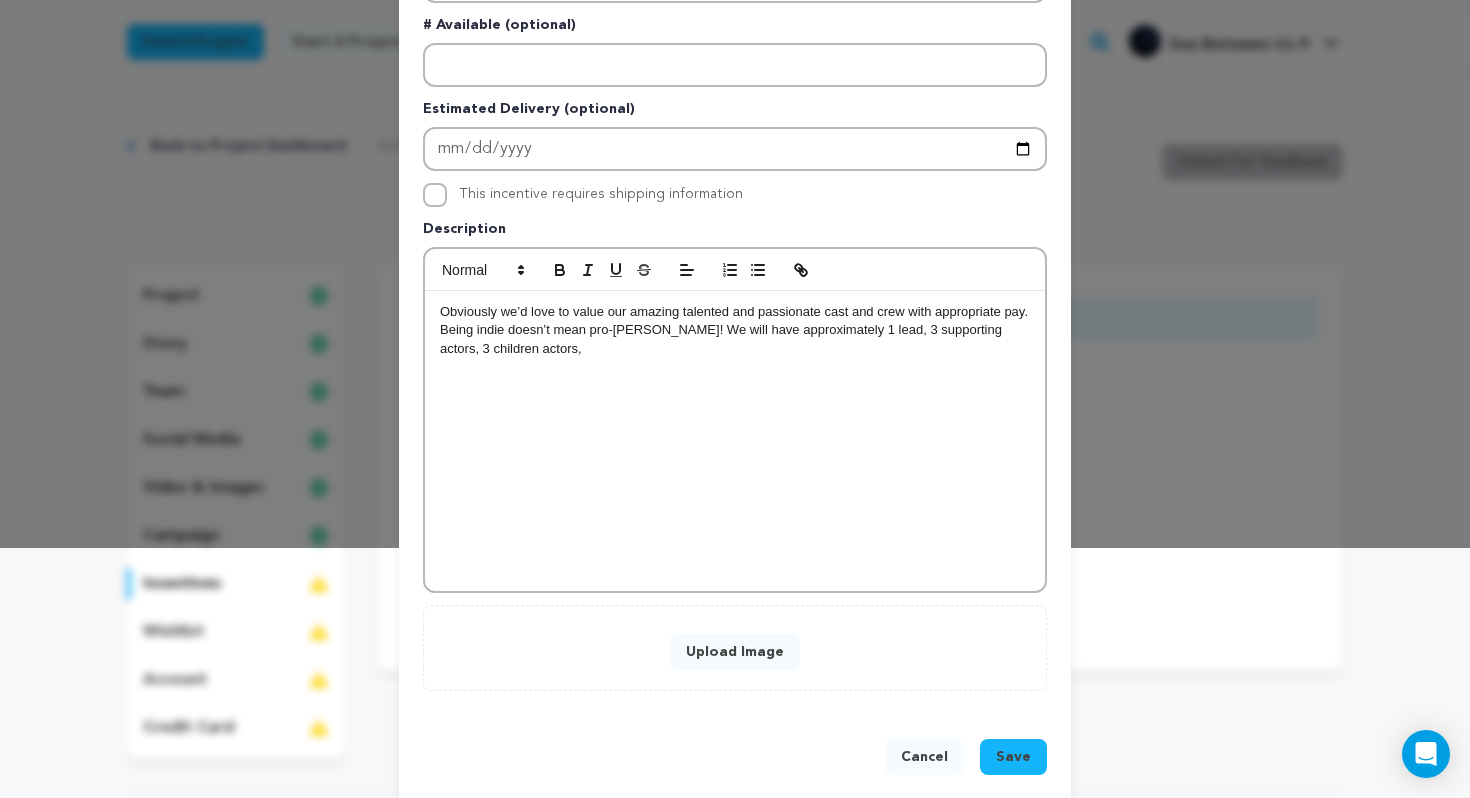 click on "Obviously we’d love to value our amazing talented and passionate cast and crew with appropriate pay. Being indie doesn’t mean pro-bono! We will have approximately 1 lead, 3 supporting actors, 3 children actors," at bounding box center (735, 330) 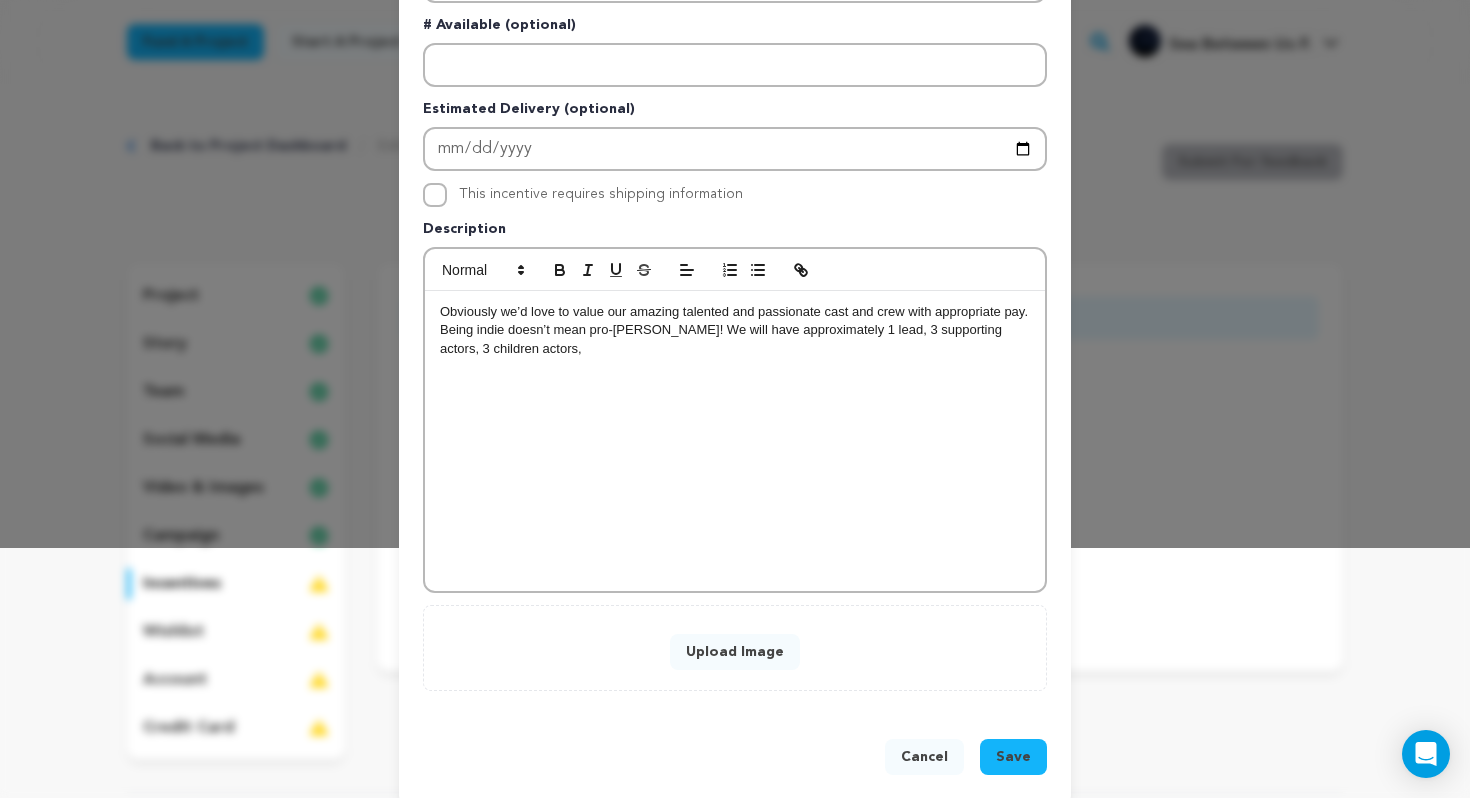 click on "Obviously we’d love to value our amazing talented and passionate cast and crew with appropriate pay. Being indie doesn’t mean pro-bono! We will have approximately 1 lead, 3 supporting actors, 3 children actors," at bounding box center [735, 330] 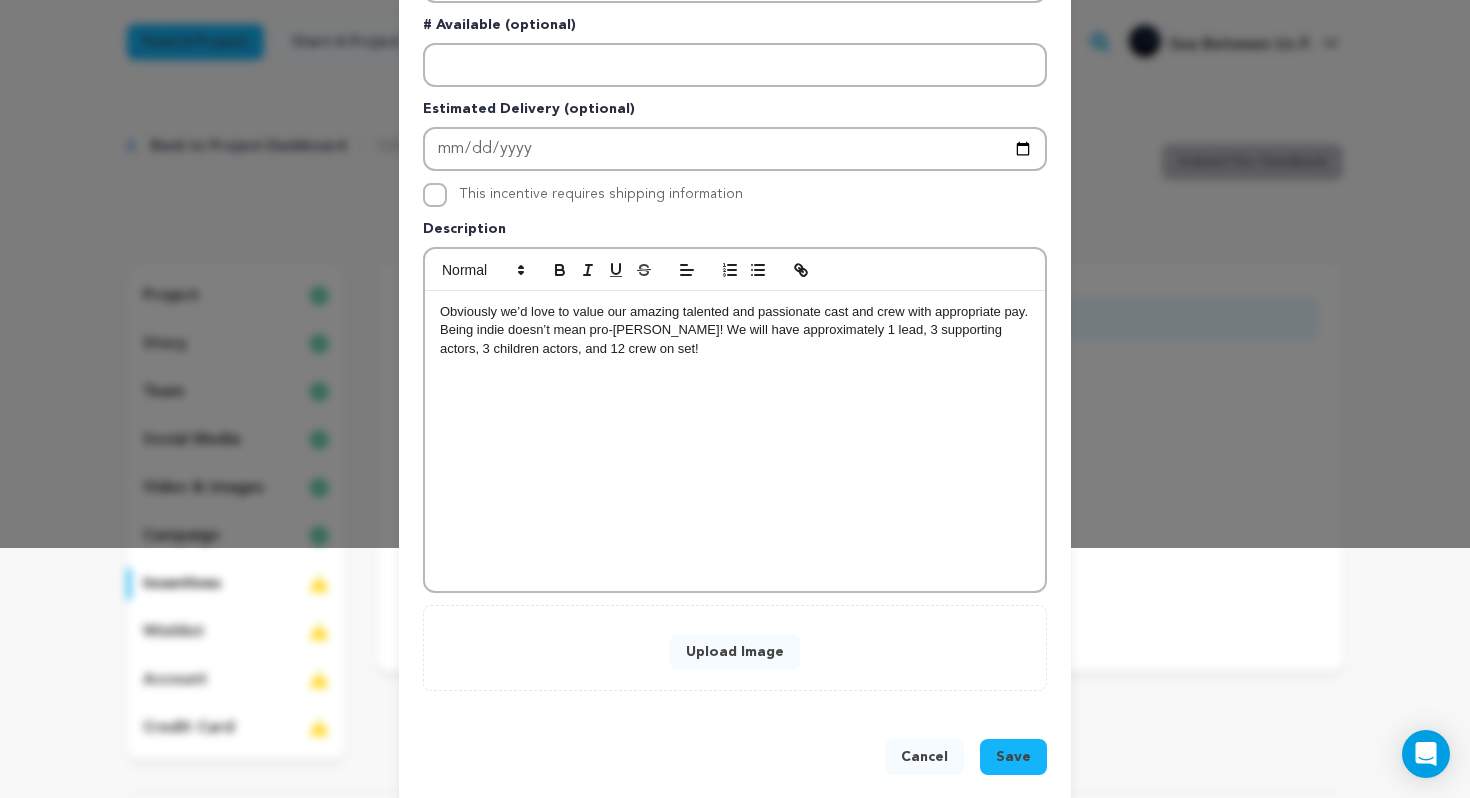 click on "Upload Image" at bounding box center [735, 652] 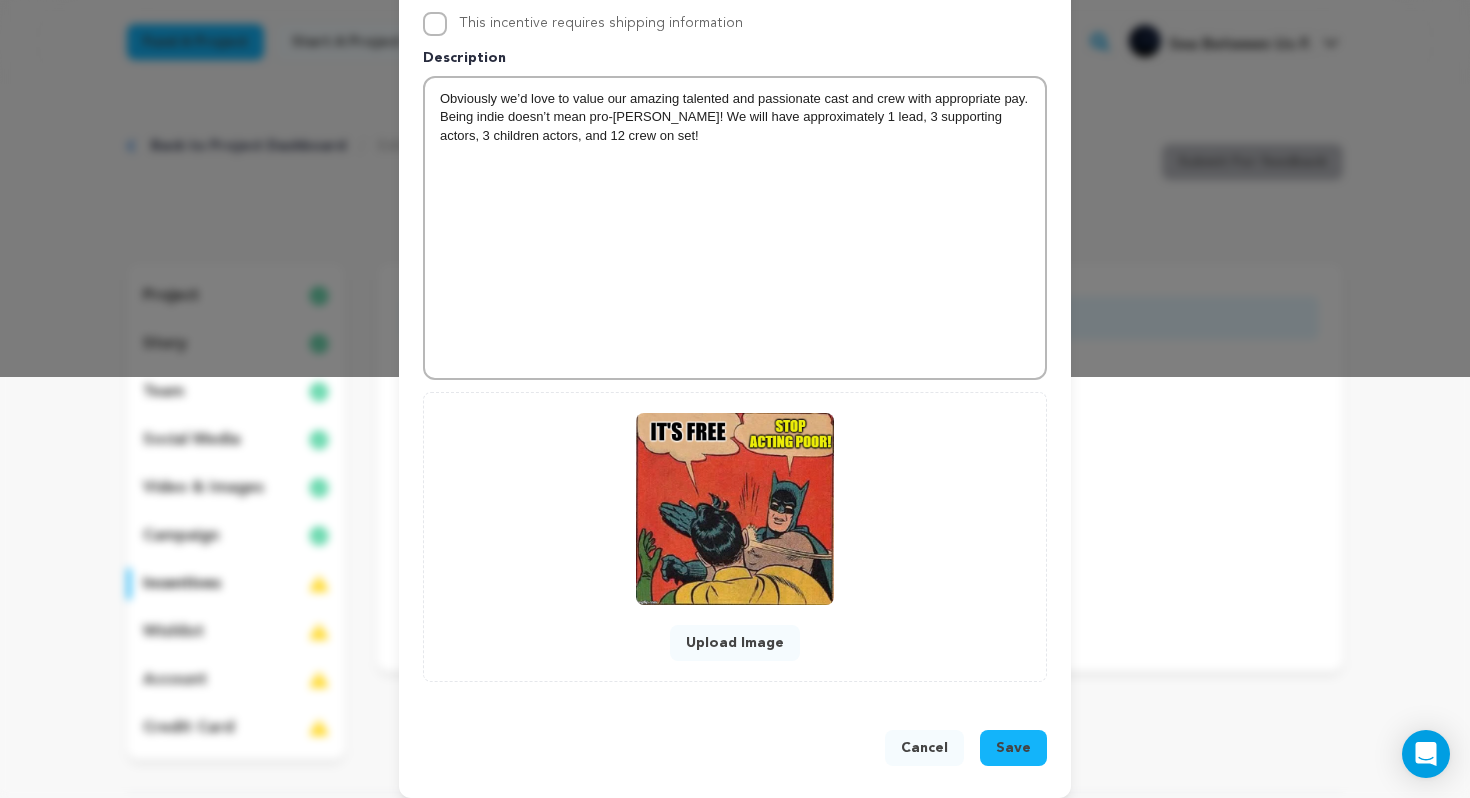 scroll, scrollTop: 437, scrollLeft: 0, axis: vertical 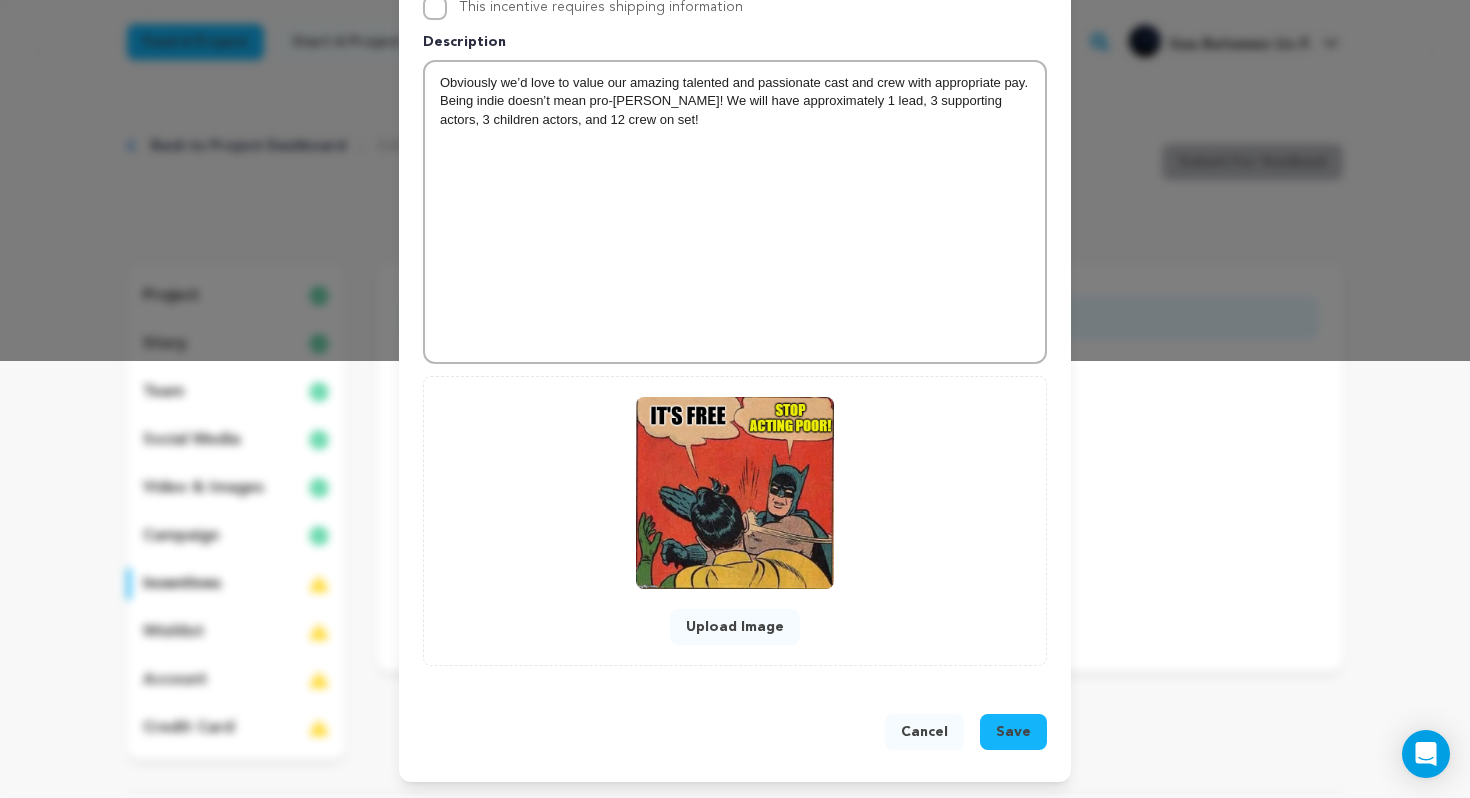 click on "Save" at bounding box center [1013, 732] 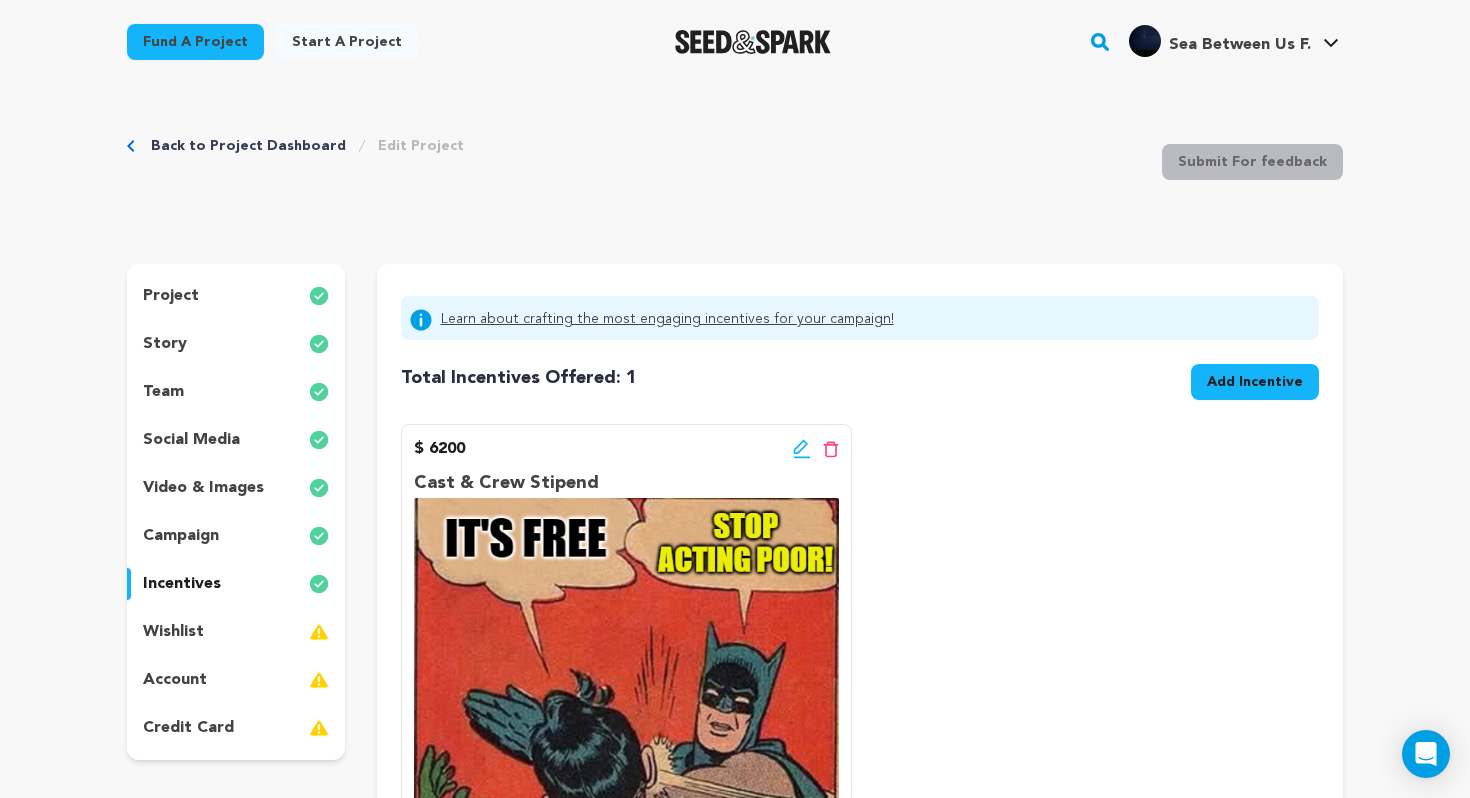 click 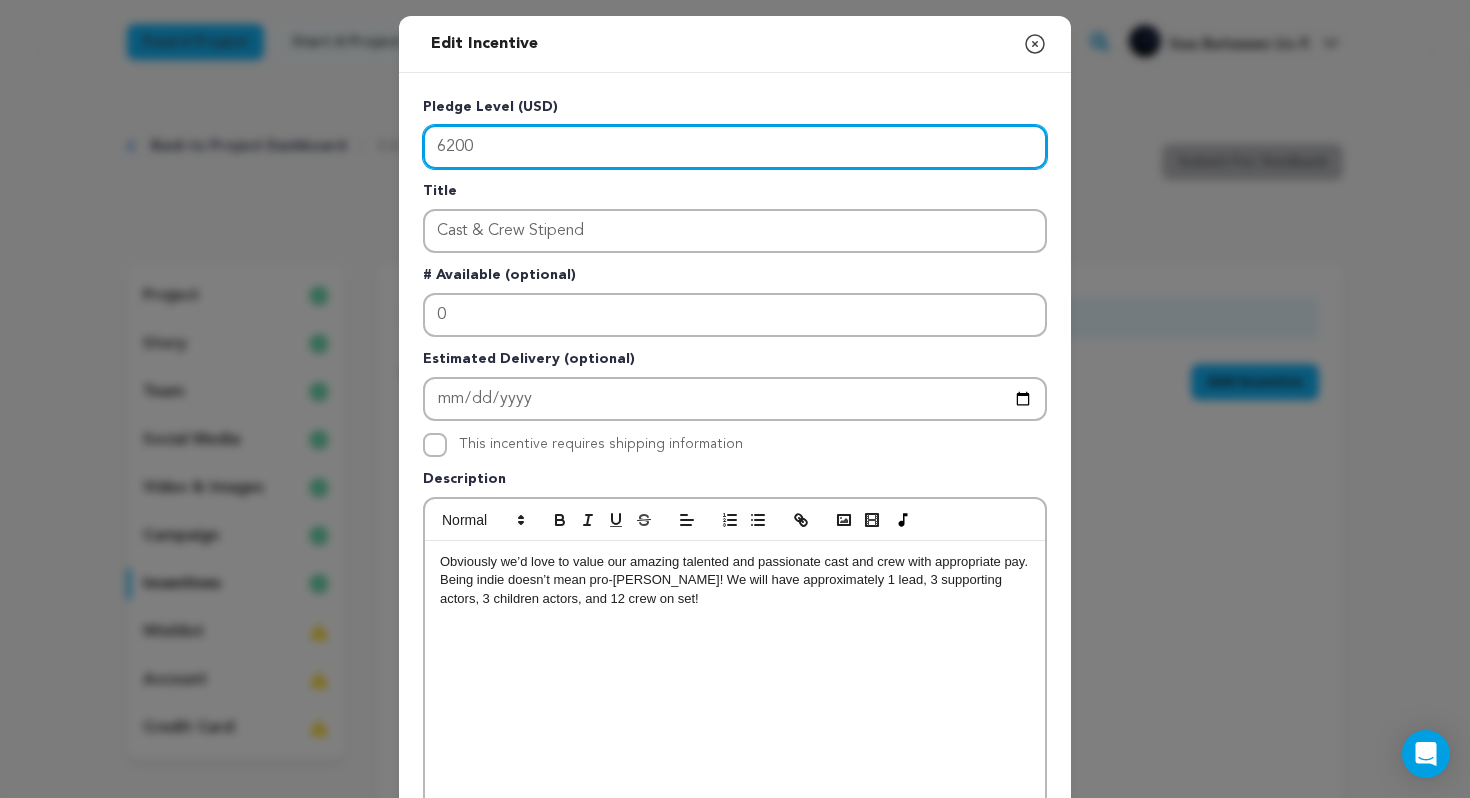 click on "6200" at bounding box center [735, 147] 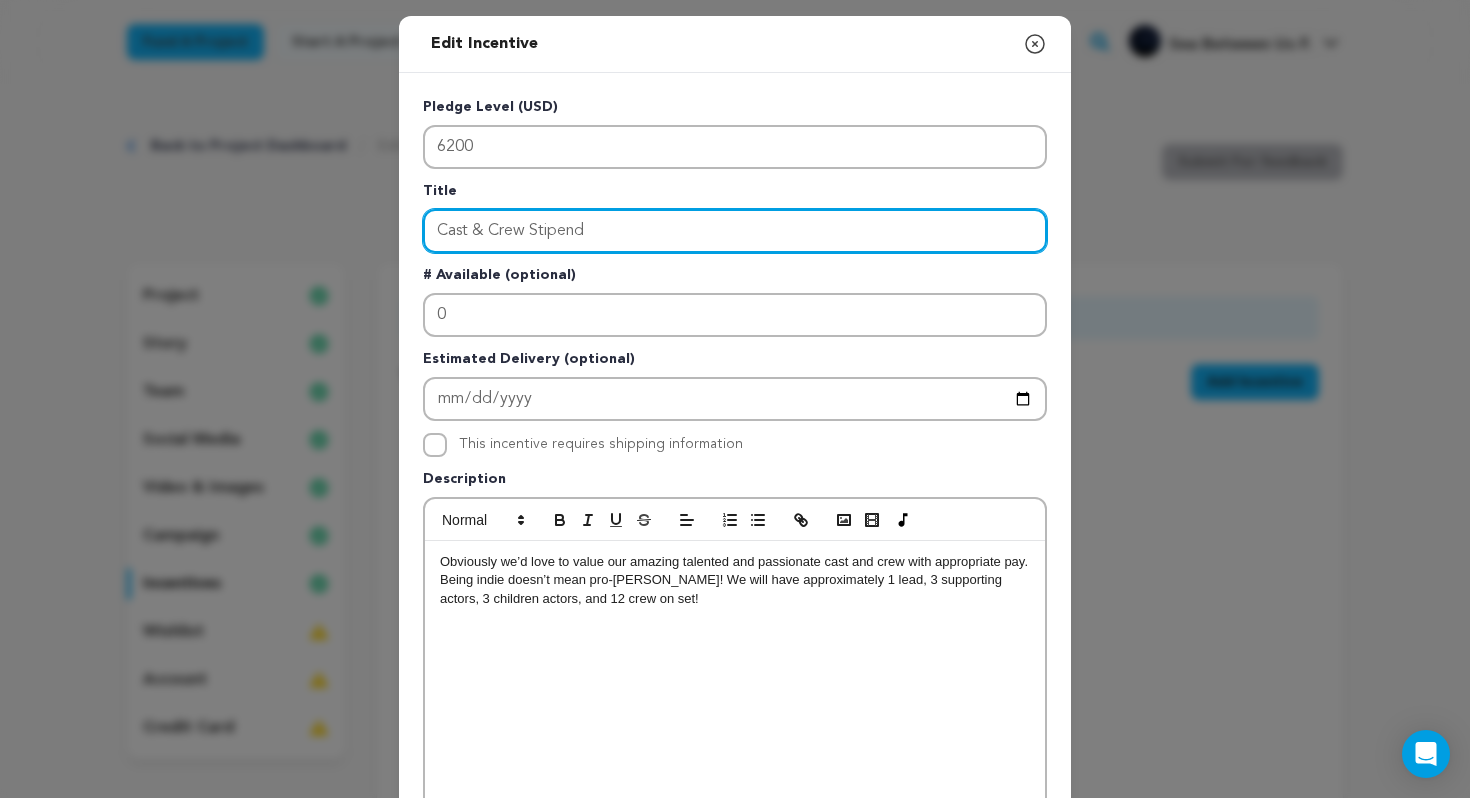 drag, startPoint x: 639, startPoint y: 223, endPoint x: 397, endPoint y: 223, distance: 242 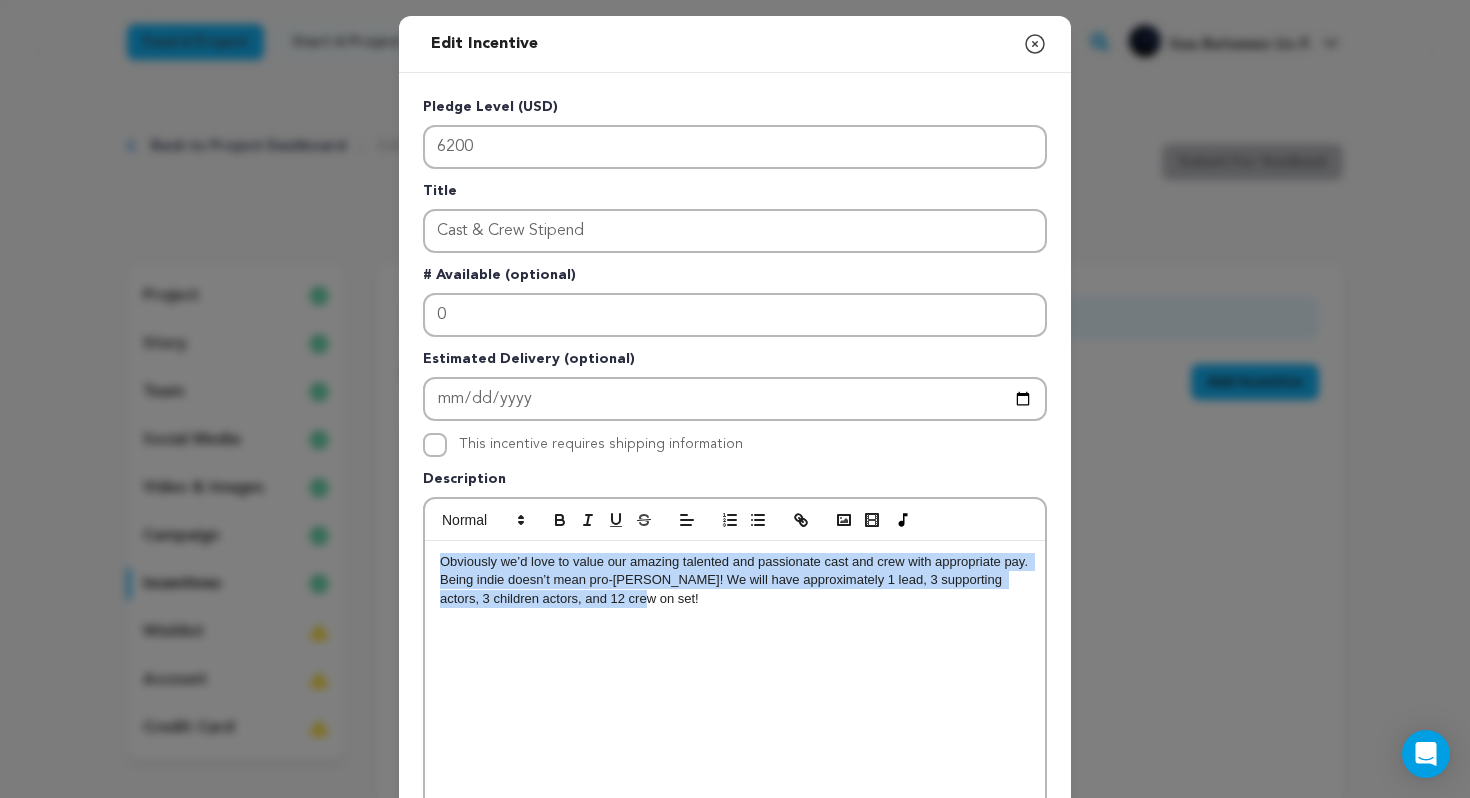 drag, startPoint x: 625, startPoint y: 607, endPoint x: 380, endPoint y: 544, distance: 252.97035 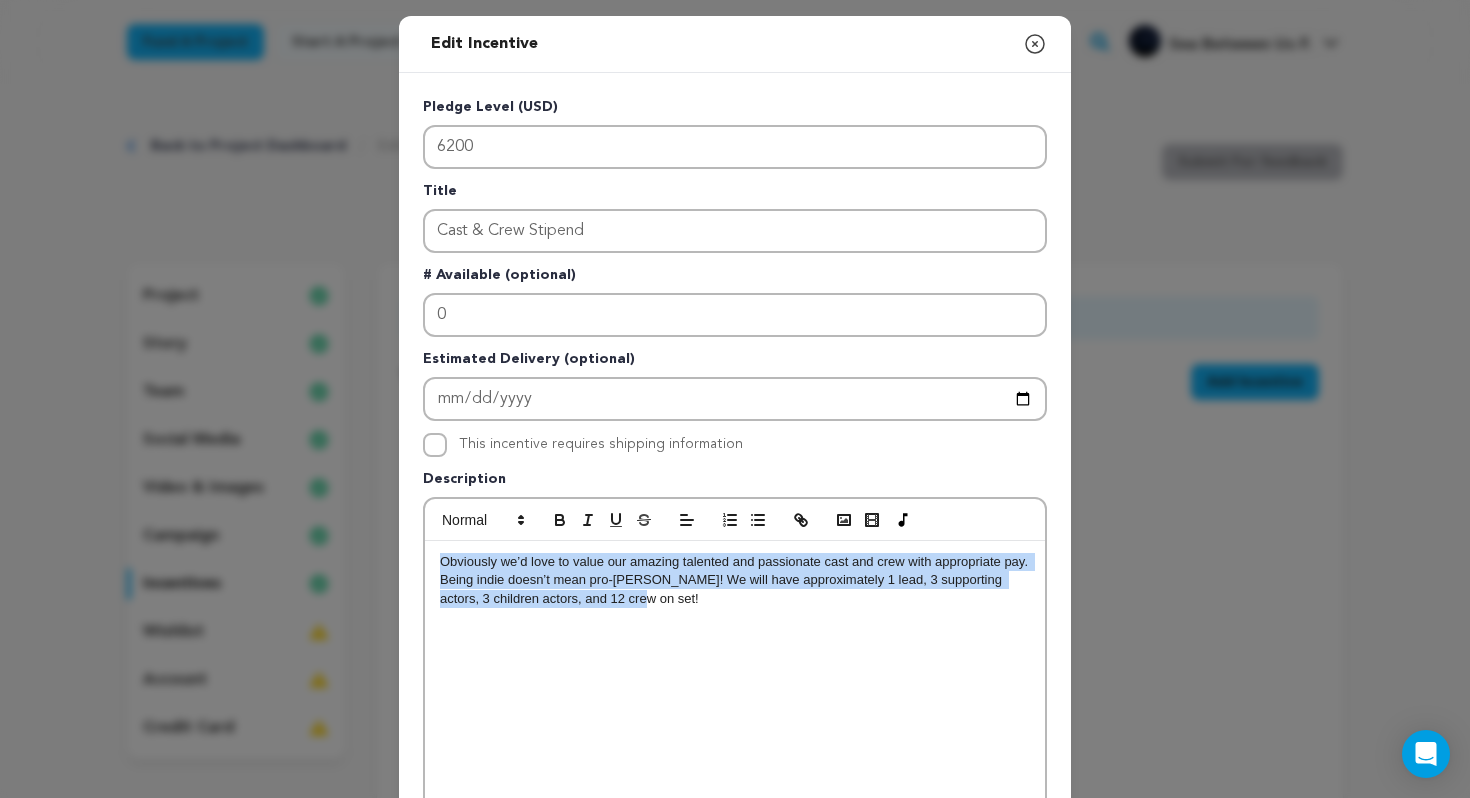 type 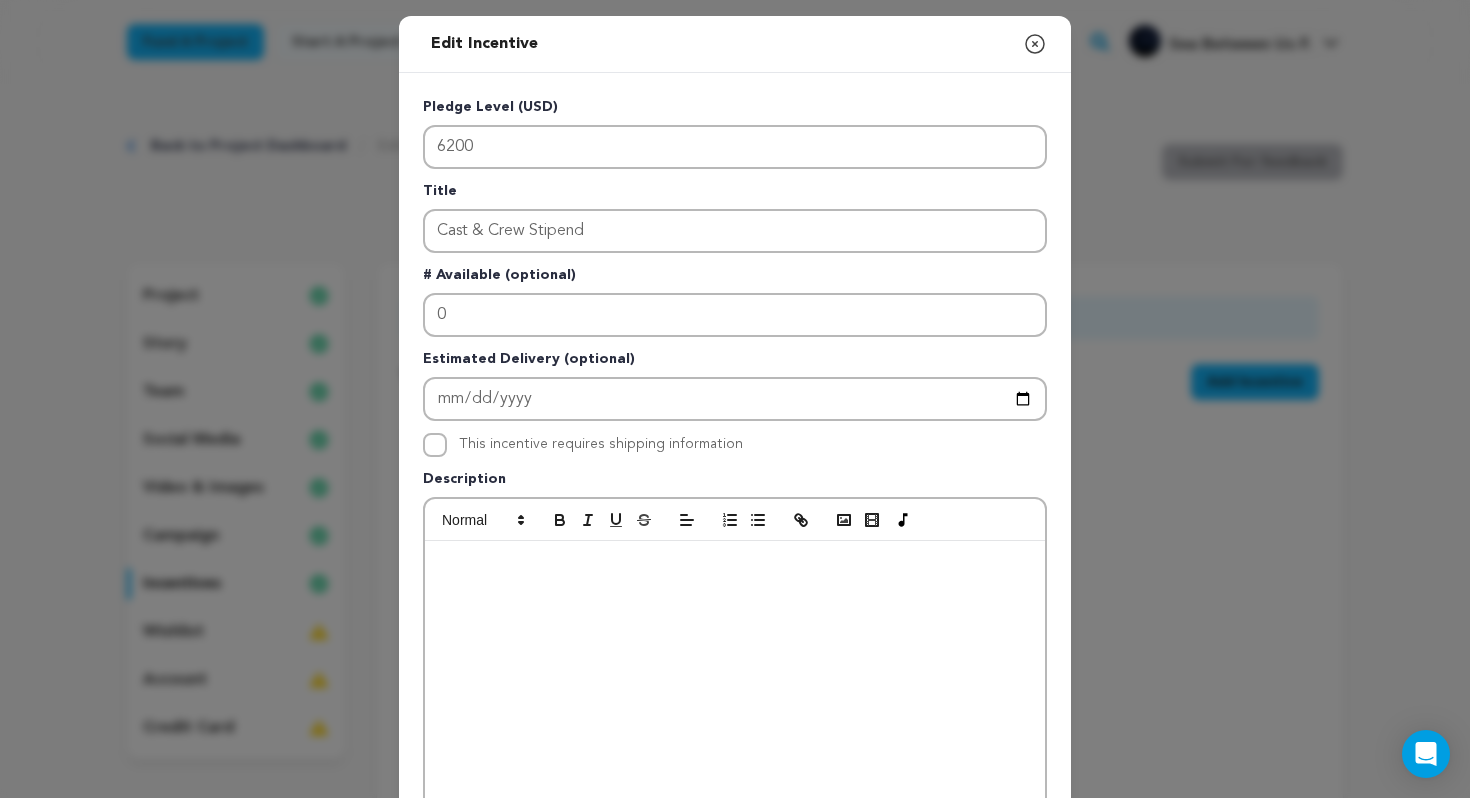 click 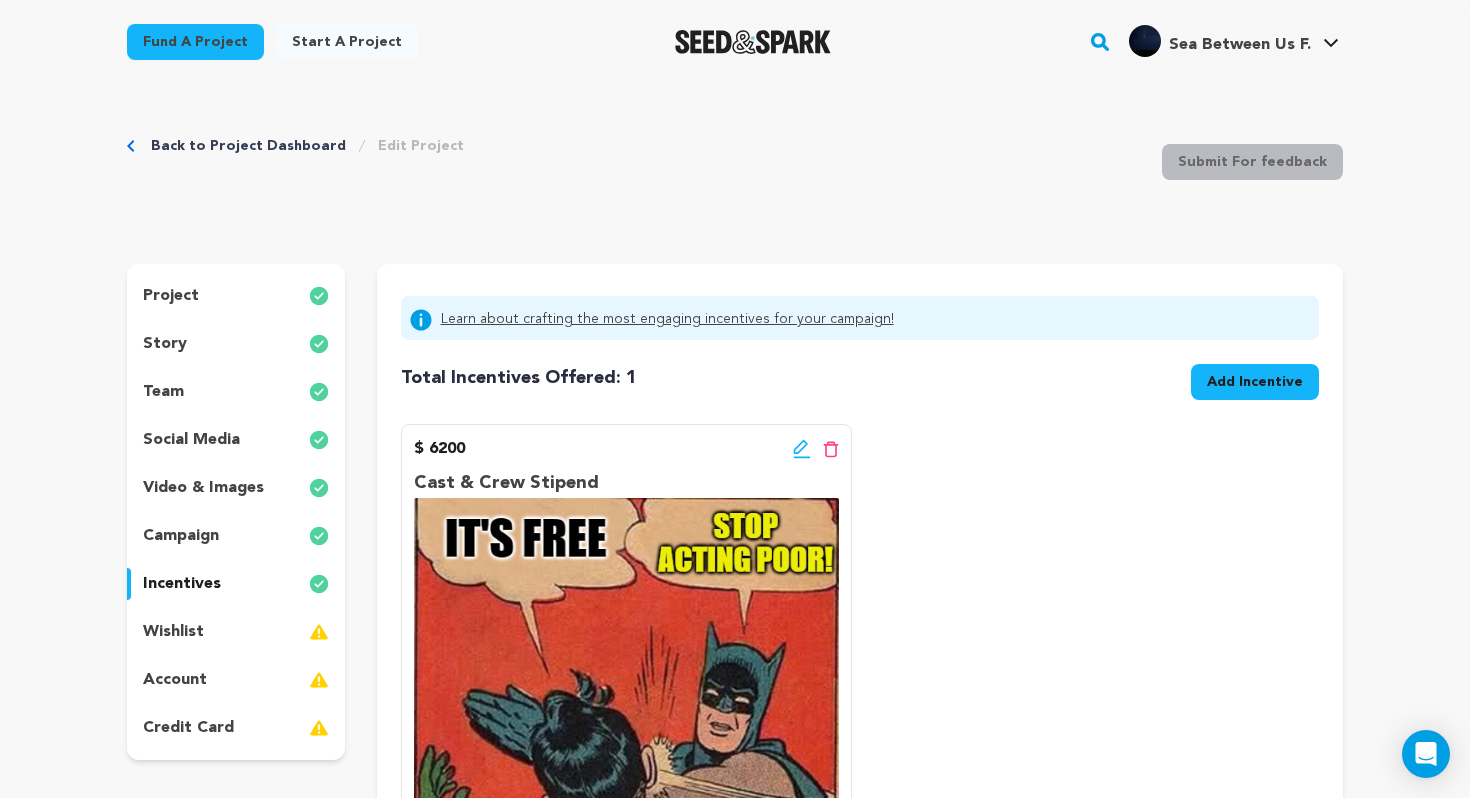 click 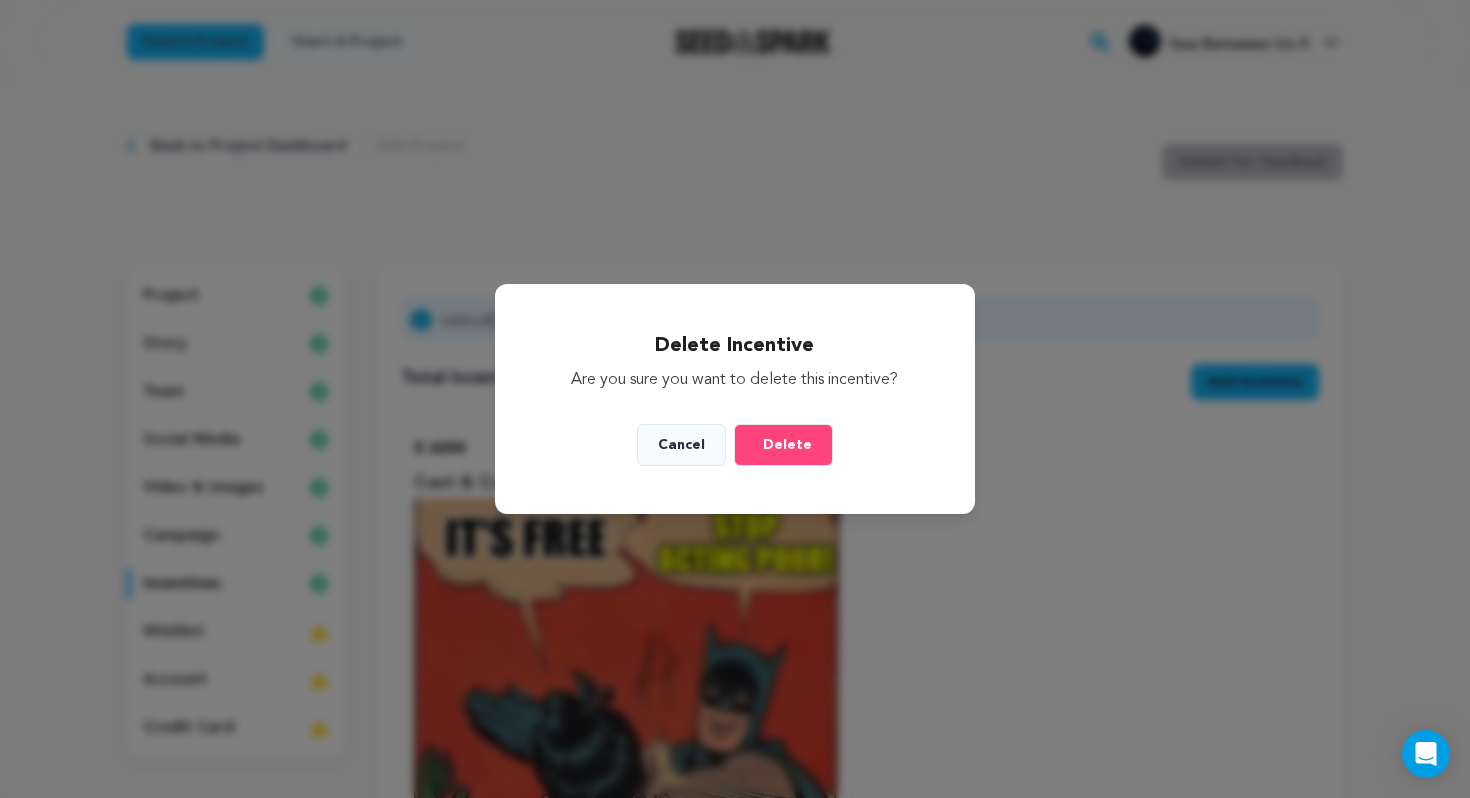 click on "Delete" at bounding box center (787, 445) 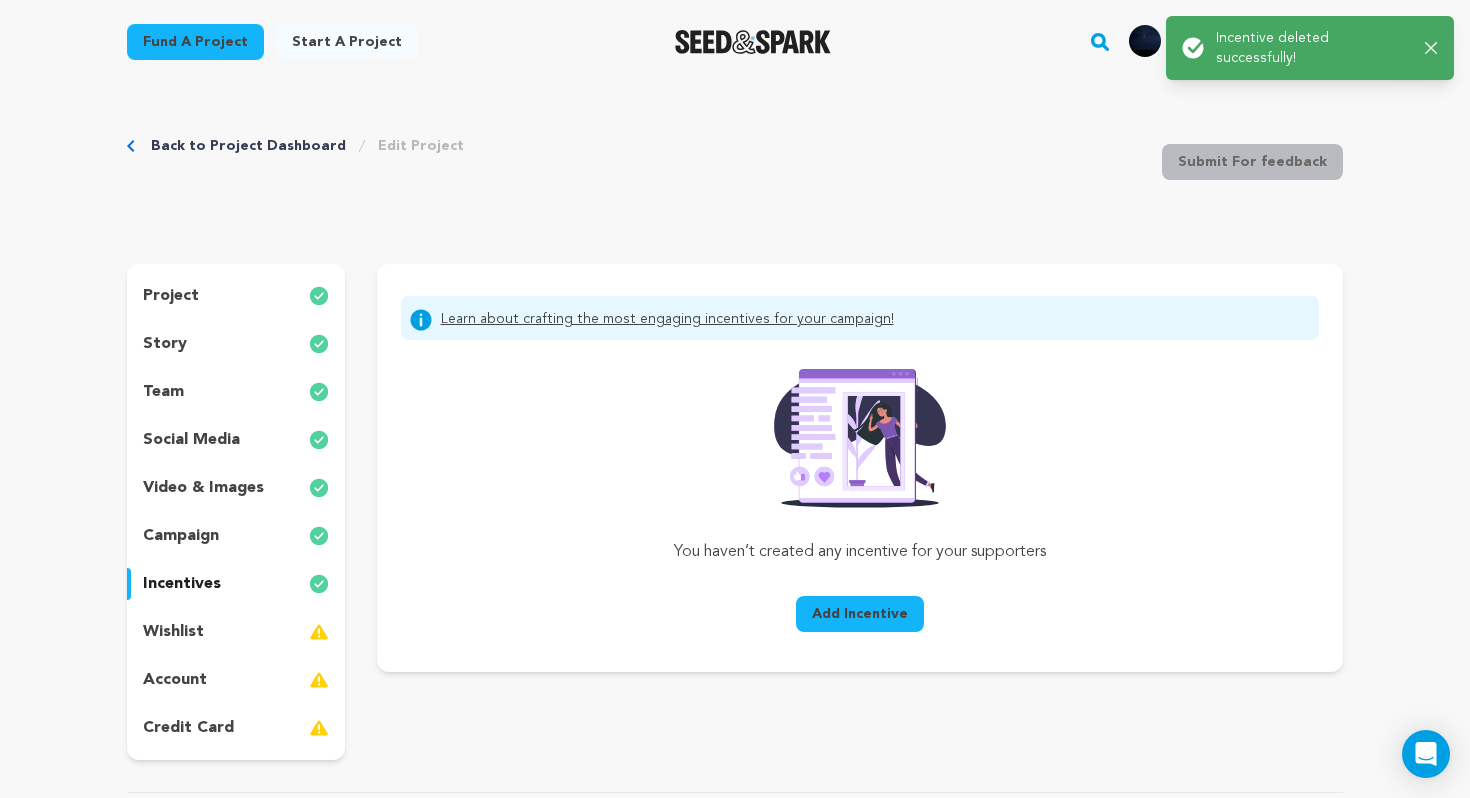 click on "project
story
team
social media
video & images
campaign
incentives
wishlist account" at bounding box center (236, 512) 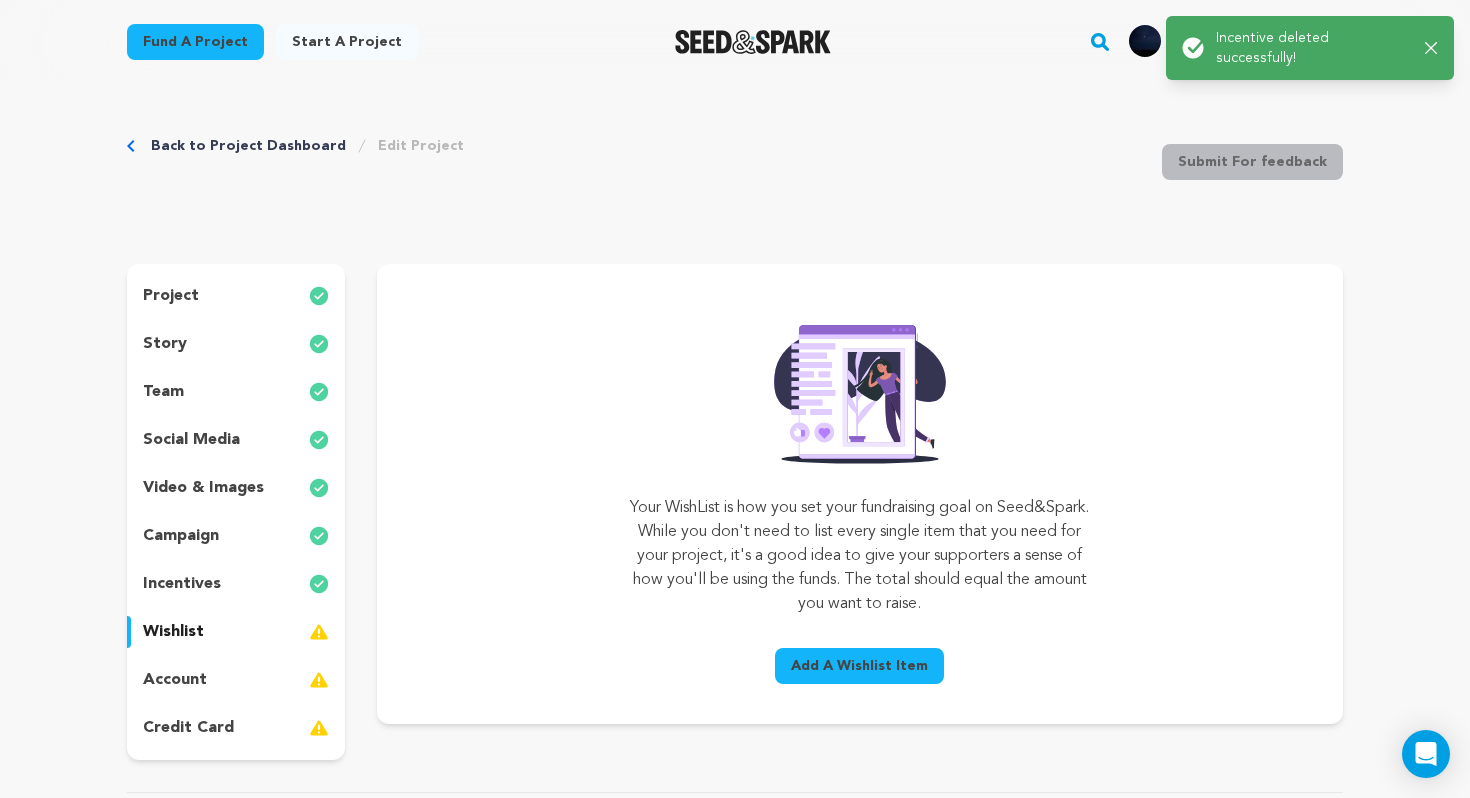 click on "Add A Wishlist Item" at bounding box center [859, 666] 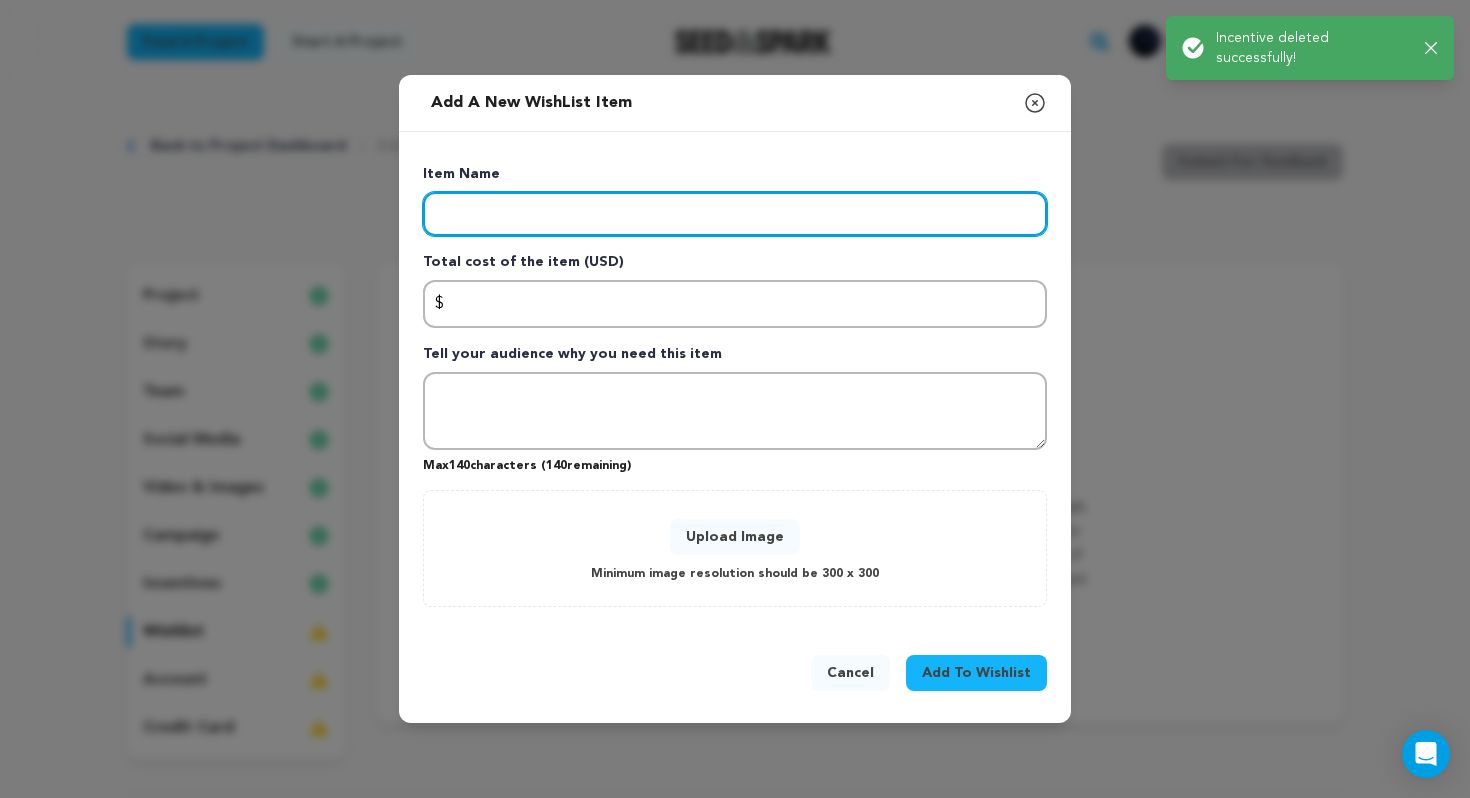 click at bounding box center [735, 214] 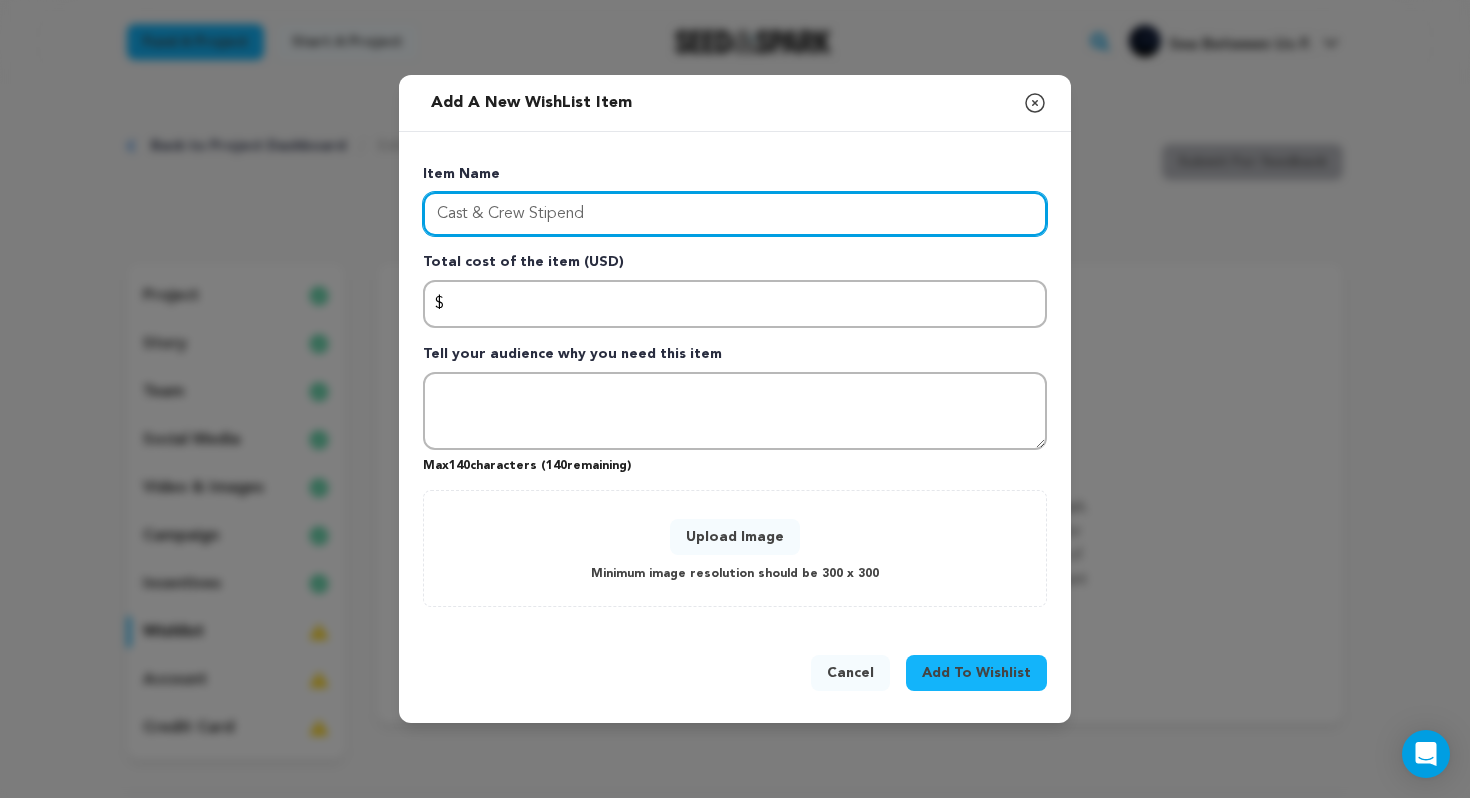 type on "Cast & Crew Stipend" 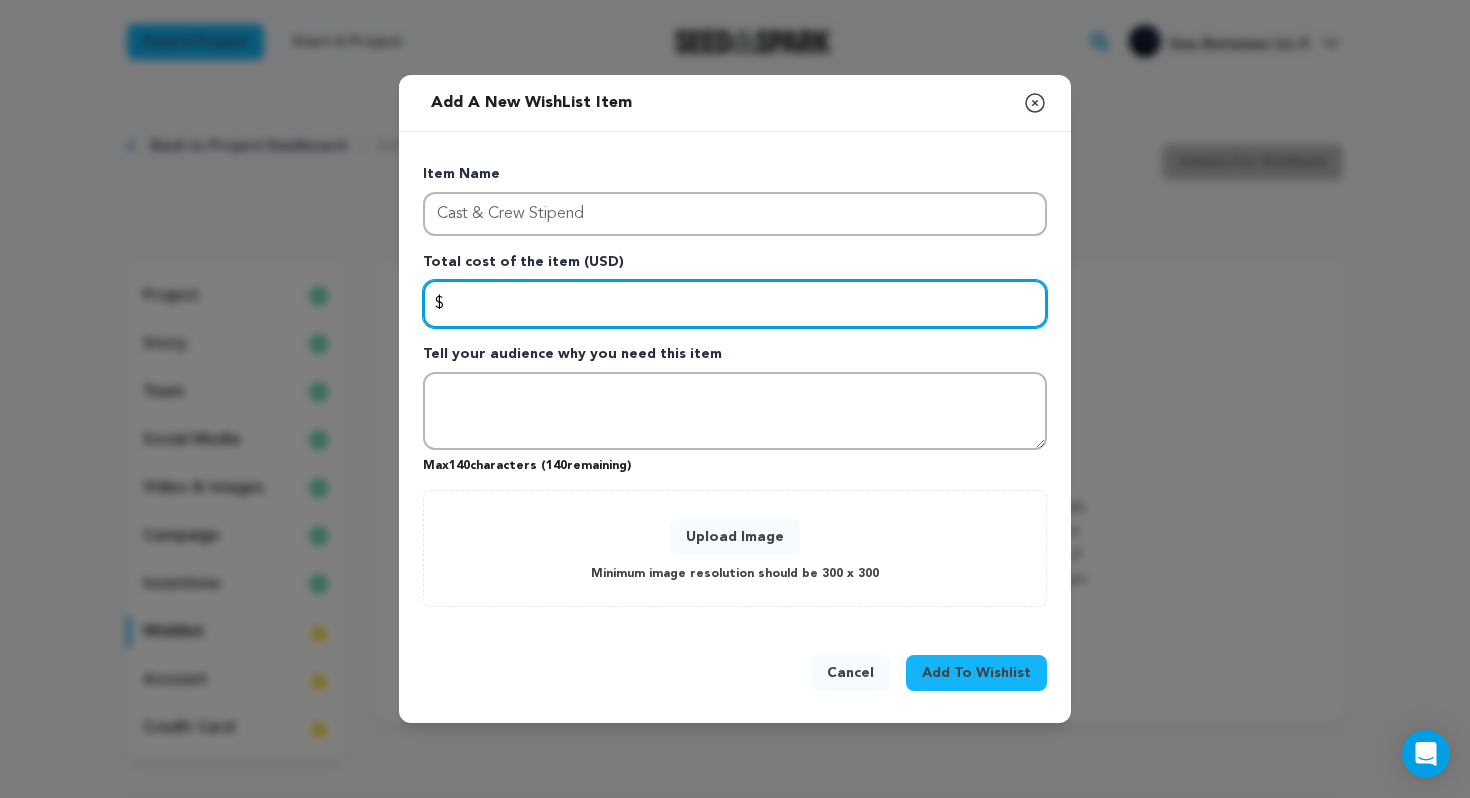 click at bounding box center [735, 304] 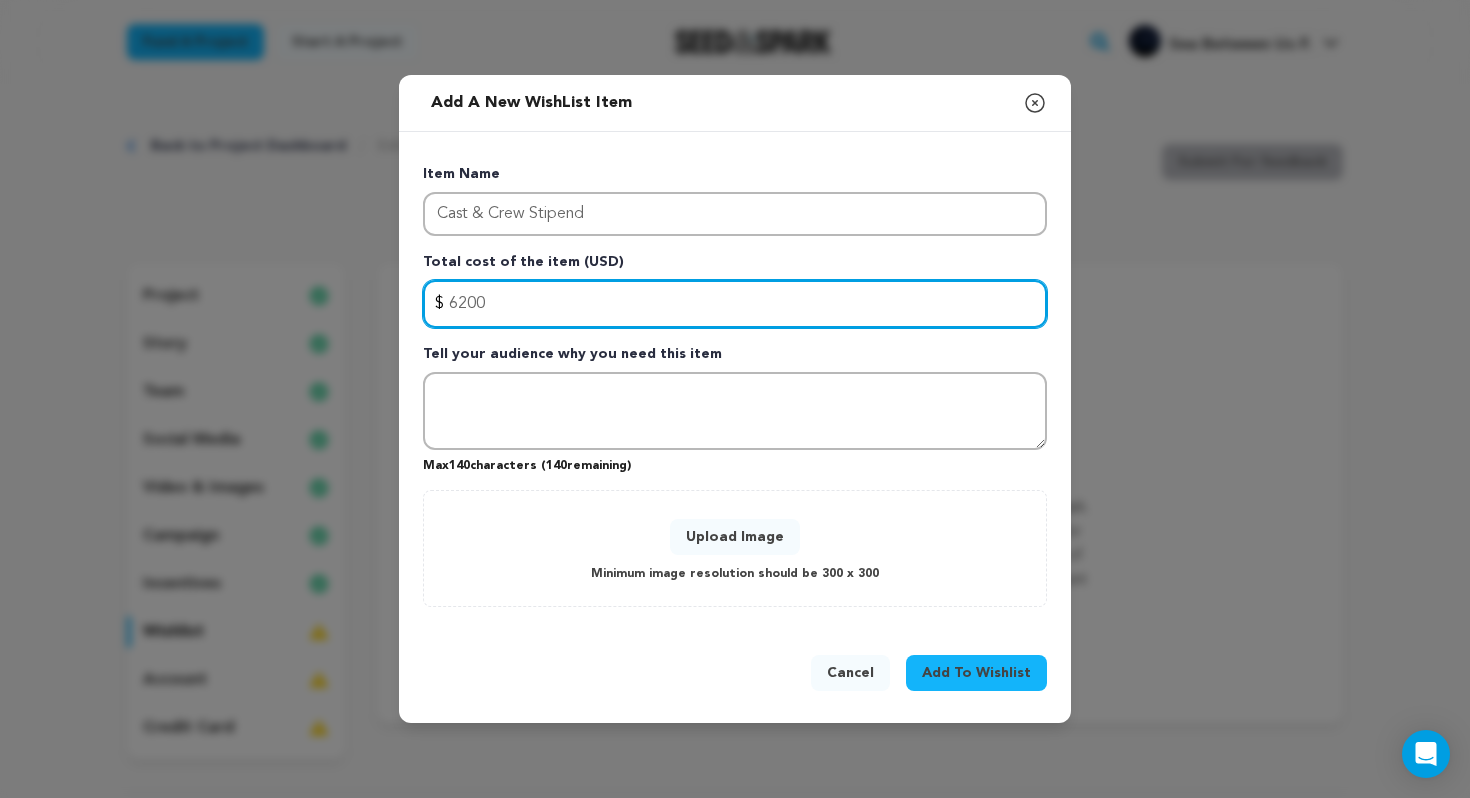 type on "6200" 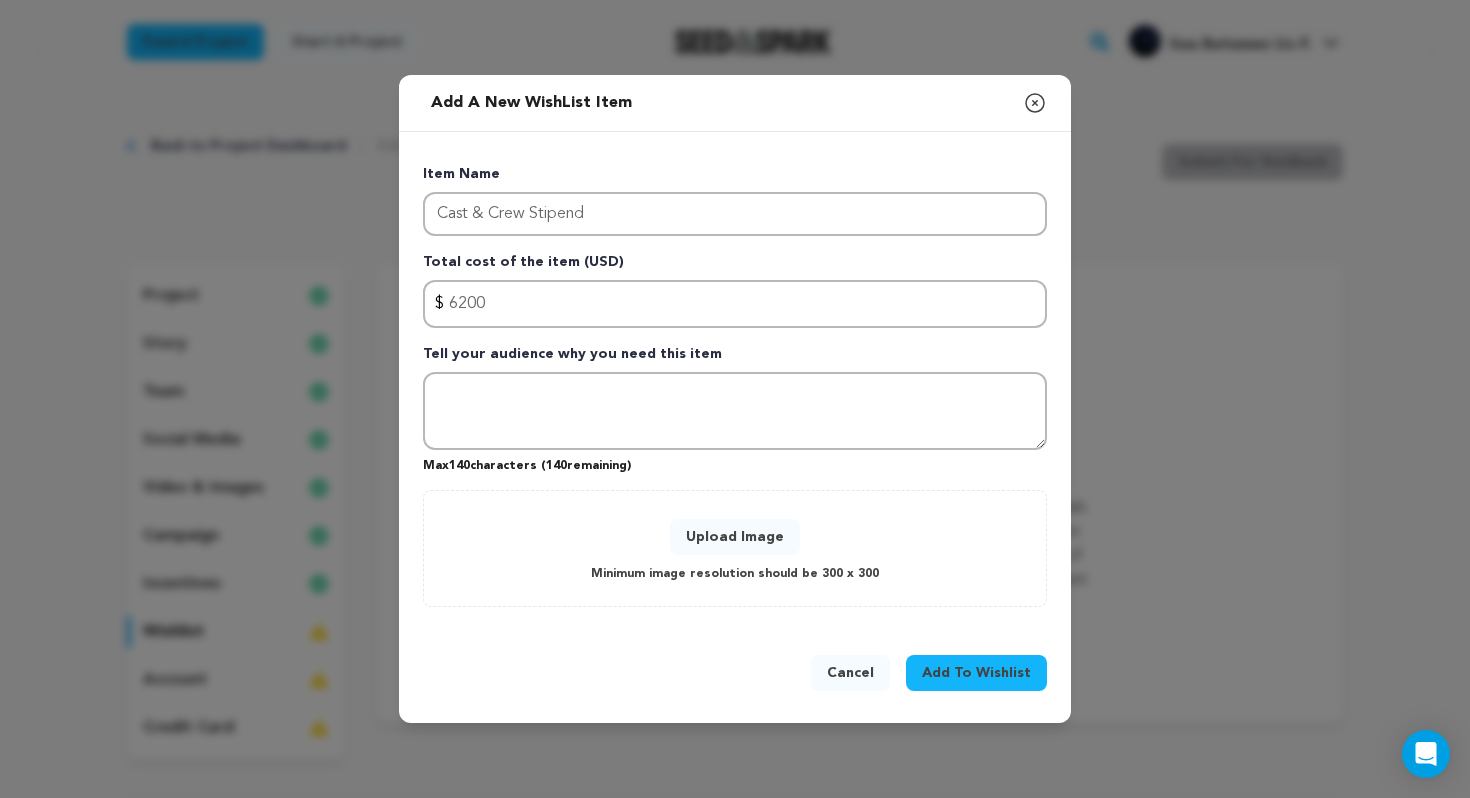 click on "Max  140  characters
( 140  remaining)" at bounding box center (735, 462) 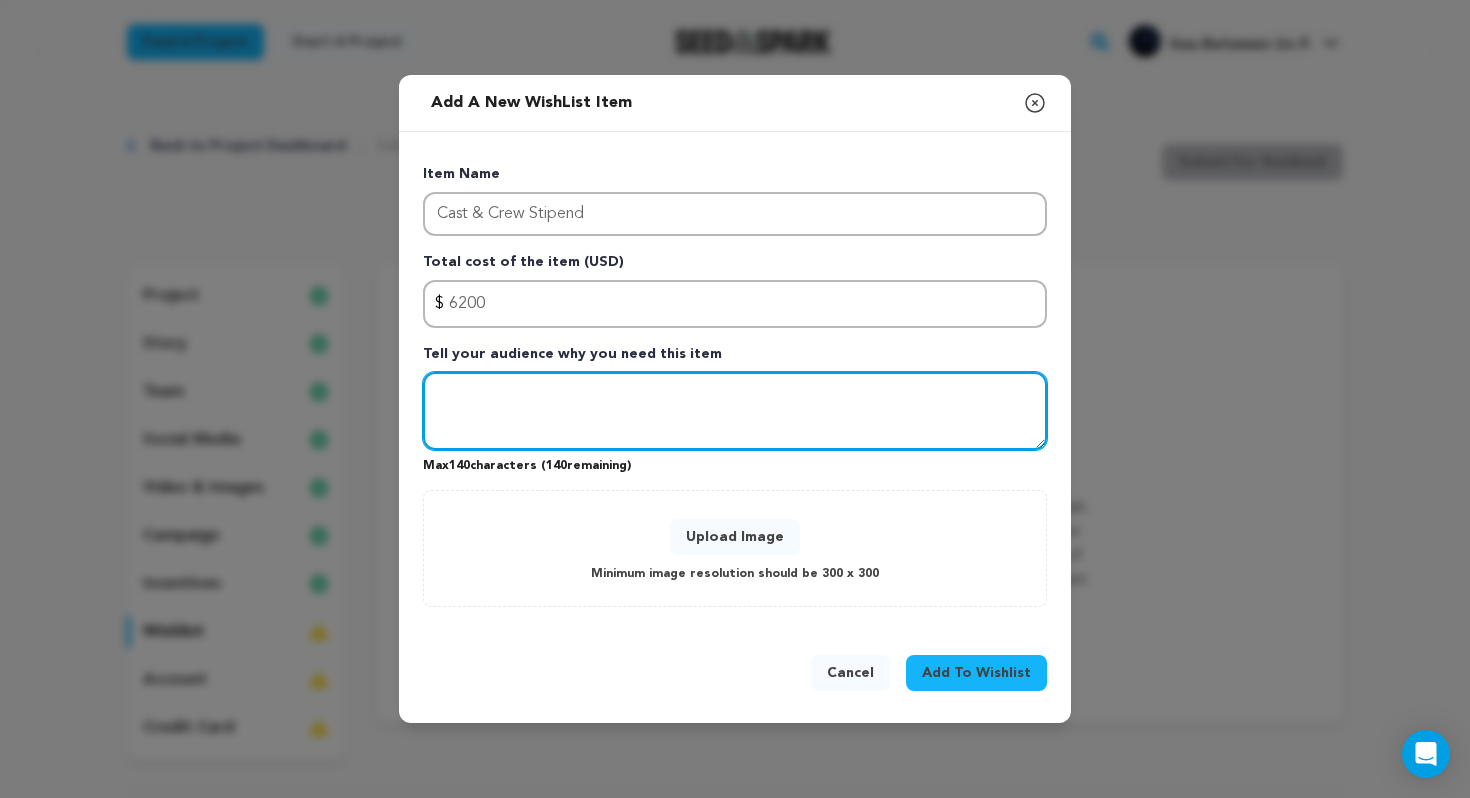 click at bounding box center (735, 411) 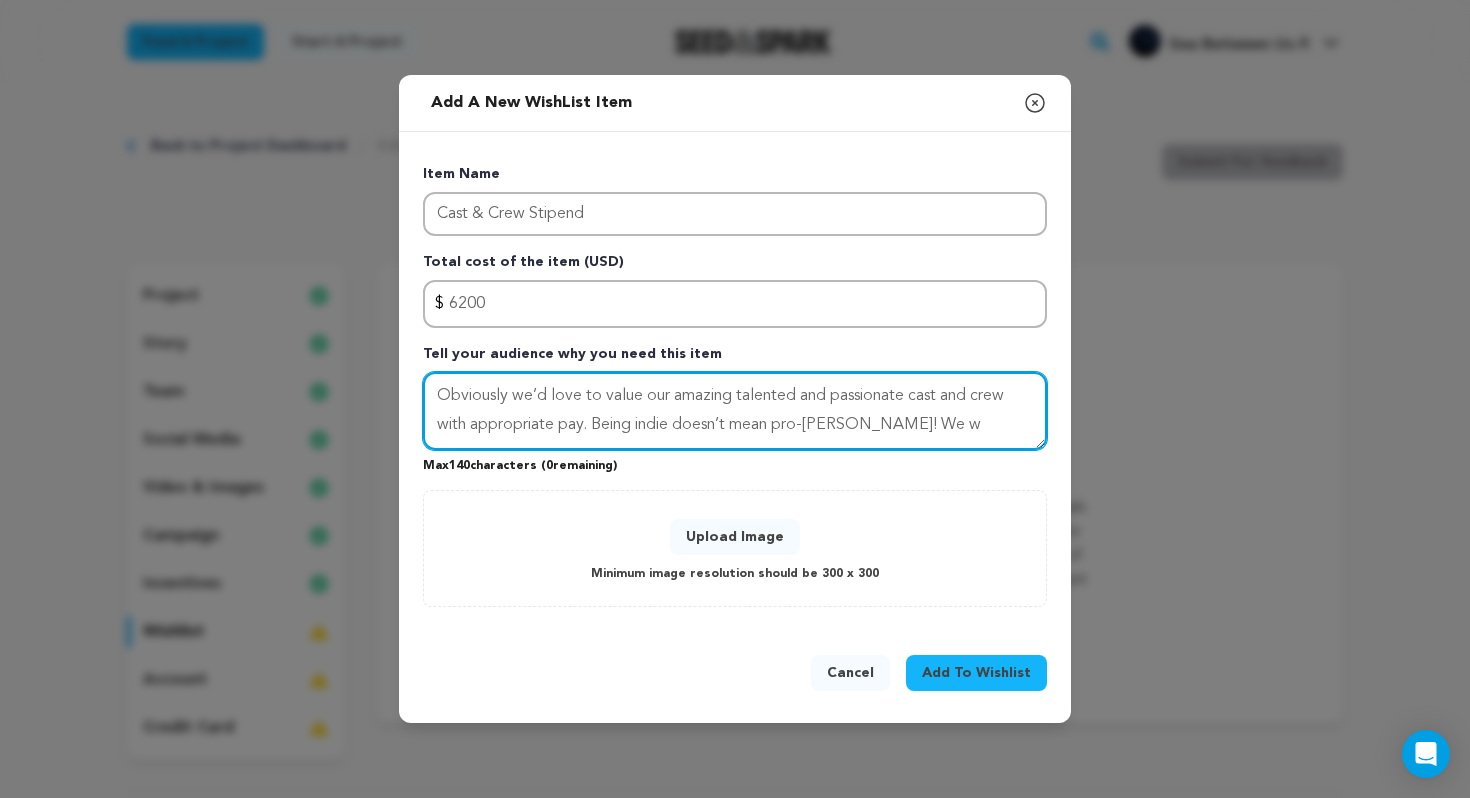 drag, startPoint x: 916, startPoint y: 428, endPoint x: 856, endPoint y: 432, distance: 60.133186 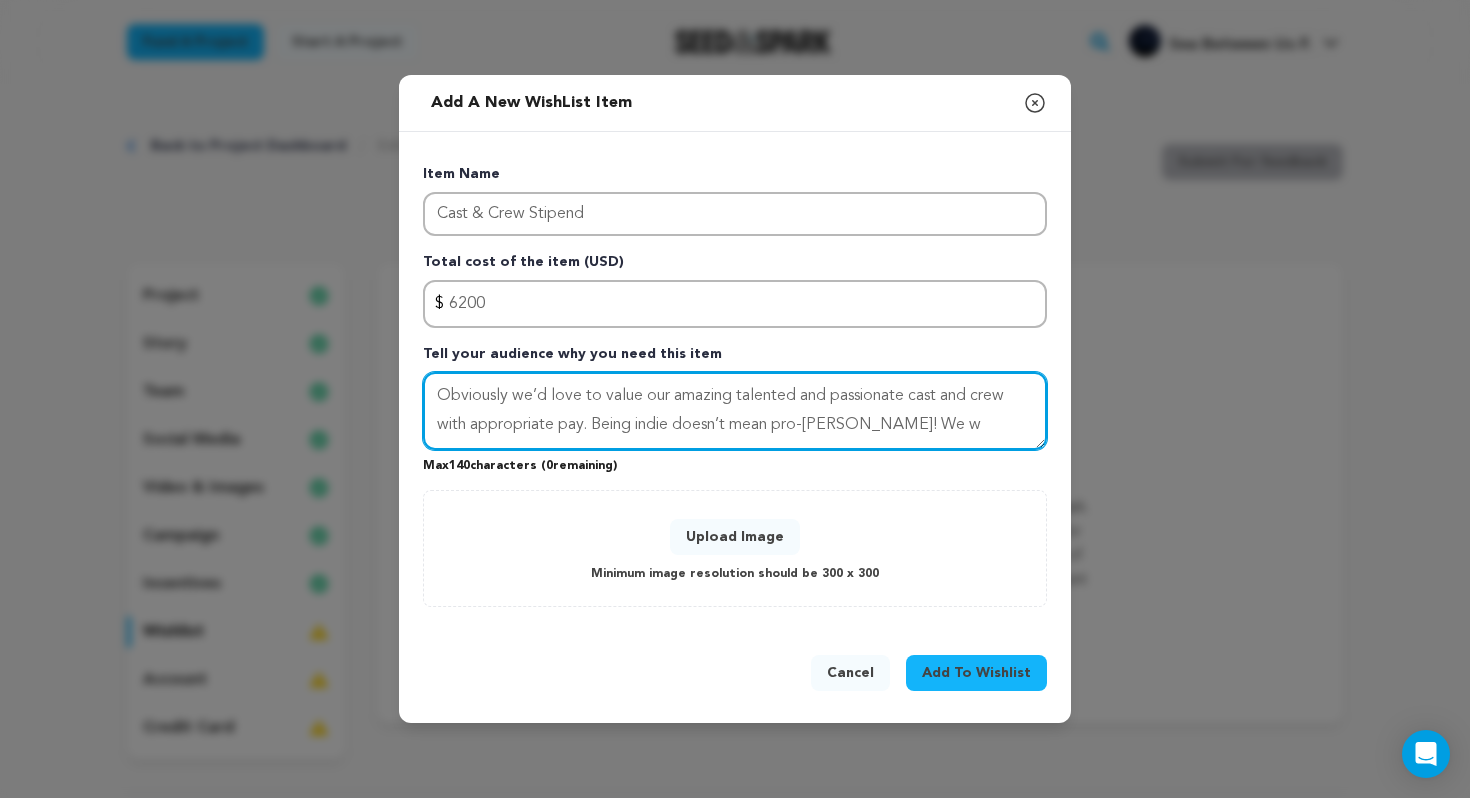 click on "Obviously we’d love to value our amazing talented and passionate cast and crew with appropriate pay. Being indie doesn’t mean pro-bono! We w" at bounding box center [735, 411] 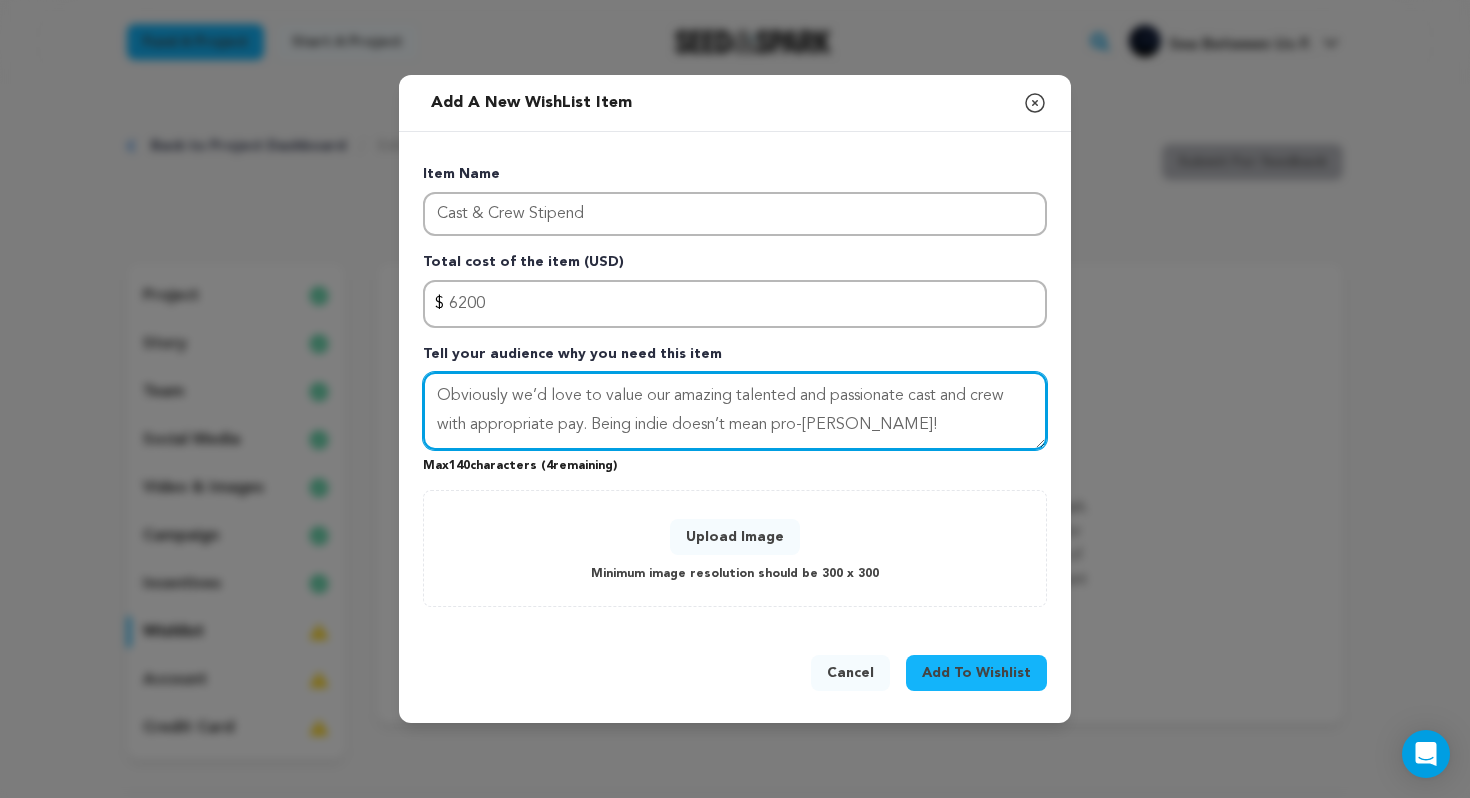 type on "Obviously we’d love to value our amazing talented and passionate cast and crew with appropriate pay. Being indie doesn’t mean pro-bono!" 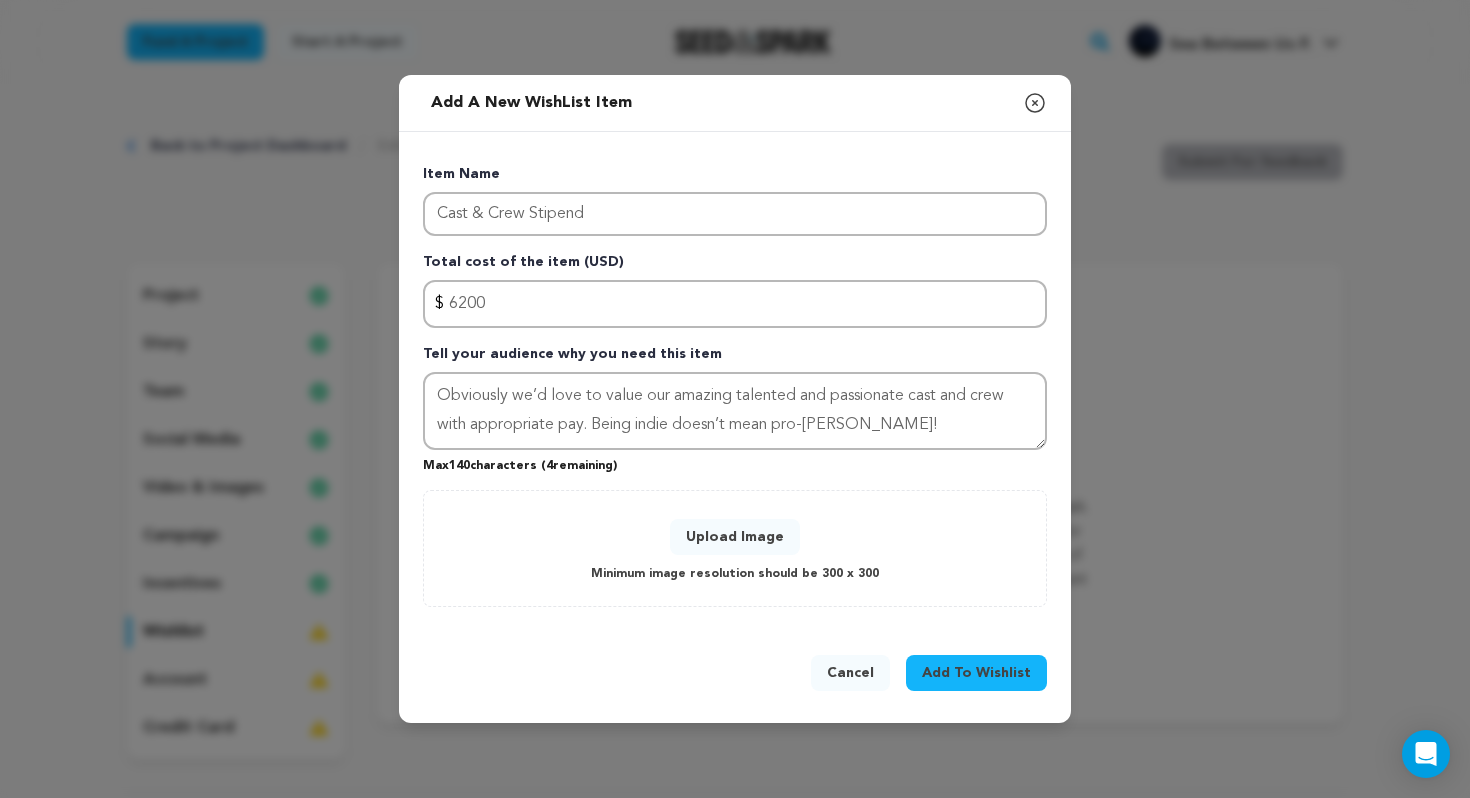 click on "Upload Image" at bounding box center [735, 537] 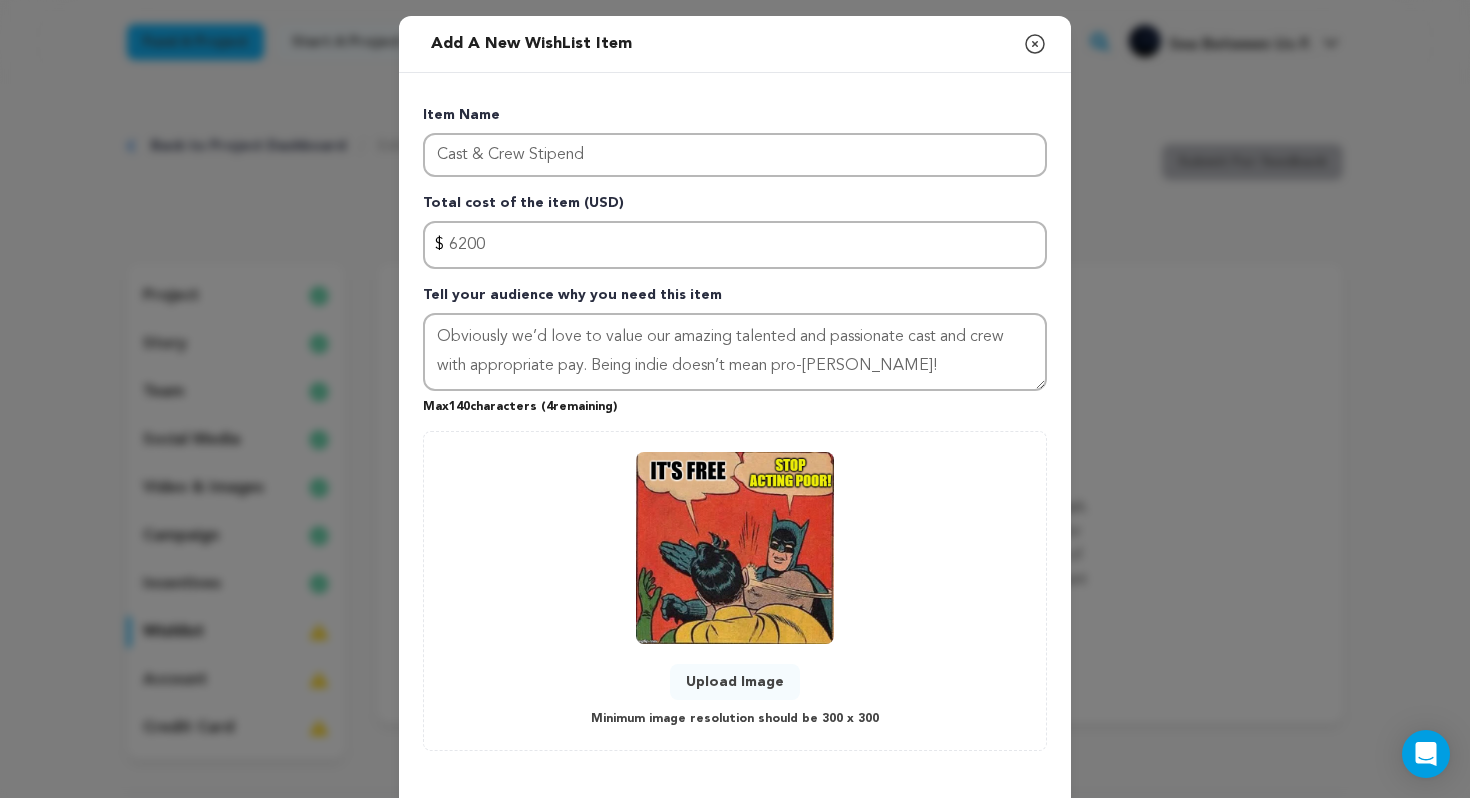 scroll, scrollTop: 85, scrollLeft: 0, axis: vertical 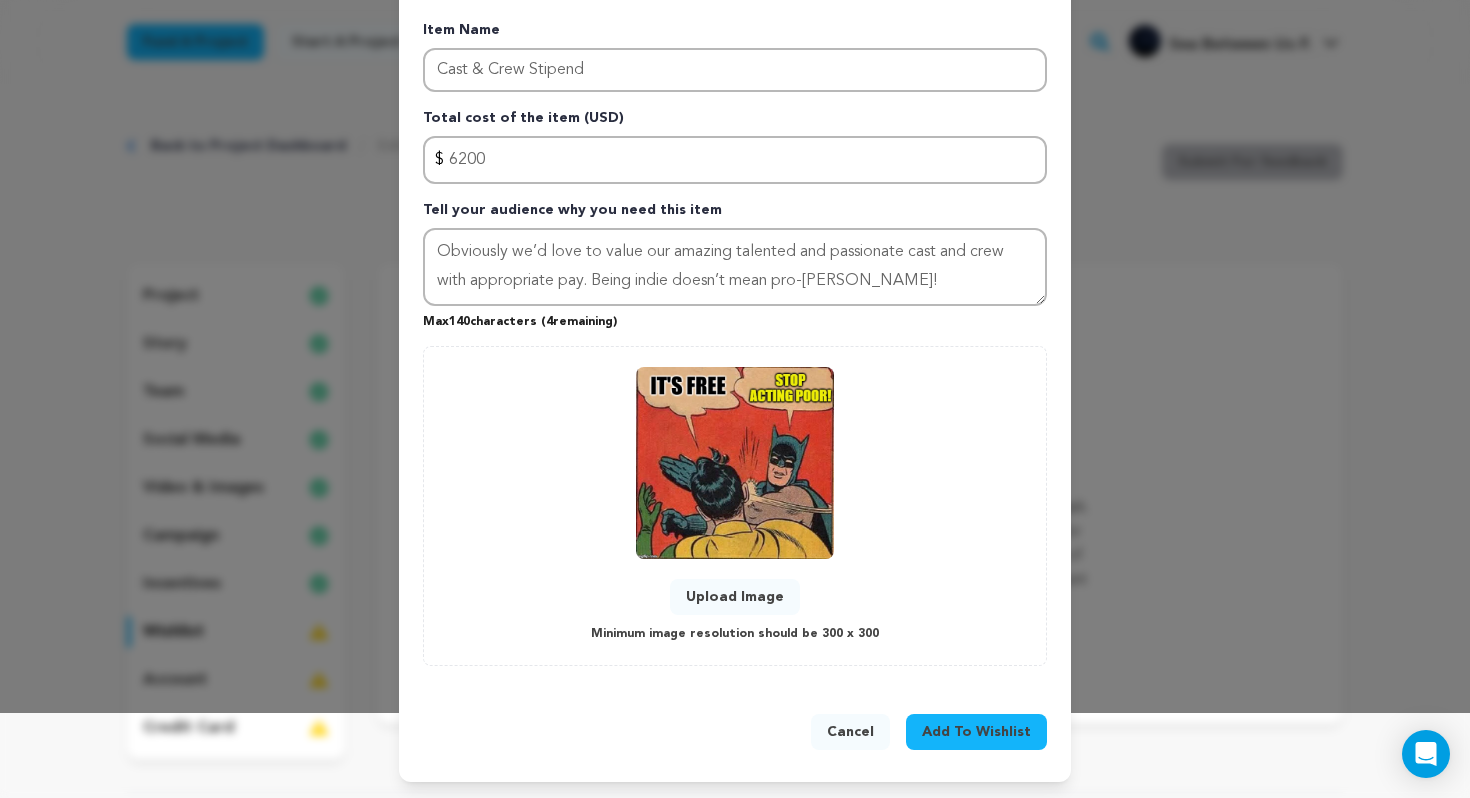click on "Add To Wishlist" at bounding box center [976, 732] 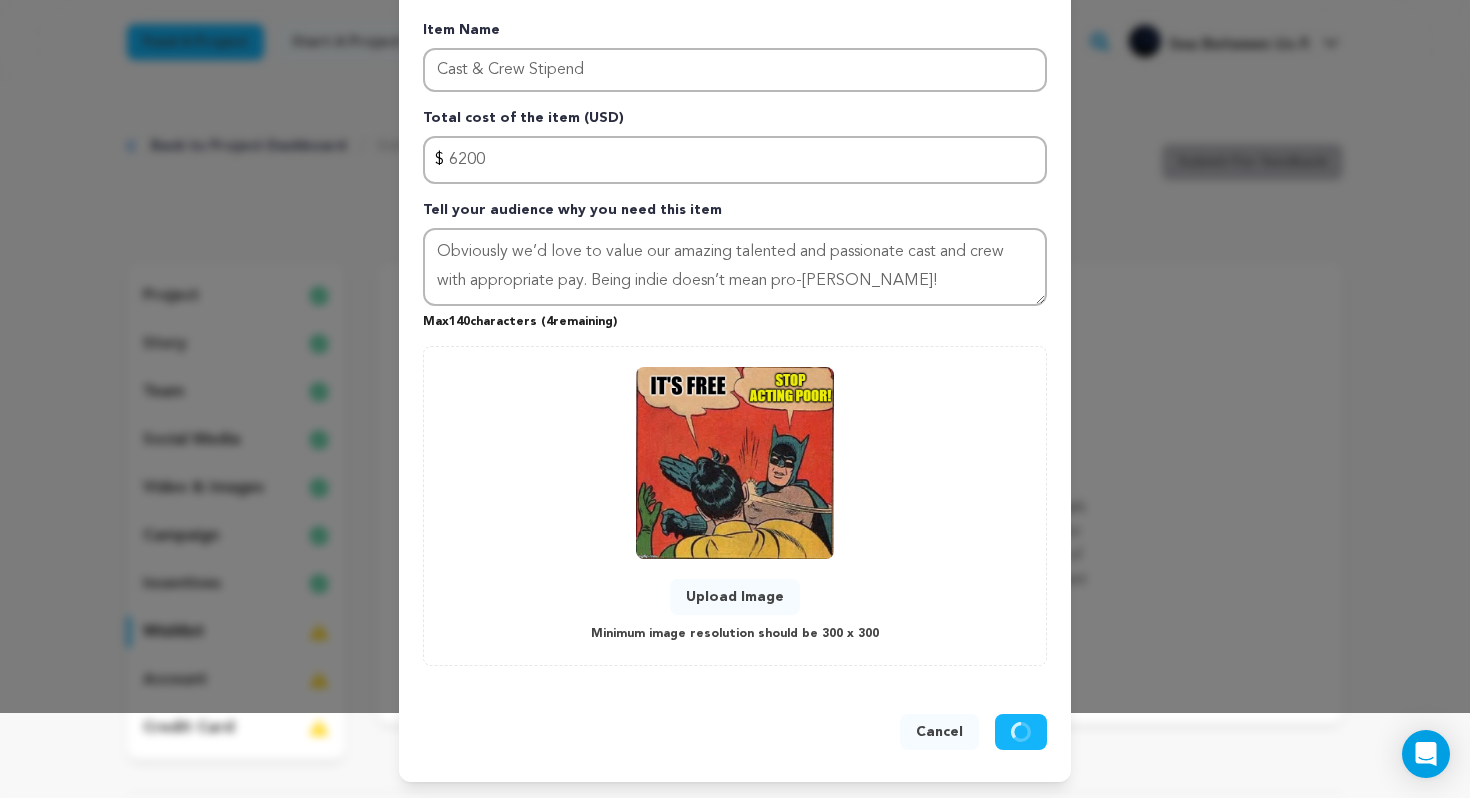 type 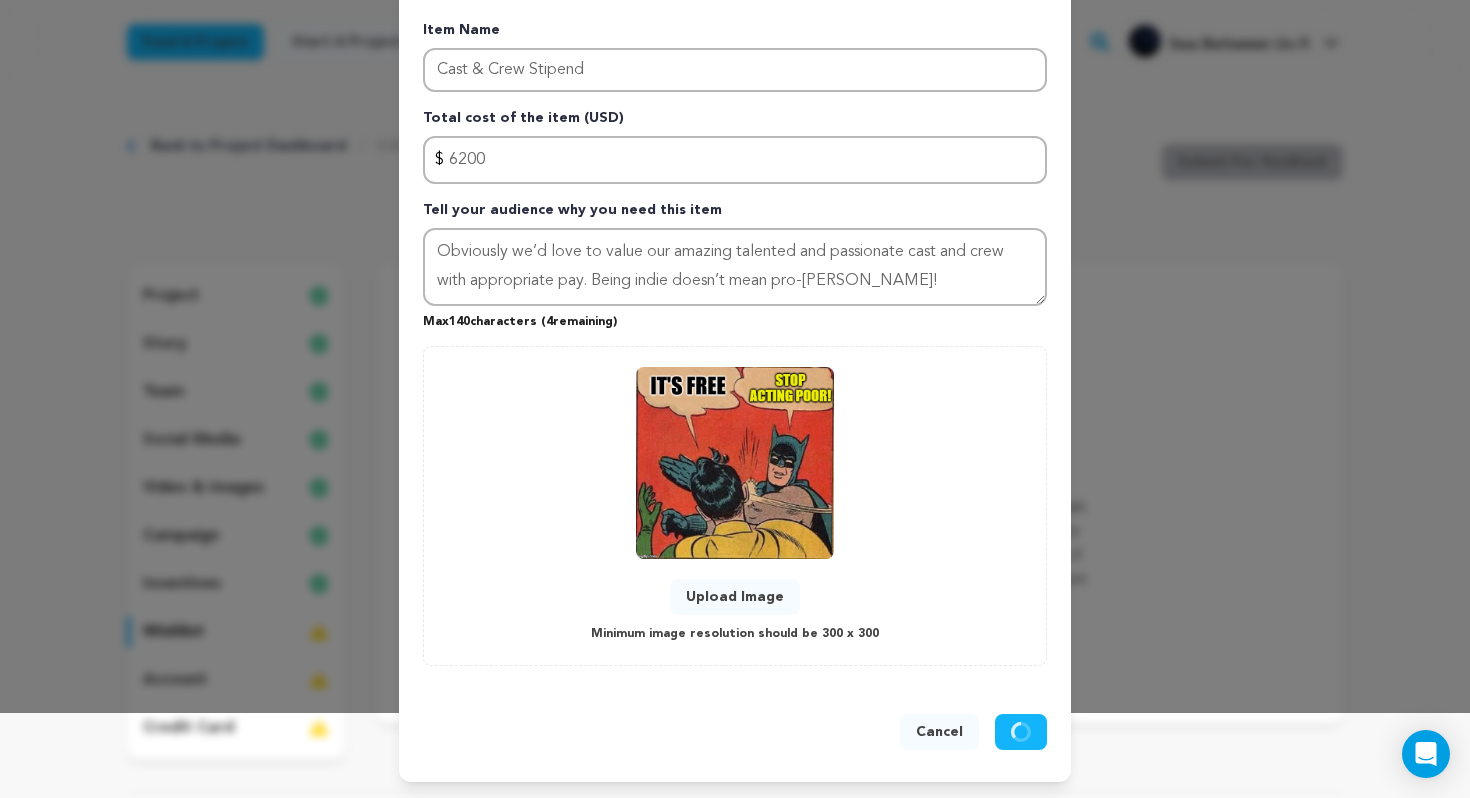 type 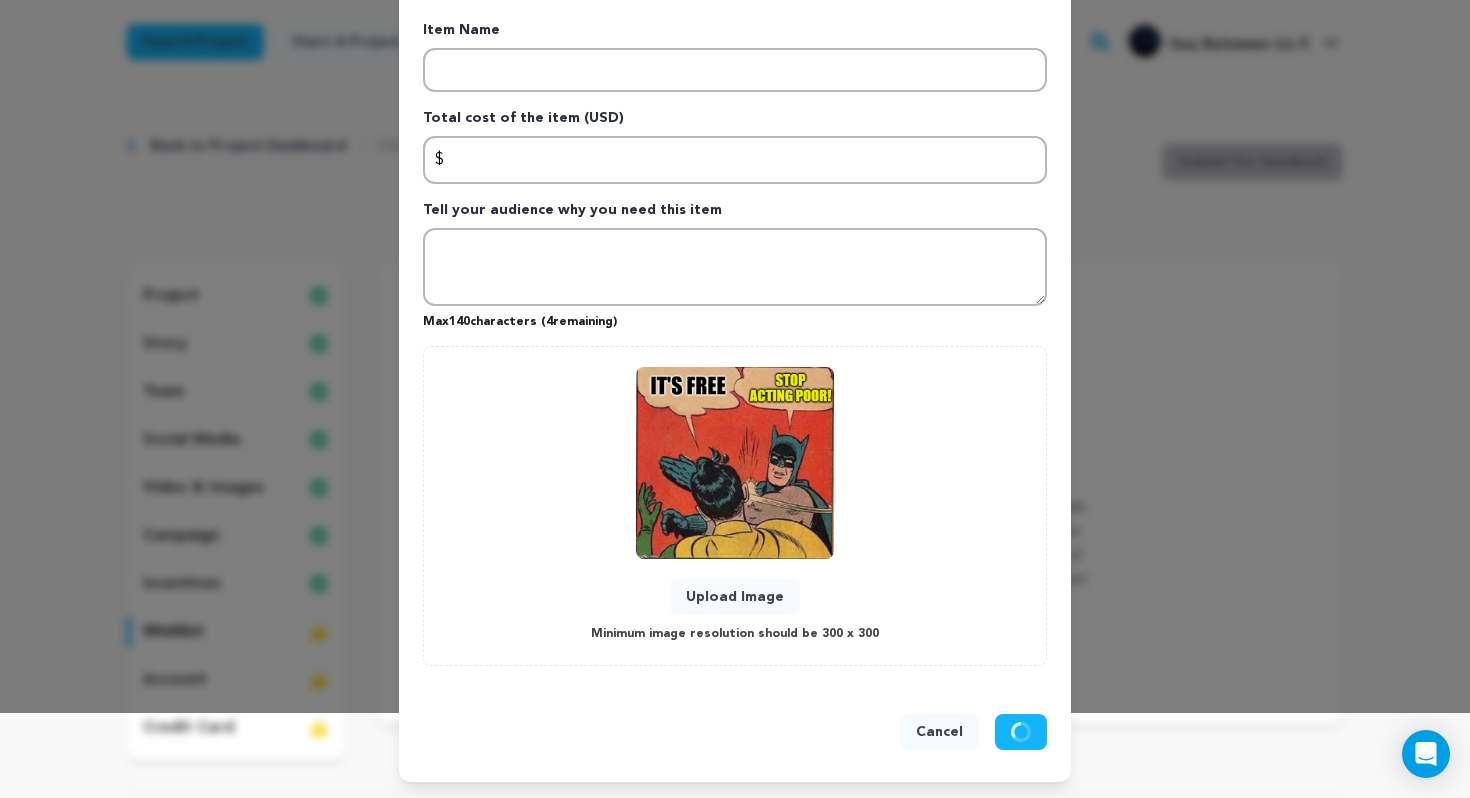 scroll, scrollTop: 0, scrollLeft: 0, axis: both 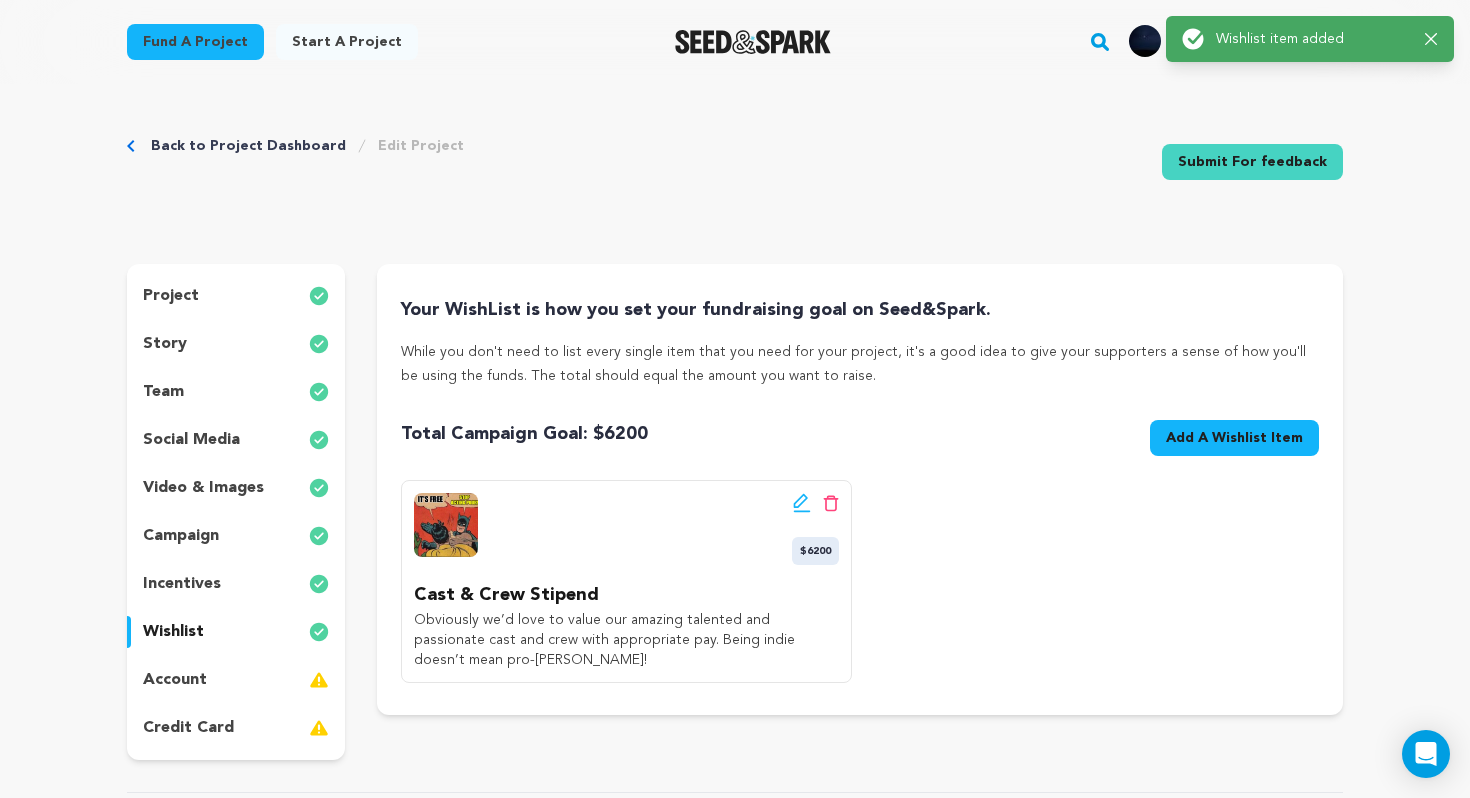 click on "Add A Wishlist Item" at bounding box center (1234, 438) 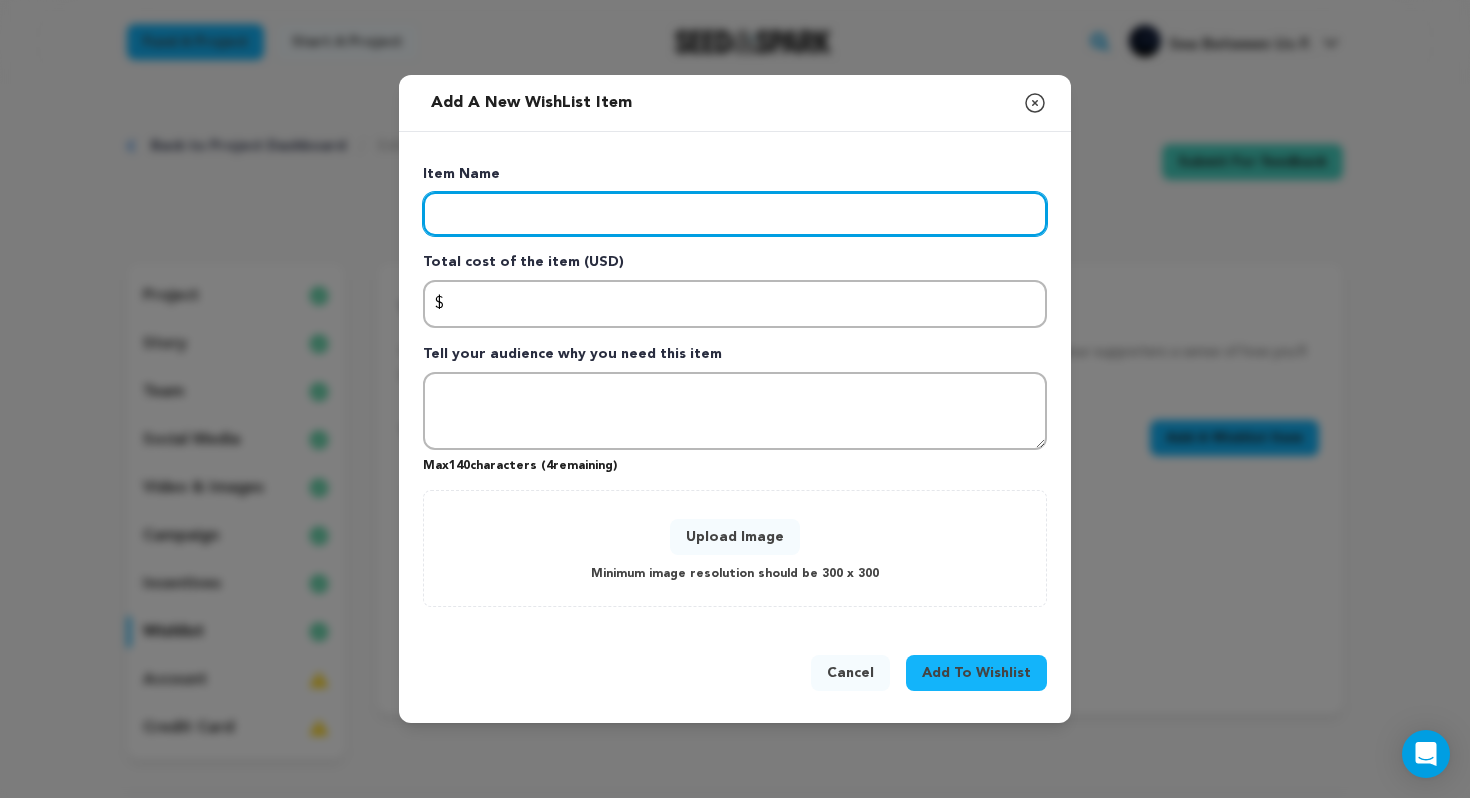 click at bounding box center [735, 214] 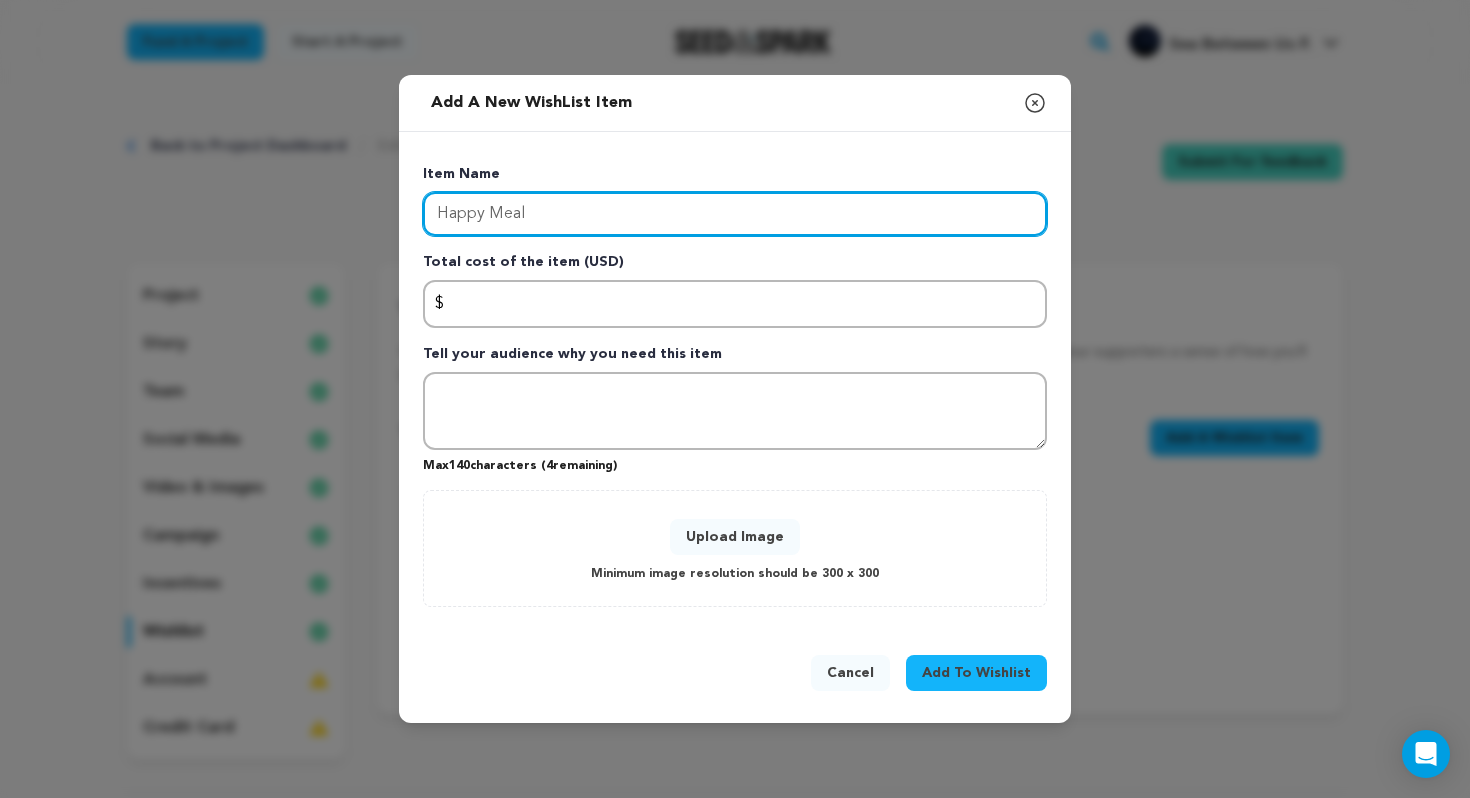 type on "Happy Meal" 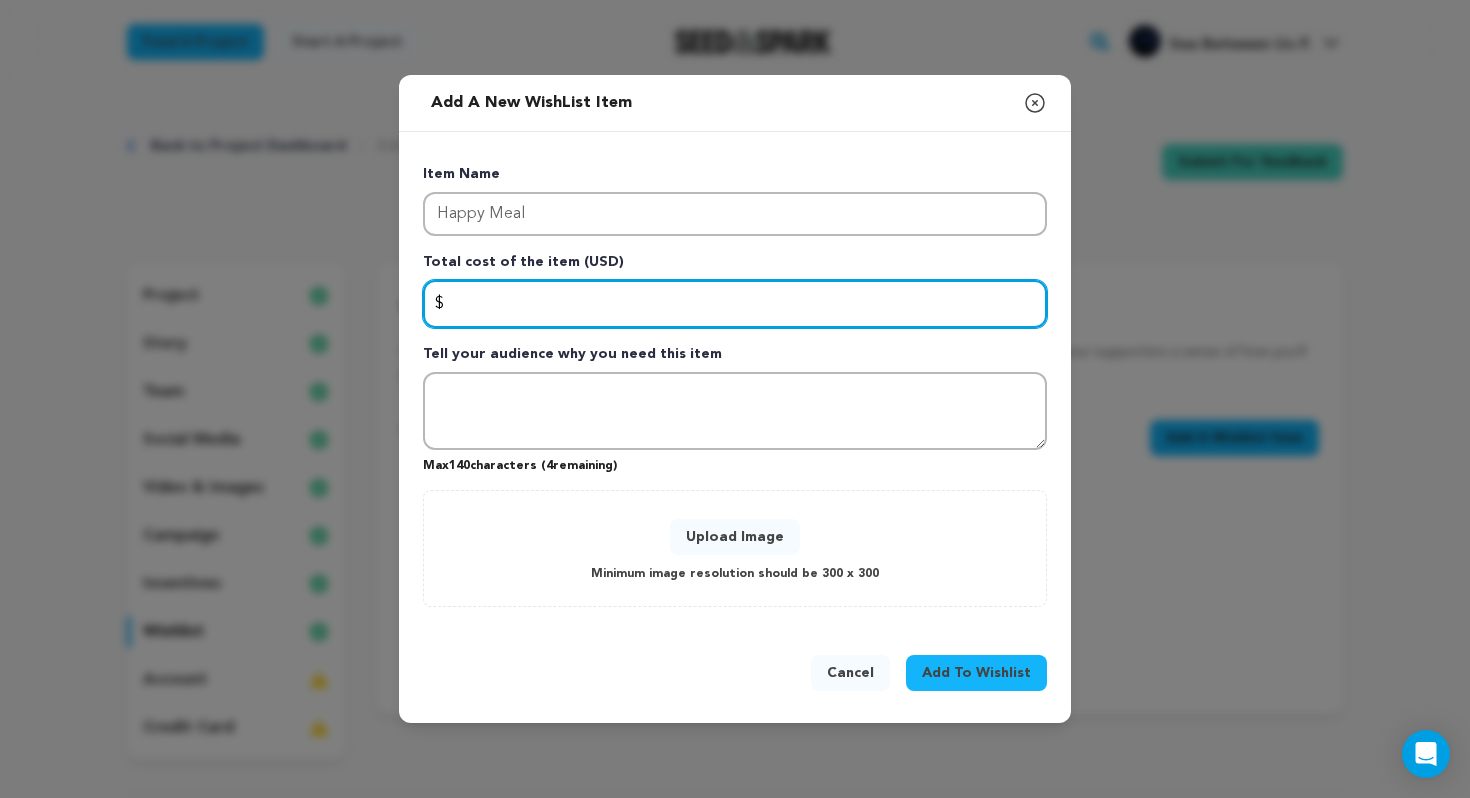 click at bounding box center [735, 304] 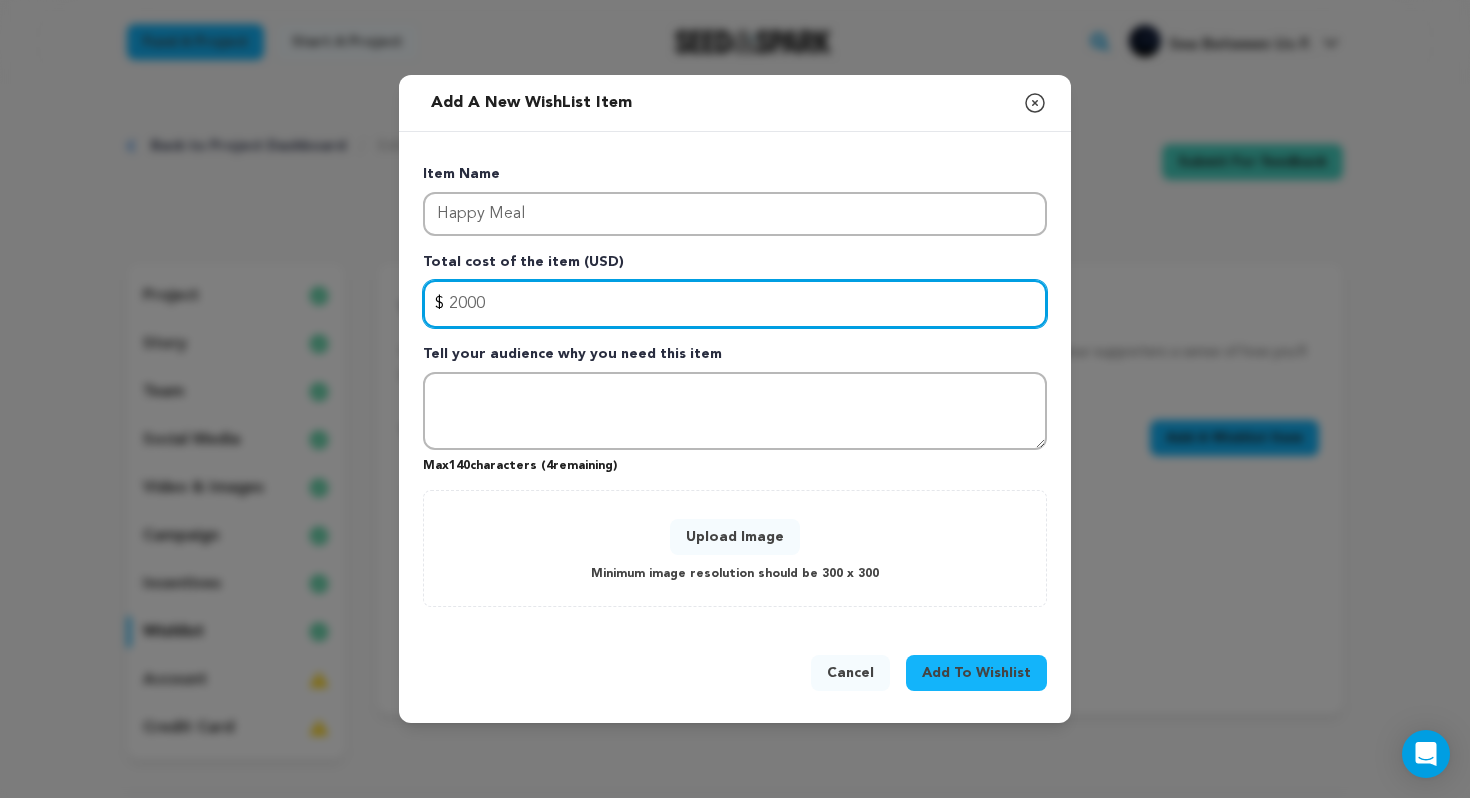 type on "2000" 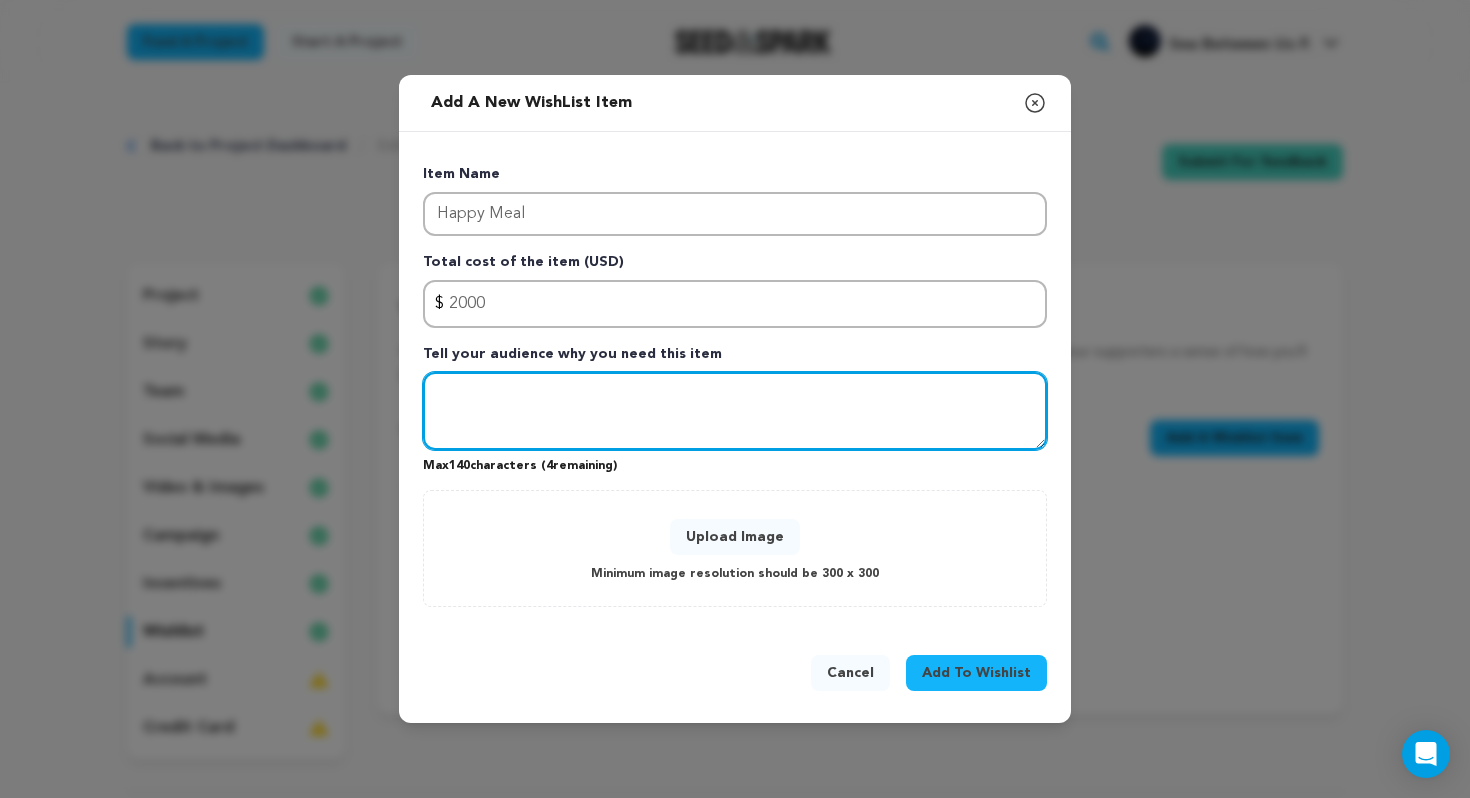 click at bounding box center (735, 411) 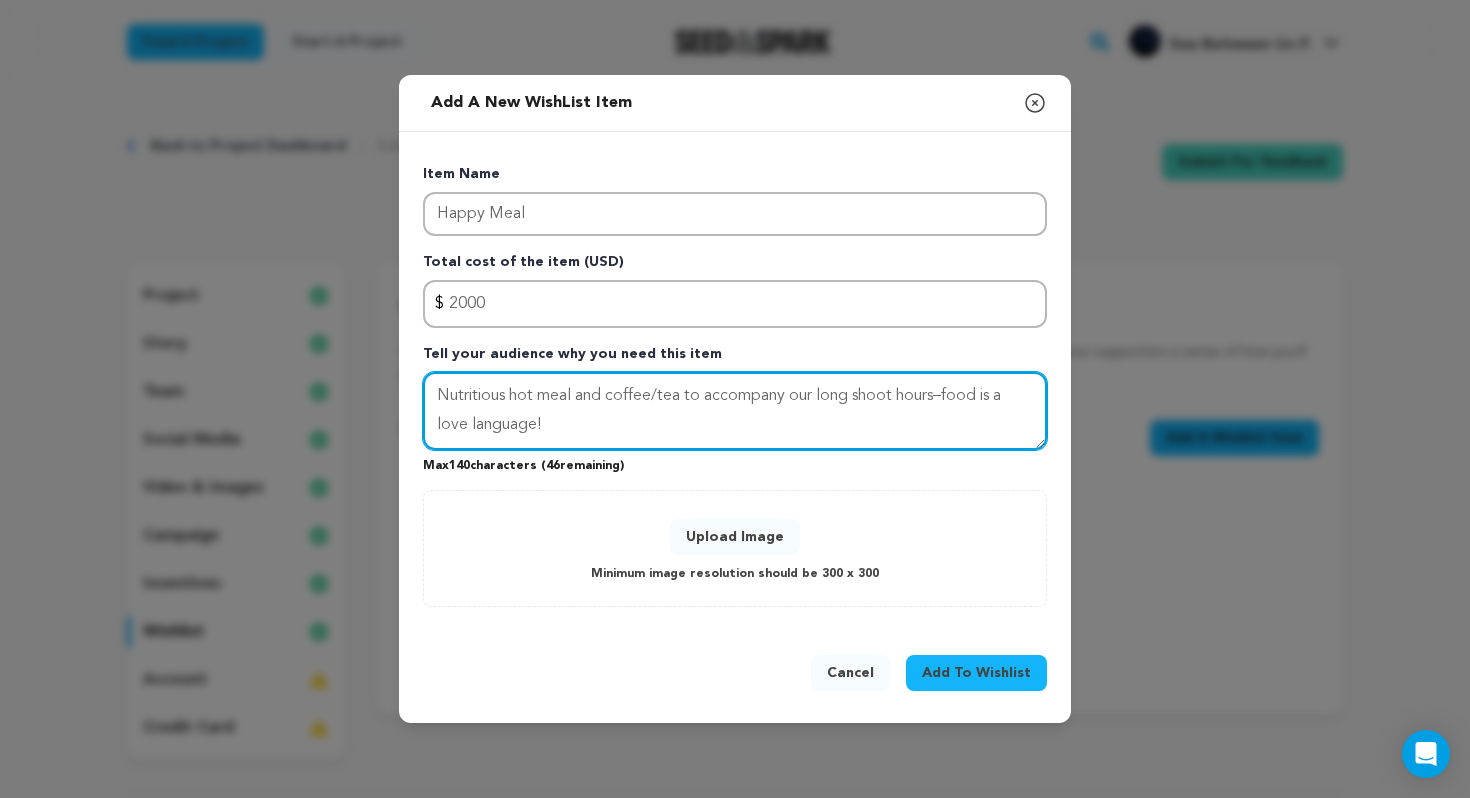 scroll, scrollTop: 0, scrollLeft: 0, axis: both 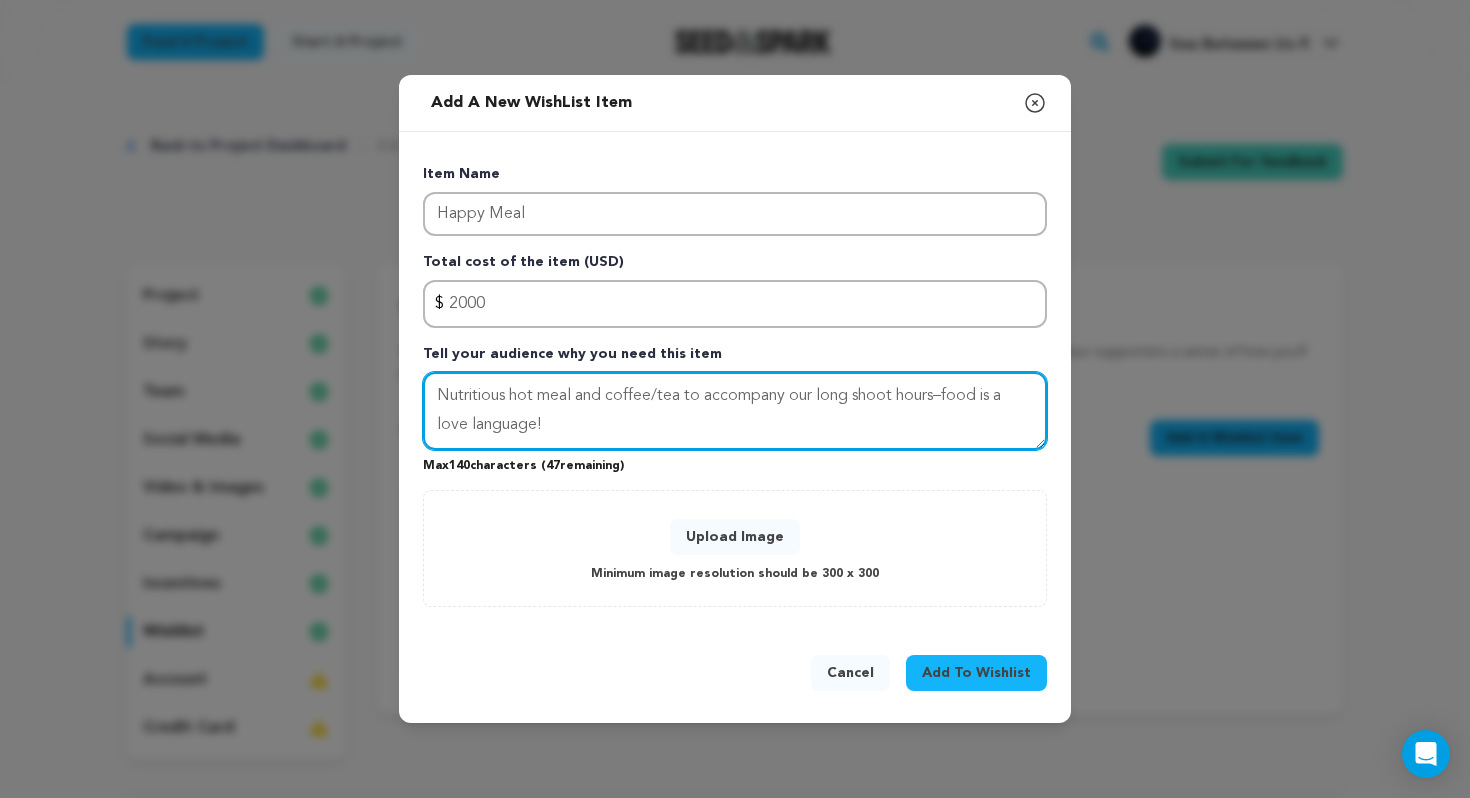 click on "Nutritious hot meal and coffee/tea to accompany our long shoot hours–food is a love language!" at bounding box center [735, 411] 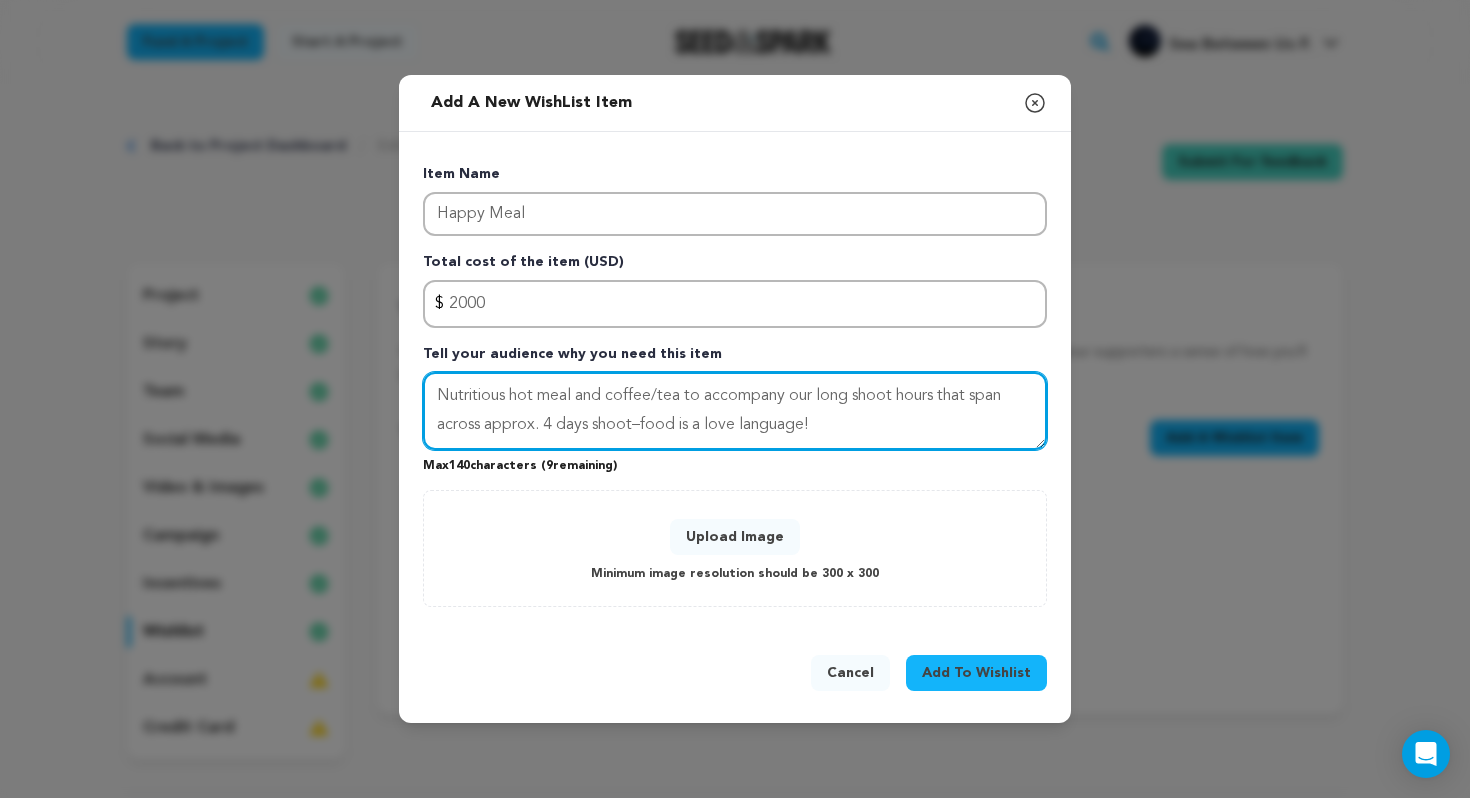 click on "Nutritious hot meal and coffee/tea to accompany our long shoot hours that span across approx. 4 days shoot–food is a love language!" at bounding box center (735, 411) 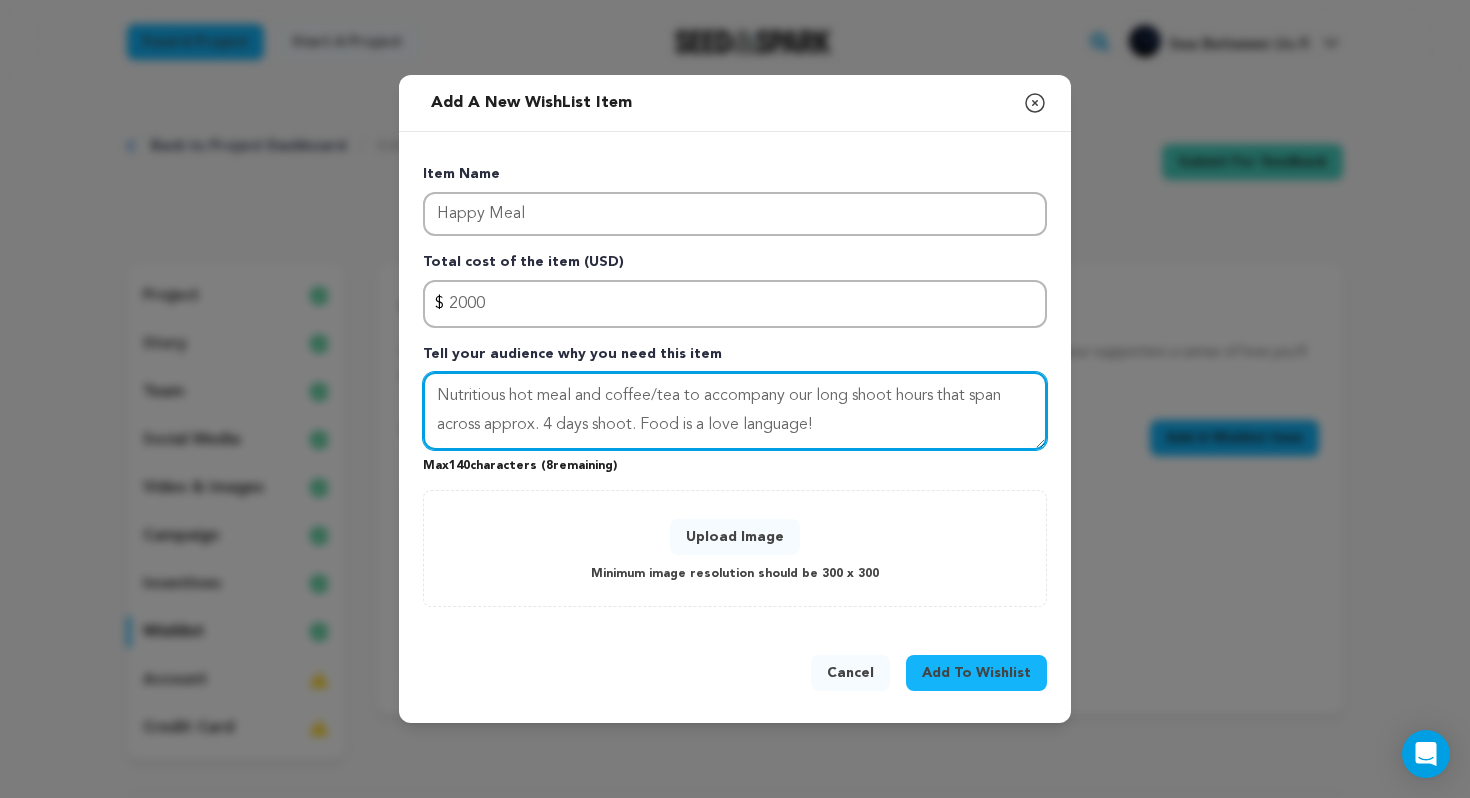 type on "Nutritious hot meal and coffee/tea to accompany our long shoot hours that span across approx. 4 days shoot. Food is a love language!" 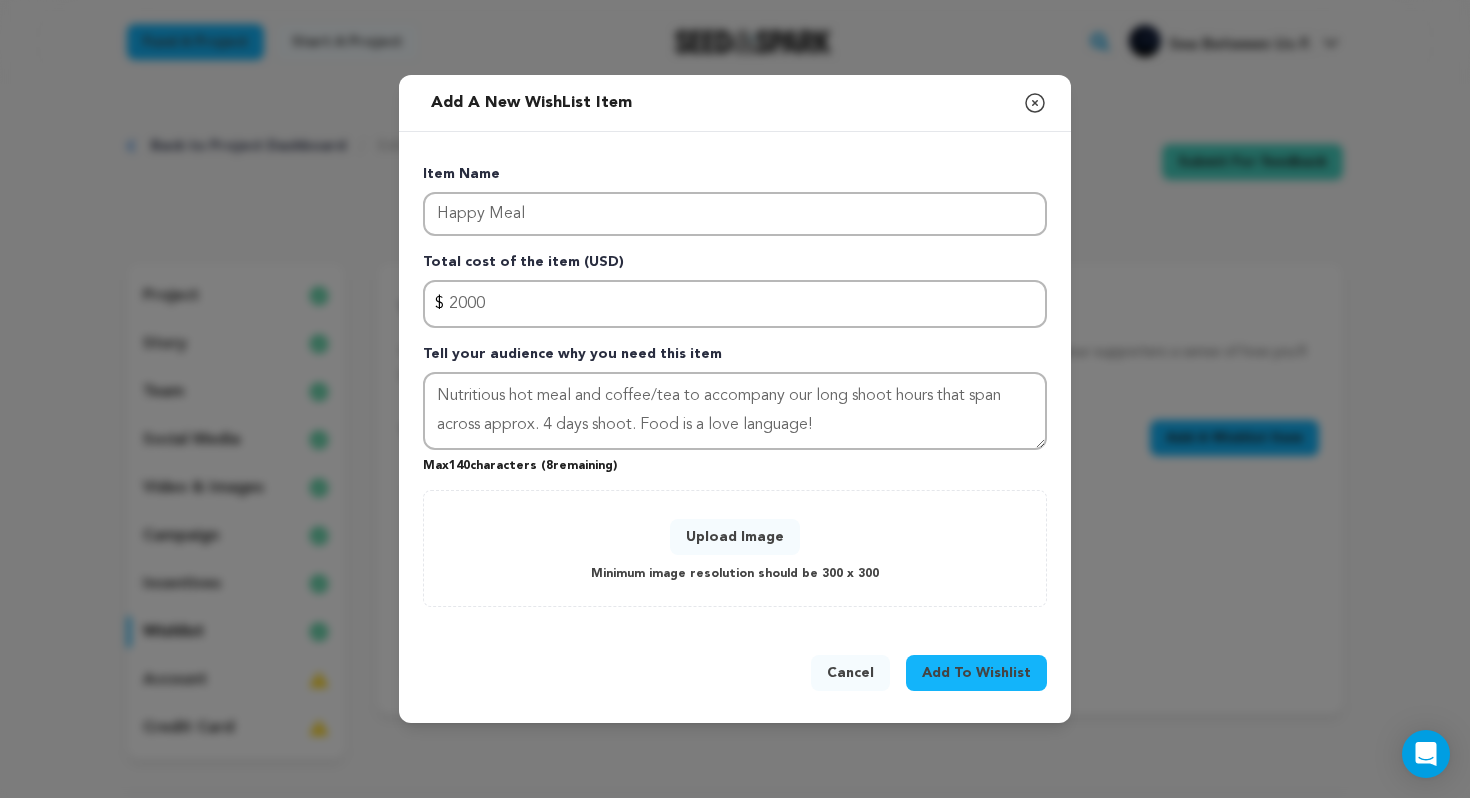 click on "Upload Image" at bounding box center (735, 537) 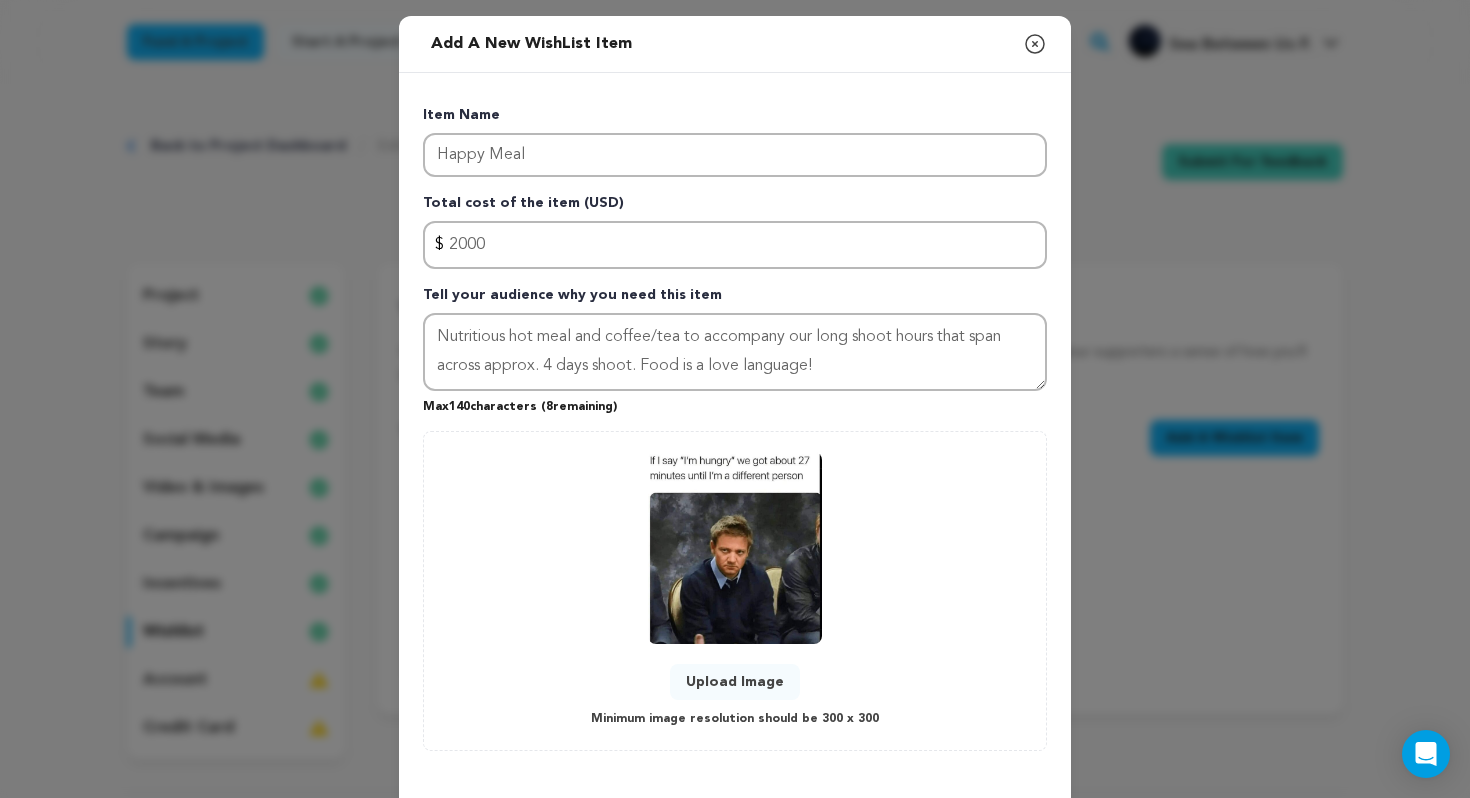 scroll, scrollTop: 85, scrollLeft: 0, axis: vertical 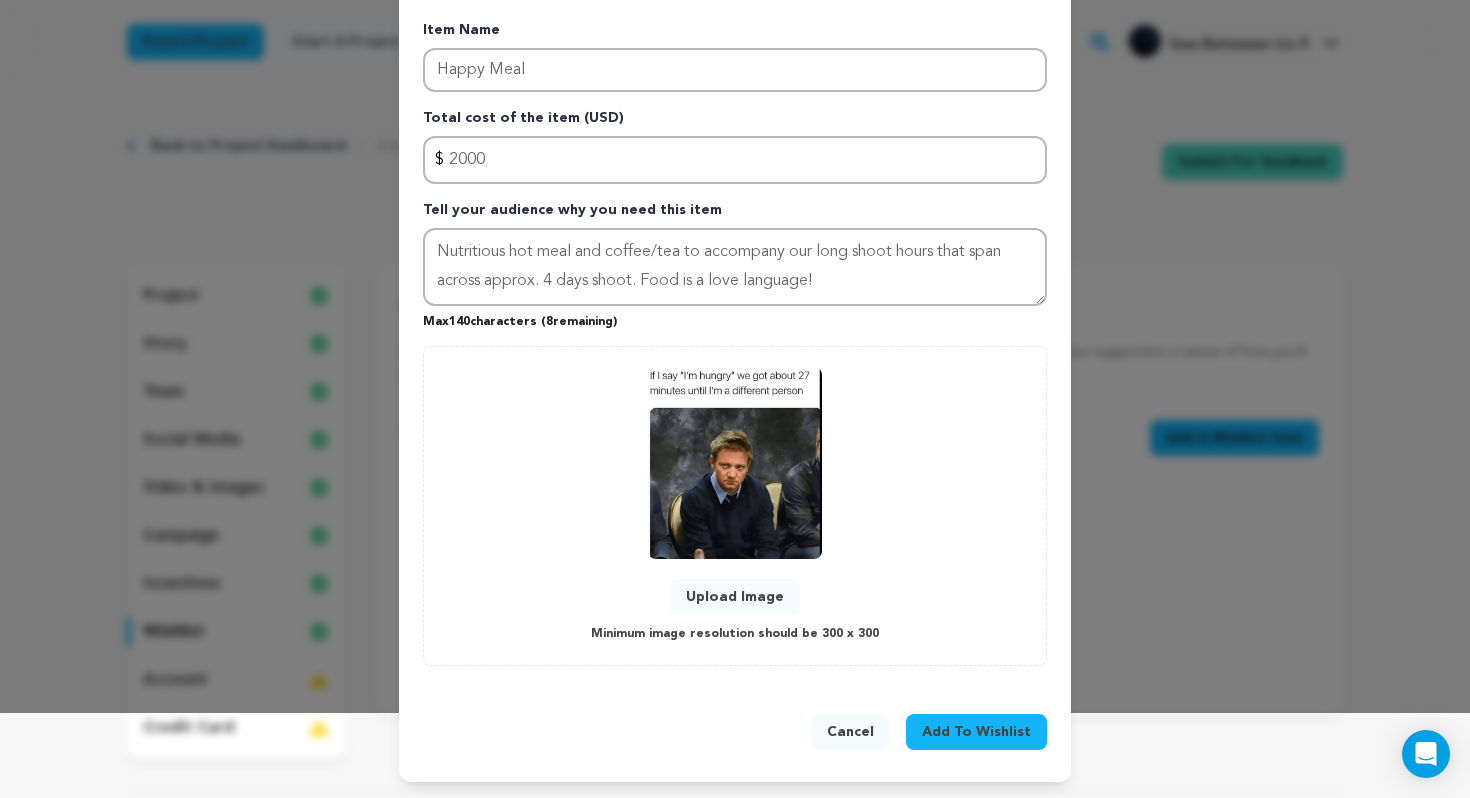 click on "Add To Wishlist" at bounding box center [976, 732] 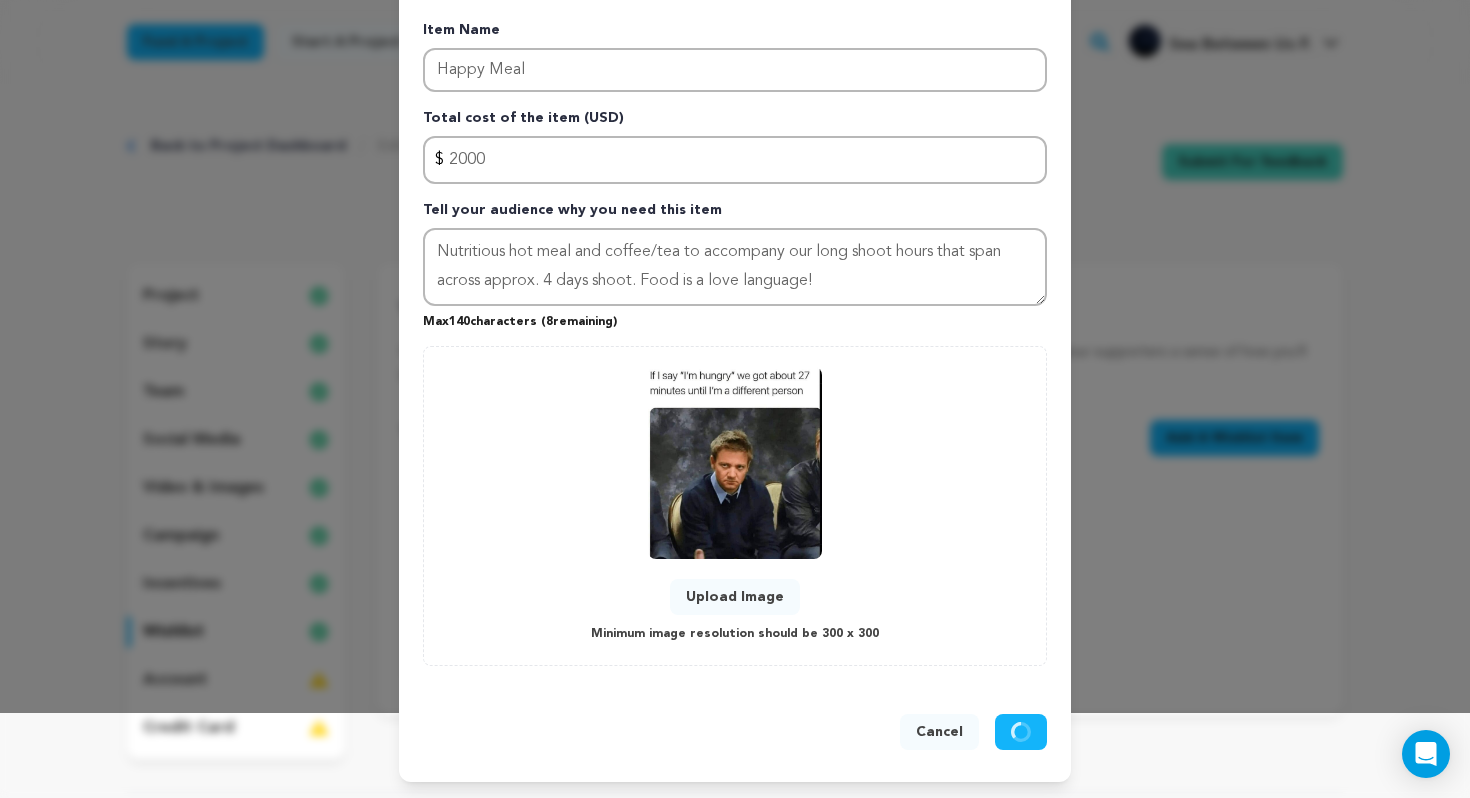 type 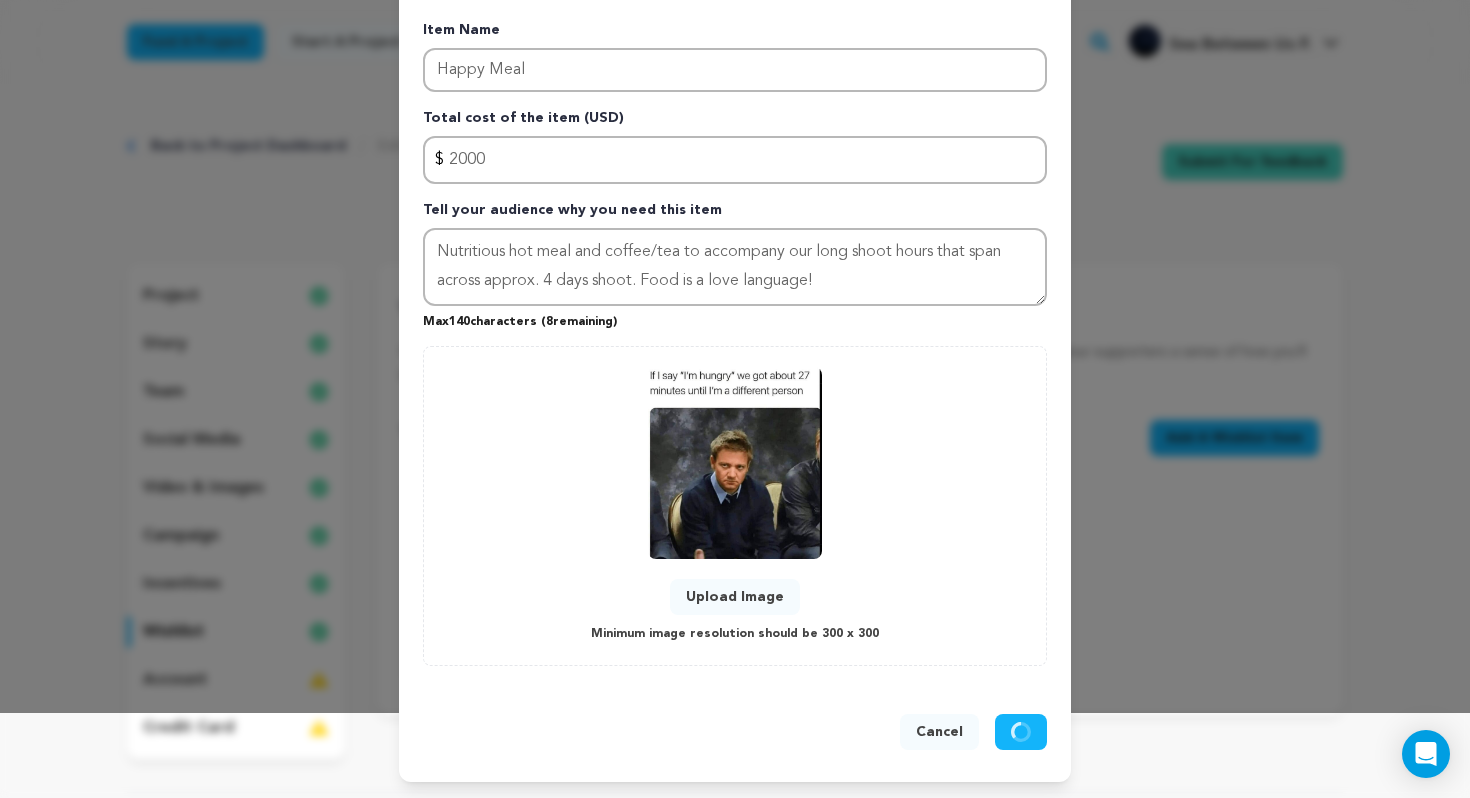 type 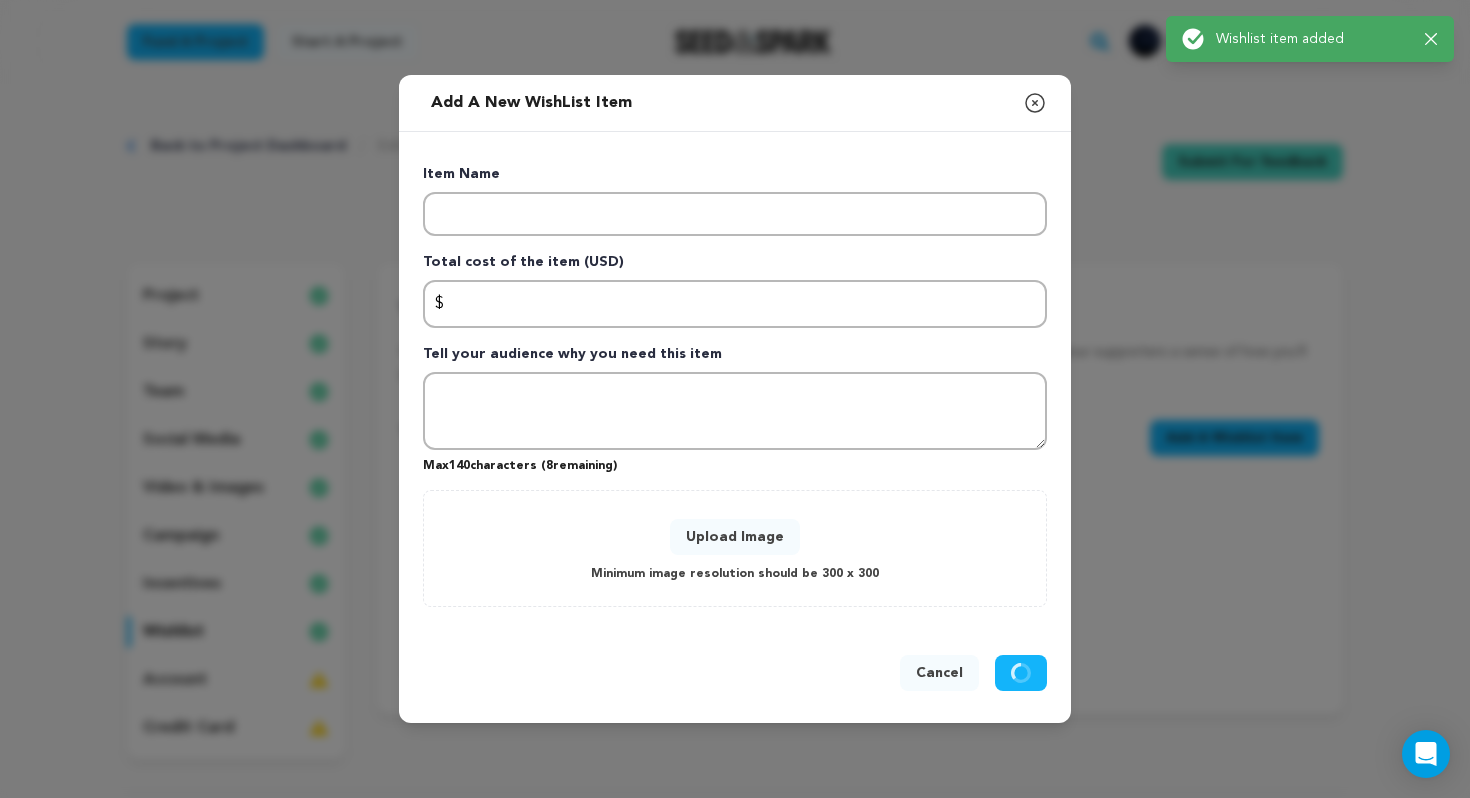 scroll, scrollTop: 0, scrollLeft: 0, axis: both 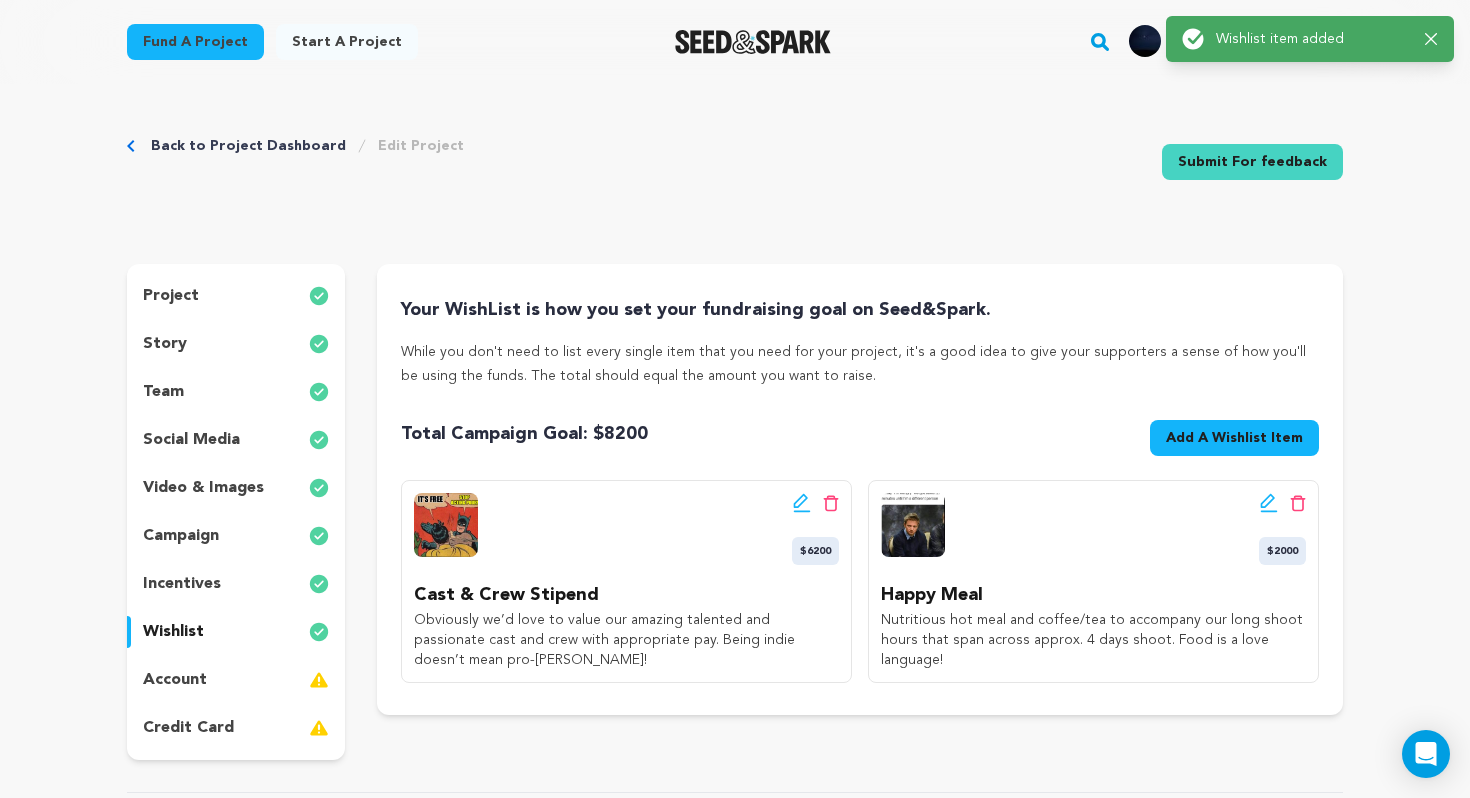 click on "Add A Wishlist Item
New Wishlist Item" at bounding box center (1234, 438) 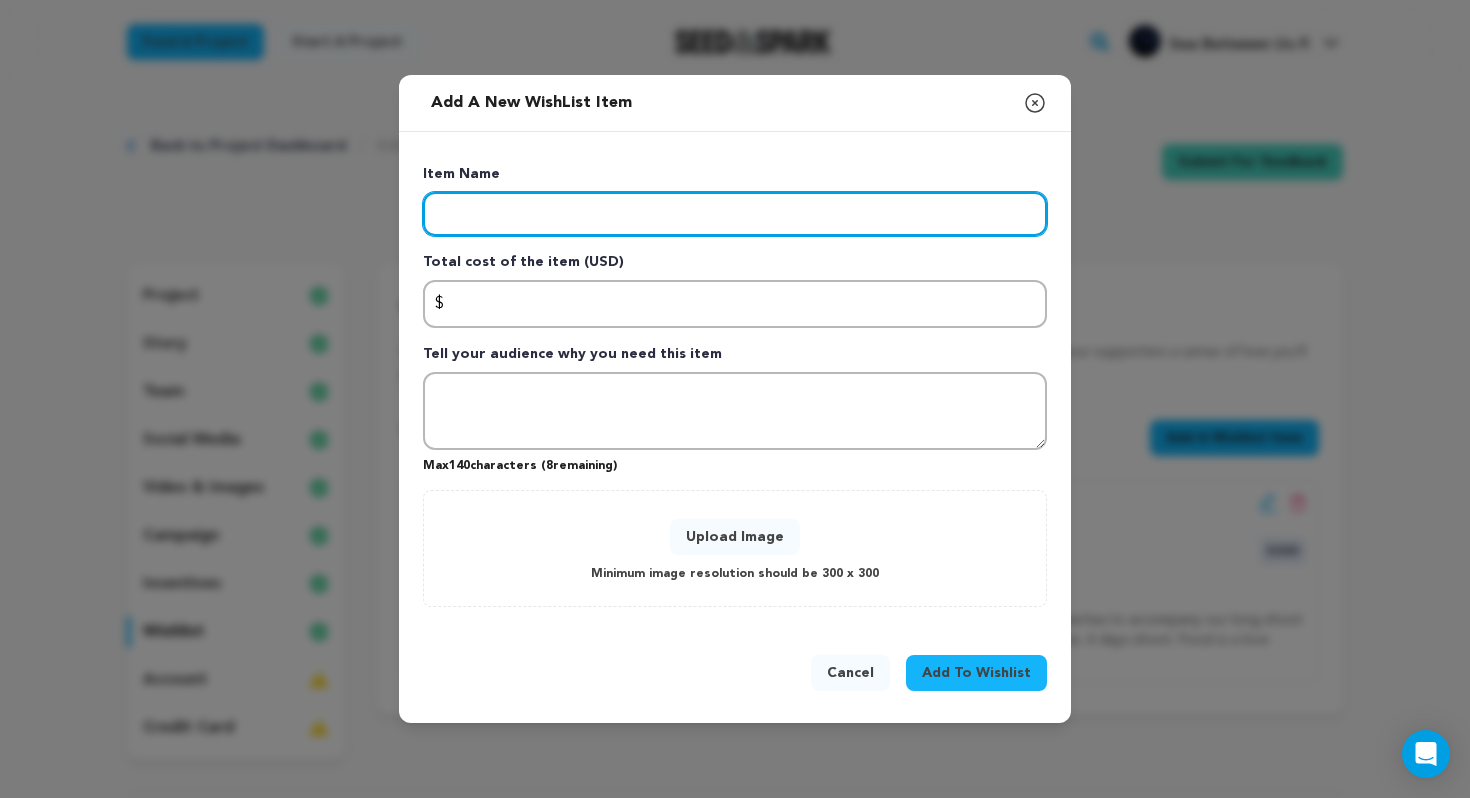 click at bounding box center (735, 214) 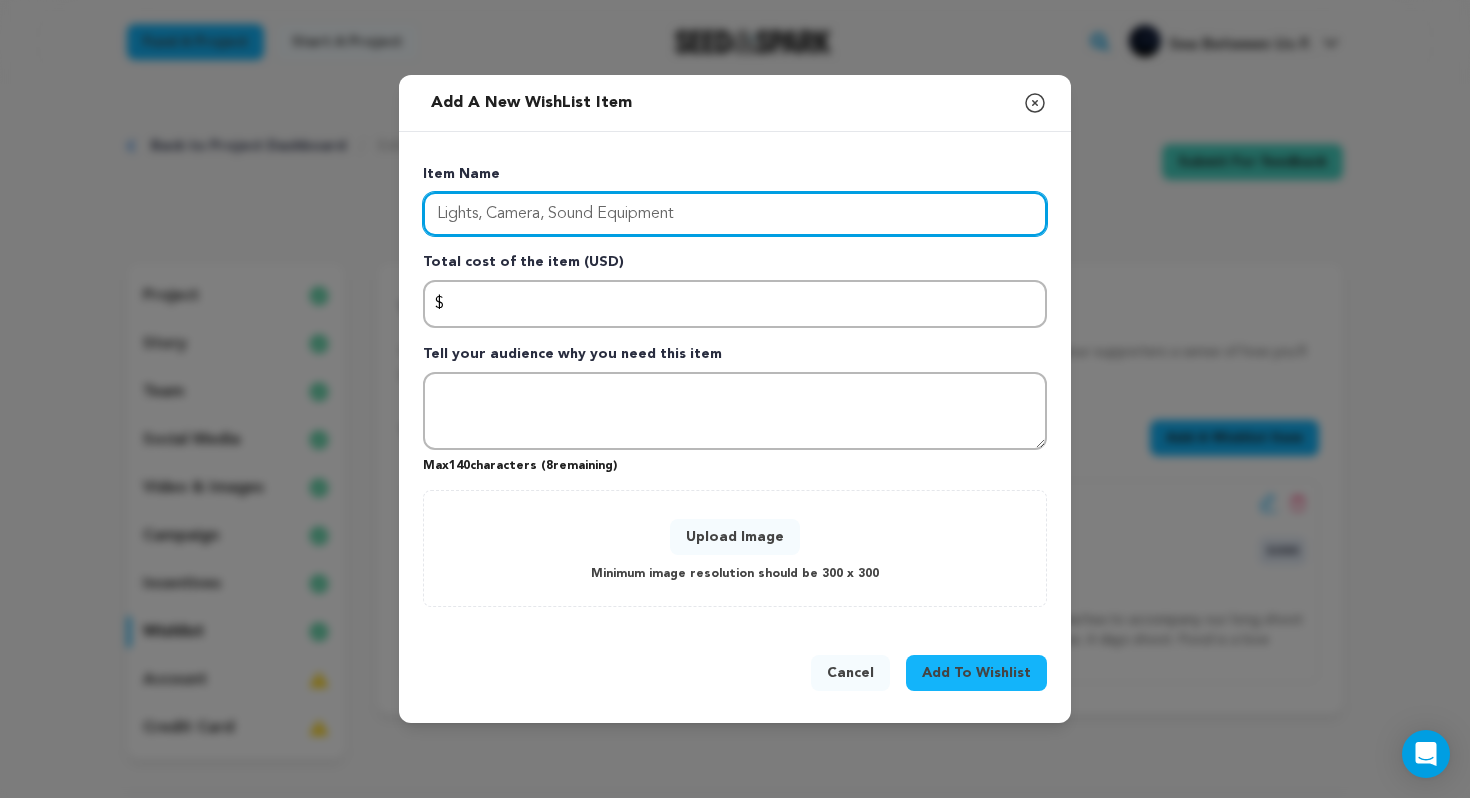 type on "Lights, Camera, Sound Equipment" 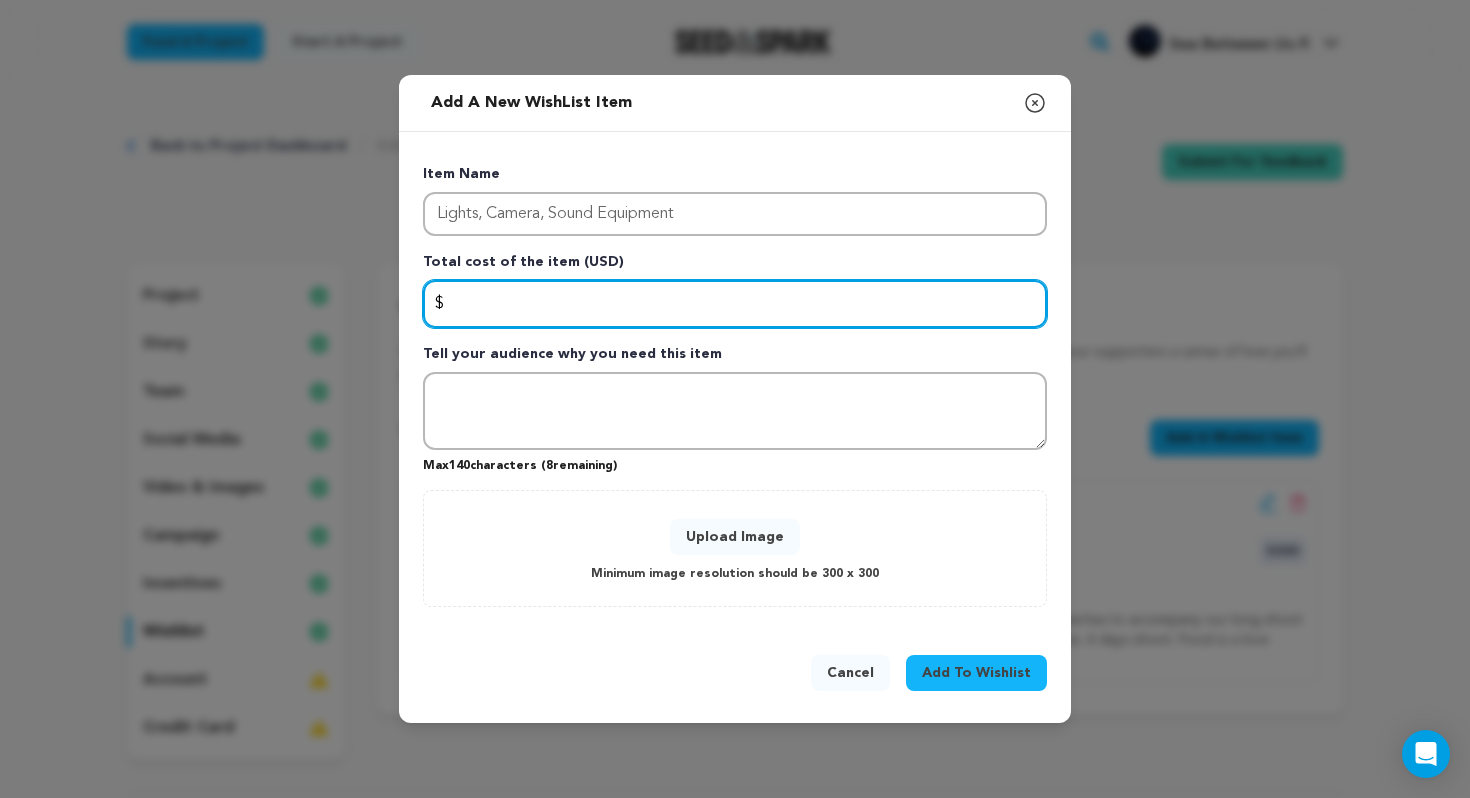 click at bounding box center (735, 304) 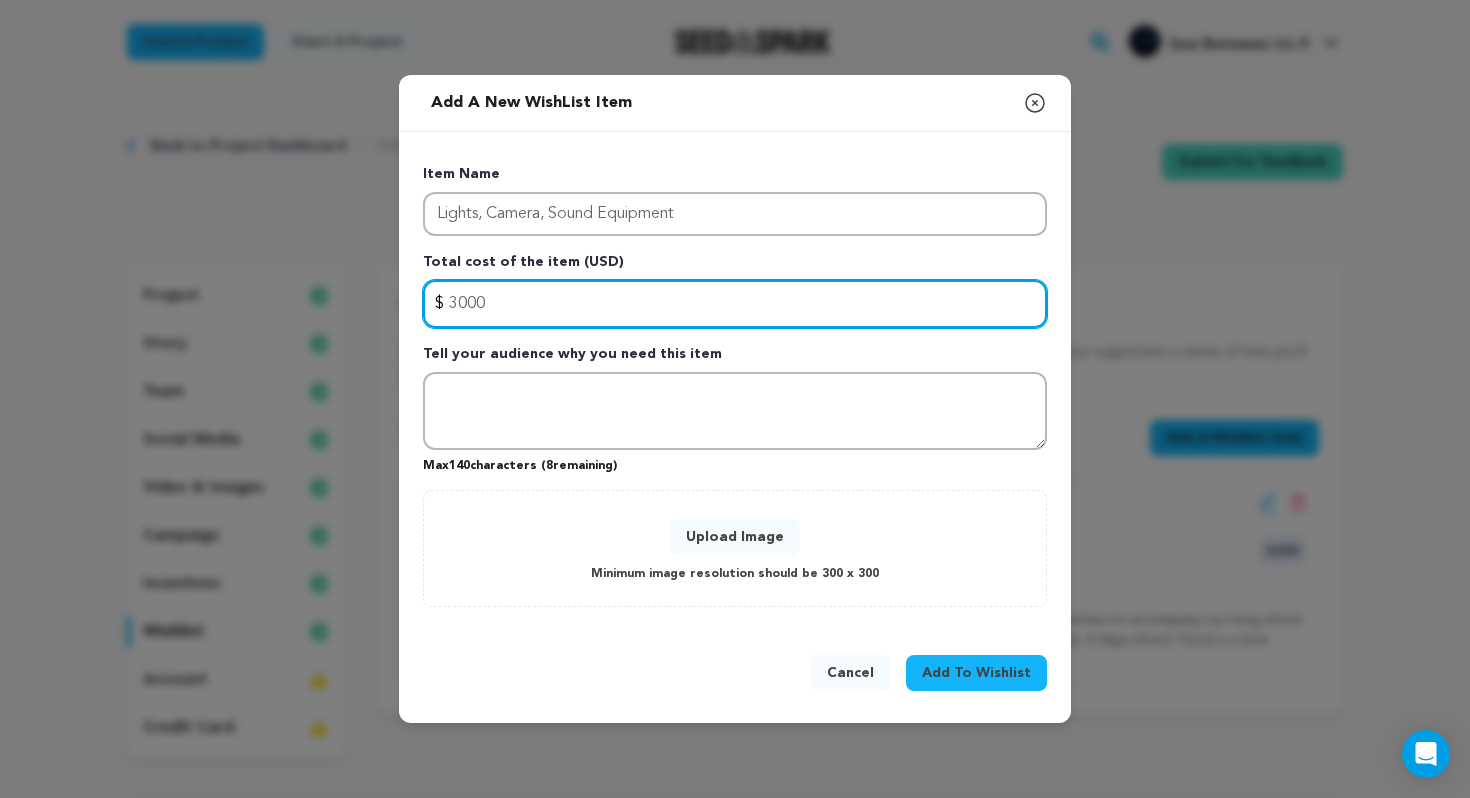 type on "3000" 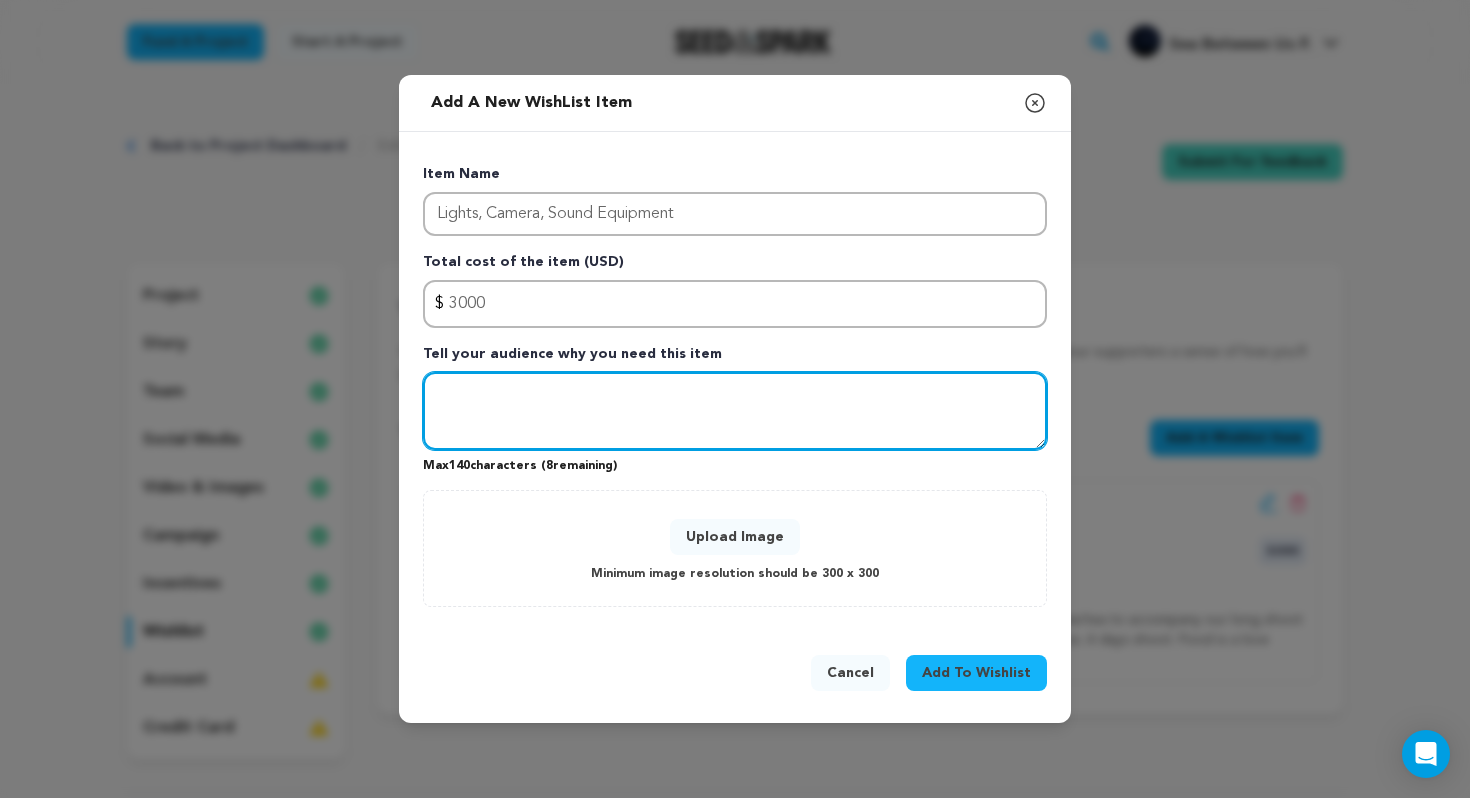 click at bounding box center [735, 411] 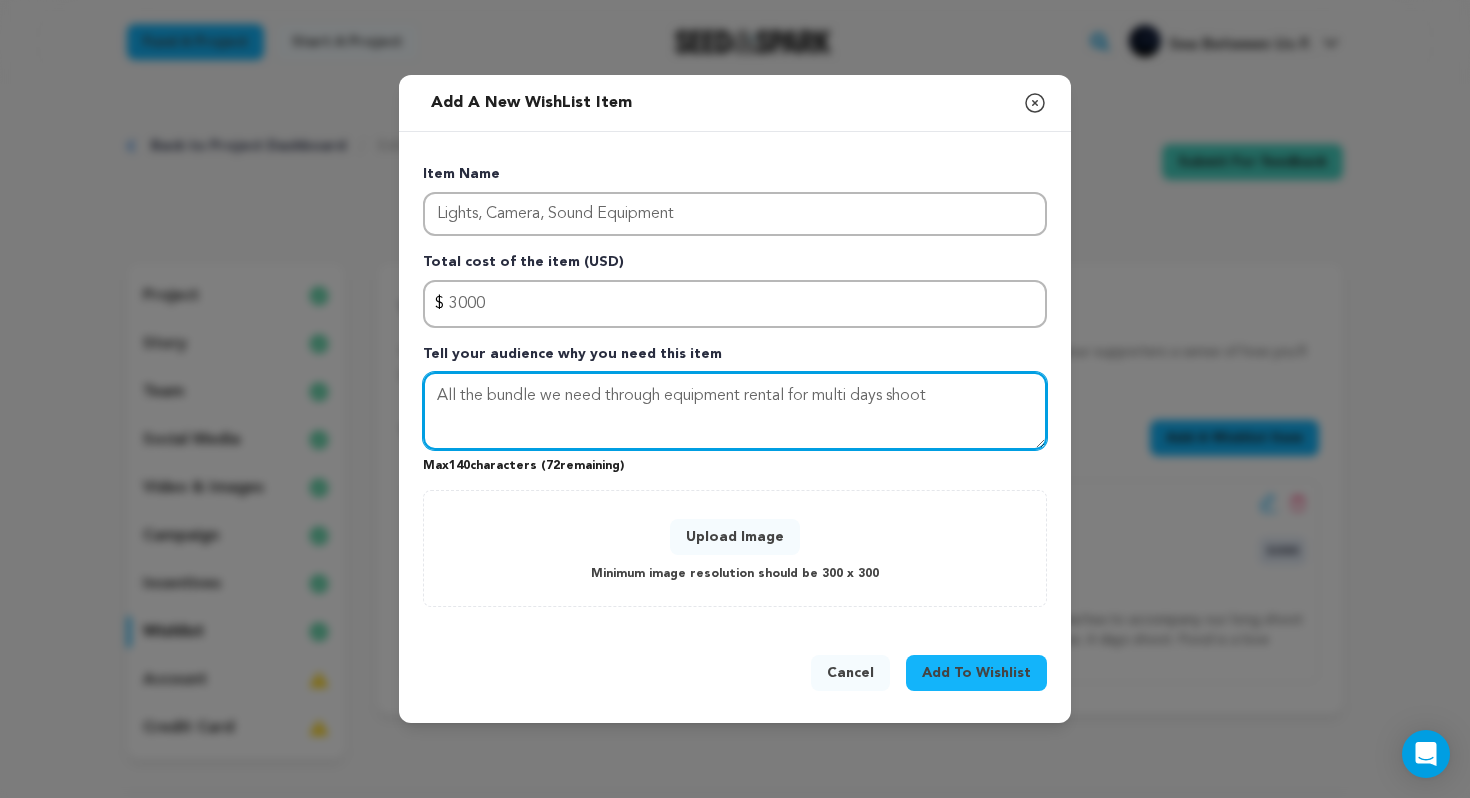type on "All the bundle we need through equipment rental for multi days shoot" 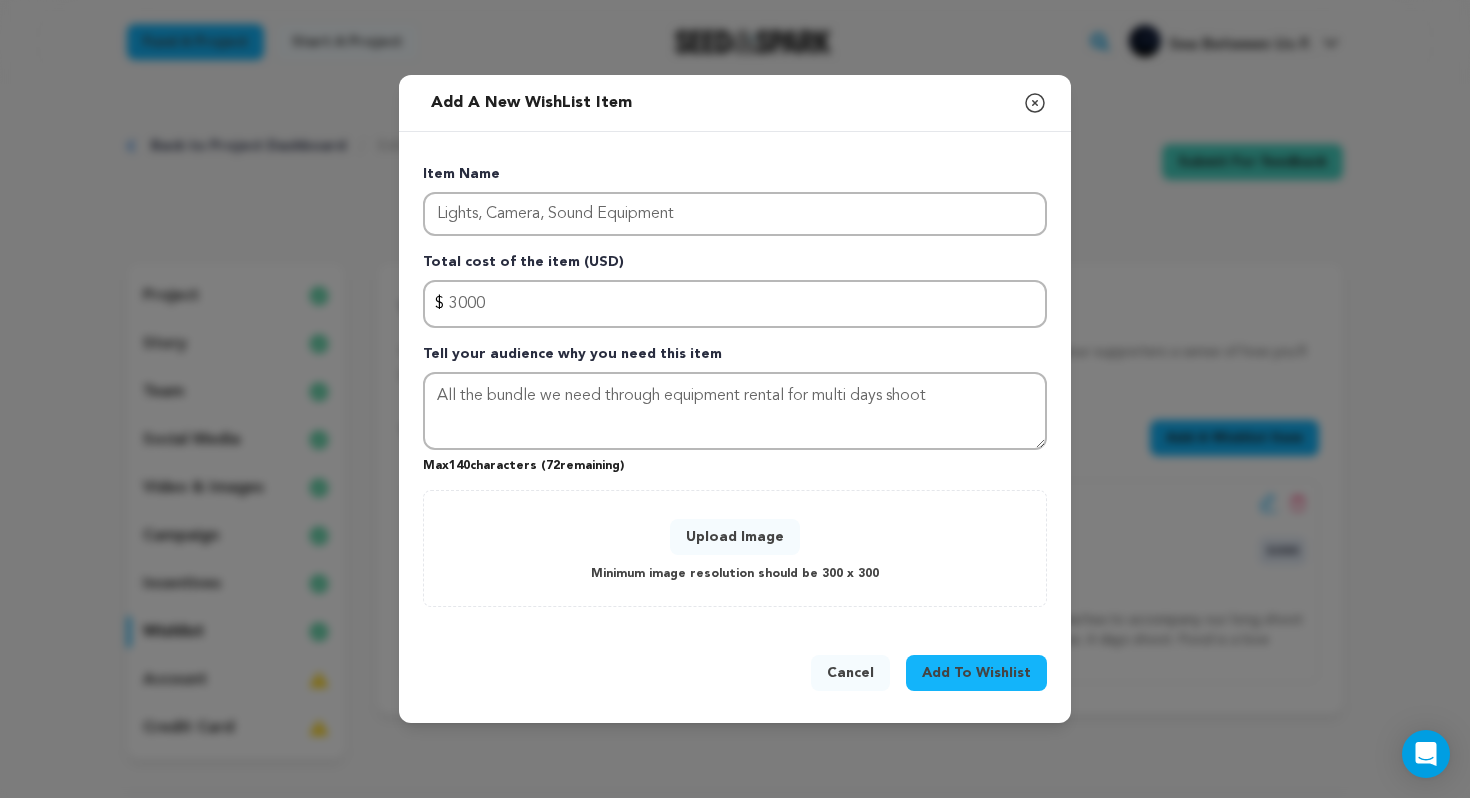 click on "Upload Image" at bounding box center [735, 537] 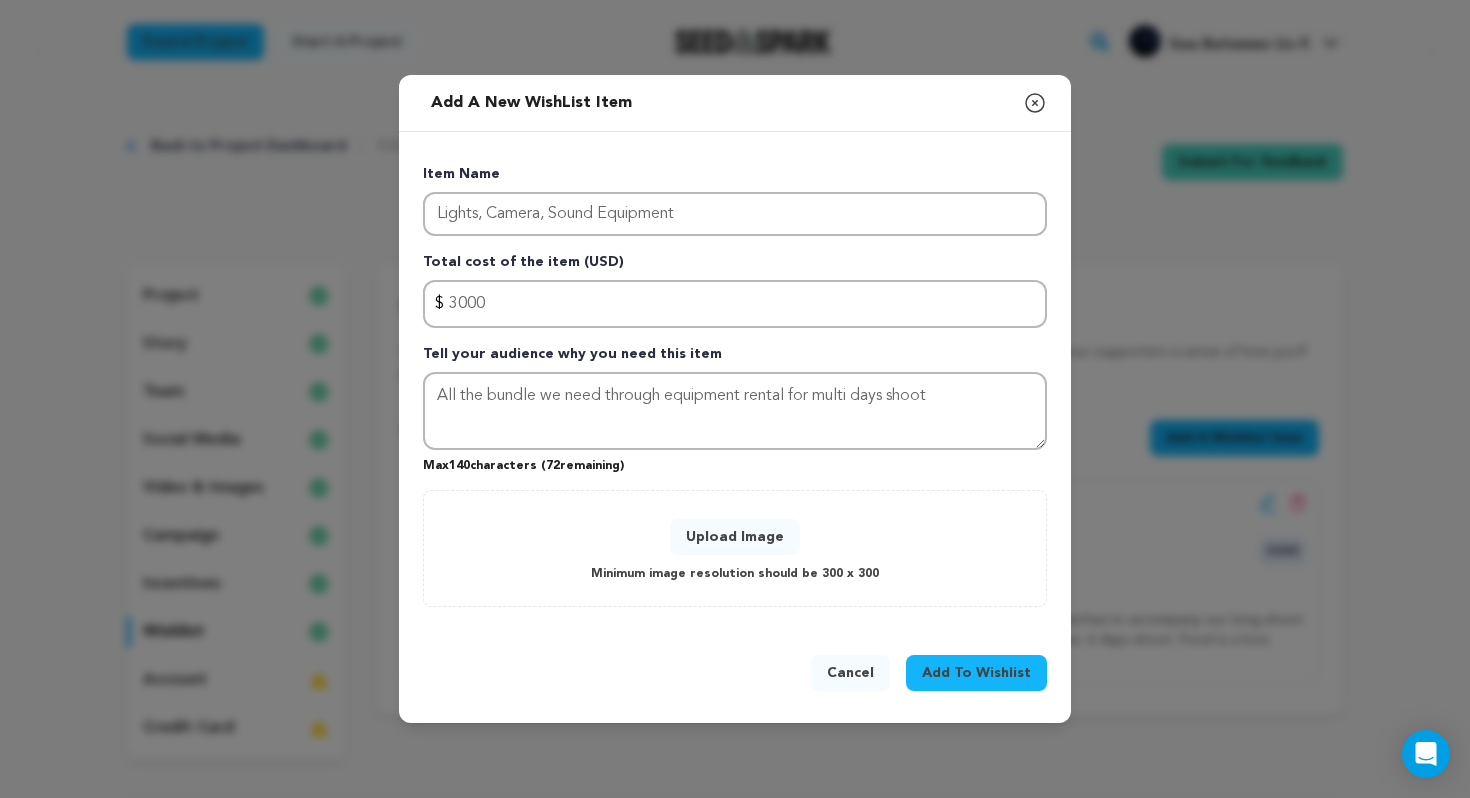 click on "Upload Image" at bounding box center (735, 537) 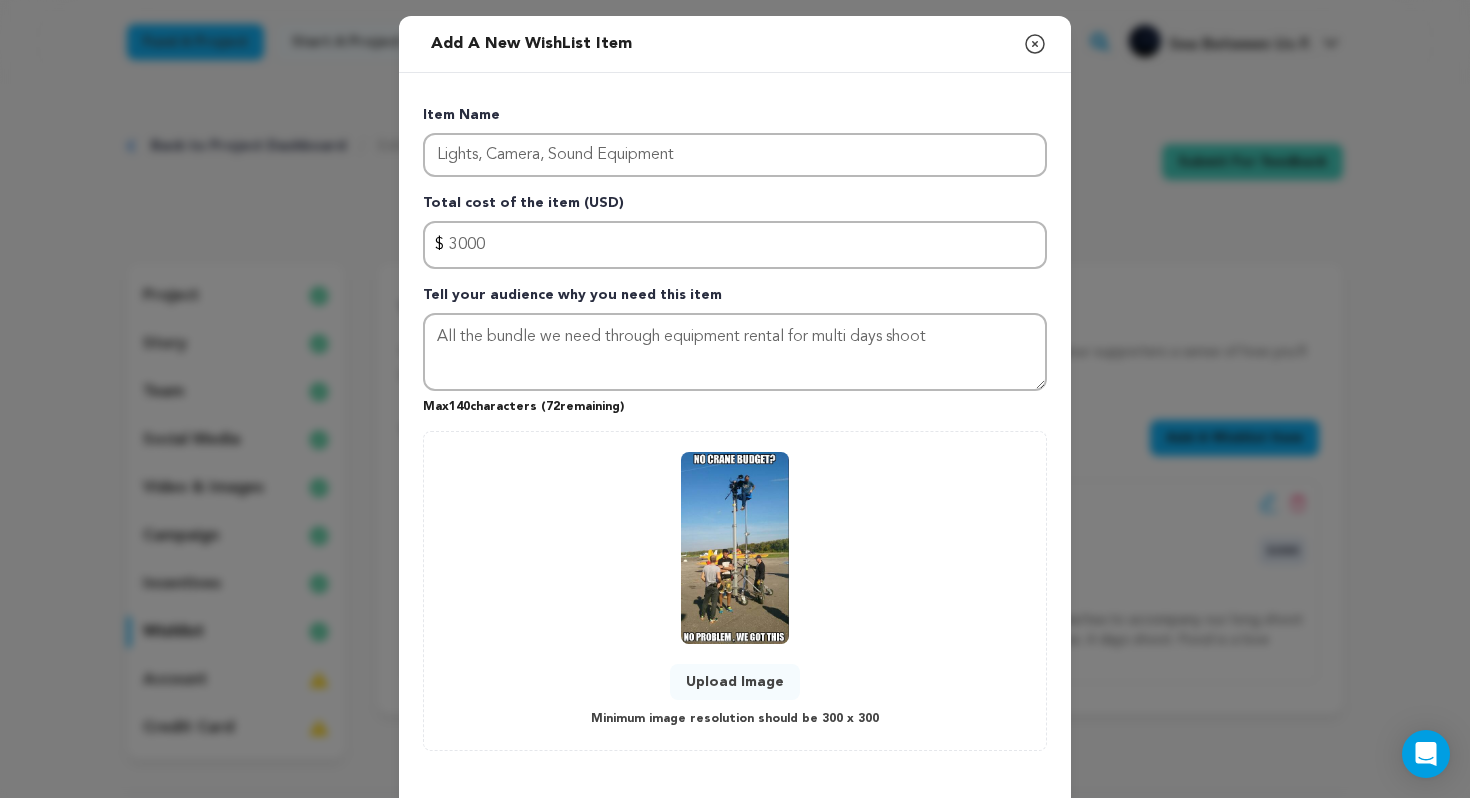 scroll, scrollTop: 85, scrollLeft: 0, axis: vertical 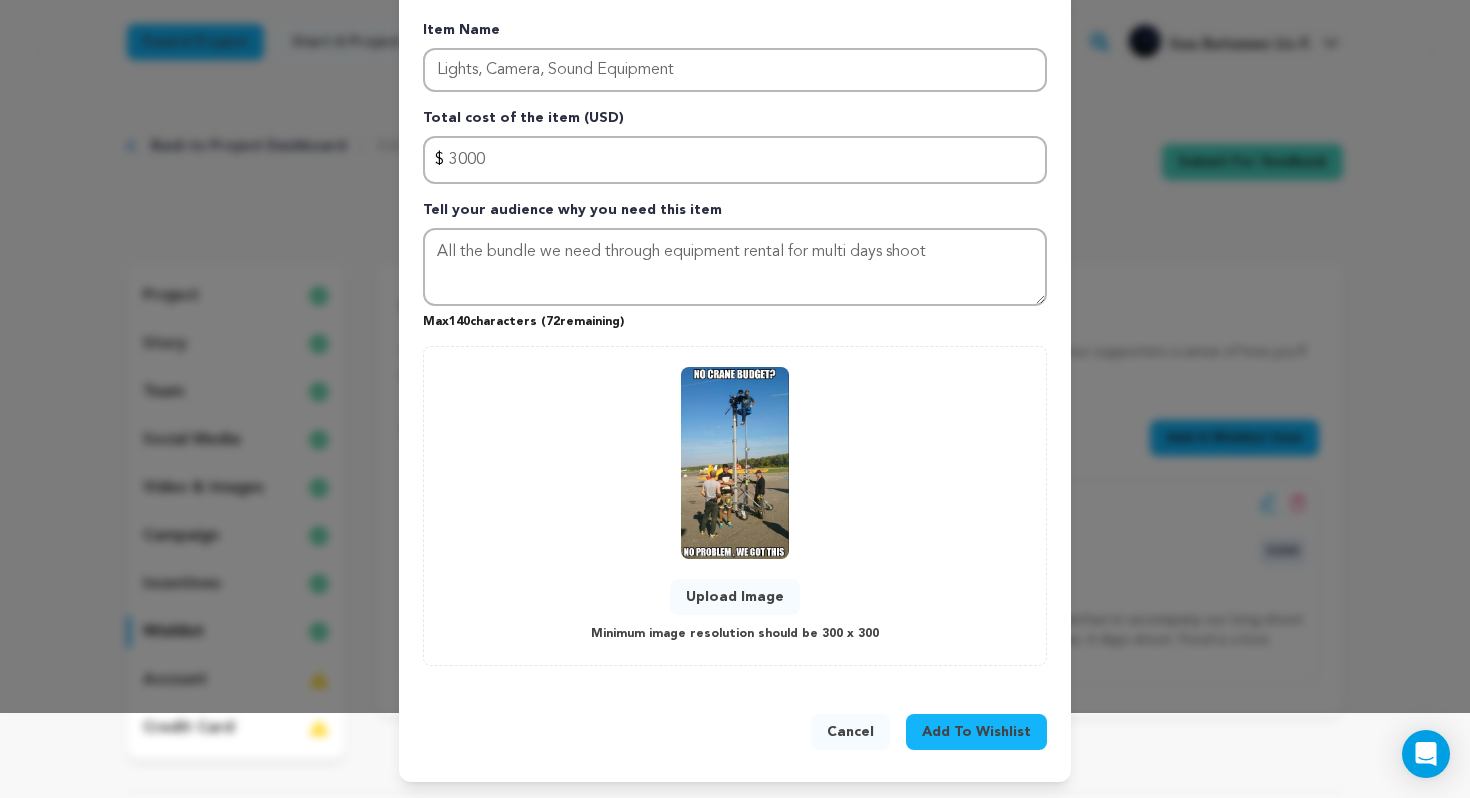 click on "Add To Wishlist" at bounding box center [976, 732] 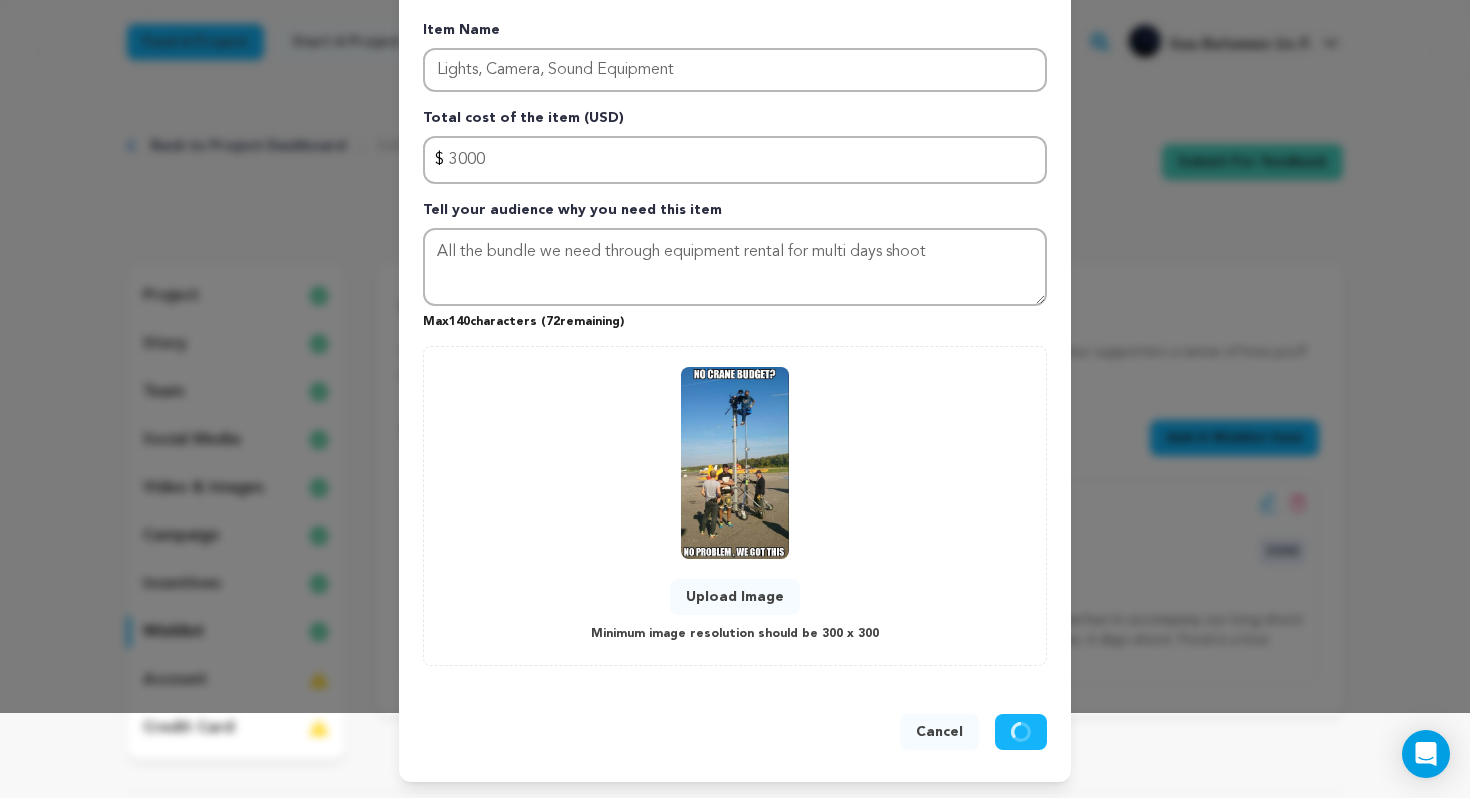 type 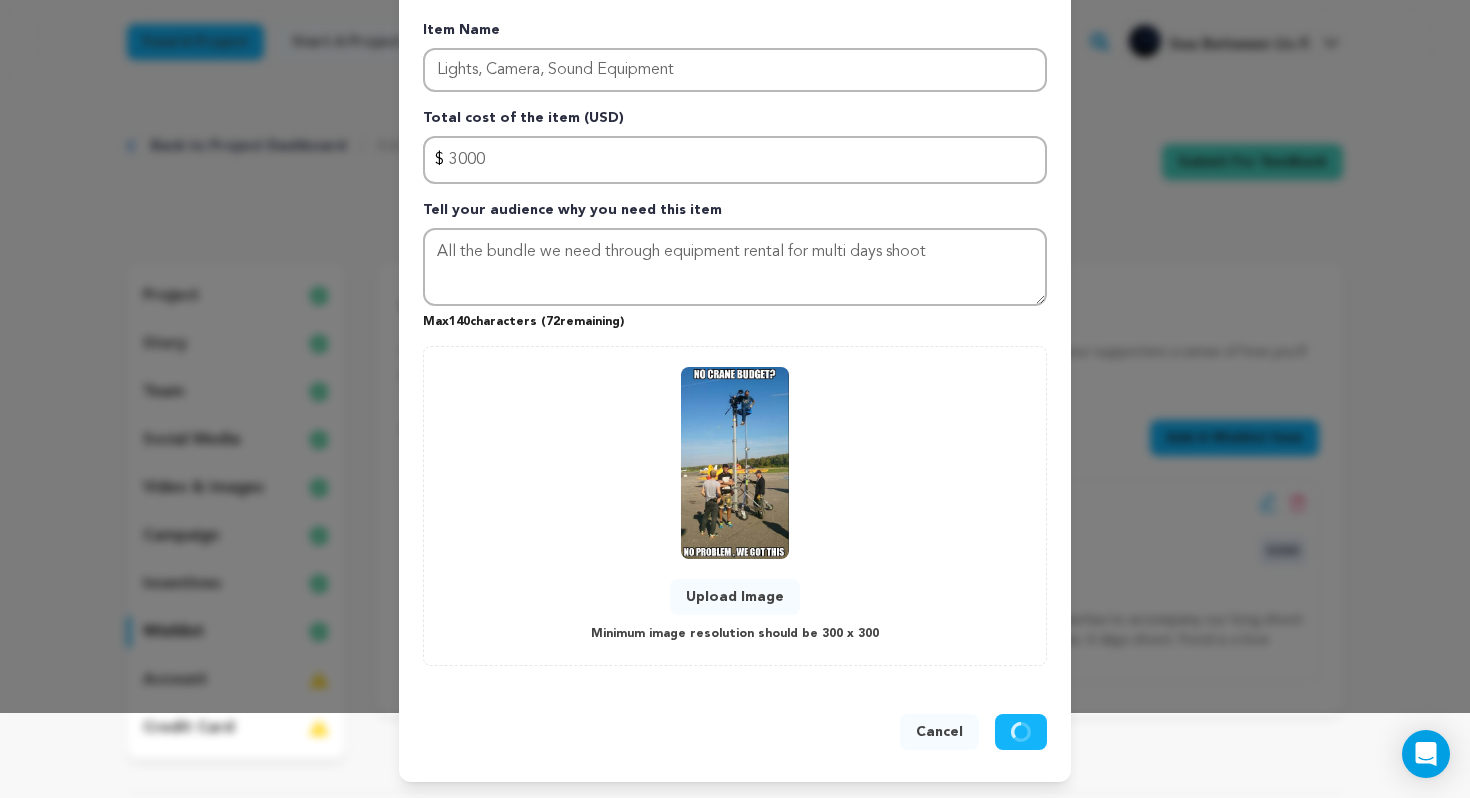 type 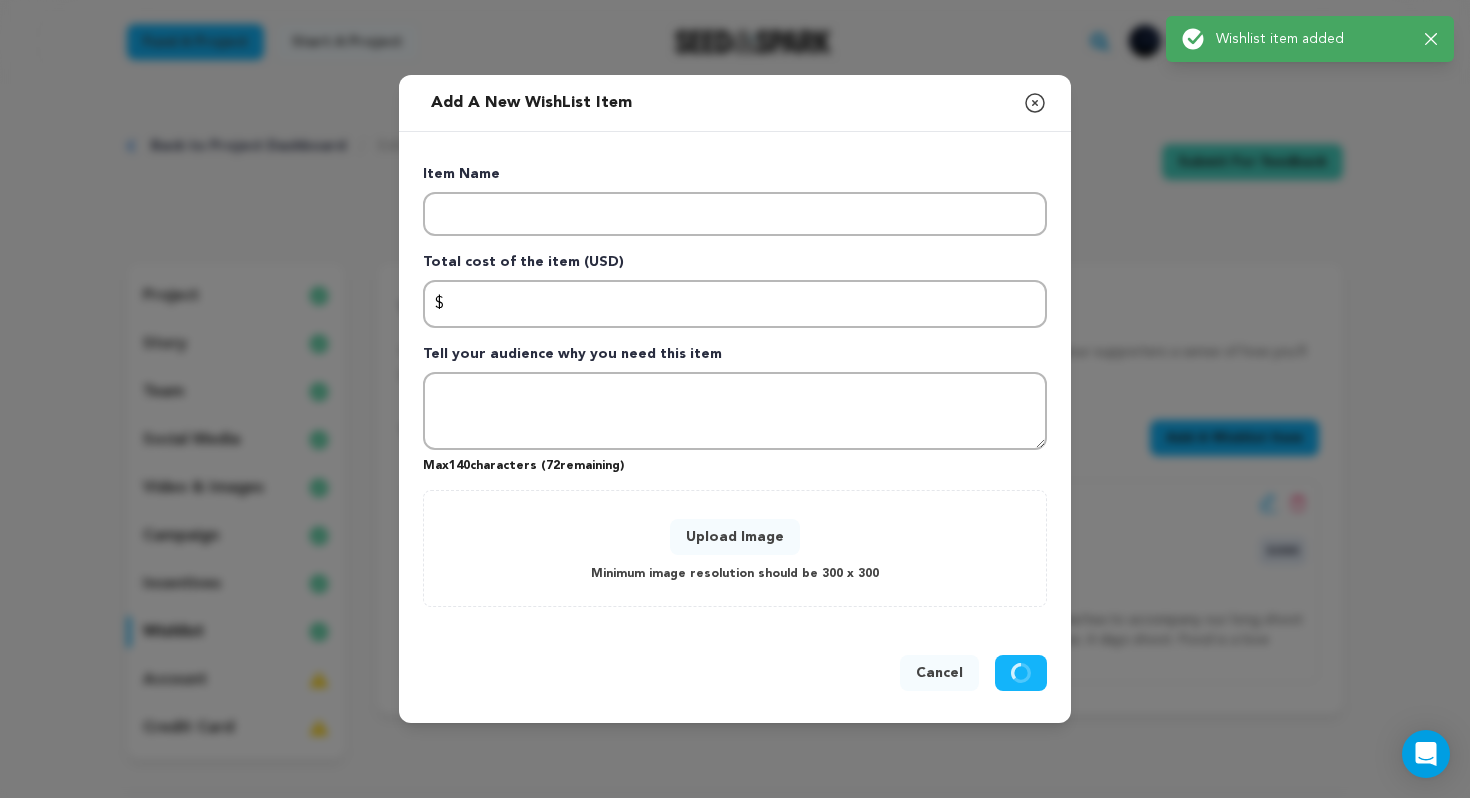 scroll, scrollTop: 0, scrollLeft: 0, axis: both 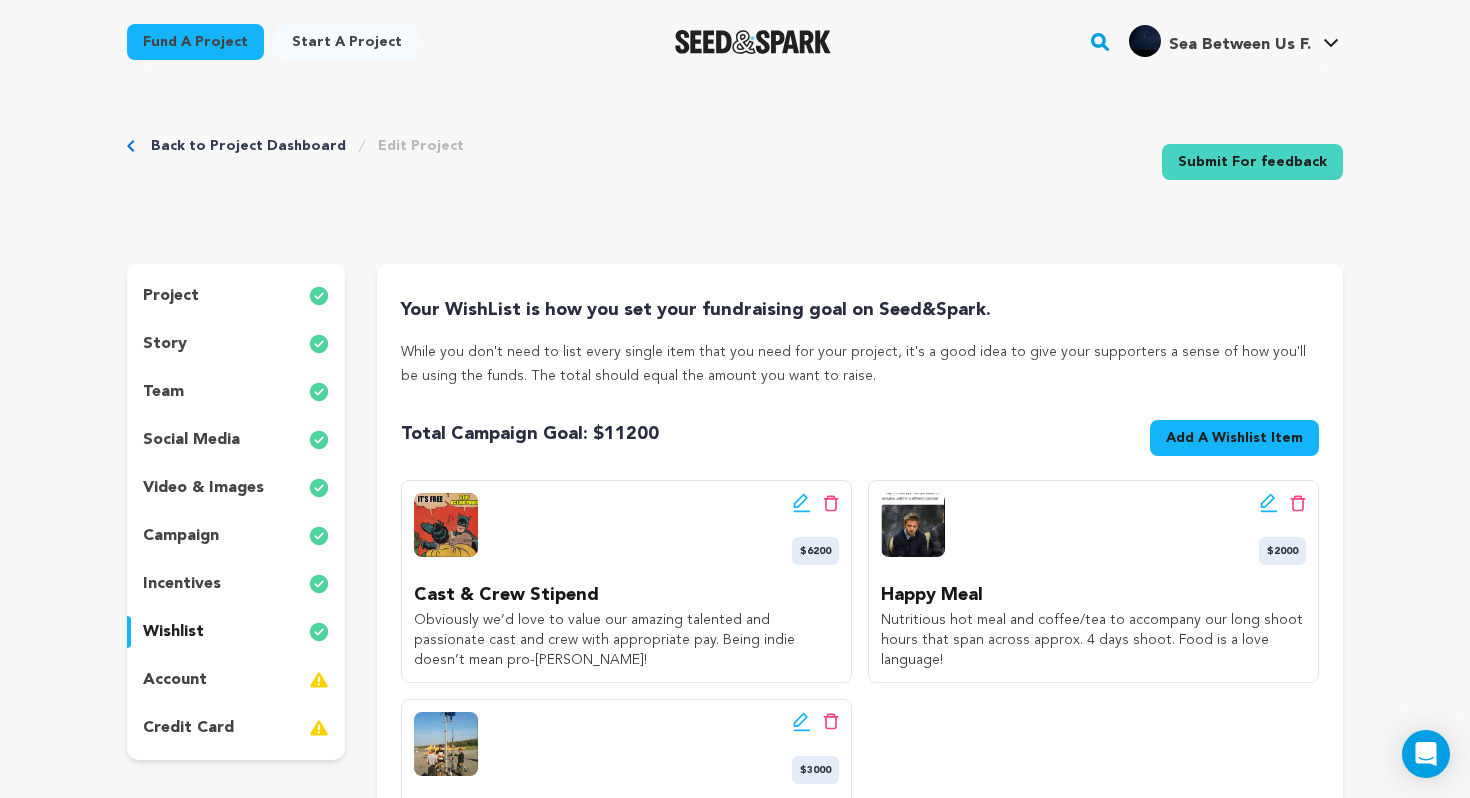 click on "Add A Wishlist Item" at bounding box center [1234, 438] 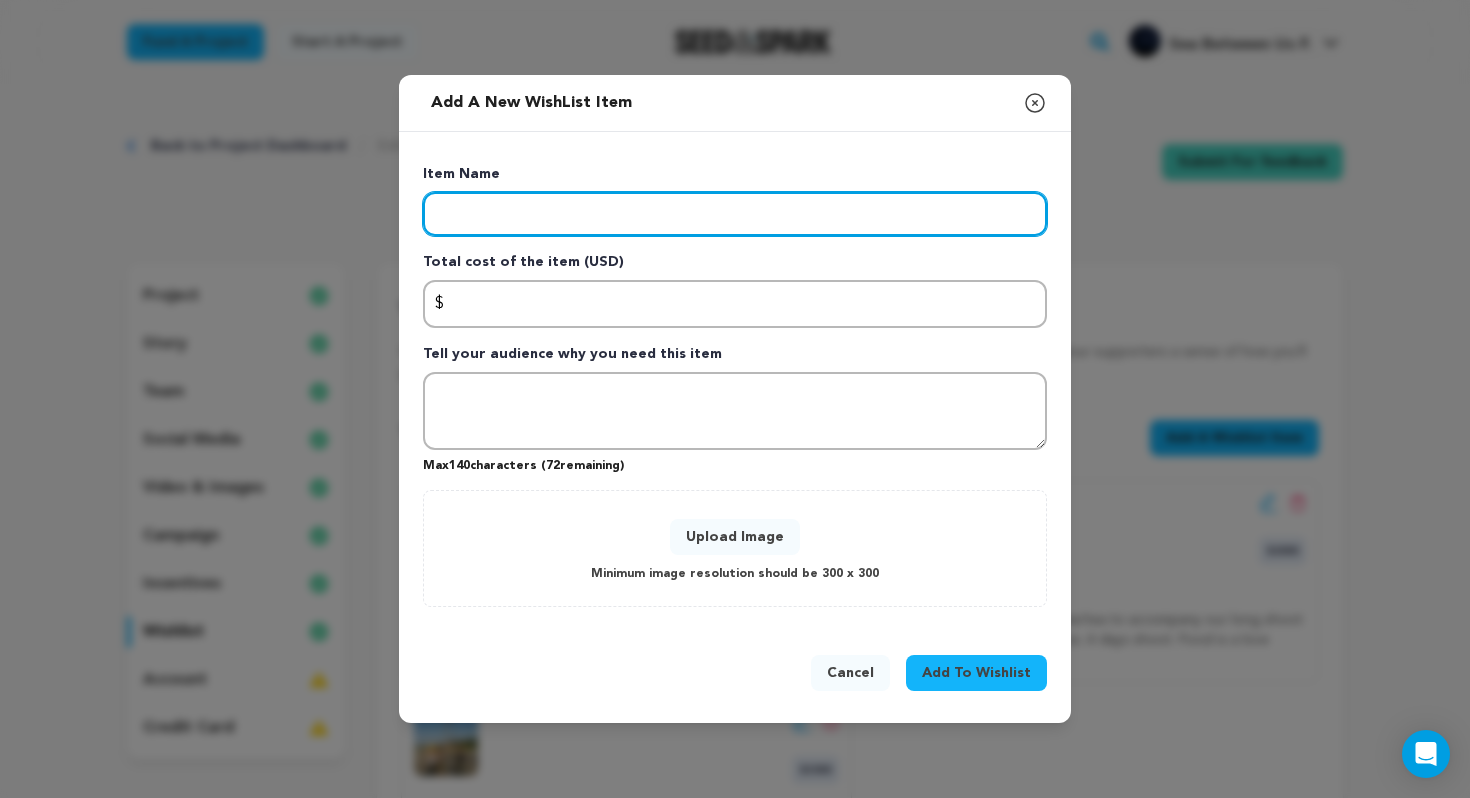 click at bounding box center (735, 214) 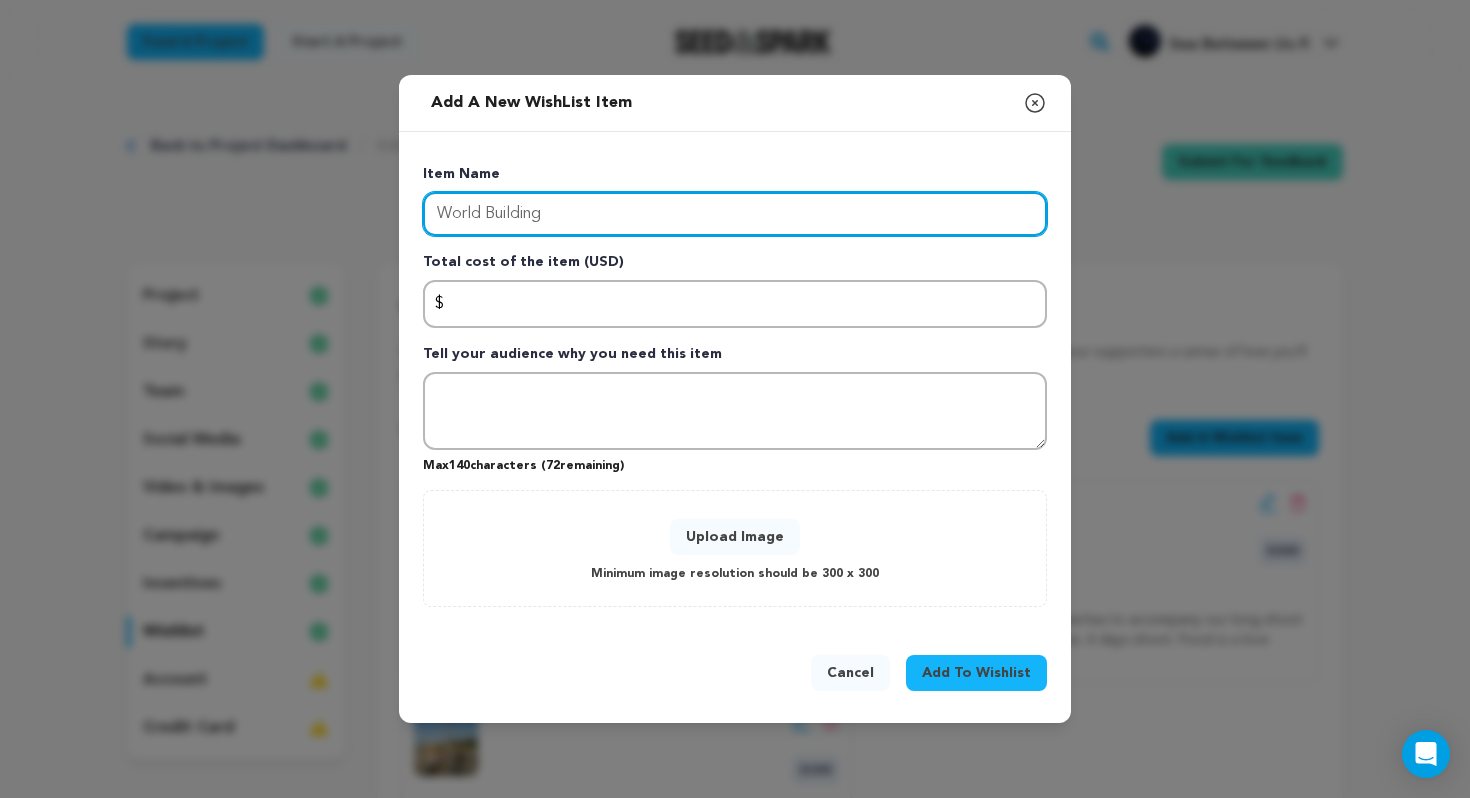 type on "World Building" 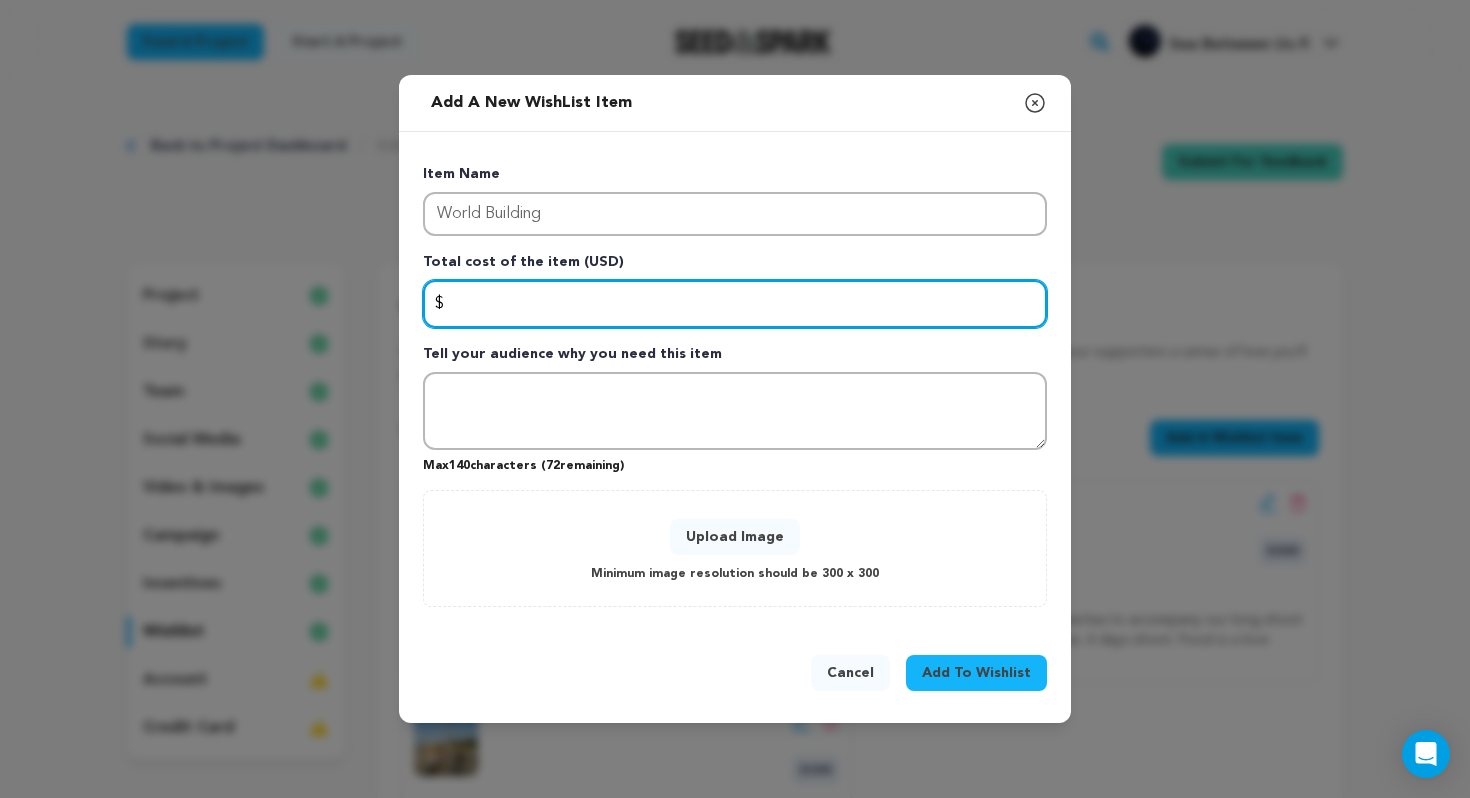 click at bounding box center (735, 304) 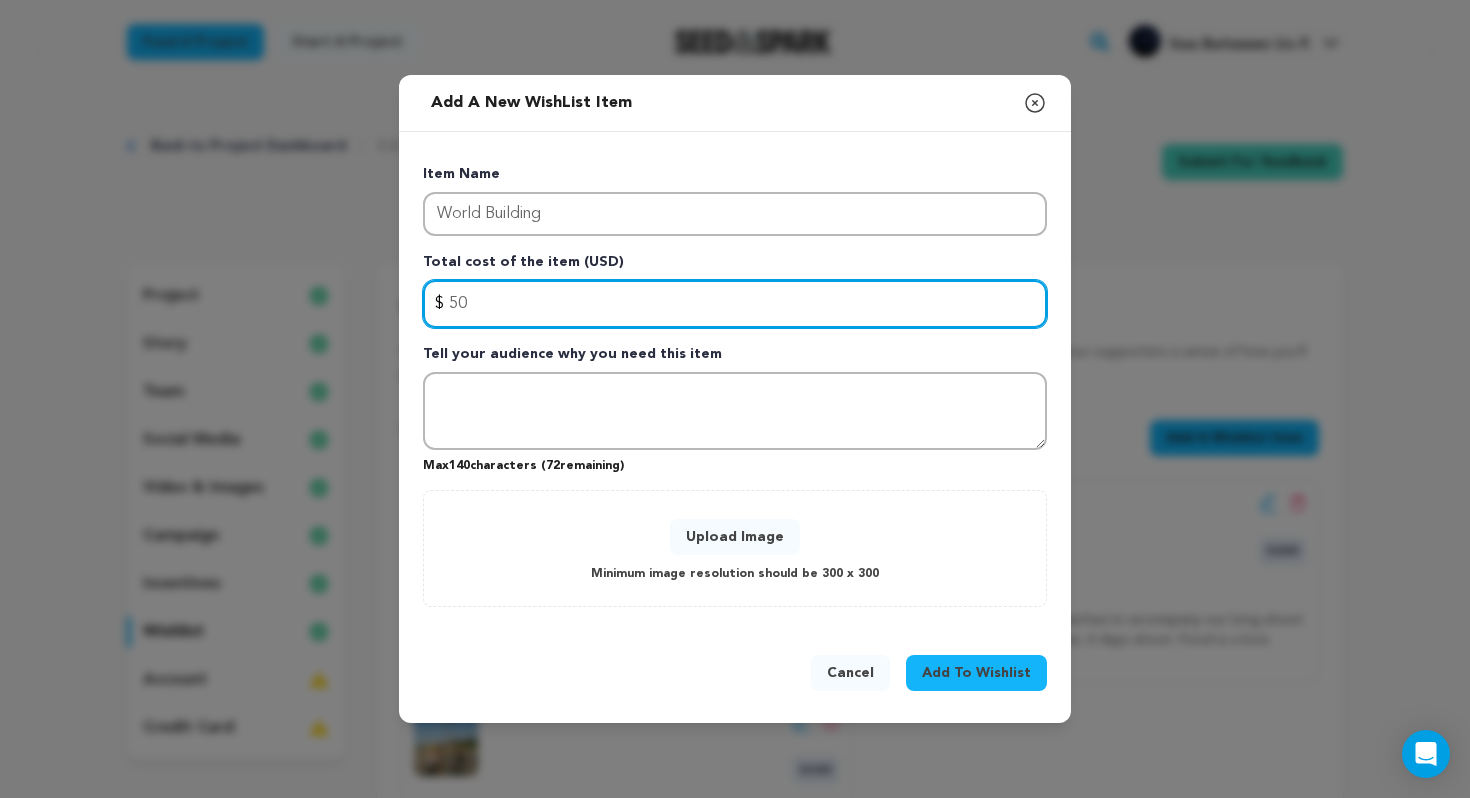 type on "5" 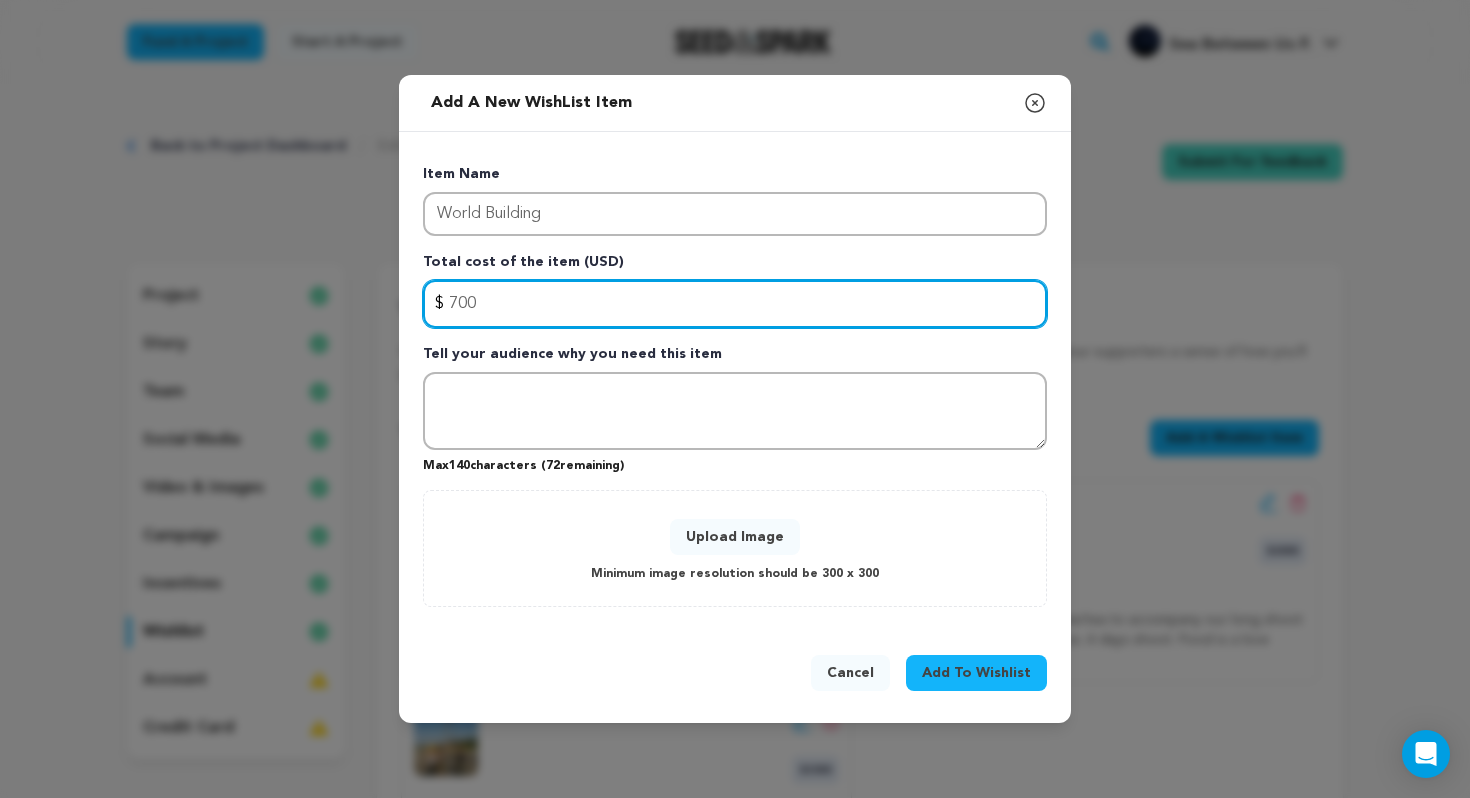 type on "700" 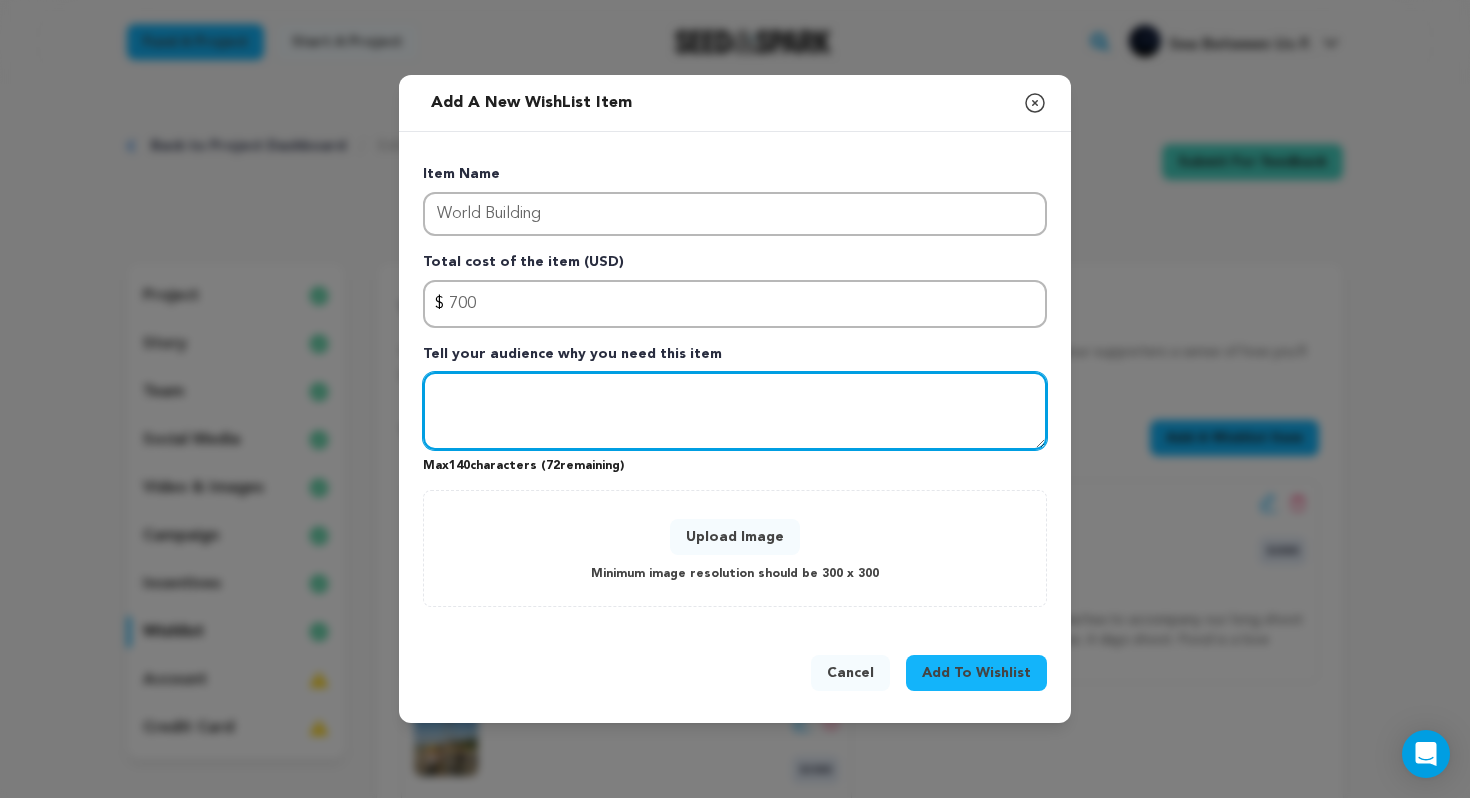 click at bounding box center (735, 411) 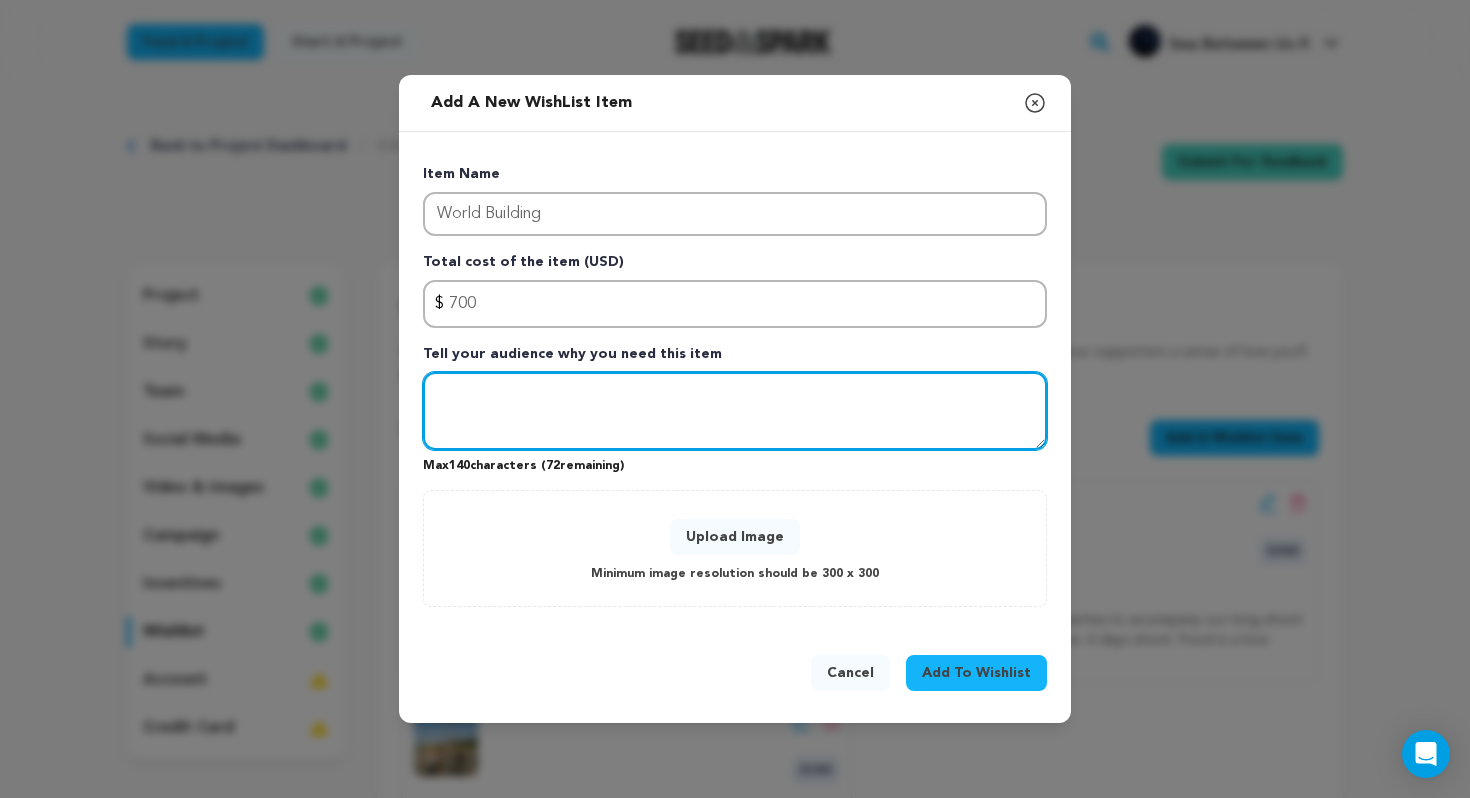 paste on "We thank NYC Nature (aka Beach) but we still need to find our characters’ lovely tiny NYC apartment (plus filling 'em in!)" 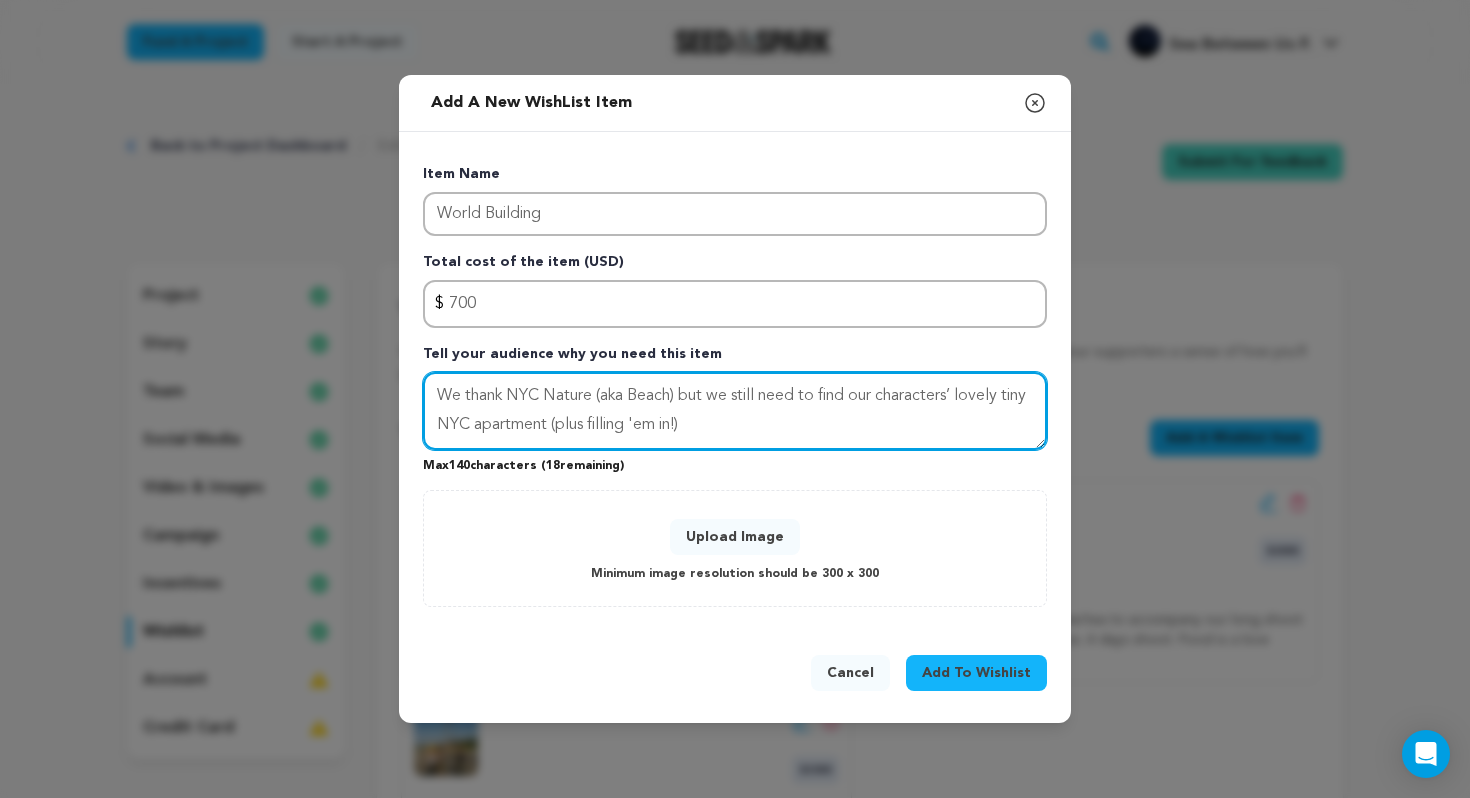 type on "We thank NYC Nature (aka Beach) but we still need to find our characters’ lovely tiny NYC apartment (plus filling 'em in!)" 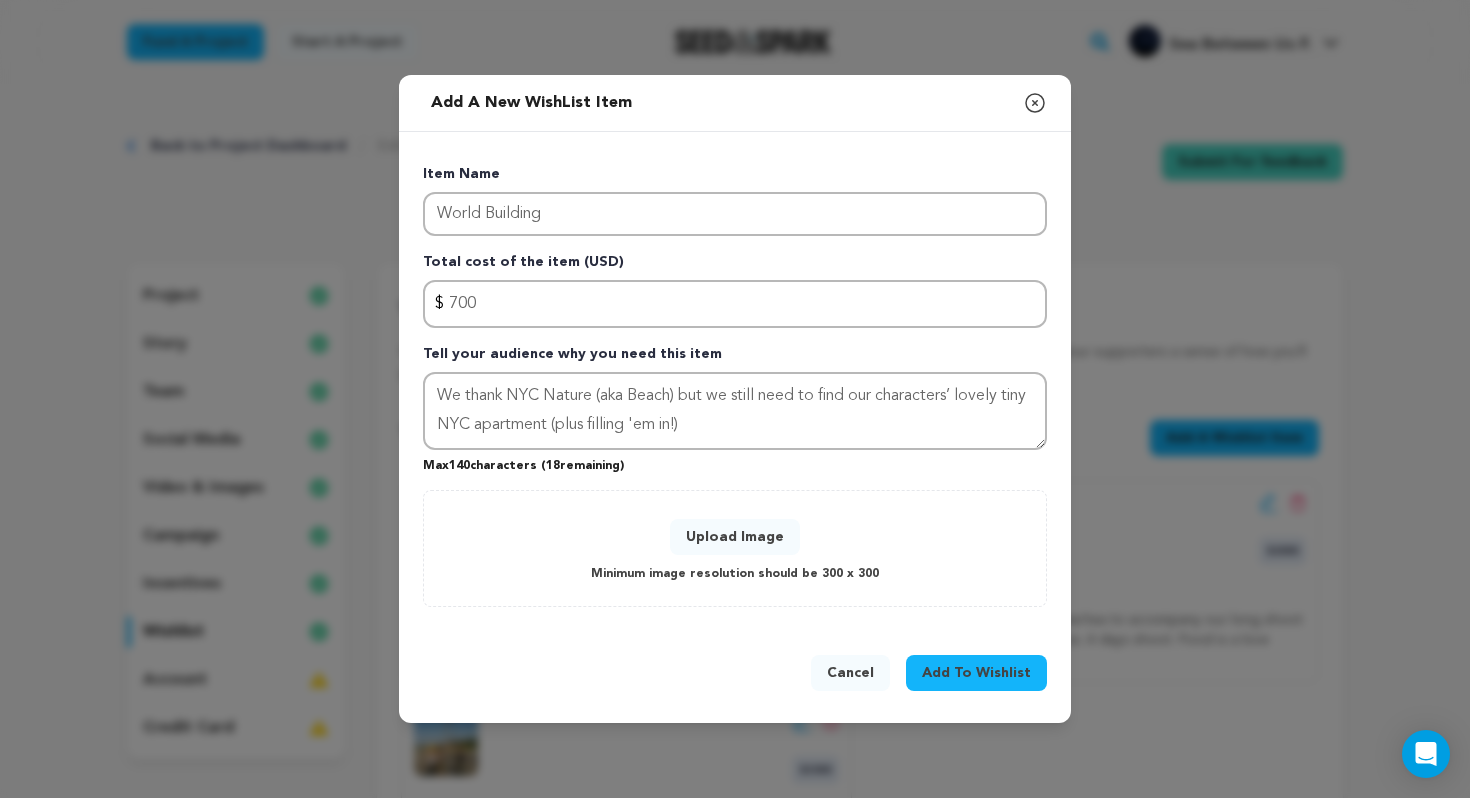 click on "Upload Image" at bounding box center (735, 537) 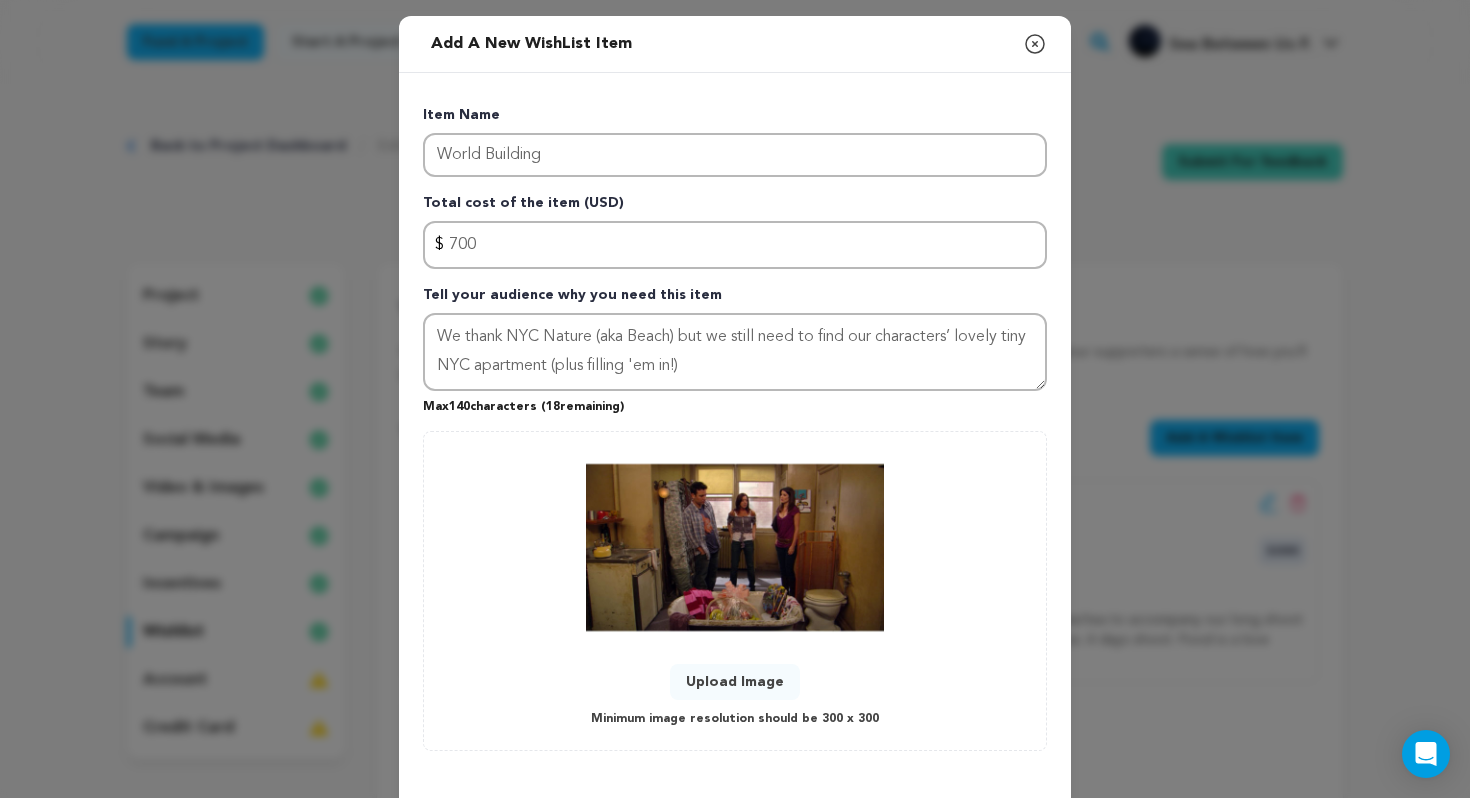 scroll, scrollTop: 85, scrollLeft: 0, axis: vertical 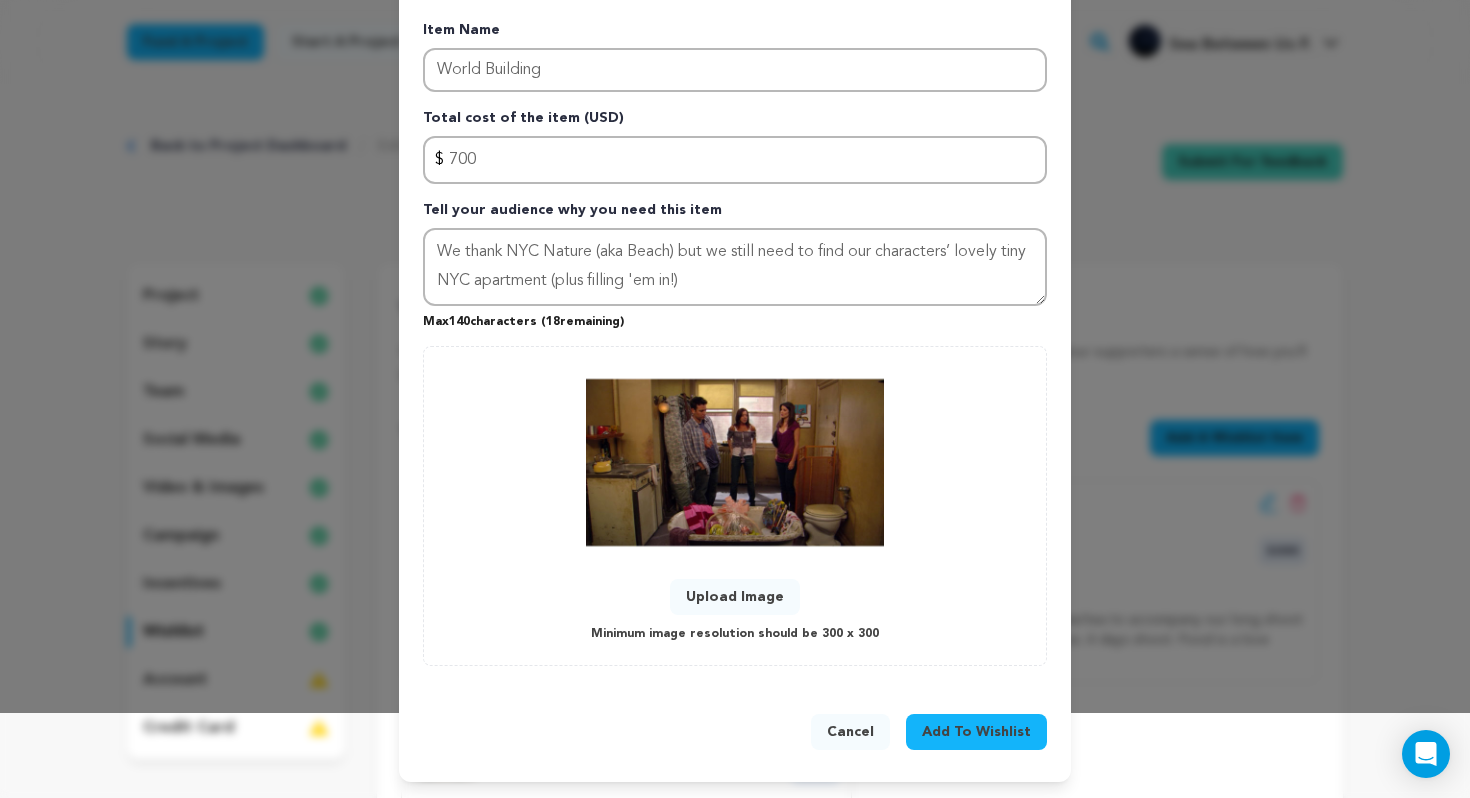click on "Add To Wishlist" at bounding box center [976, 732] 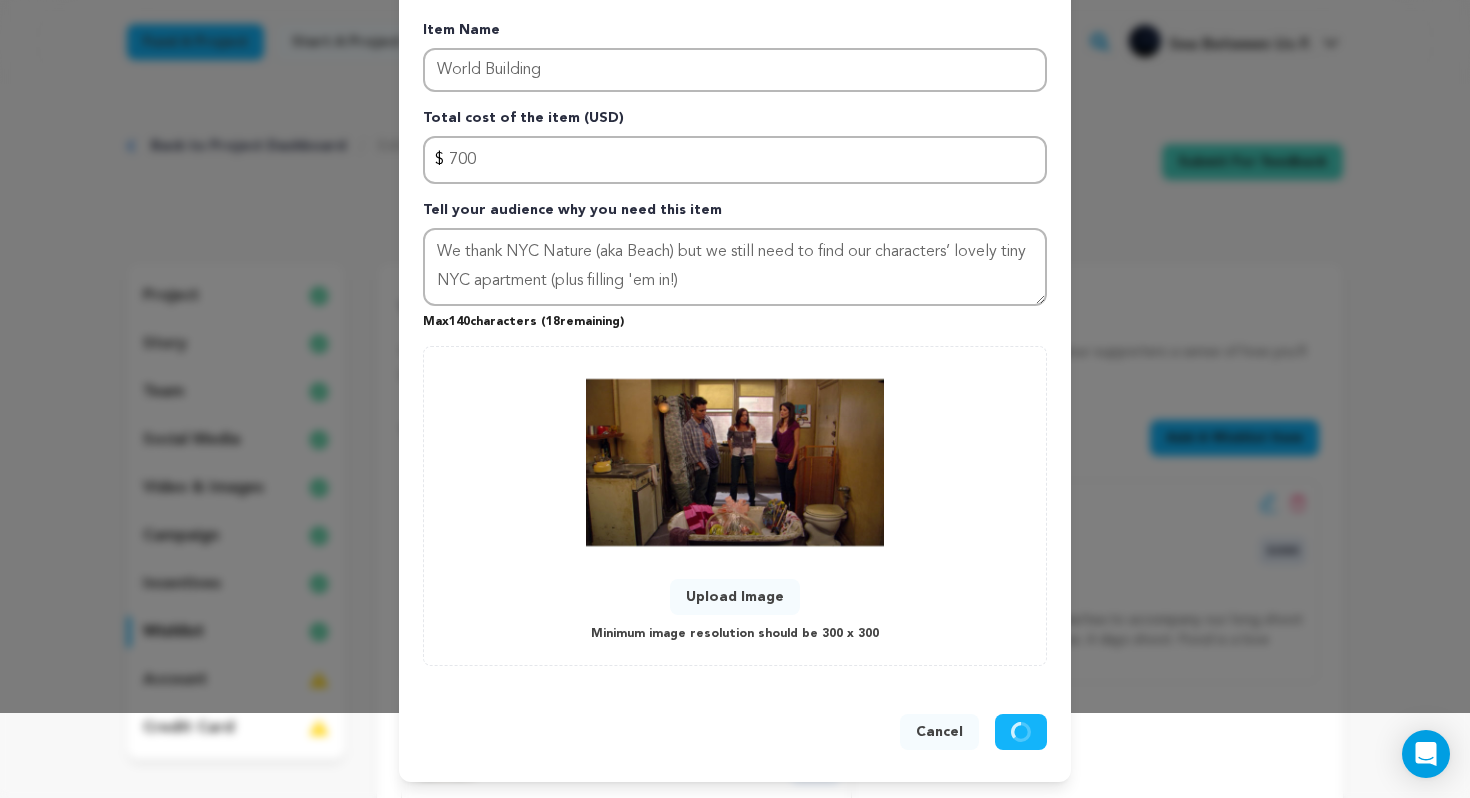 type 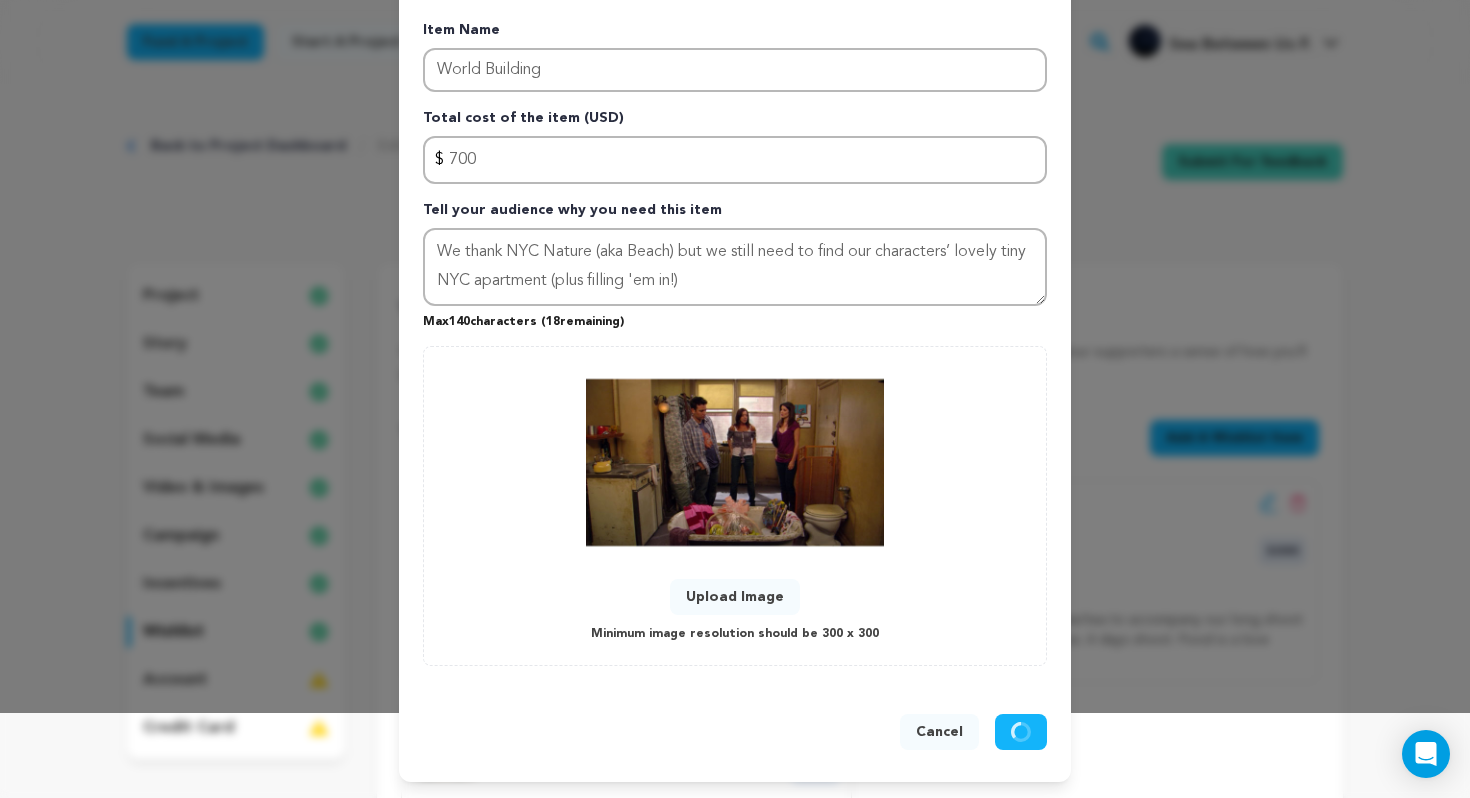 type 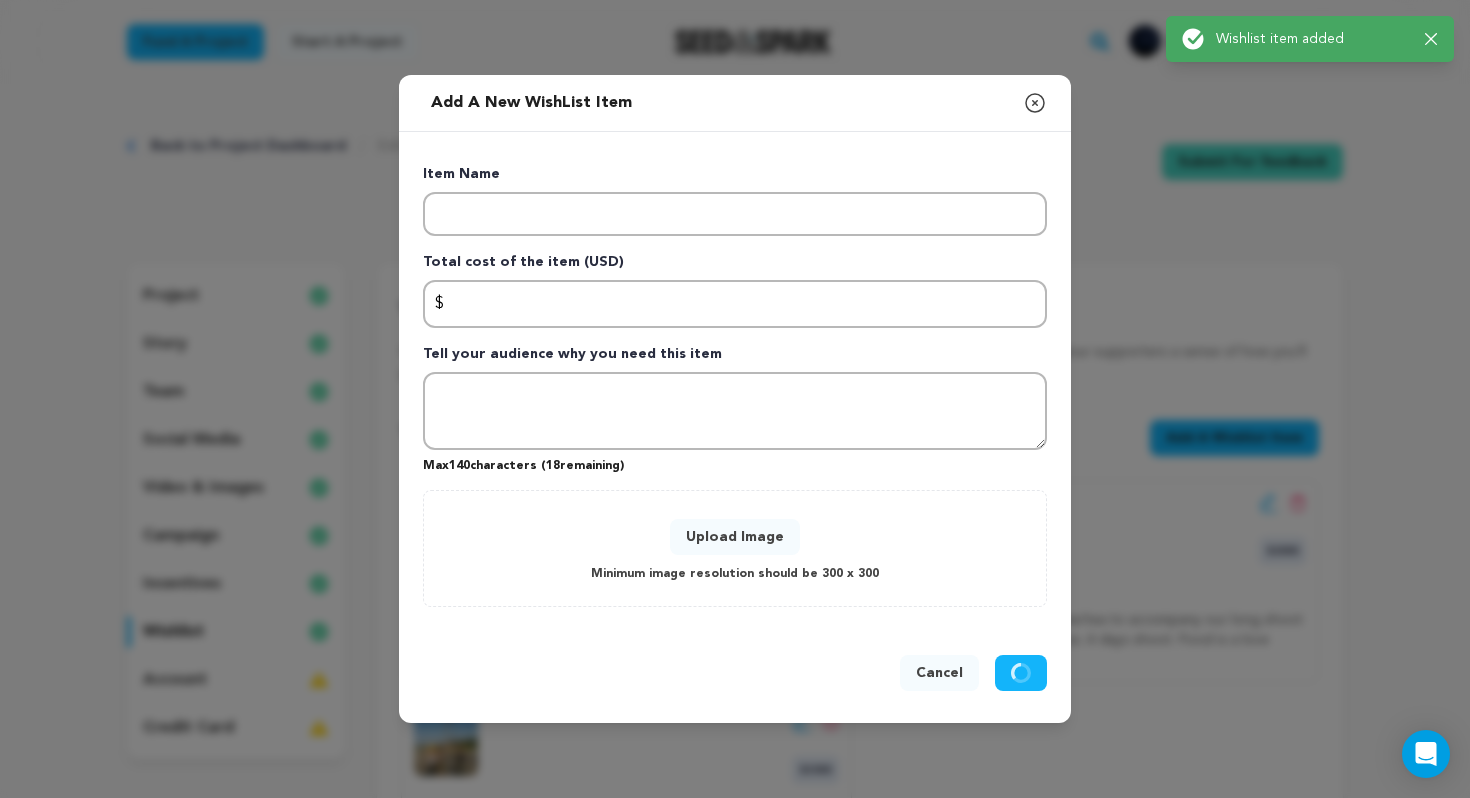 scroll, scrollTop: 0, scrollLeft: 0, axis: both 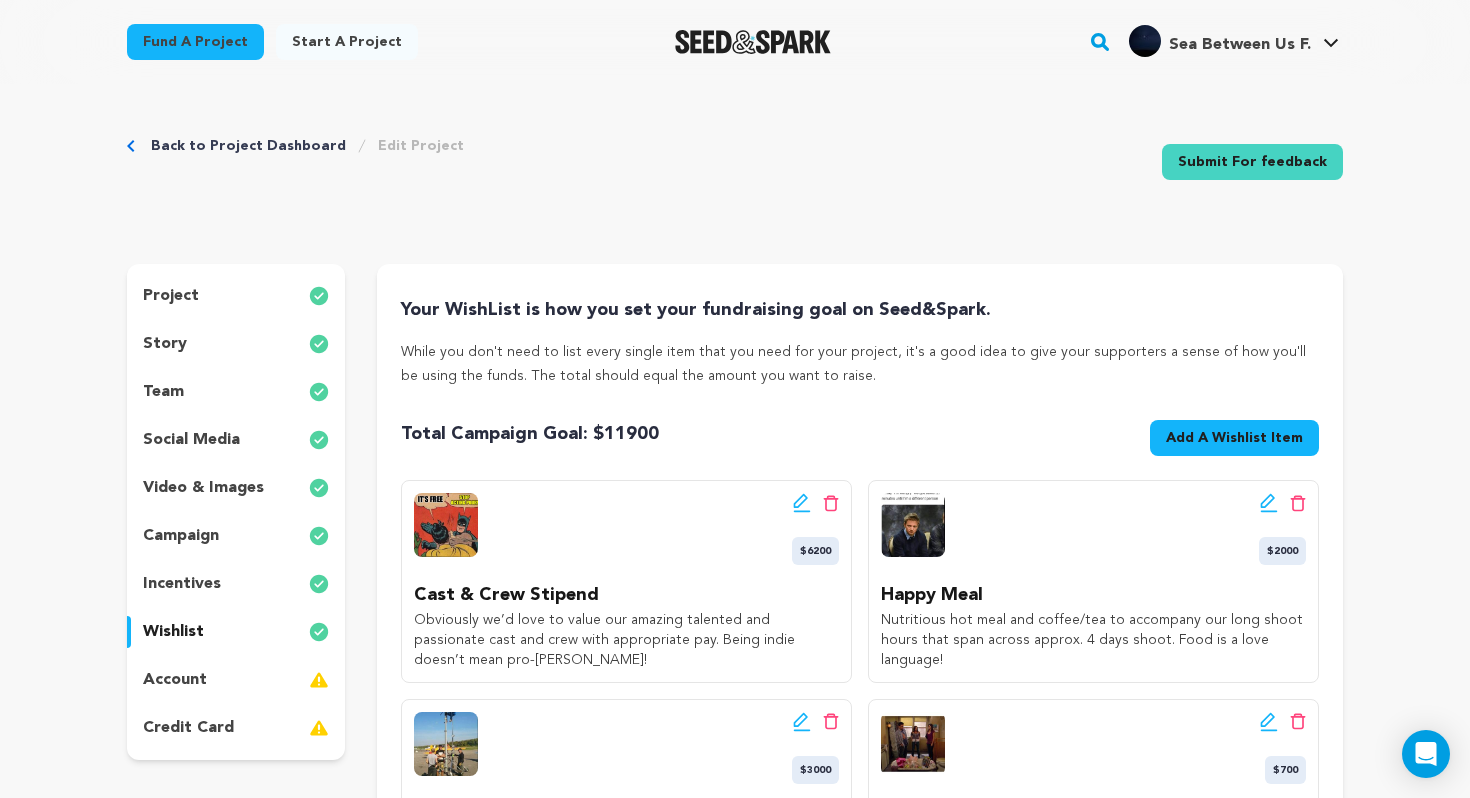 click on "Add A Wishlist Item" at bounding box center [1234, 438] 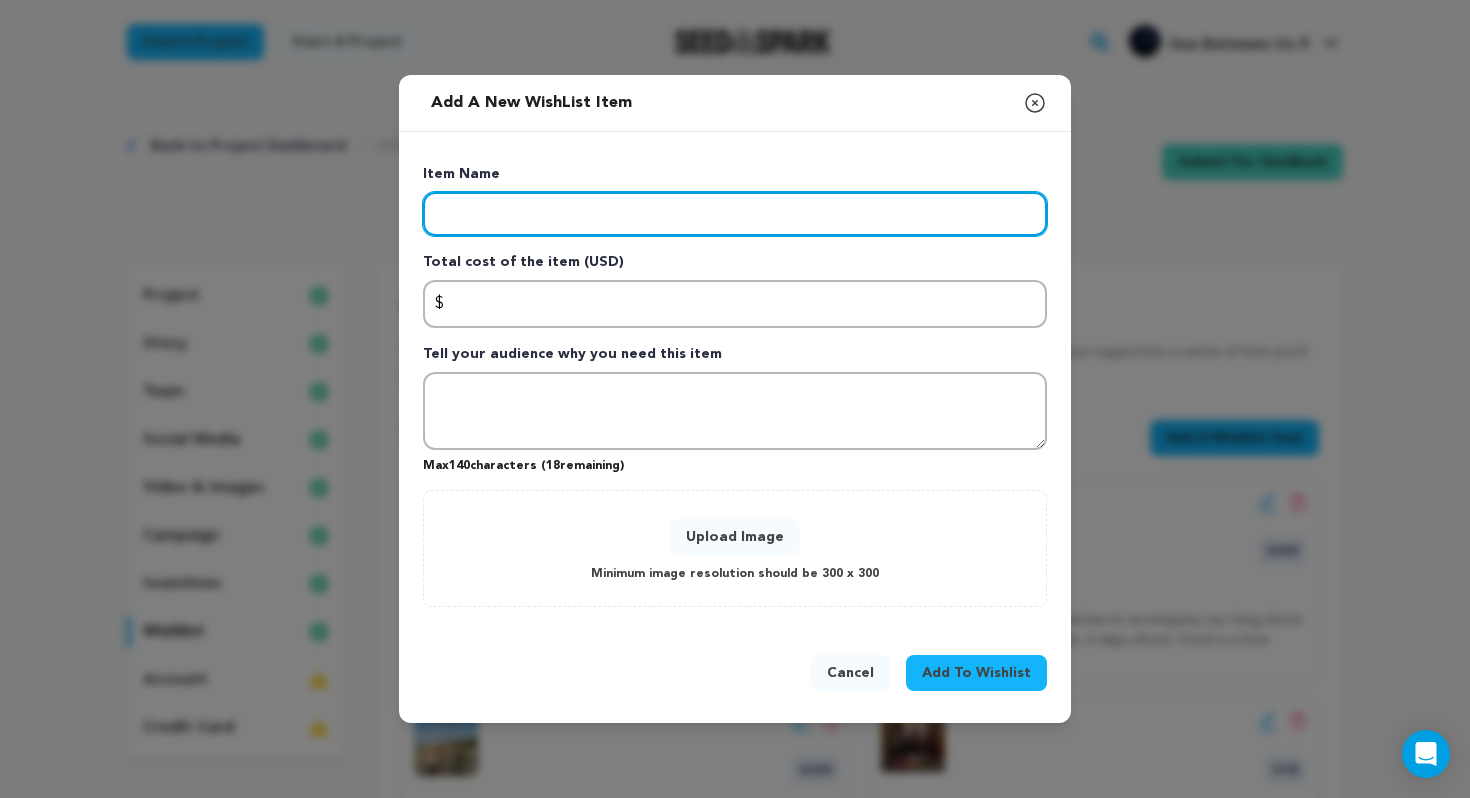 click at bounding box center [735, 214] 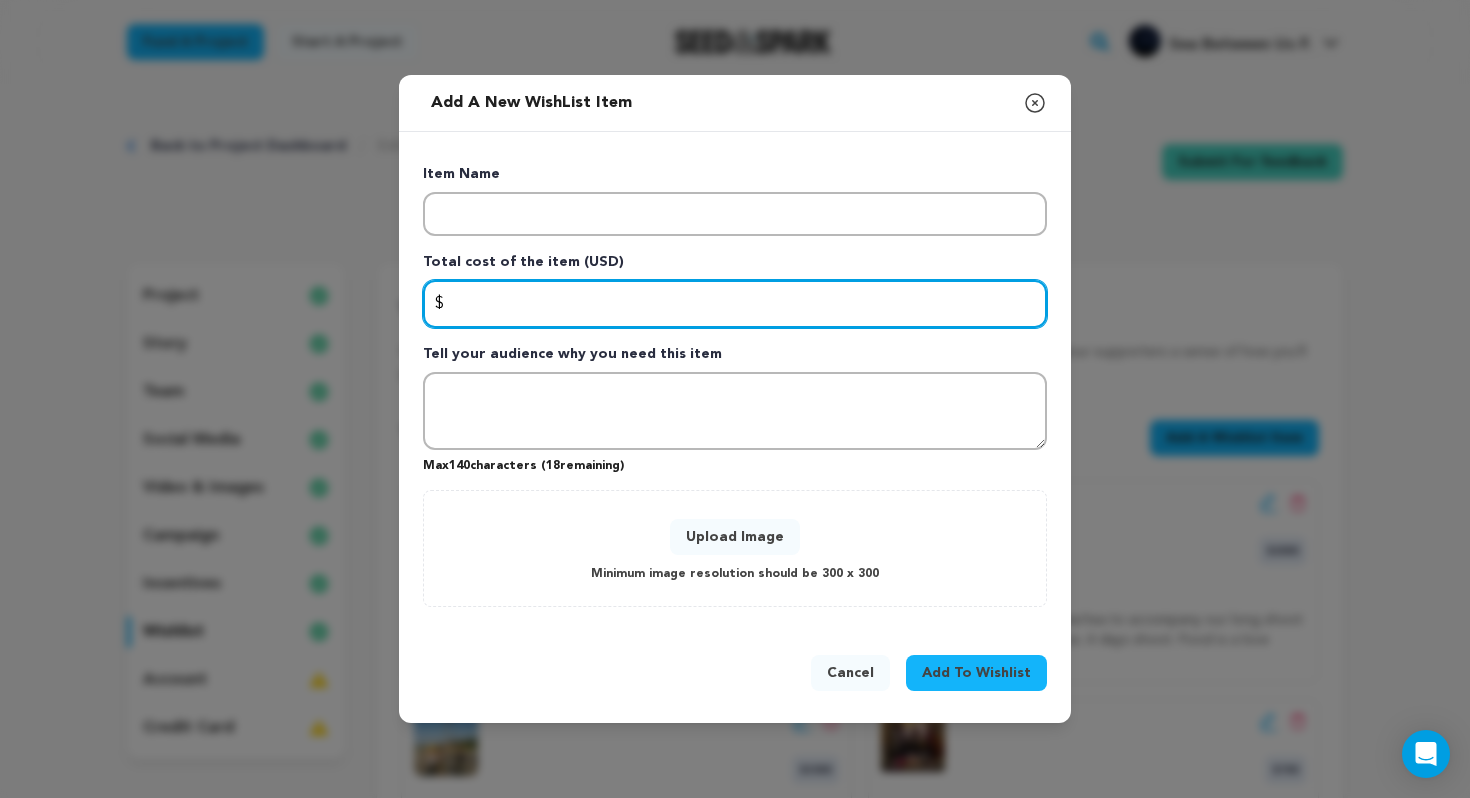 click at bounding box center (735, 304) 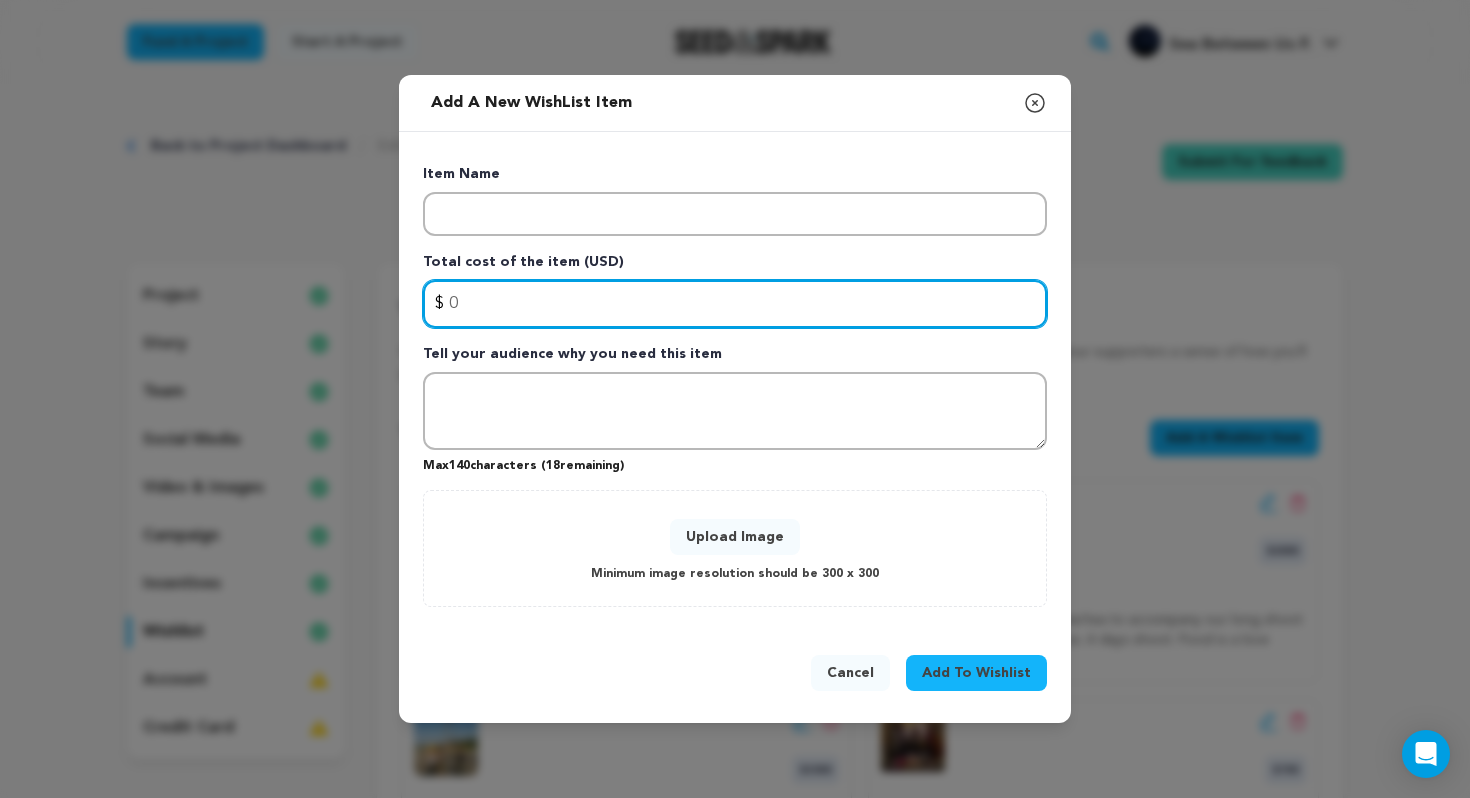 type on "0" 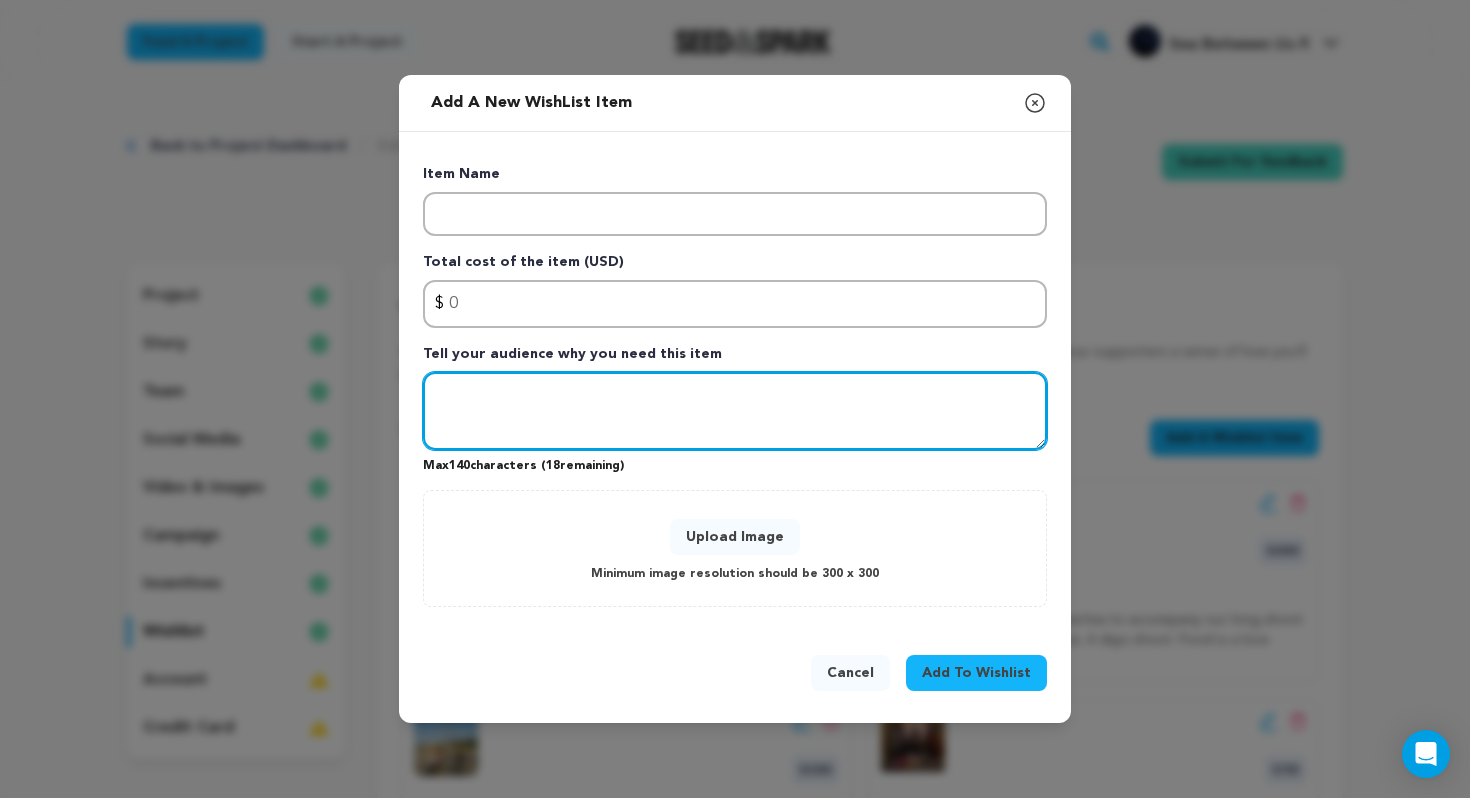click at bounding box center (735, 411) 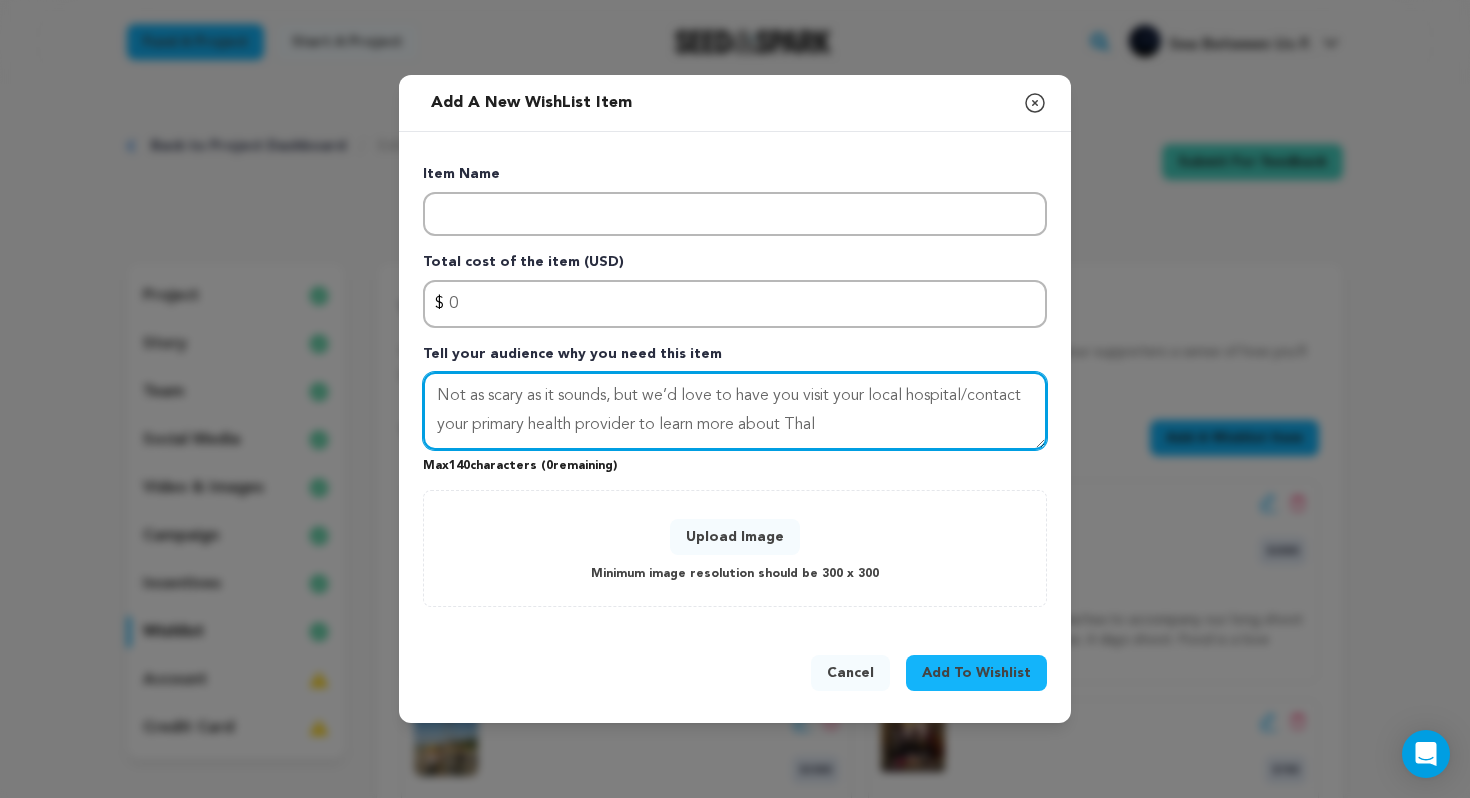 type 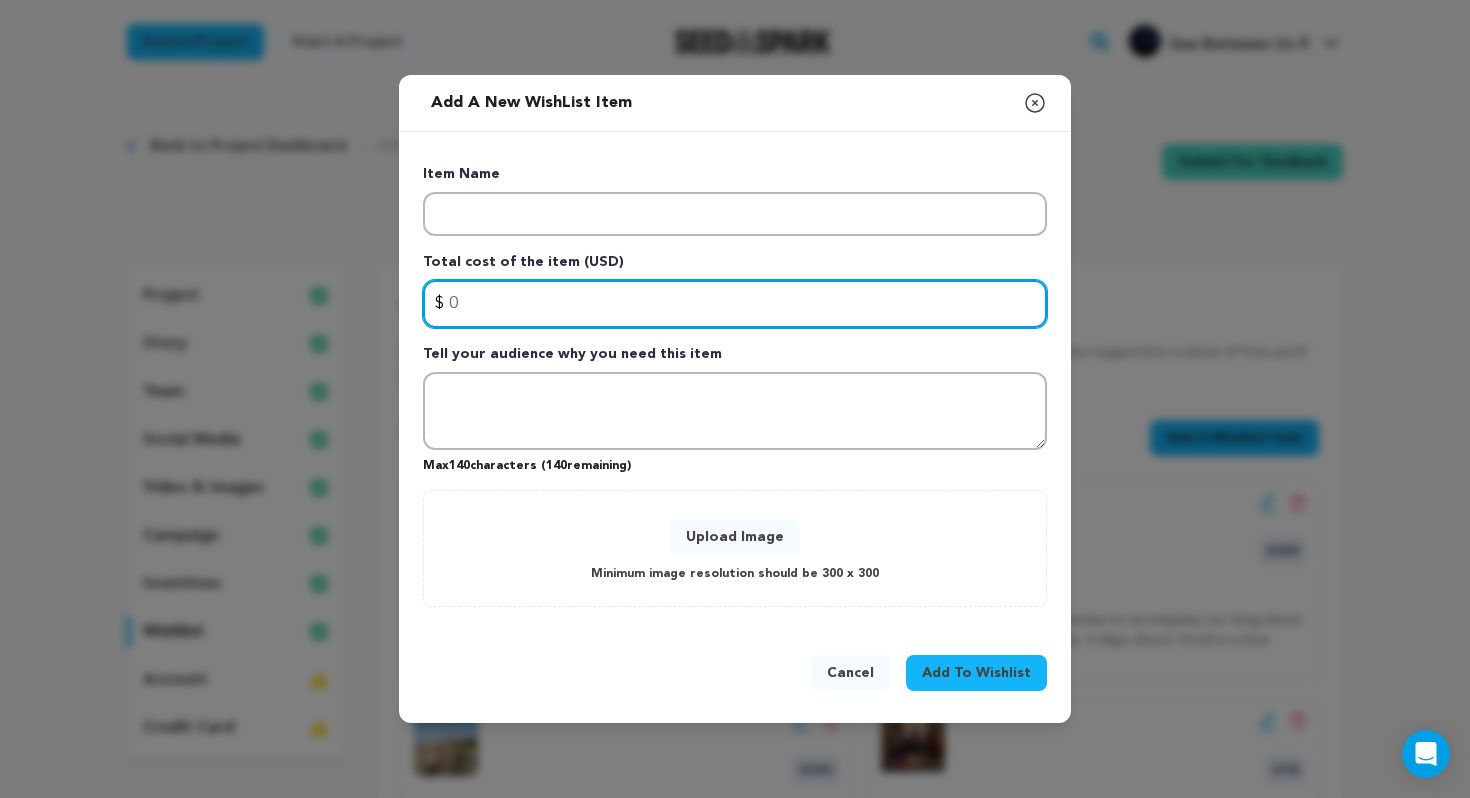 click on "0" at bounding box center [735, 304] 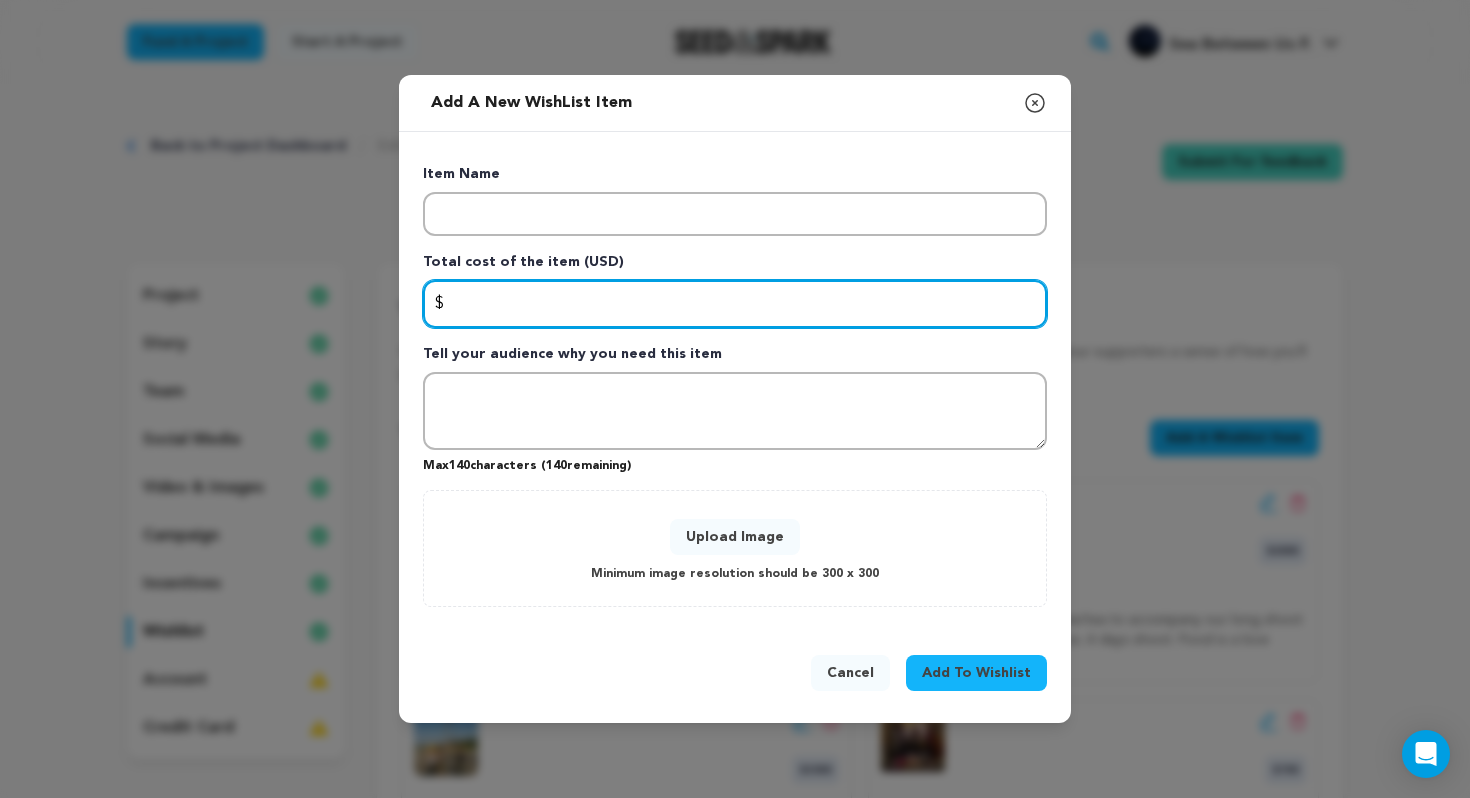 type 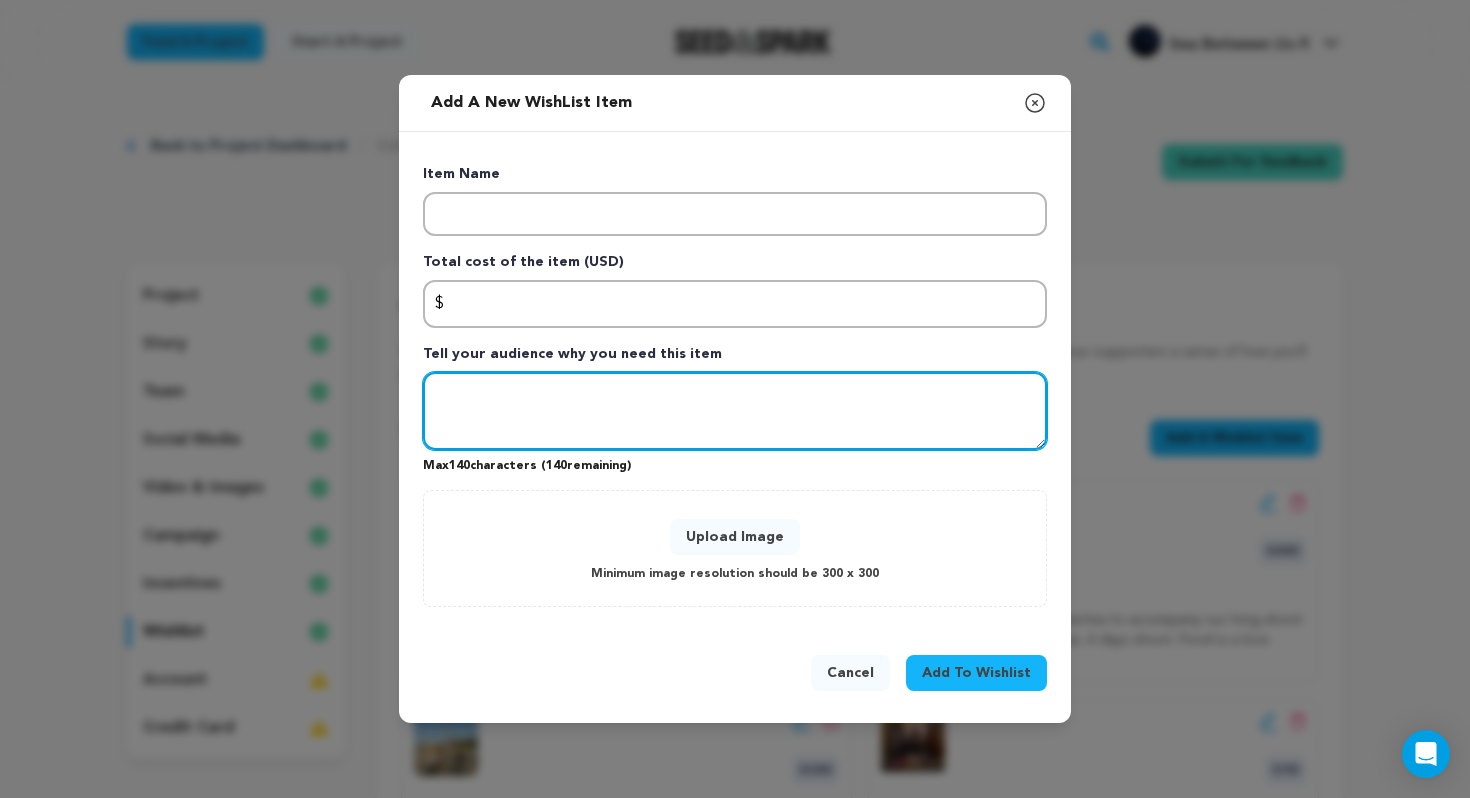 click at bounding box center (735, 411) 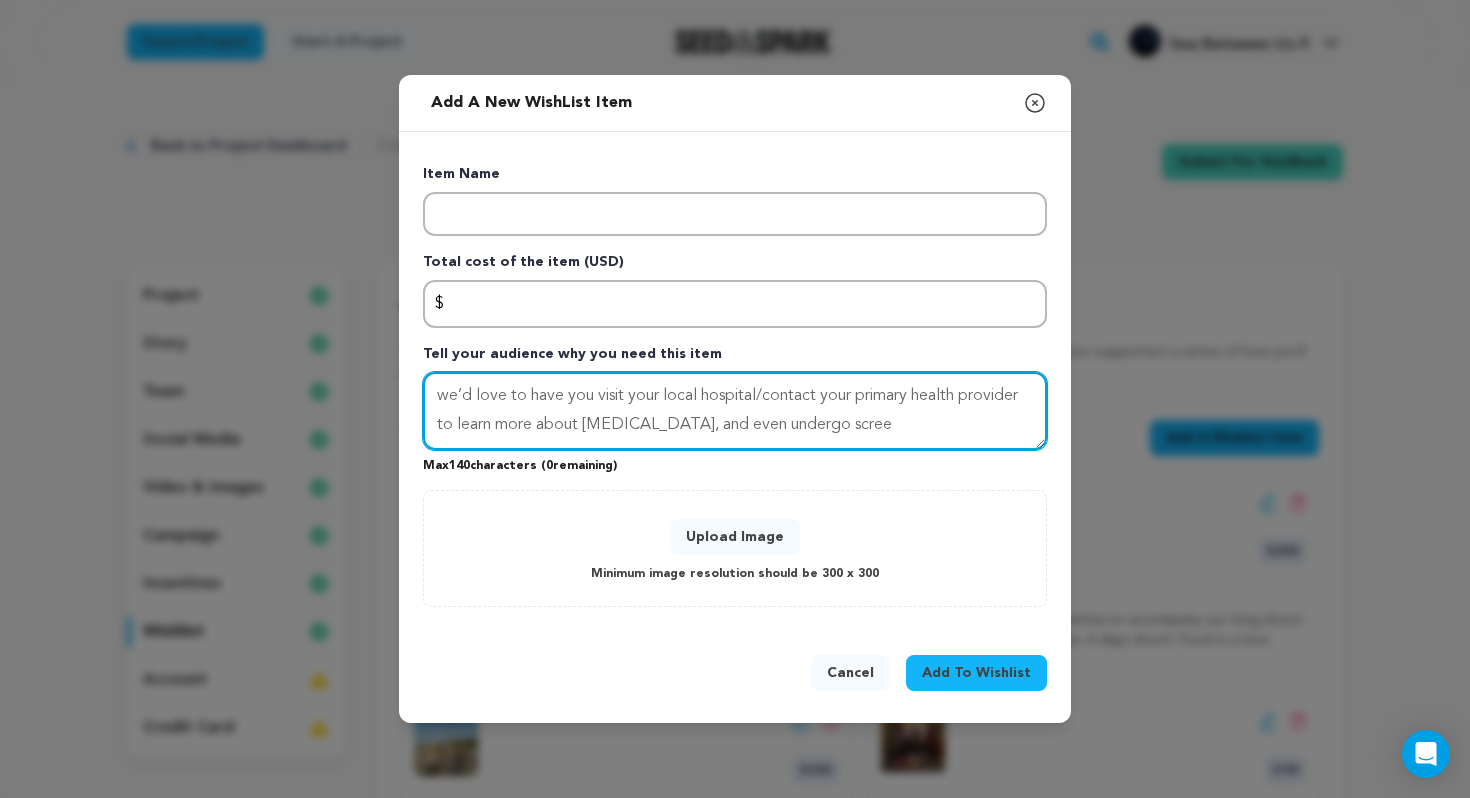 type on "we’d love to have you visit your local hospital/contact your primary health provider to learn more about Thalassemia, and even undergo scree" 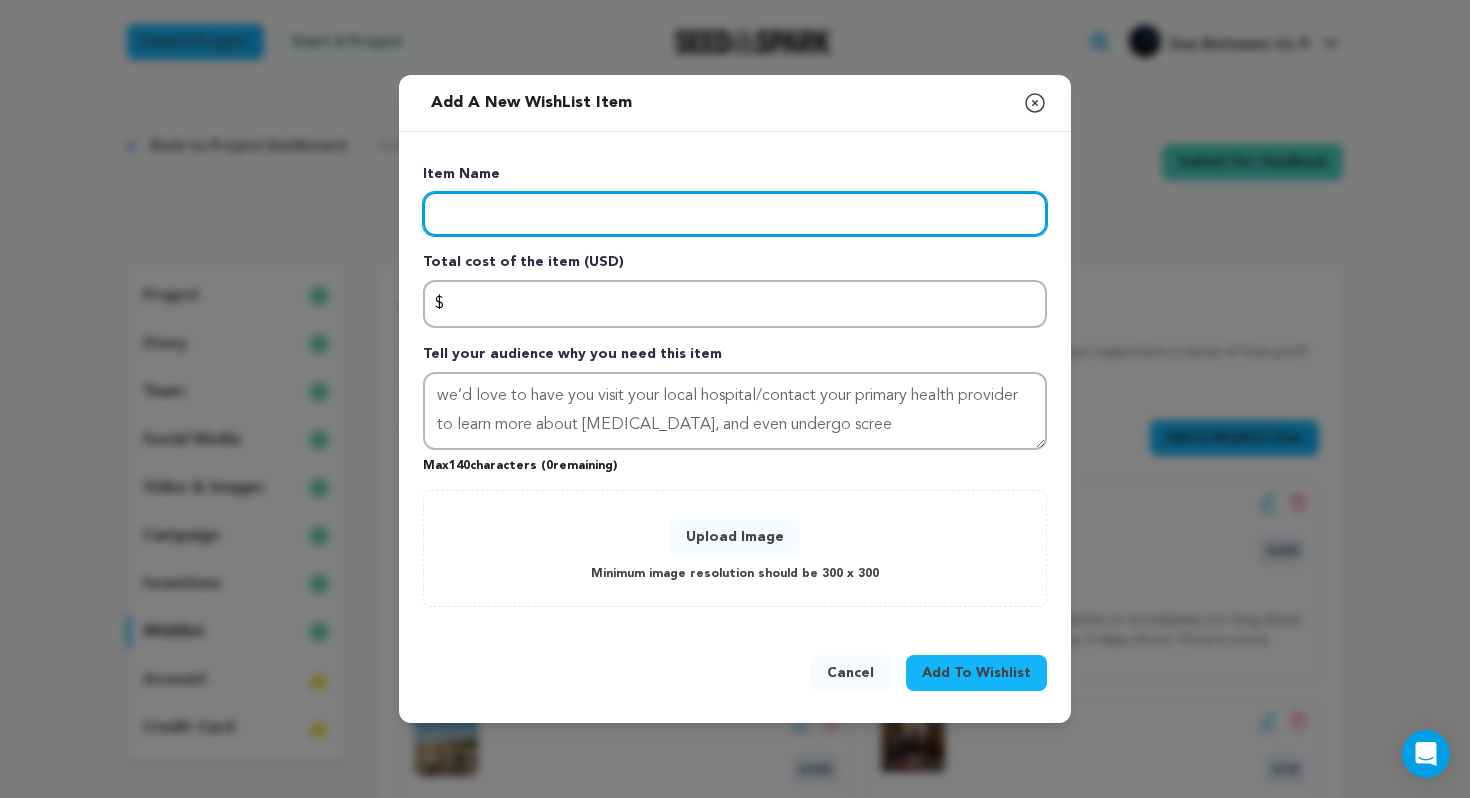 click at bounding box center (735, 214) 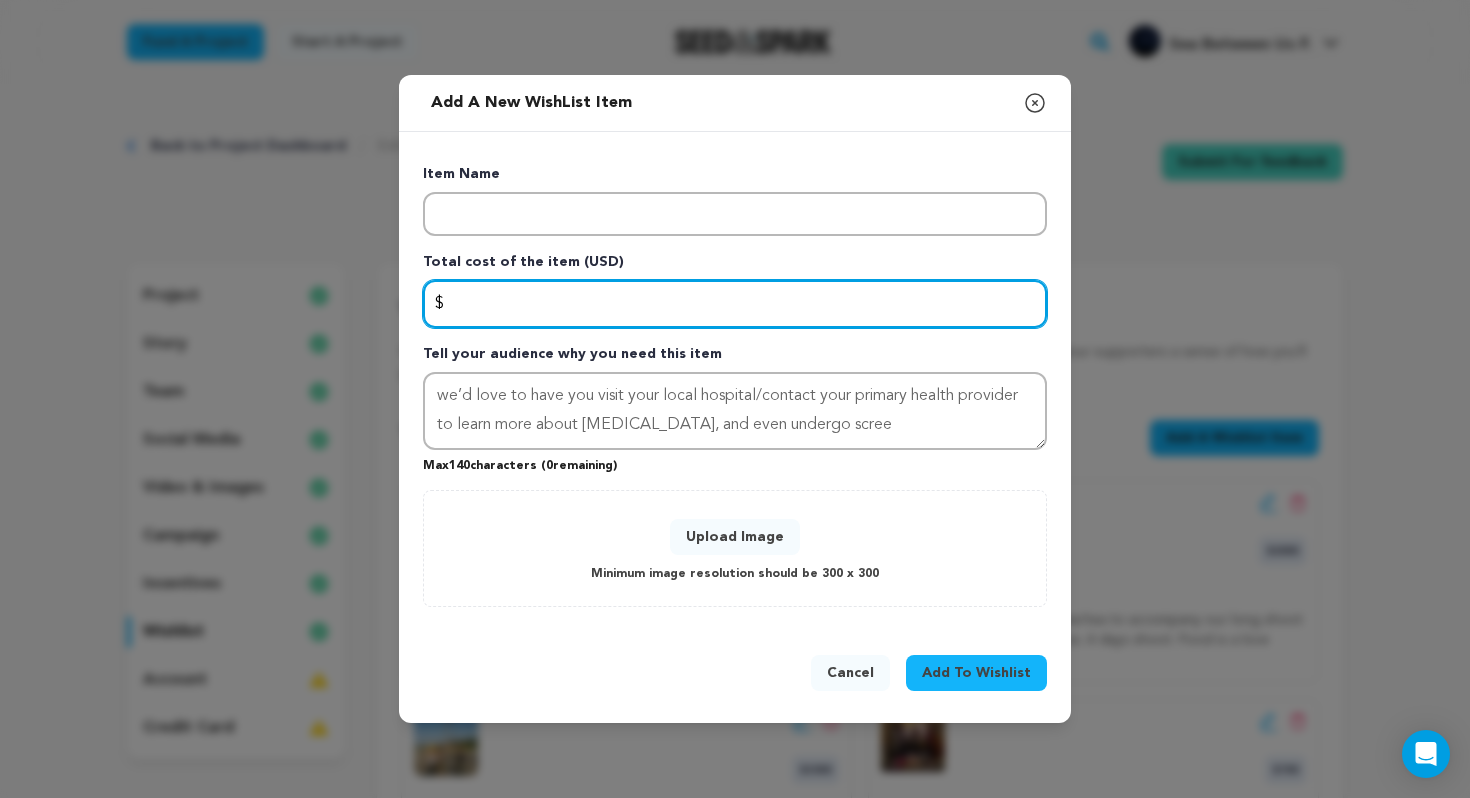 click at bounding box center [735, 304] 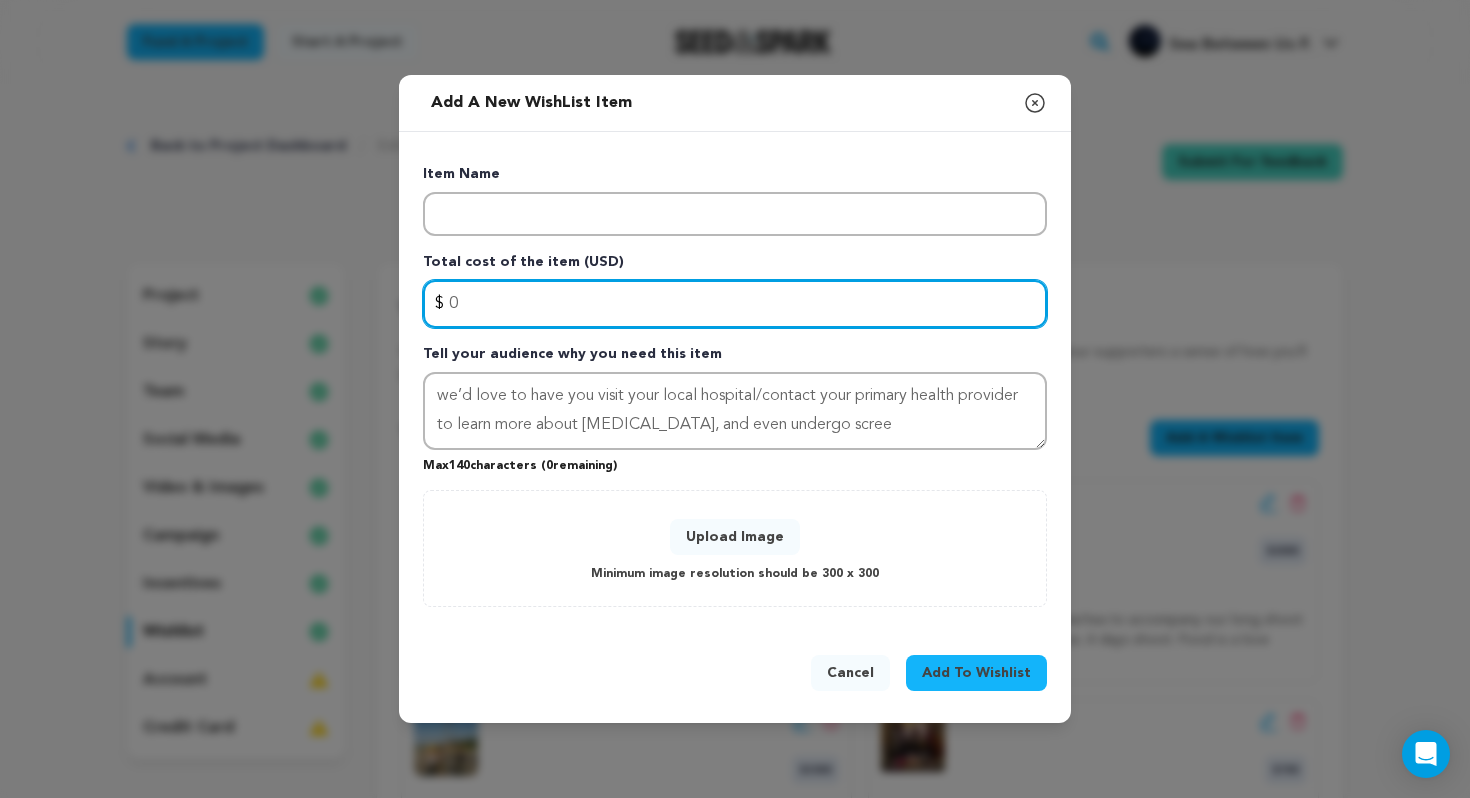 type on "0" 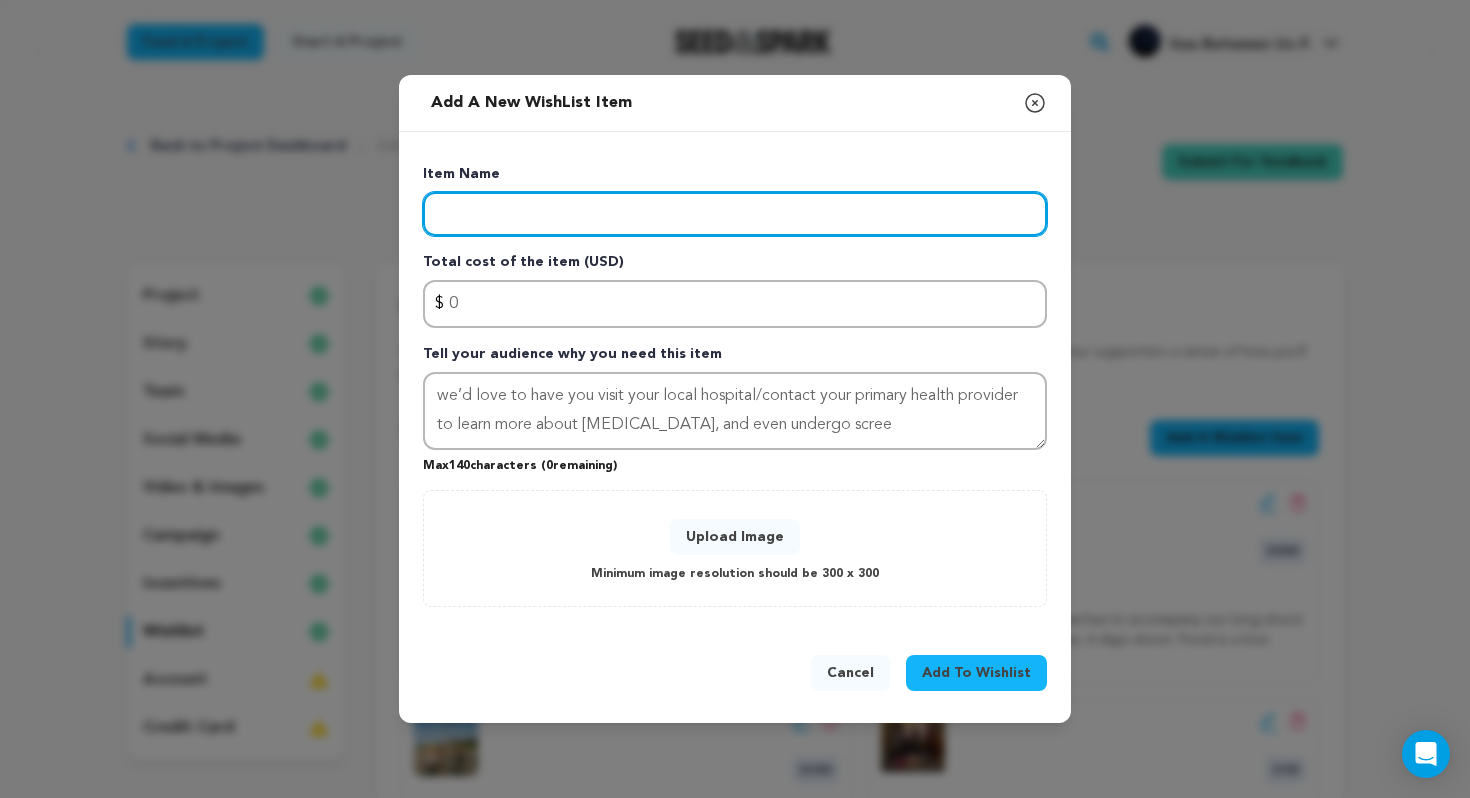 click at bounding box center [735, 214] 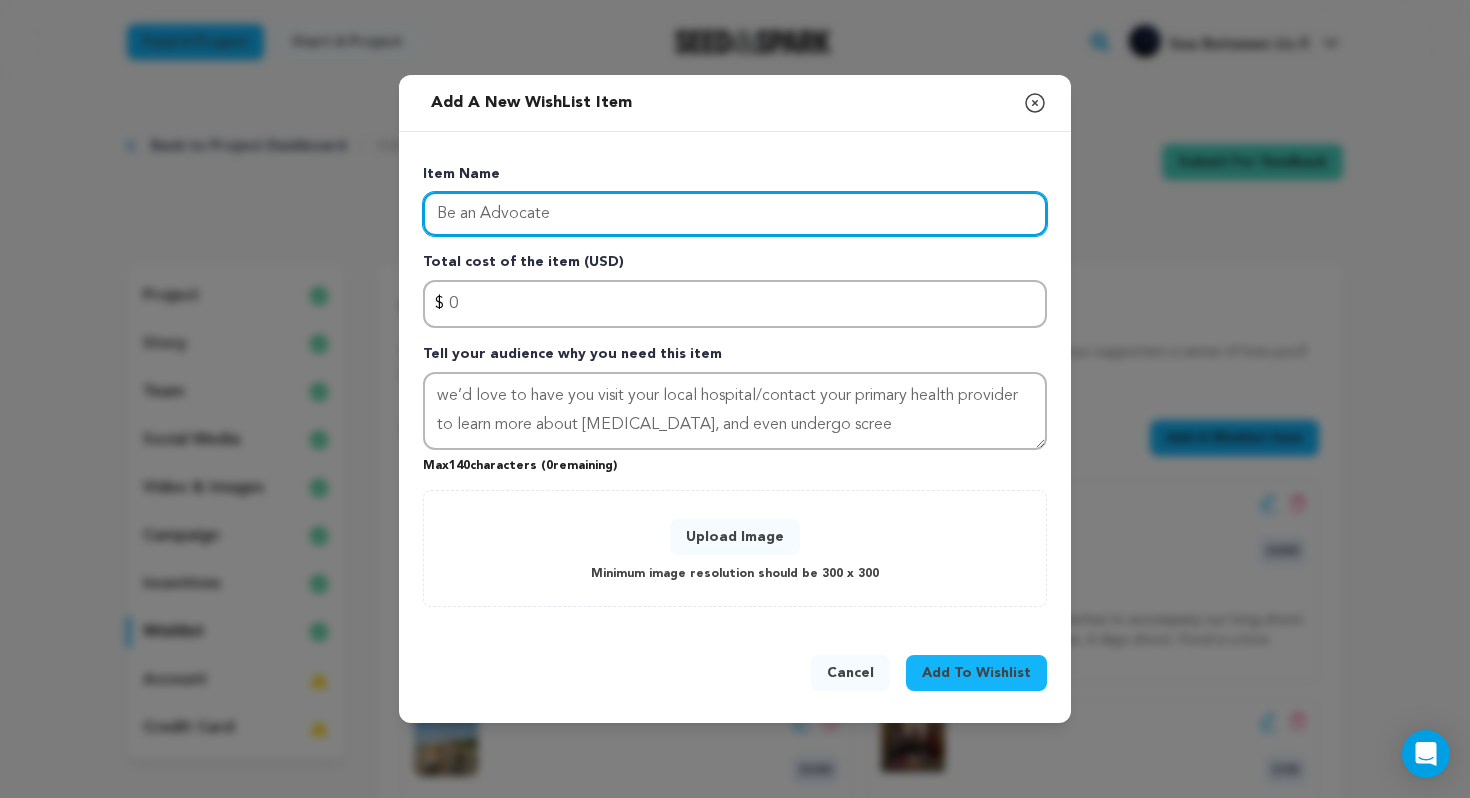type on "Be an Advocate" 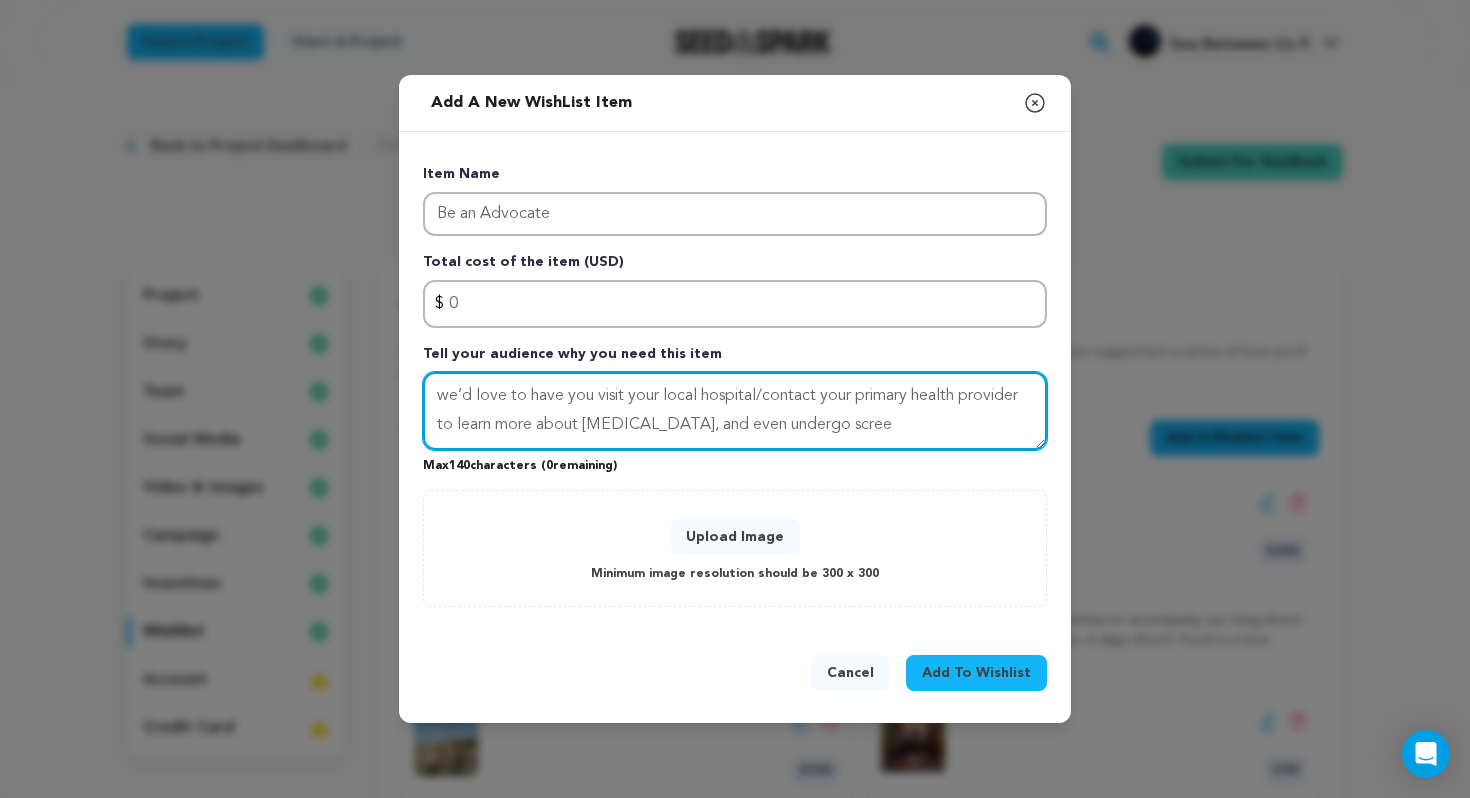 drag, startPoint x: 600, startPoint y: 394, endPoint x: 374, endPoint y: 382, distance: 226.31836 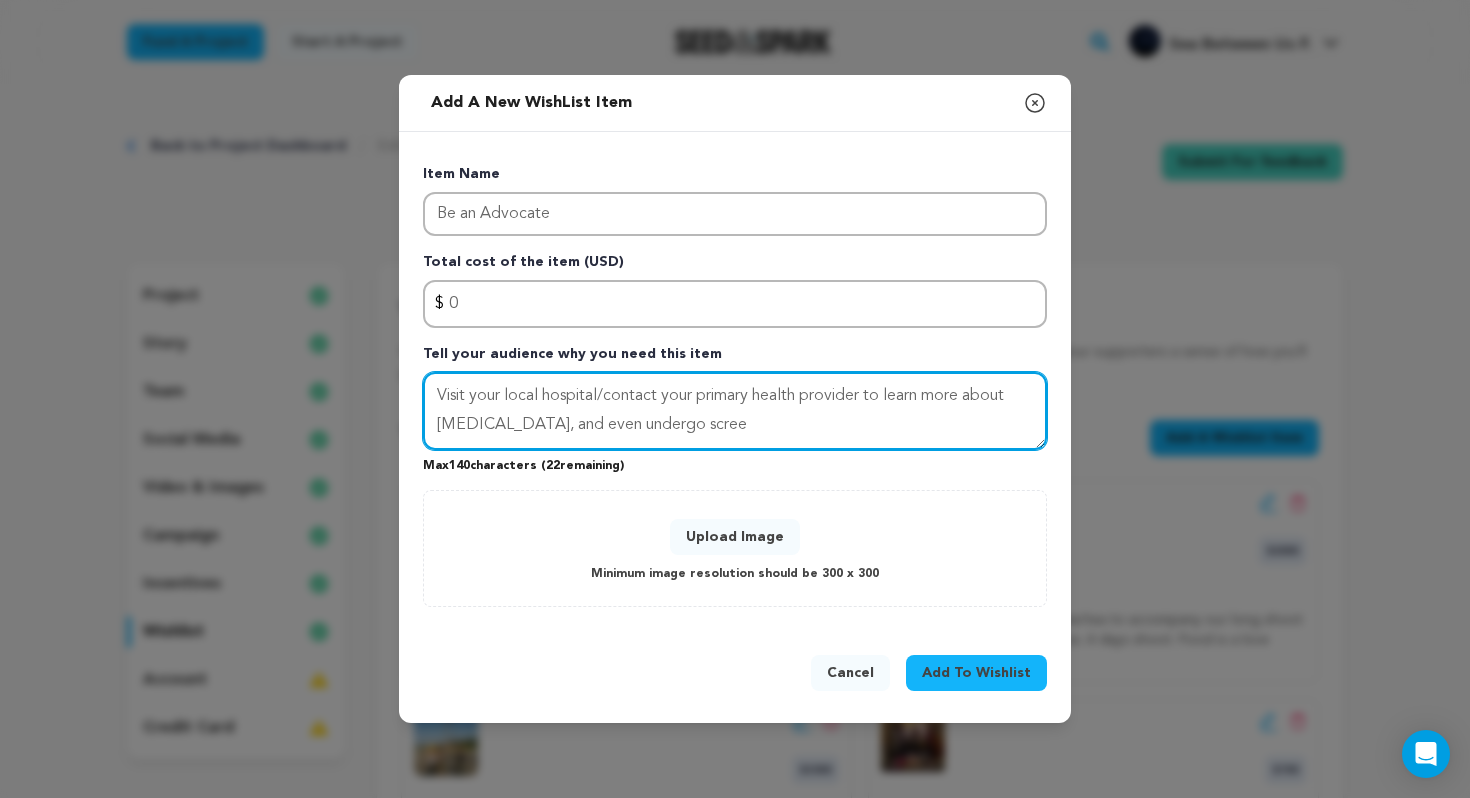click on "Visit your local hospital/contact your primary health provider to learn more about Thalassemia, and even undergo scree" at bounding box center (735, 411) 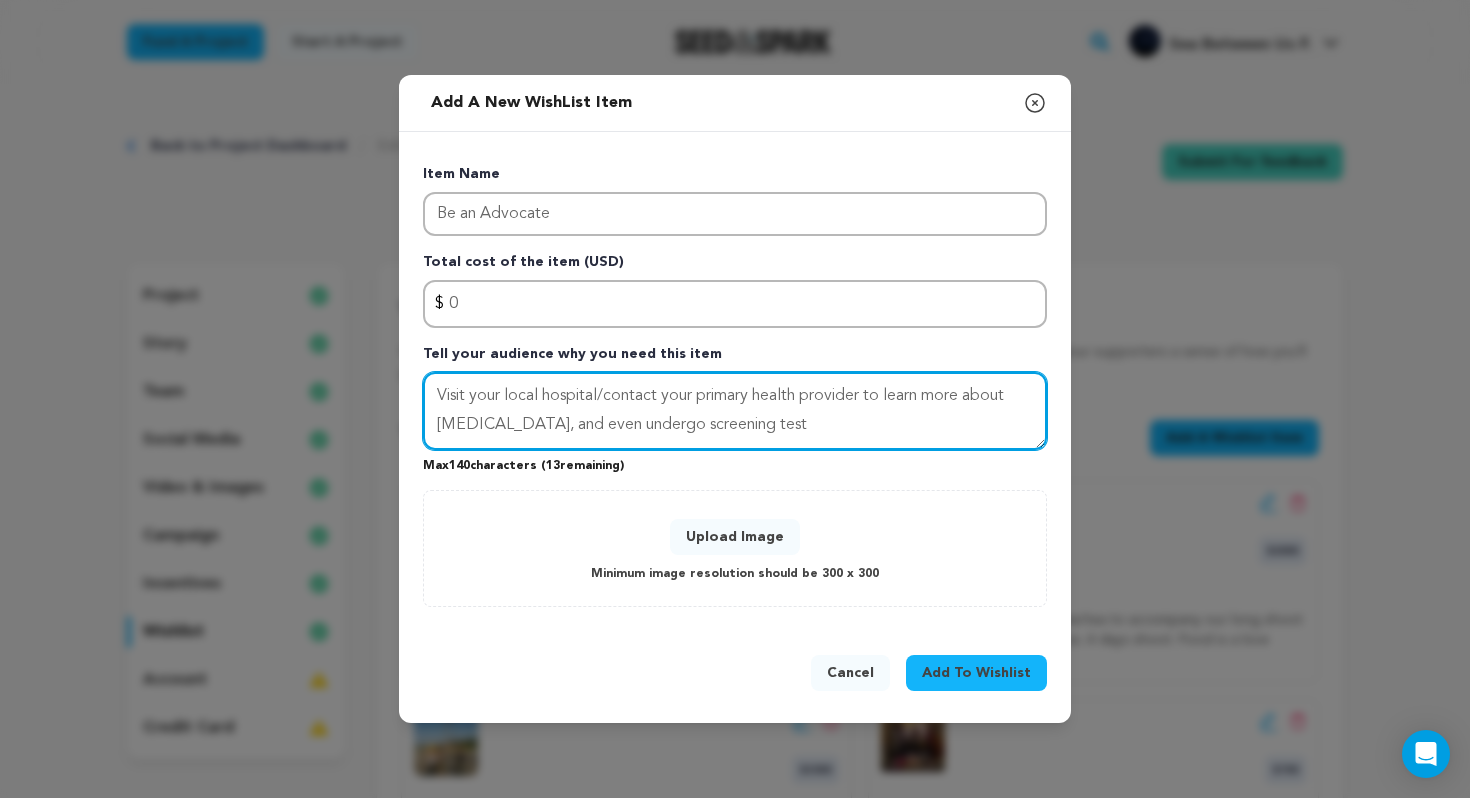 drag, startPoint x: 739, startPoint y: 424, endPoint x: 809, endPoint y: 424, distance: 70 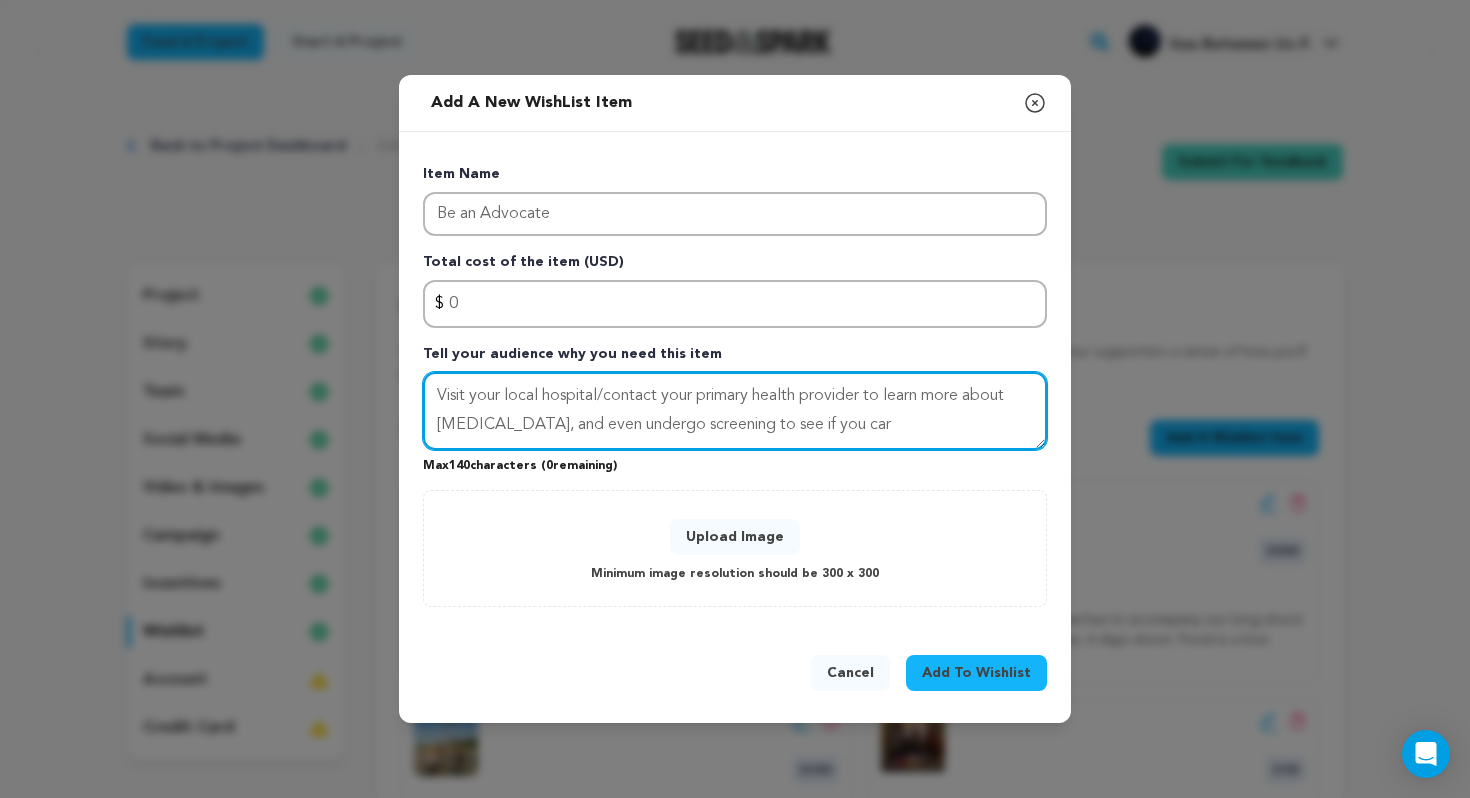 drag, startPoint x: 863, startPoint y: 426, endPoint x: 743, endPoint y: 432, distance: 120.14991 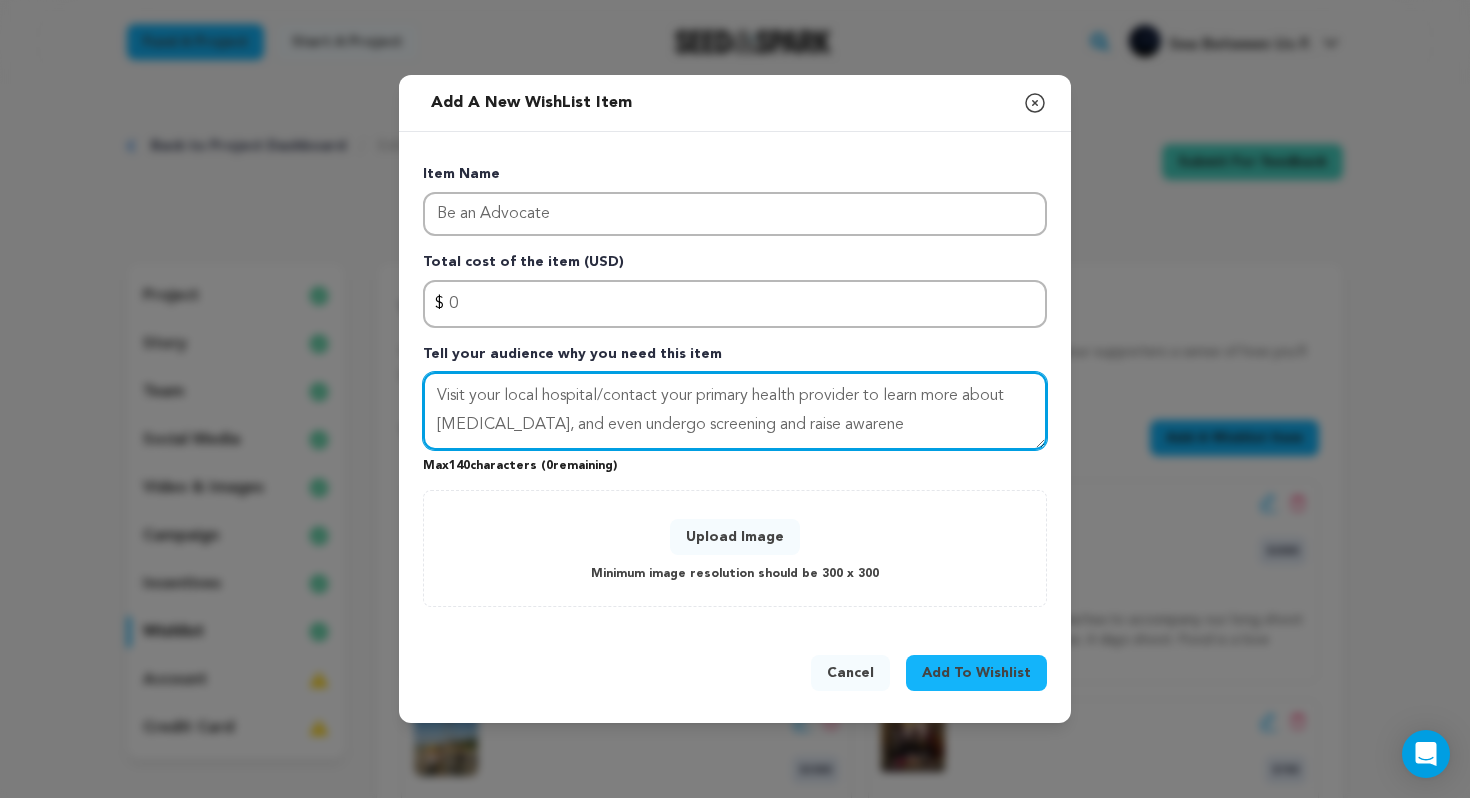 click on "Visit your local hospital/contact your primary health provider to learn more about Thalassemia, and even undergo screening and raise awarene" at bounding box center [735, 411] 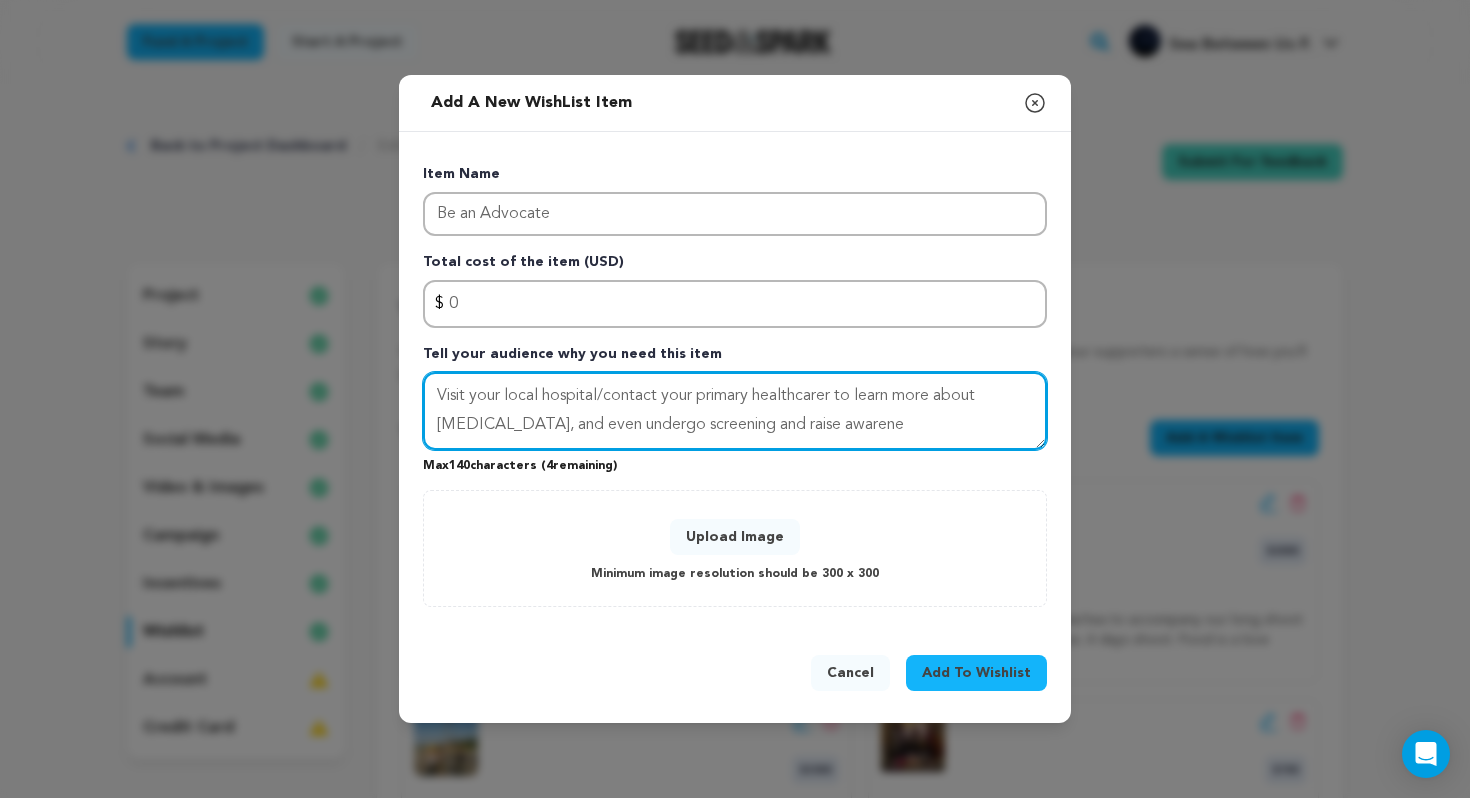 click on "Visit your local hospital/contact your primary healthcarer to learn more about Thalassemia, and even undergo screening and raise awarene" at bounding box center (735, 411) 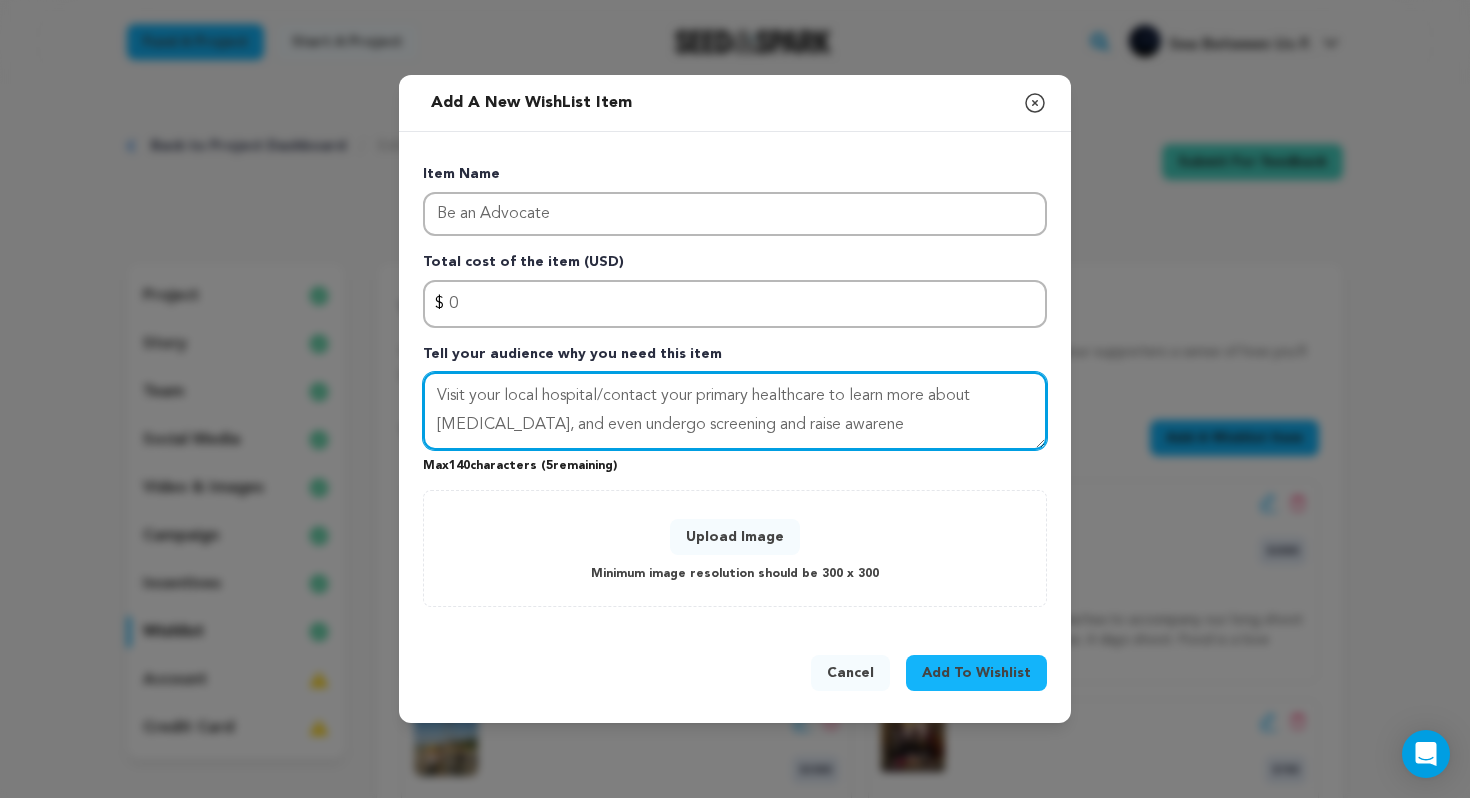 click on "Visit your local hospital/contact your primary healthcare to learn more about Thalassemia, and even undergo screening and raise awarene" at bounding box center (735, 411) 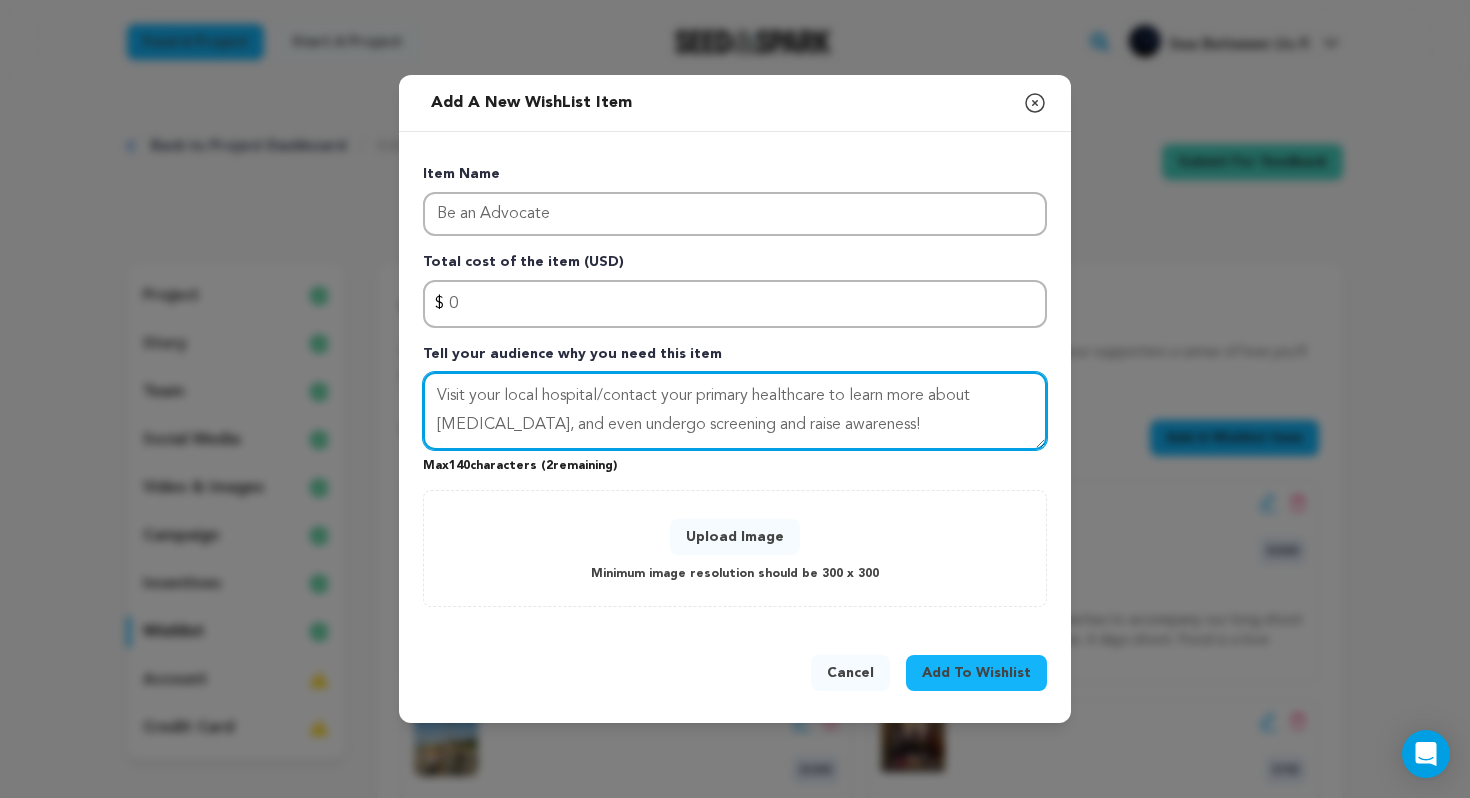click on "Visit your local hospital/contact your primary healthcare to learn more about Thalassemia, and even undergo screening and raise awareness!" at bounding box center [735, 411] 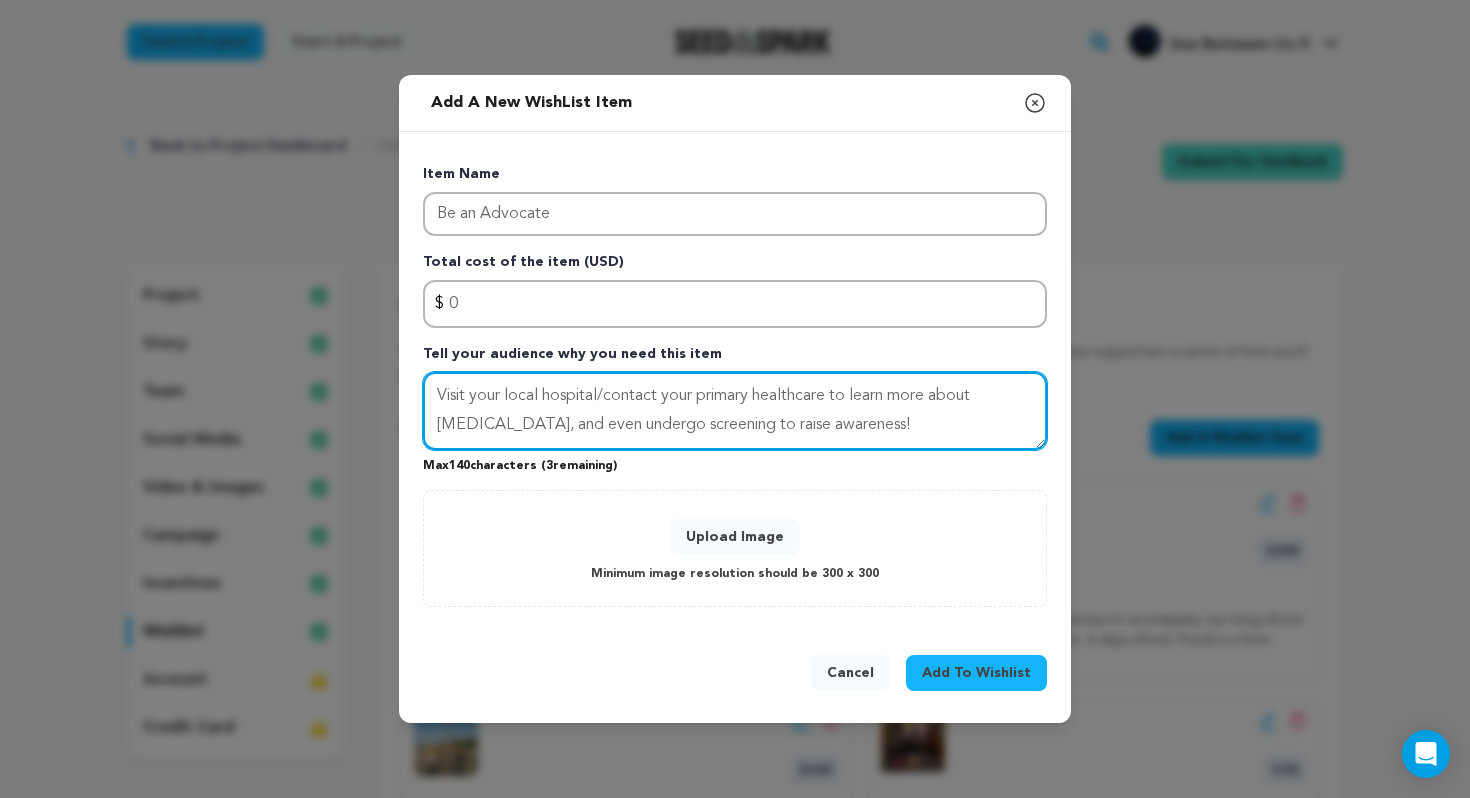 type on "Visit your local hospital/contact your primary healthcare to learn more about Thalassemia, and even undergo screening to raise awareness!" 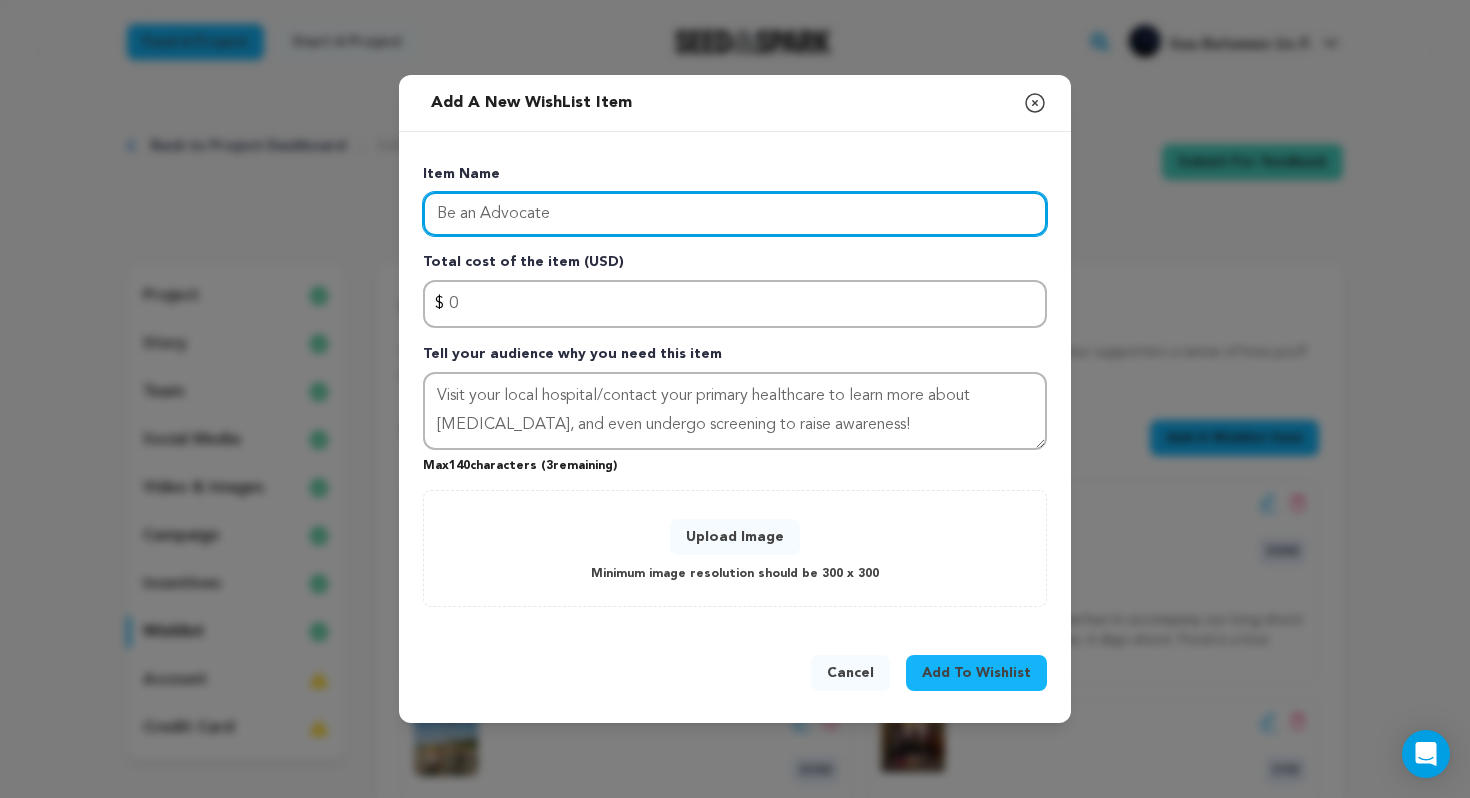 drag, startPoint x: 461, startPoint y: 214, endPoint x: 477, endPoint y: 214, distance: 16 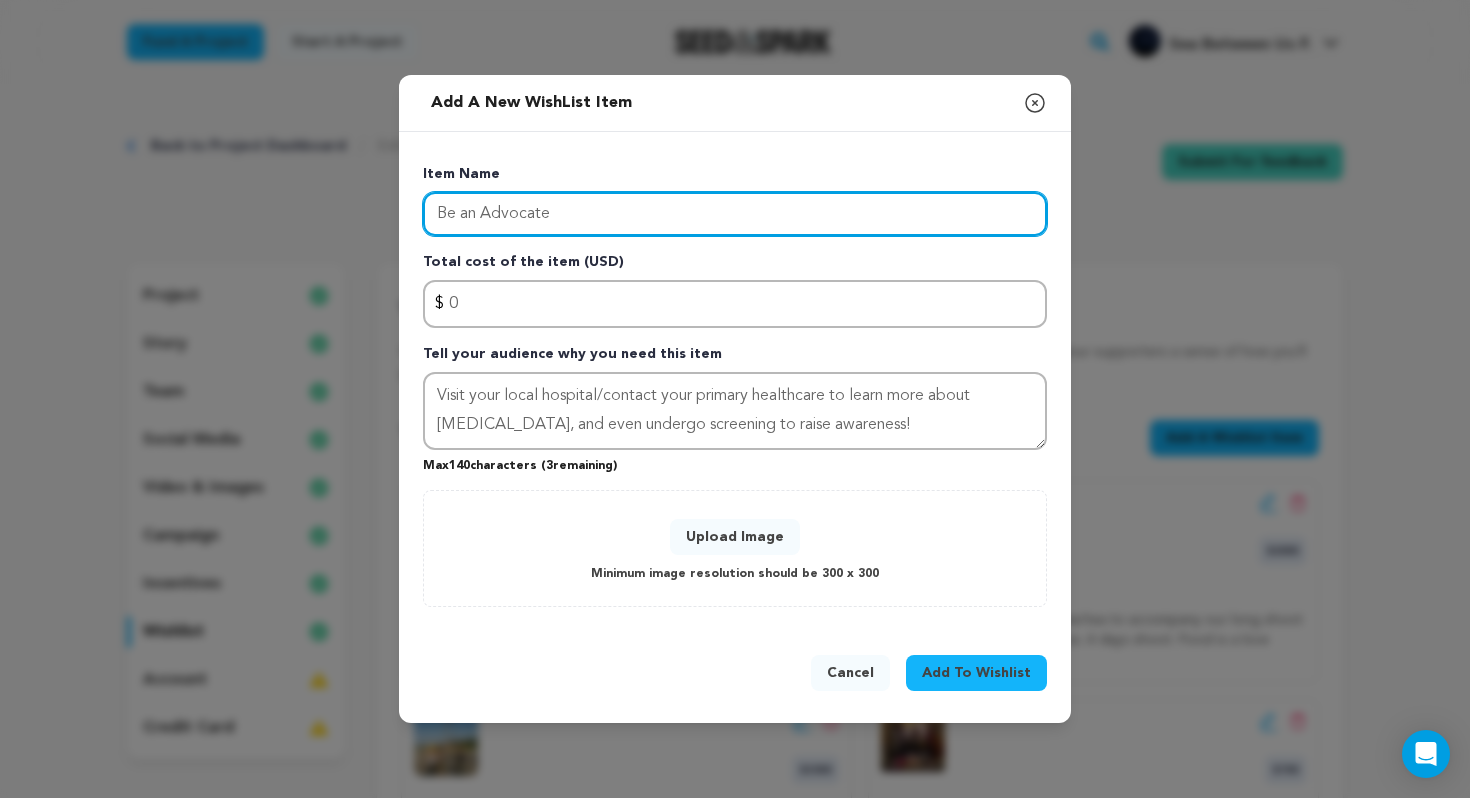 drag, startPoint x: 436, startPoint y: 214, endPoint x: 546, endPoint y: 221, distance: 110.2225 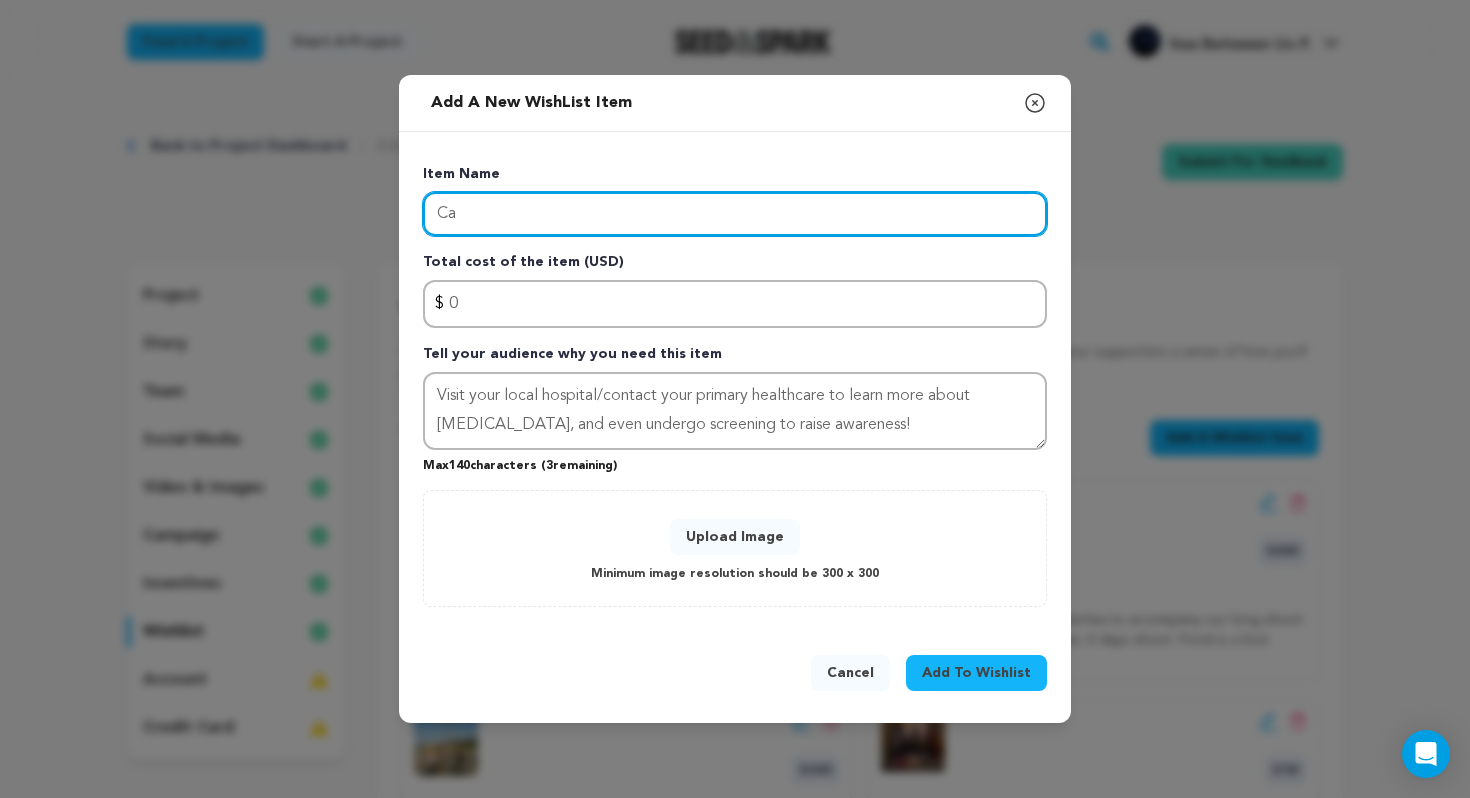 type on "C" 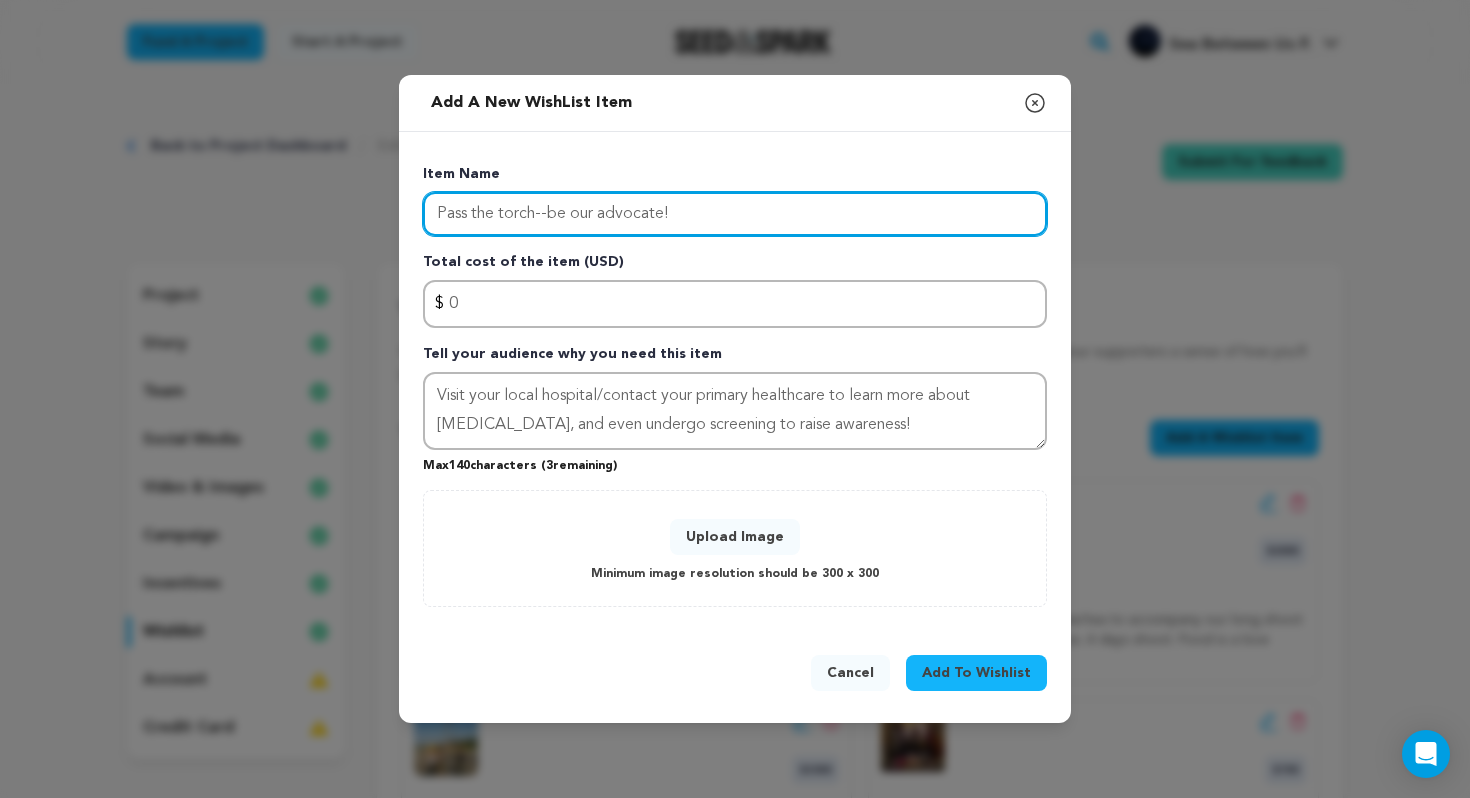 type on "Pass the torch--be our advocate!" 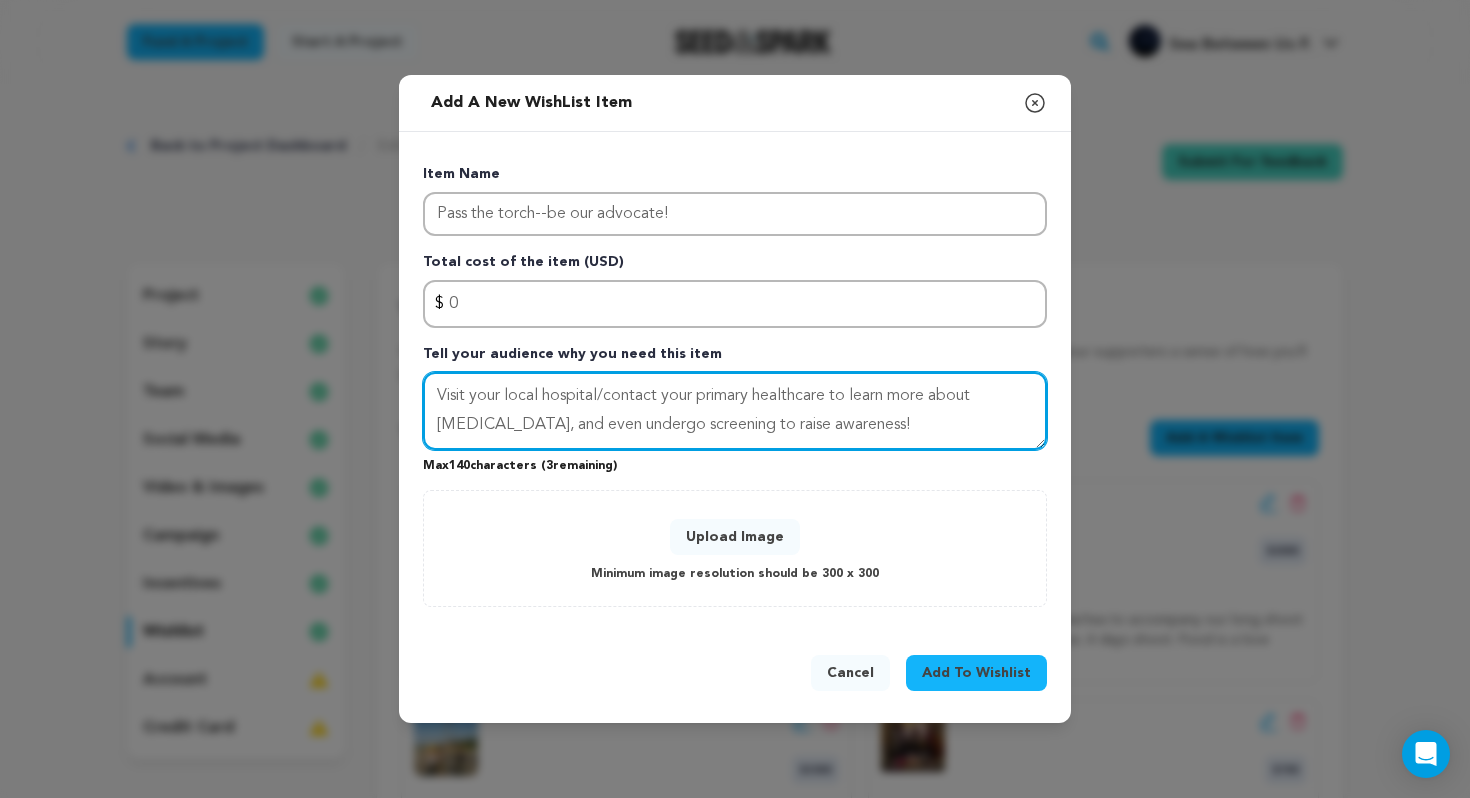drag, startPoint x: 565, startPoint y: 424, endPoint x: 602, endPoint y: 424, distance: 37 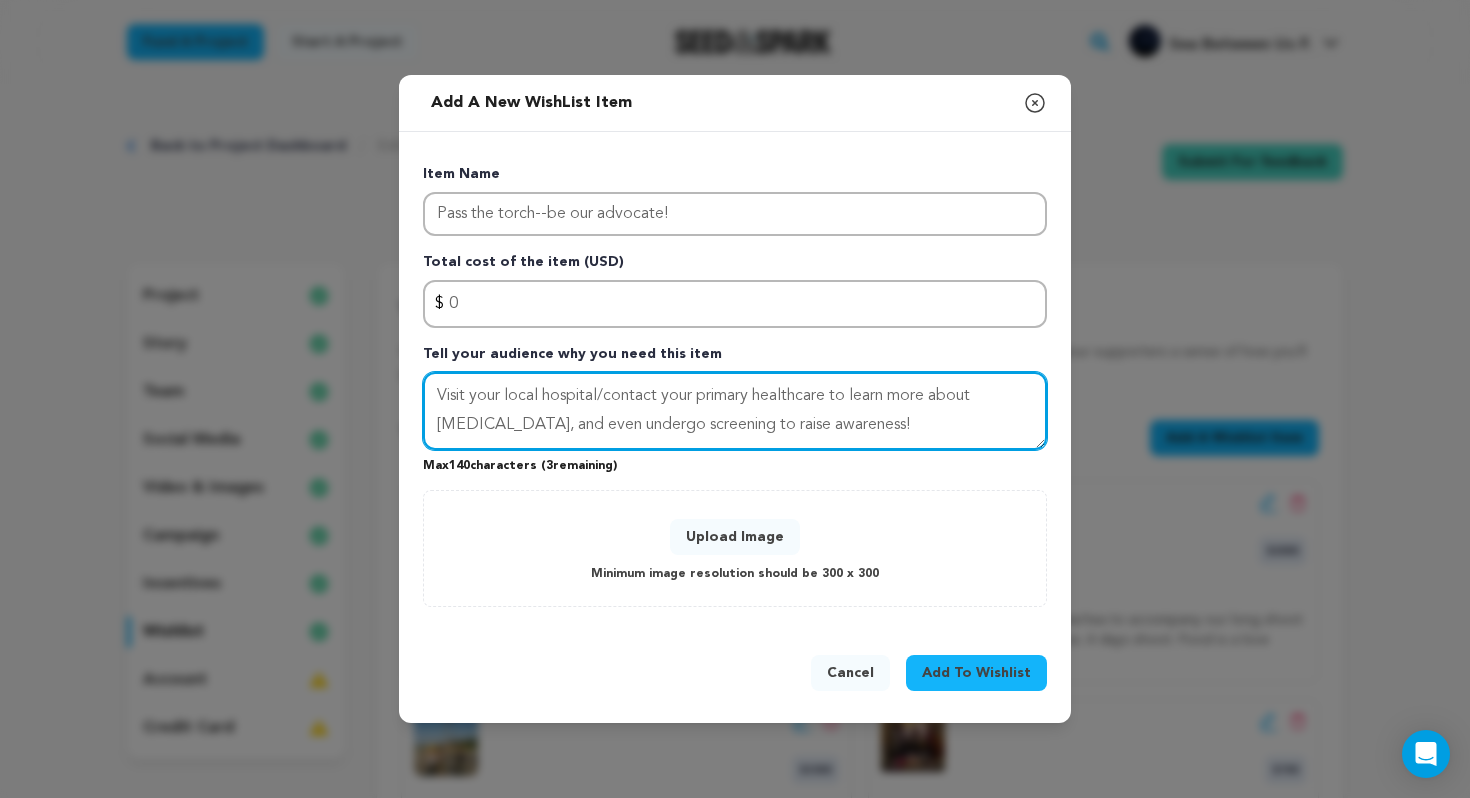 click on "Visit your local hospital/contact your primary healthcare to learn more about Thalassemia, and even undergo screening to raise awareness!" at bounding box center [735, 411] 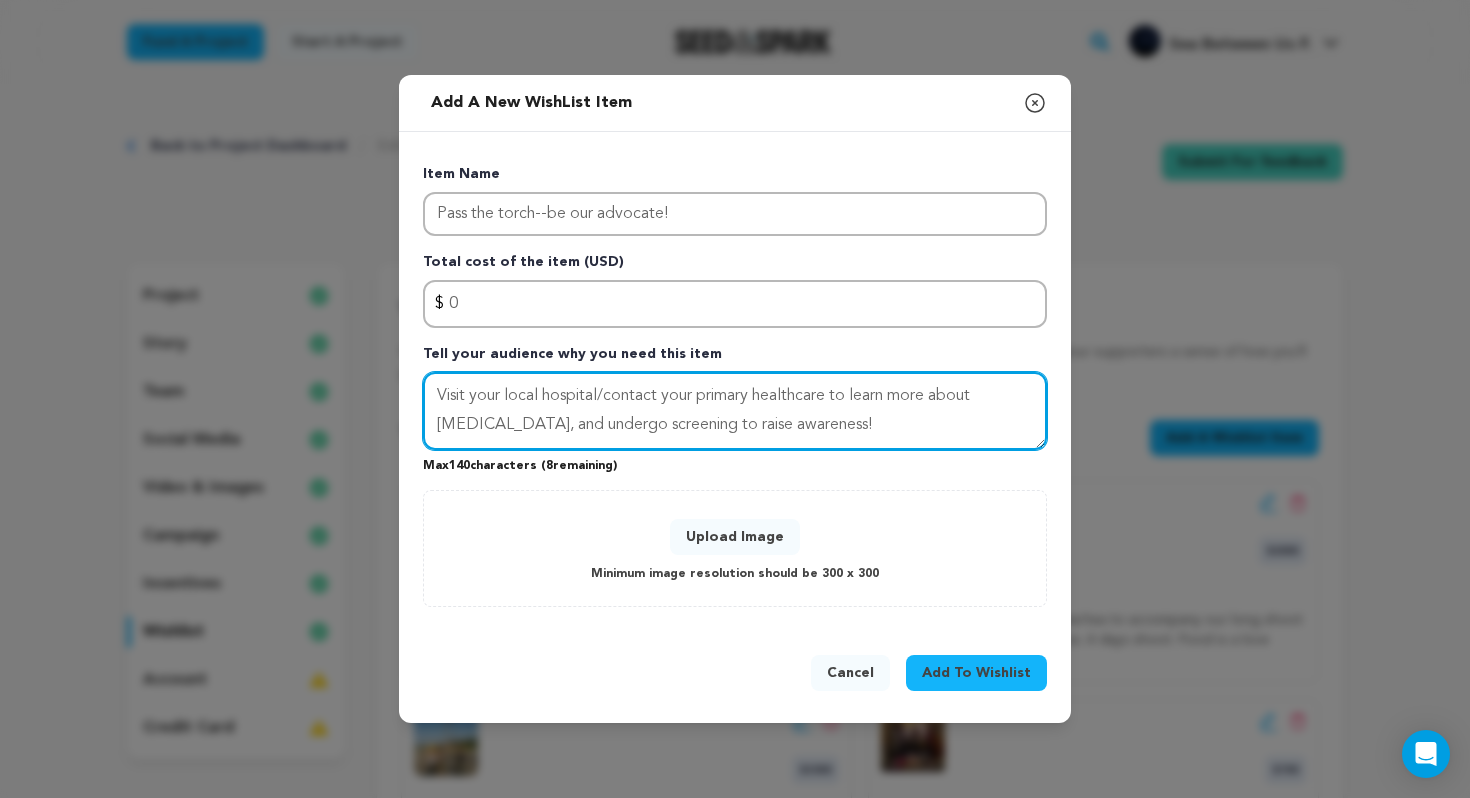 click on "Visit your local hospital/contact your primary healthcare to learn more about Thalassemia, and undergo screening to raise awareness!" at bounding box center (735, 411) 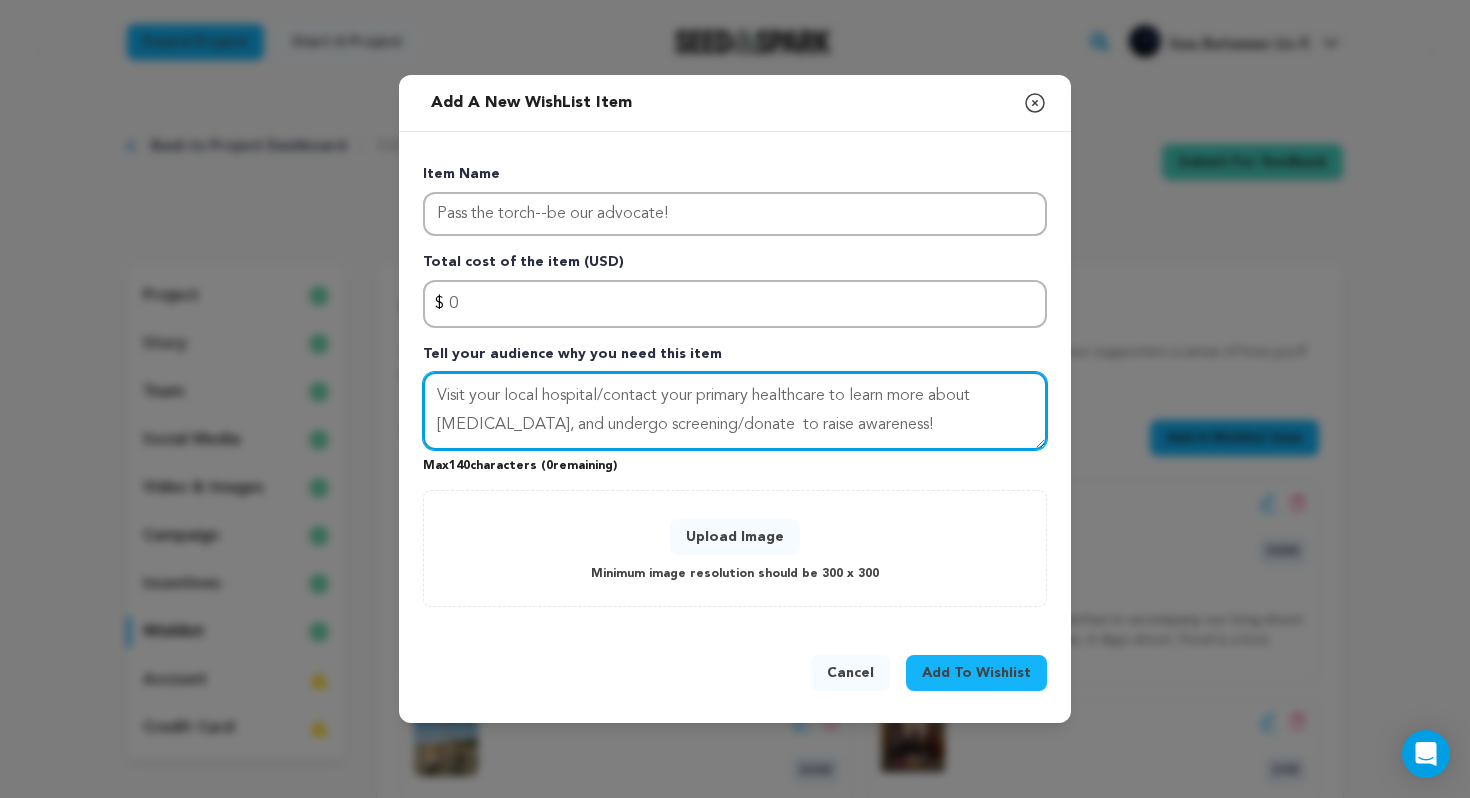 drag, startPoint x: 762, startPoint y: 419, endPoint x: 976, endPoint y: 420, distance: 214.00233 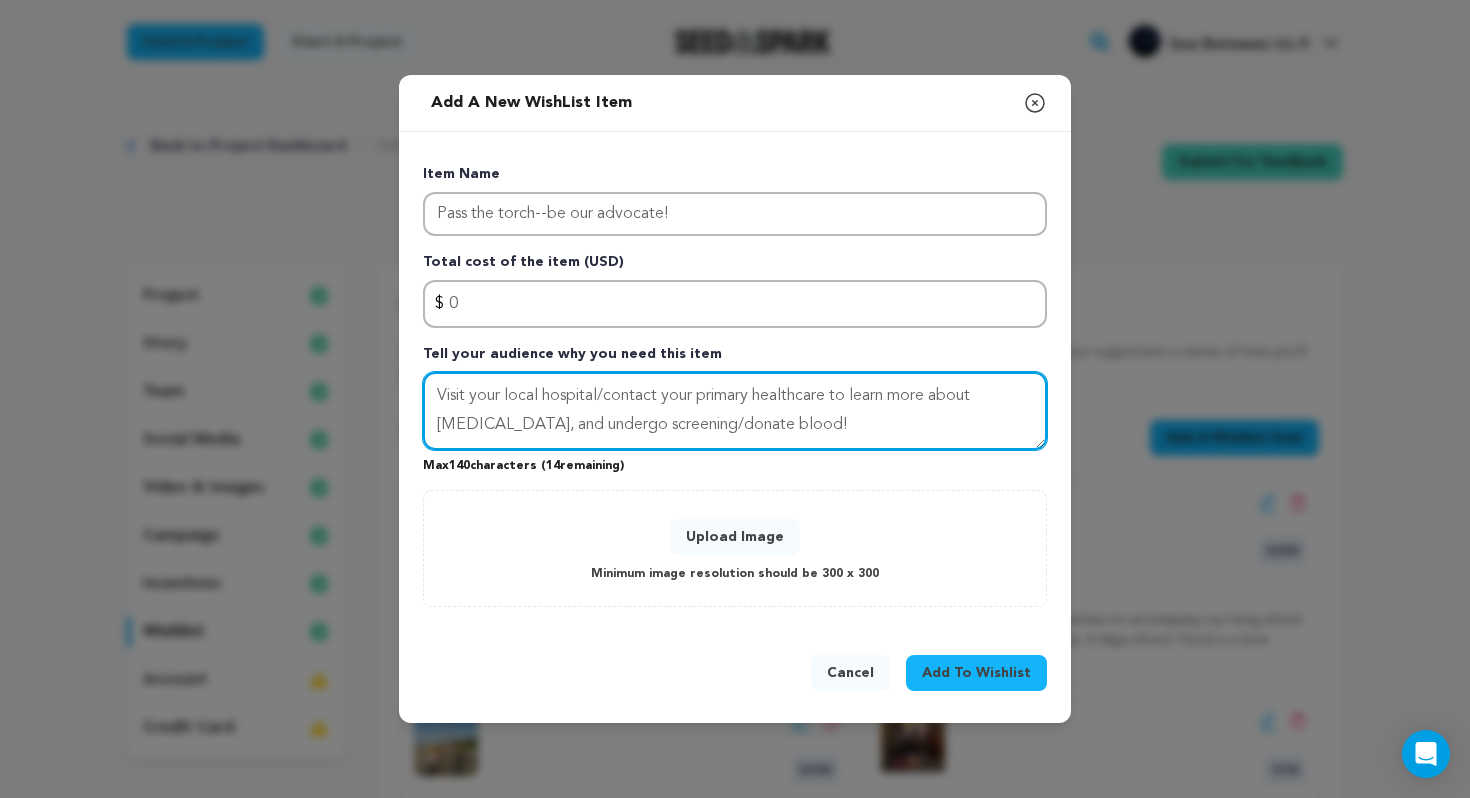 click on "Visit your local hospital/contact your primary healthcare to learn more about Thalassemia, and undergo screening/donate blood!" at bounding box center (735, 411) 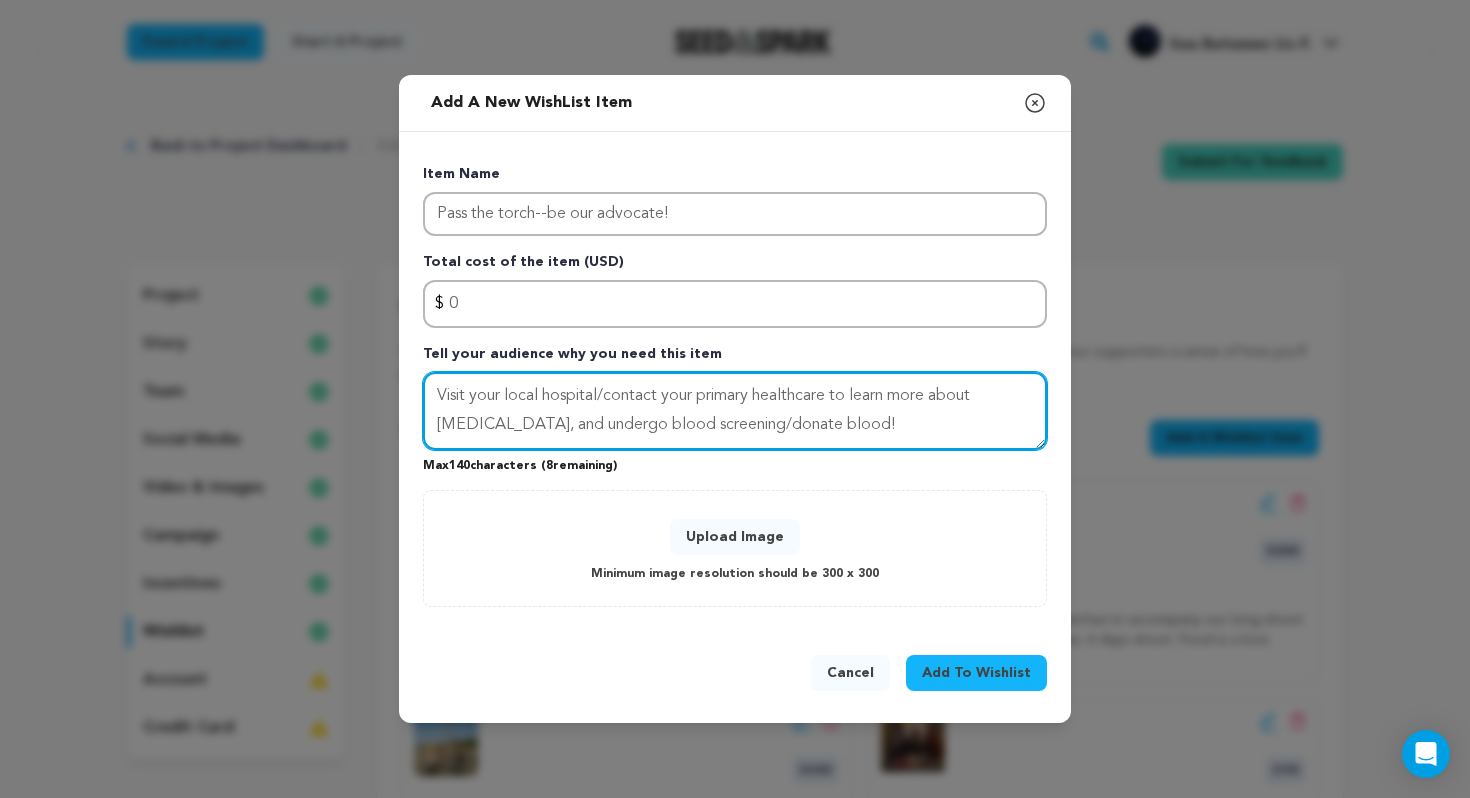 click on "Visit your local hospital/contact your primary healthcare to learn more about Thalassemia, and undergo blood screening/donate blood!" at bounding box center [735, 411] 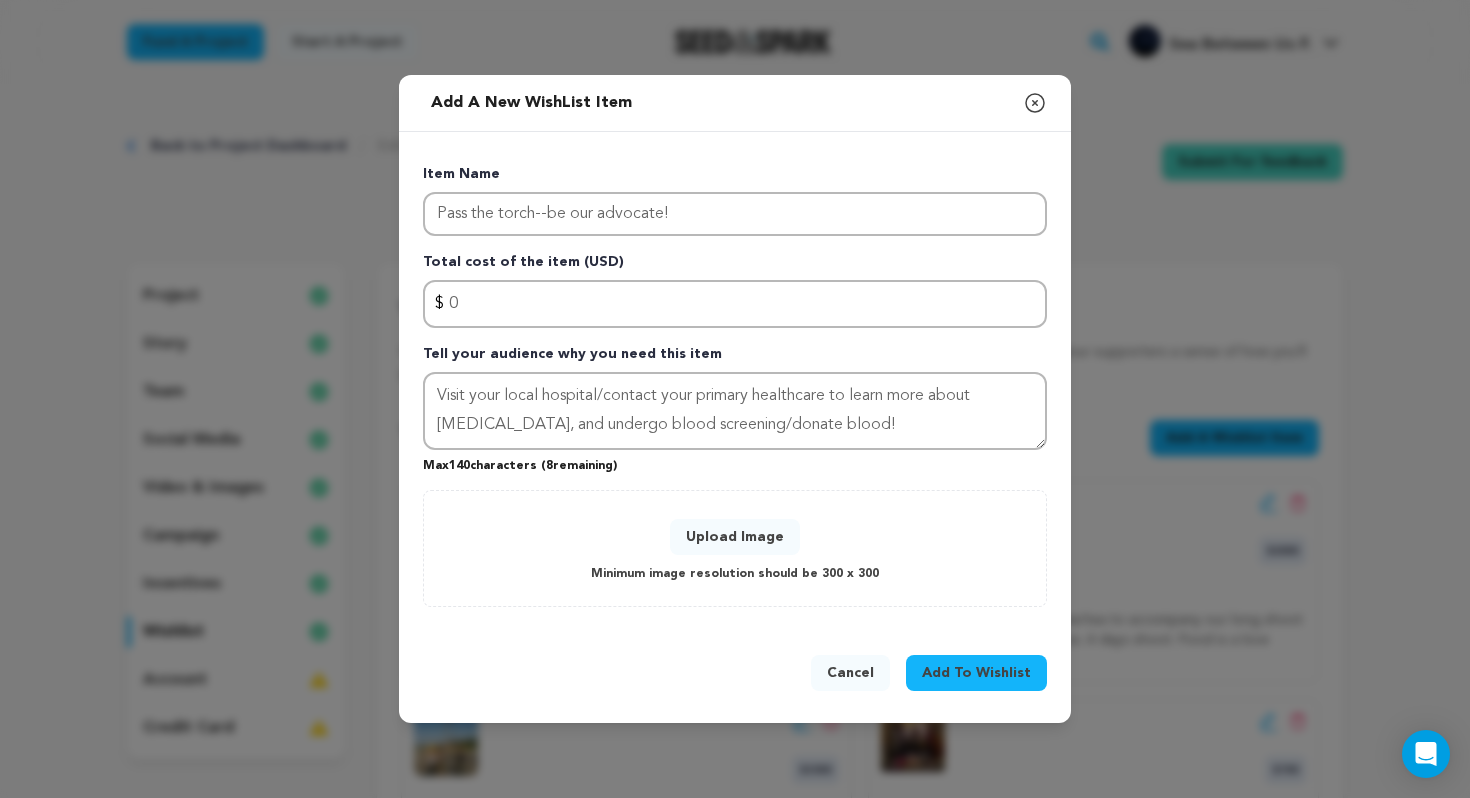 click on "Upload Image" at bounding box center (735, 537) 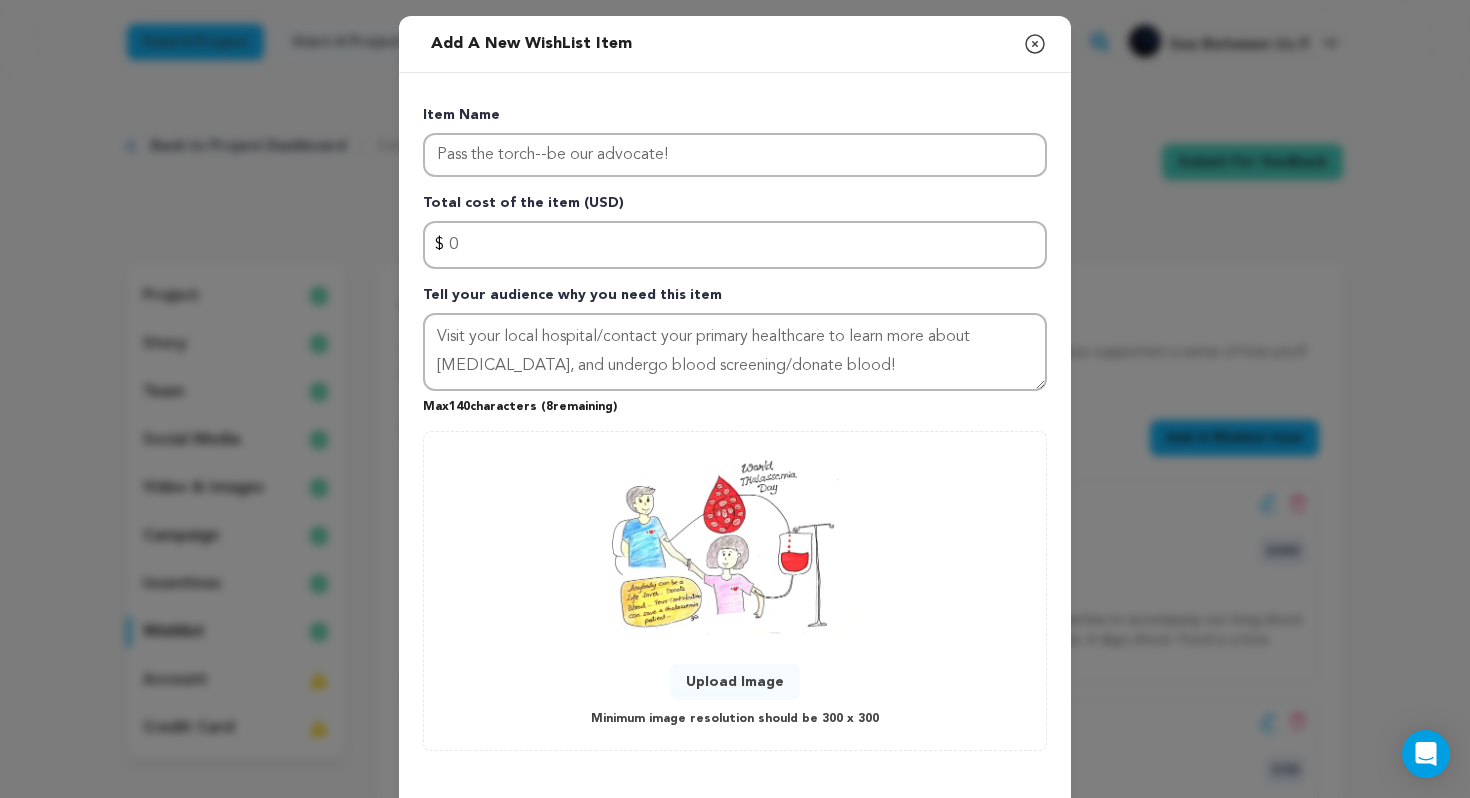 scroll, scrollTop: 85, scrollLeft: 0, axis: vertical 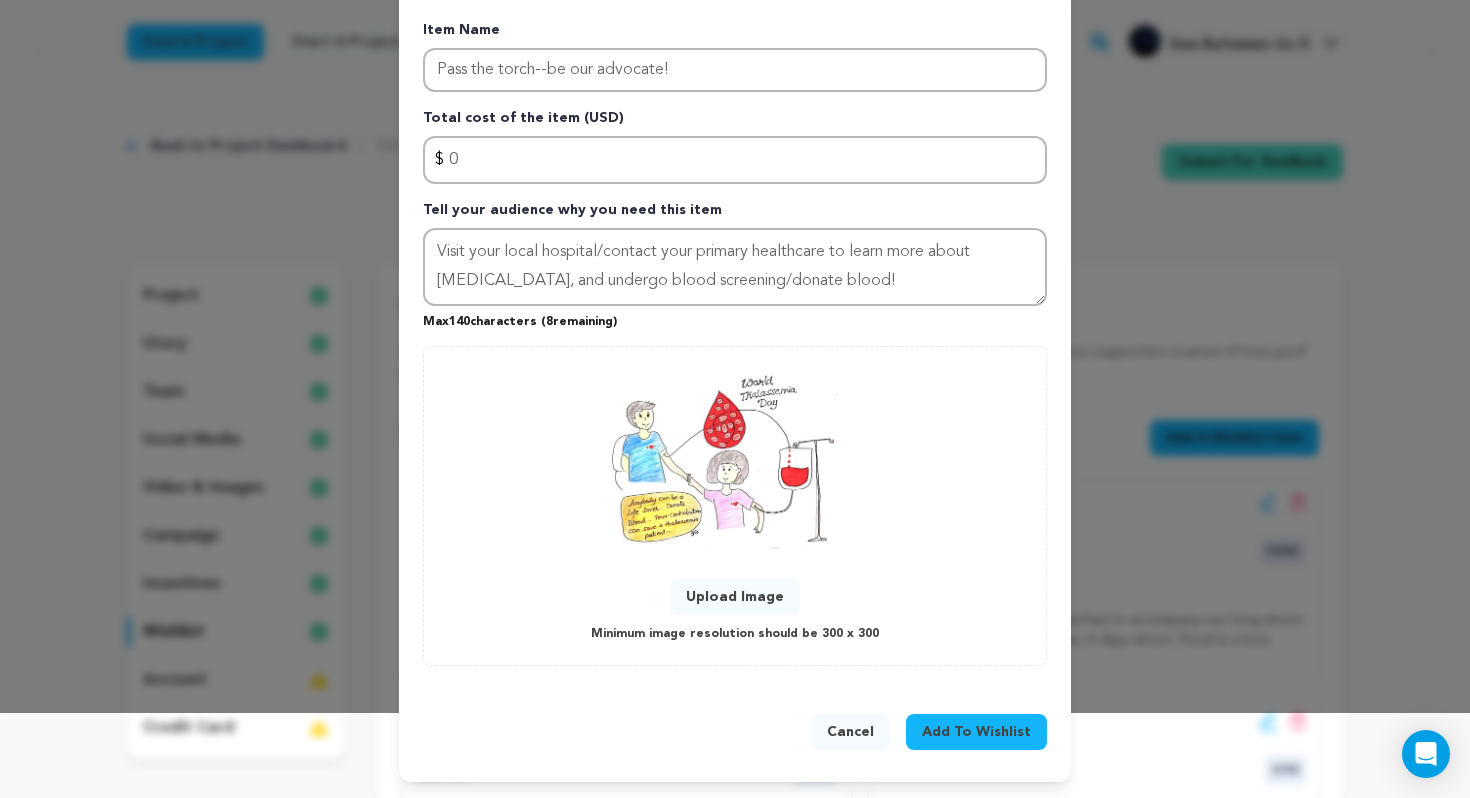 click on "Add To Wishlist" at bounding box center [976, 732] 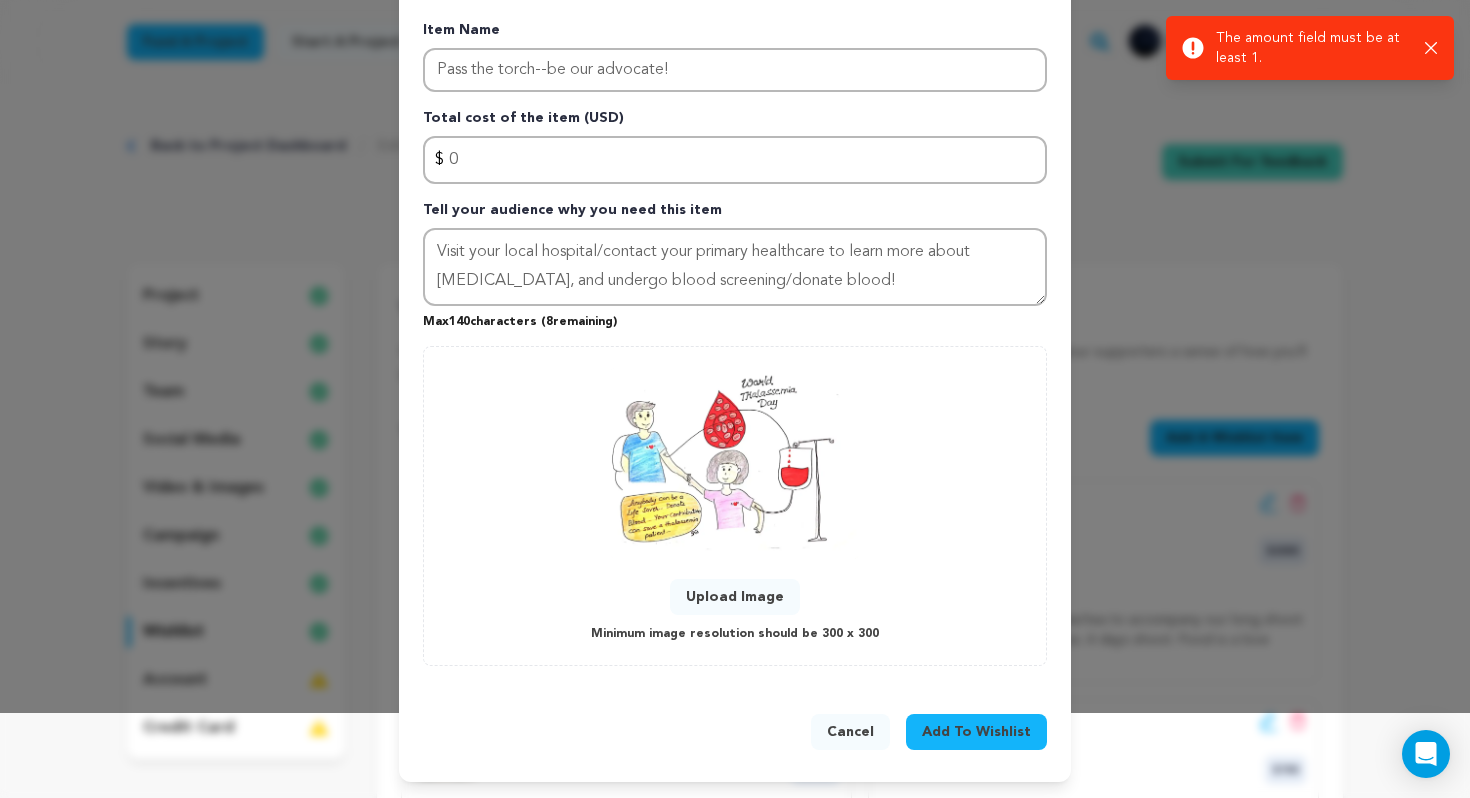 scroll, scrollTop: 18, scrollLeft: 0, axis: vertical 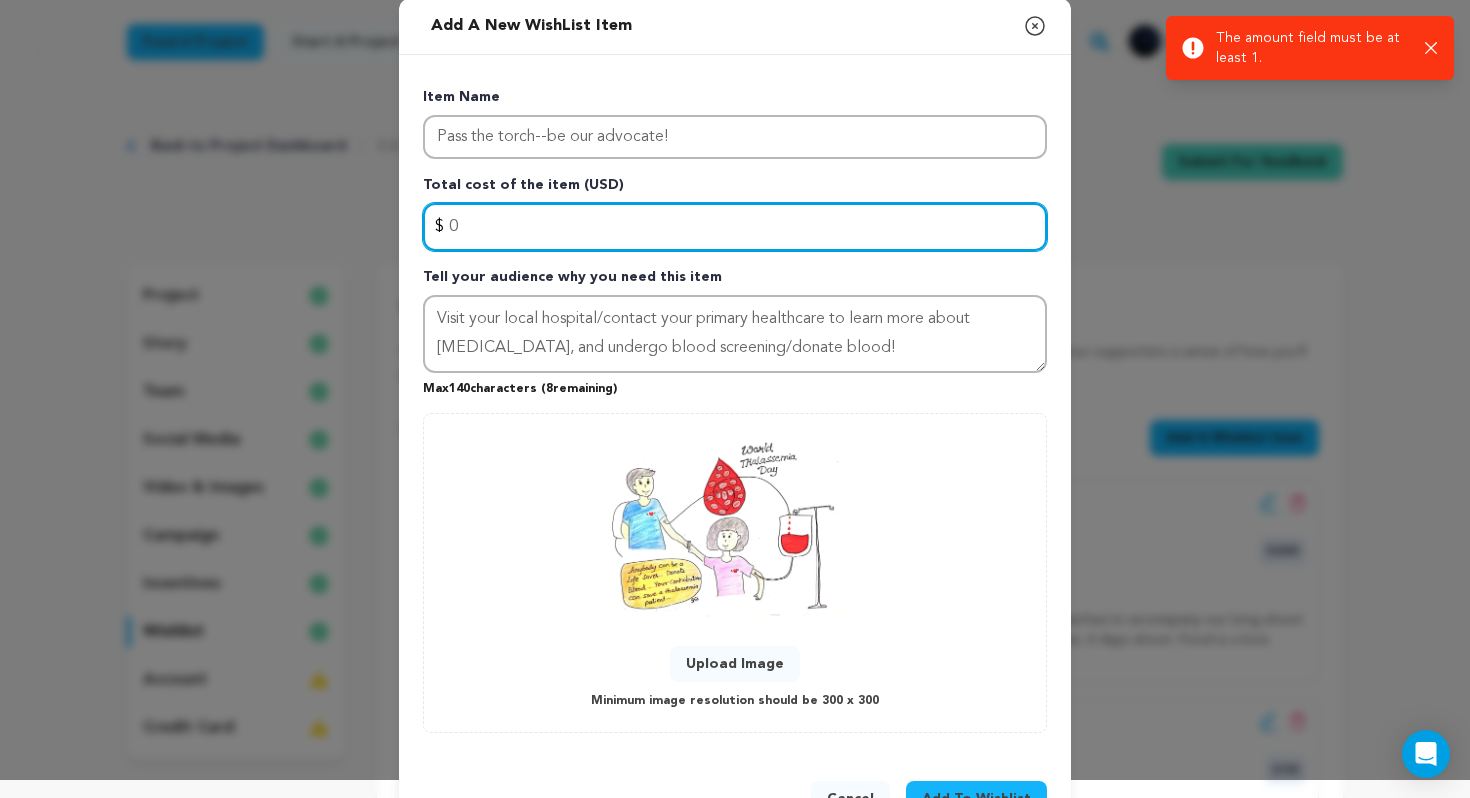 click on "0" at bounding box center (735, 227) 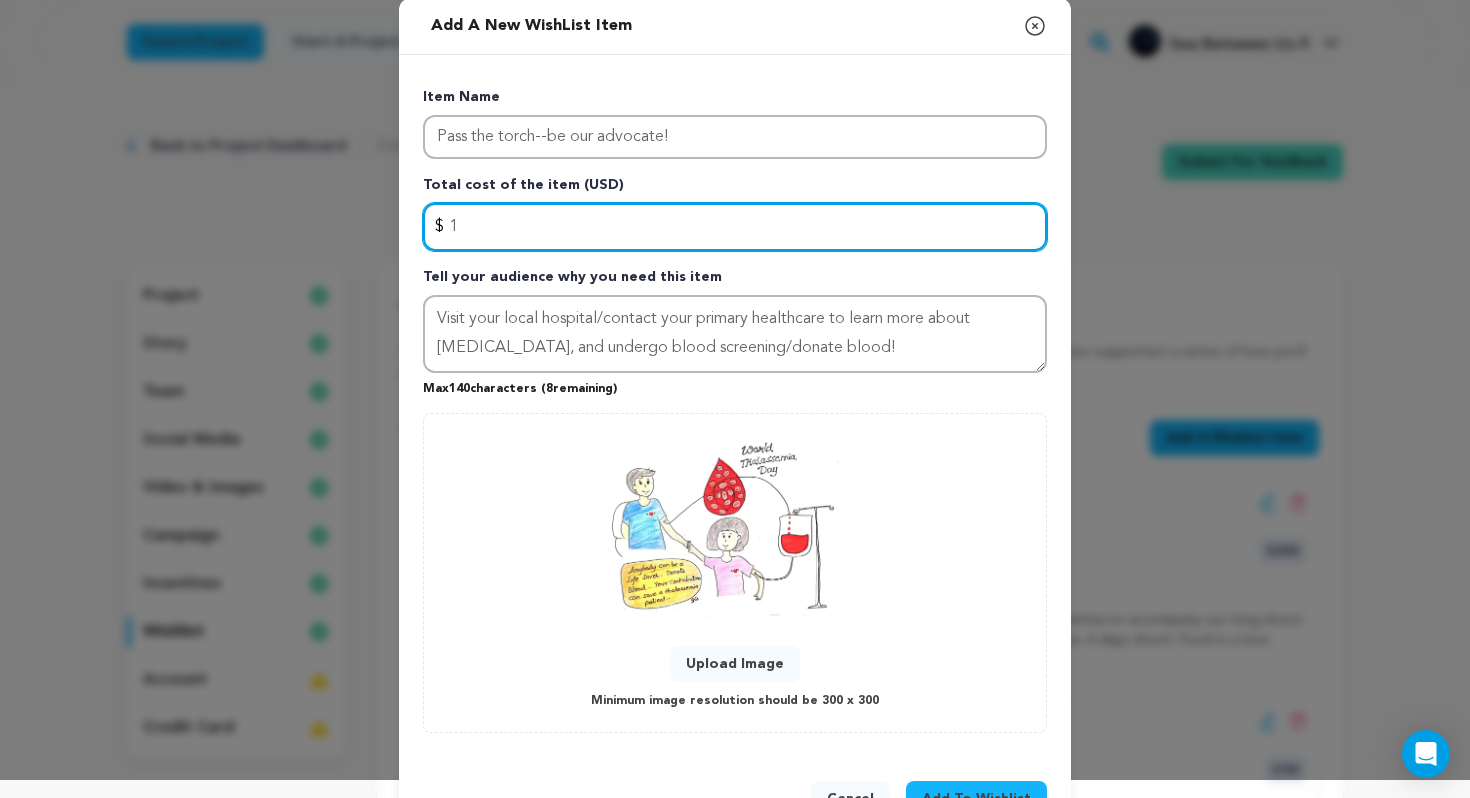 scroll, scrollTop: 85, scrollLeft: 0, axis: vertical 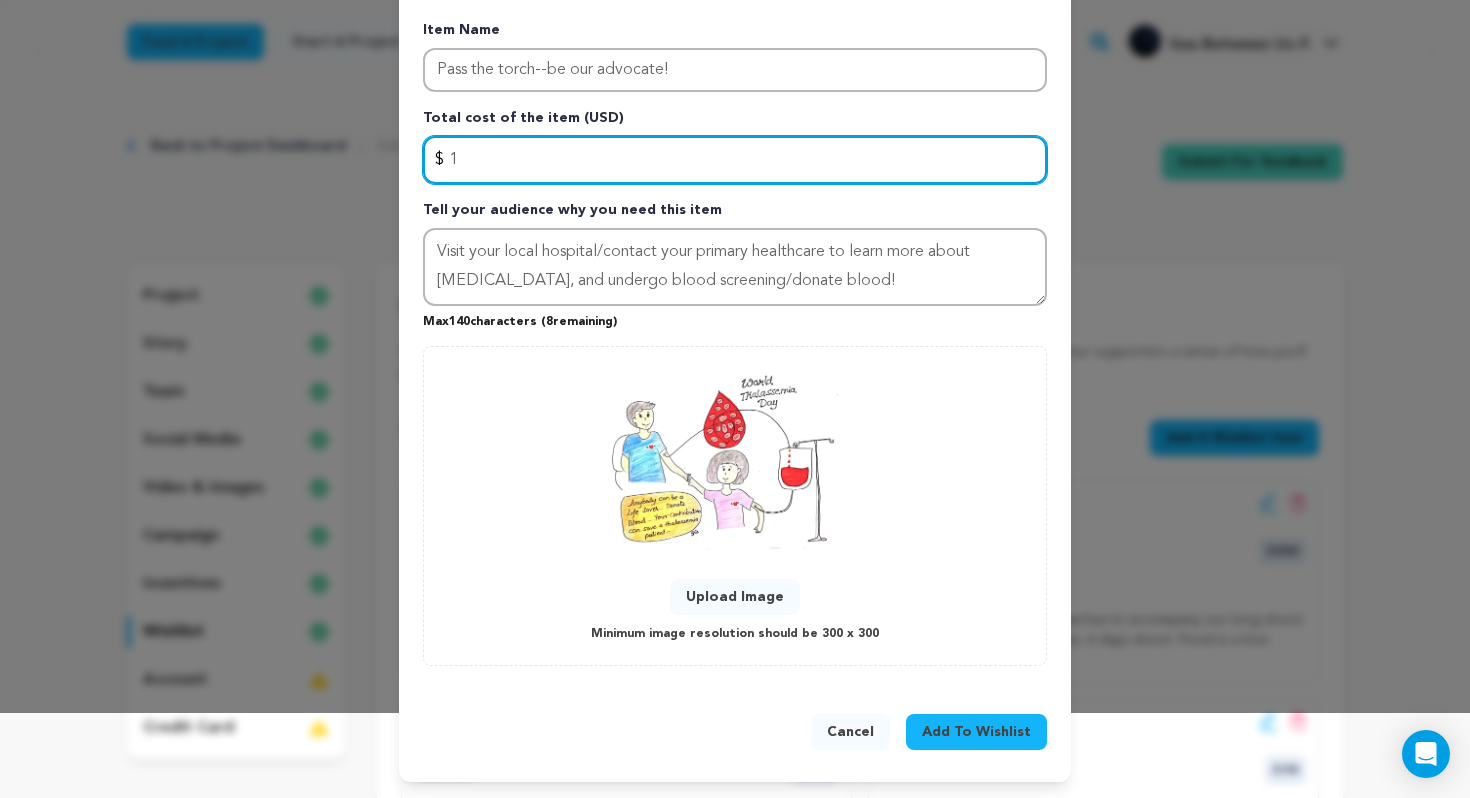 type on "1" 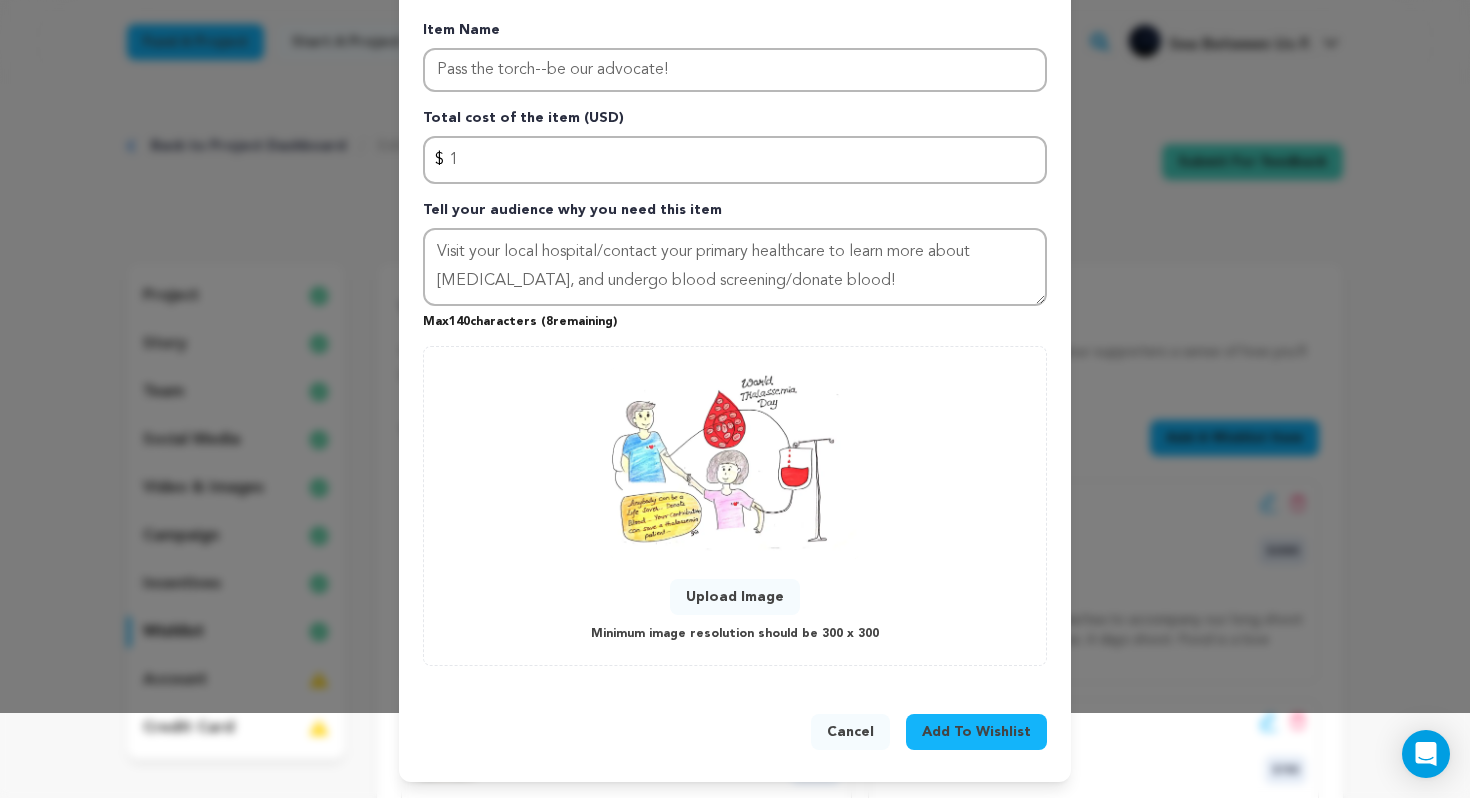 click on "Add To Wishlist" at bounding box center [976, 732] 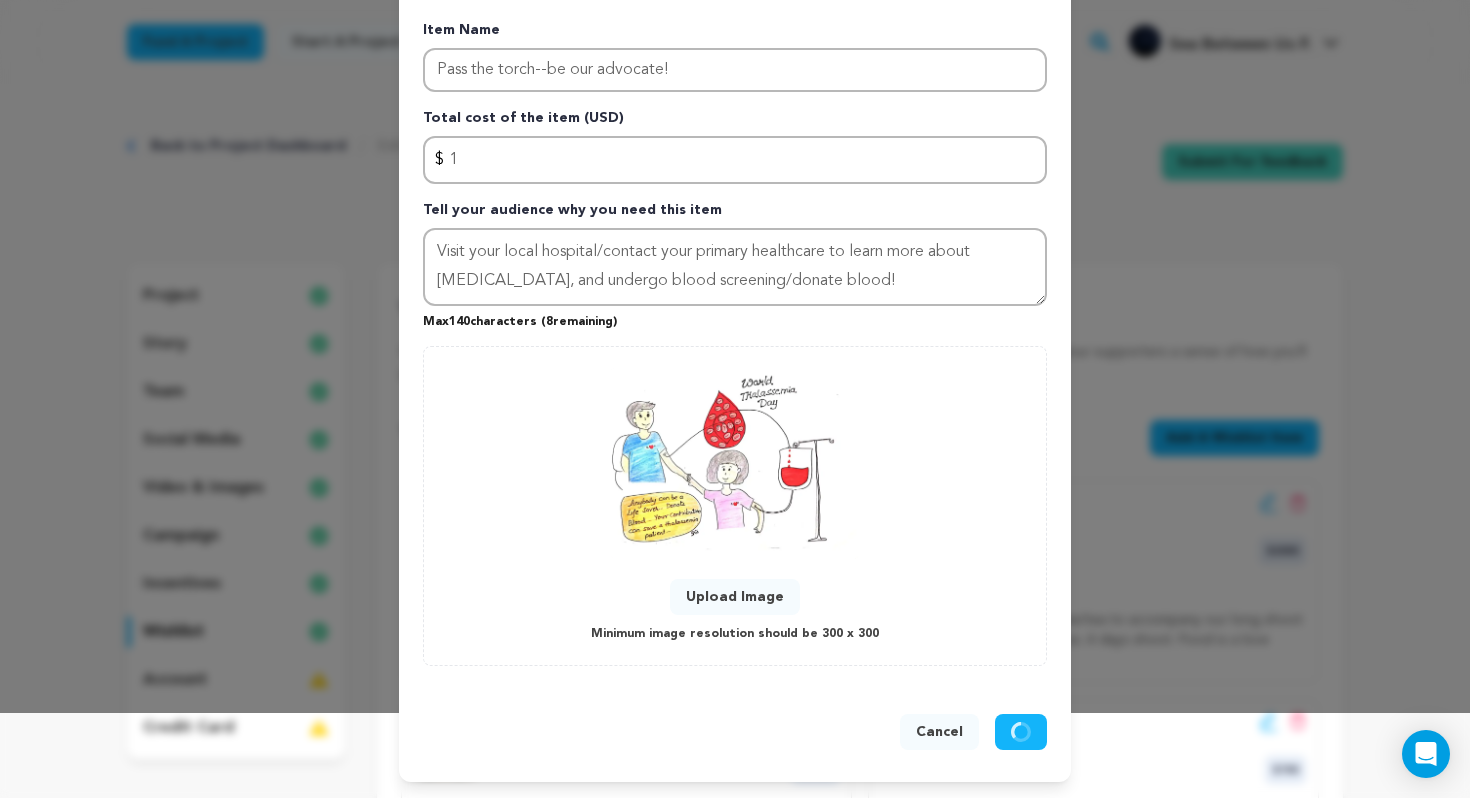 type 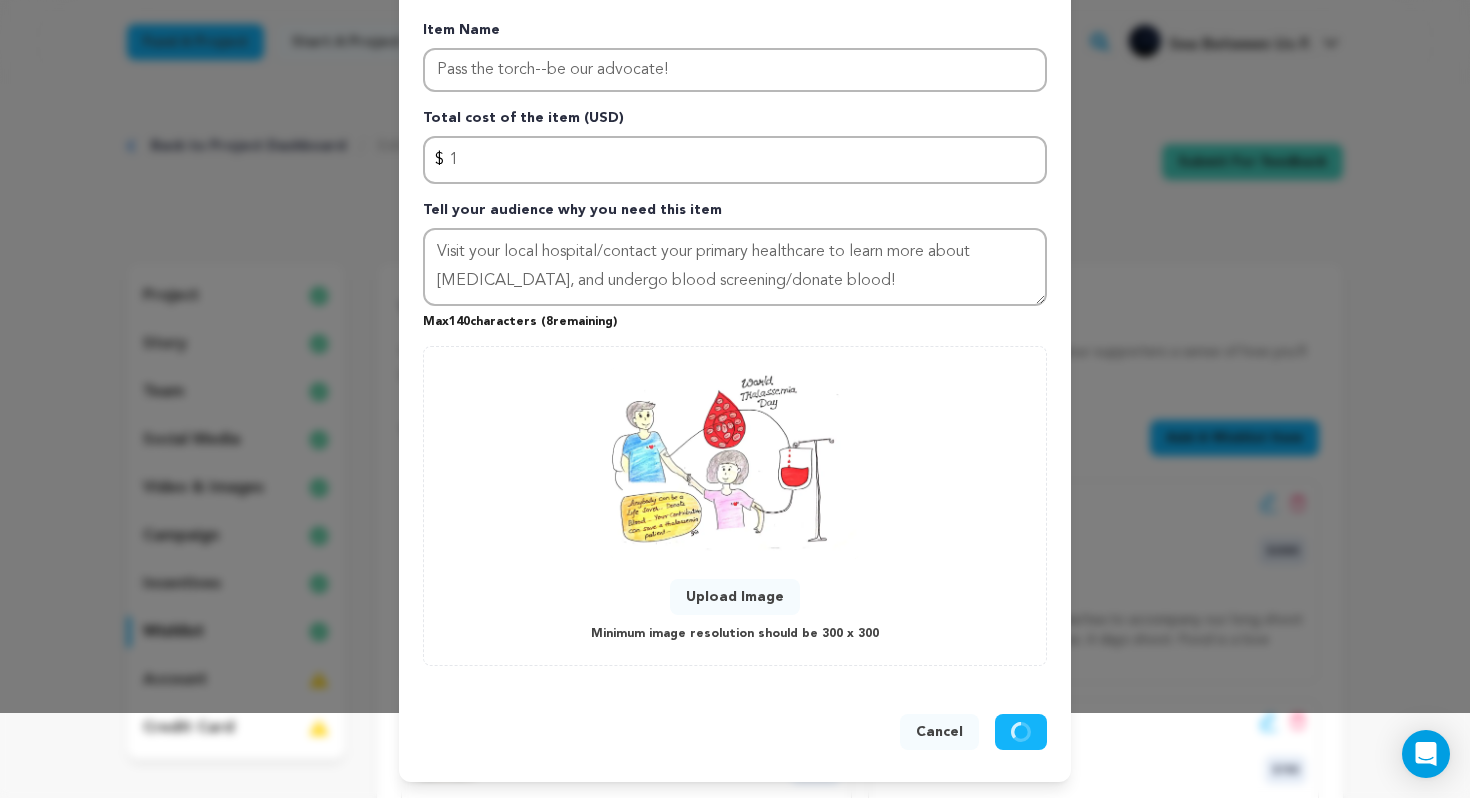 type 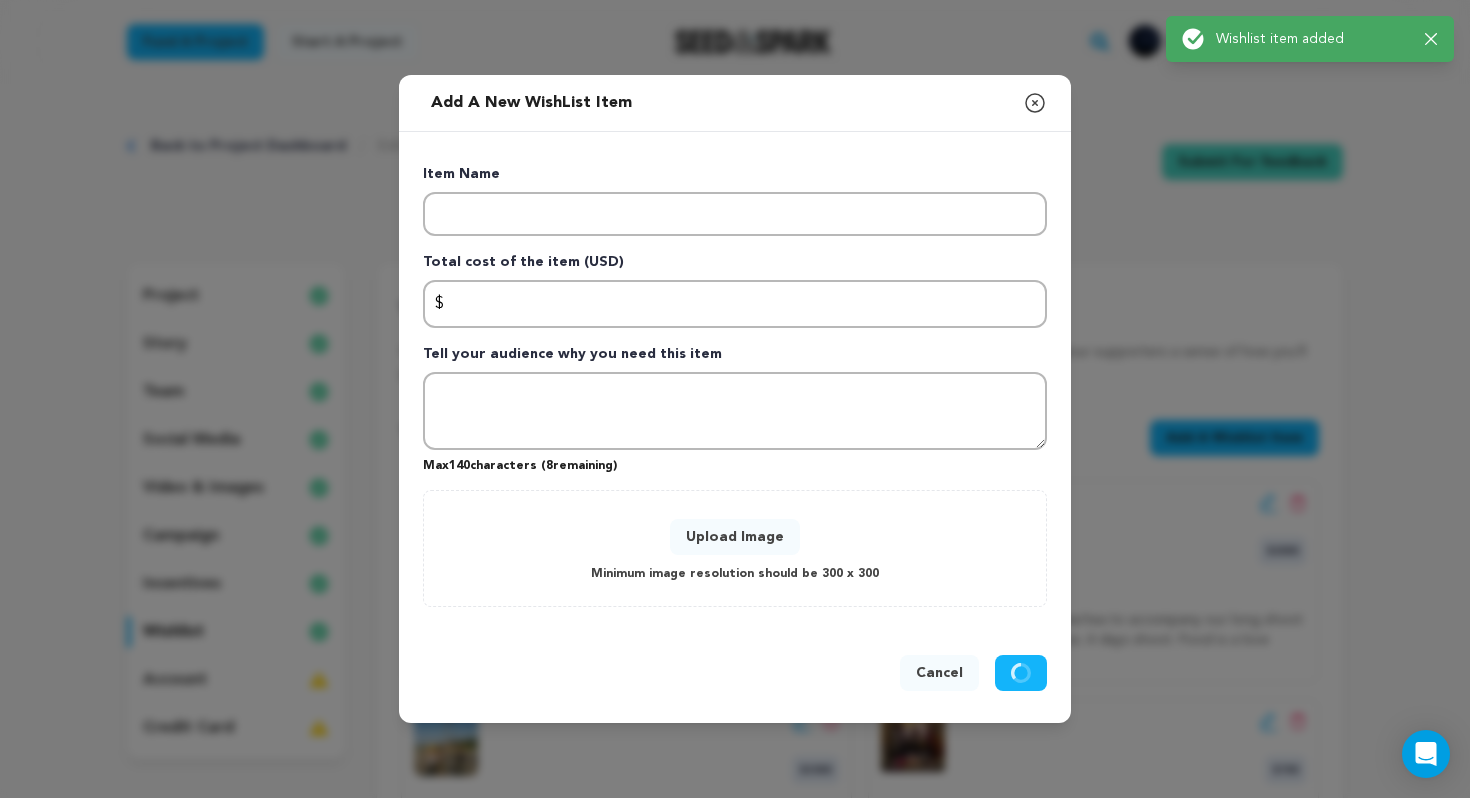 scroll, scrollTop: 0, scrollLeft: 0, axis: both 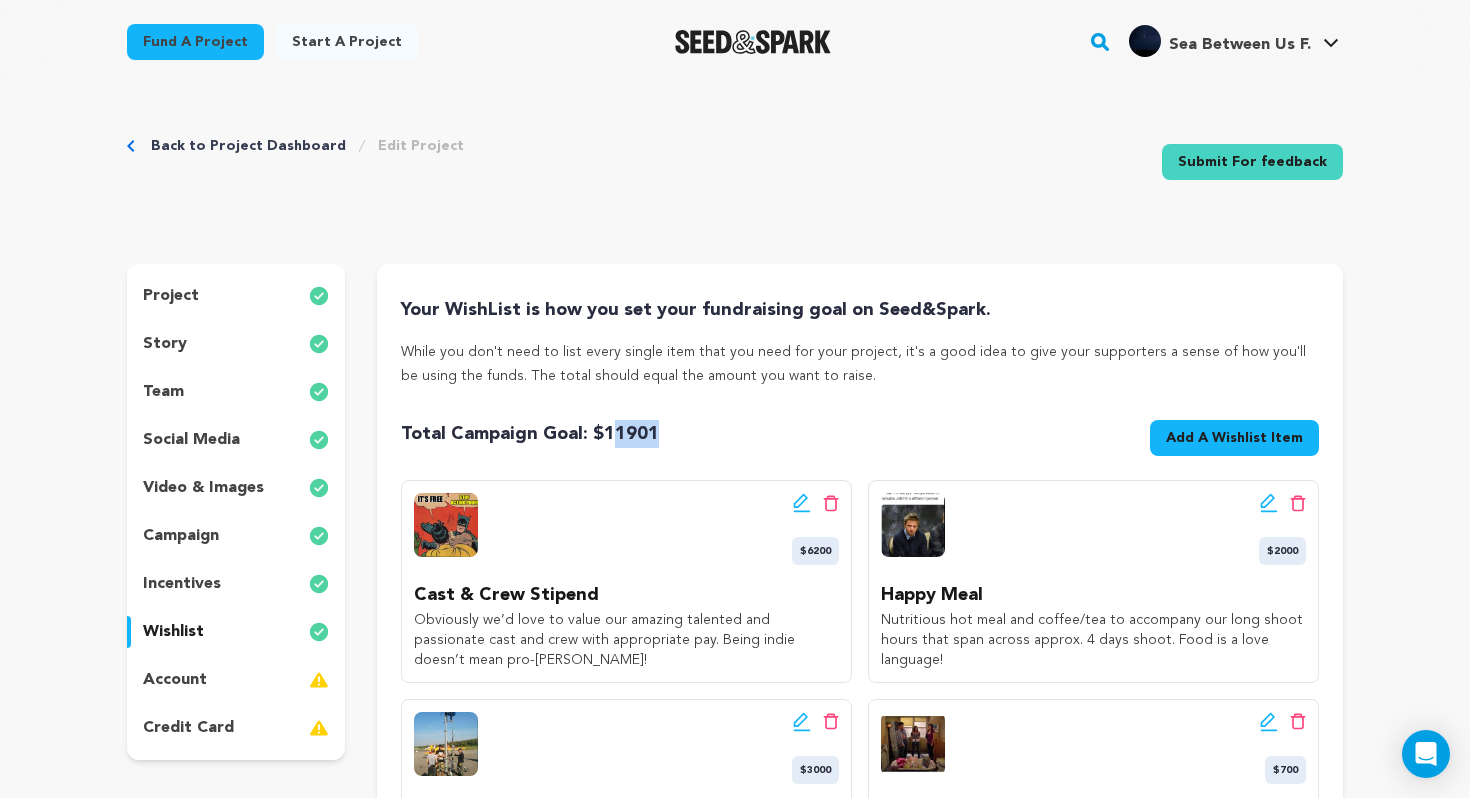 drag, startPoint x: 604, startPoint y: 428, endPoint x: 665, endPoint y: 428, distance: 61 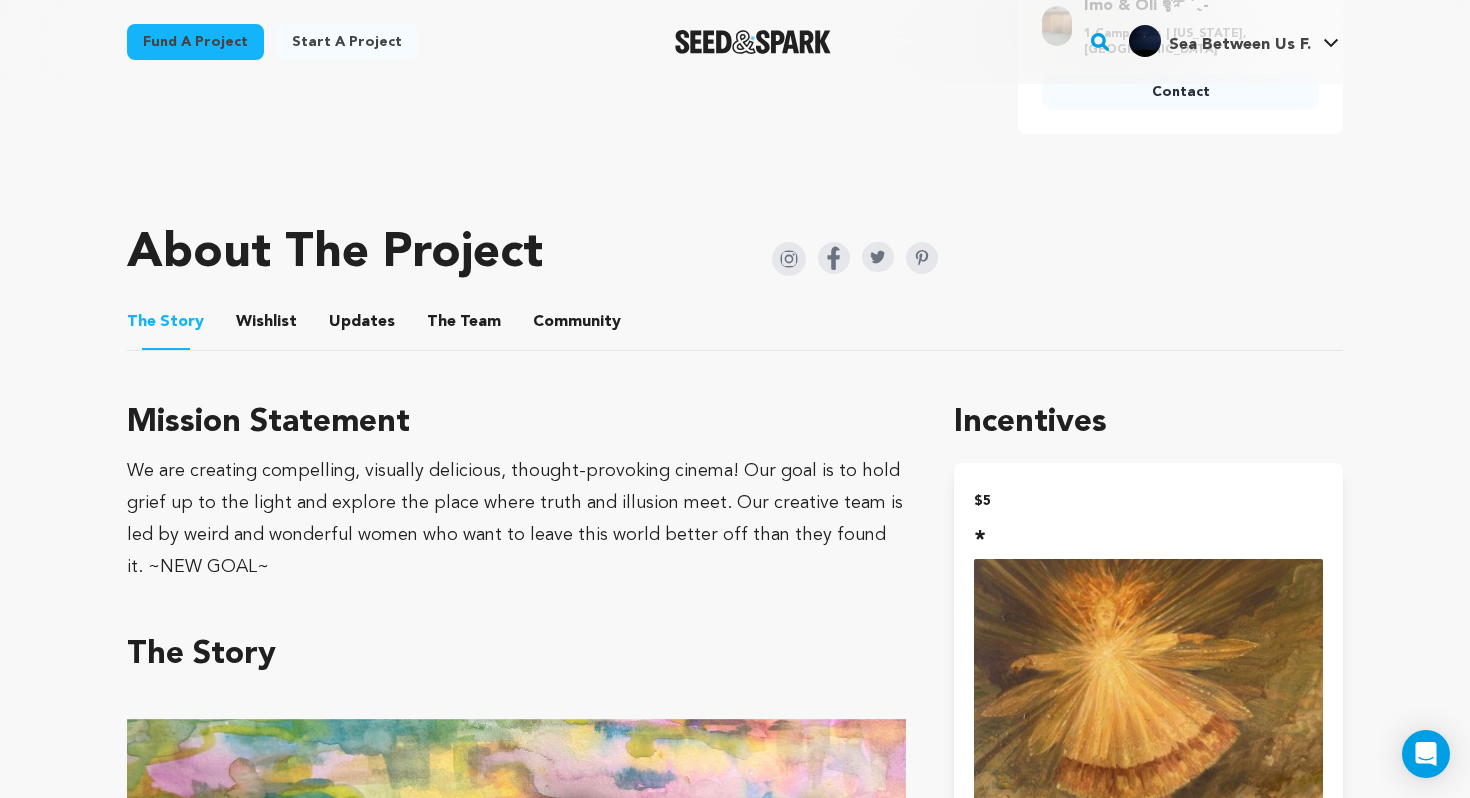 scroll, scrollTop: 860, scrollLeft: 0, axis: vertical 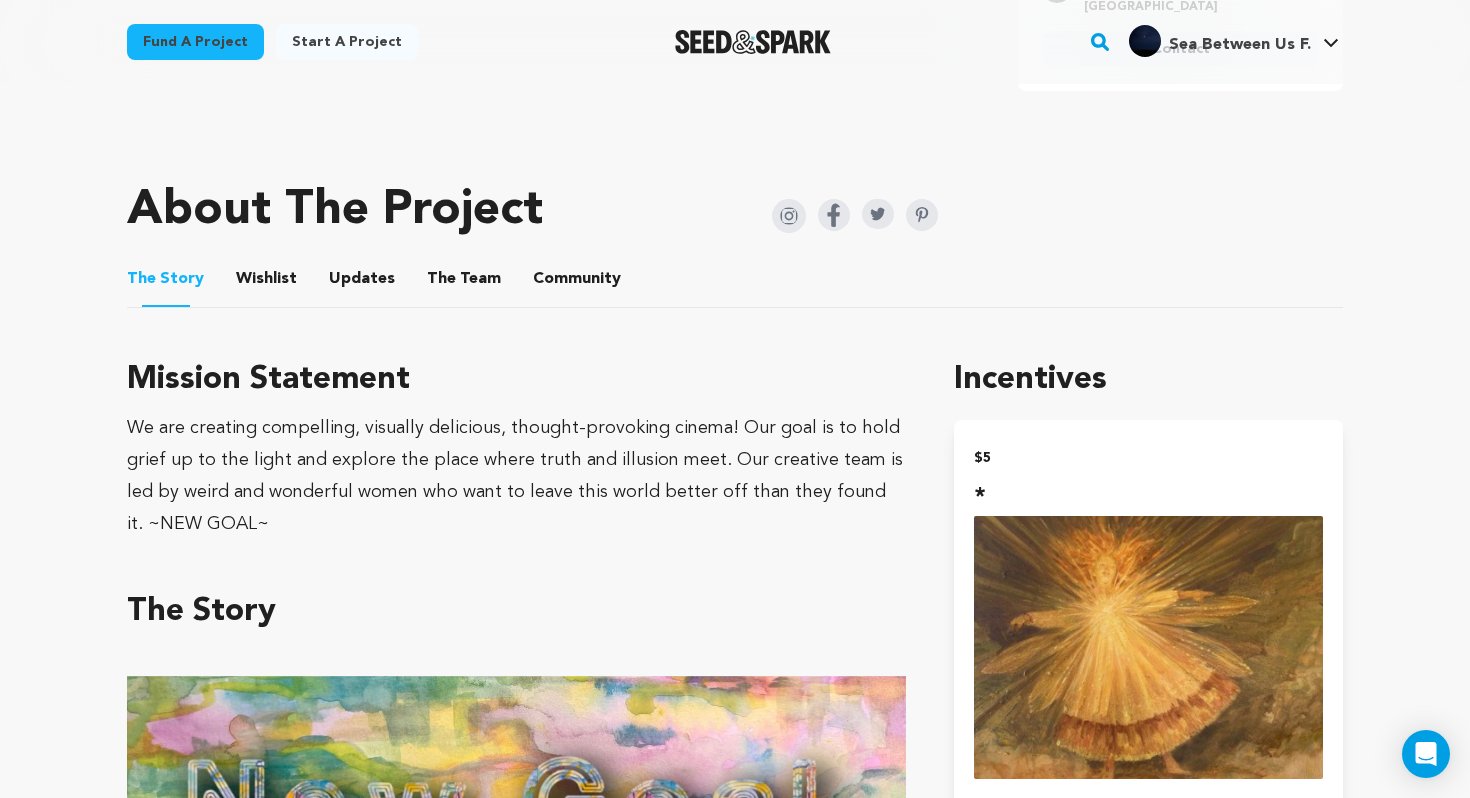 click on "Wishlist" at bounding box center (267, 283) 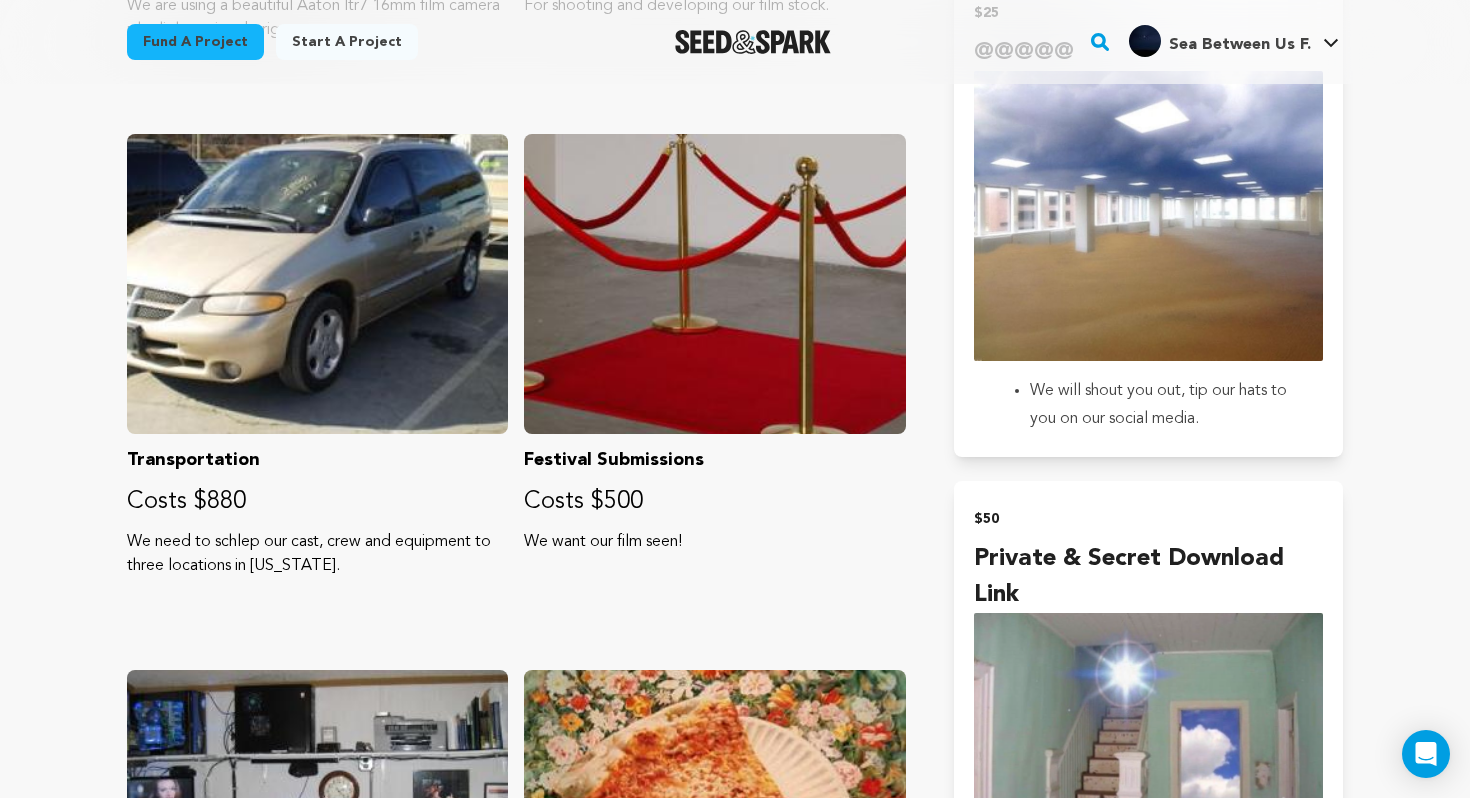scroll, scrollTop: 2299, scrollLeft: 0, axis: vertical 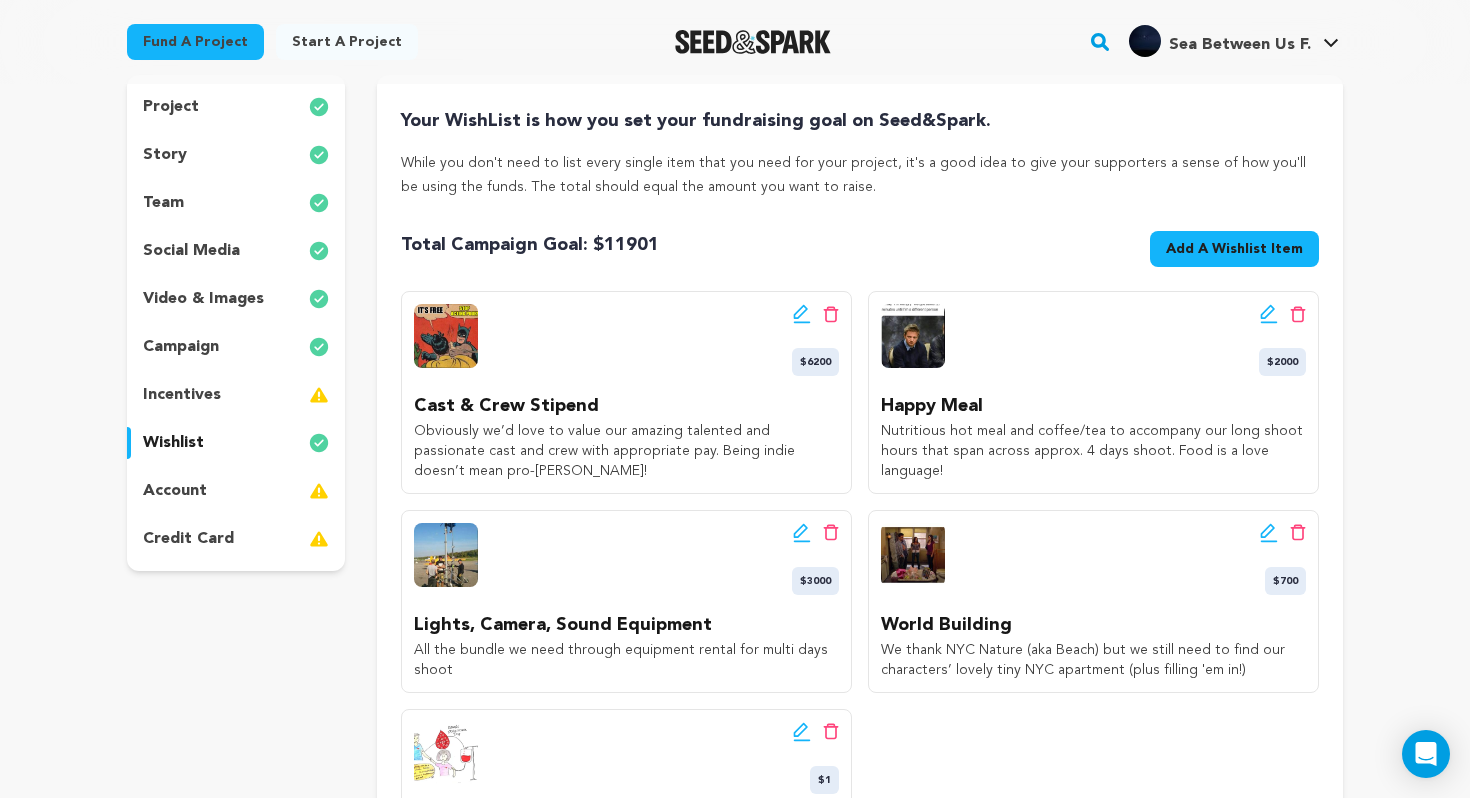 click on "Add A Wishlist Item" at bounding box center [1234, 249] 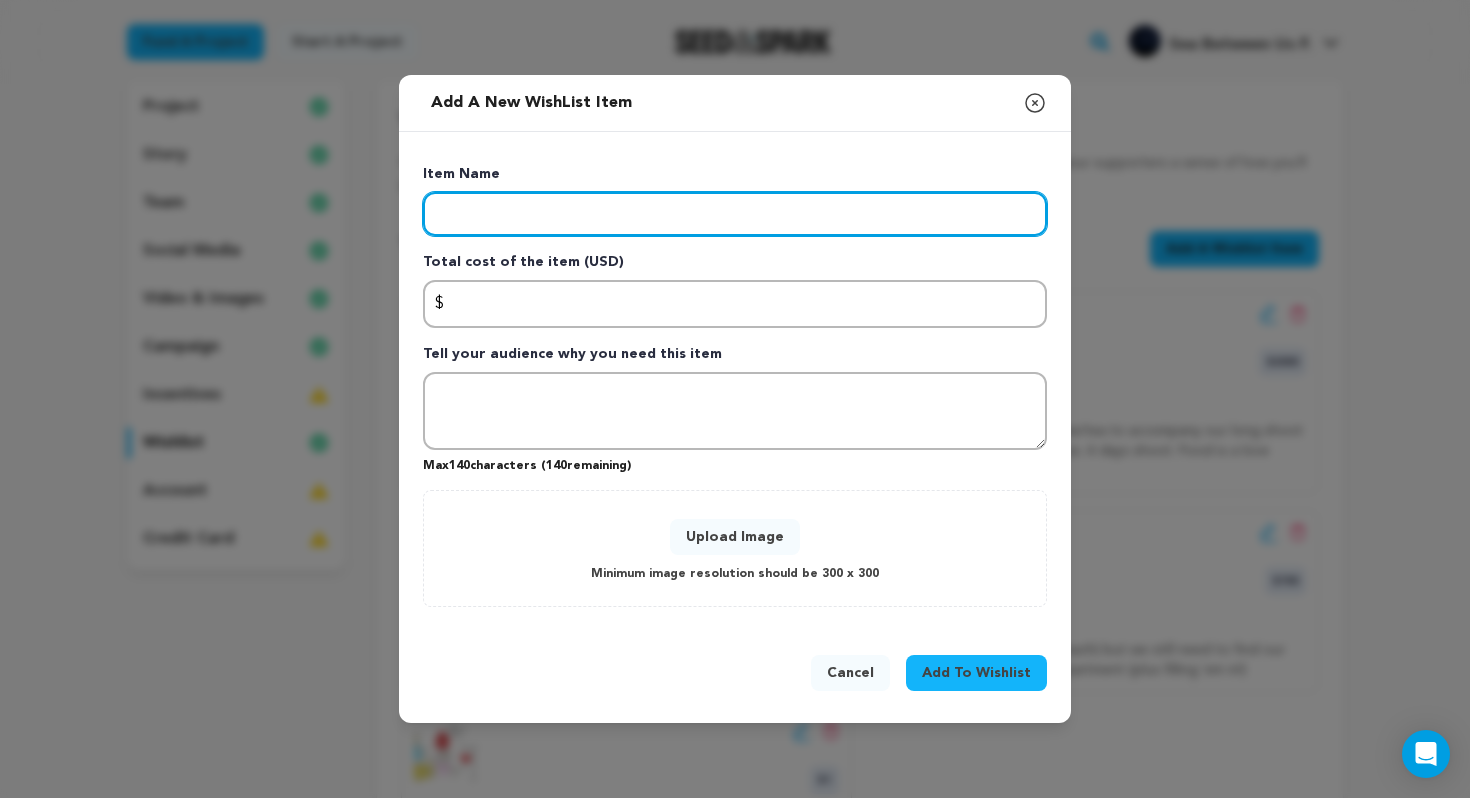 click at bounding box center [735, 214] 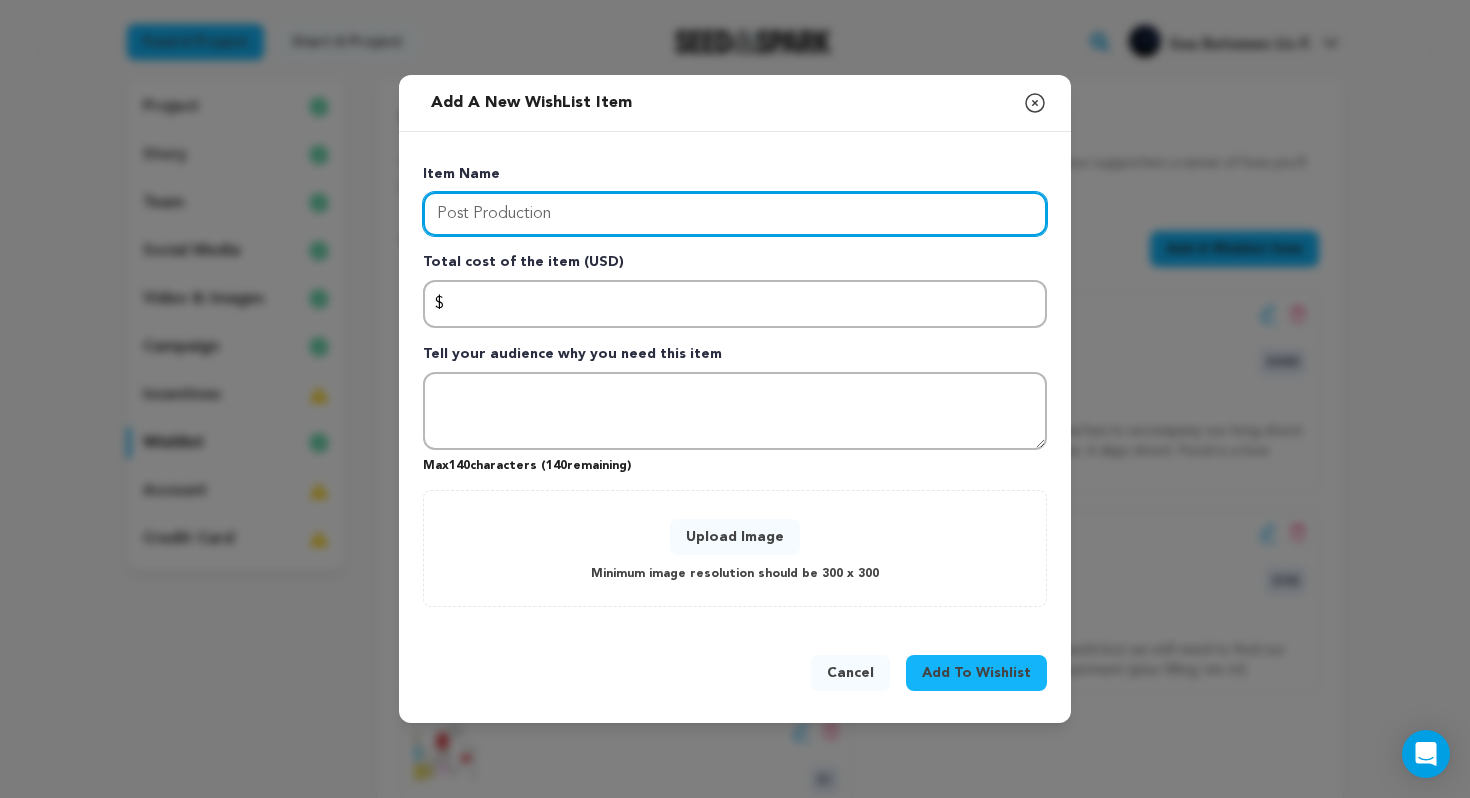 type on "Post Production" 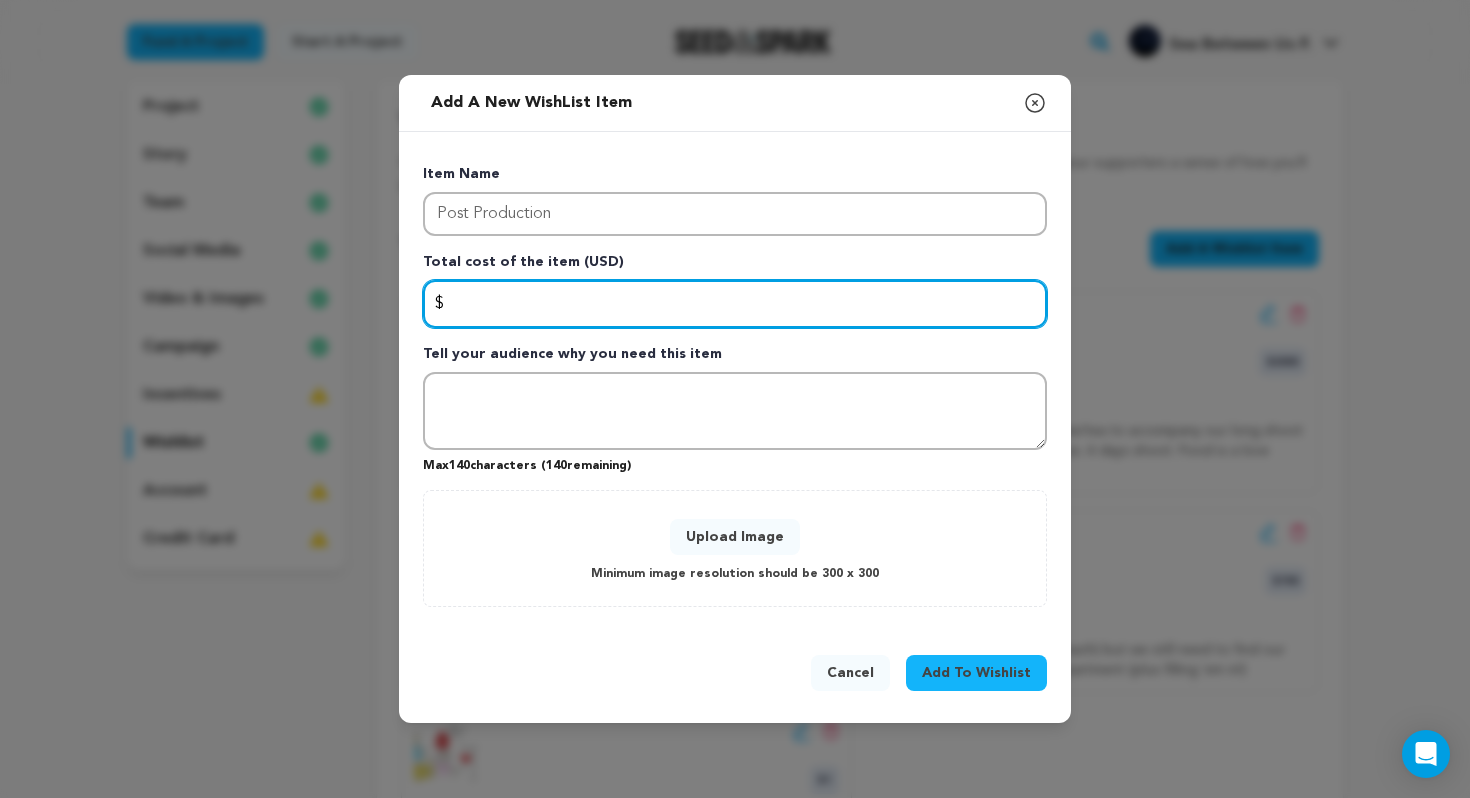click at bounding box center [735, 304] 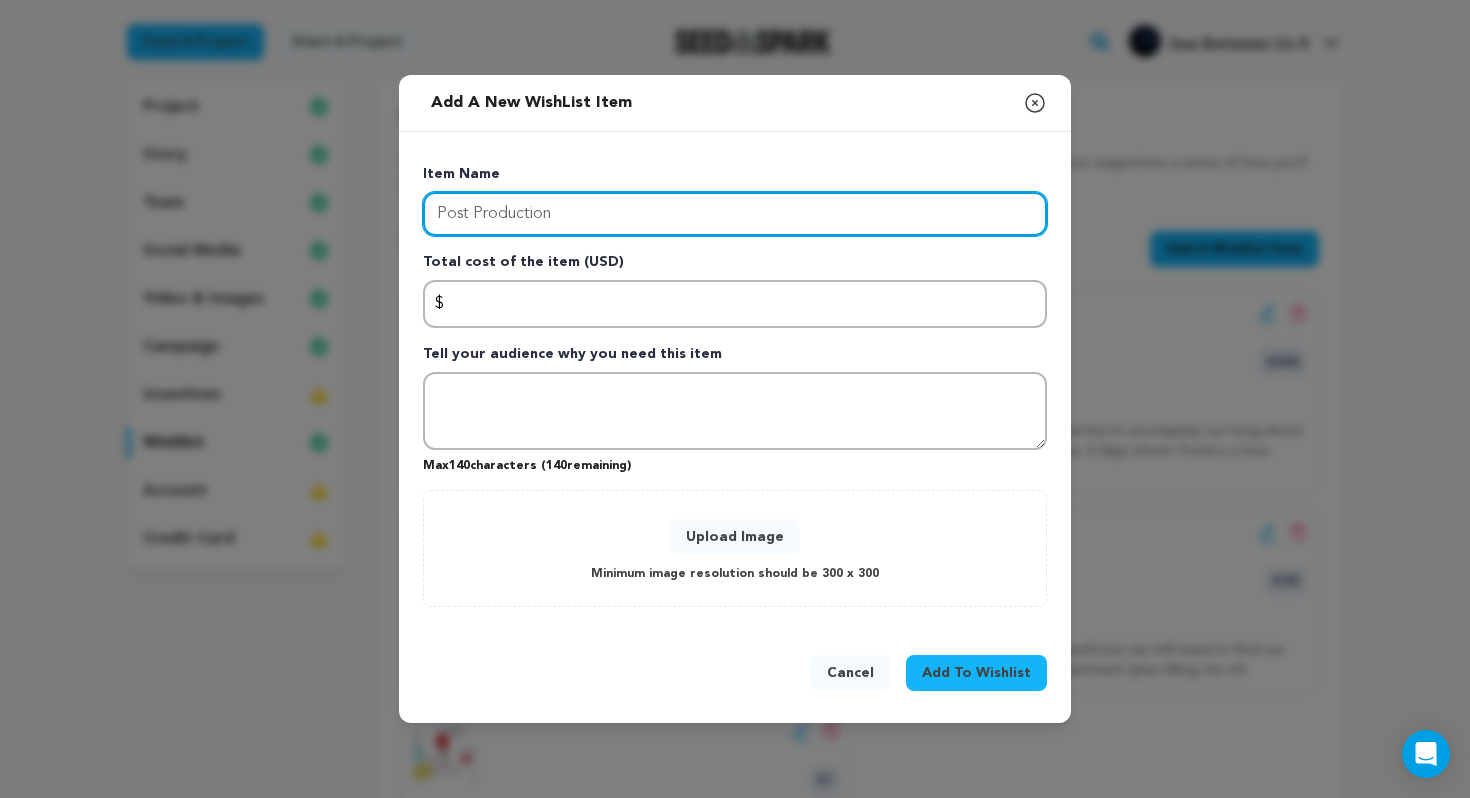 click on "Post Production" at bounding box center (735, 214) 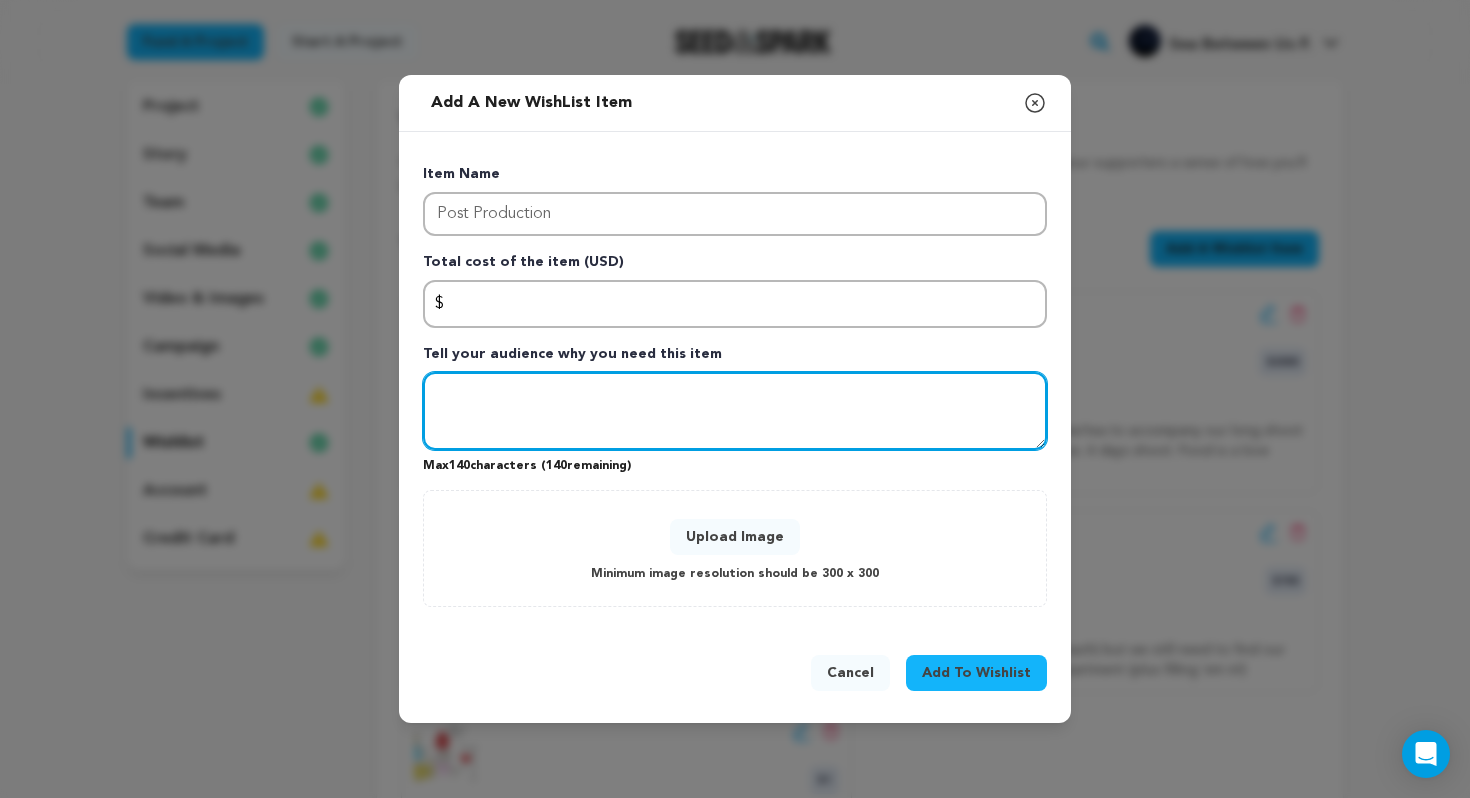 click at bounding box center [735, 411] 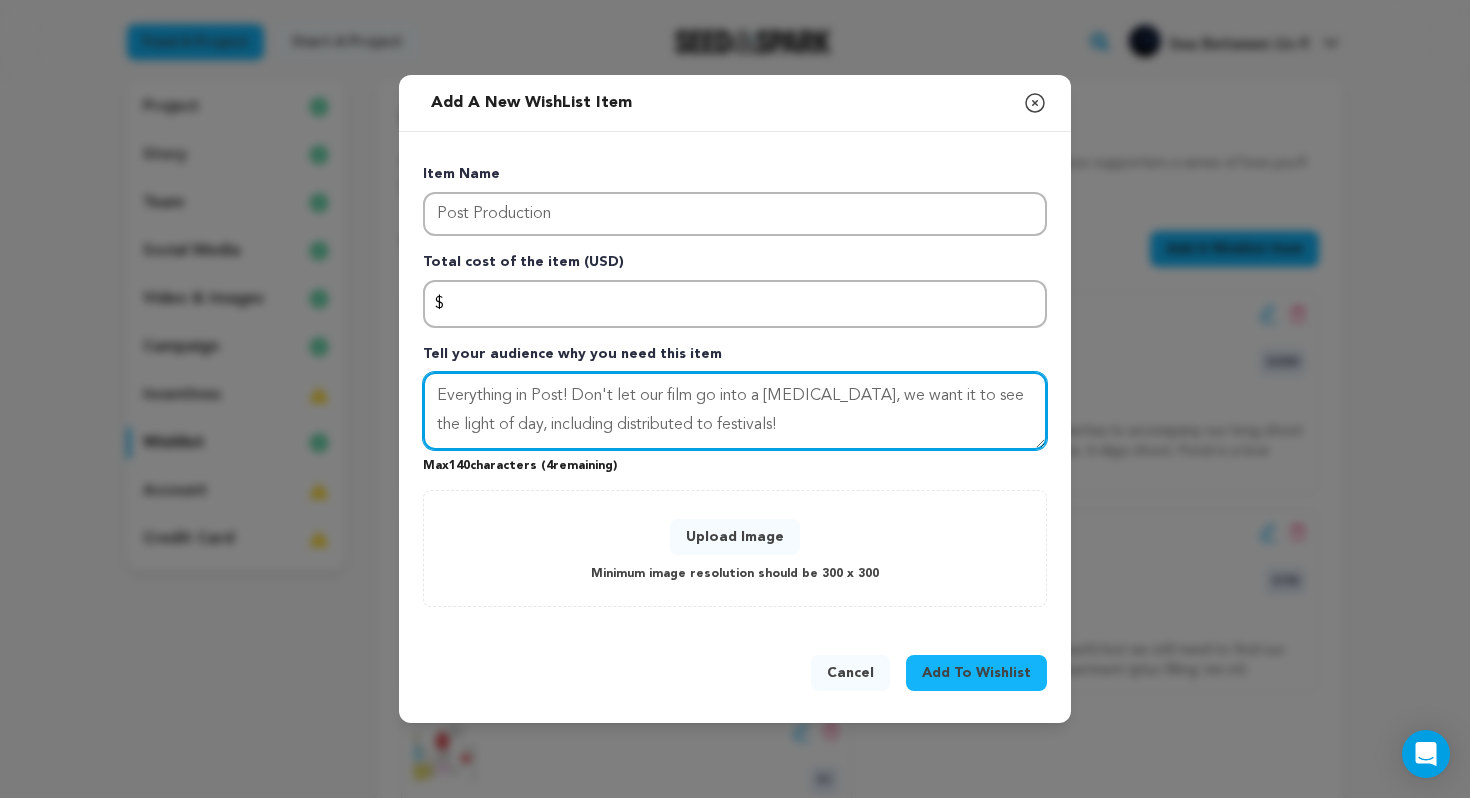type on "Everything in Post! Don't let our film go into a comatose state, we want it to see the light of day, including distributed to festivals!" 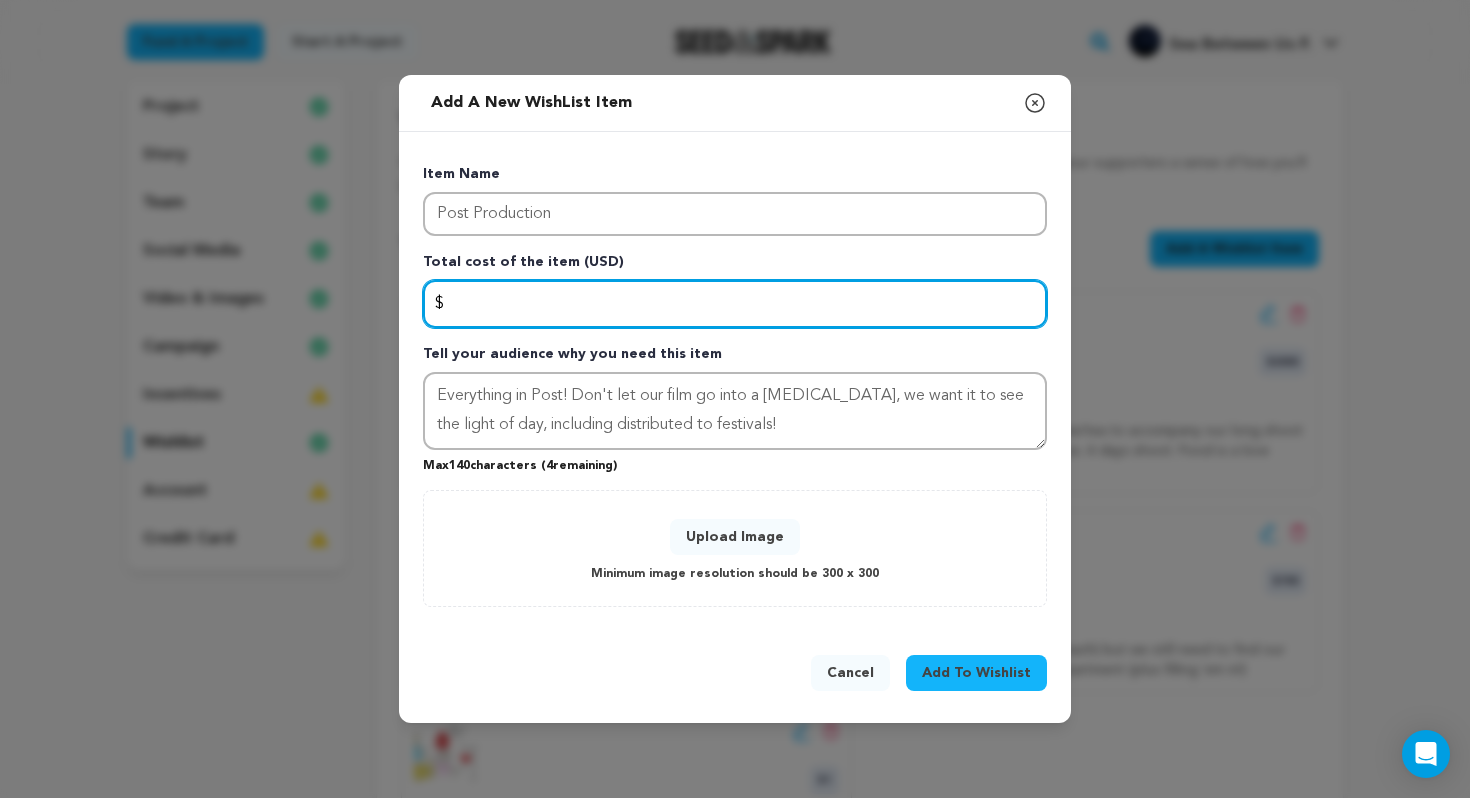click at bounding box center (735, 304) 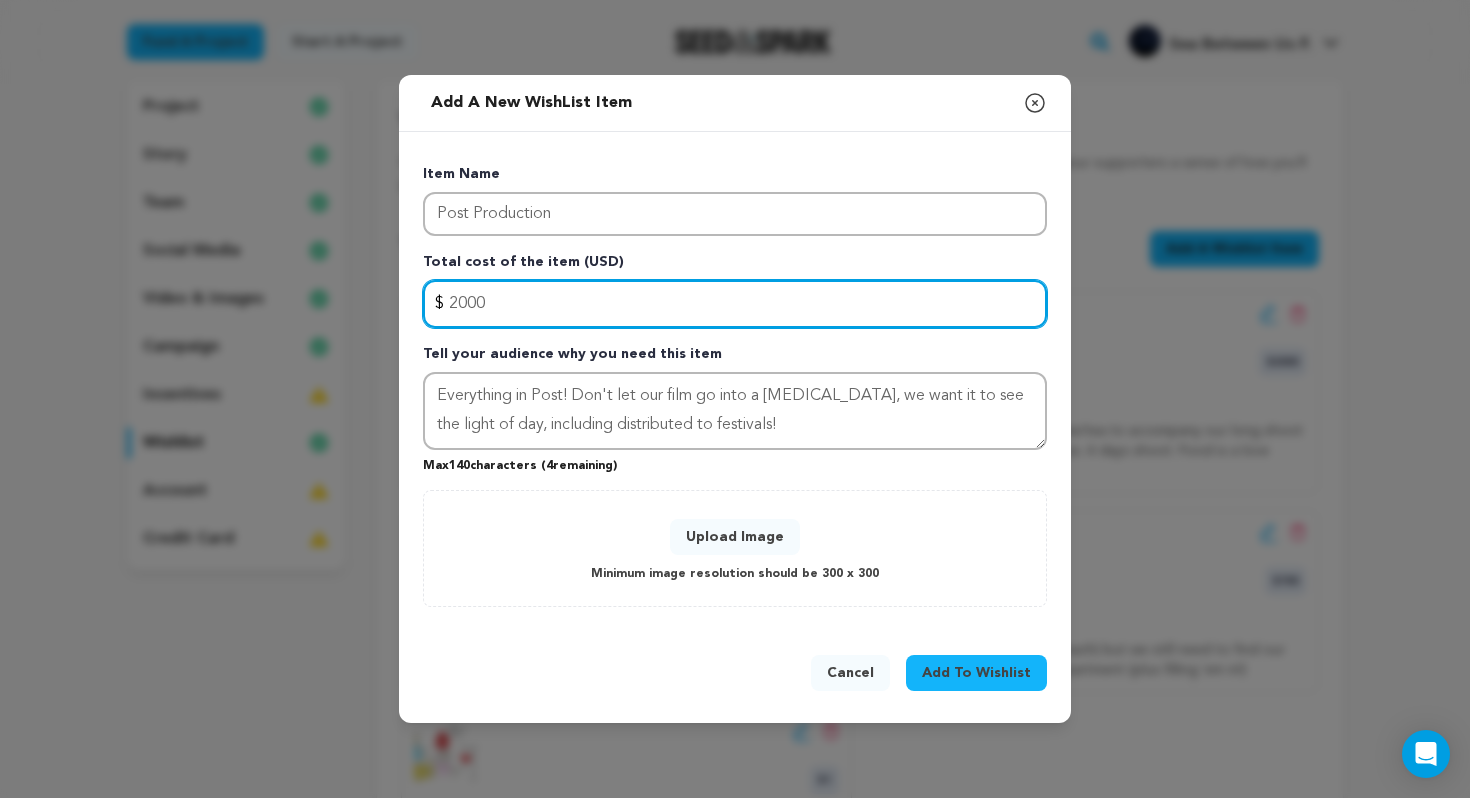 type on "2000" 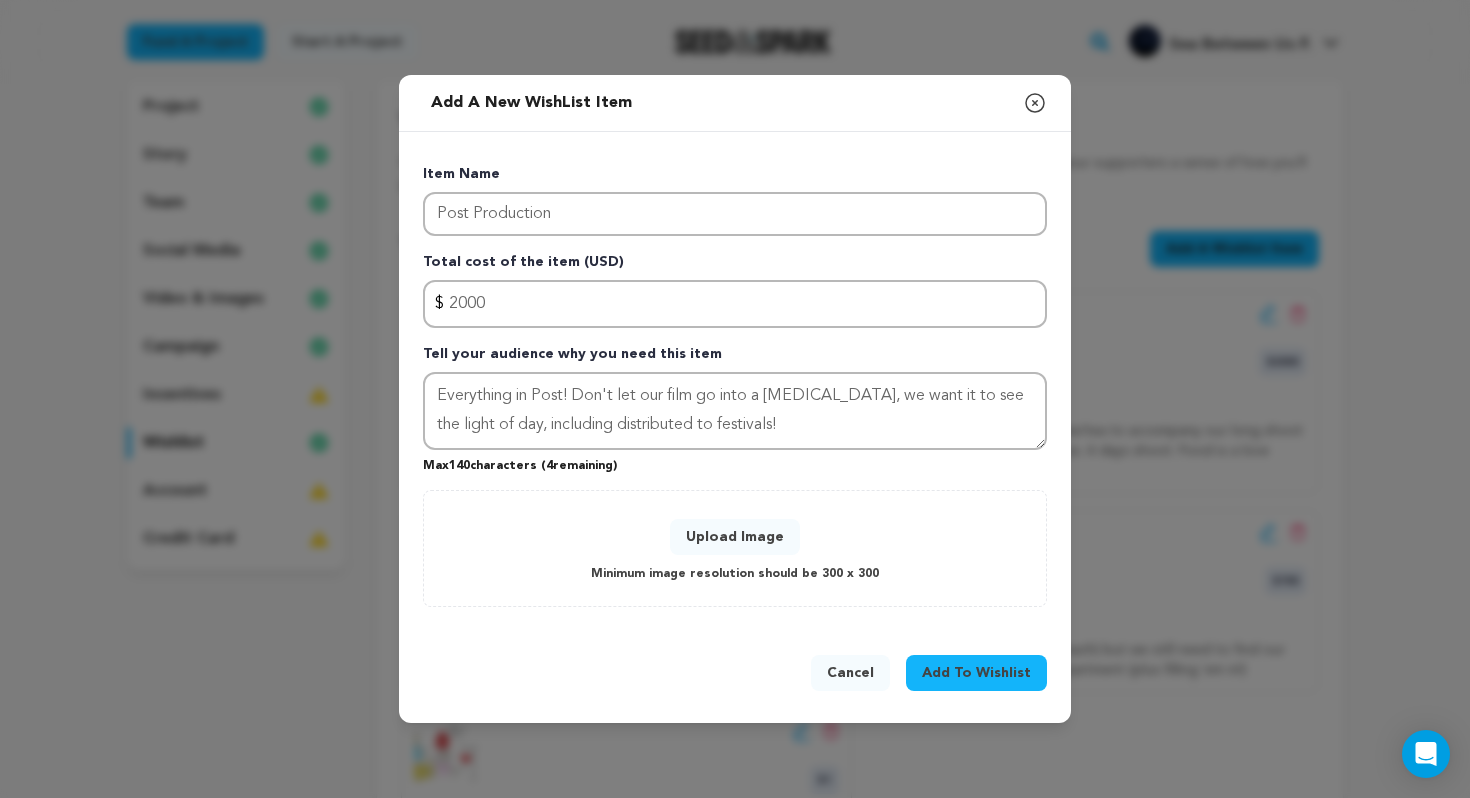 click on "Upload Image" at bounding box center [735, 537] 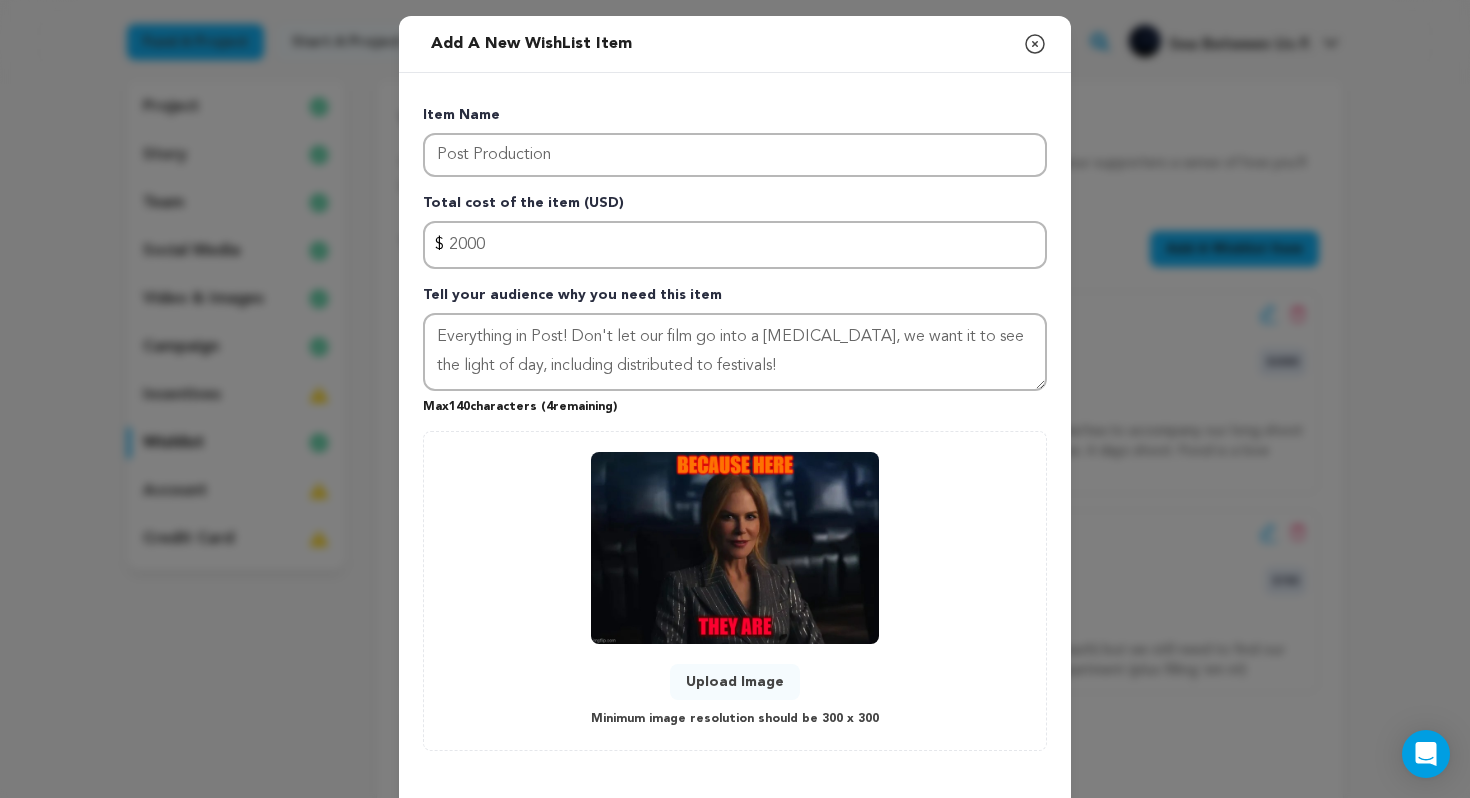 scroll, scrollTop: 85, scrollLeft: 0, axis: vertical 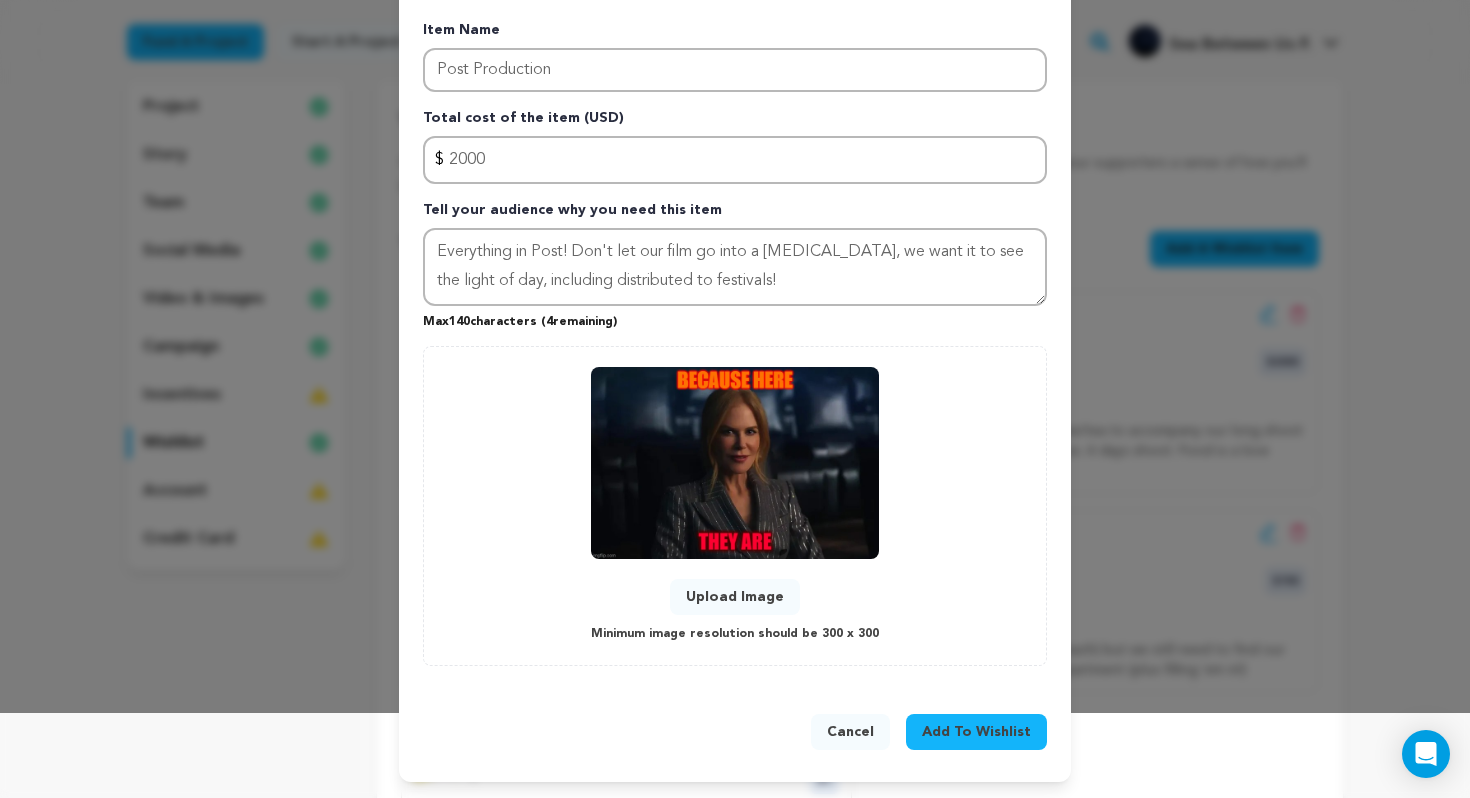 click on "Add To Wishlist" at bounding box center (976, 732) 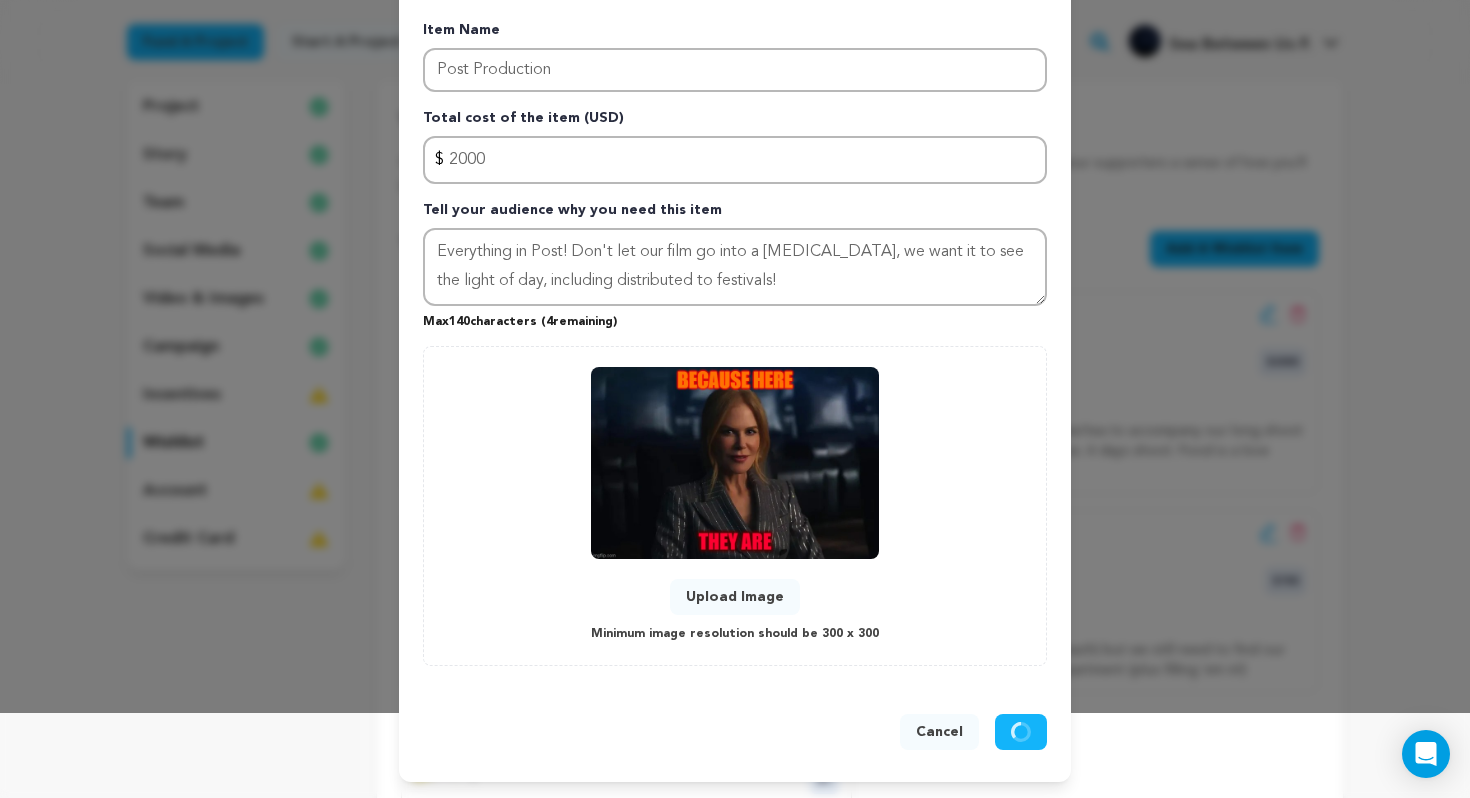 type 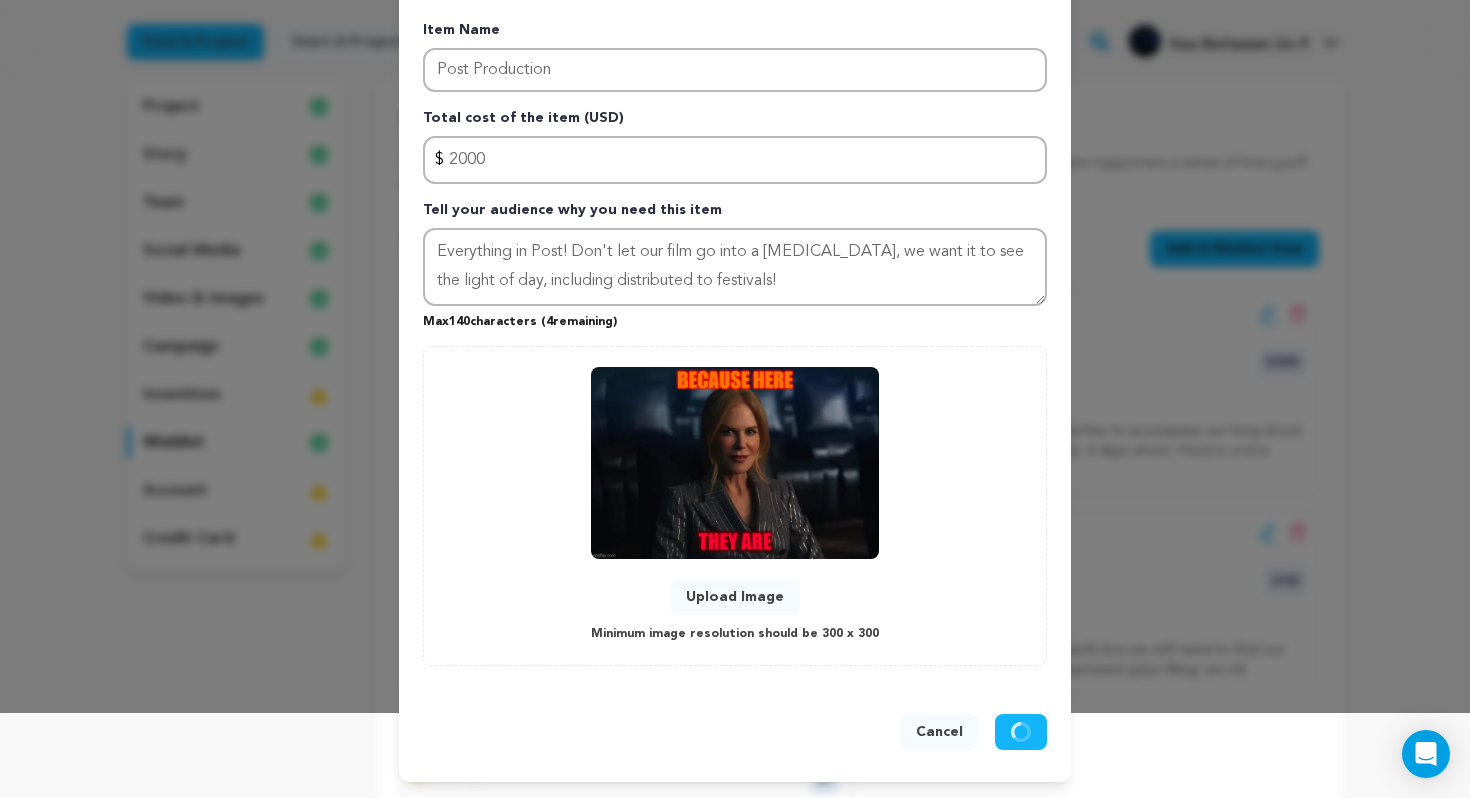 type 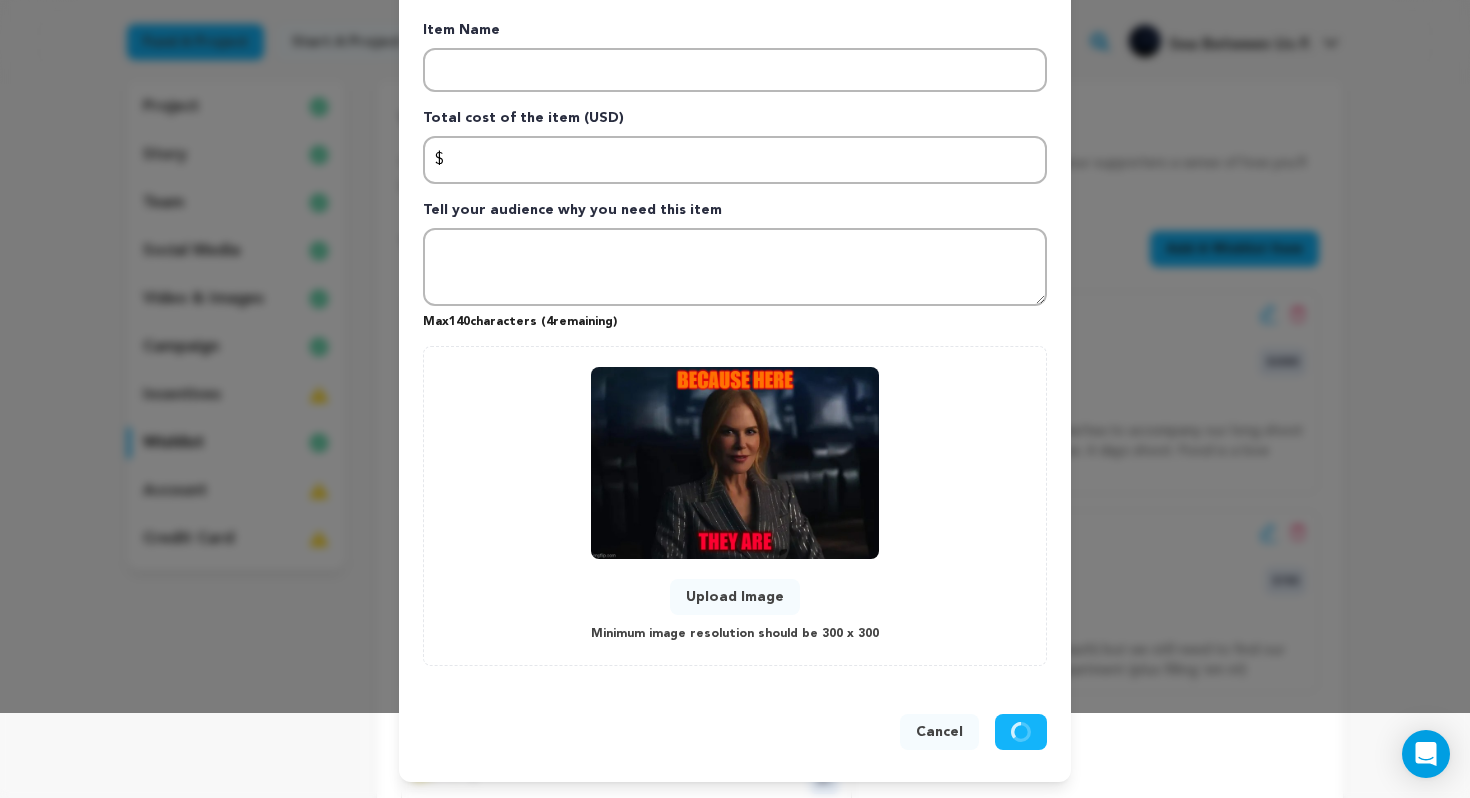 scroll, scrollTop: 0, scrollLeft: 0, axis: both 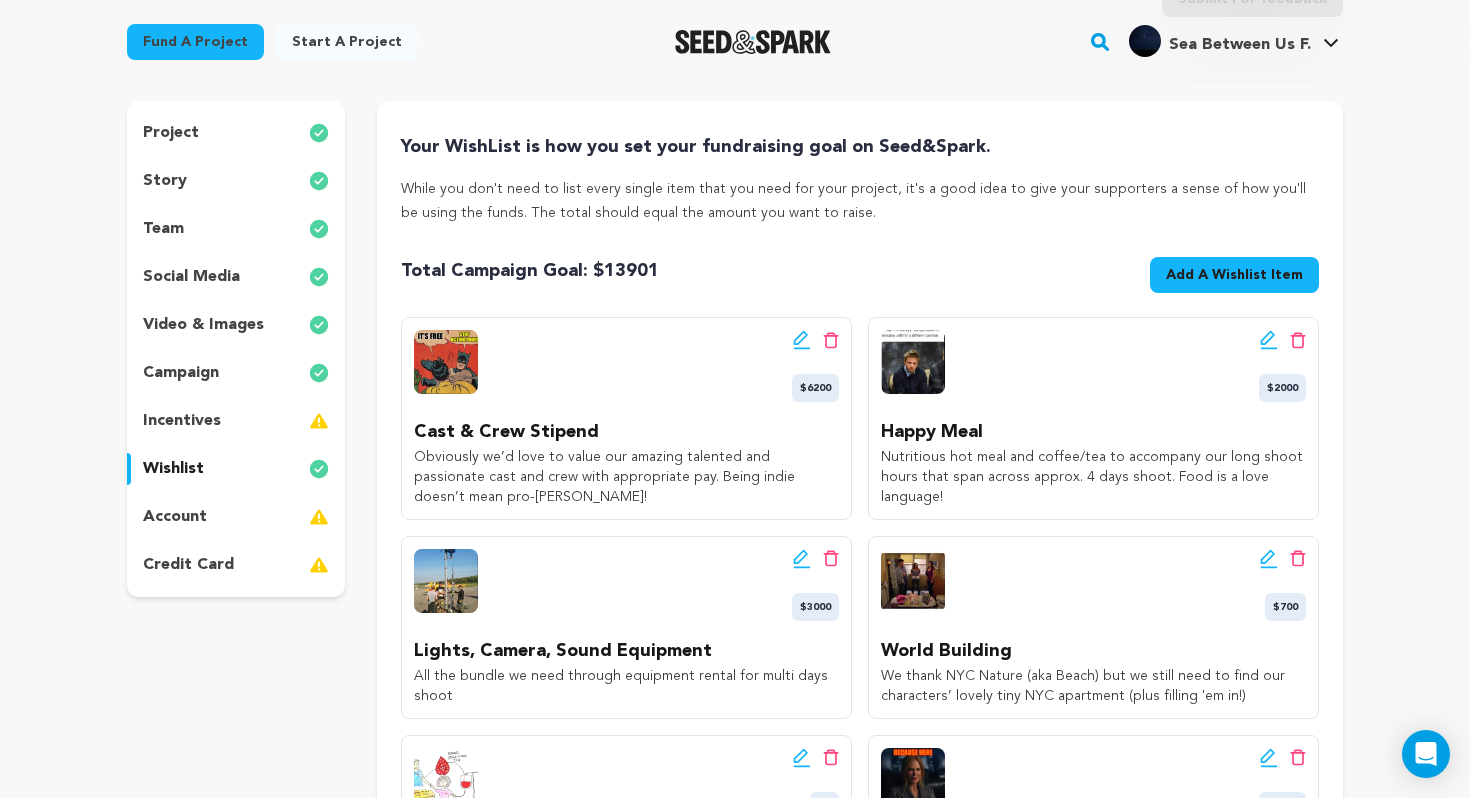 click on "incentives" at bounding box center [182, 421] 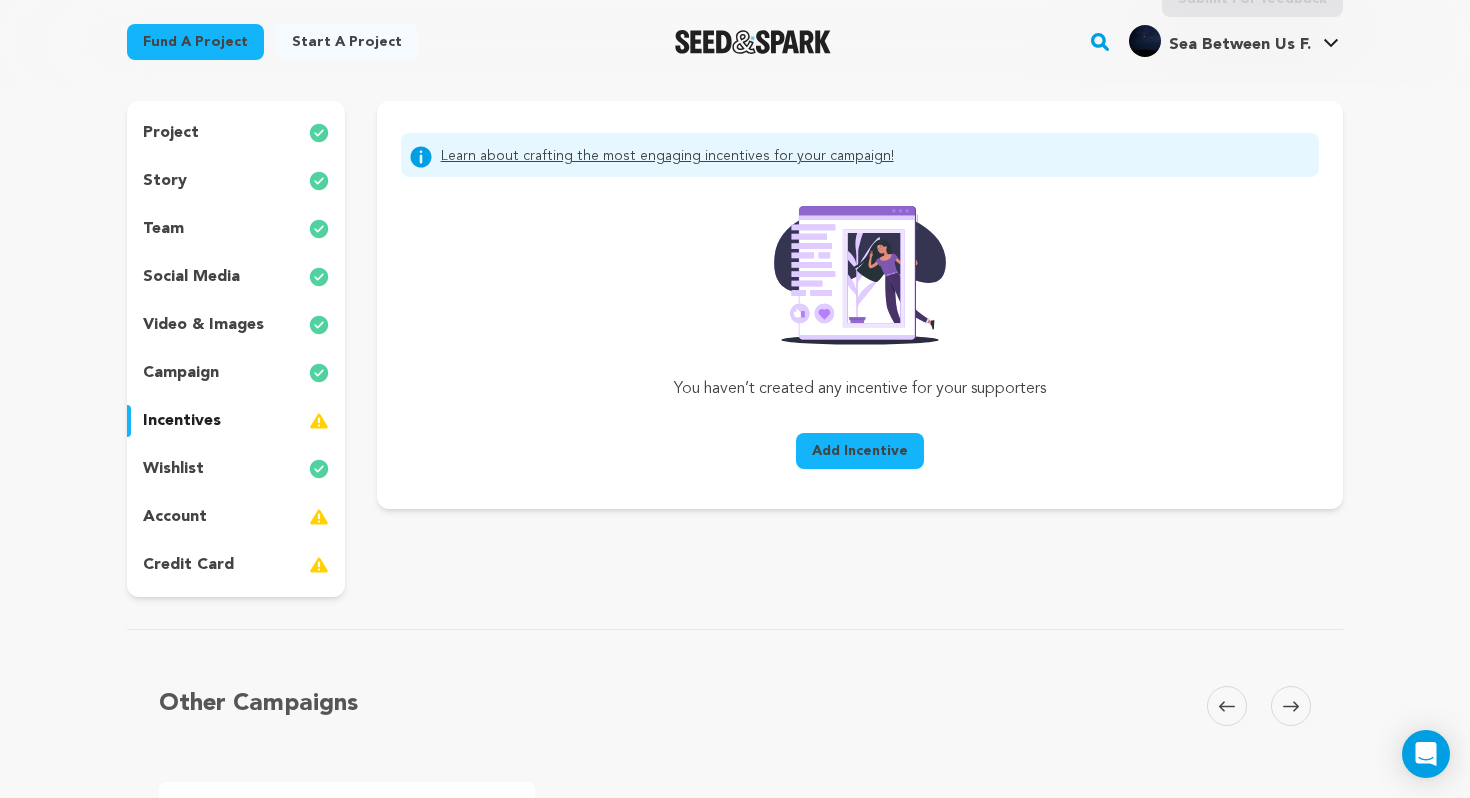 click on "Add Incentive" at bounding box center [860, 451] 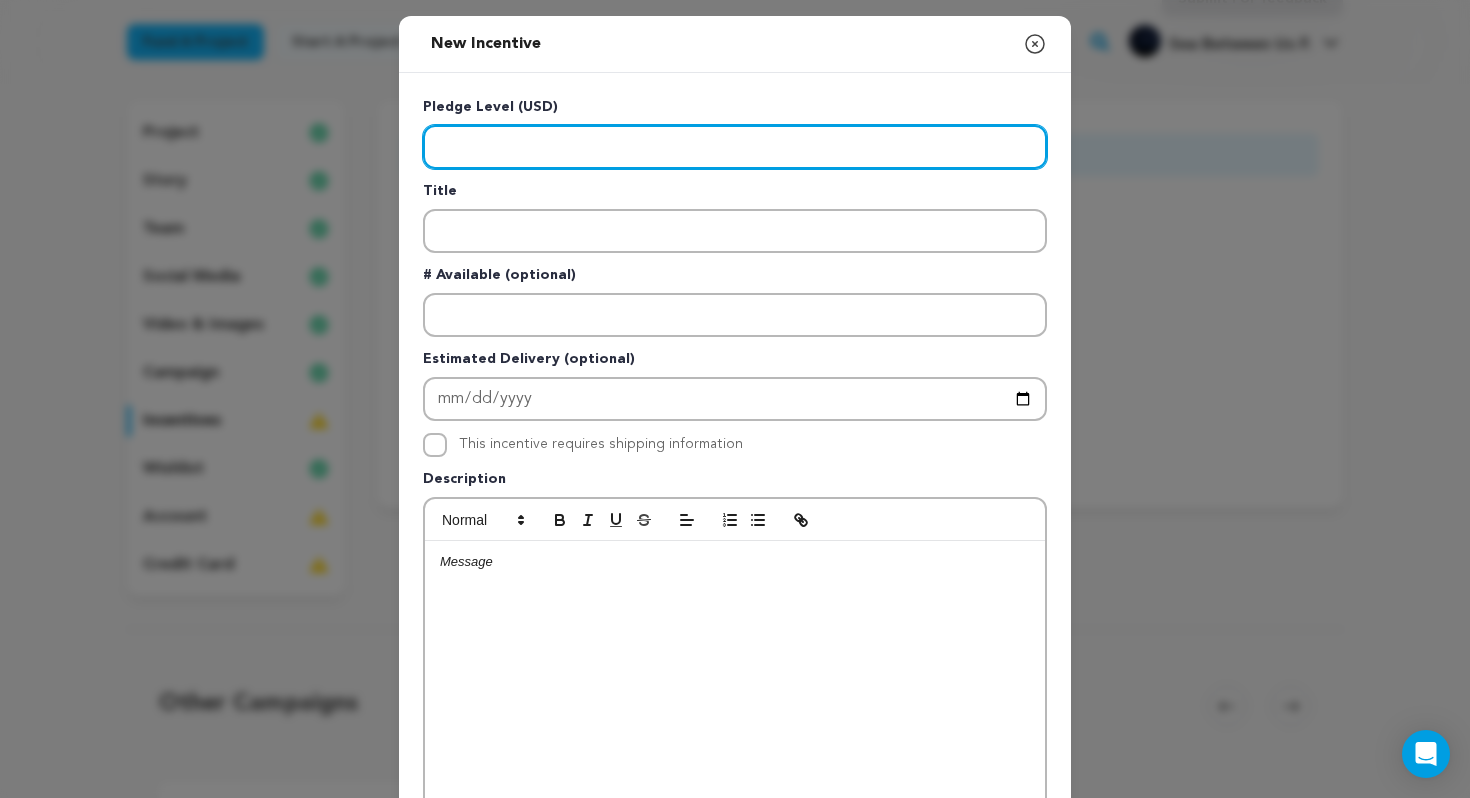 click at bounding box center (735, 147) 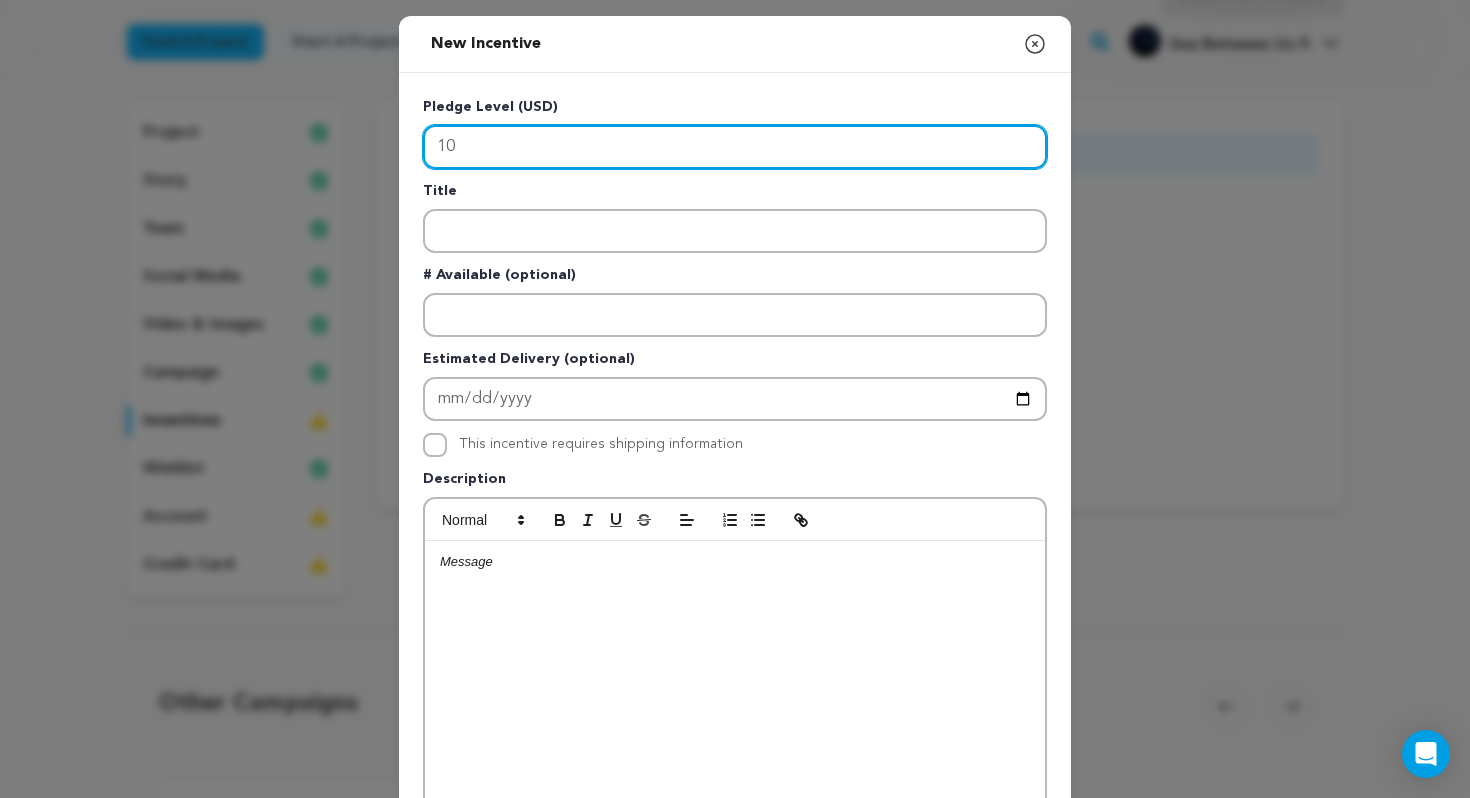 type on "10" 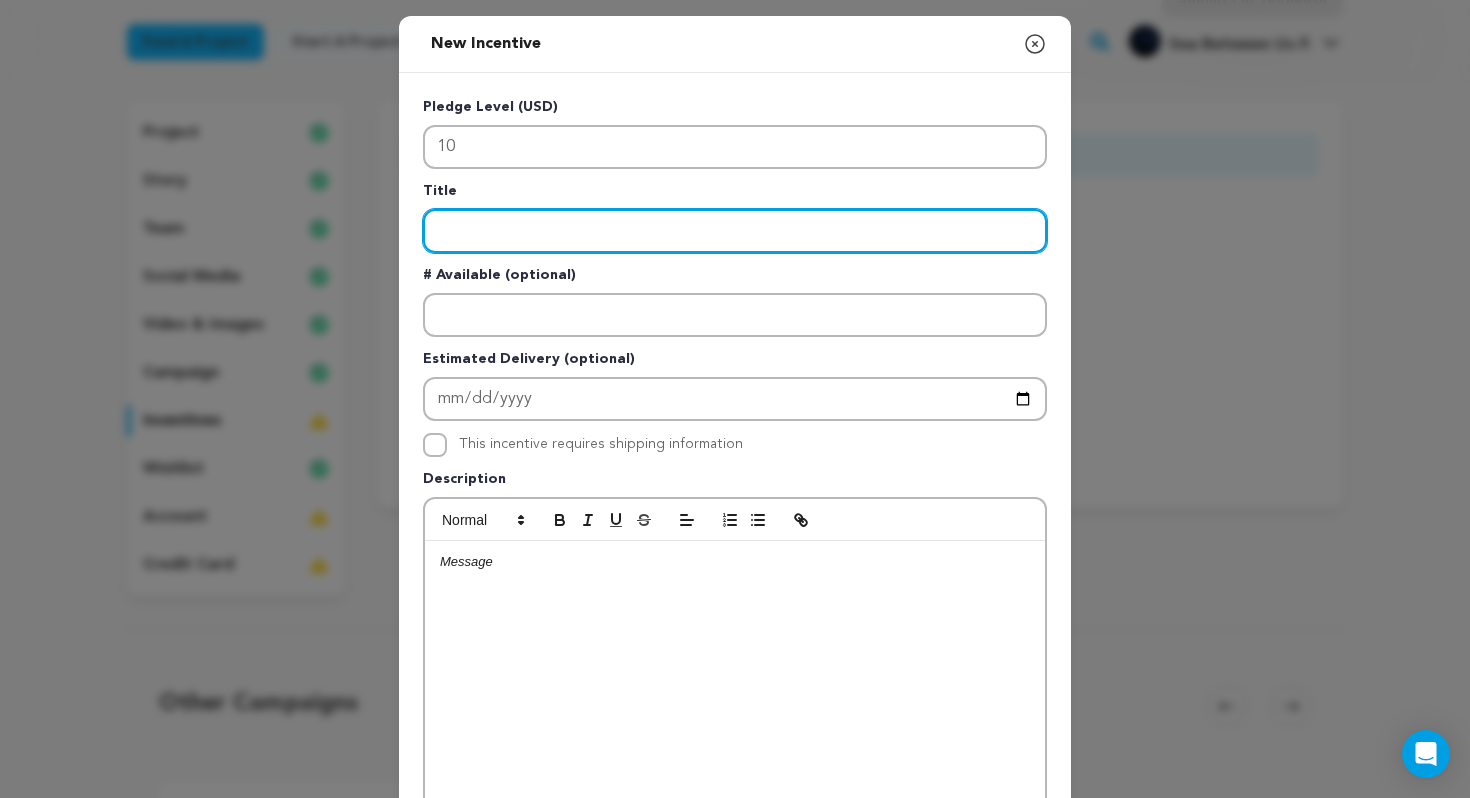 click at bounding box center [735, 231] 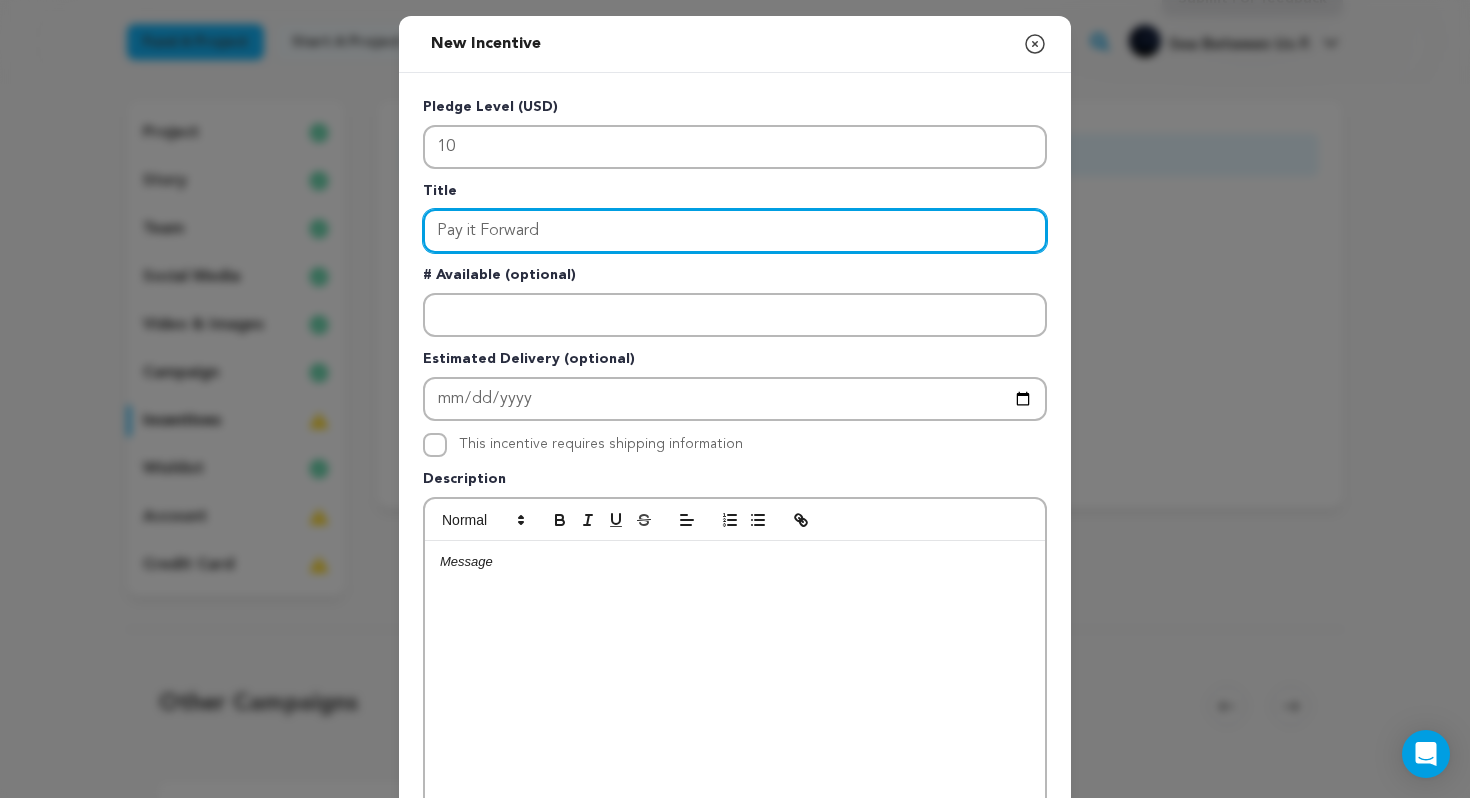click on "Pay it Forward" at bounding box center [735, 231] 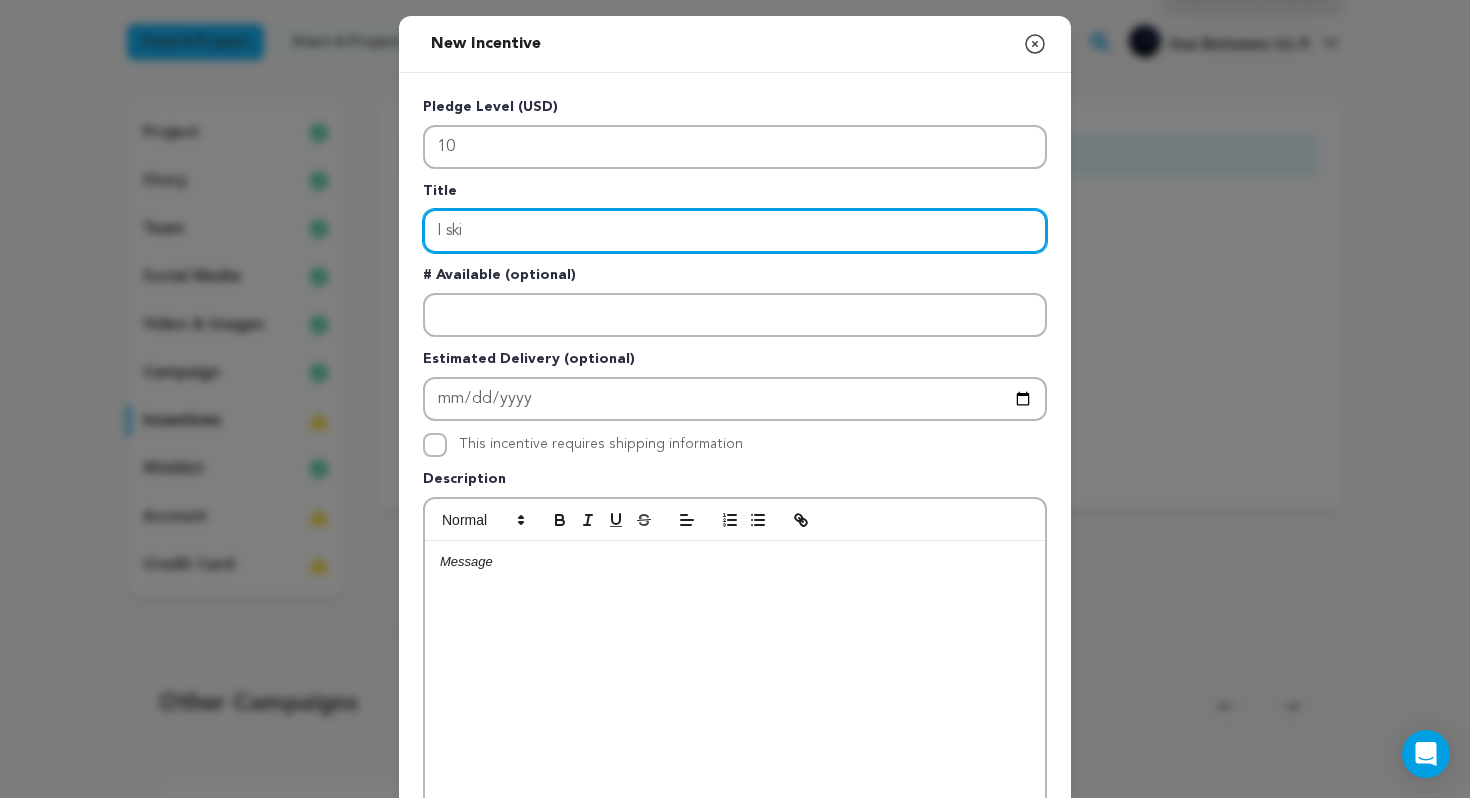 type on "I sk" 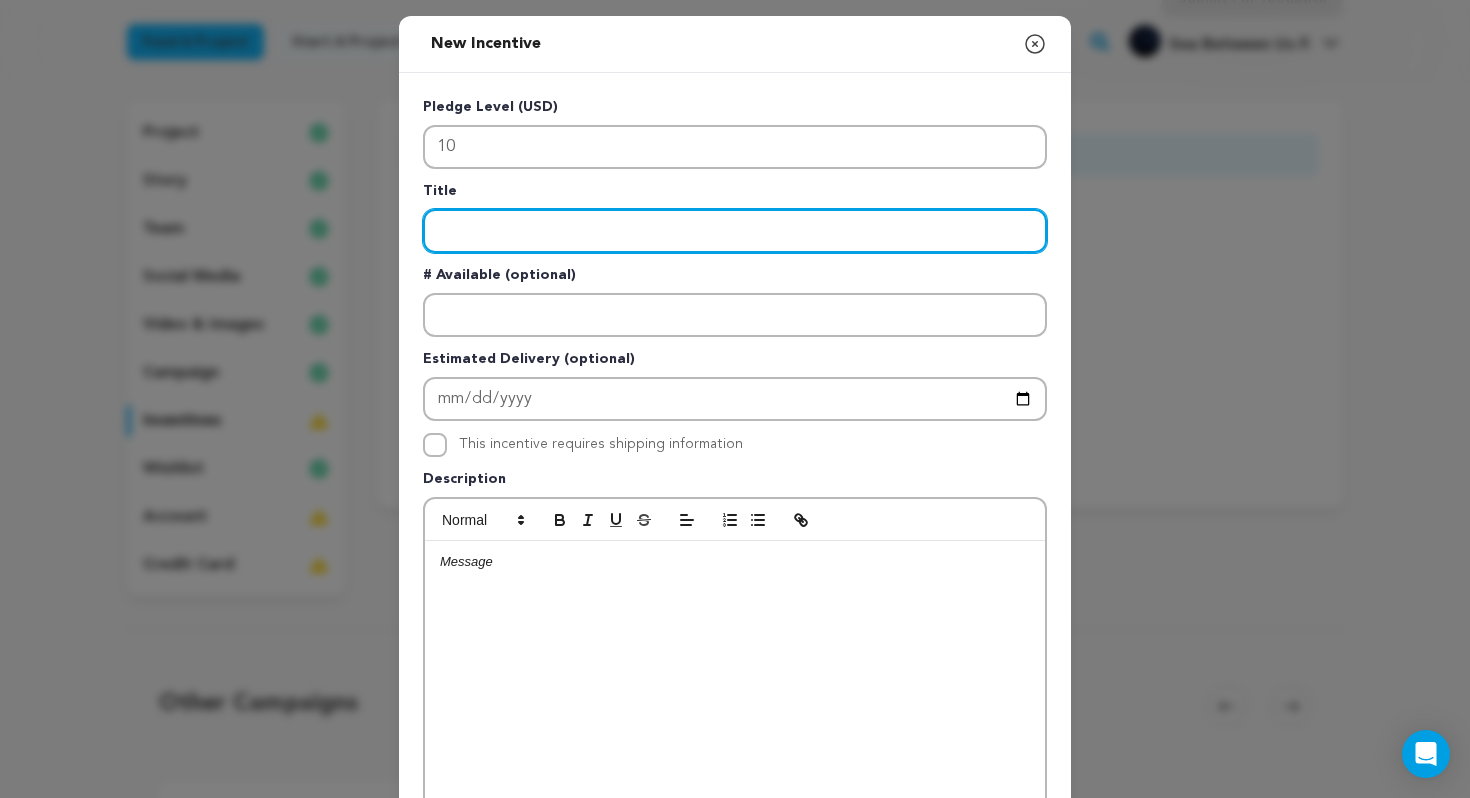 type on "O" 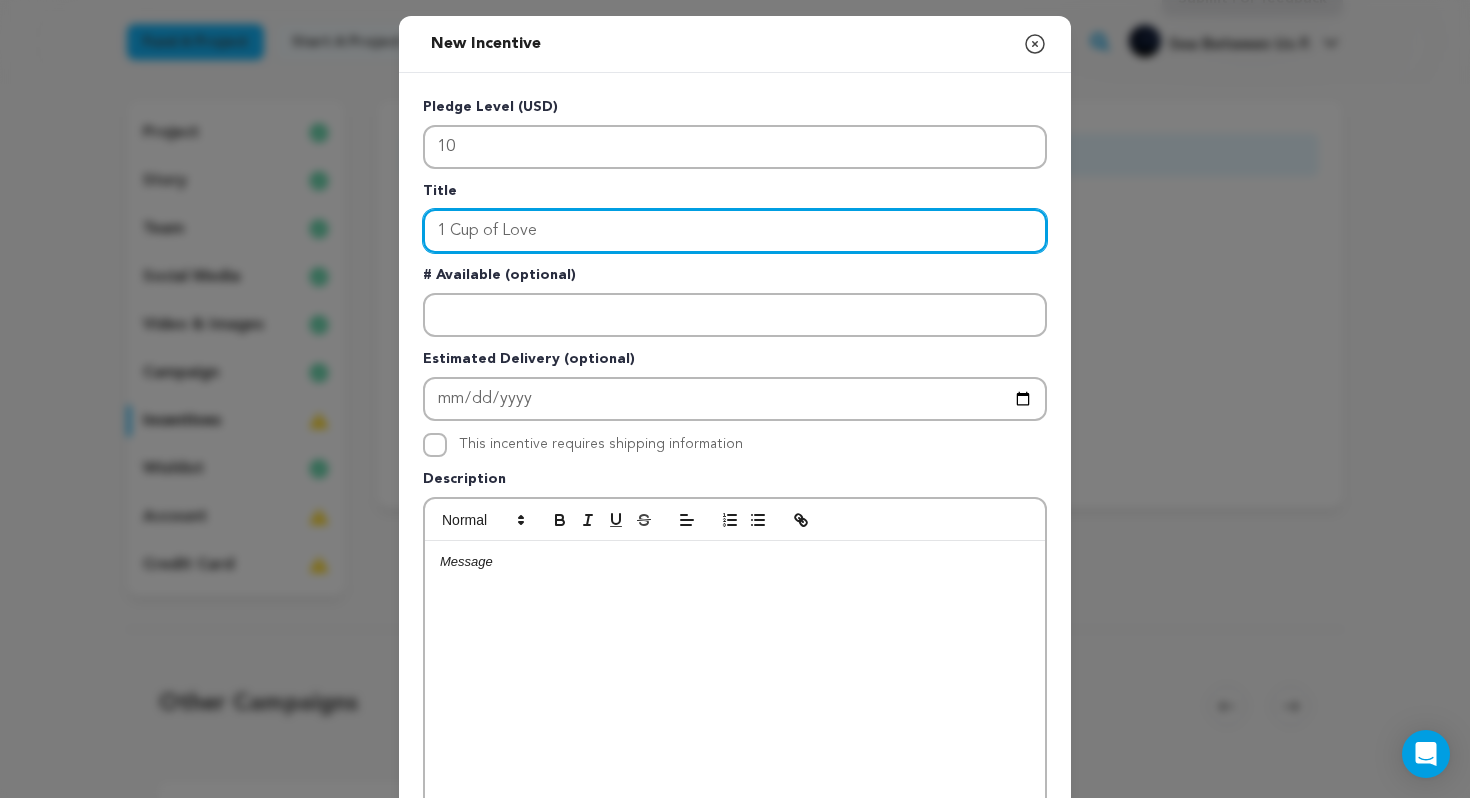 type on "1 Cup of Love" 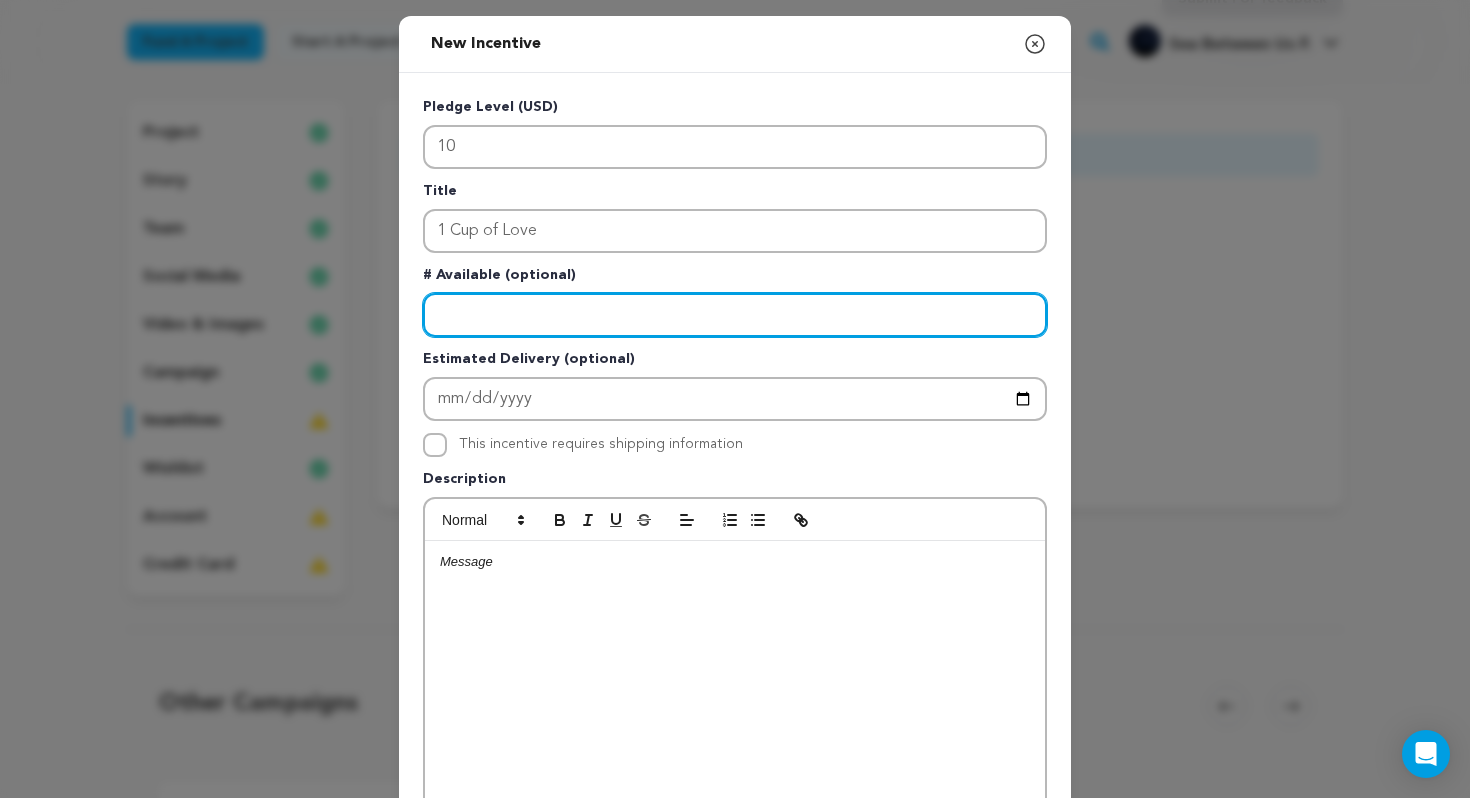 click at bounding box center (735, 315) 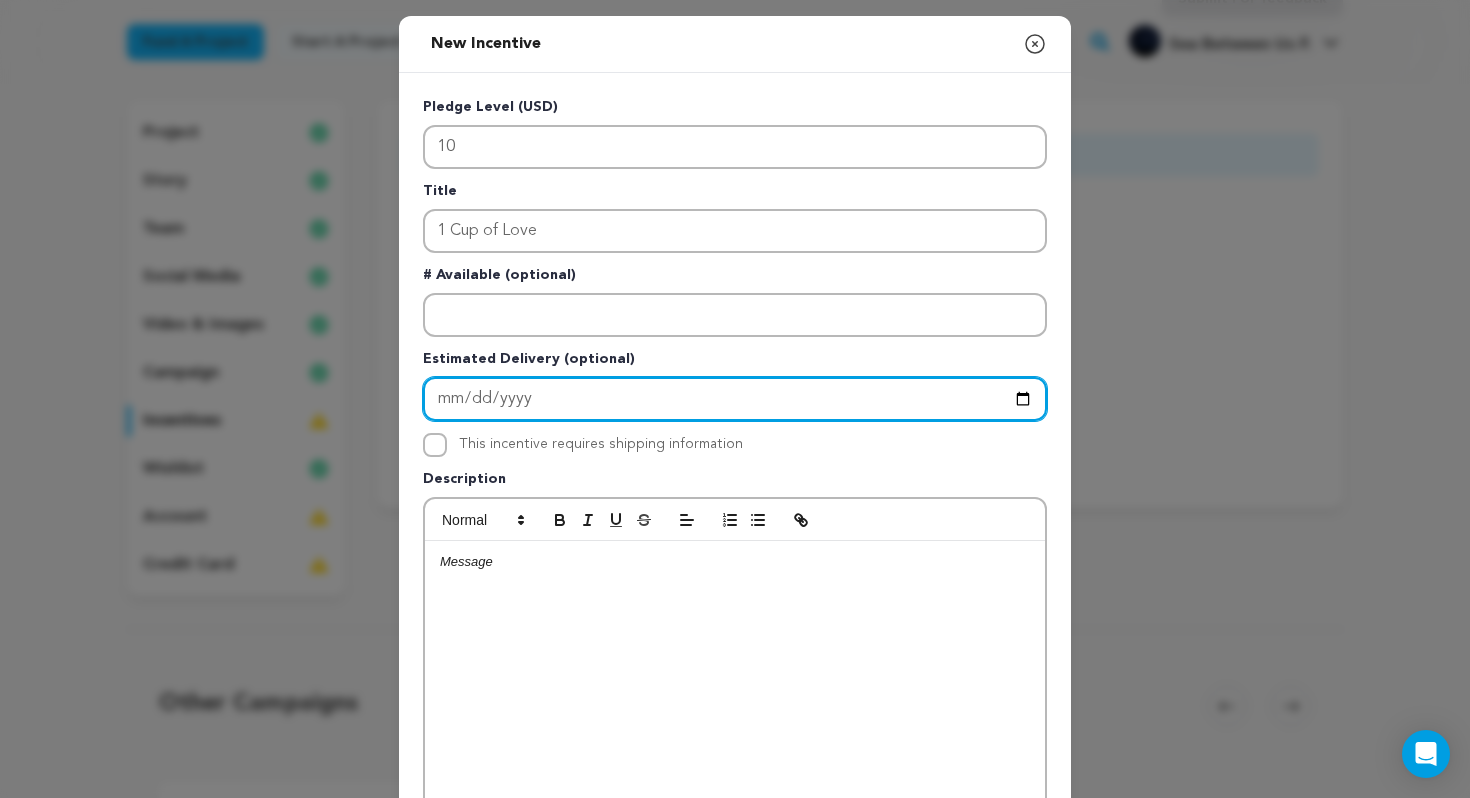 click at bounding box center [735, 399] 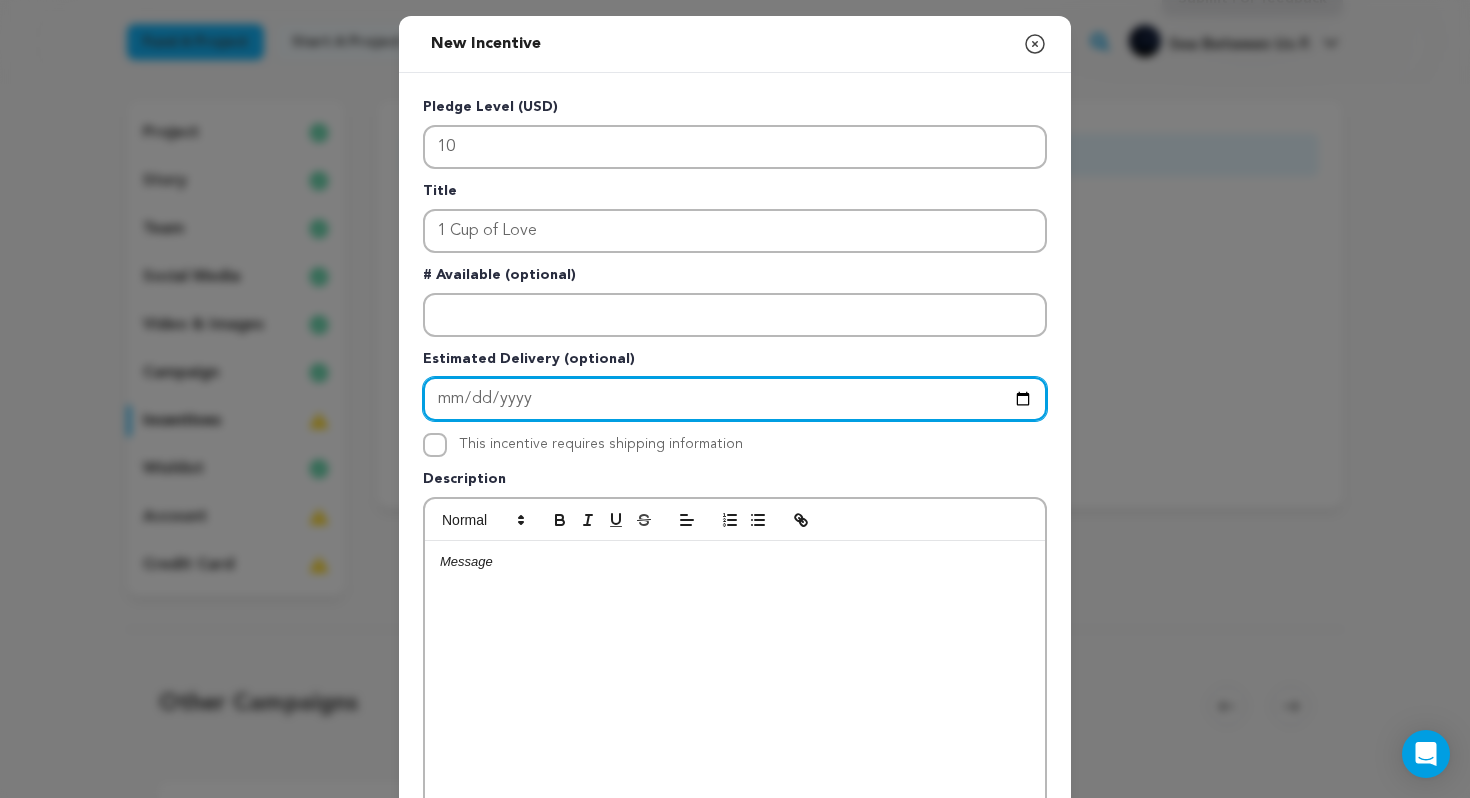 type on "2025-09-21" 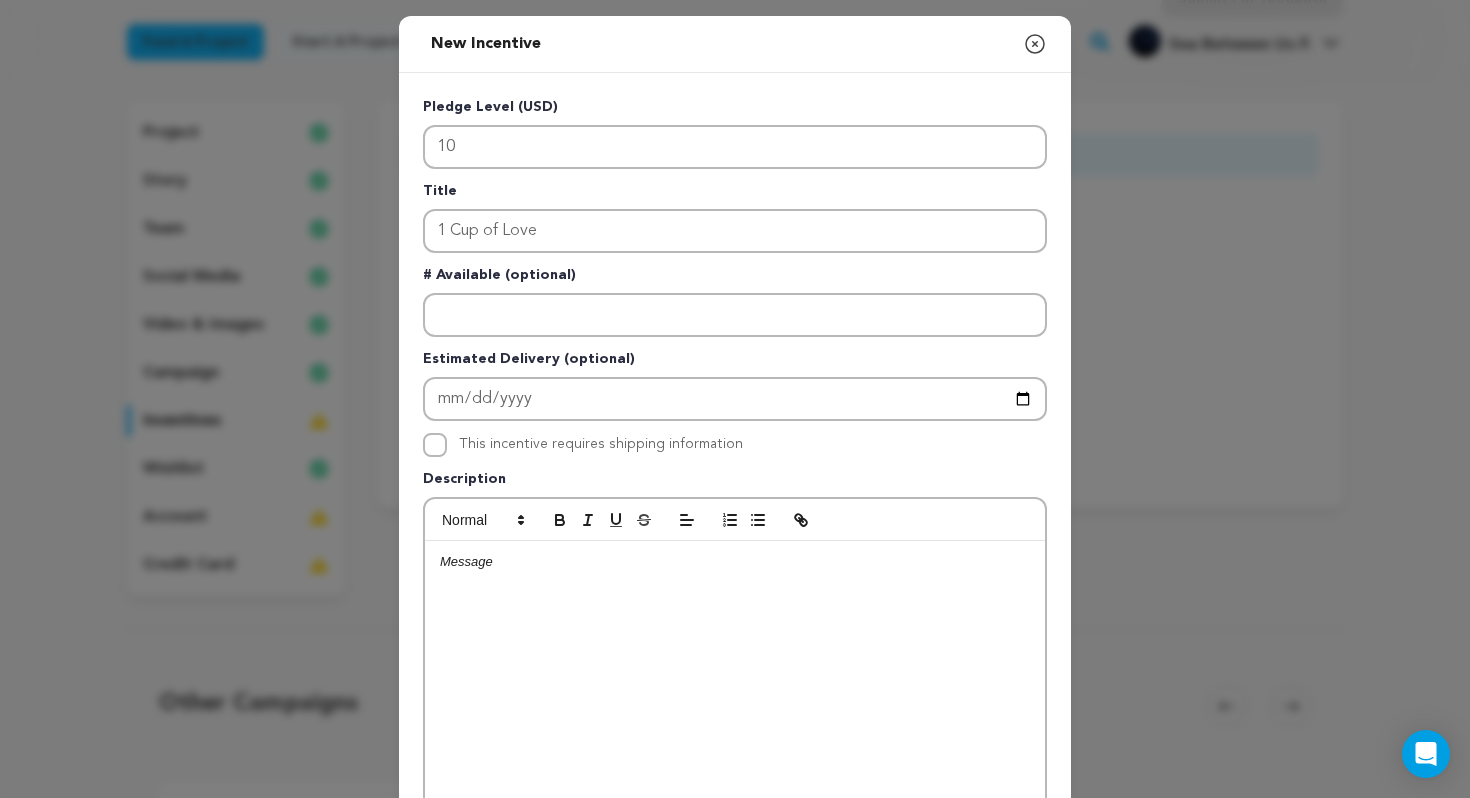 click at bounding box center [735, 691] 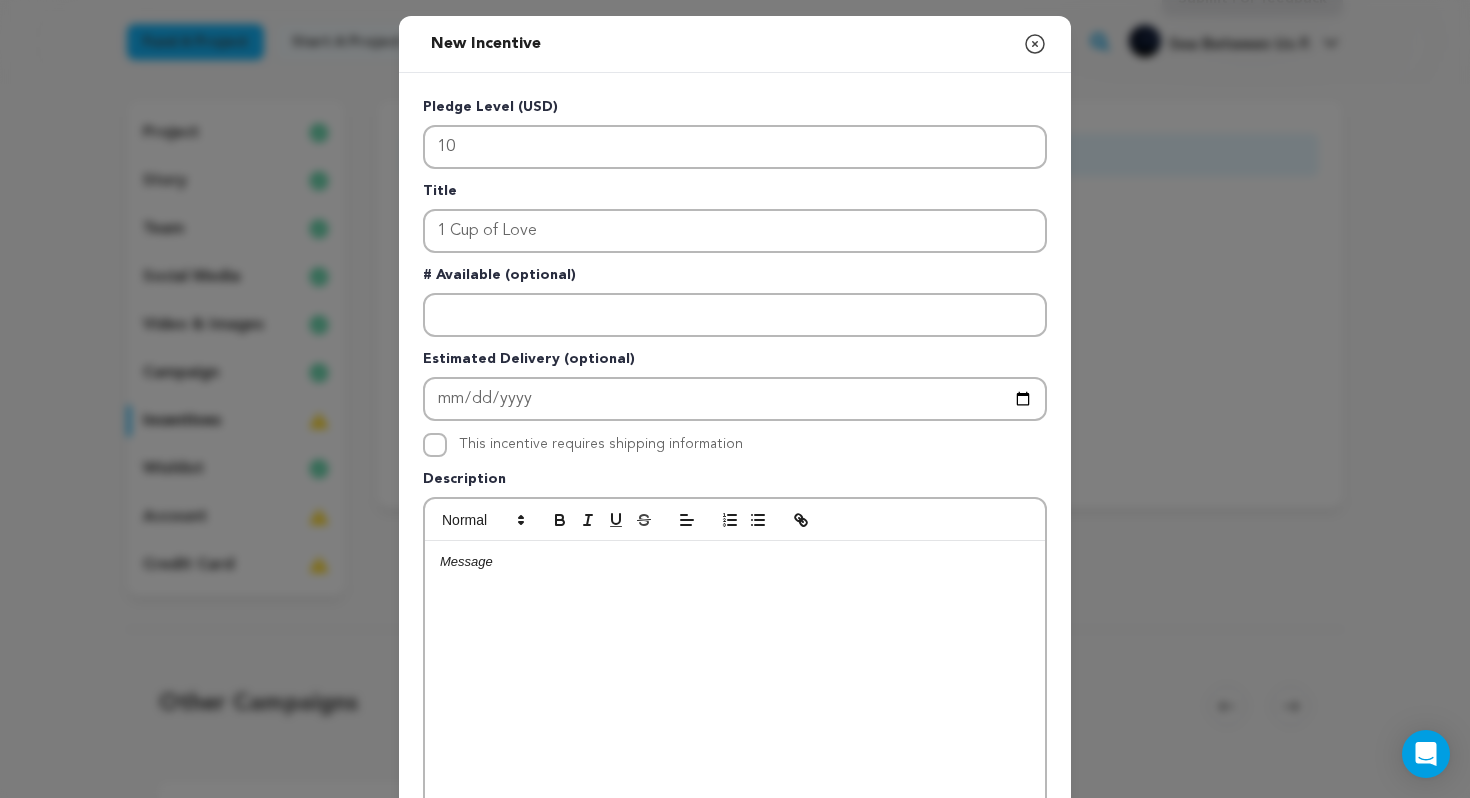 click at bounding box center [735, 562] 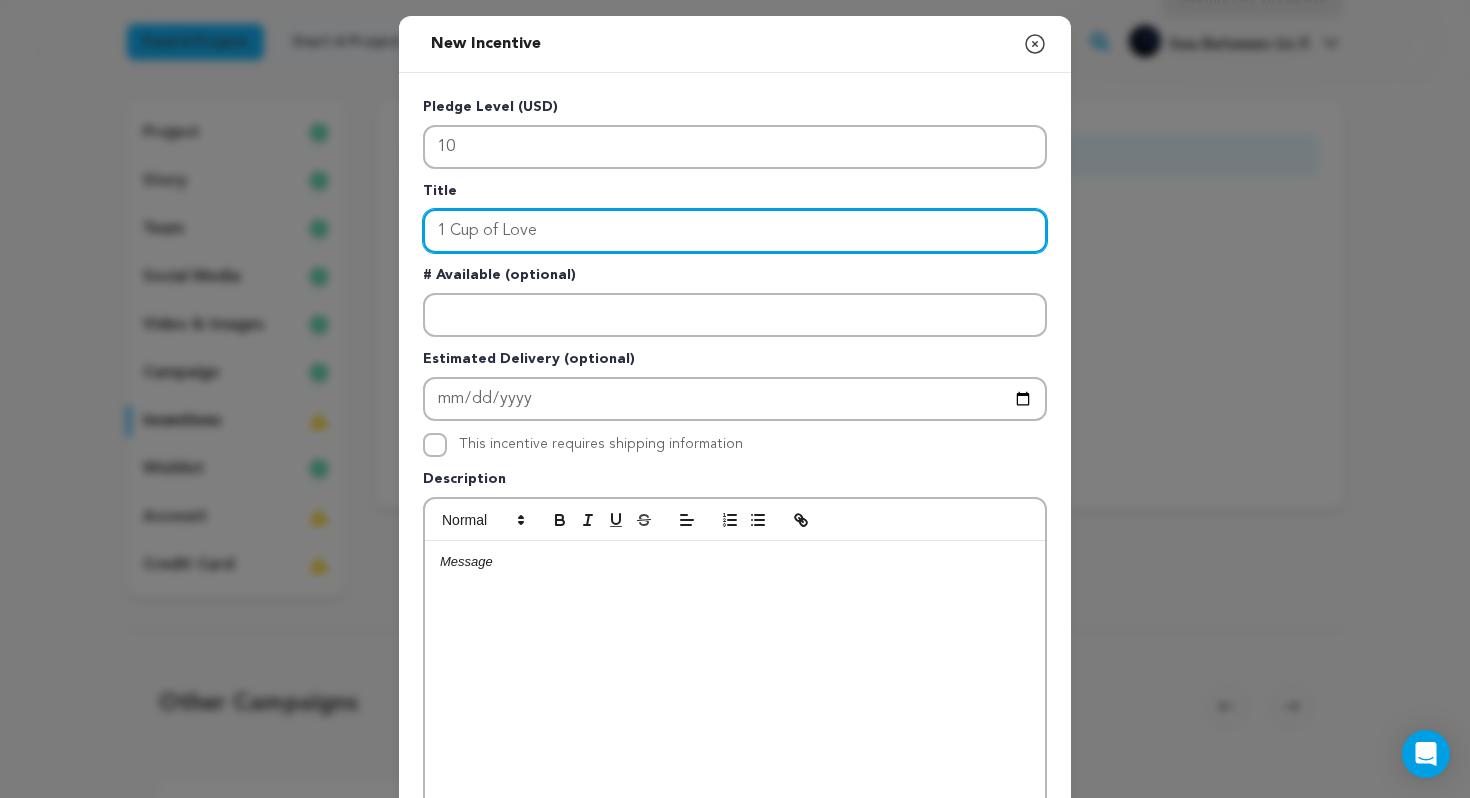 drag, startPoint x: 510, startPoint y: 226, endPoint x: 563, endPoint y: 225, distance: 53.009434 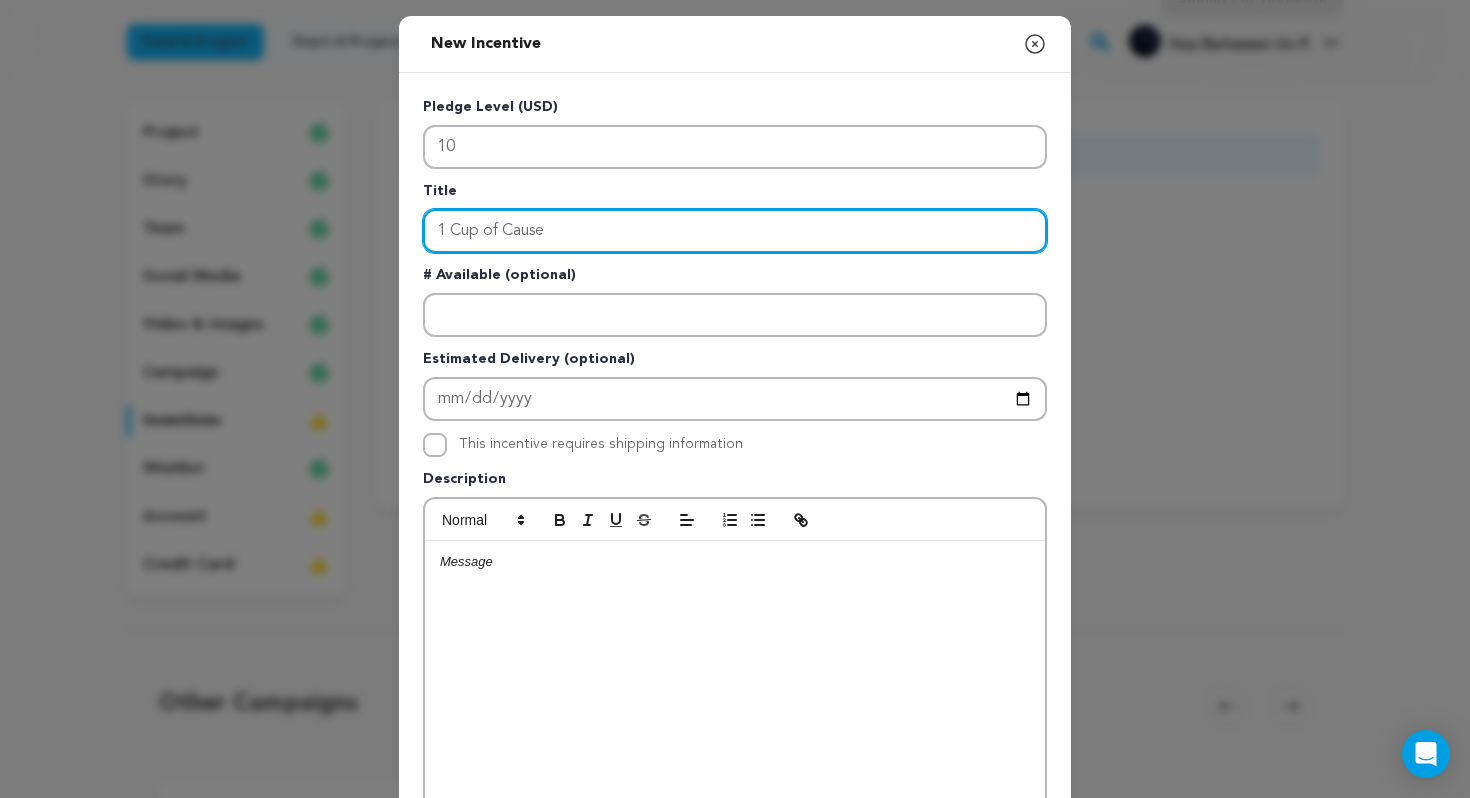 type on "1 Cup of Cause" 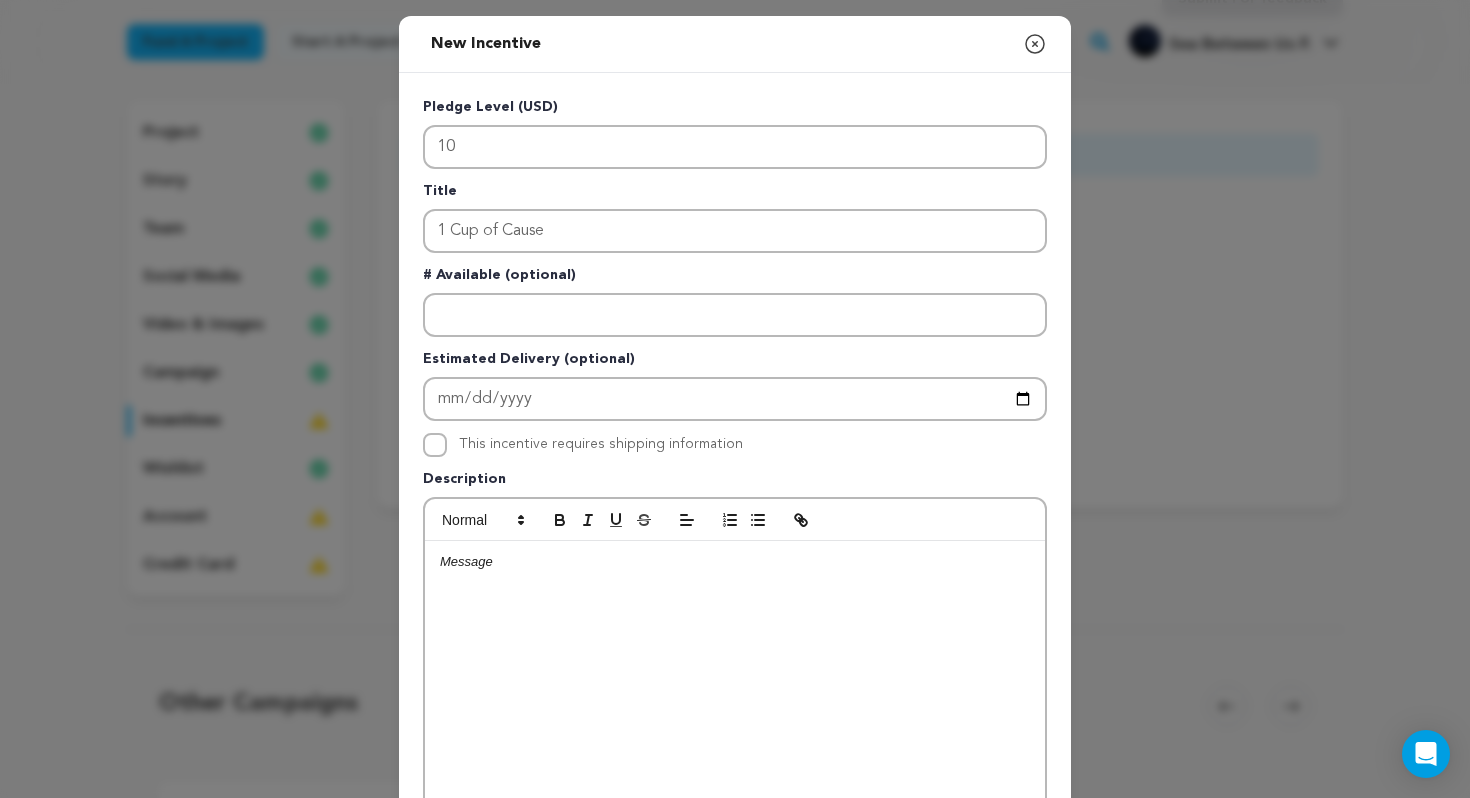 click at bounding box center (735, 691) 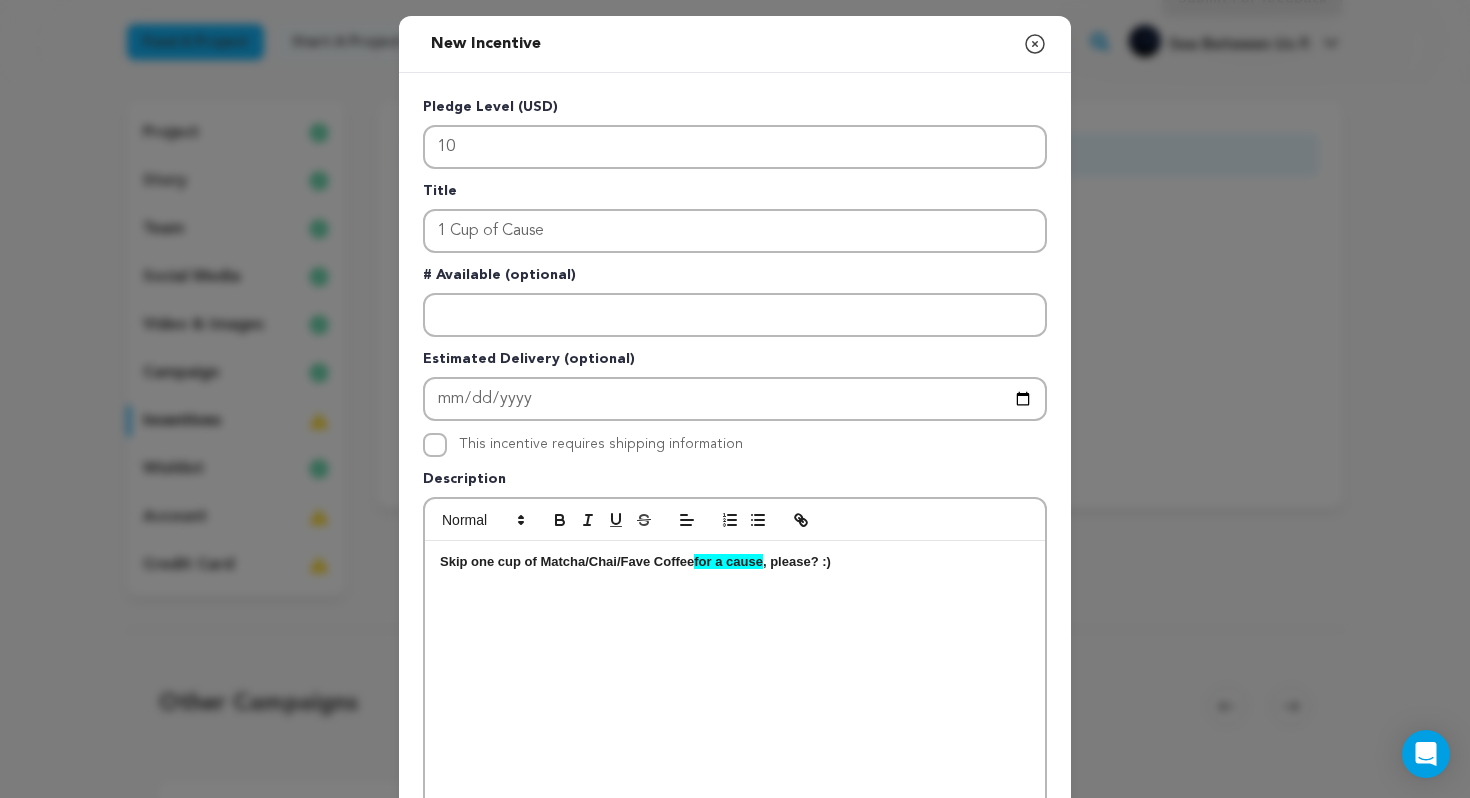 click on "for a cause" at bounding box center [728, 561] 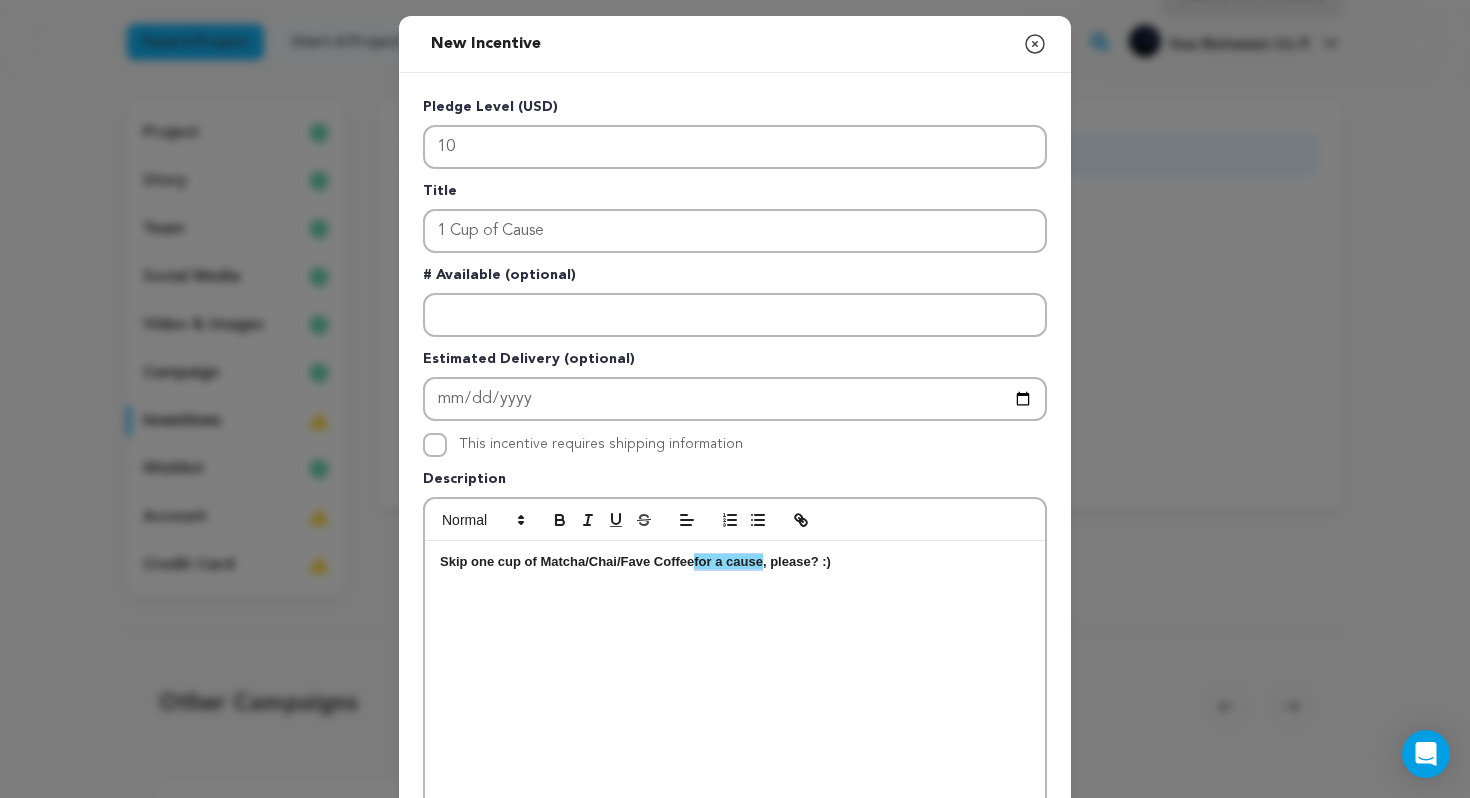 drag, startPoint x: 766, startPoint y: 562, endPoint x: 697, endPoint y: 562, distance: 69 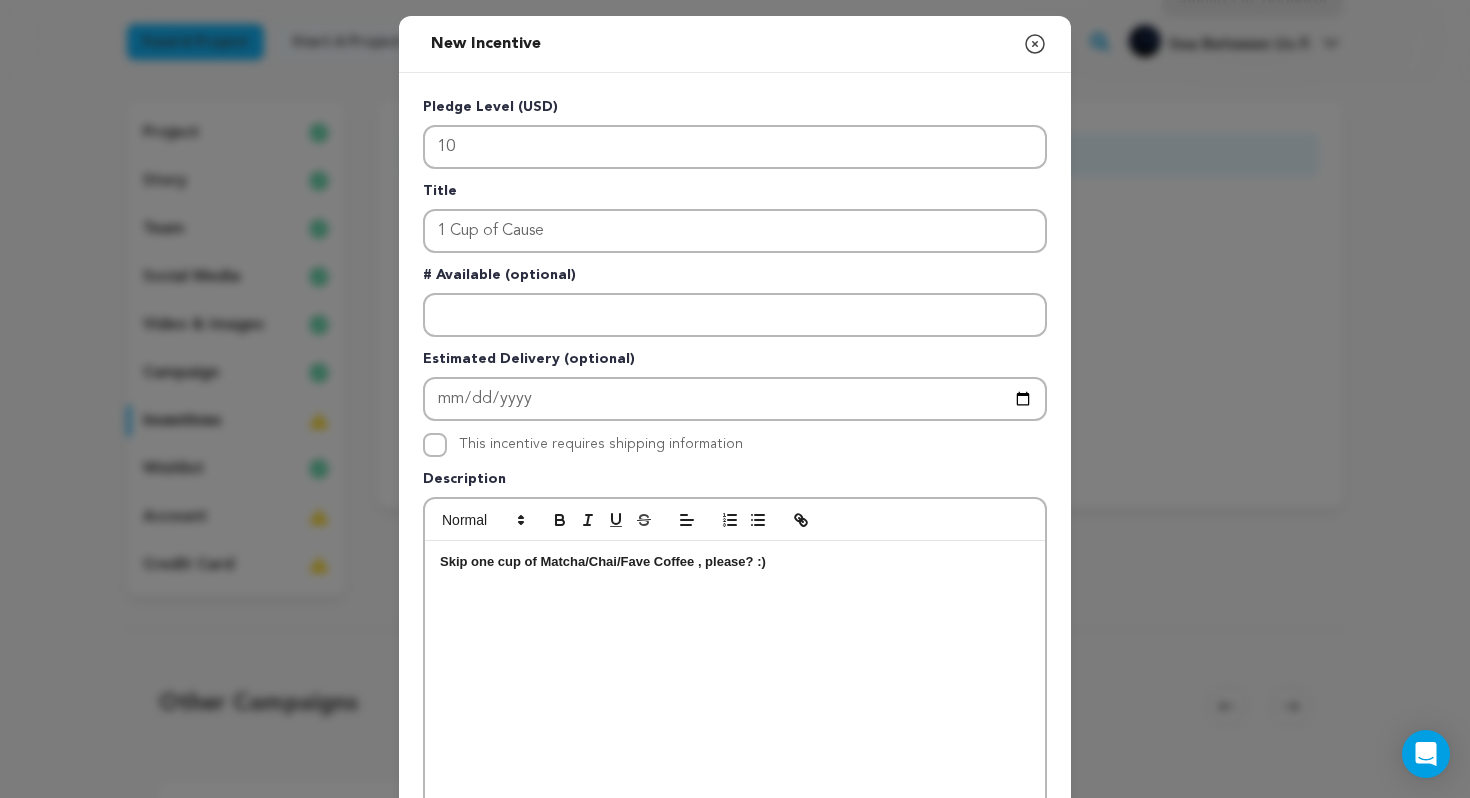 type 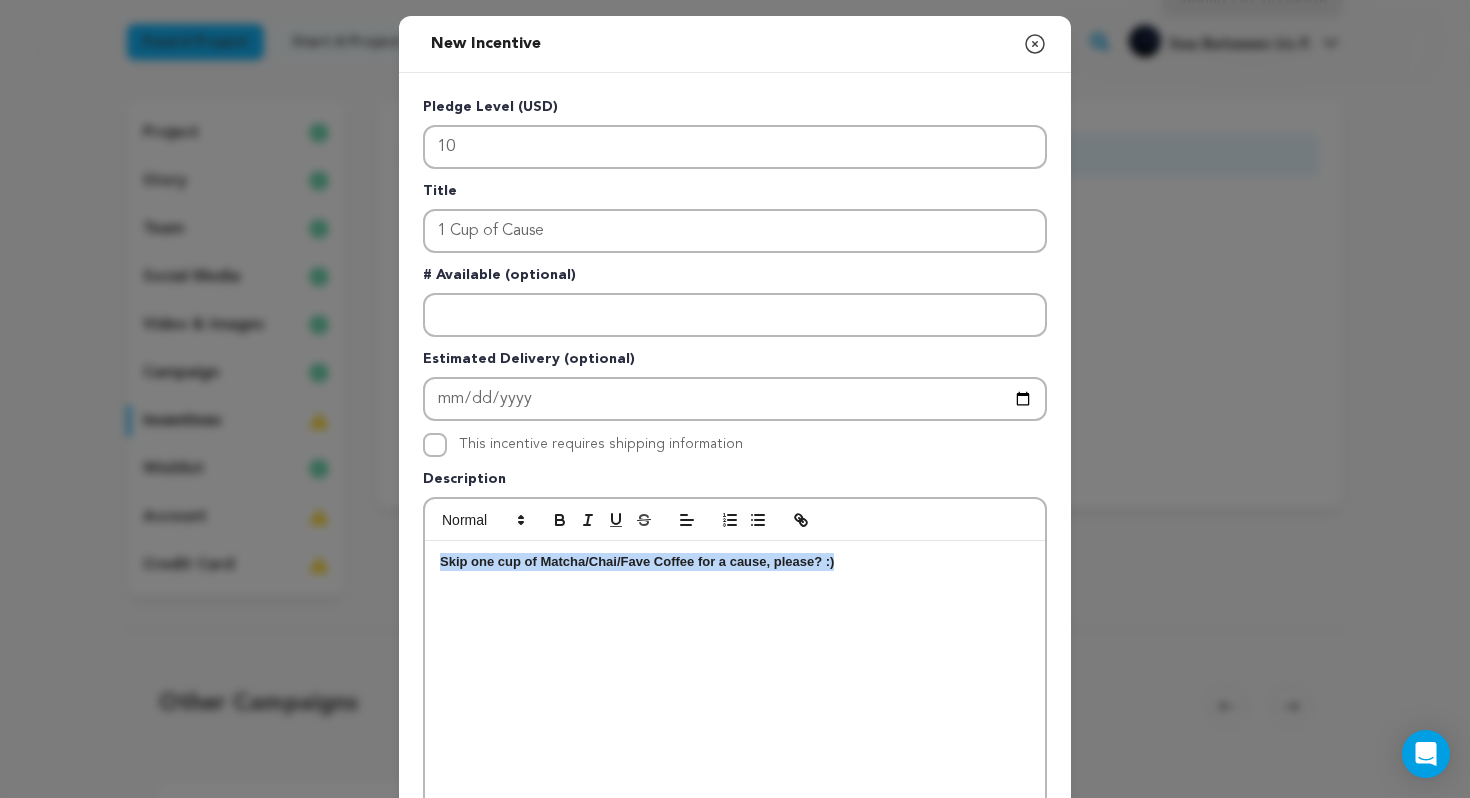 drag, startPoint x: 854, startPoint y: 562, endPoint x: 346, endPoint y: 553, distance: 508.0797 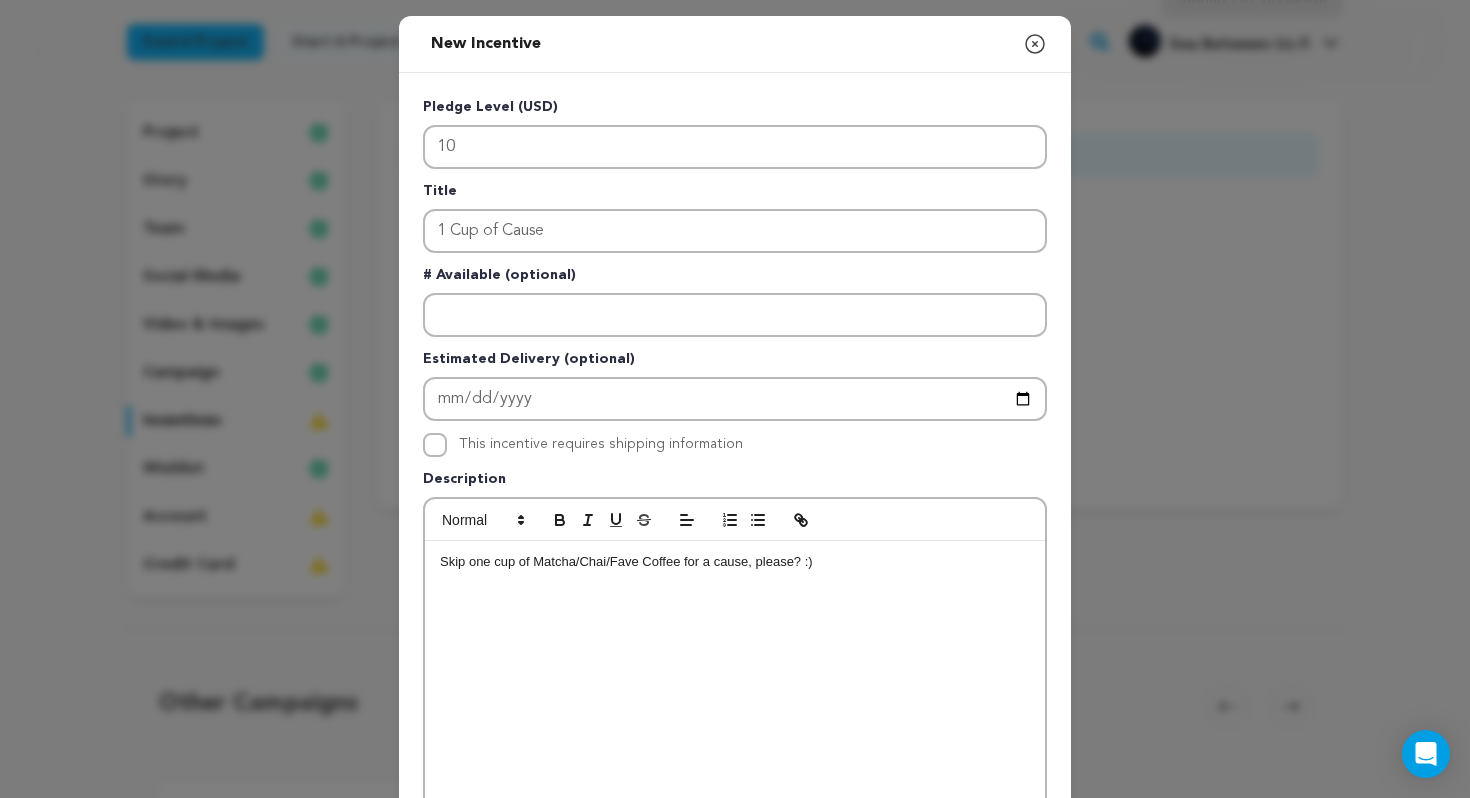 click on "Skip one cup of Matcha/Chai/Fave Coffee for a cause, please? :)" at bounding box center [735, 691] 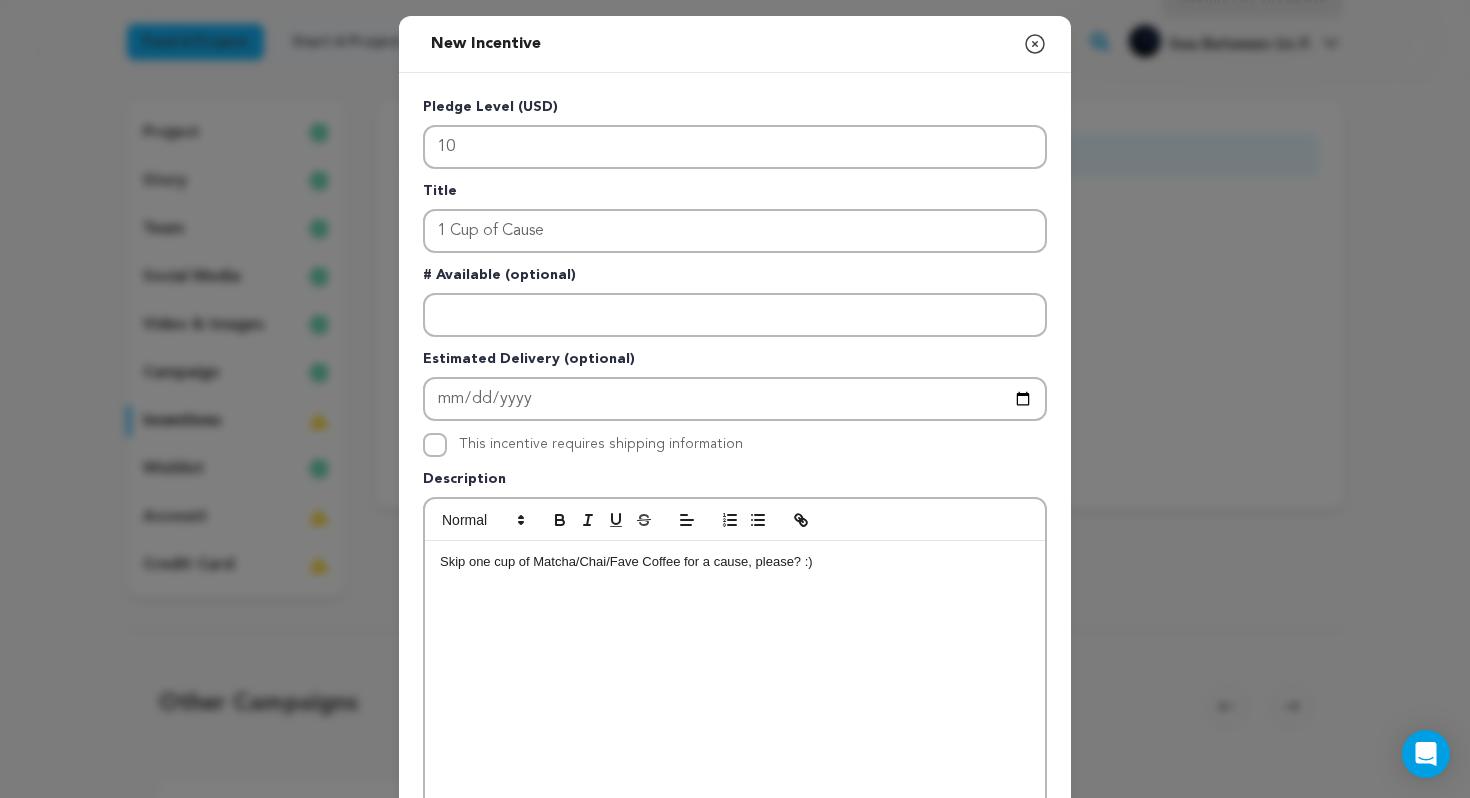 click on "Skip one cup of Matcha/Chai/Fave Coffee for a cause, please? :)" at bounding box center (735, 562) 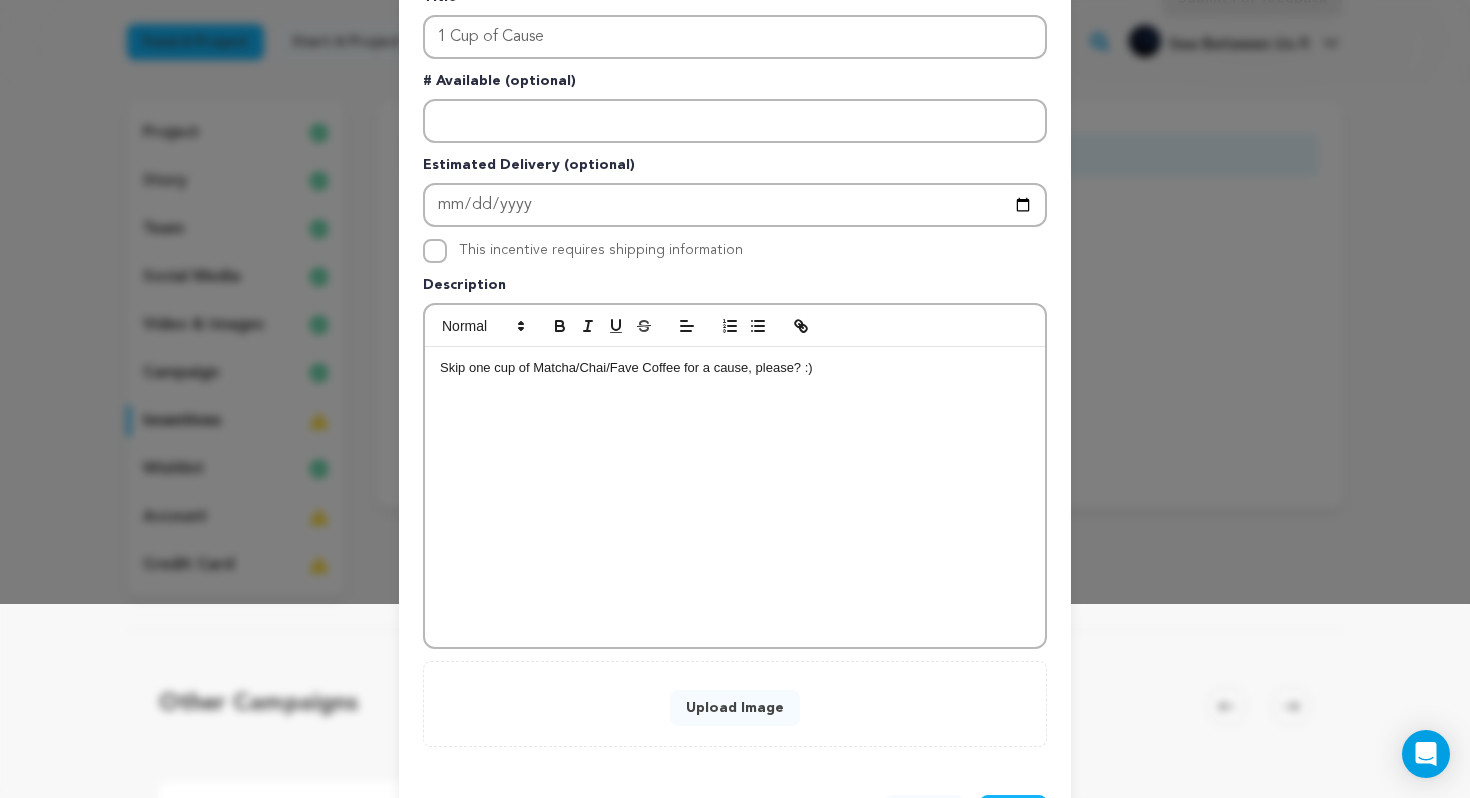 scroll, scrollTop: 275, scrollLeft: 0, axis: vertical 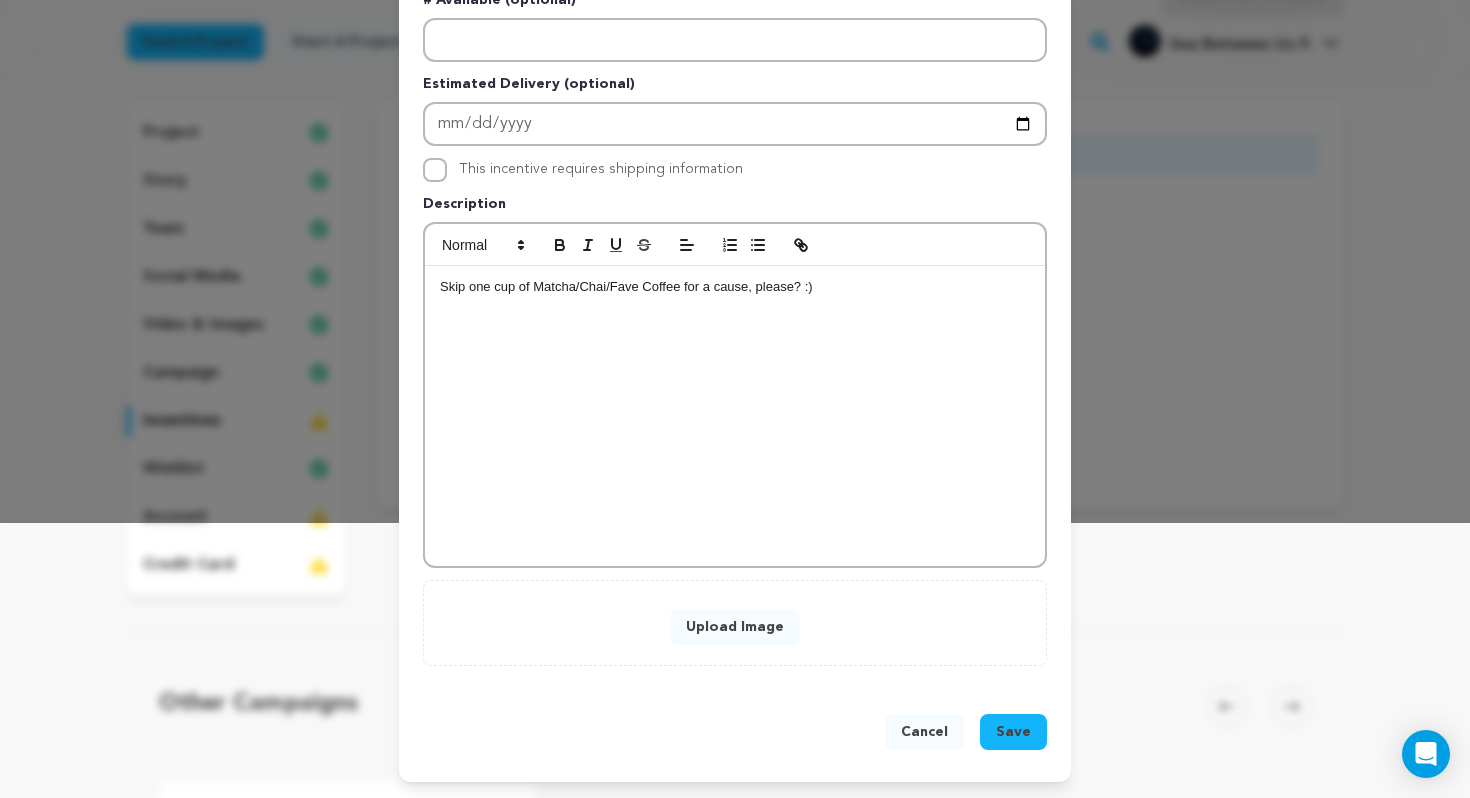 click on "Skip one cup of Matcha/Chai/Fave Coffee for a cause, please? :)" at bounding box center [735, 287] 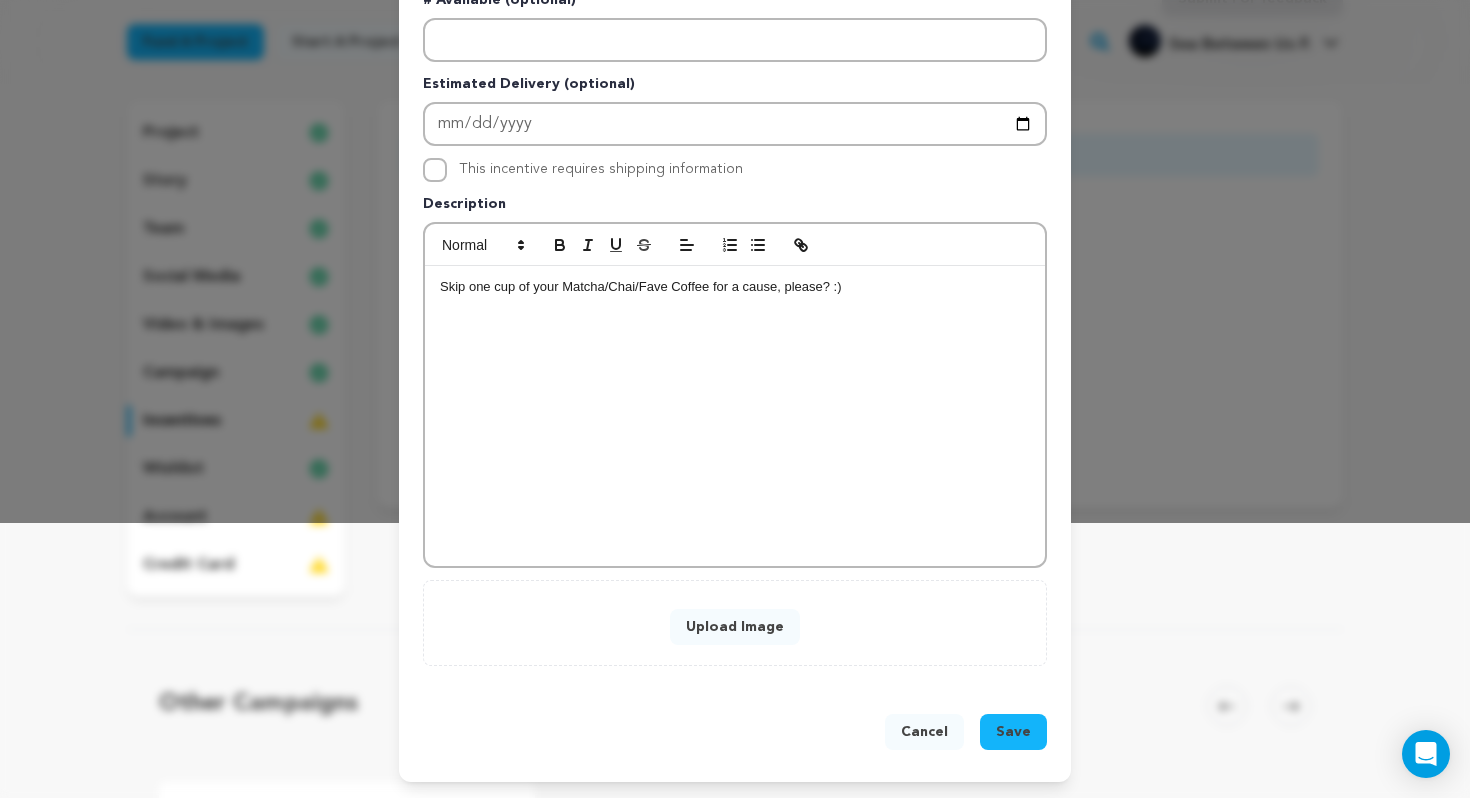 click on "Skip one cup of your Matcha/Chai/Fave Coffee for a cause, please? :)" at bounding box center (735, 287) 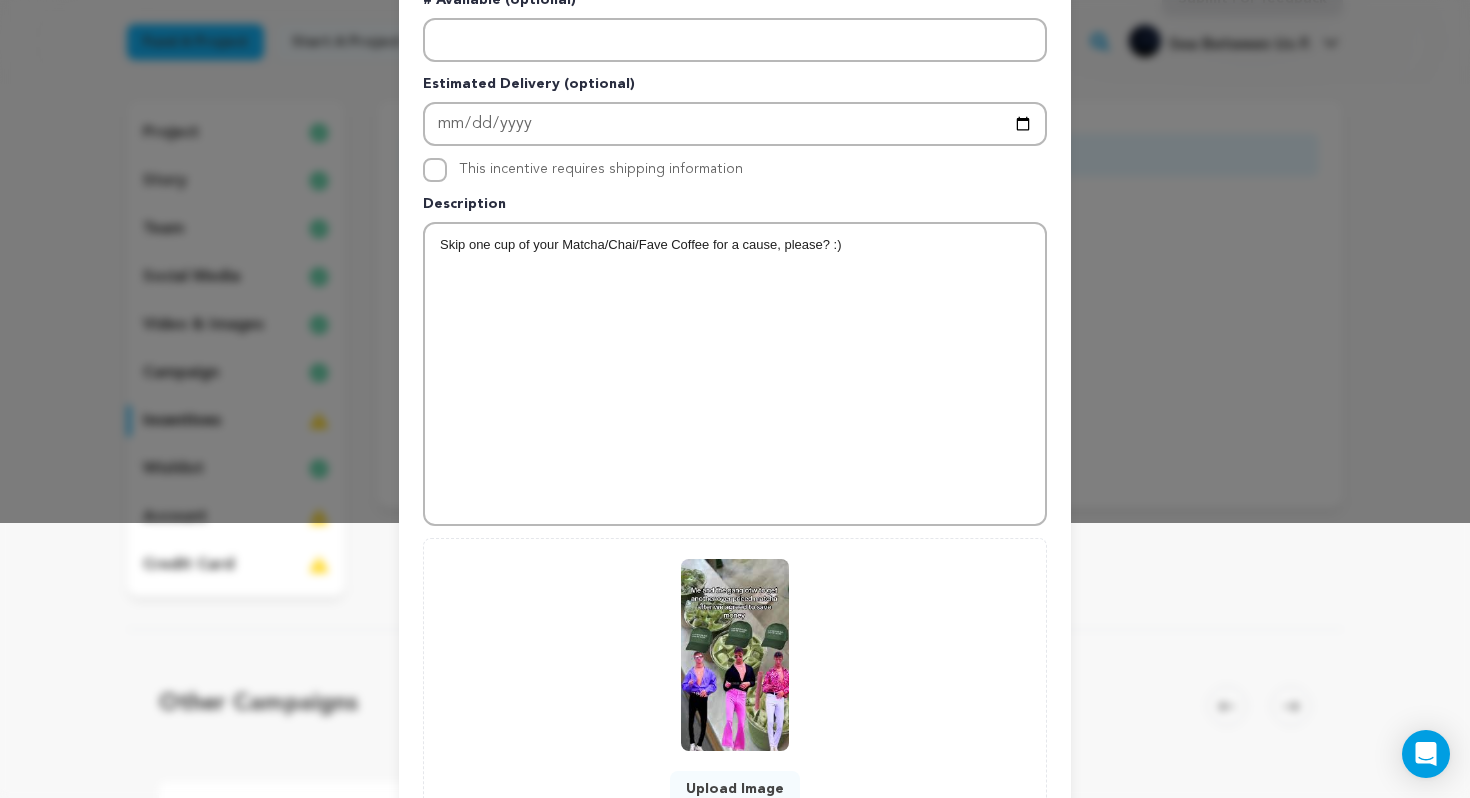 scroll, scrollTop: 437, scrollLeft: 0, axis: vertical 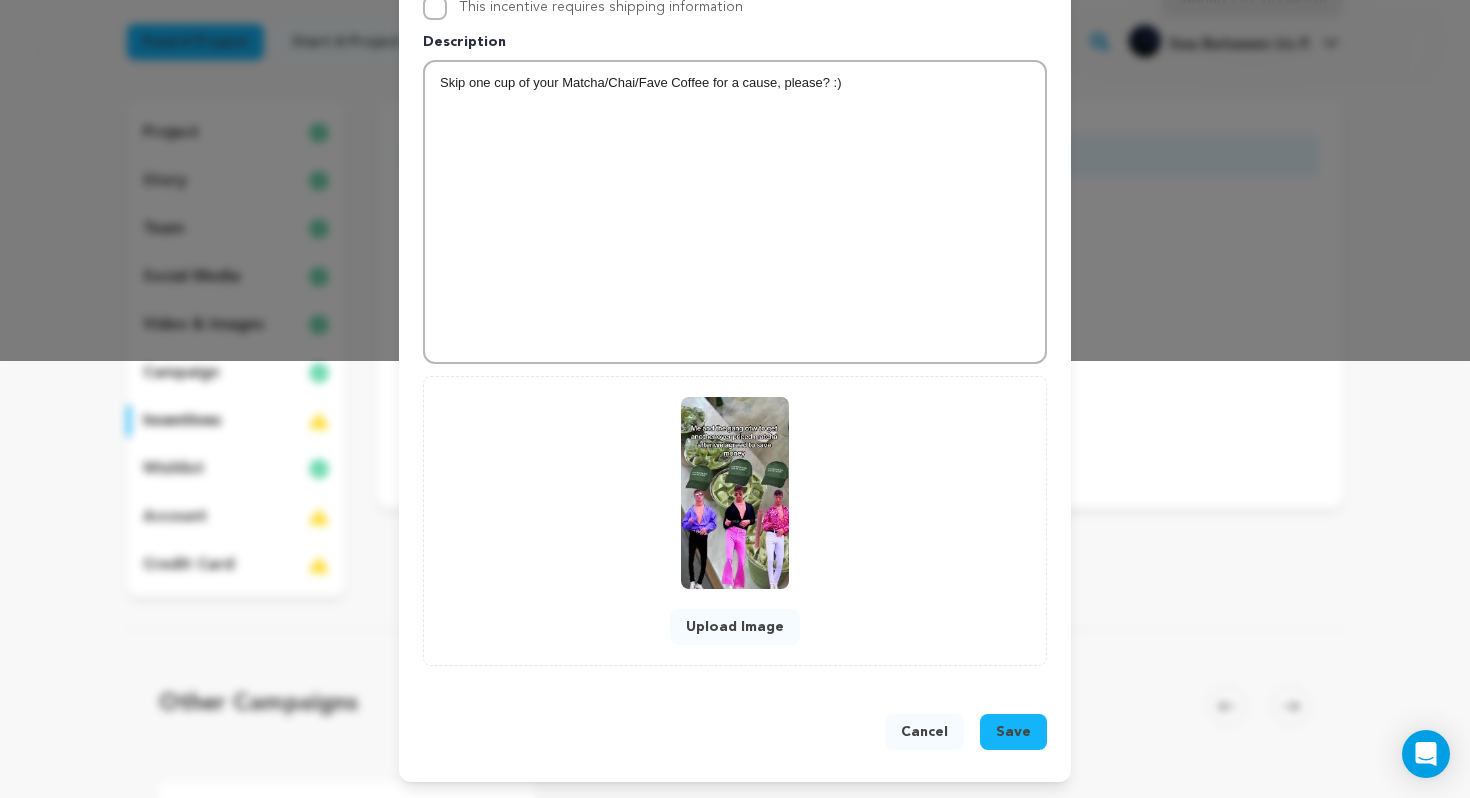 click on "Save" at bounding box center (1013, 732) 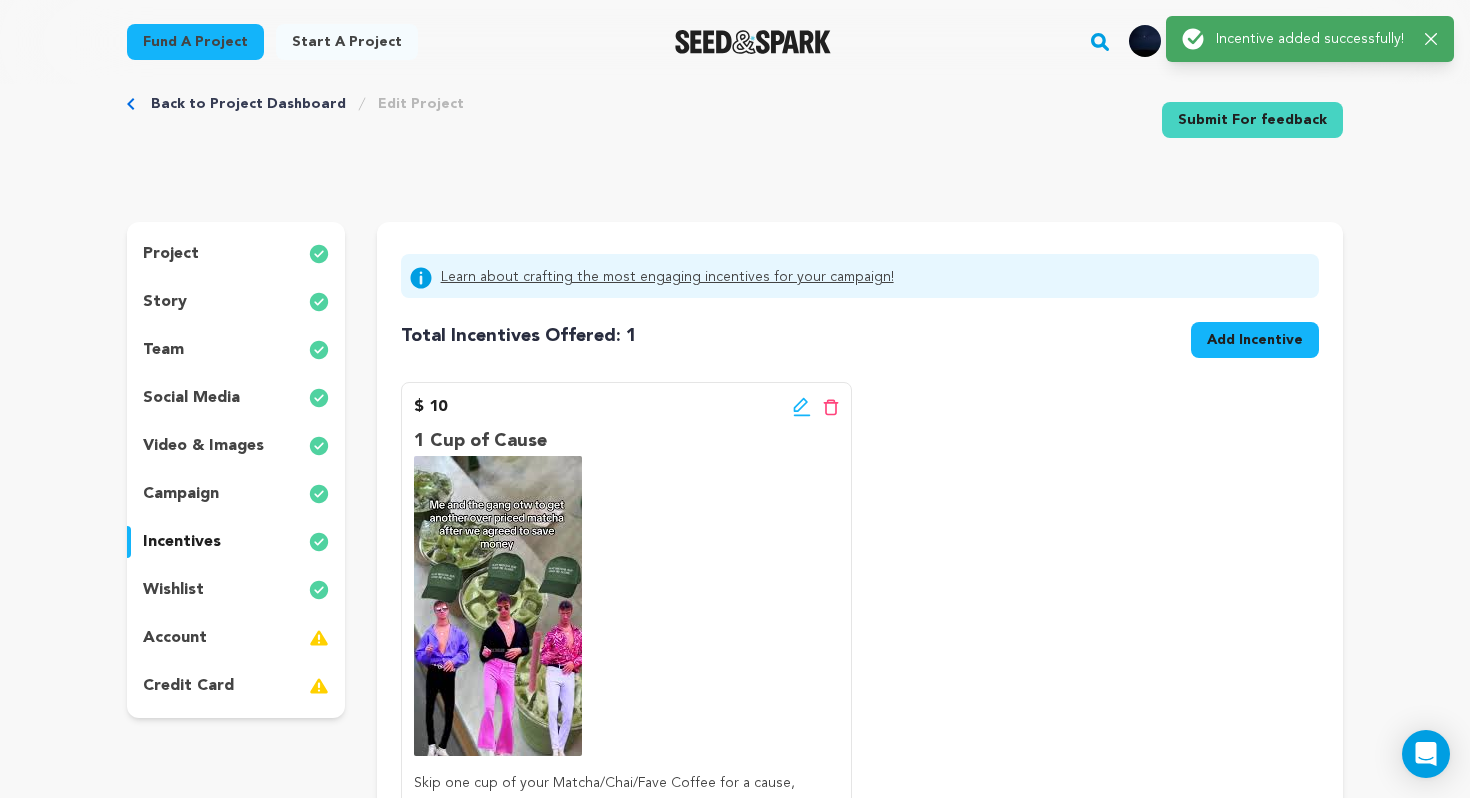 scroll, scrollTop: 0, scrollLeft: 0, axis: both 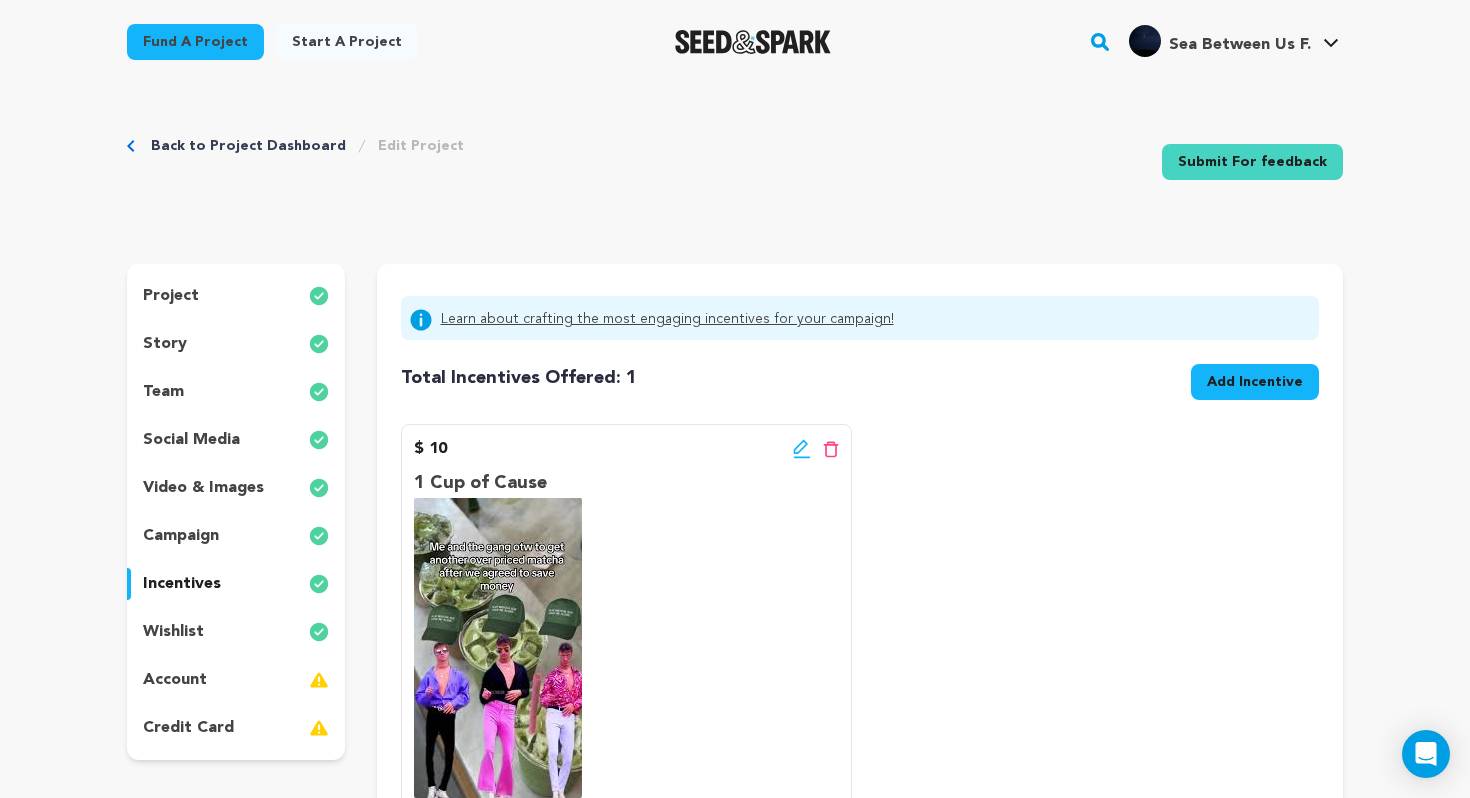 click on "Add Incentive" at bounding box center (1255, 382) 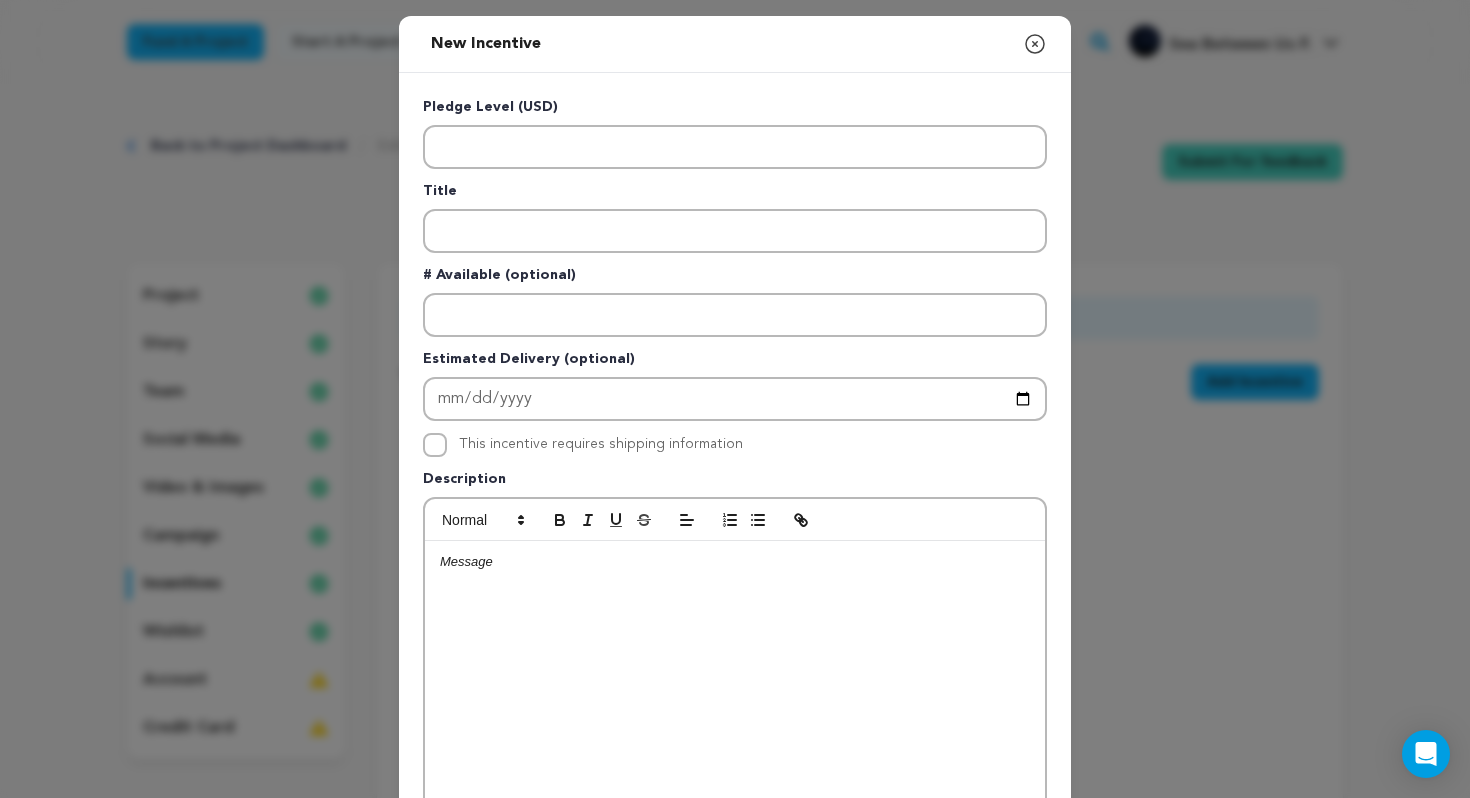 click at bounding box center (735, 691) 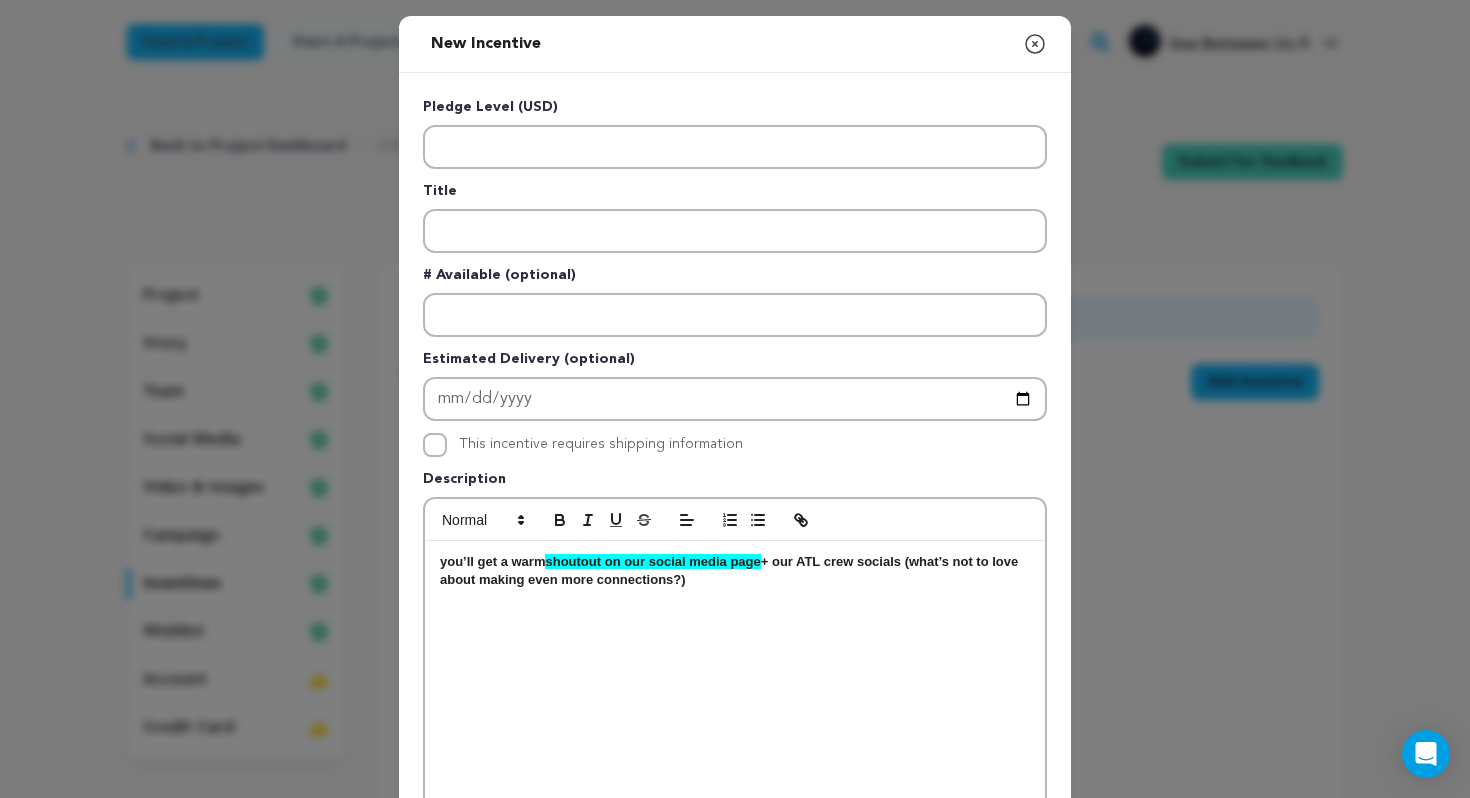 drag, startPoint x: 702, startPoint y: 586, endPoint x: 395, endPoint y: 542, distance: 310.13705 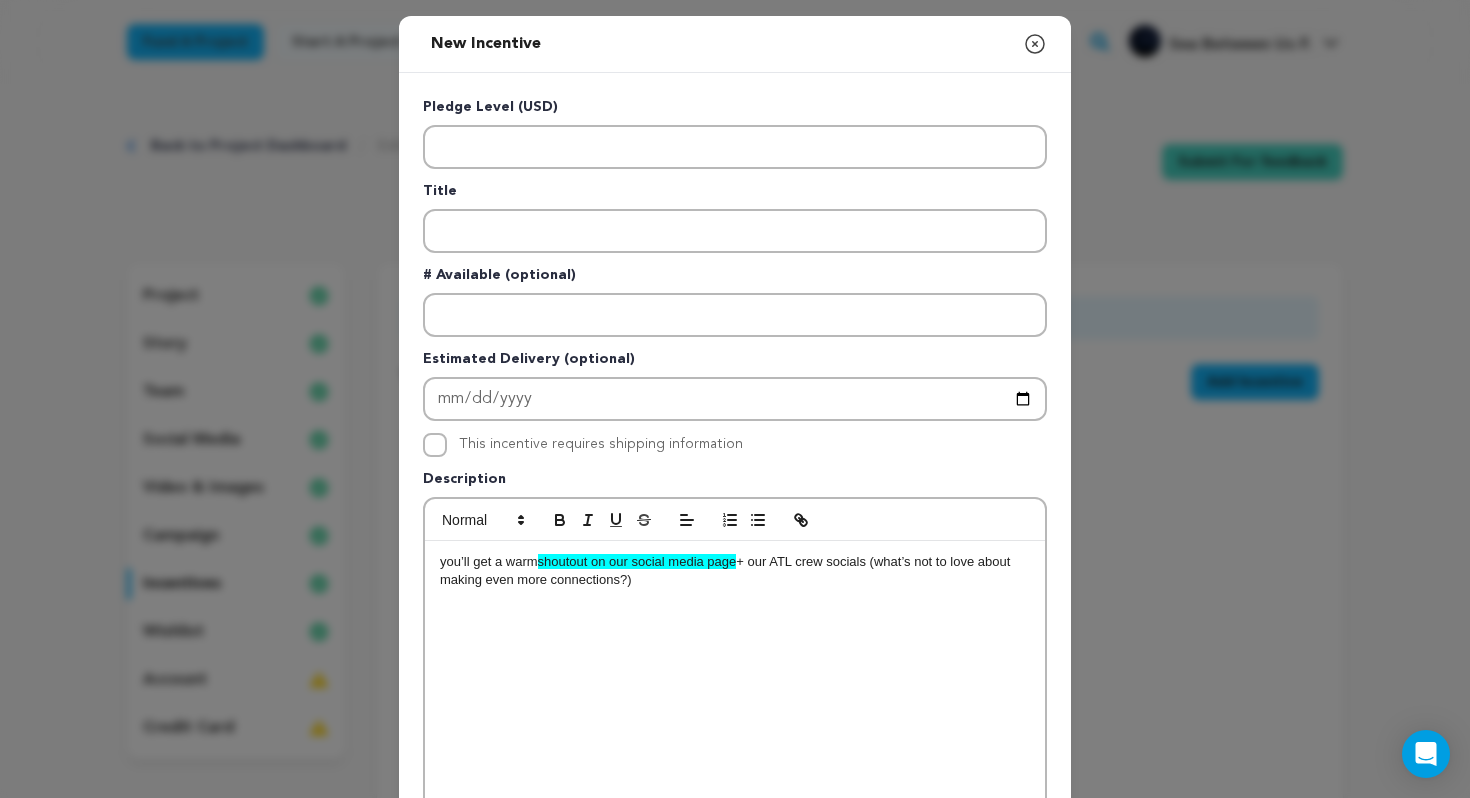 click on "you’ll get a warm  shoutout on our social media page  + our ATL crew socials (what’s not to love about making even more connections?)" at bounding box center [735, 691] 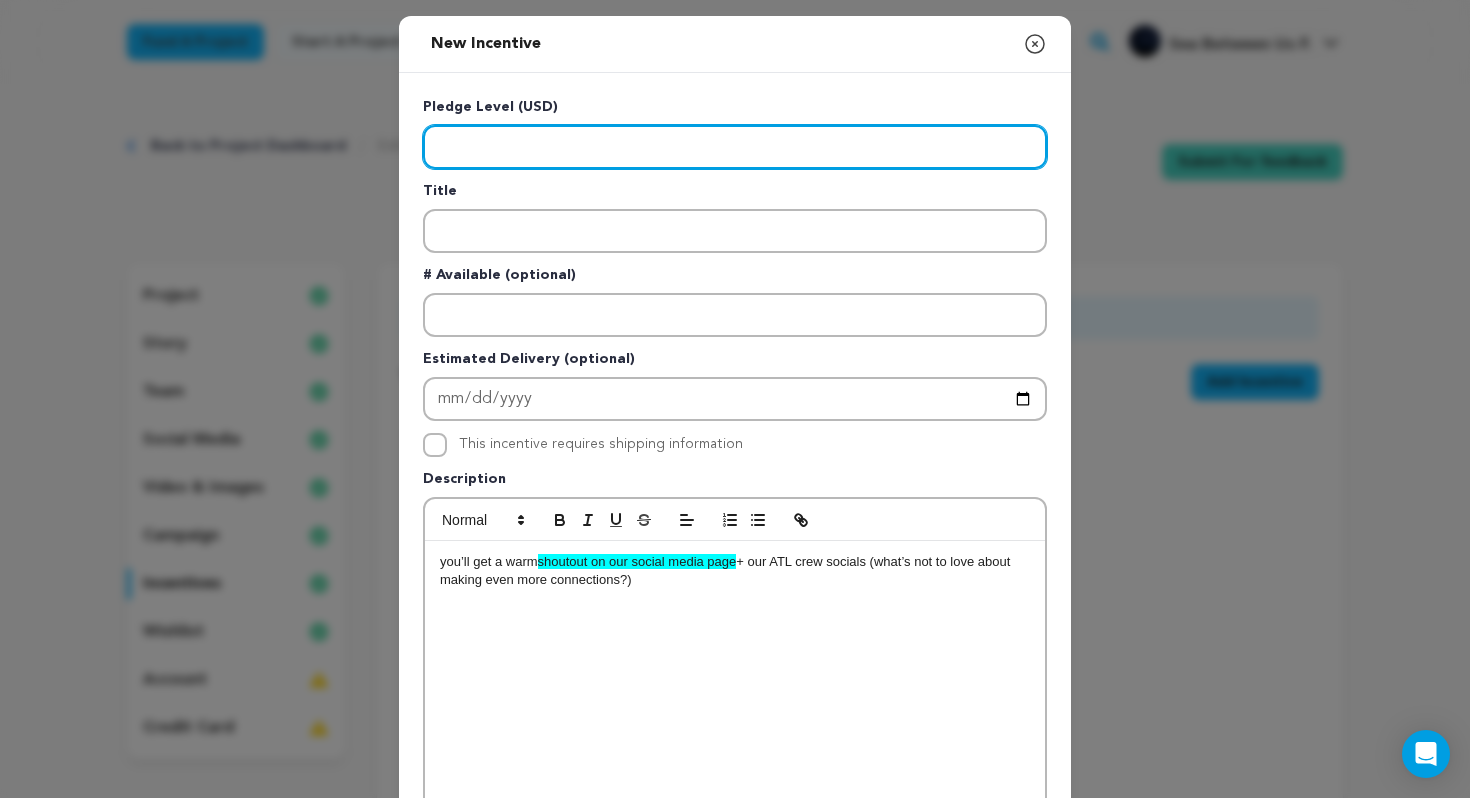 click at bounding box center [735, 147] 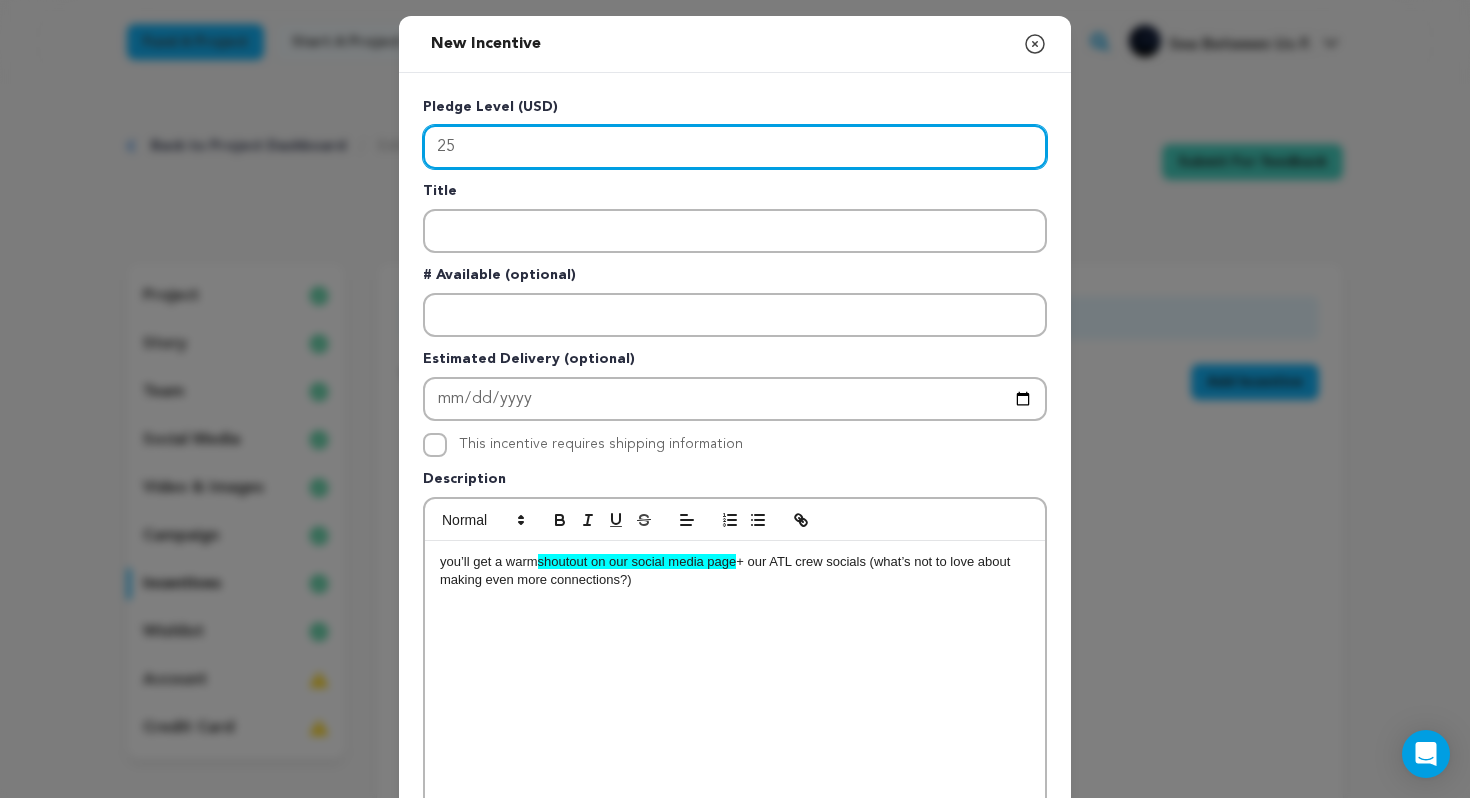 type on "25" 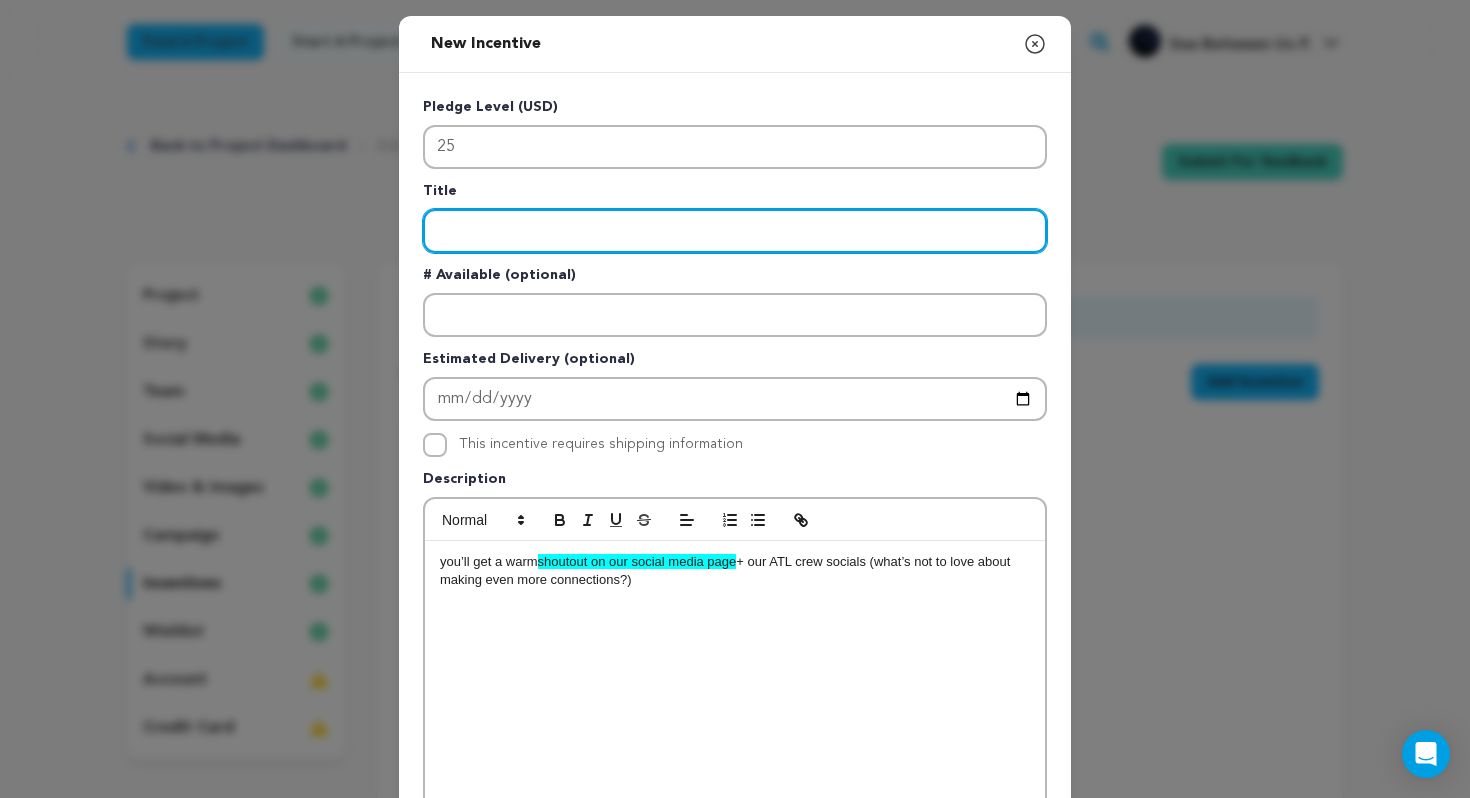 click at bounding box center (735, 231) 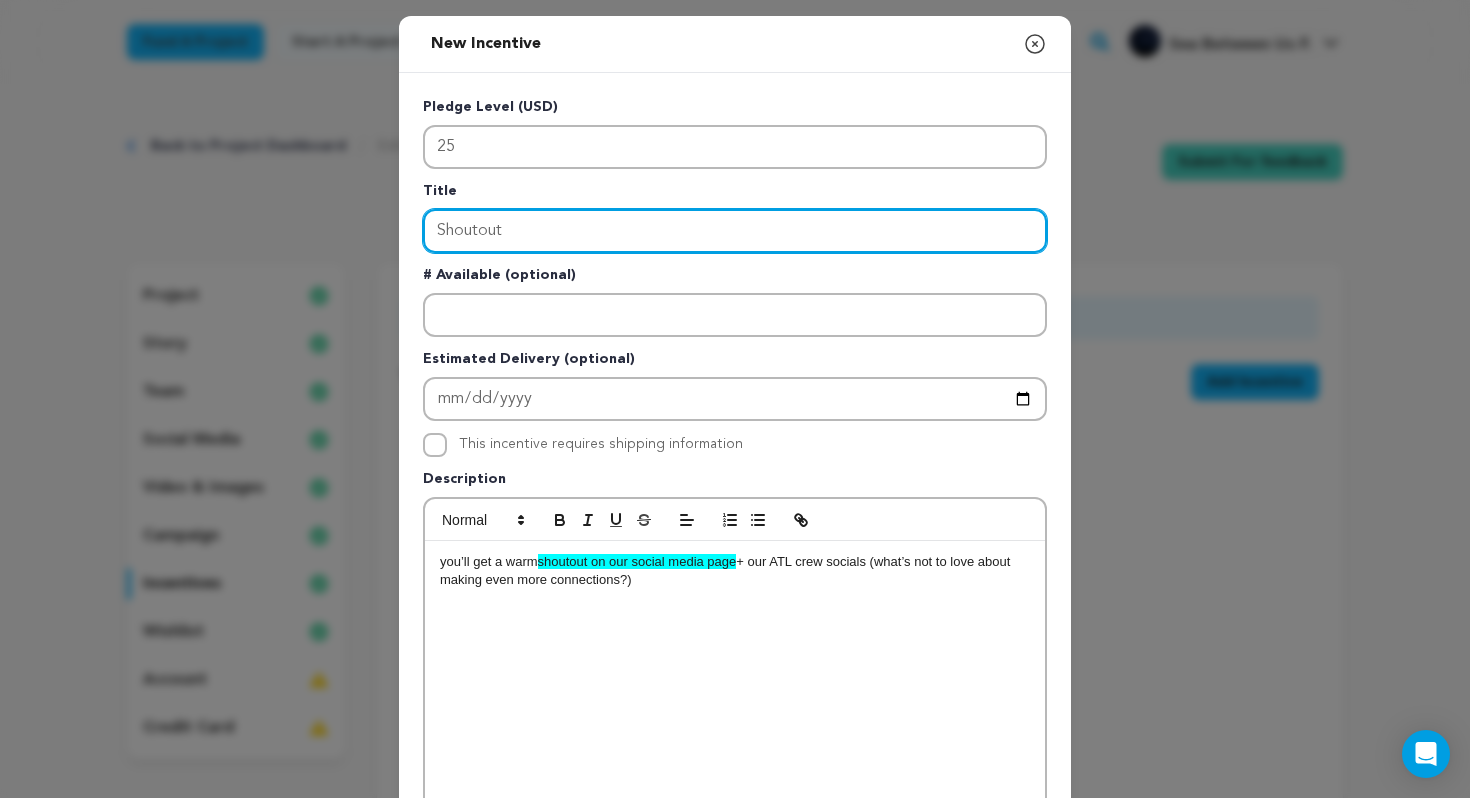 type on "Shoutout" 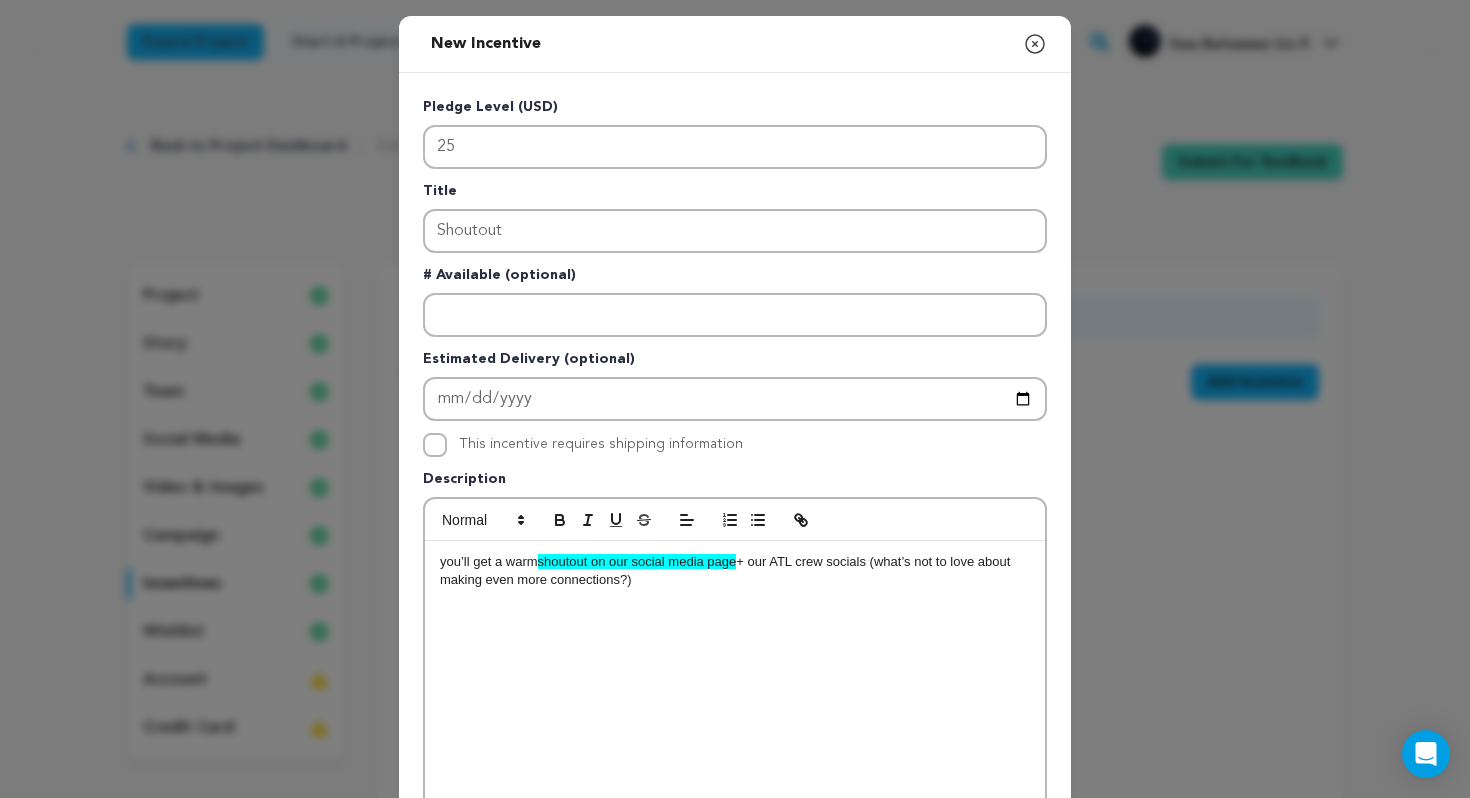 click on "you’ll get a warm  shoutout on our social media page  + our ATL crew socials (what’s not to love about making even more connections?)" at bounding box center (735, 691) 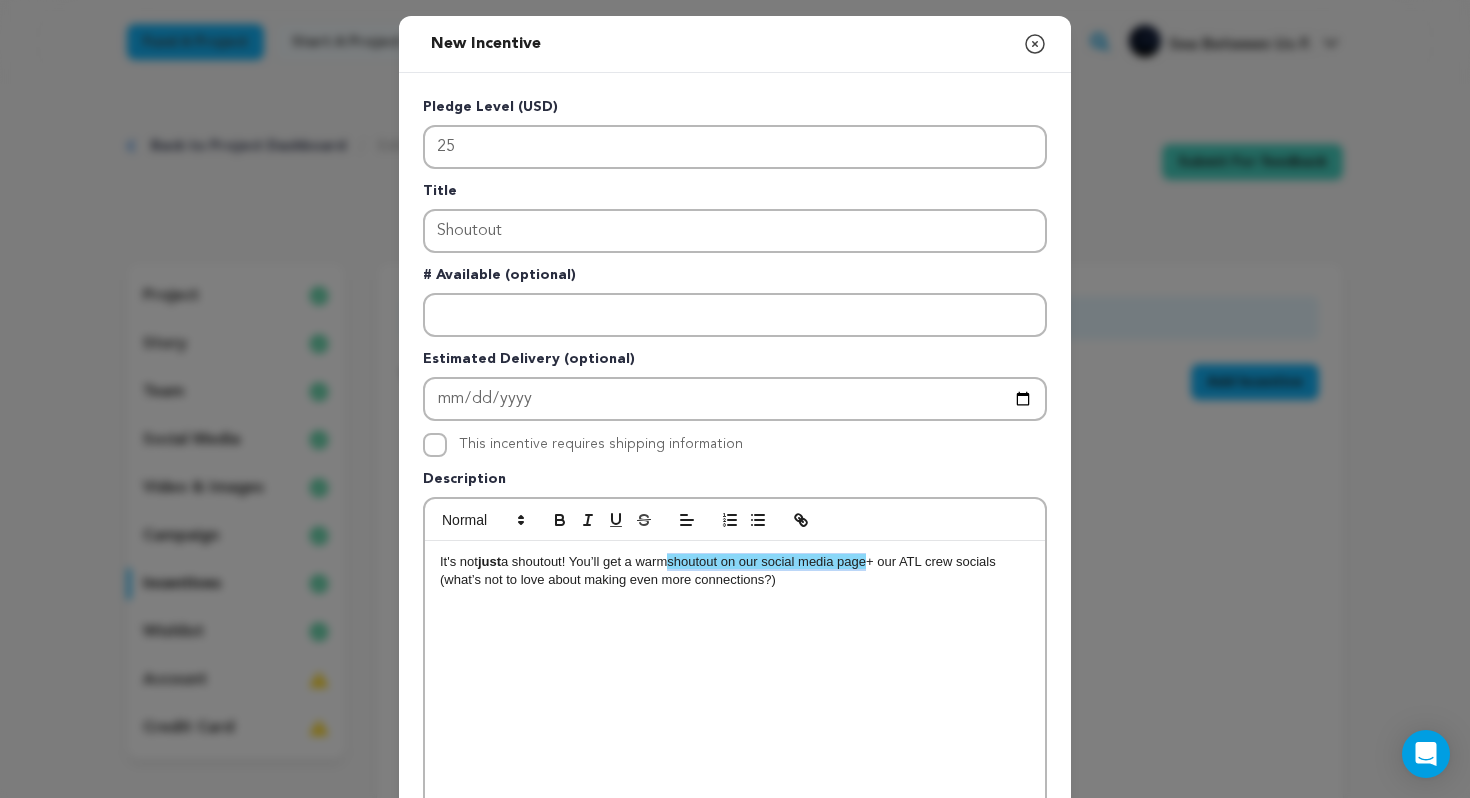 drag, startPoint x: 679, startPoint y: 564, endPoint x: 874, endPoint y: 560, distance: 195.04102 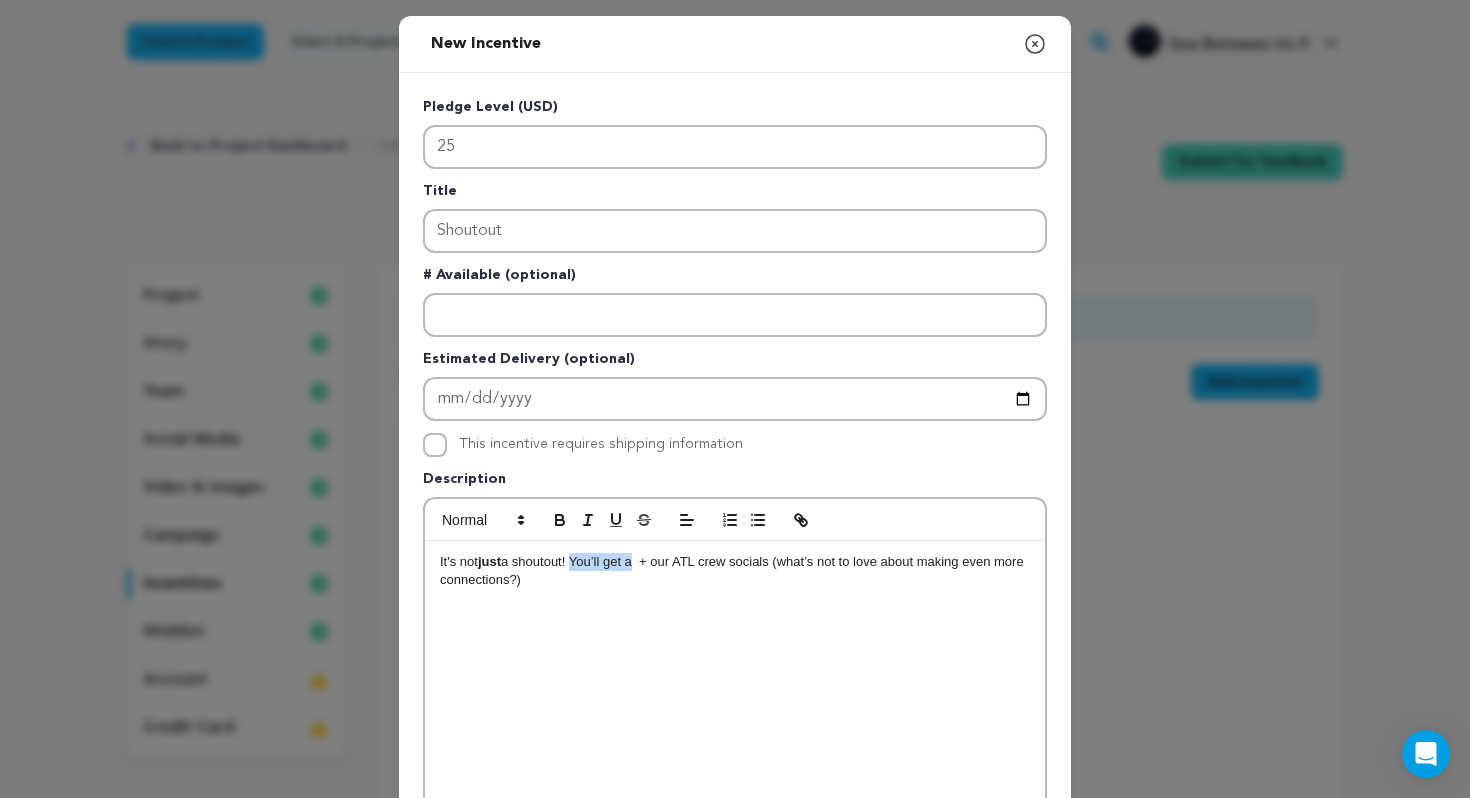 drag, startPoint x: 576, startPoint y: 563, endPoint x: 640, endPoint y: 563, distance: 64 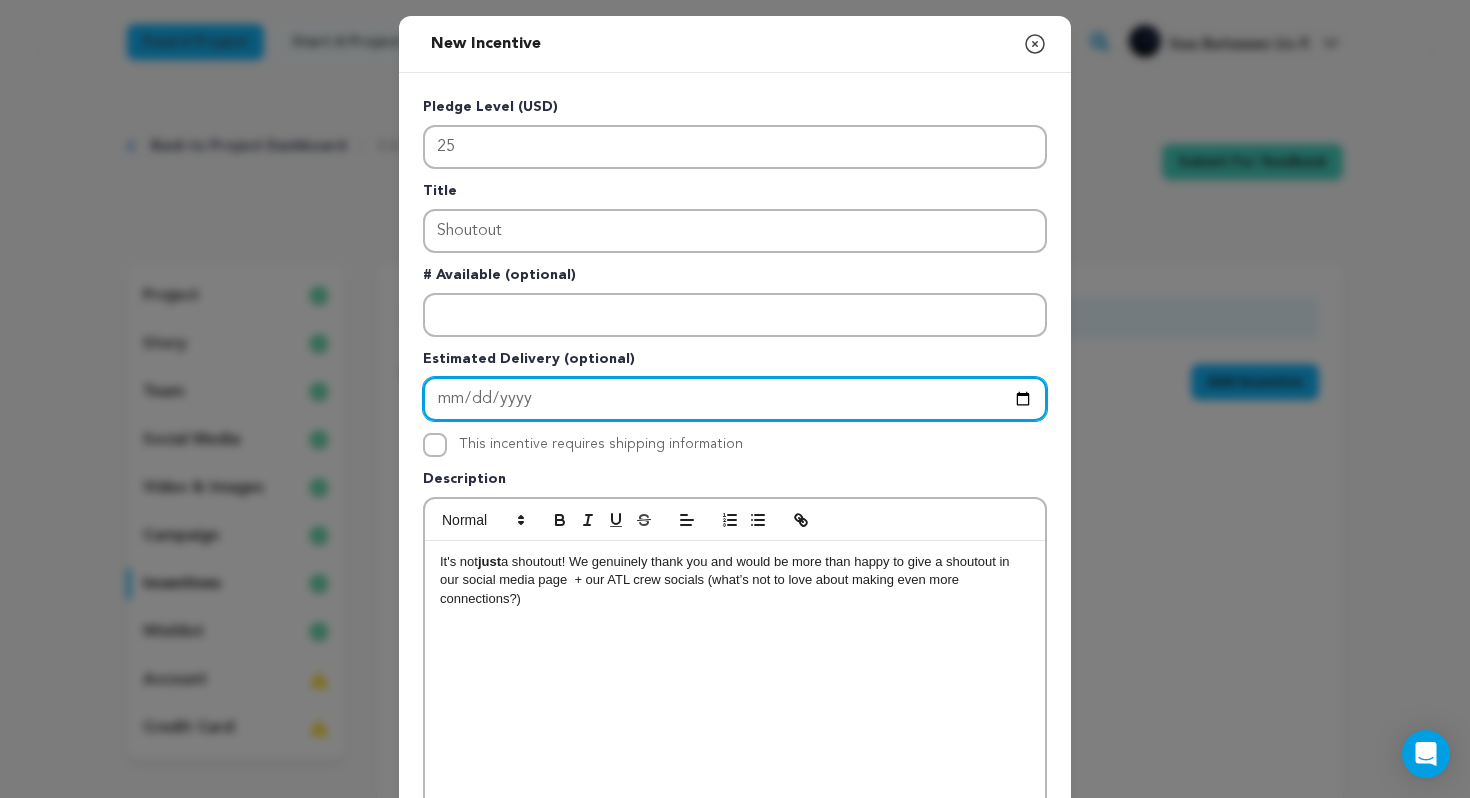 click at bounding box center [735, 399] 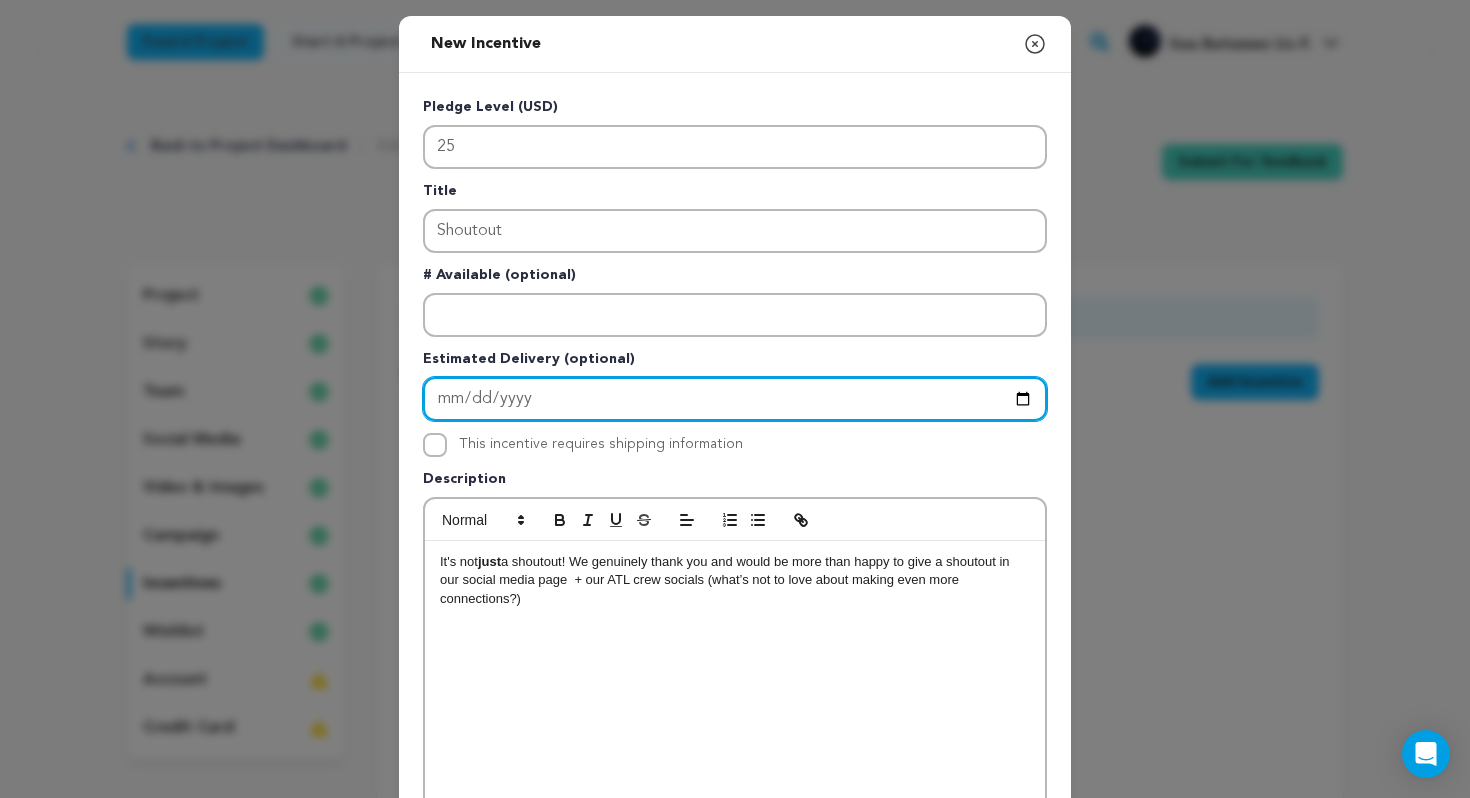 click at bounding box center (735, 399) 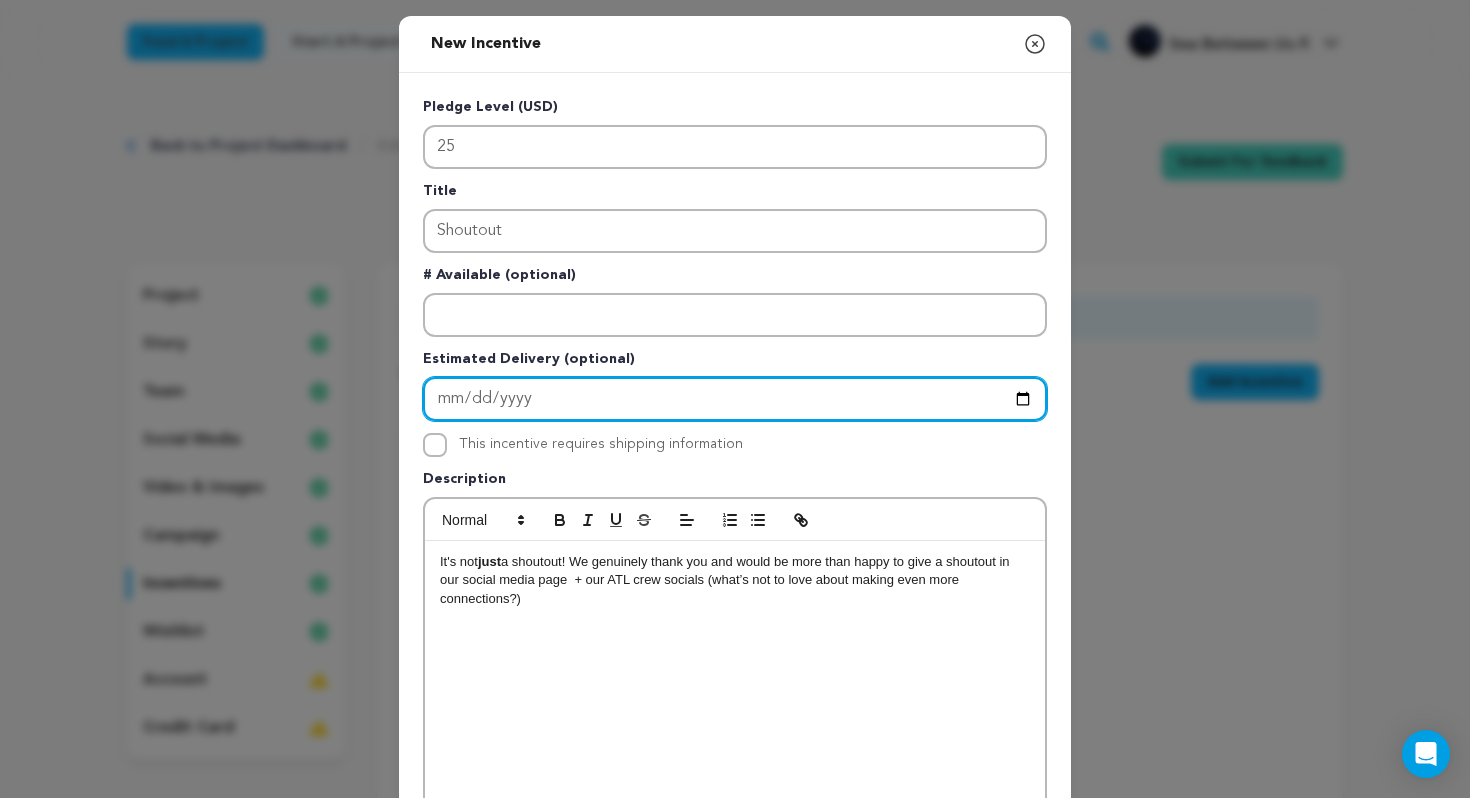 type on "2025-09-30" 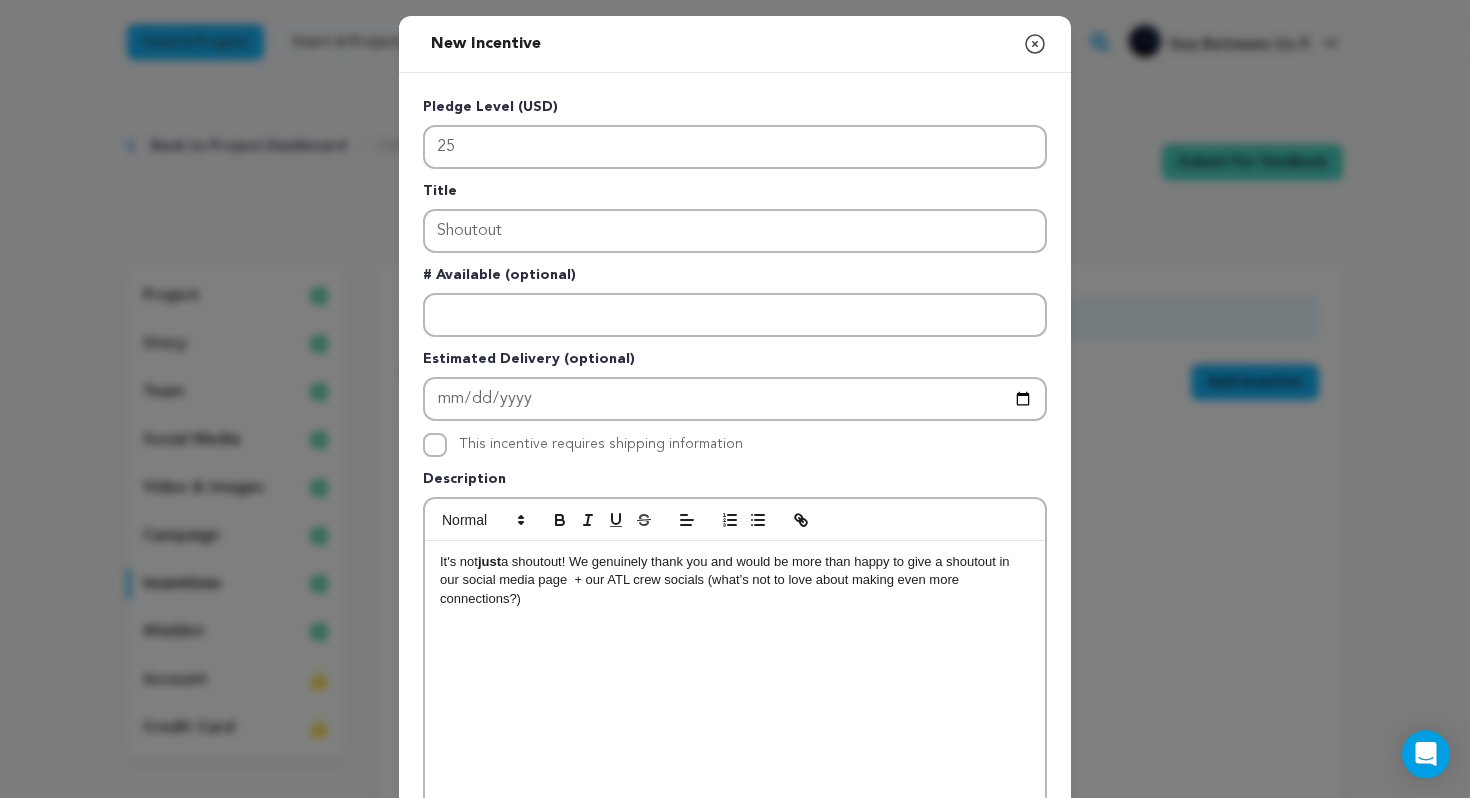 click on "It's not  just  a shoutout! We genuinely thank you and would be more than happy to give a shoutout in our social media page  + our ATL crew socials (what’s not to love about making even more connections?)" at bounding box center [735, 691] 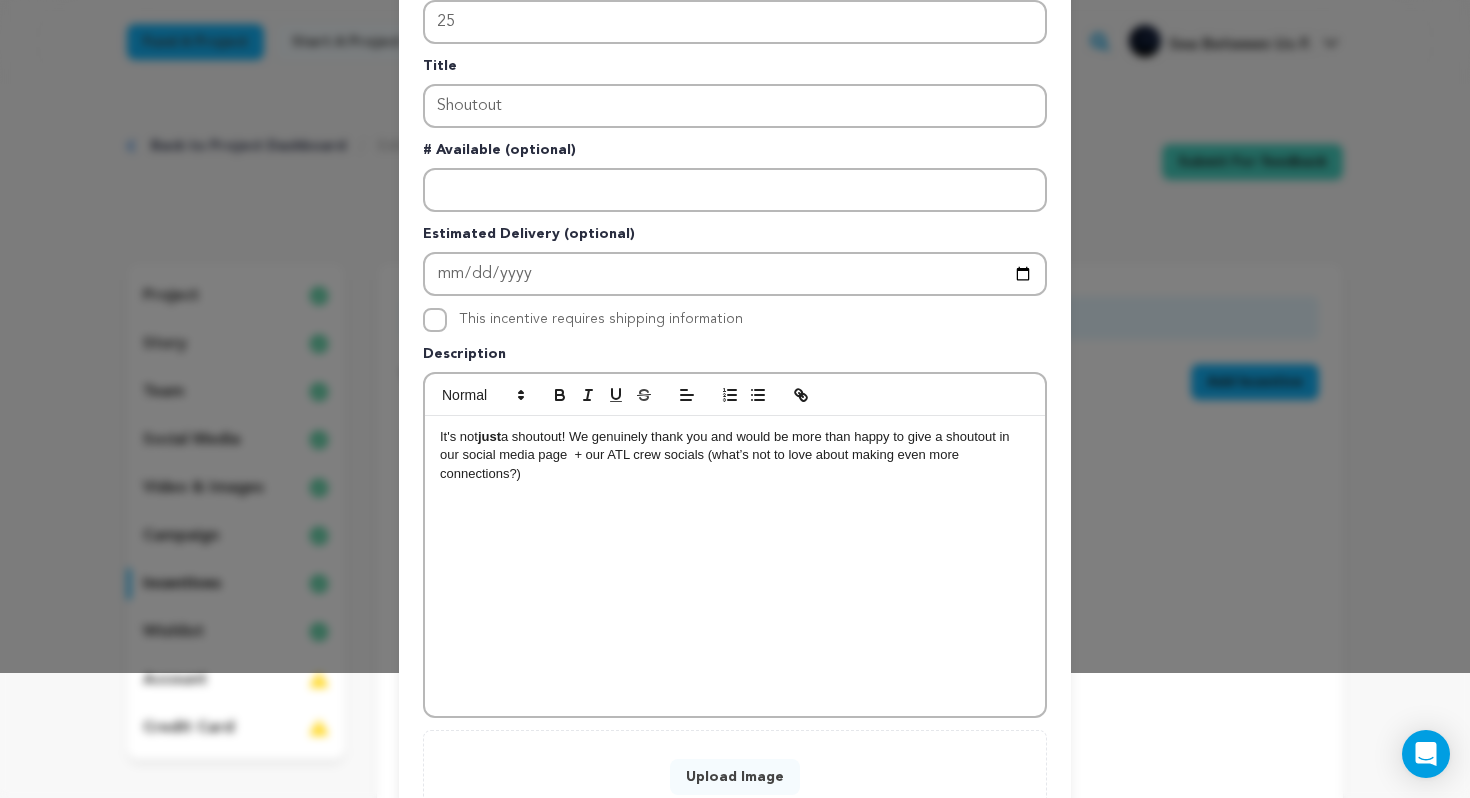 scroll, scrollTop: 127, scrollLeft: 0, axis: vertical 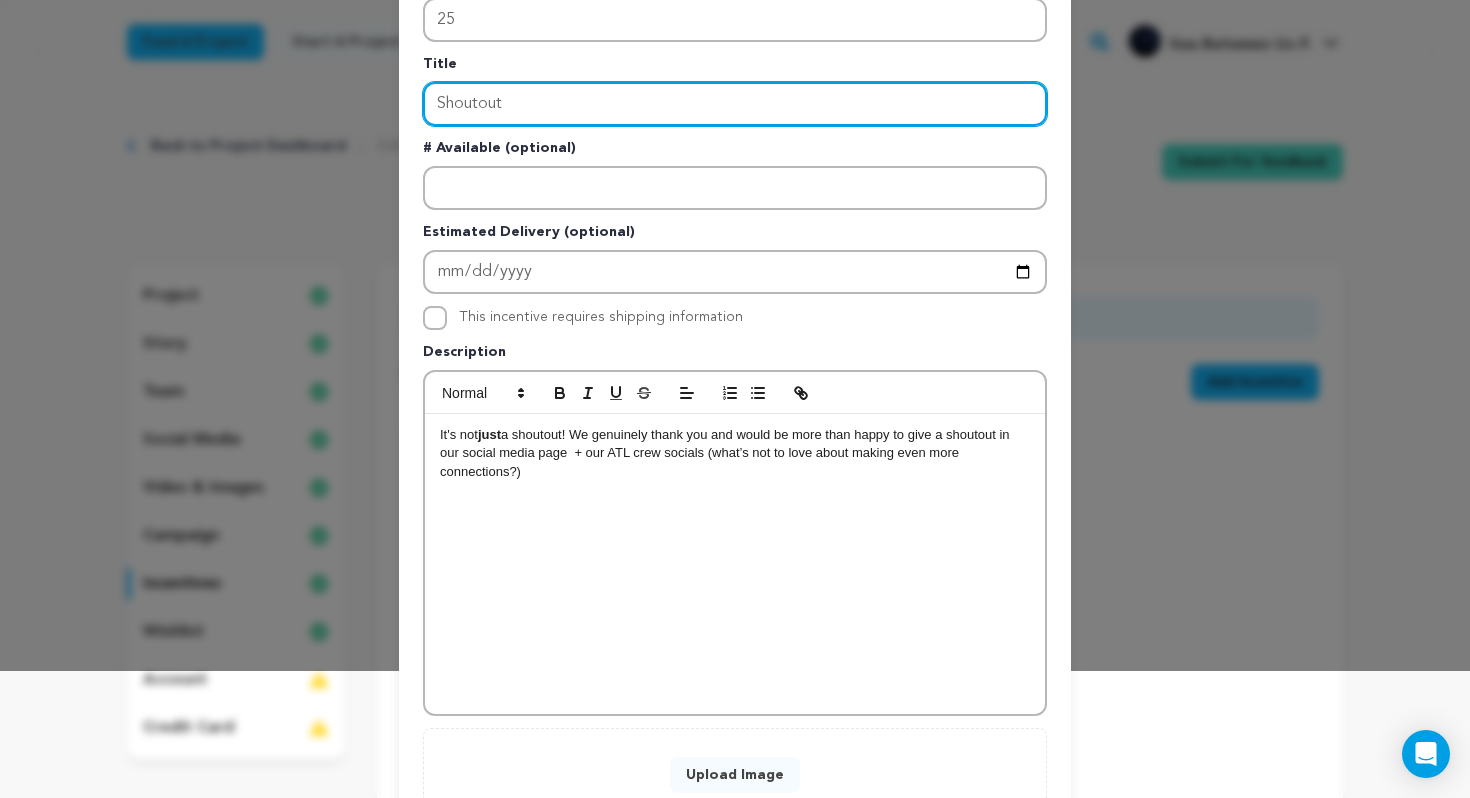 drag, startPoint x: 519, startPoint y: 105, endPoint x: 405, endPoint y: 105, distance: 114 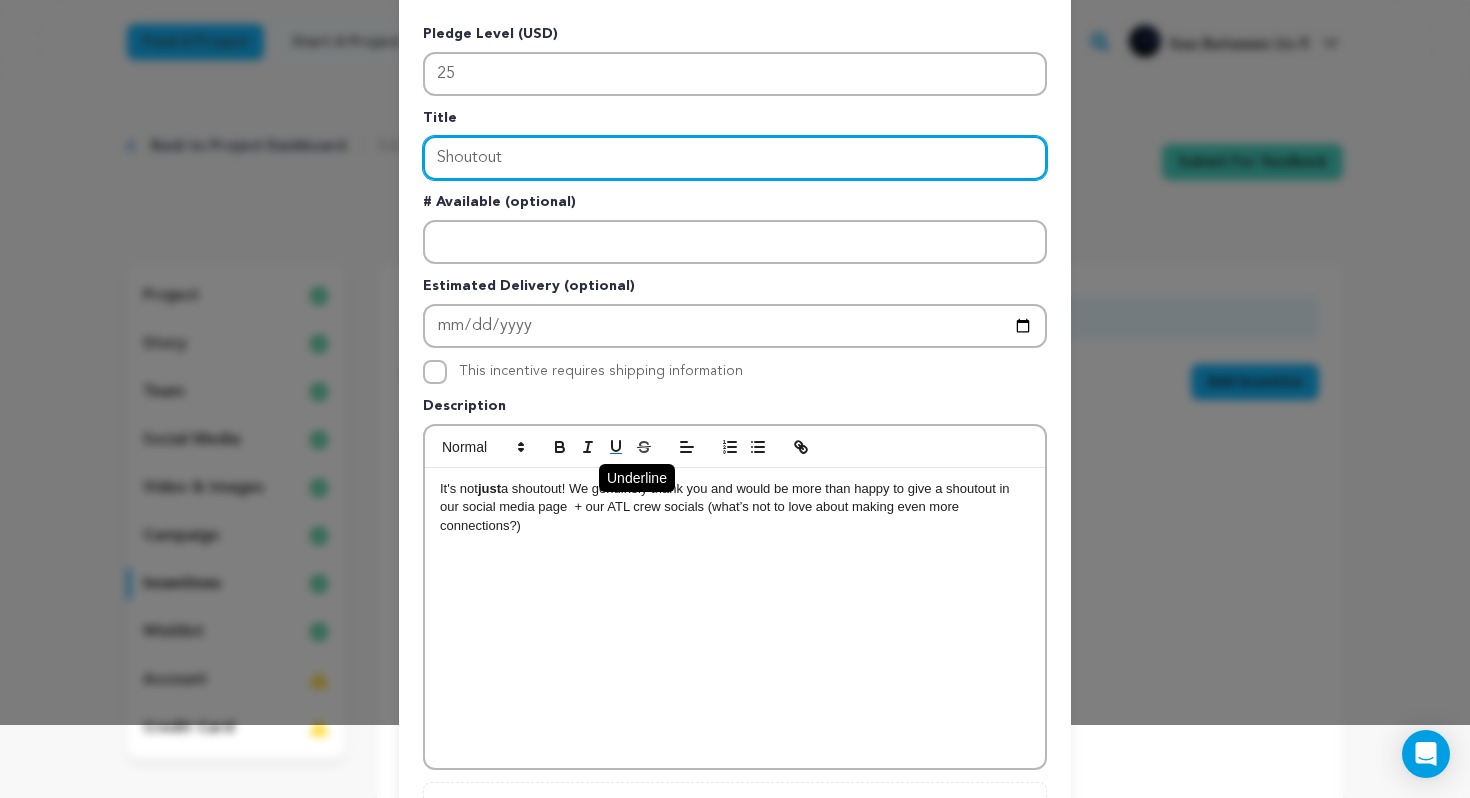 scroll, scrollTop: 74, scrollLeft: 0, axis: vertical 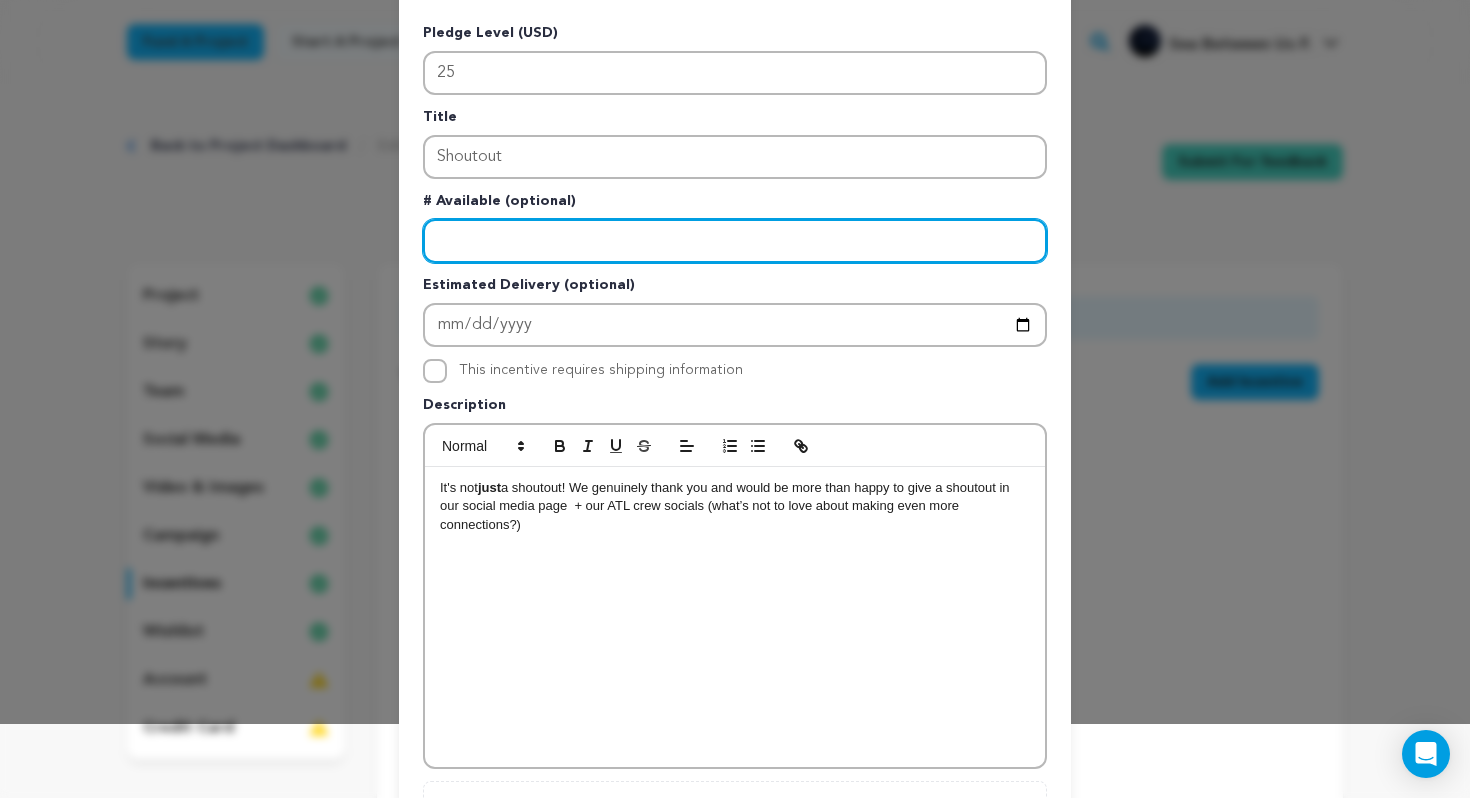 click at bounding box center (735, 241) 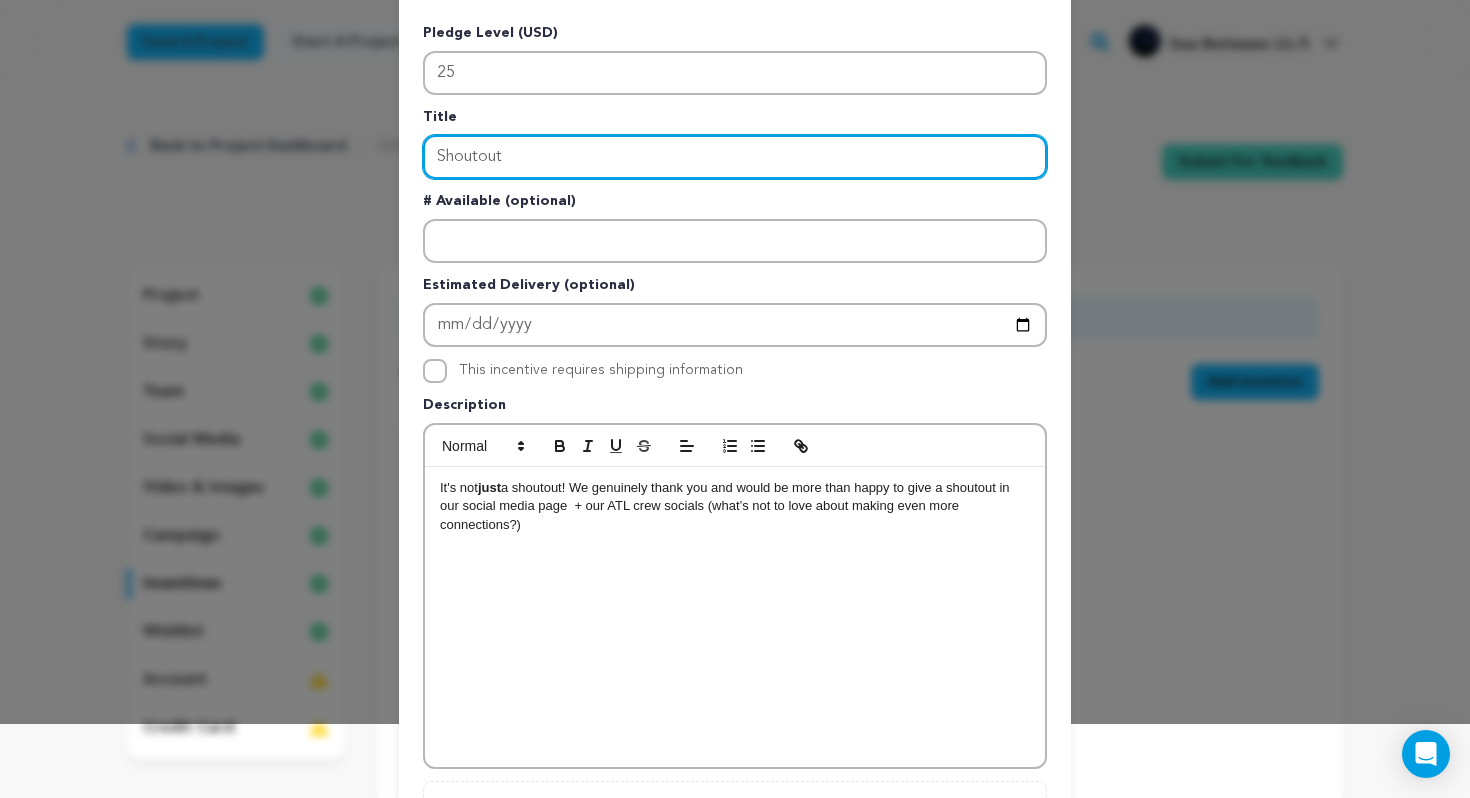 click on "Shoutout" at bounding box center [735, 157] 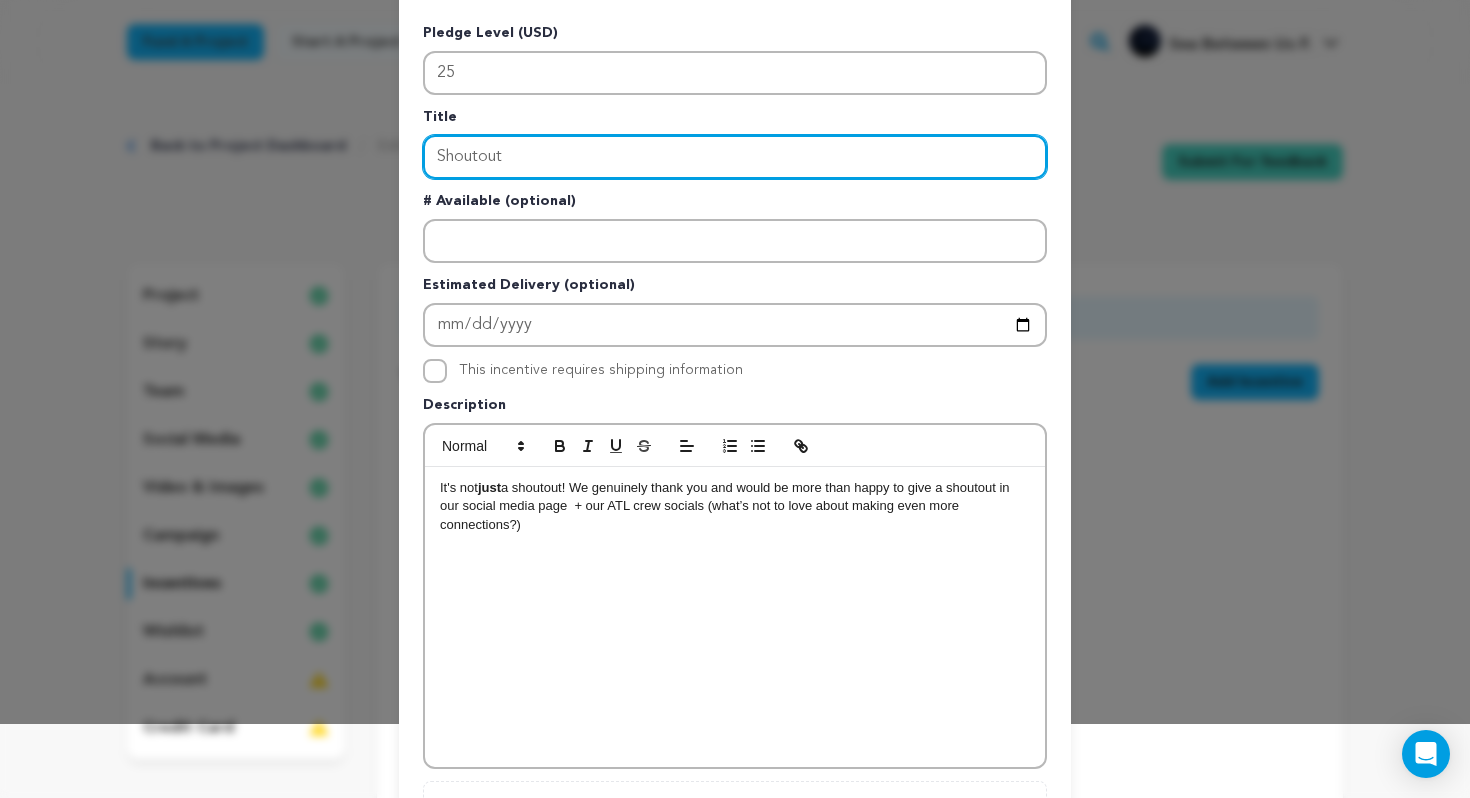scroll, scrollTop: 275, scrollLeft: 0, axis: vertical 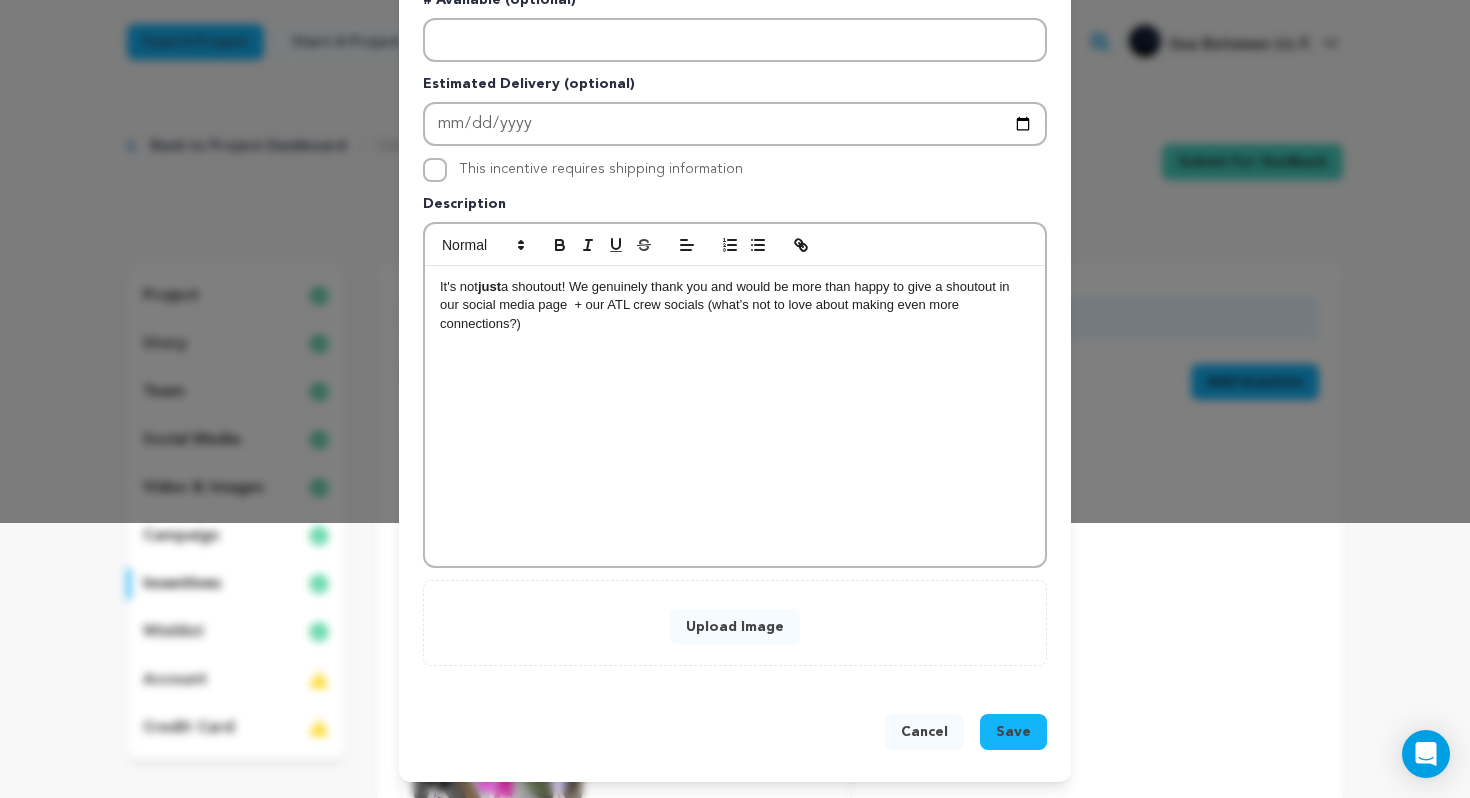 click on "Upload Image" at bounding box center (735, 627) 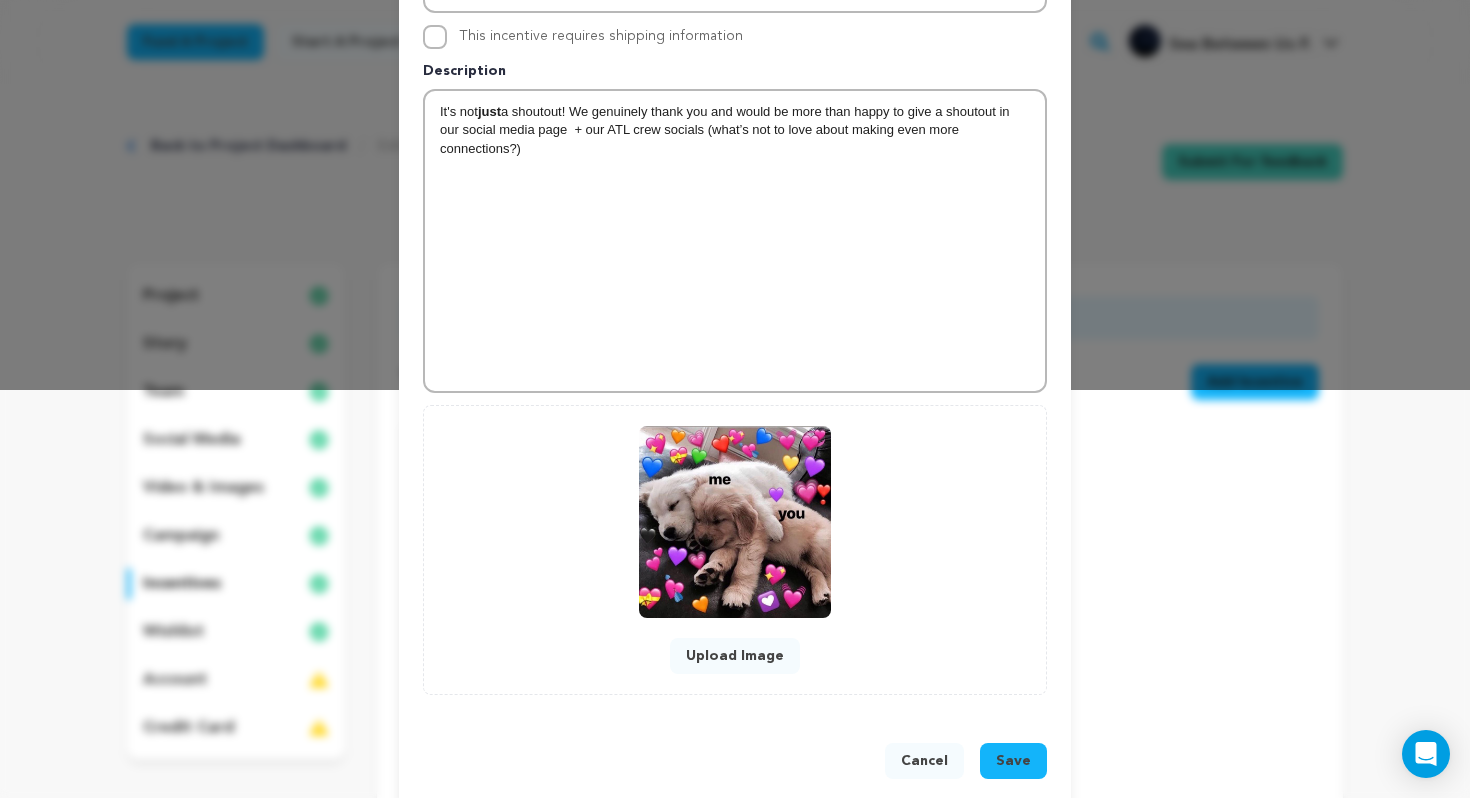 scroll, scrollTop: 437, scrollLeft: 0, axis: vertical 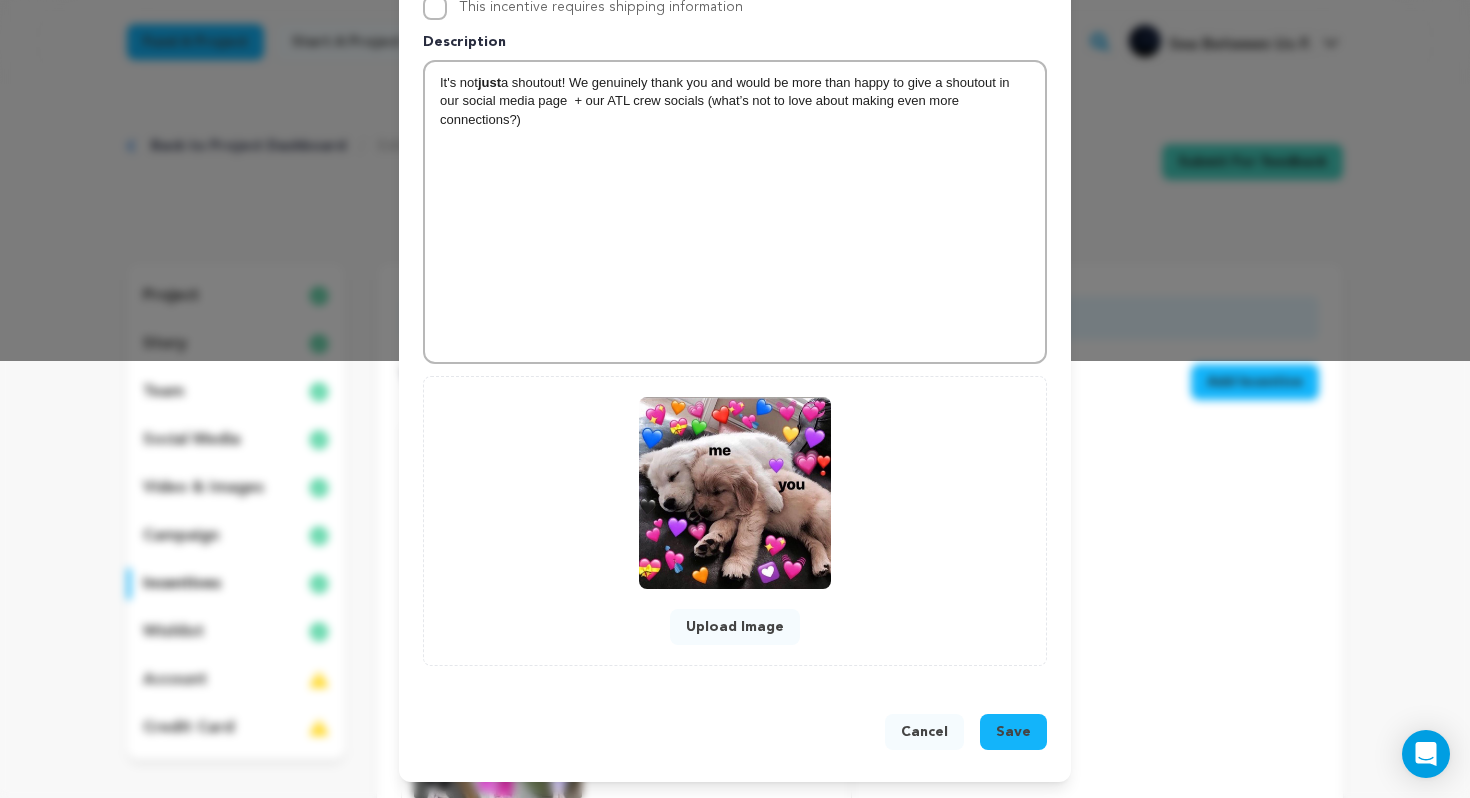 click on "Save" at bounding box center [1013, 732] 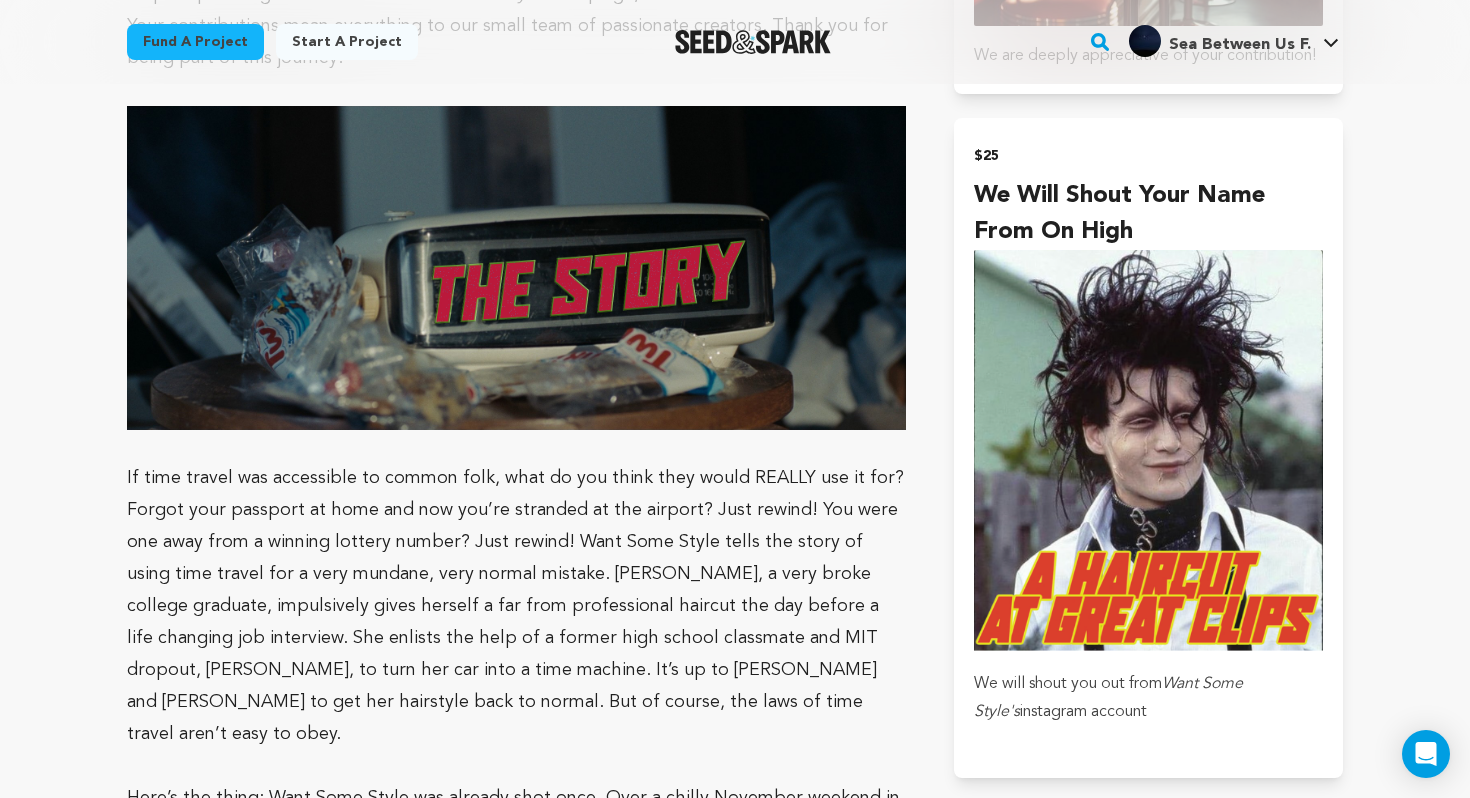 scroll, scrollTop: 1723, scrollLeft: 0, axis: vertical 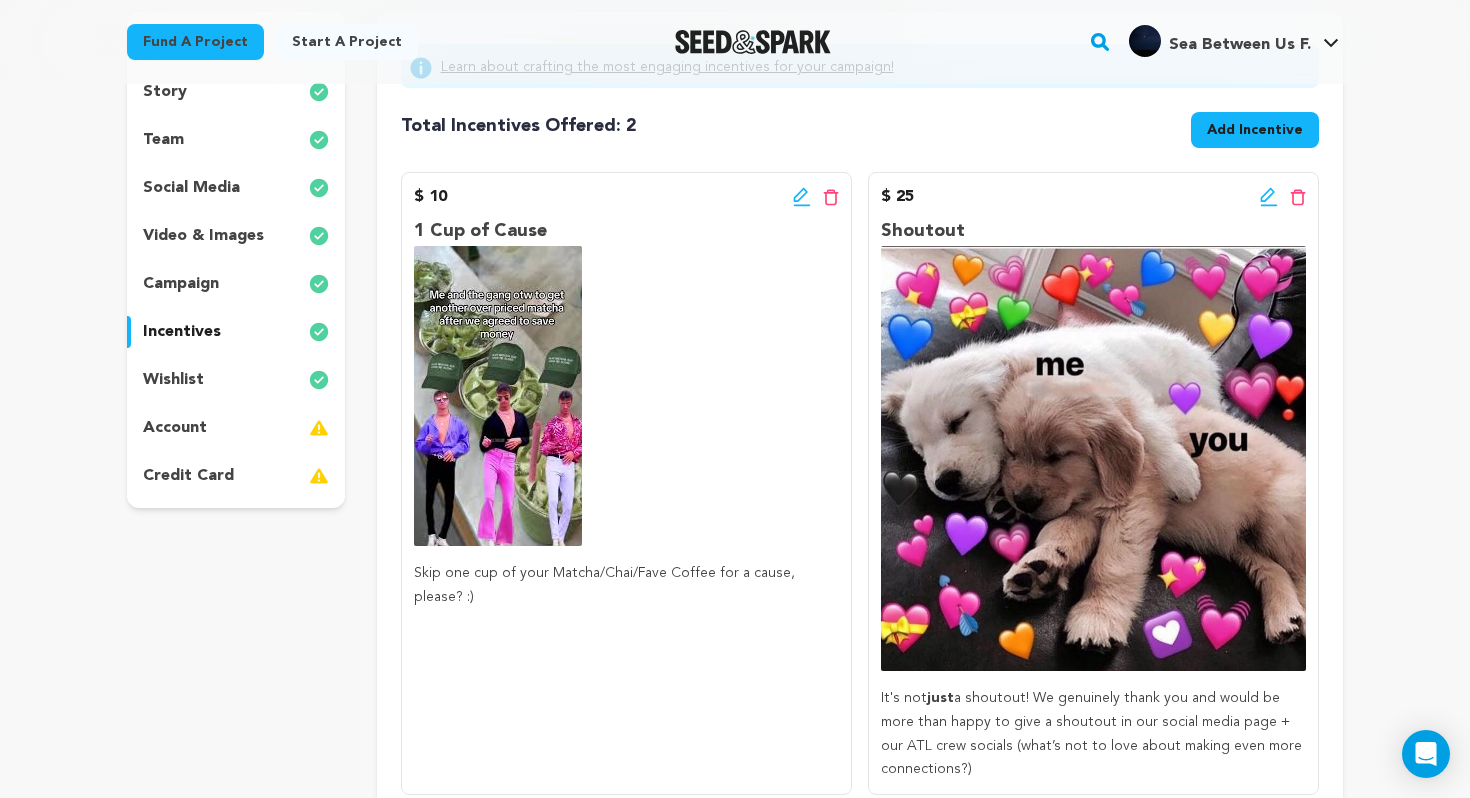 click on "Add Incentive" at bounding box center (1255, 130) 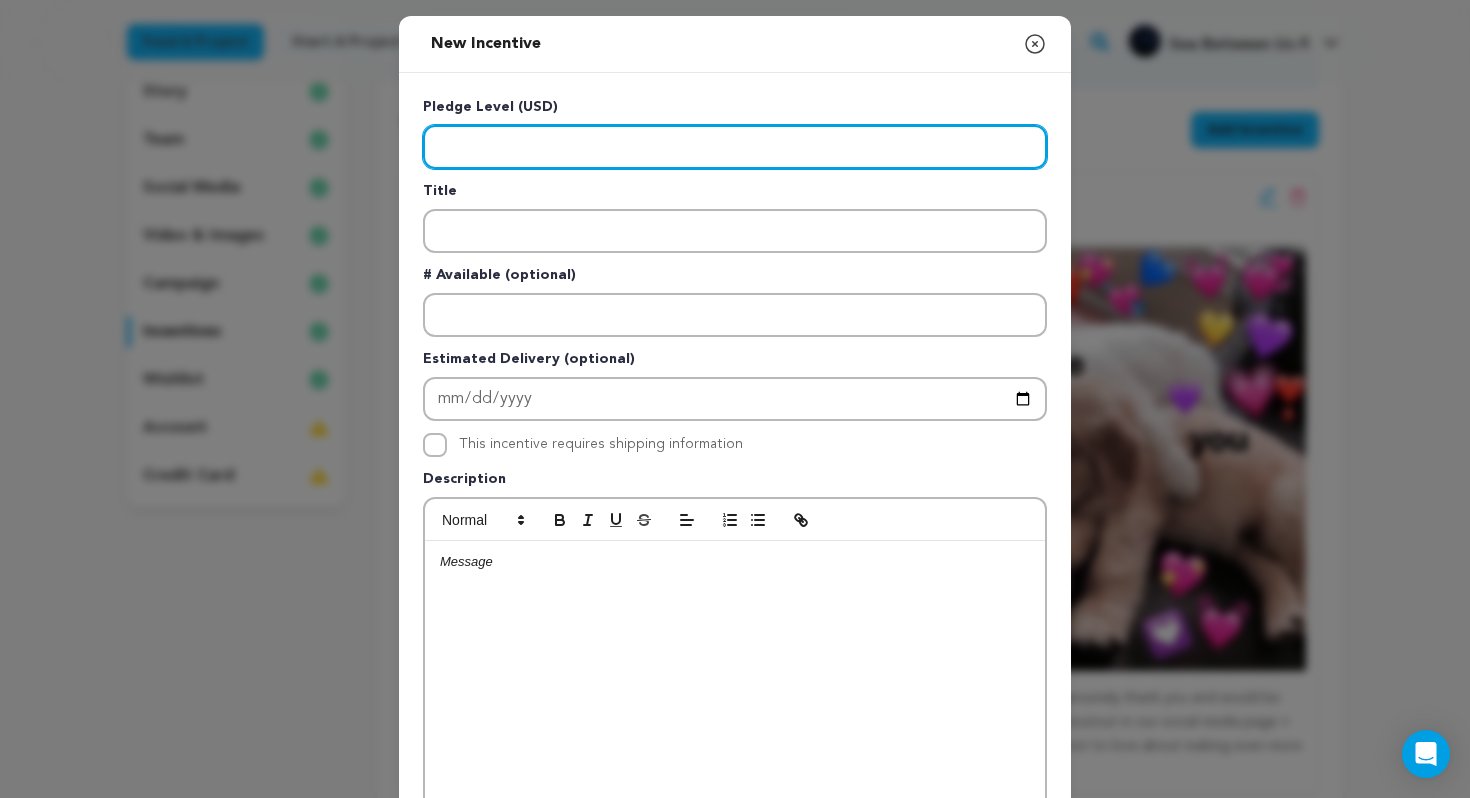 click at bounding box center (735, 147) 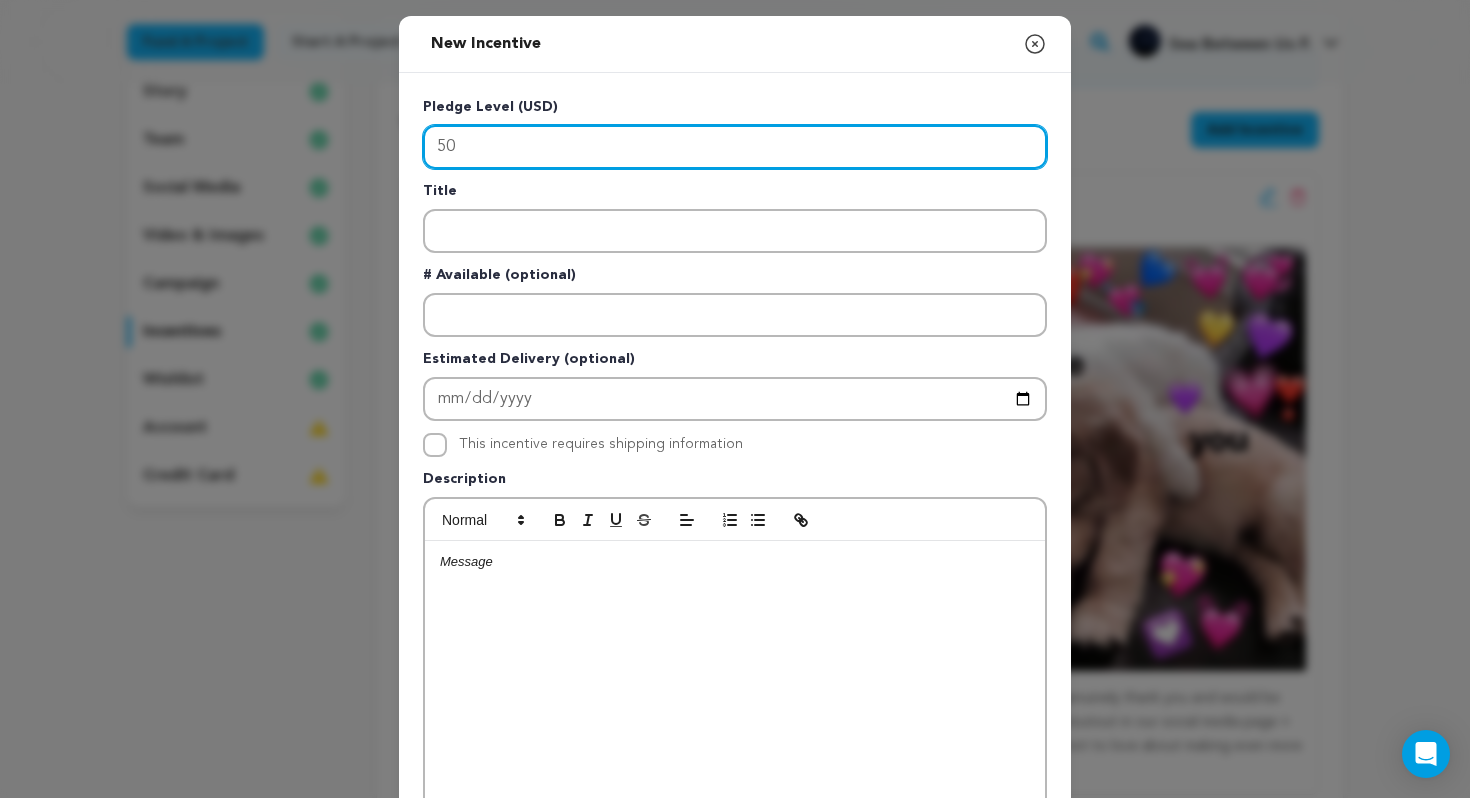 type on "50" 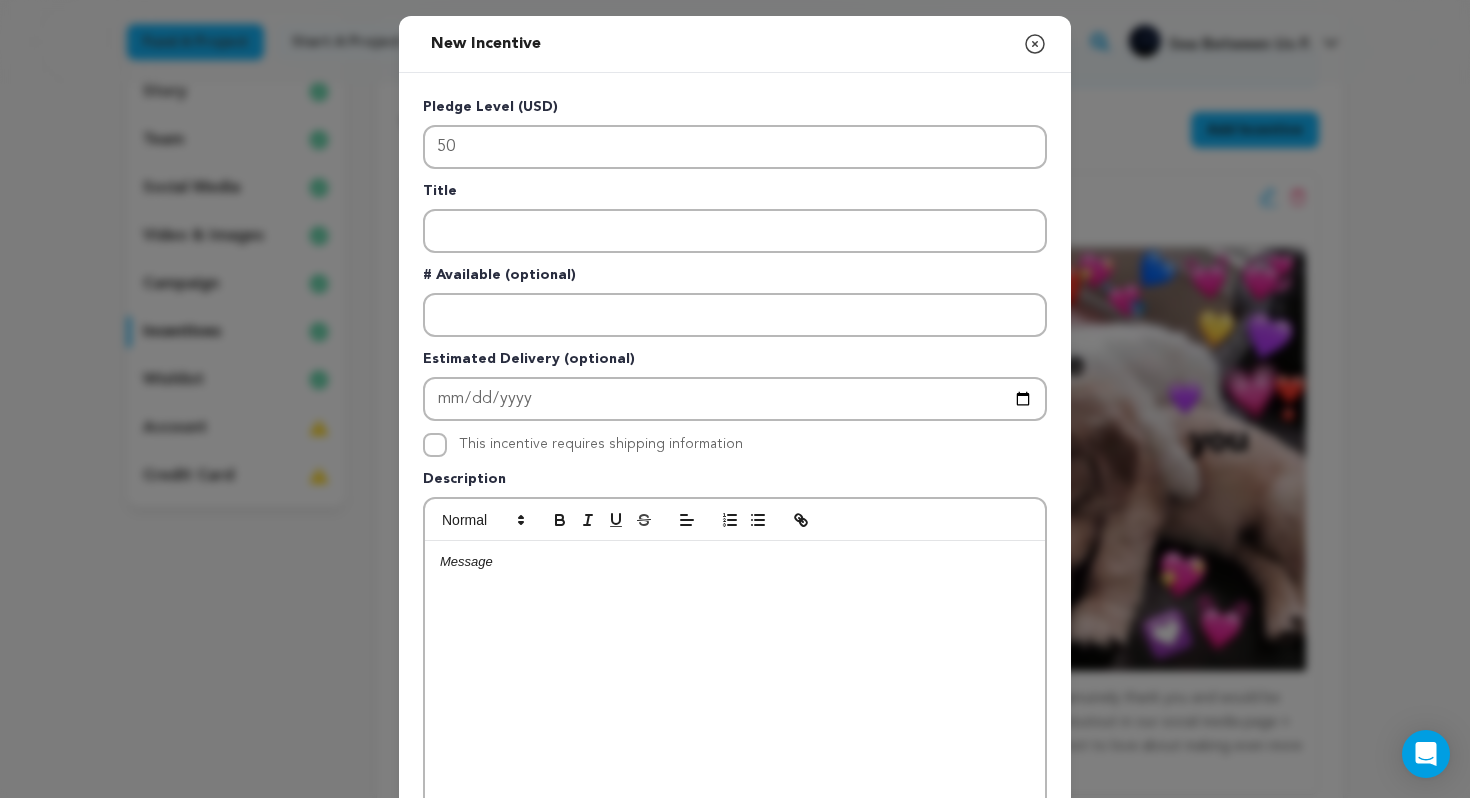 click at bounding box center (735, 691) 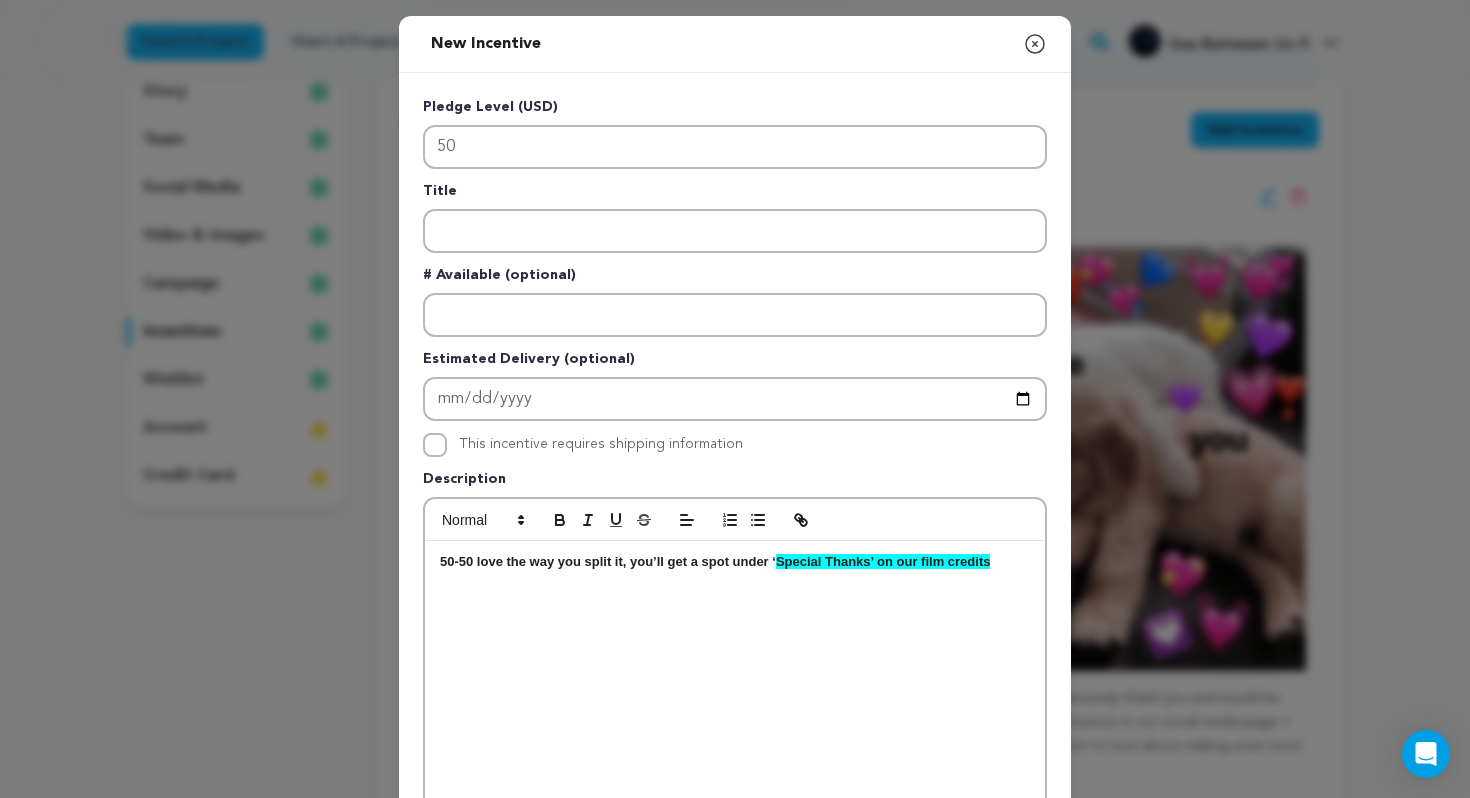 scroll, scrollTop: 0, scrollLeft: 0, axis: both 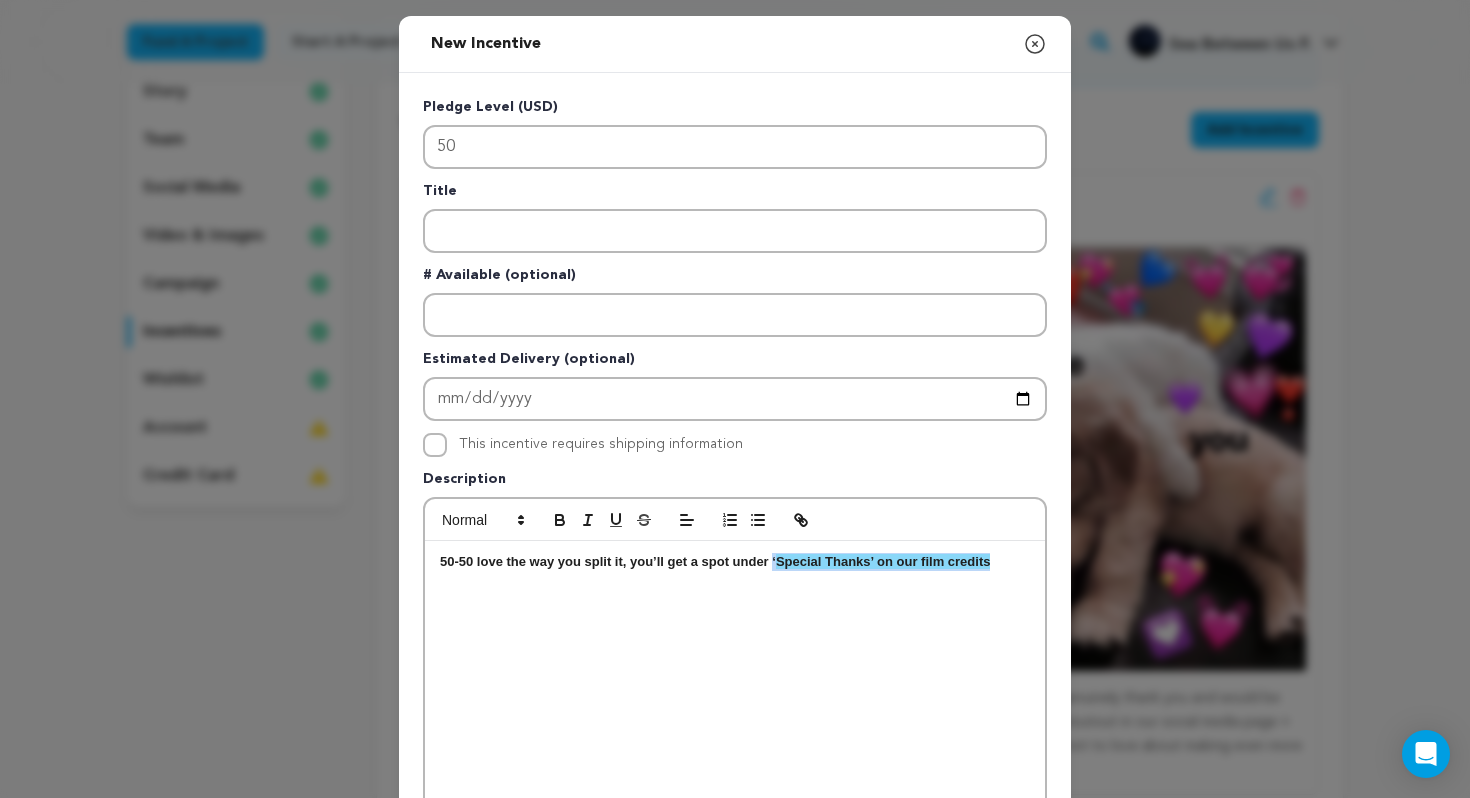 drag, startPoint x: 771, startPoint y: 563, endPoint x: 1009, endPoint y: 568, distance: 238.05252 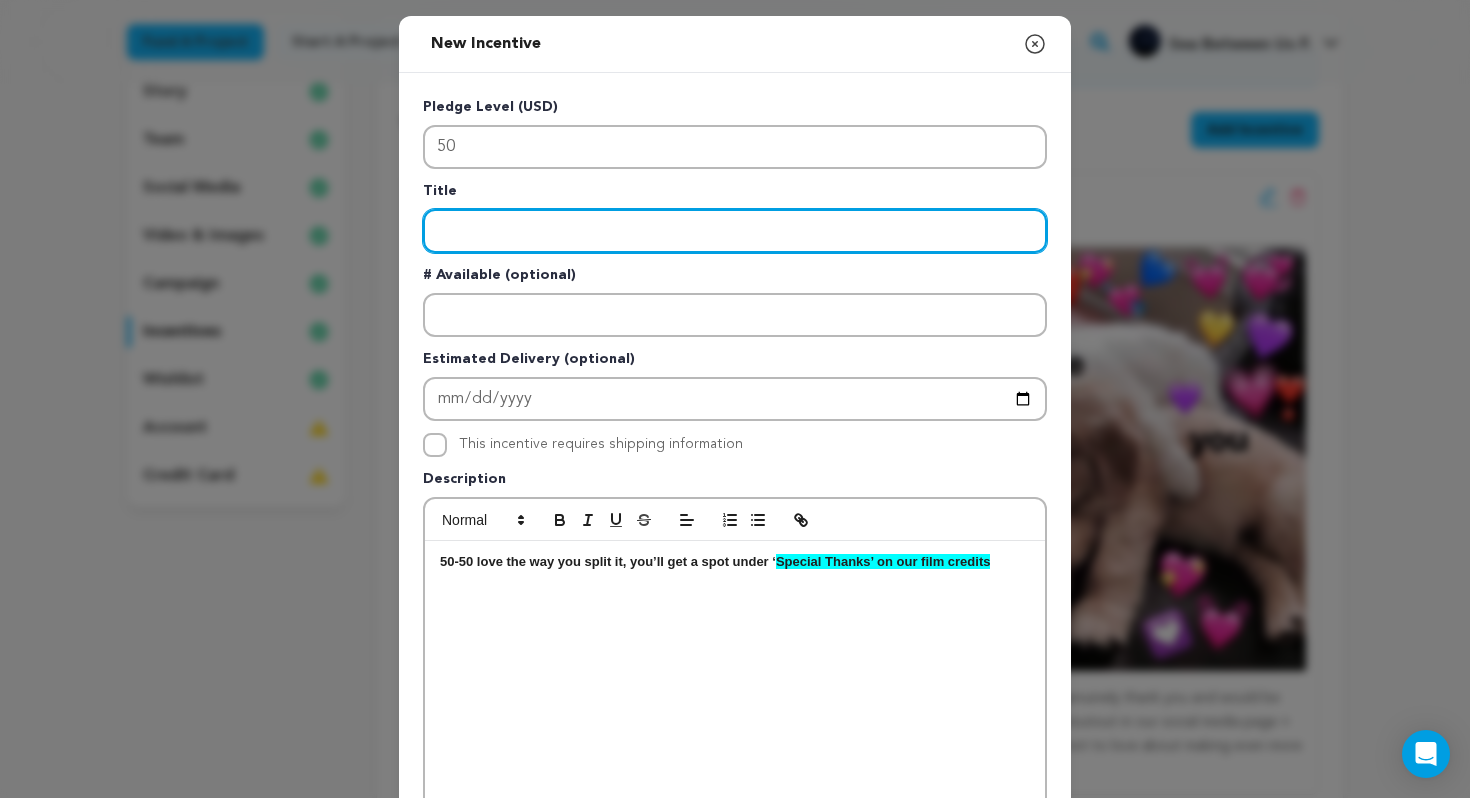 click at bounding box center [735, 231] 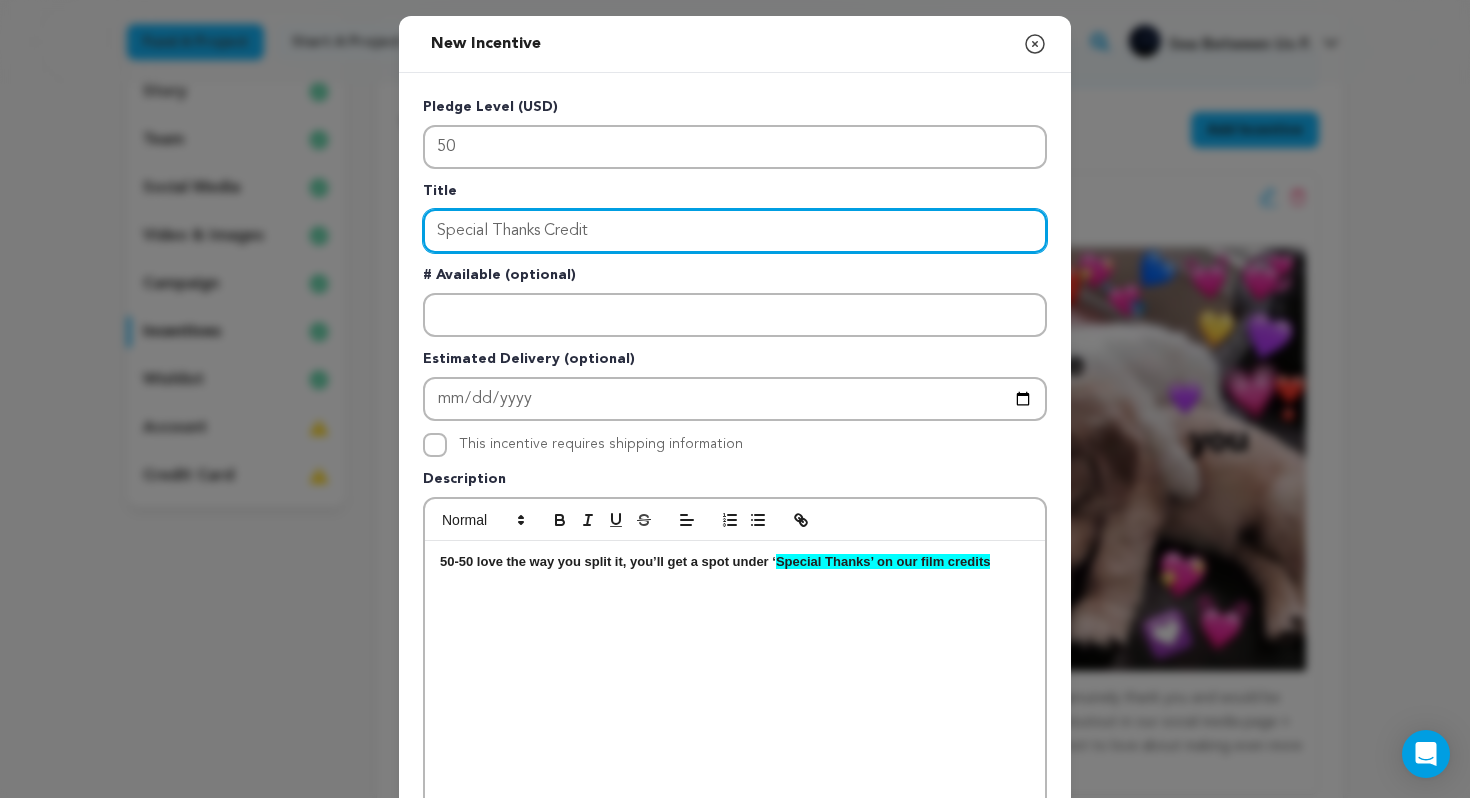 type on "Special Thanks Credit" 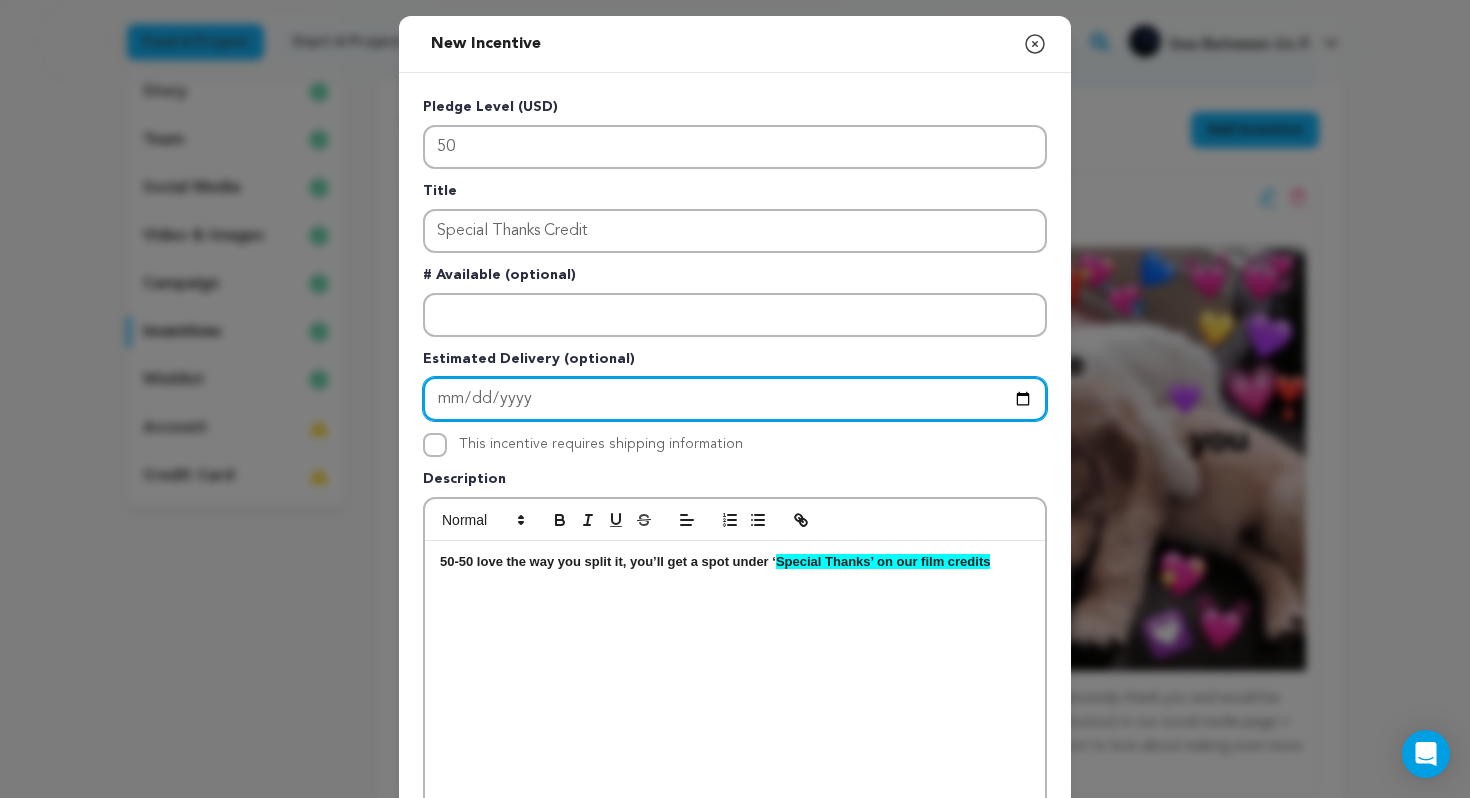 click at bounding box center [735, 399] 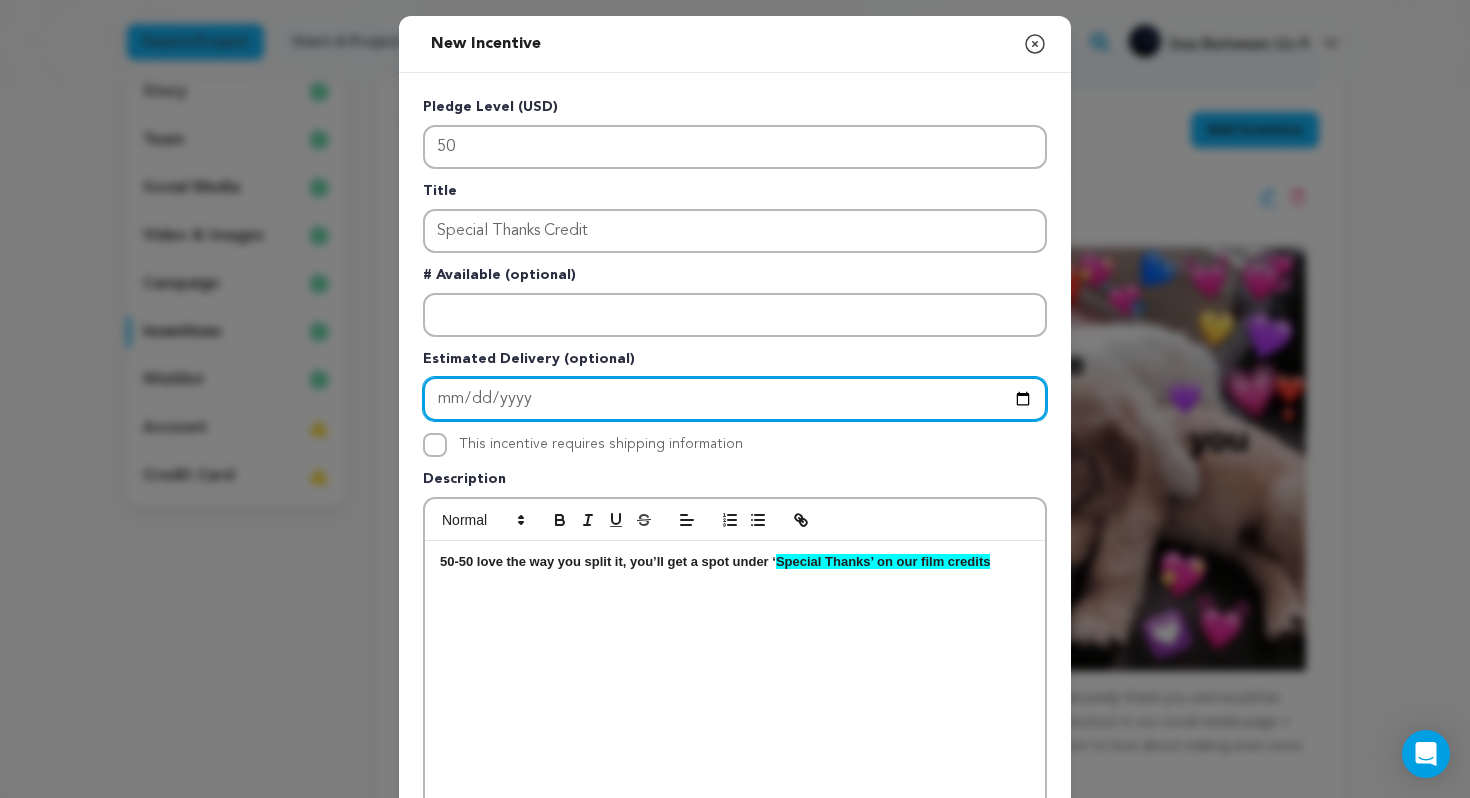 type on "2025-09-30" 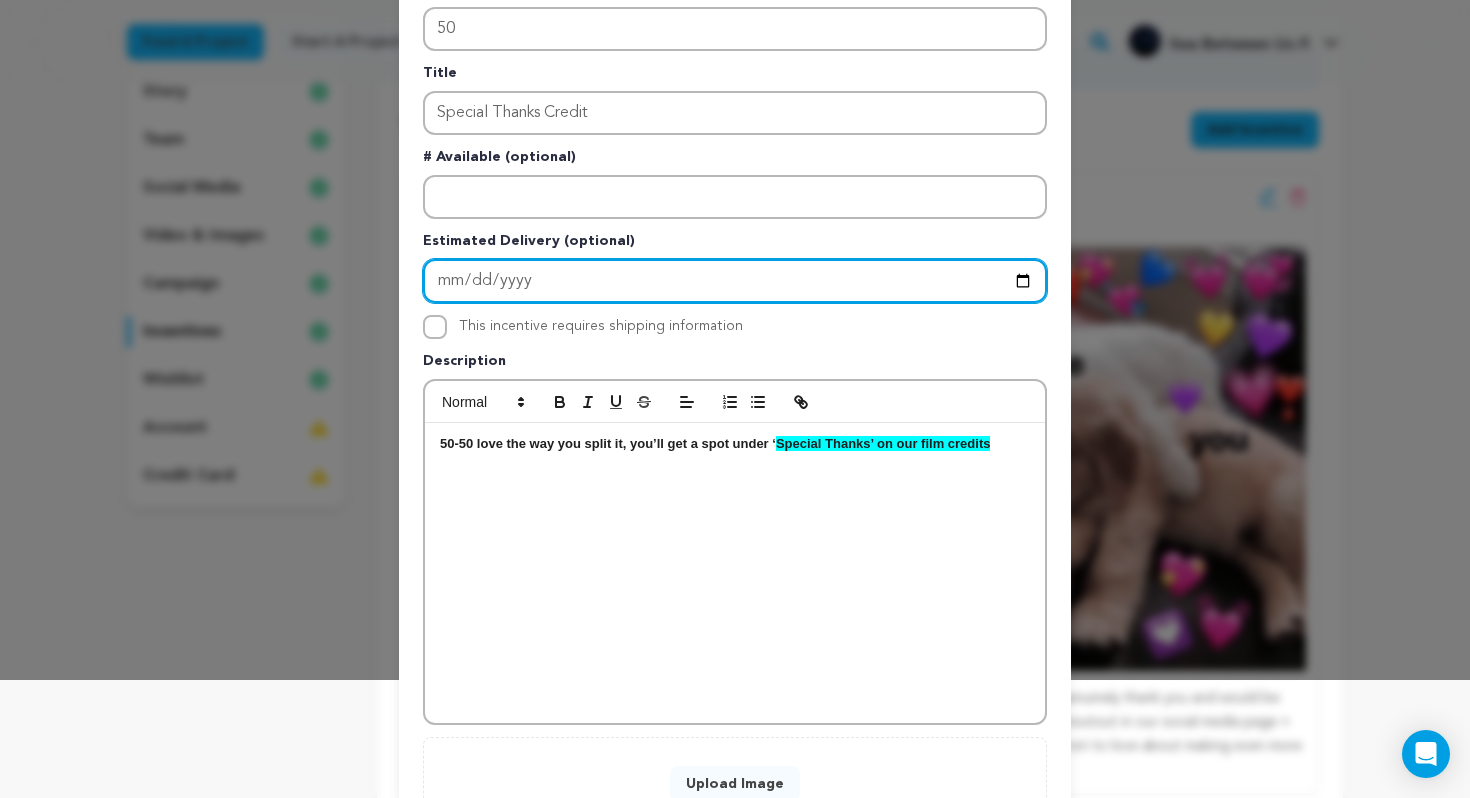scroll, scrollTop: 119, scrollLeft: 0, axis: vertical 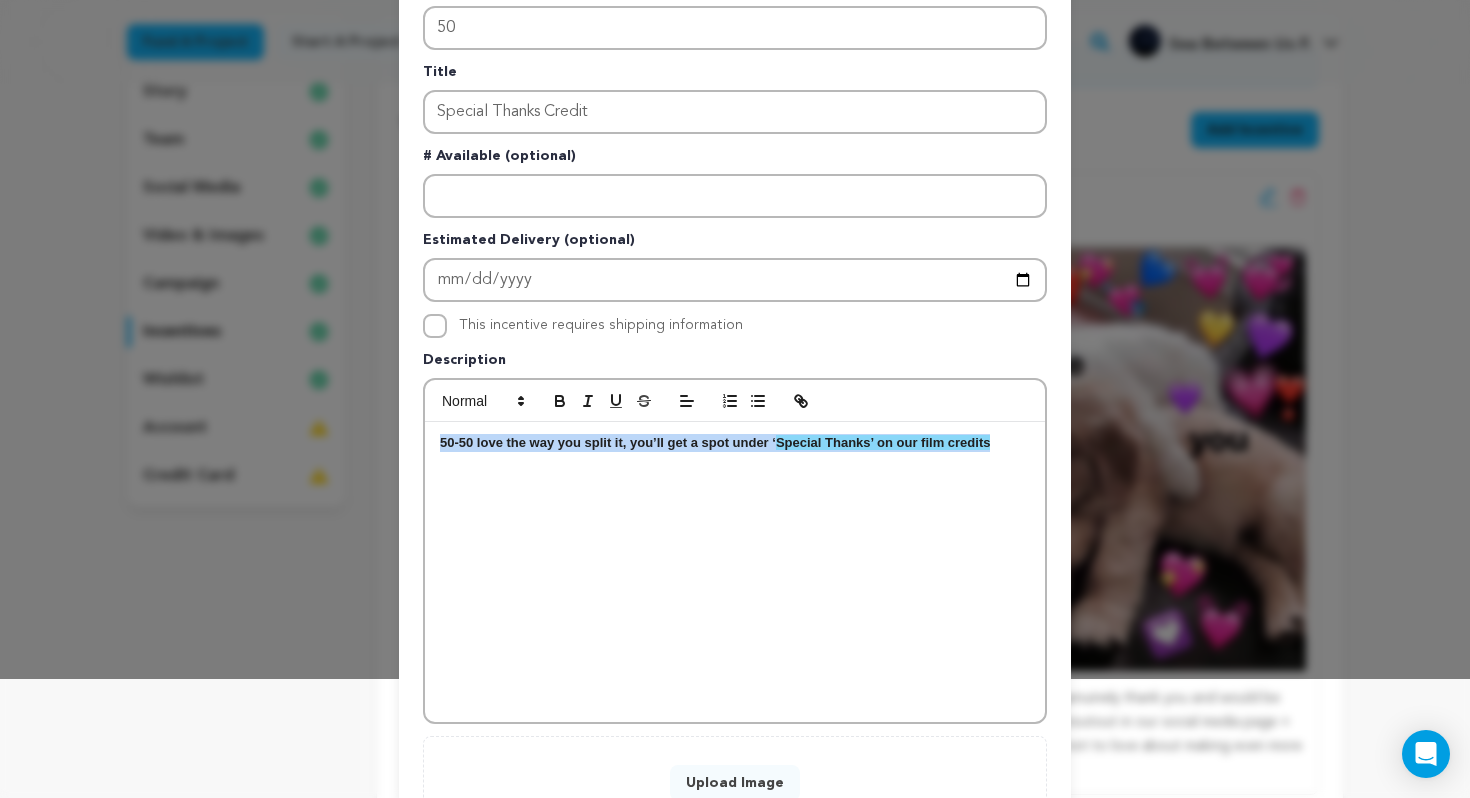 drag, startPoint x: 438, startPoint y: 447, endPoint x: 1053, endPoint y: 449, distance: 615.00323 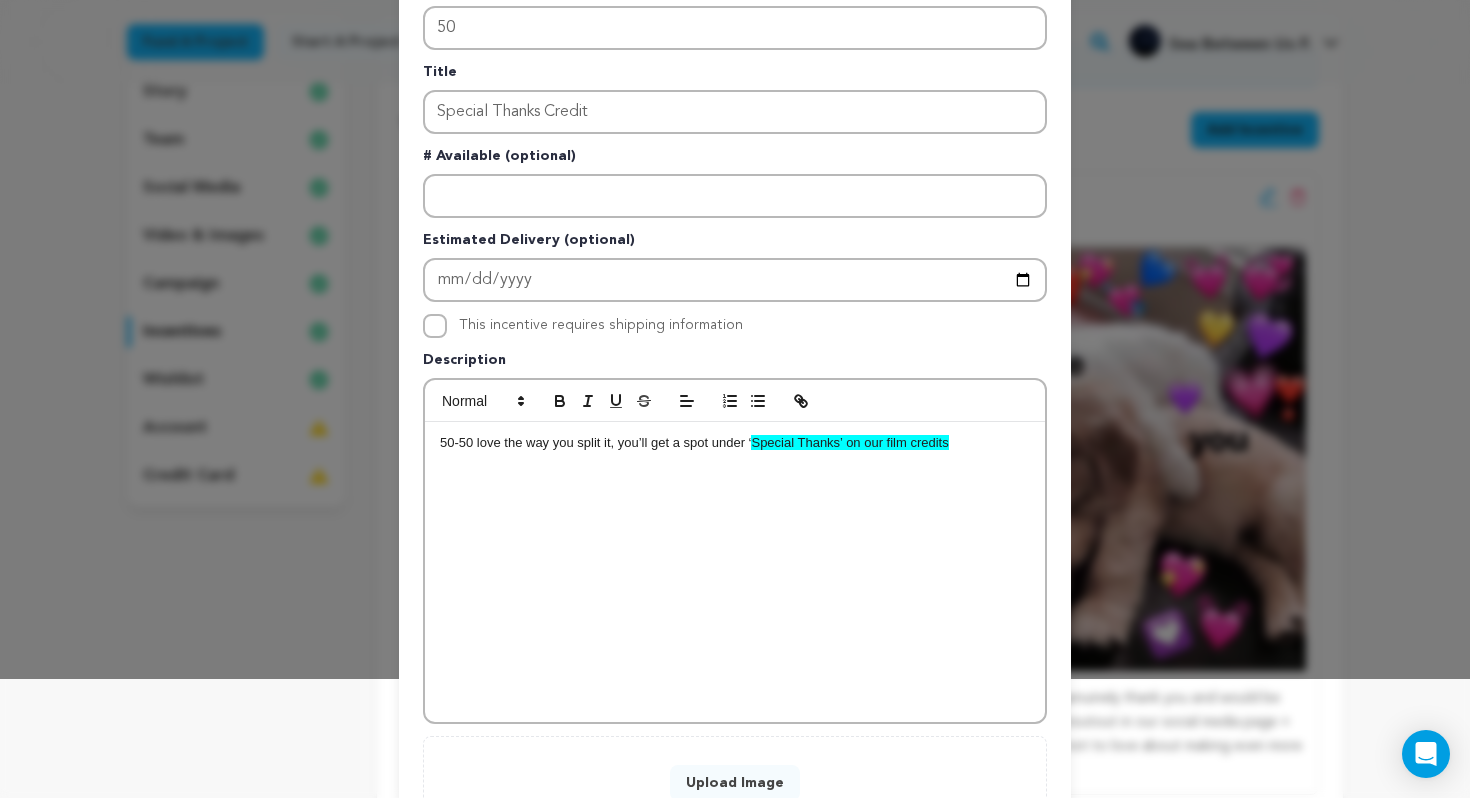 click on "50-50 love the way you split it, you’ll get a spot under ‘ Special Thanks’ on our film credits" at bounding box center (735, 443) 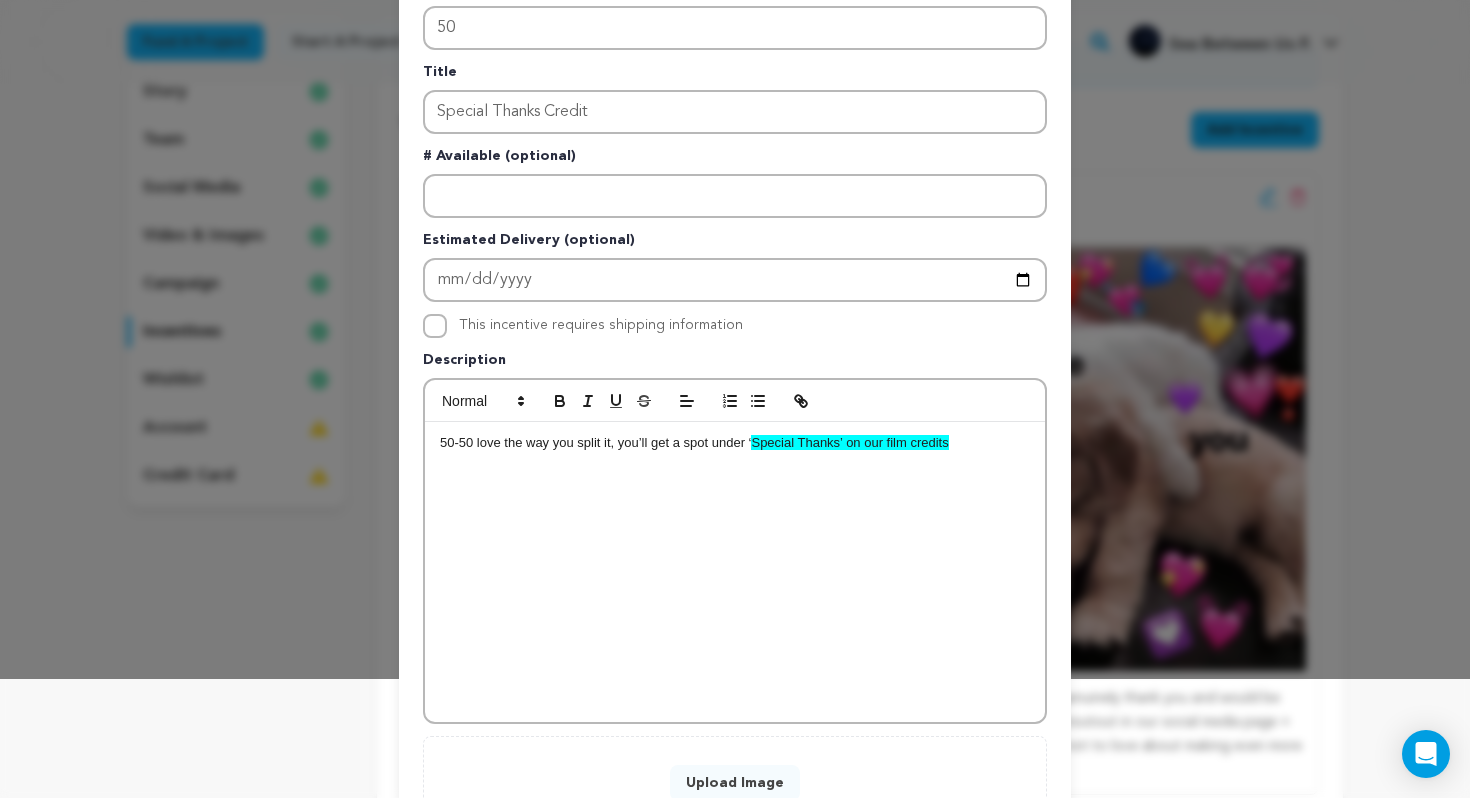 drag, startPoint x: 750, startPoint y: 441, endPoint x: 1008, endPoint y: 451, distance: 258.19373 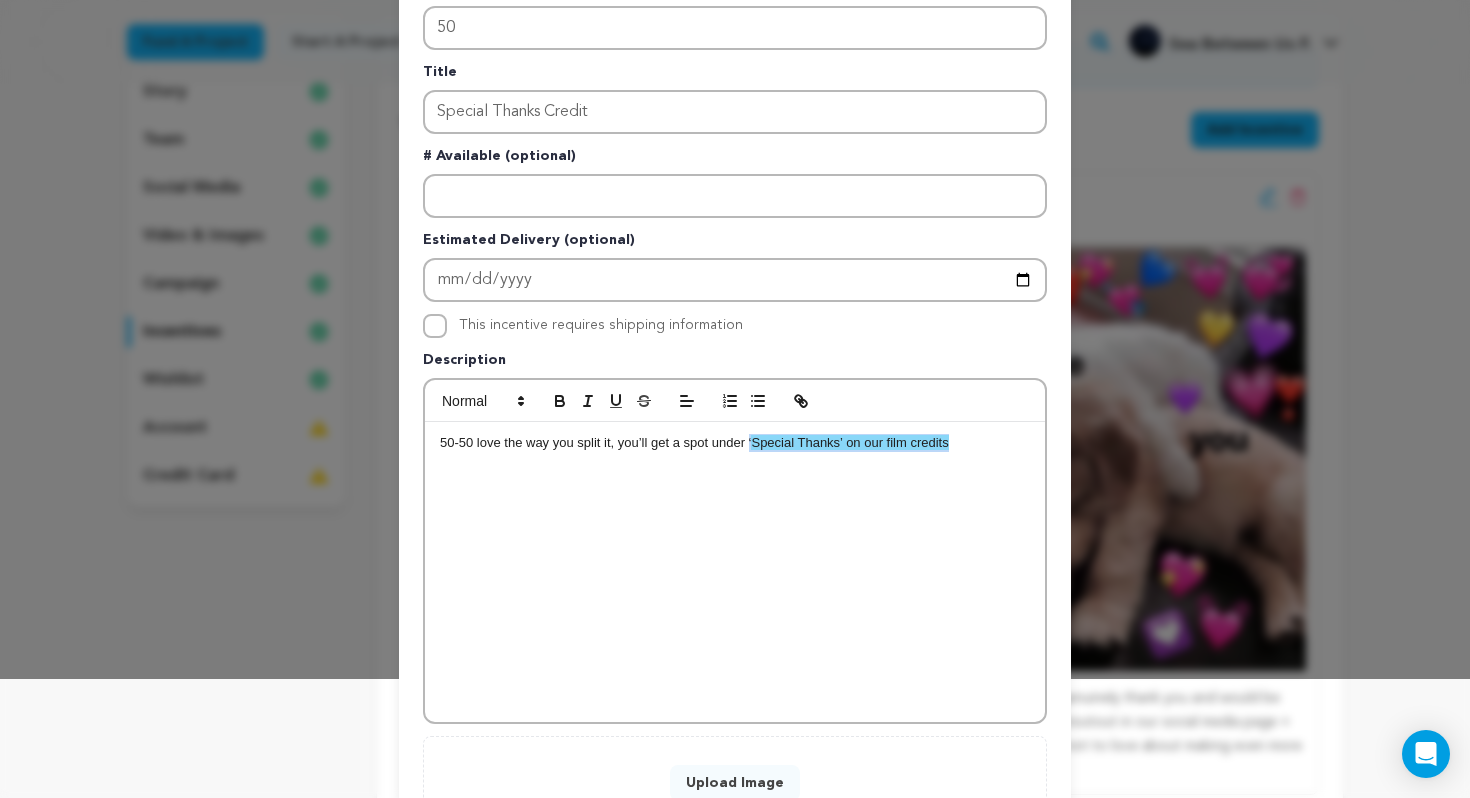drag, startPoint x: 998, startPoint y: 451, endPoint x: 749, endPoint y: 448, distance: 249.01807 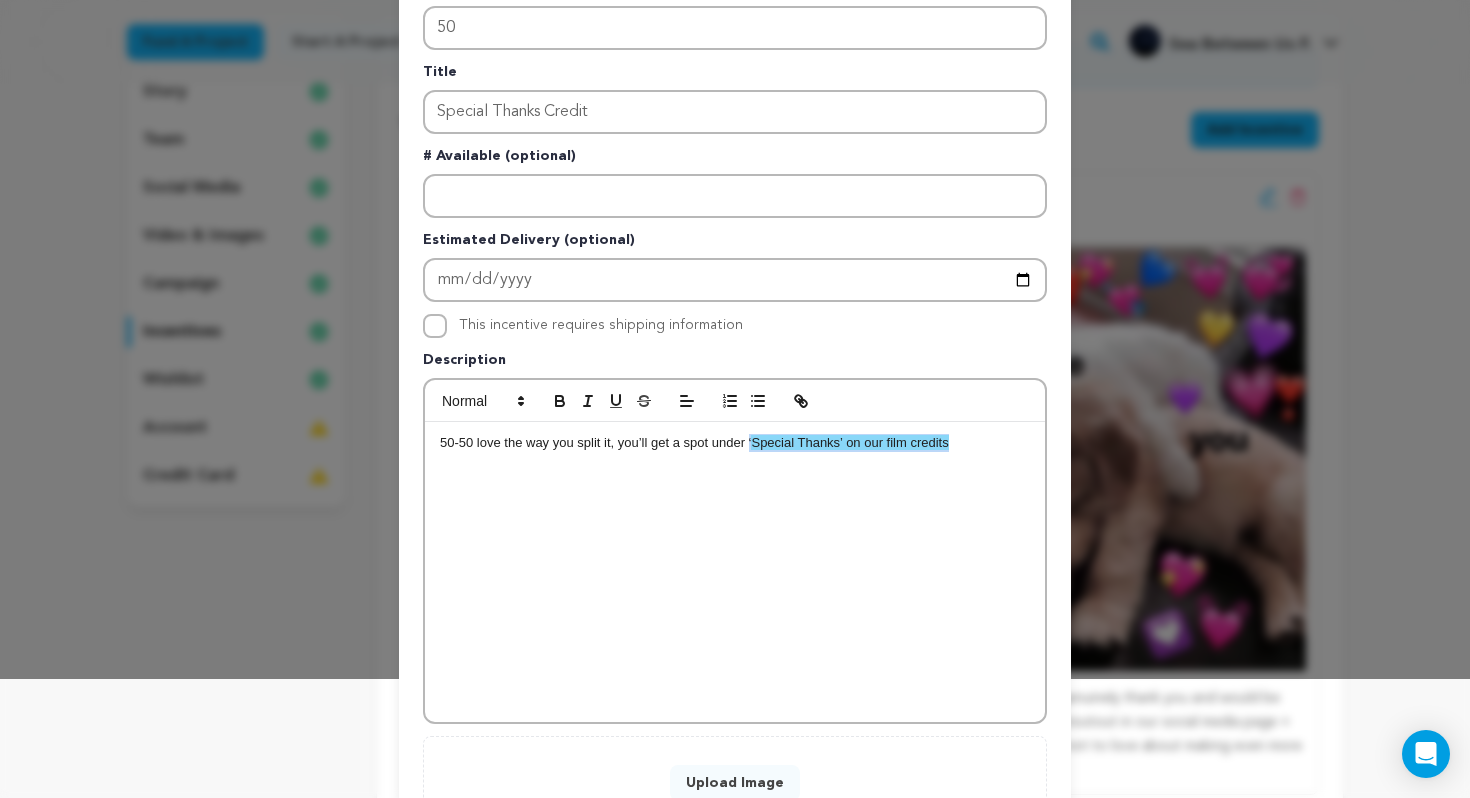 copy on "‘ Special Thanks’ on our film credits" 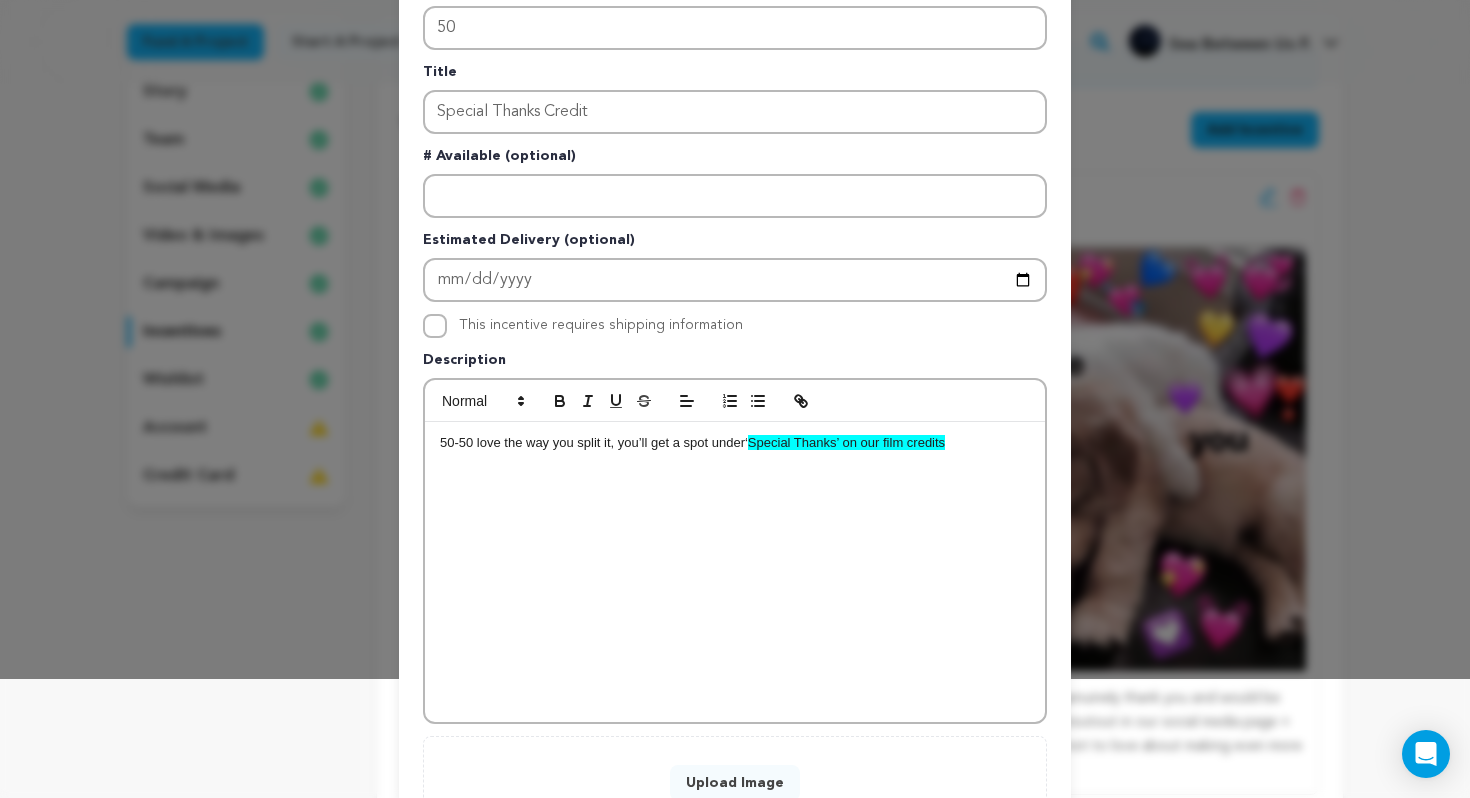 scroll, scrollTop: 0, scrollLeft: 0, axis: both 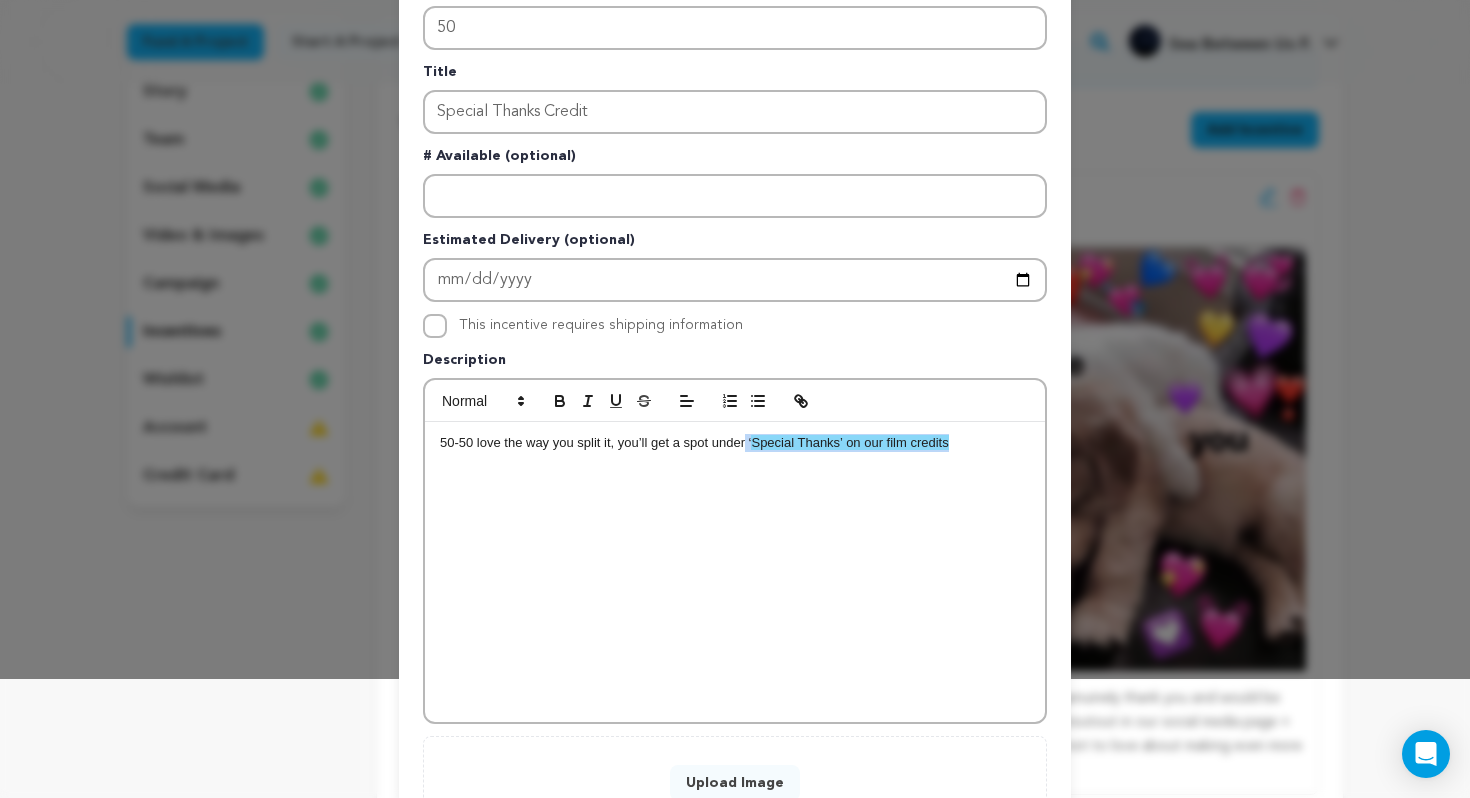 drag, startPoint x: 743, startPoint y: 443, endPoint x: 1004, endPoint y: 448, distance: 261.04788 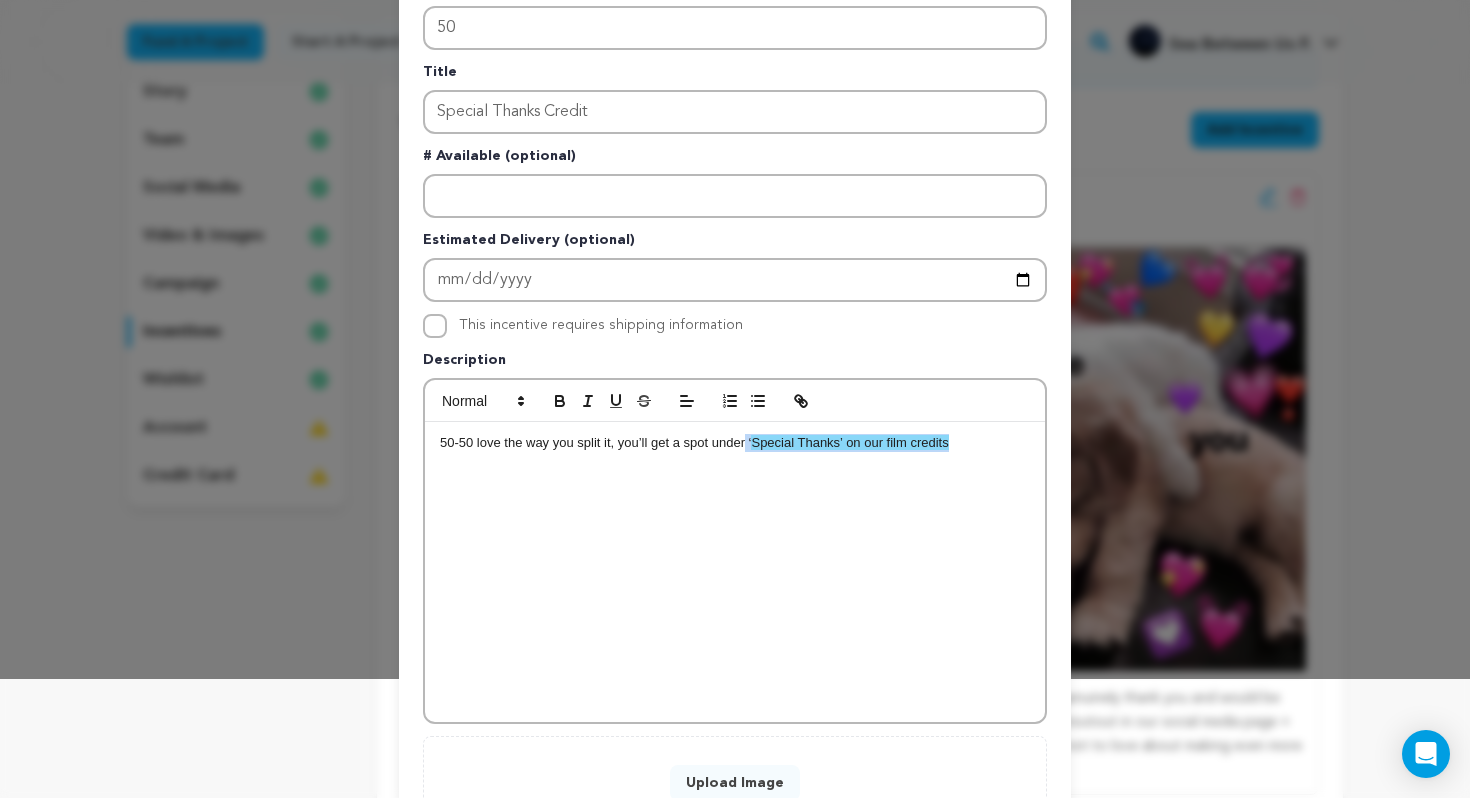 type 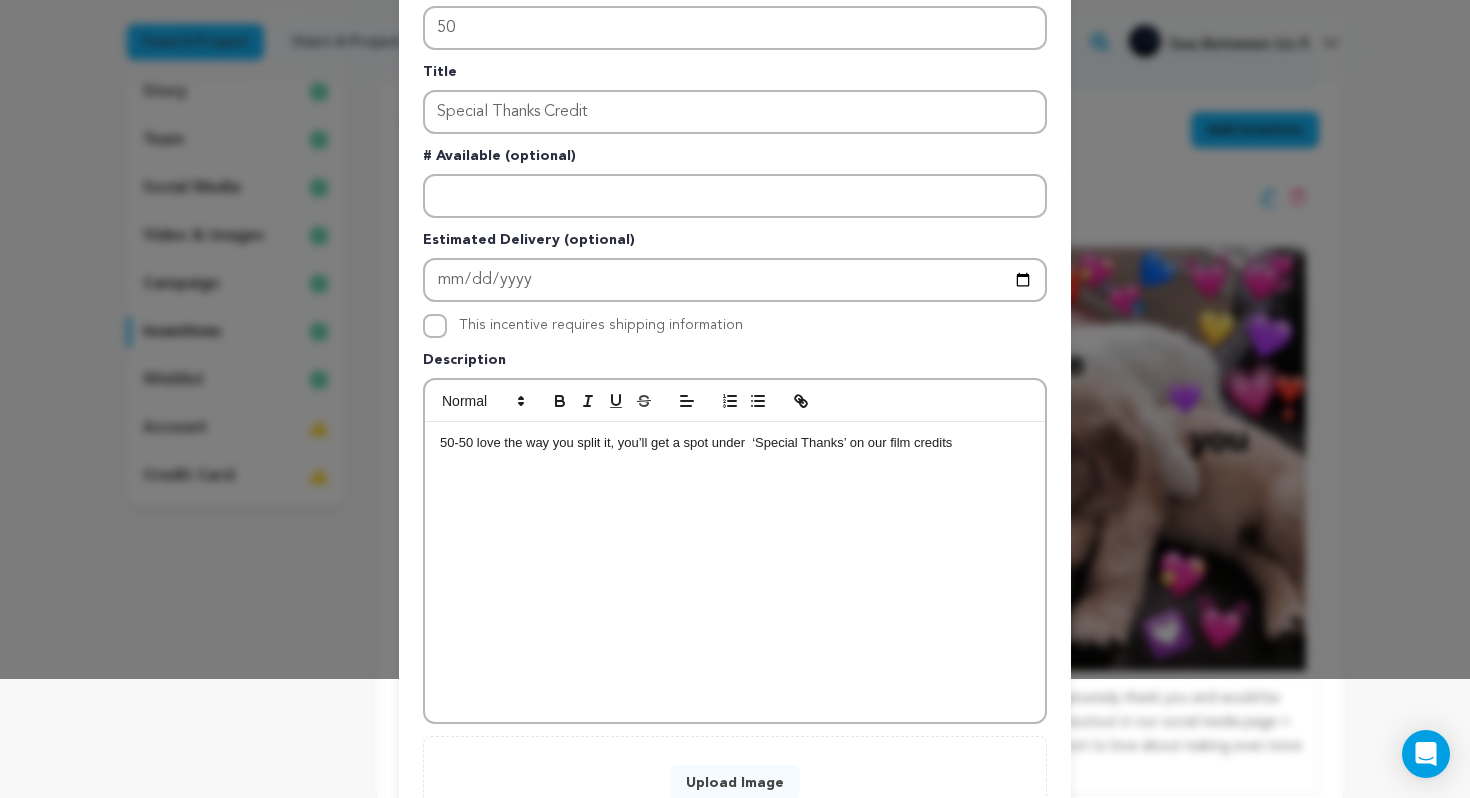 scroll, scrollTop: 0, scrollLeft: 0, axis: both 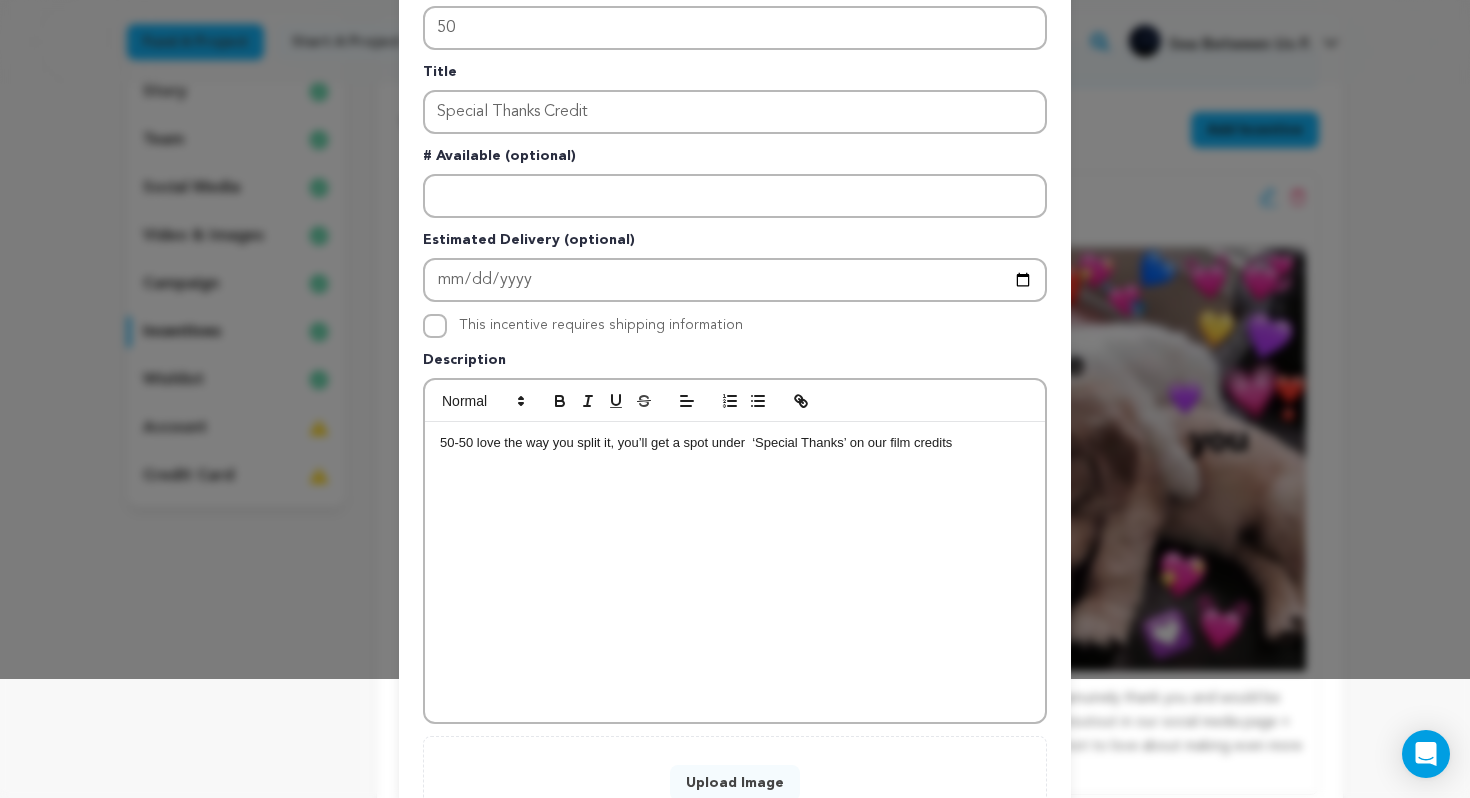 click on "50-50 love the way you split it, you’ll get a spot under  ‘Special Thanks’ on our film credits" at bounding box center [735, 443] 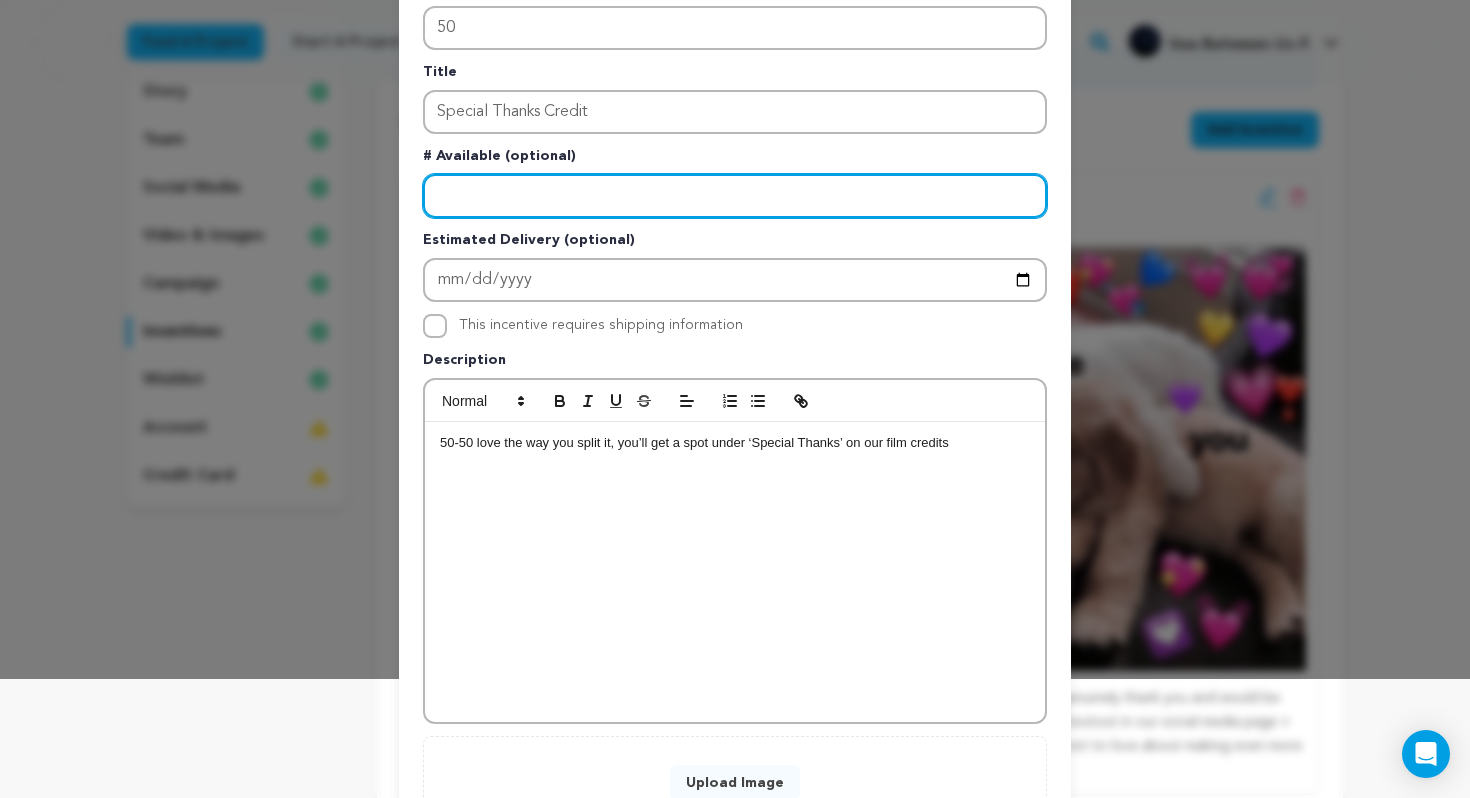 click at bounding box center [735, 196] 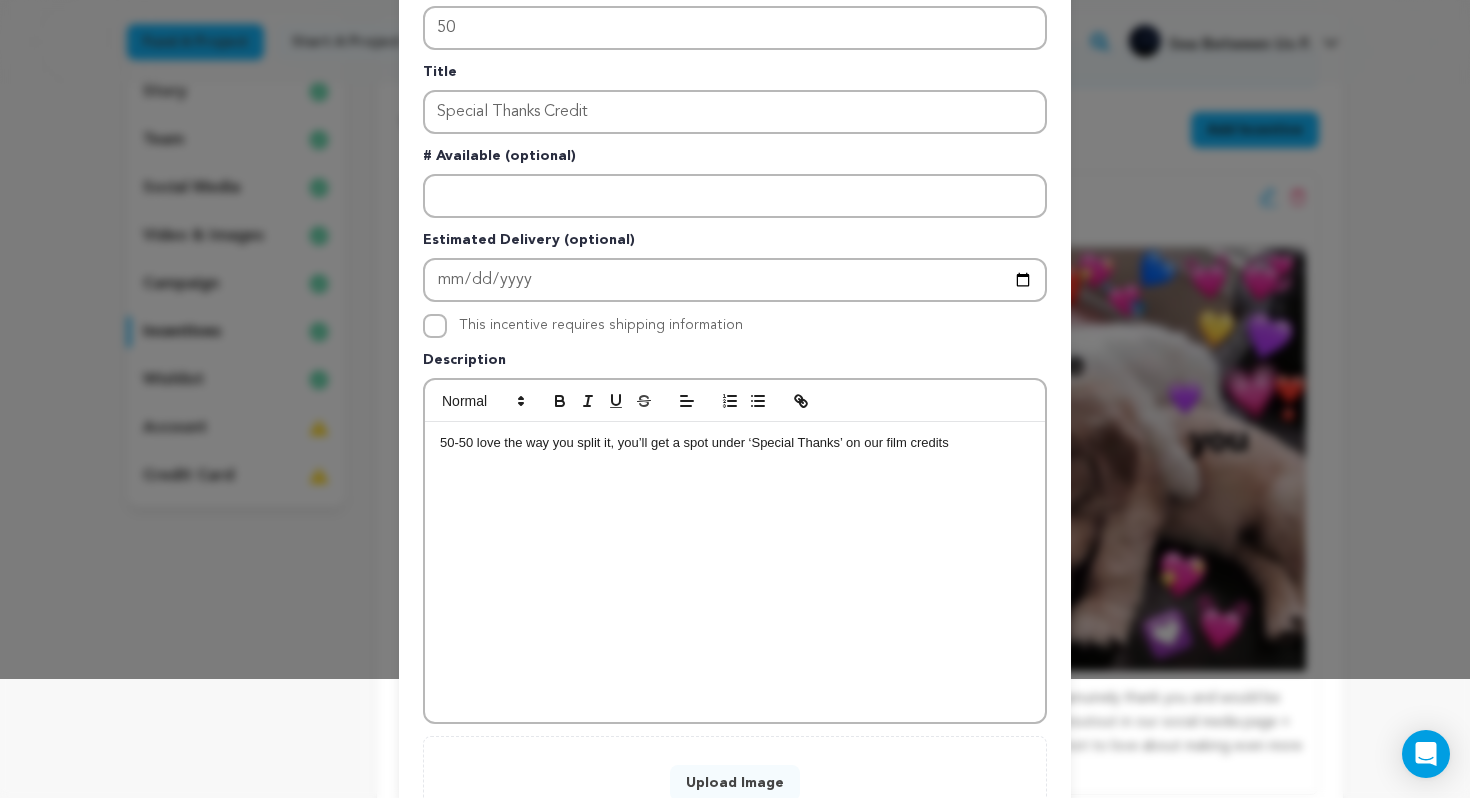 click on "50-50 love the way you split it, you’ll get a spot under ‘Special Thanks’ on our film credits" at bounding box center (735, 572) 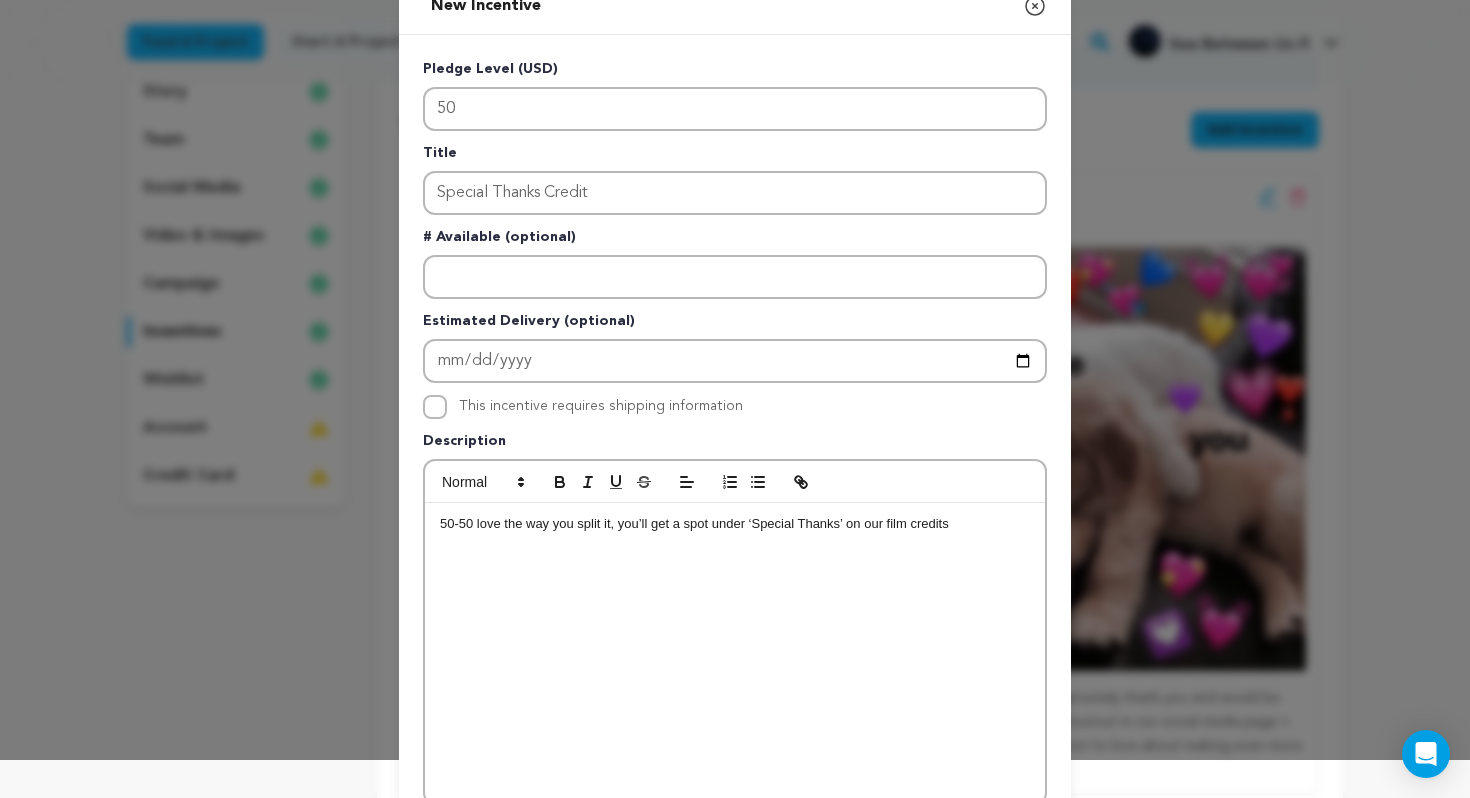 scroll, scrollTop: 275, scrollLeft: 0, axis: vertical 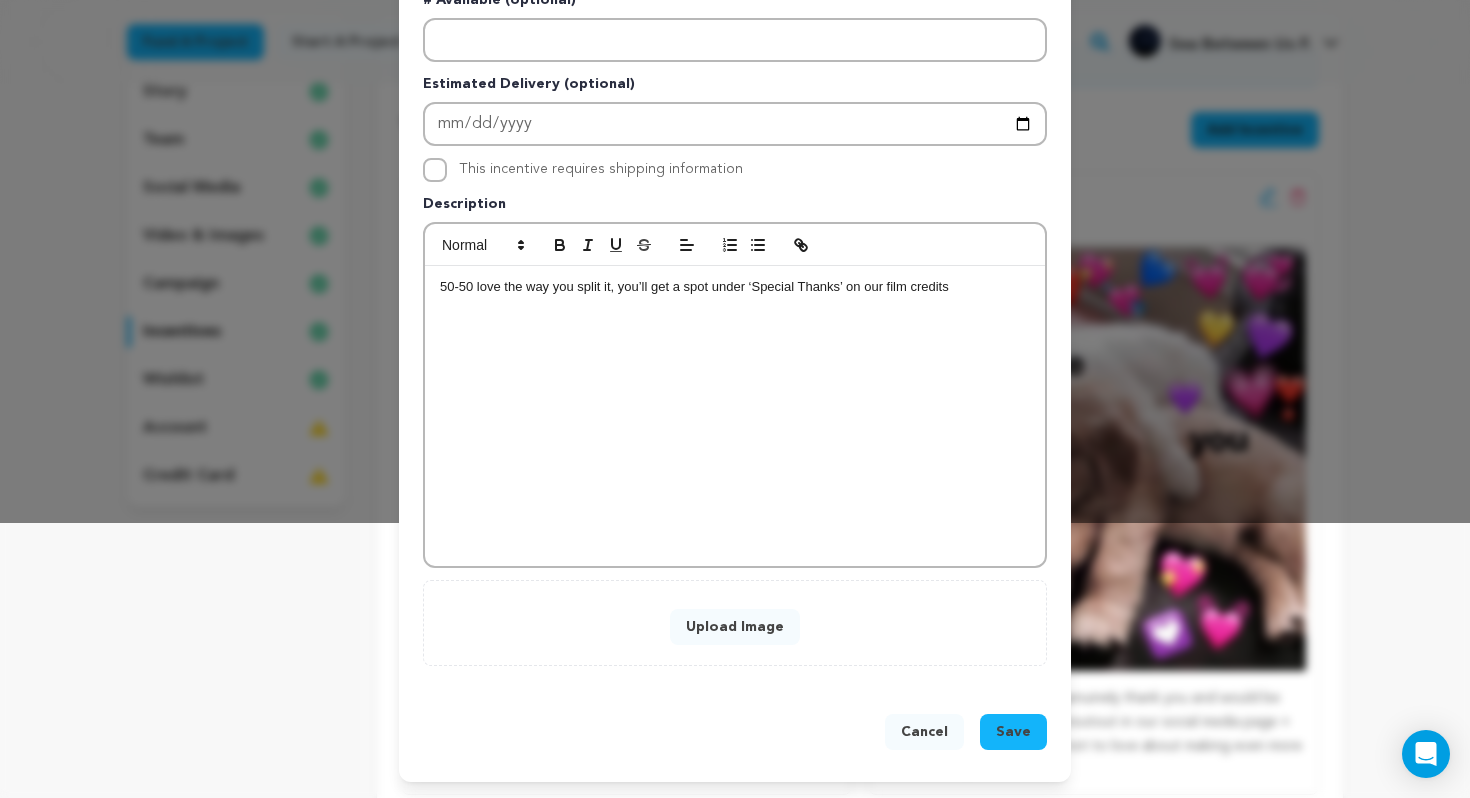 click on "Upload Image" at bounding box center (735, 627) 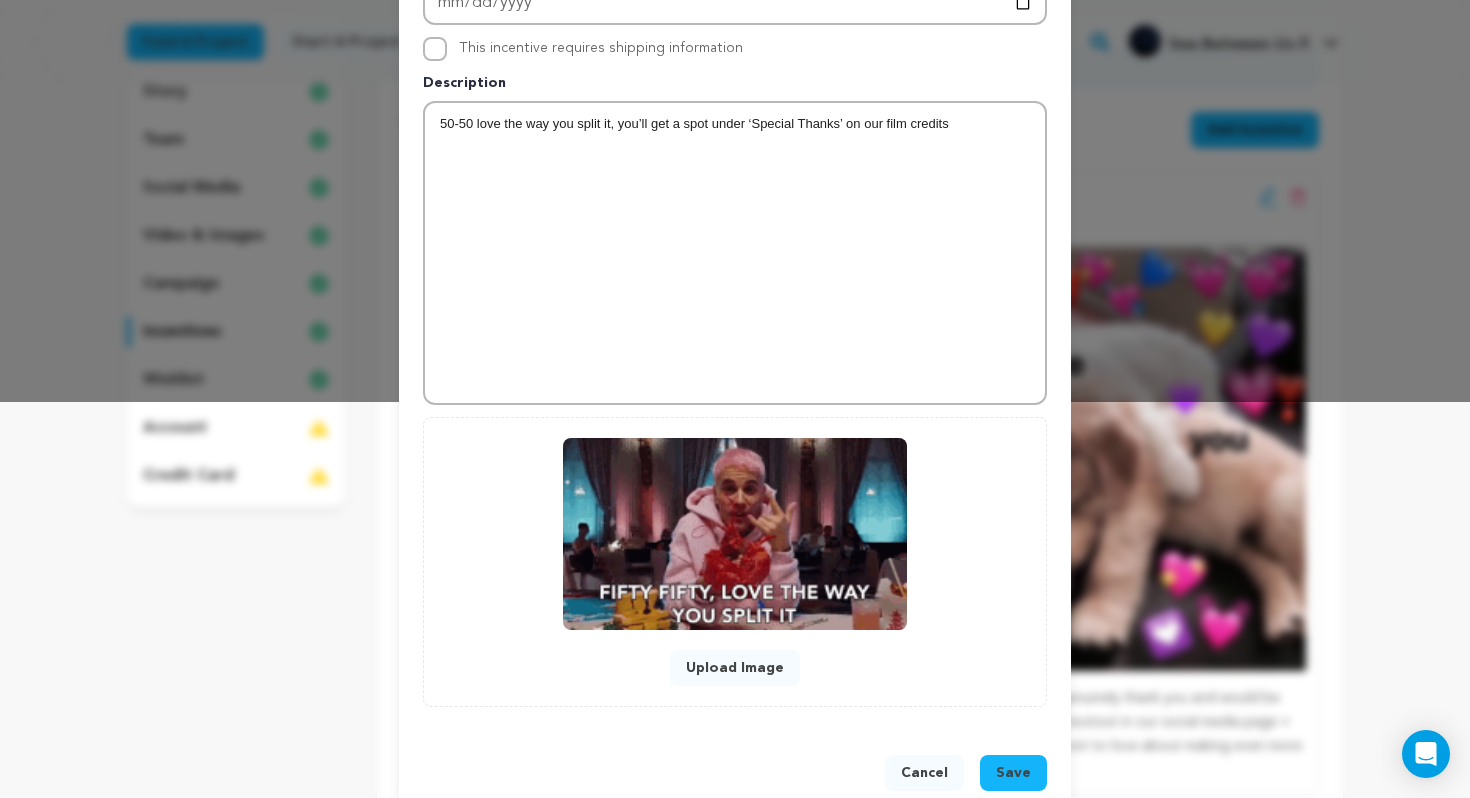 scroll, scrollTop: 437, scrollLeft: 0, axis: vertical 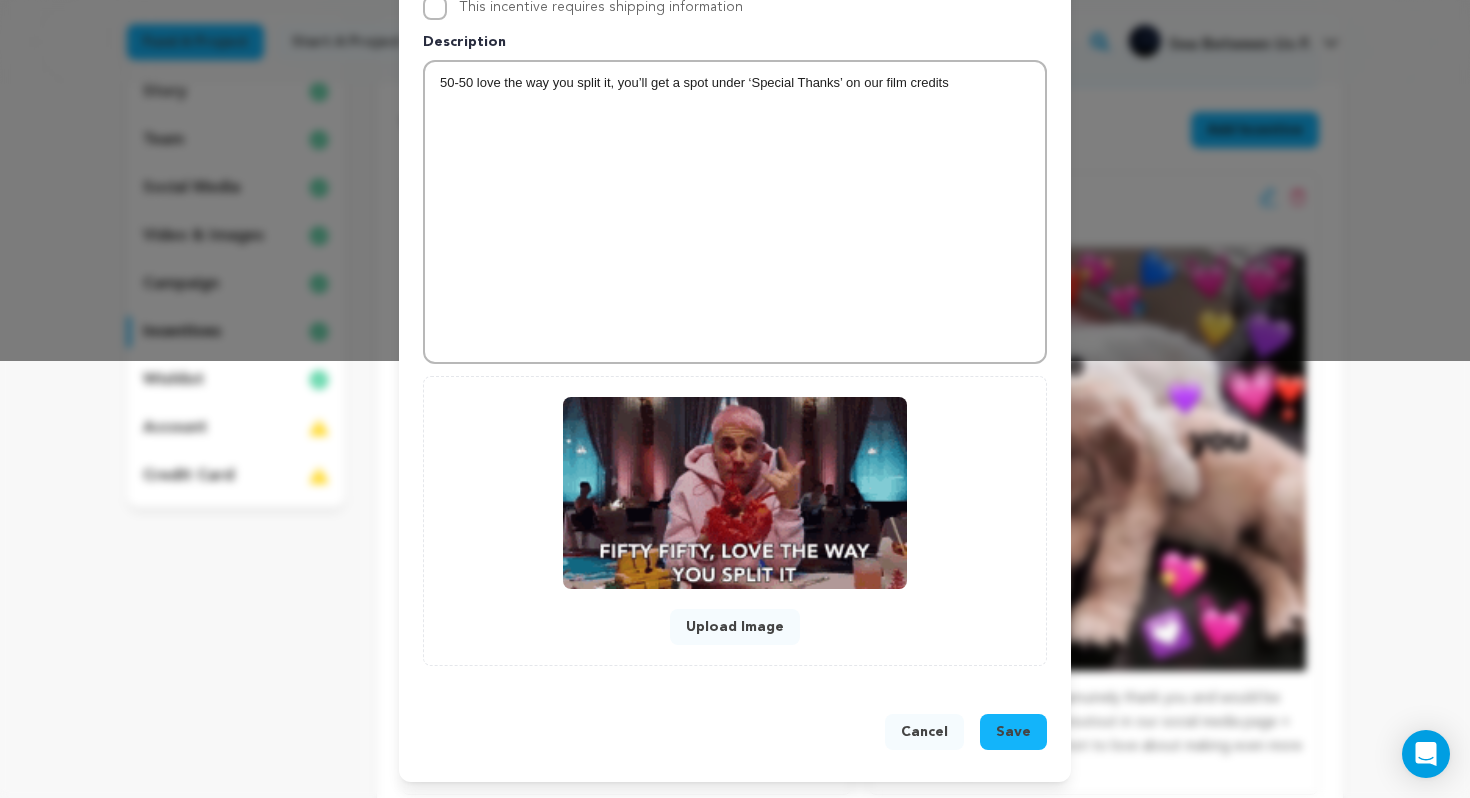 click on "Save" at bounding box center [1013, 732] 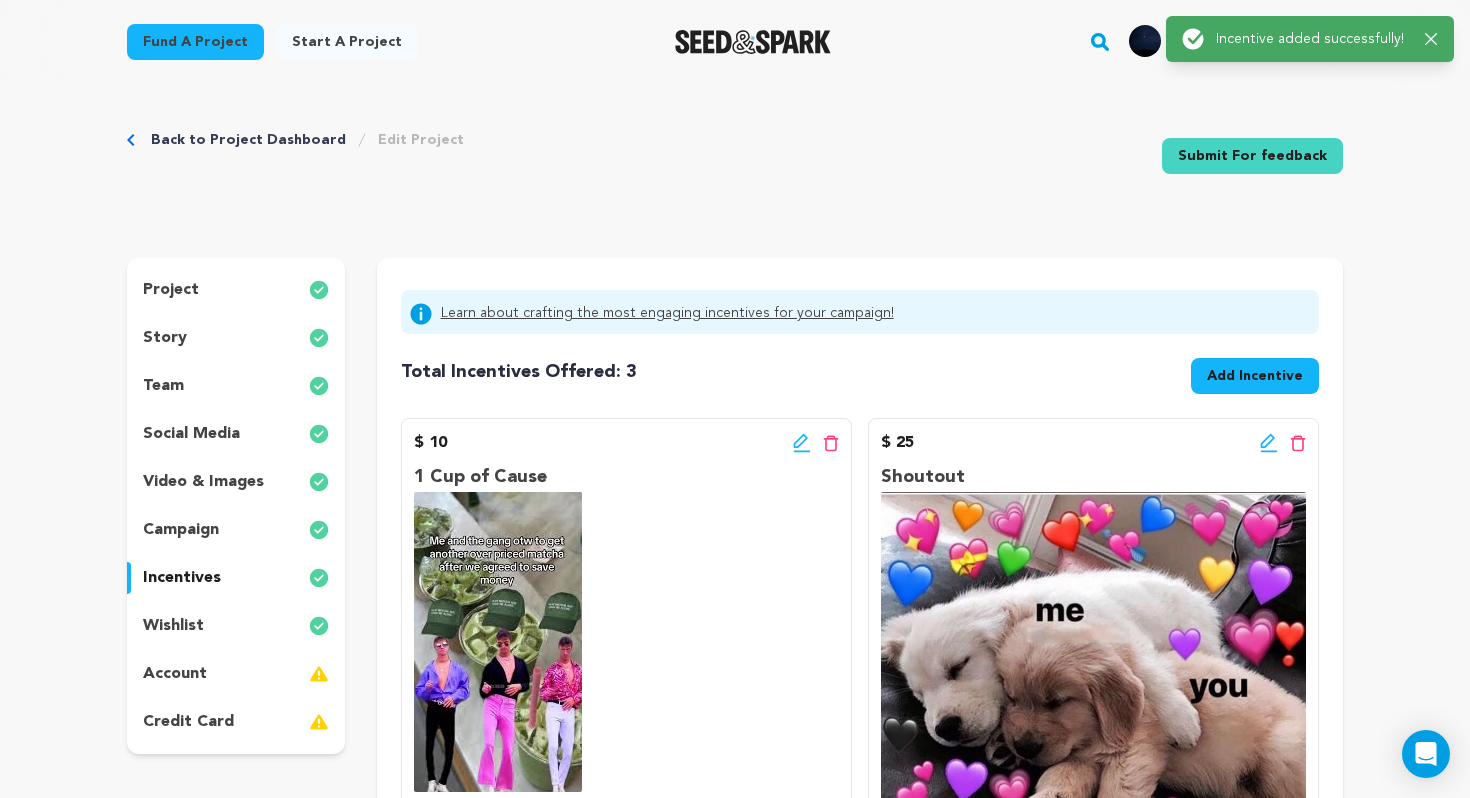 scroll, scrollTop: 0, scrollLeft: 0, axis: both 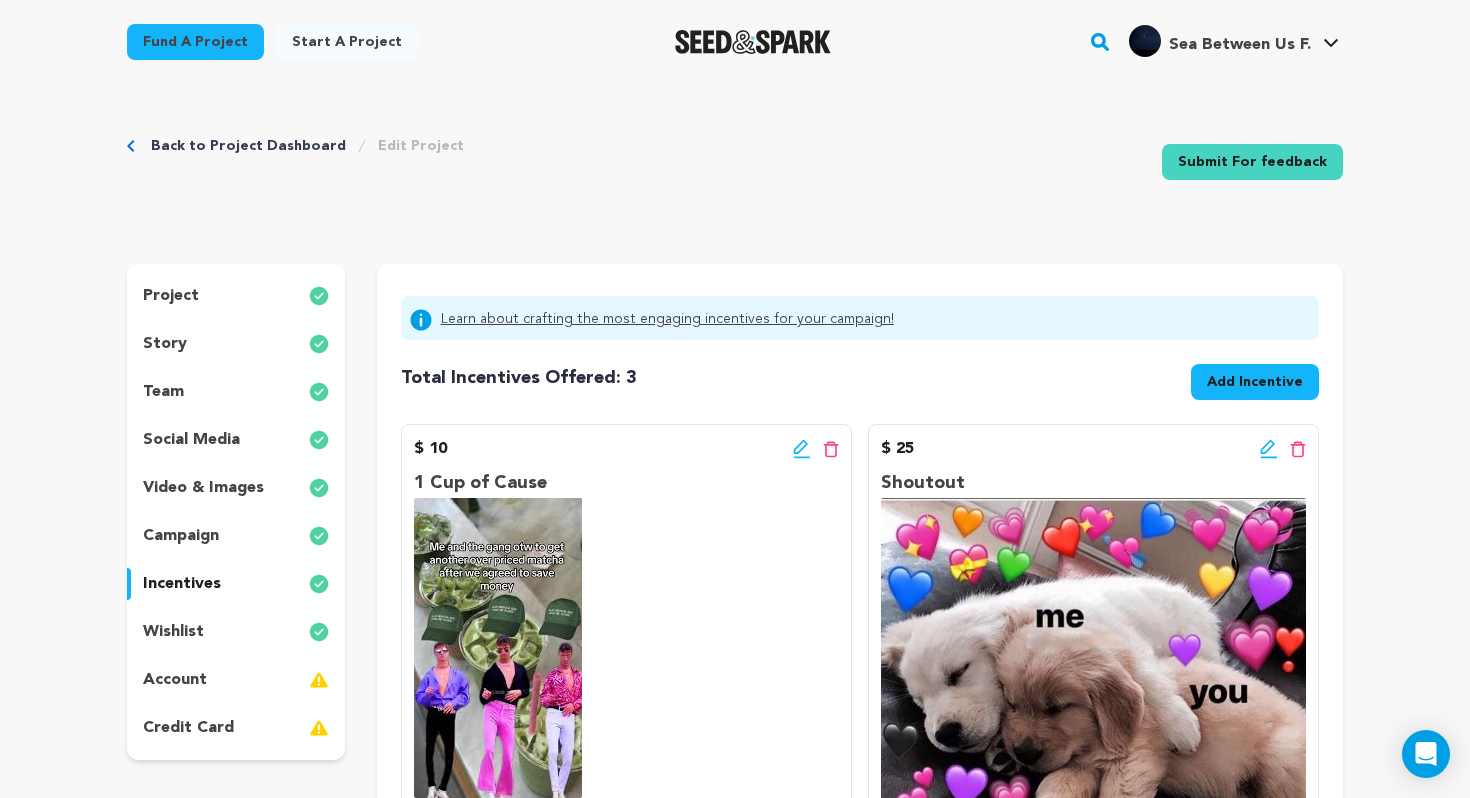 click on "Add Incentive" at bounding box center [1255, 382] 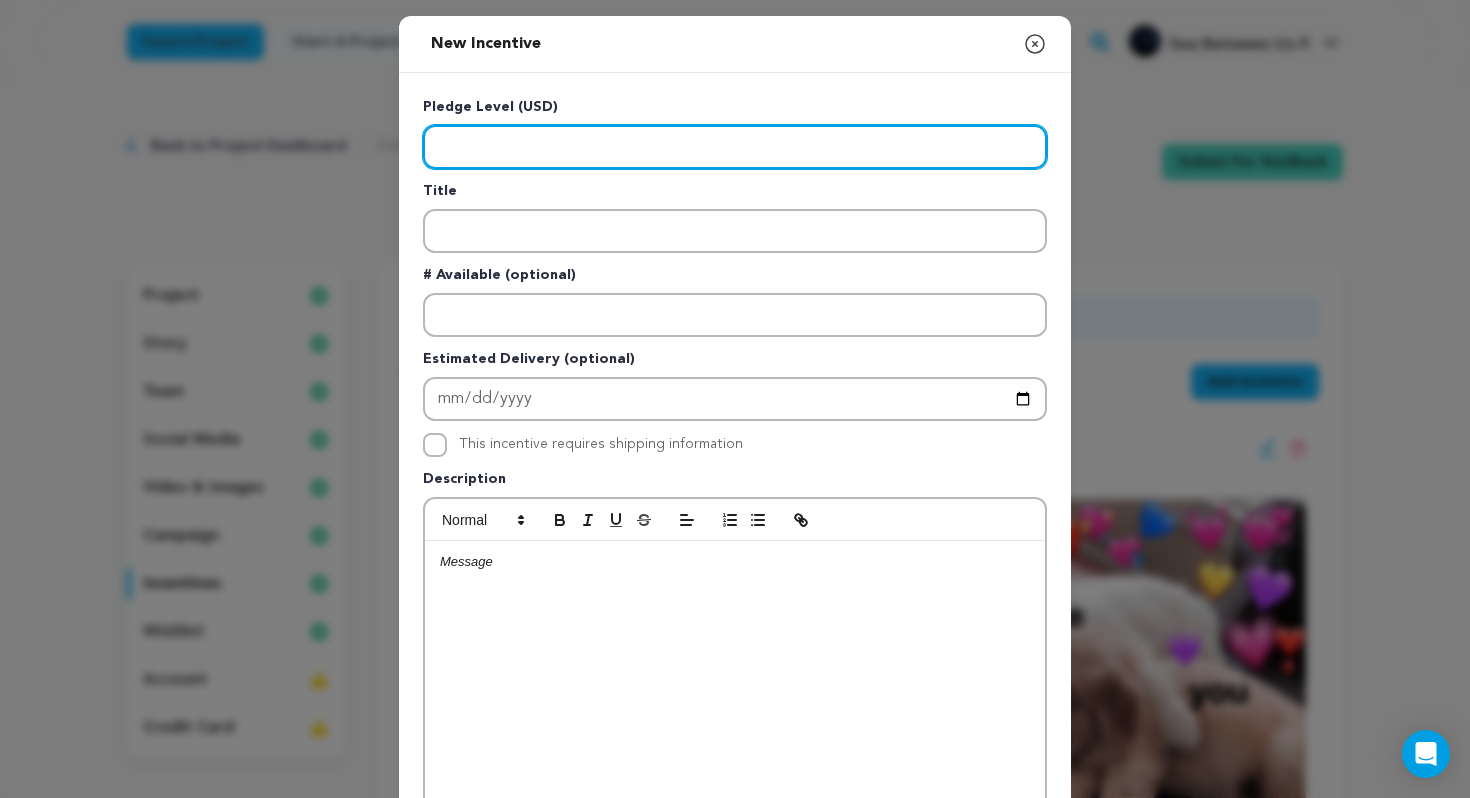 click at bounding box center [735, 147] 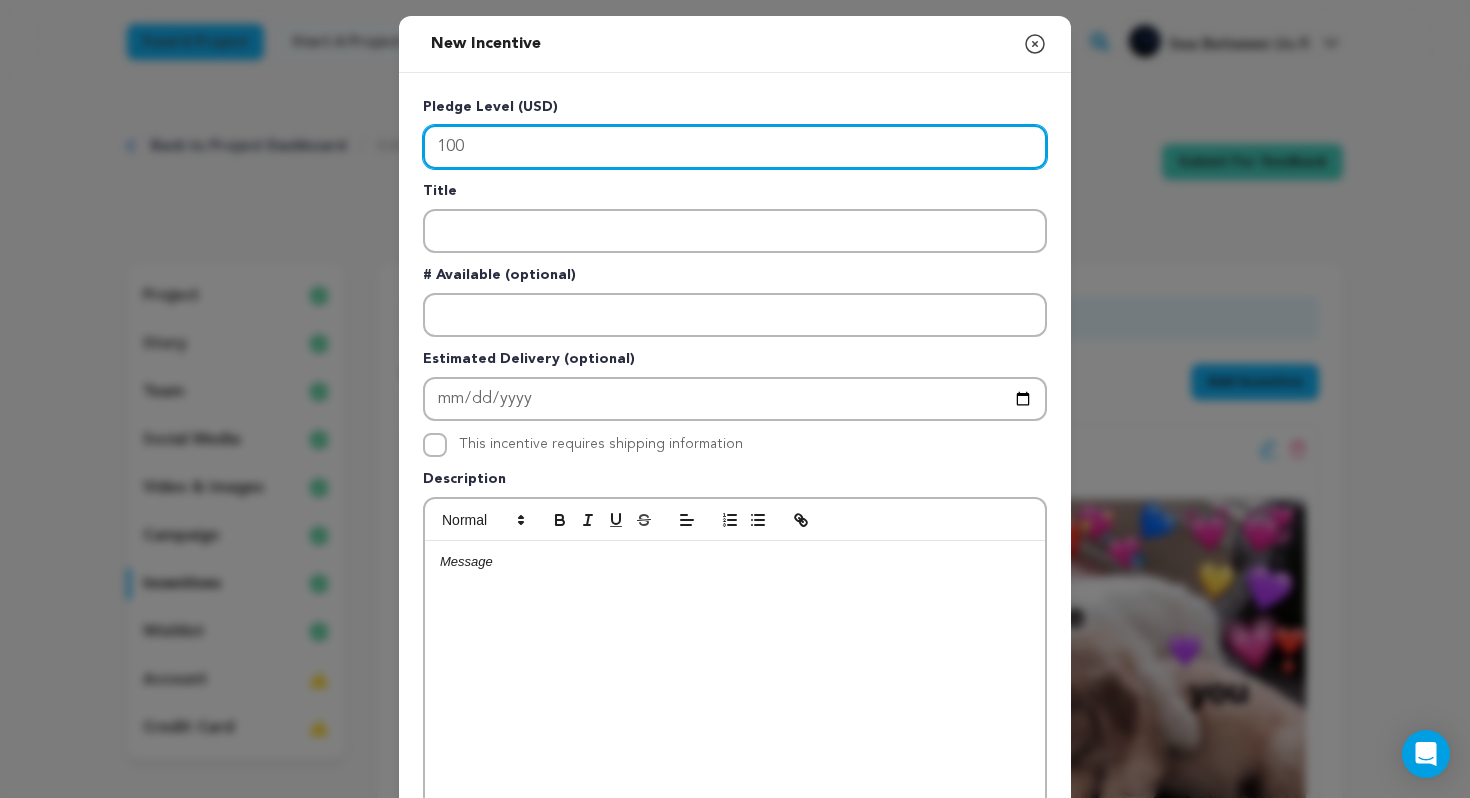 type on "100" 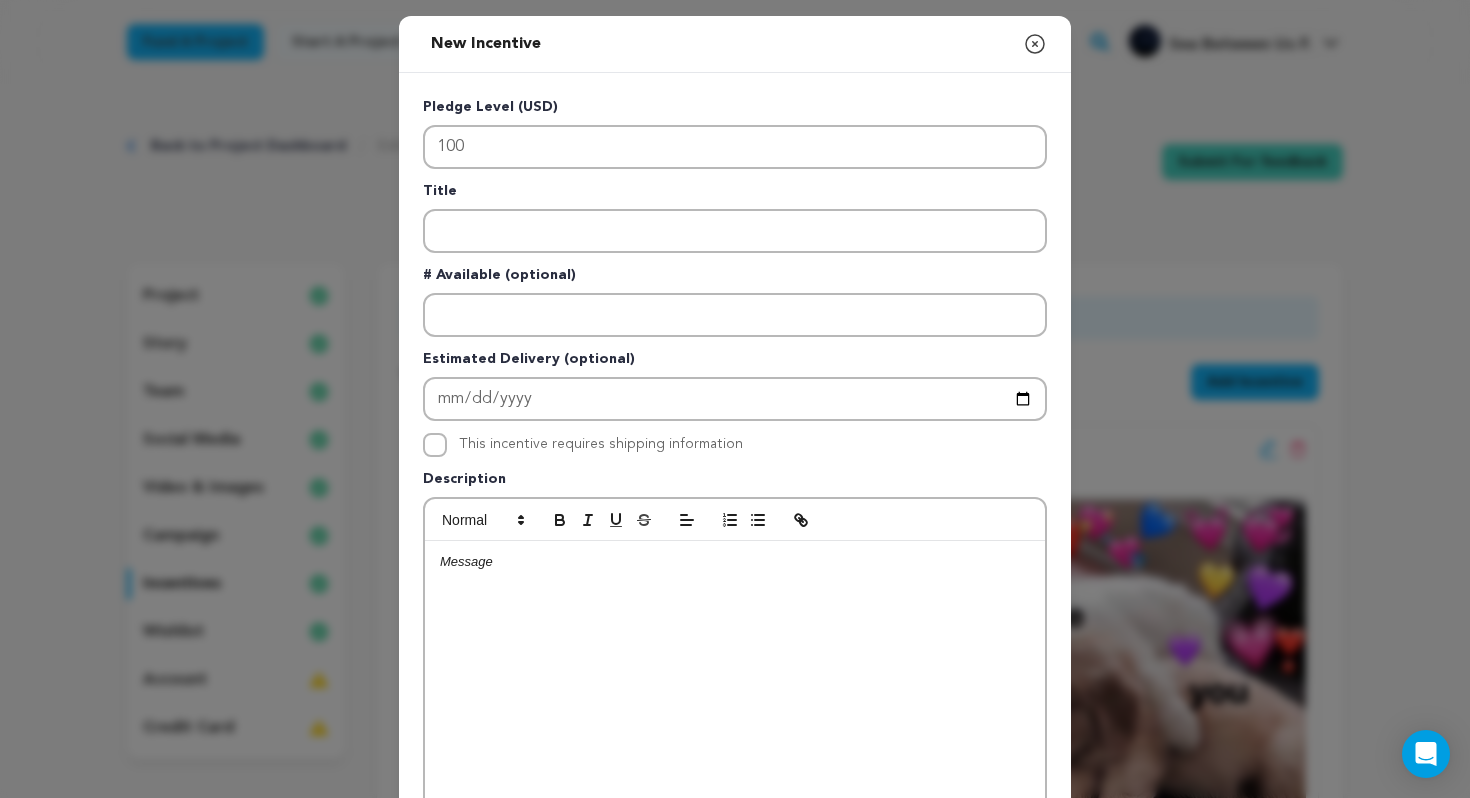 click at bounding box center [735, 691] 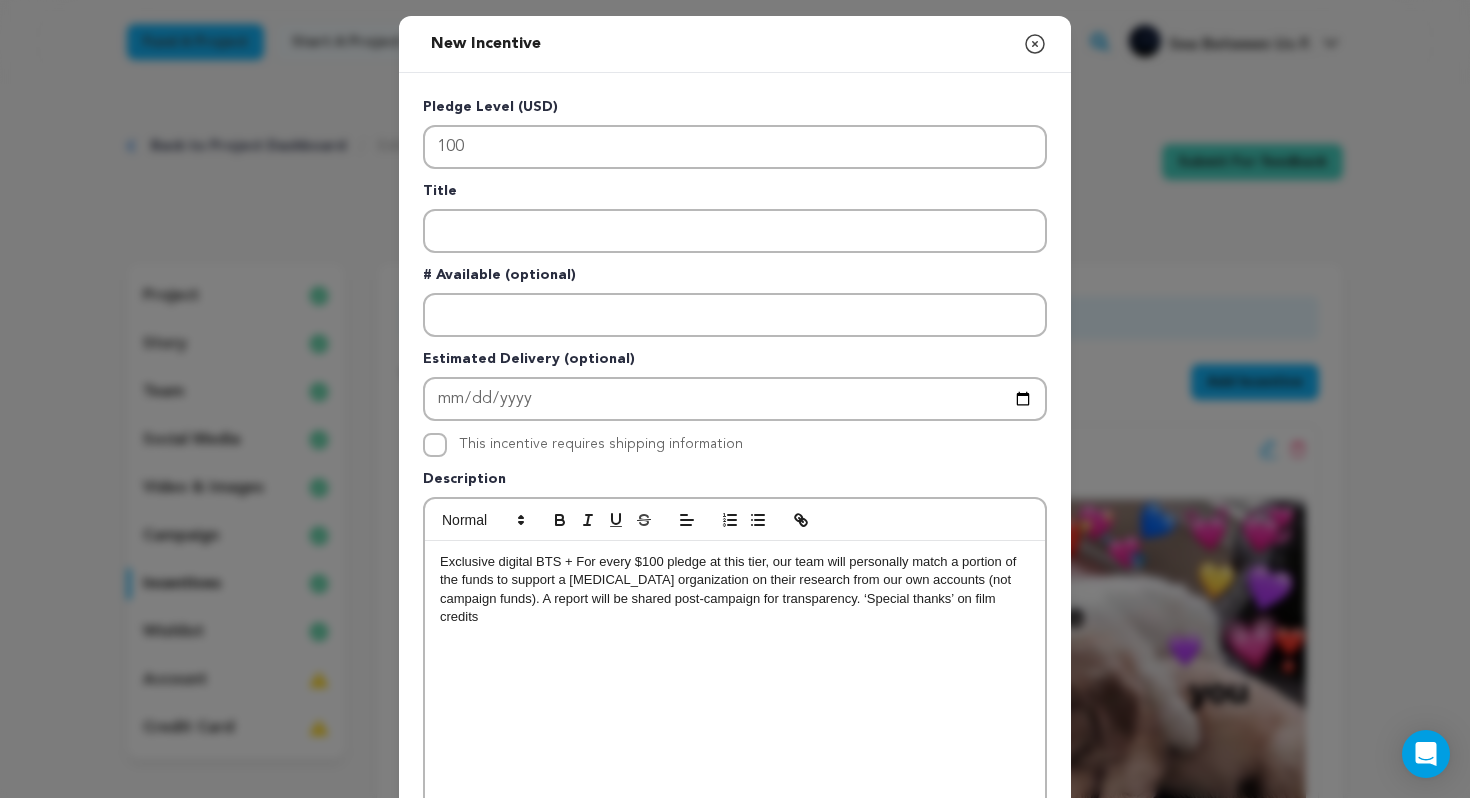 scroll, scrollTop: 0, scrollLeft: 0, axis: both 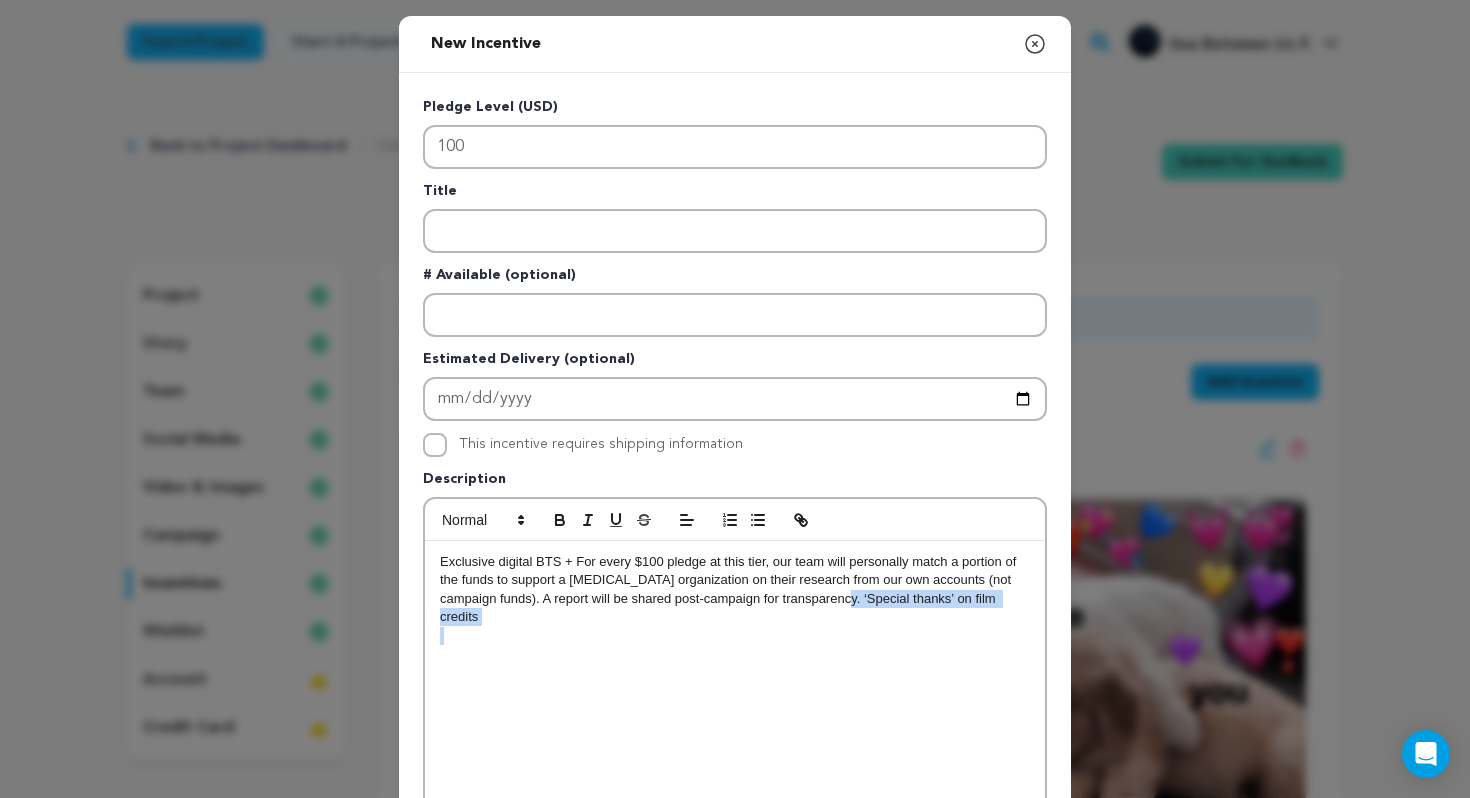 drag, startPoint x: 864, startPoint y: 603, endPoint x: 873, endPoint y: 629, distance: 27.513634 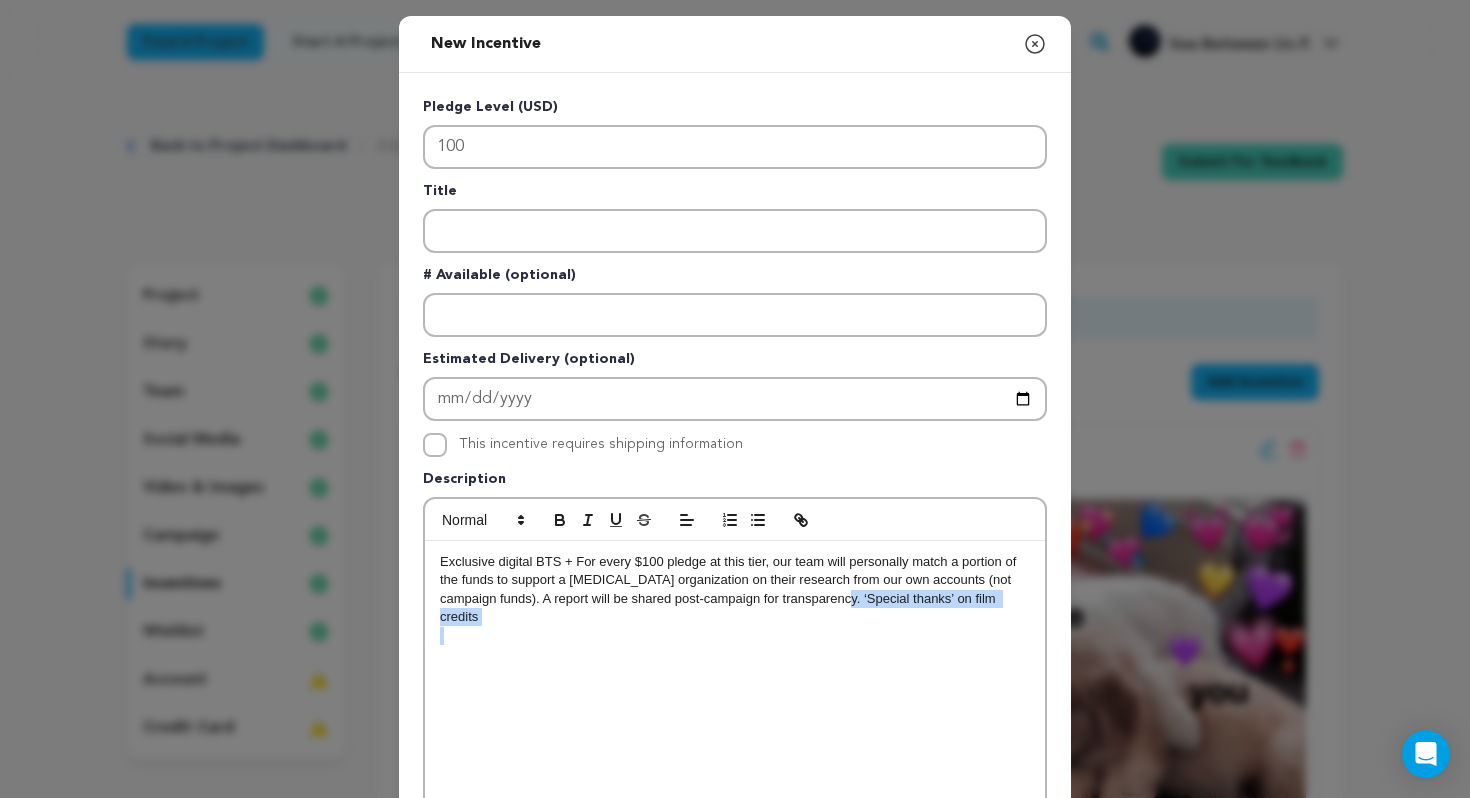 type 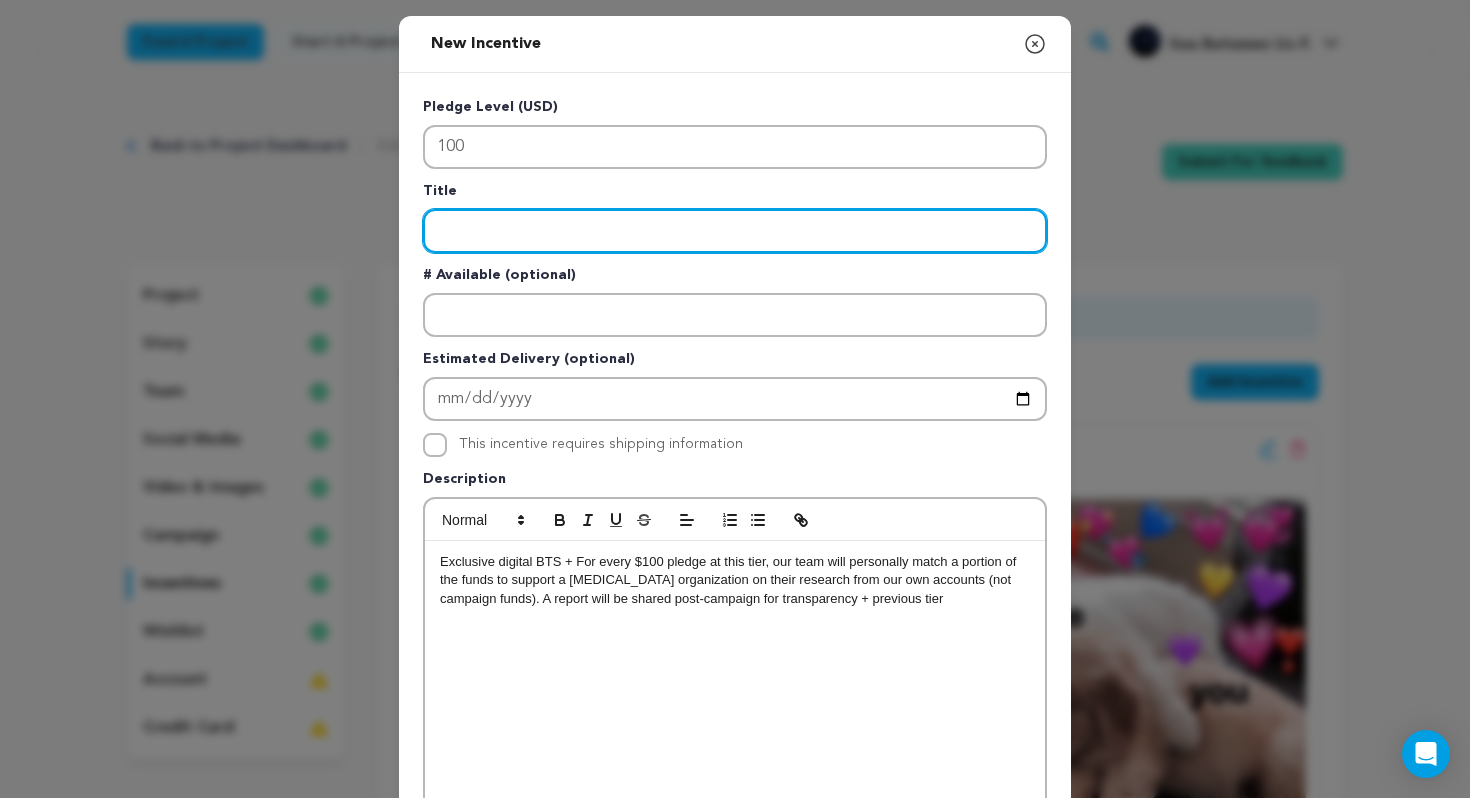 click at bounding box center (735, 231) 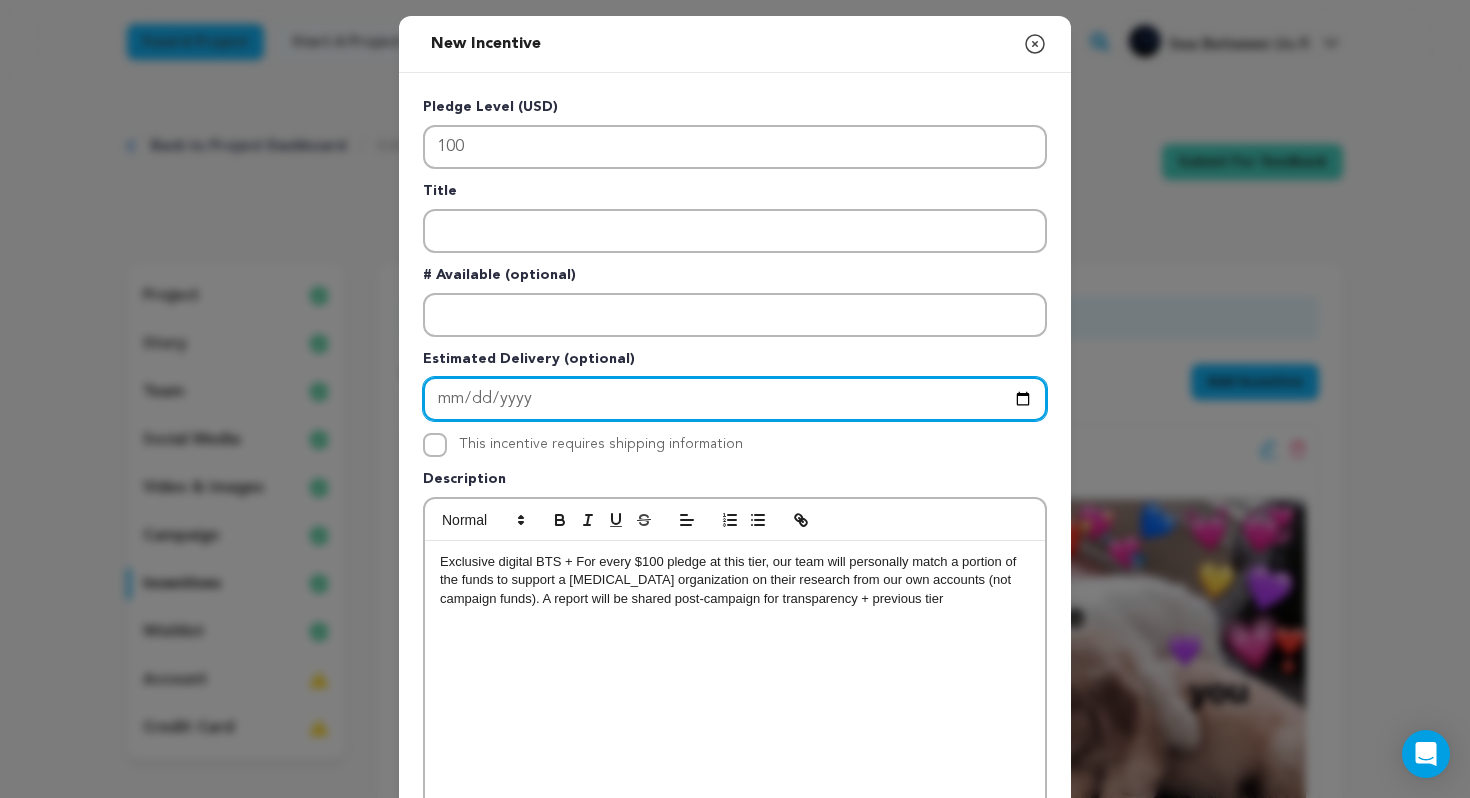click at bounding box center [735, 399] 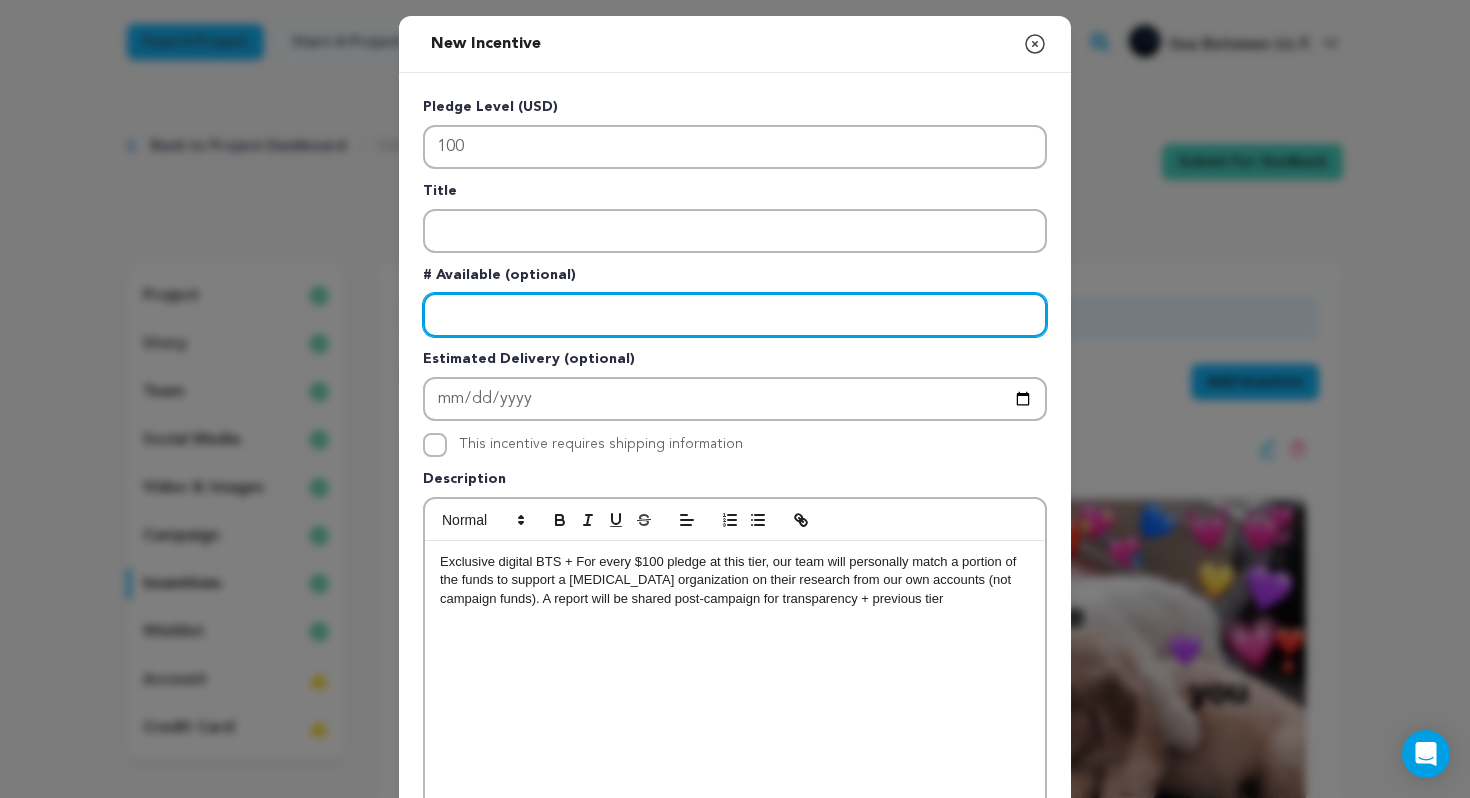 click at bounding box center [735, 315] 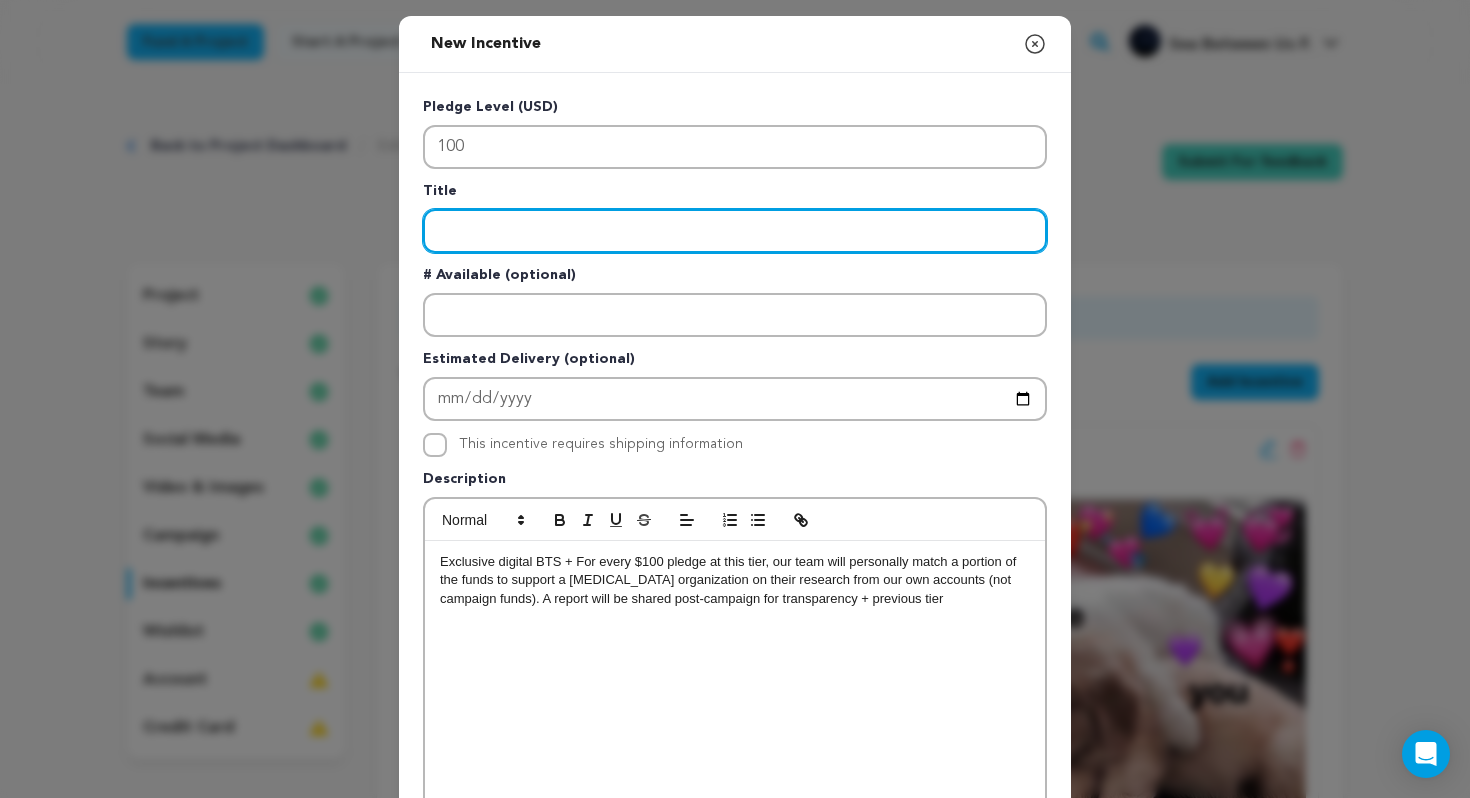 click at bounding box center (735, 231) 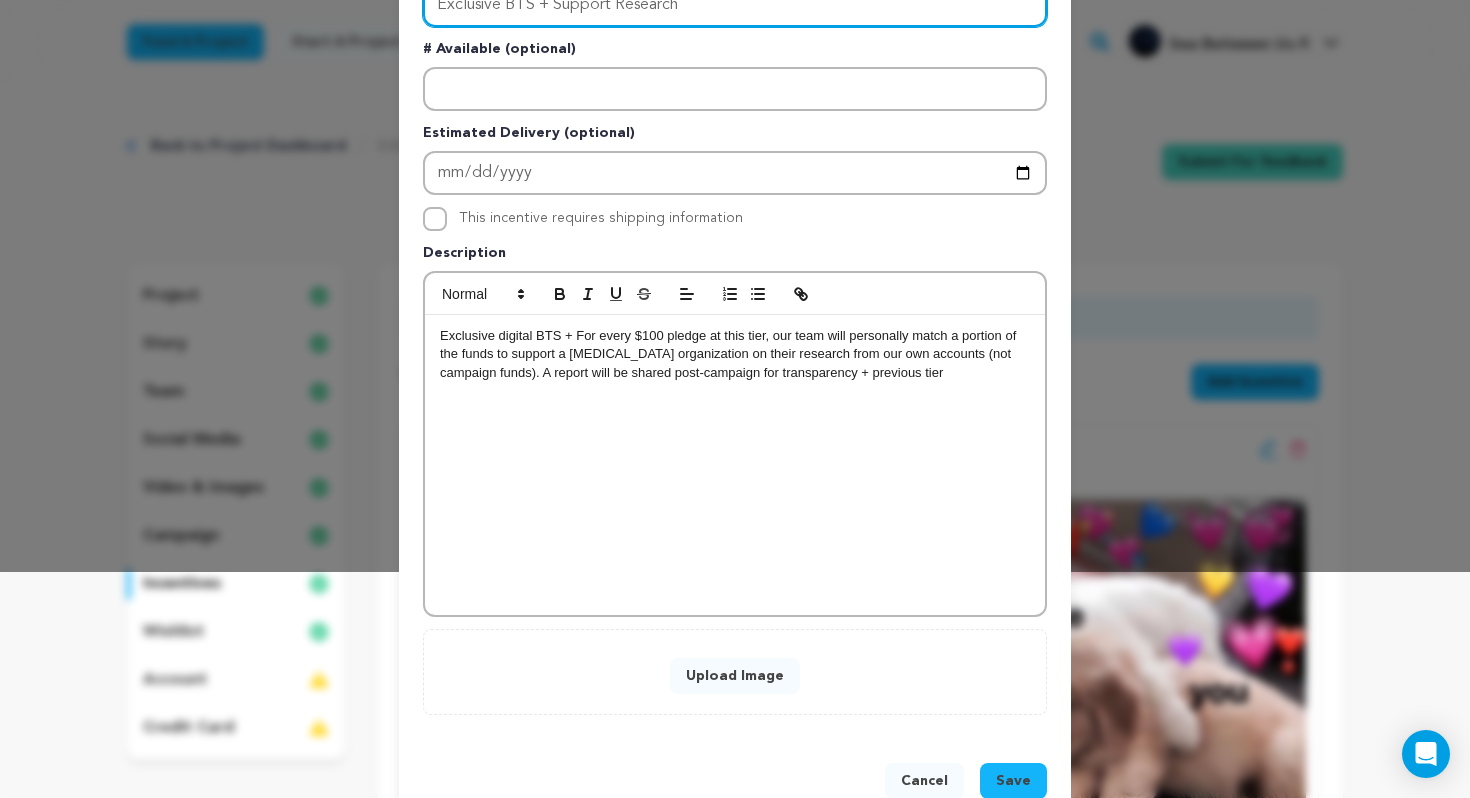 scroll, scrollTop: 275, scrollLeft: 0, axis: vertical 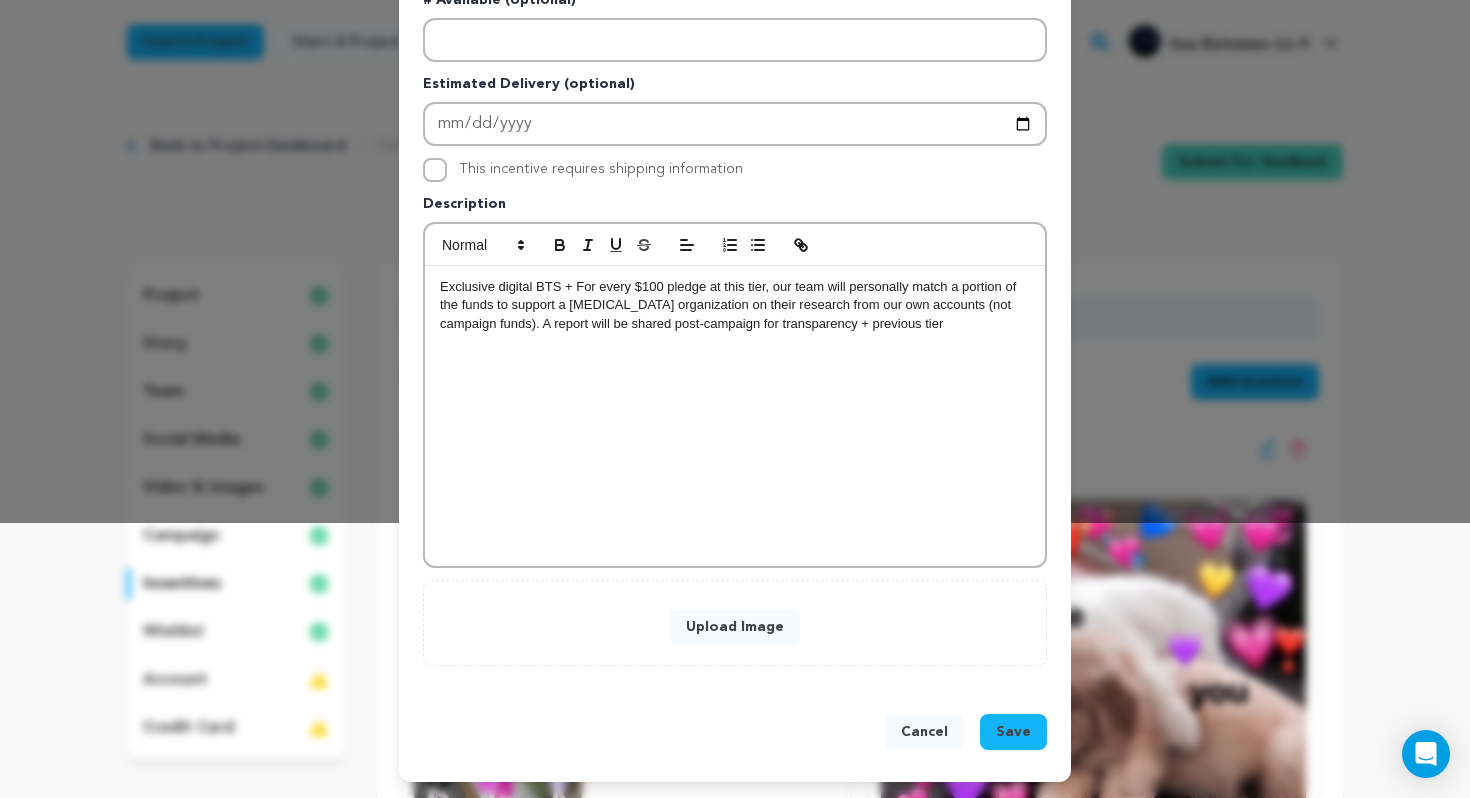 type on "Exclusive BTS + Support Research" 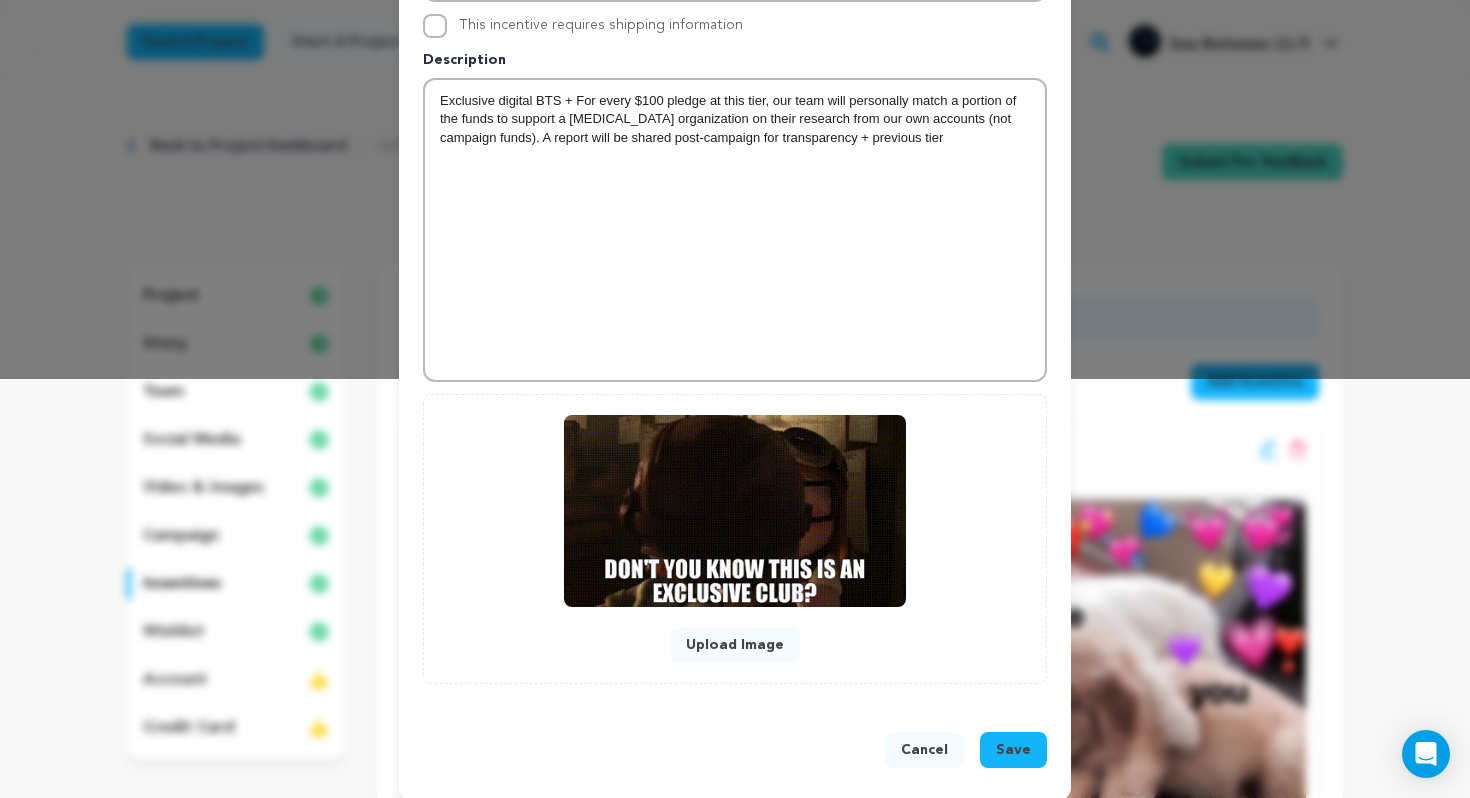 scroll, scrollTop: 421, scrollLeft: 0, axis: vertical 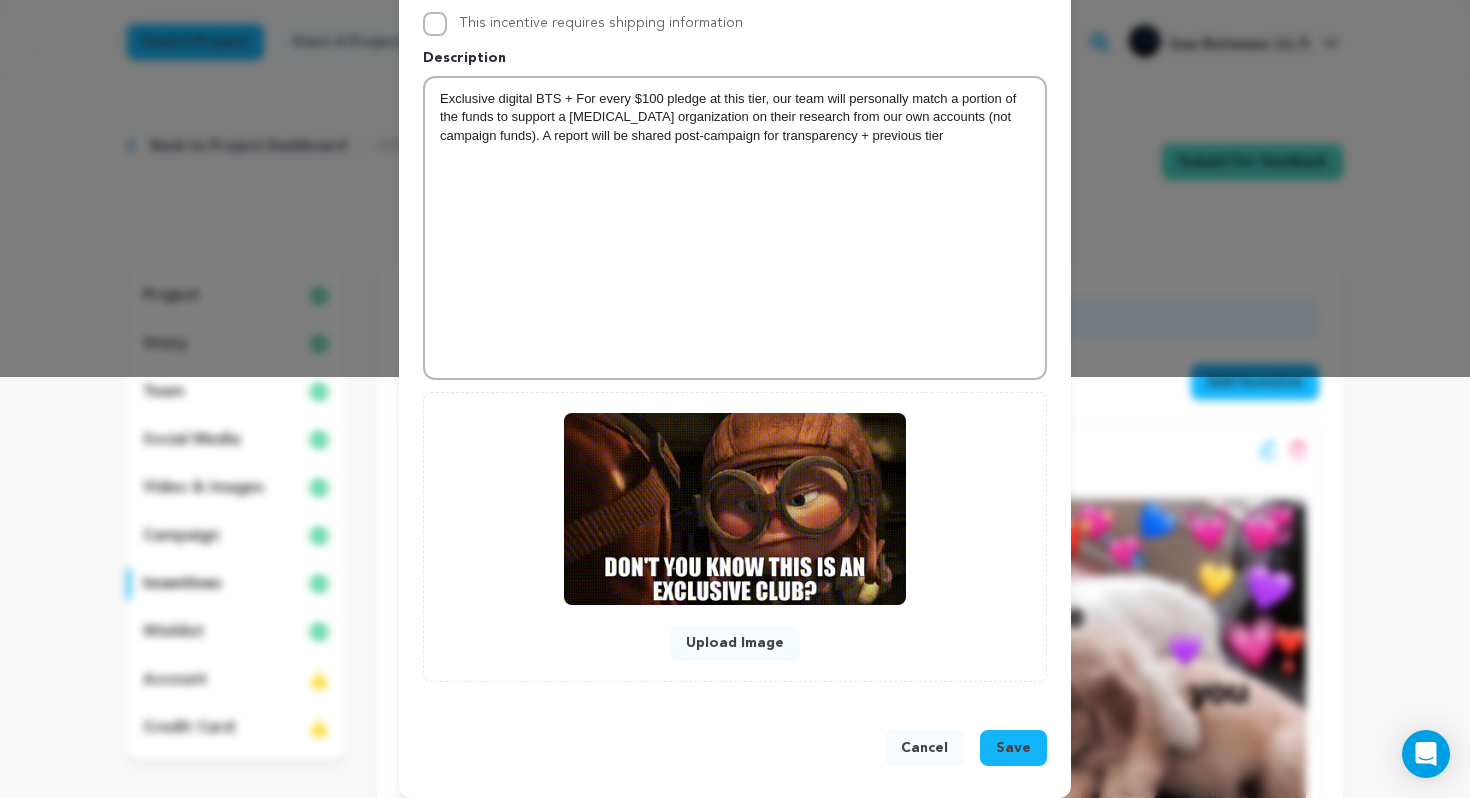 click on "Save" at bounding box center [1013, 748] 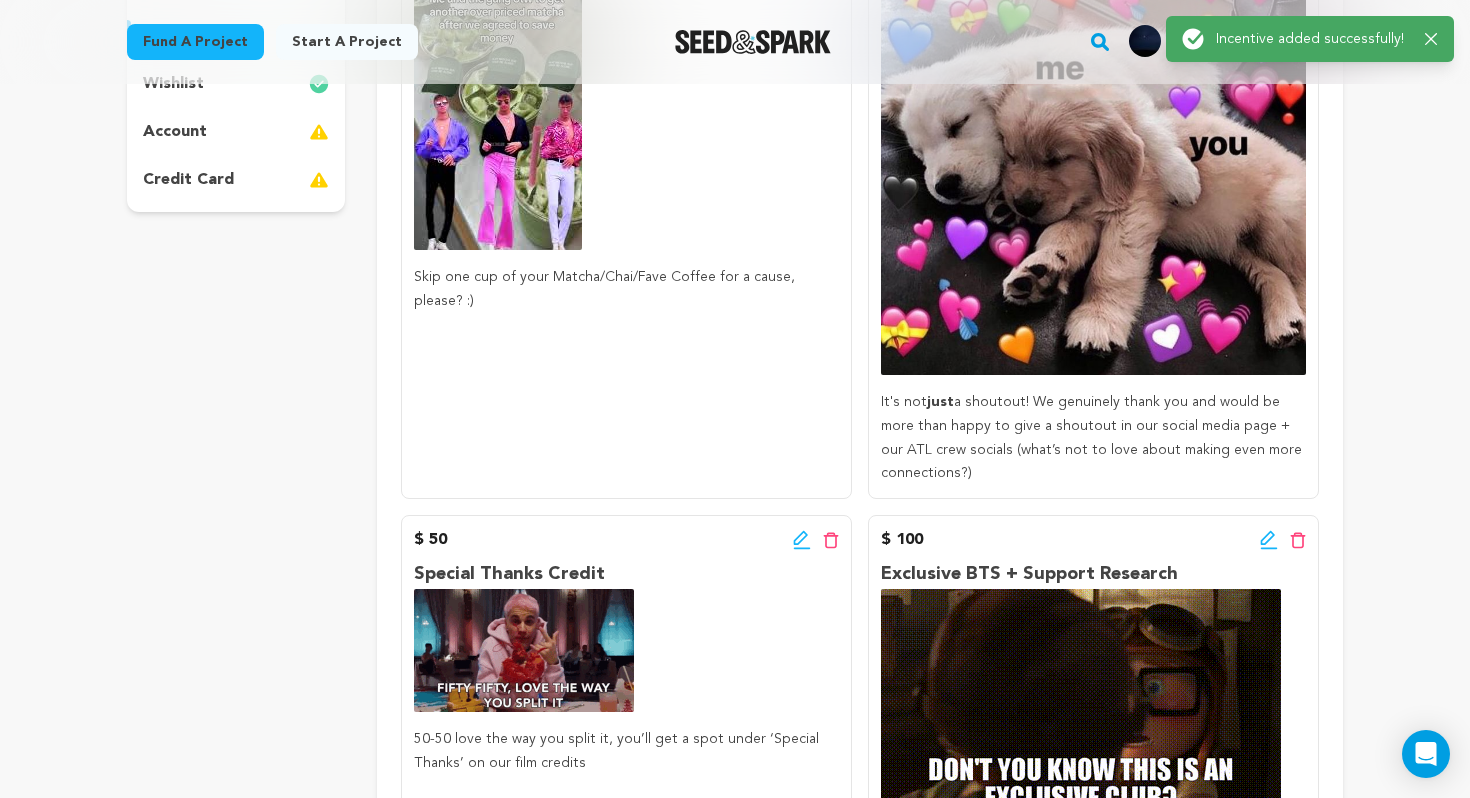 scroll, scrollTop: 555, scrollLeft: 0, axis: vertical 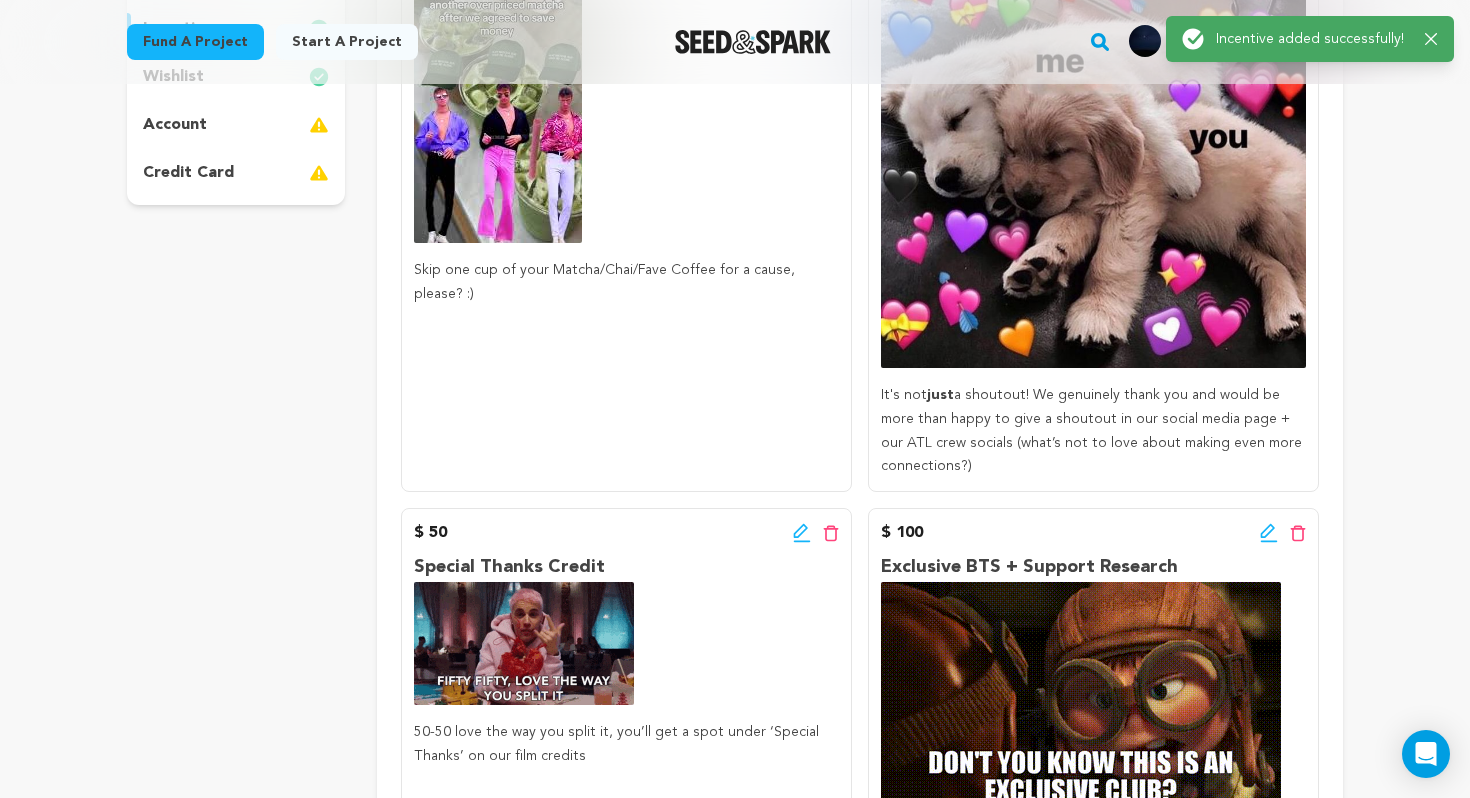 click 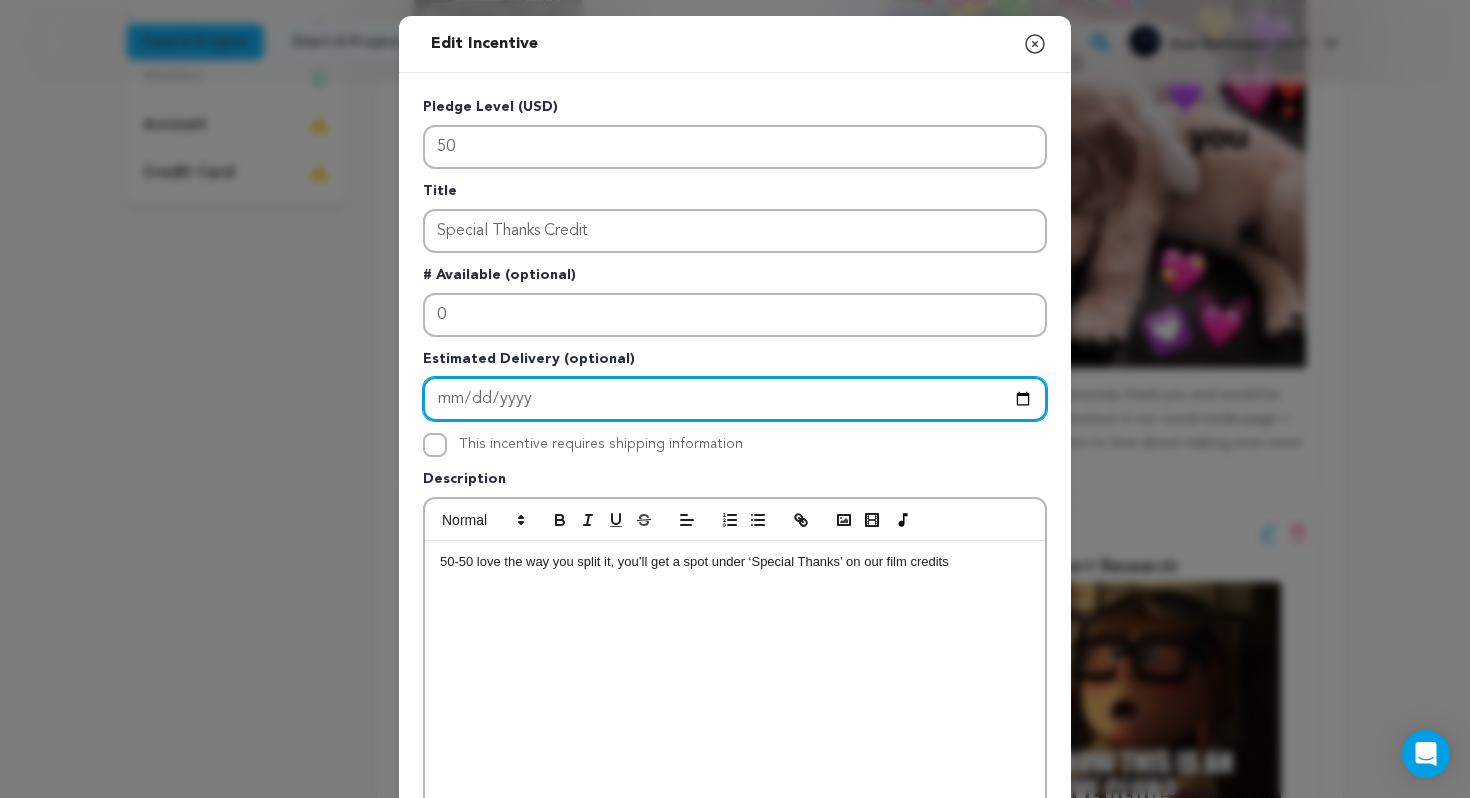 click on "2025-09-30" at bounding box center (735, 399) 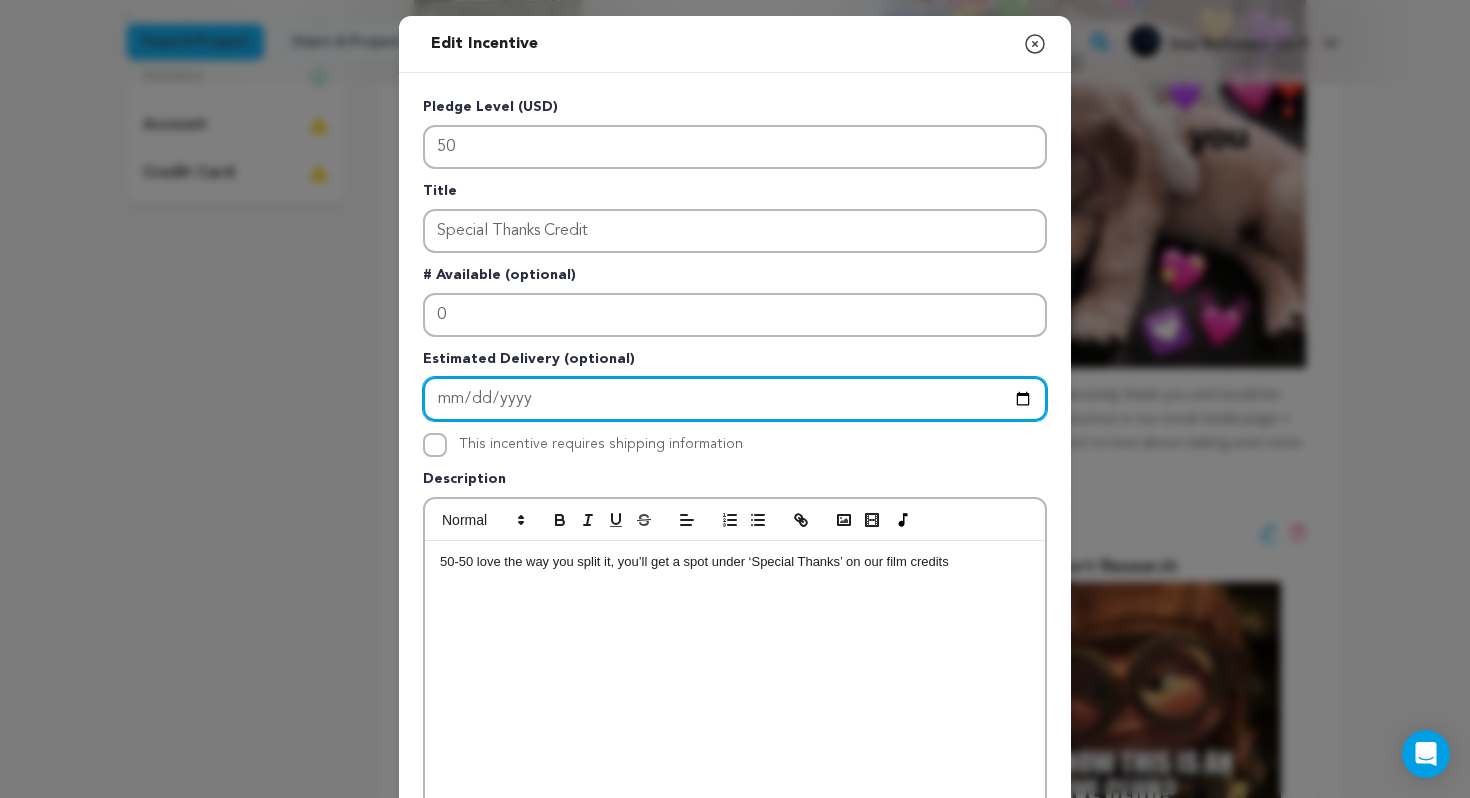 type 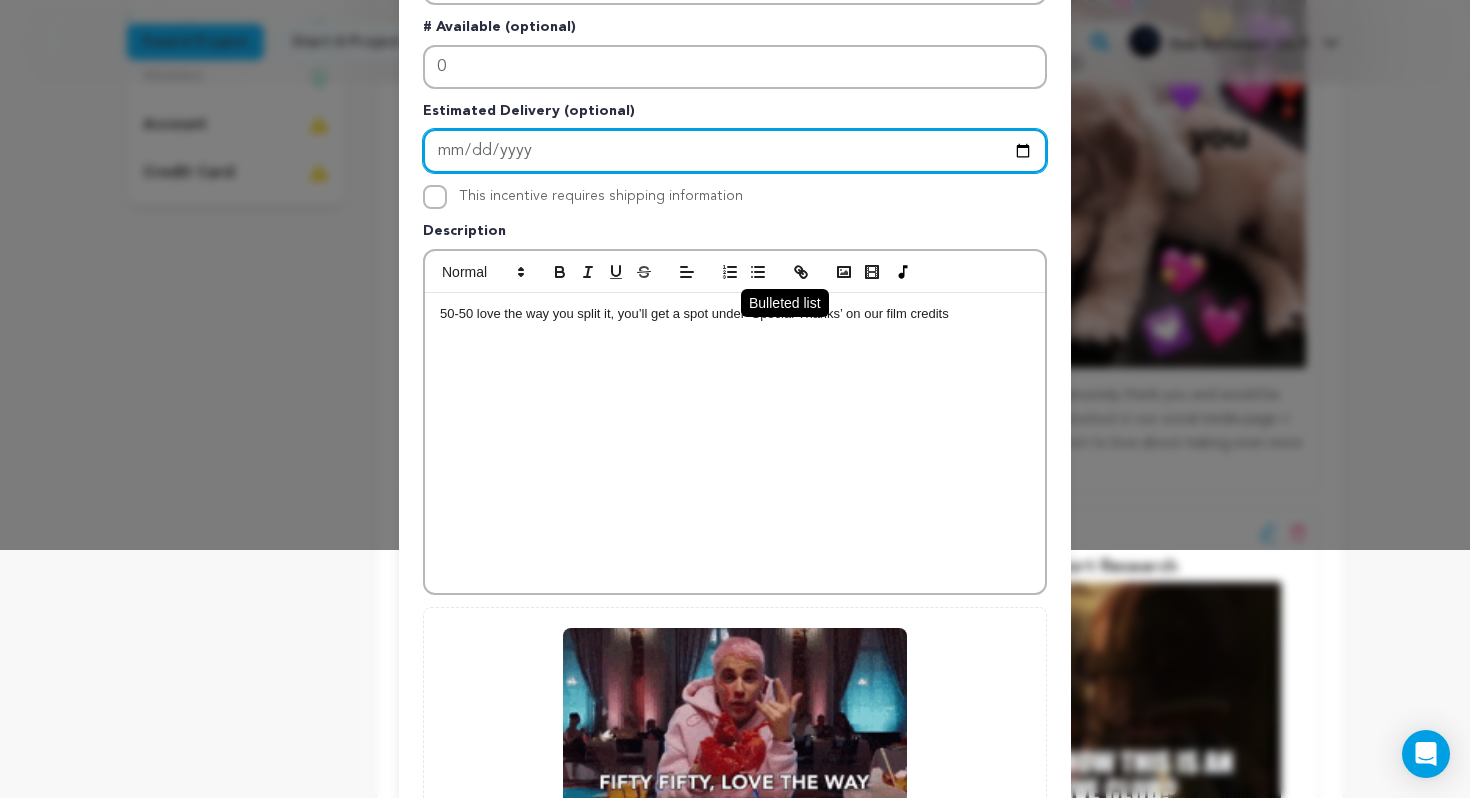 scroll, scrollTop: 479, scrollLeft: 0, axis: vertical 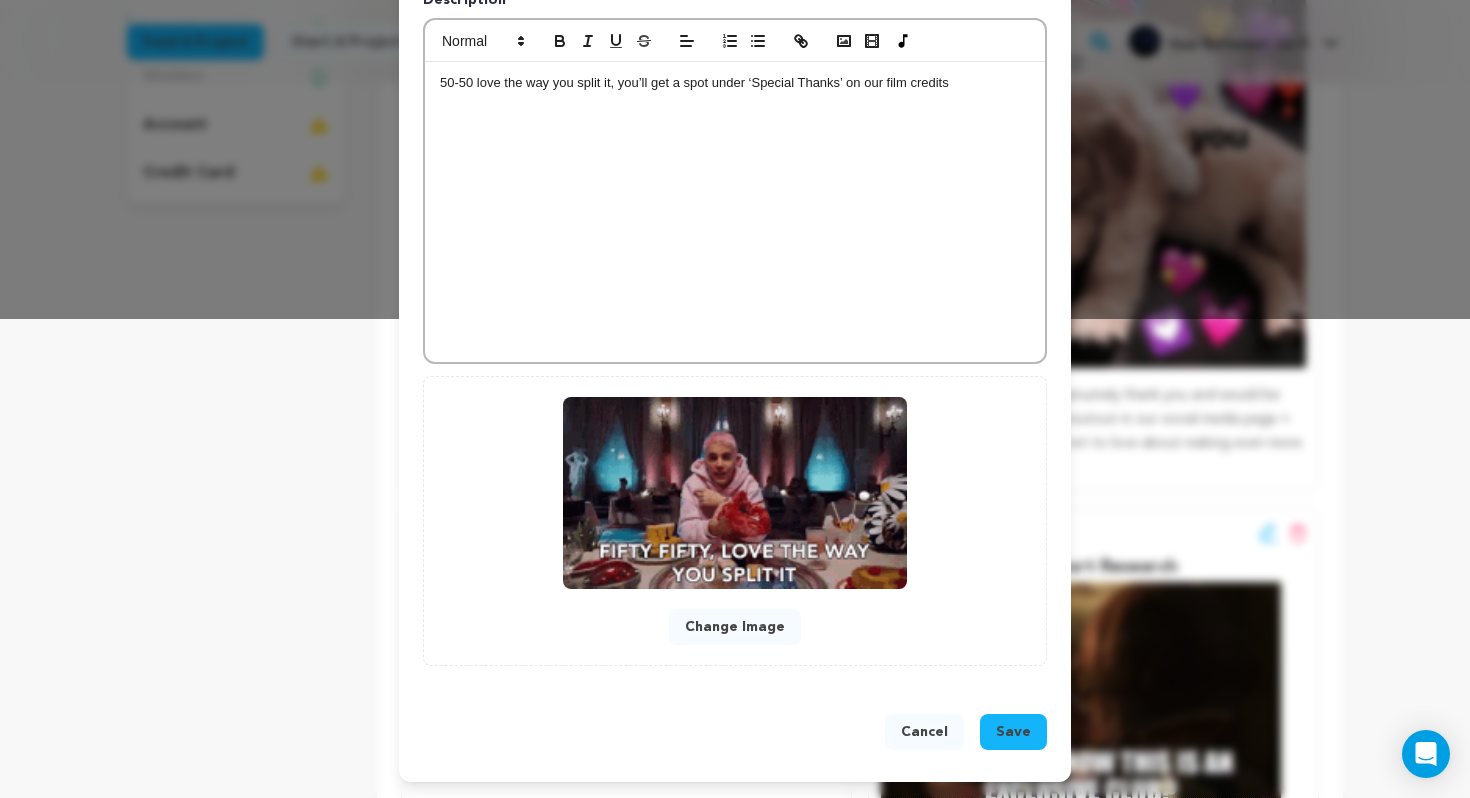 click on "Save" at bounding box center [1013, 732] 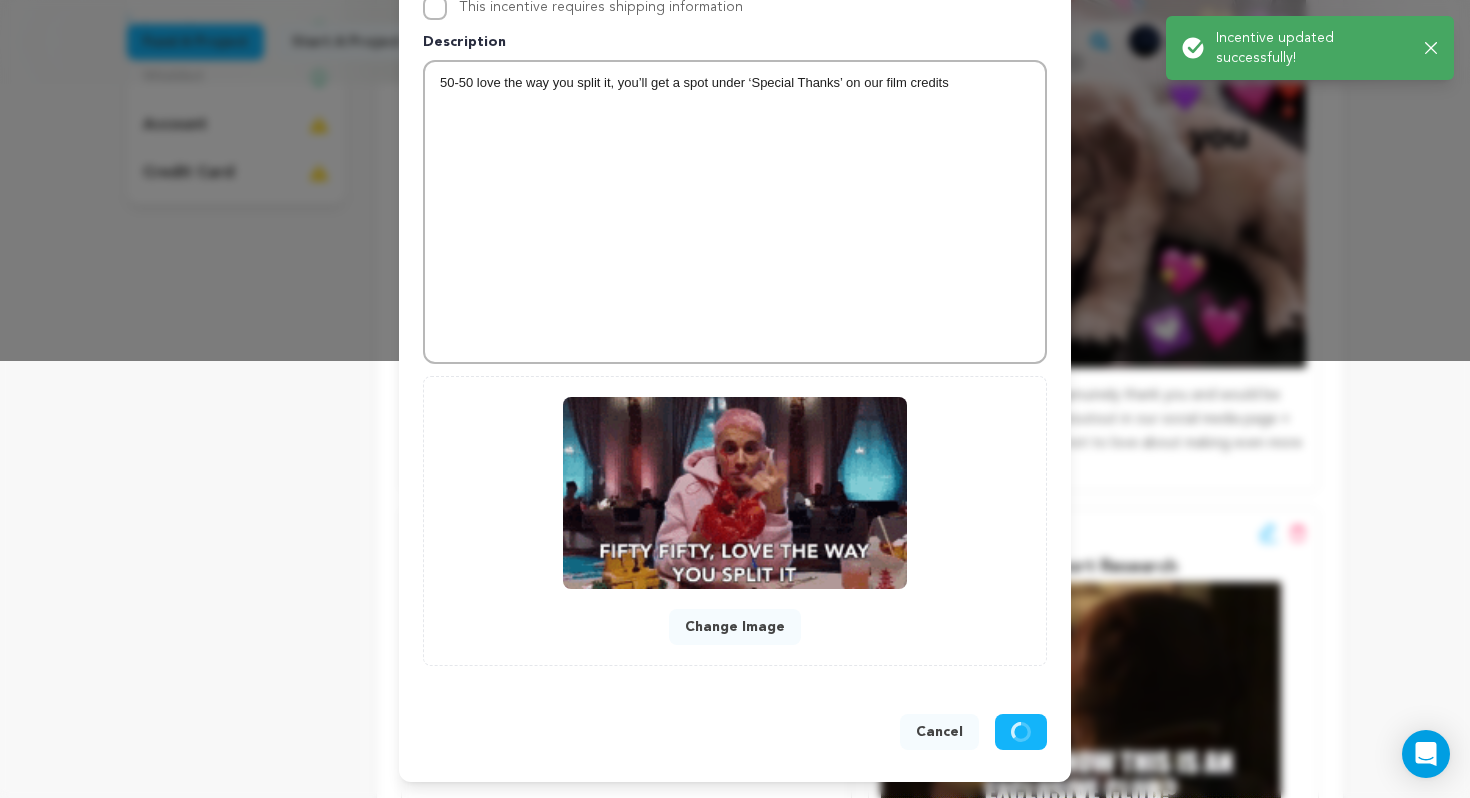 scroll, scrollTop: 437, scrollLeft: 0, axis: vertical 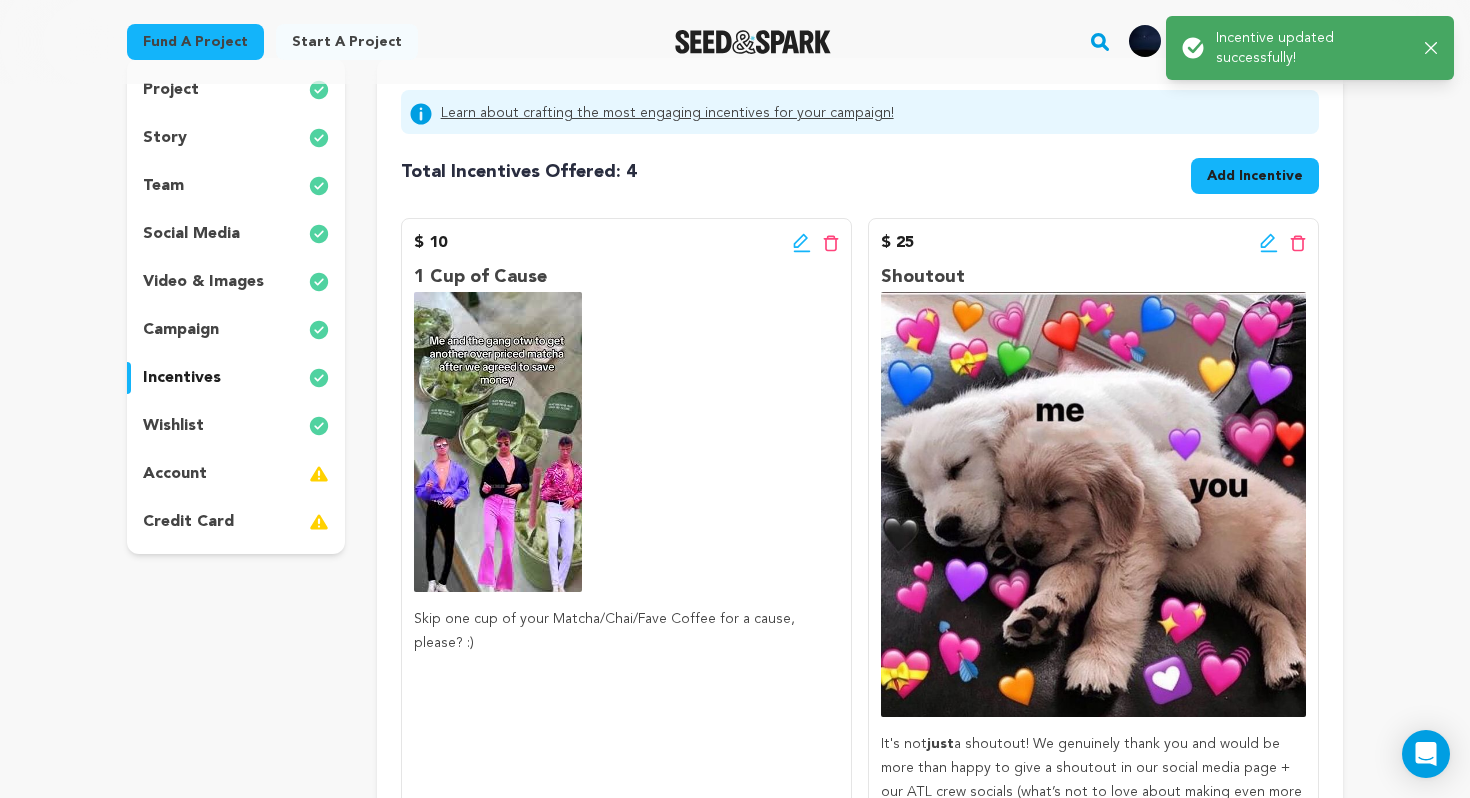 click 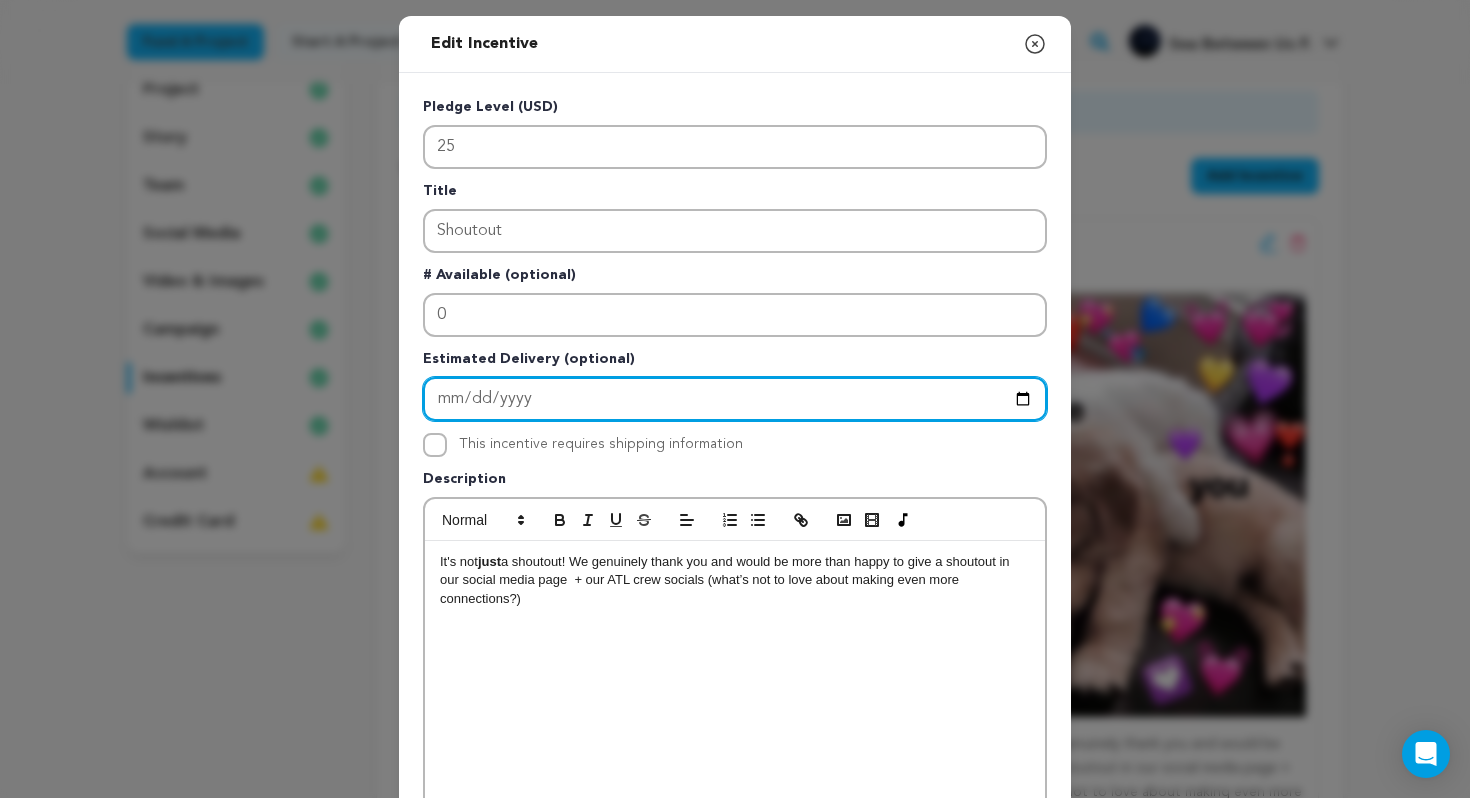 click on "2025-09-30" at bounding box center (735, 399) 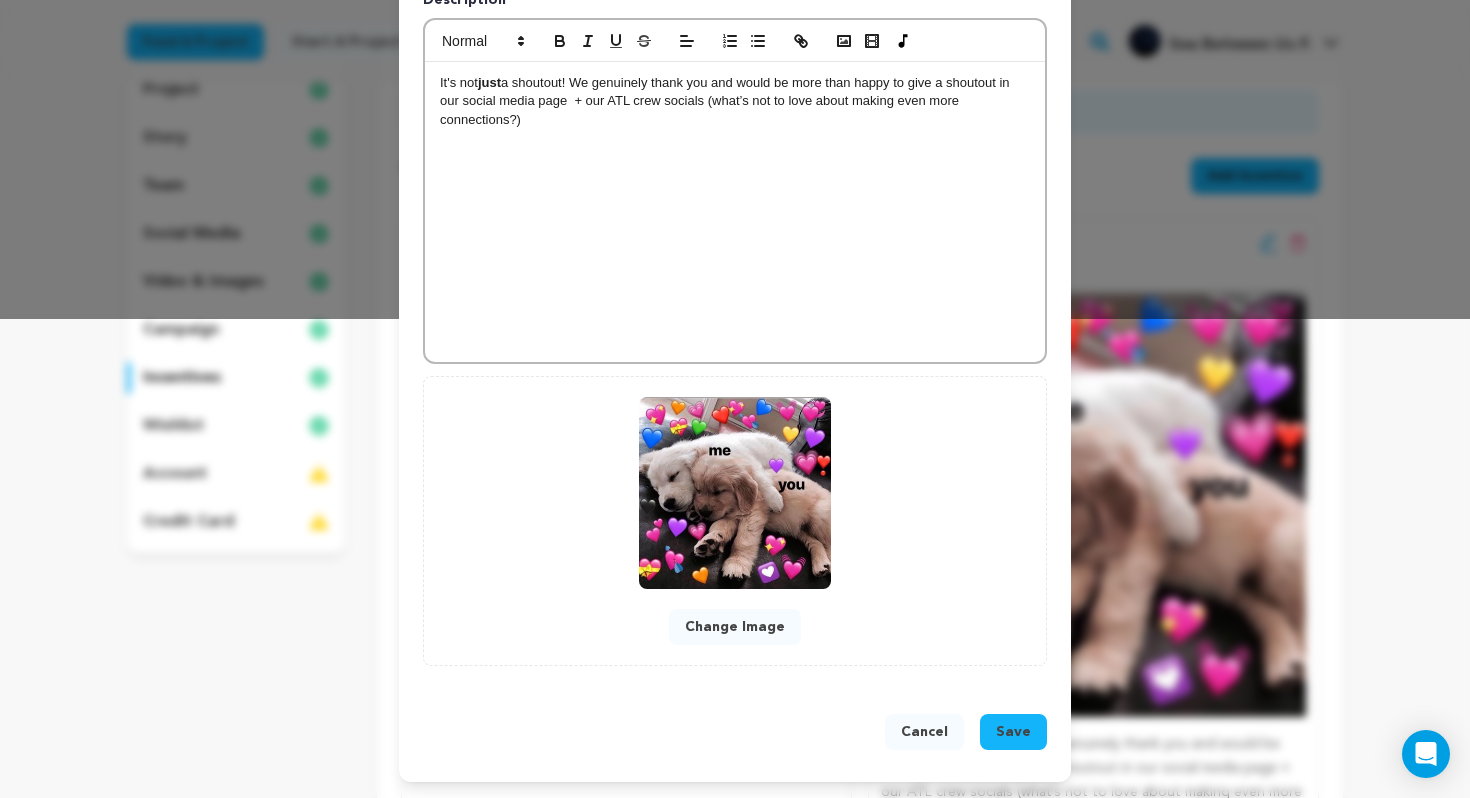 click on "Save" at bounding box center [1013, 732] 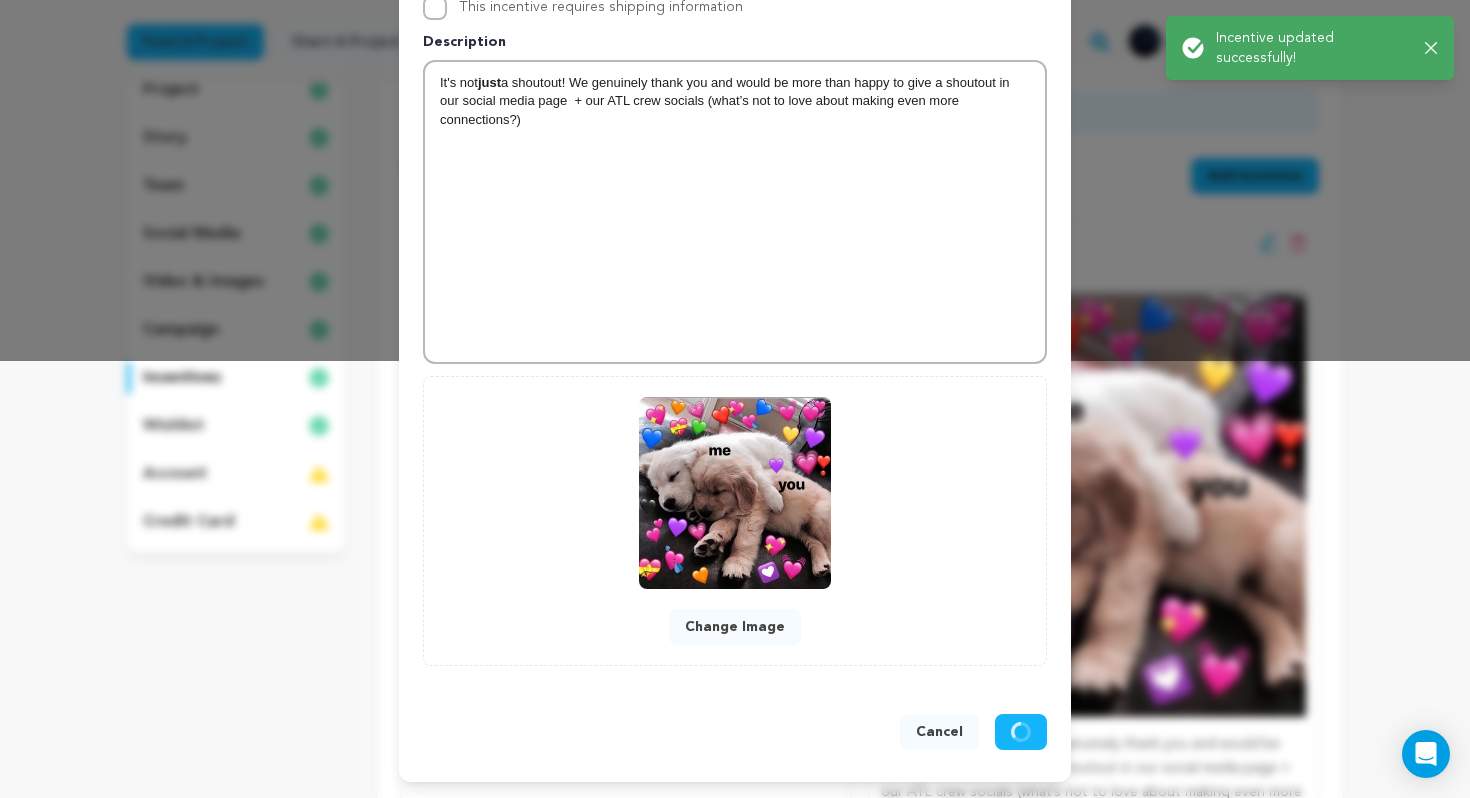 scroll, scrollTop: 437, scrollLeft: 0, axis: vertical 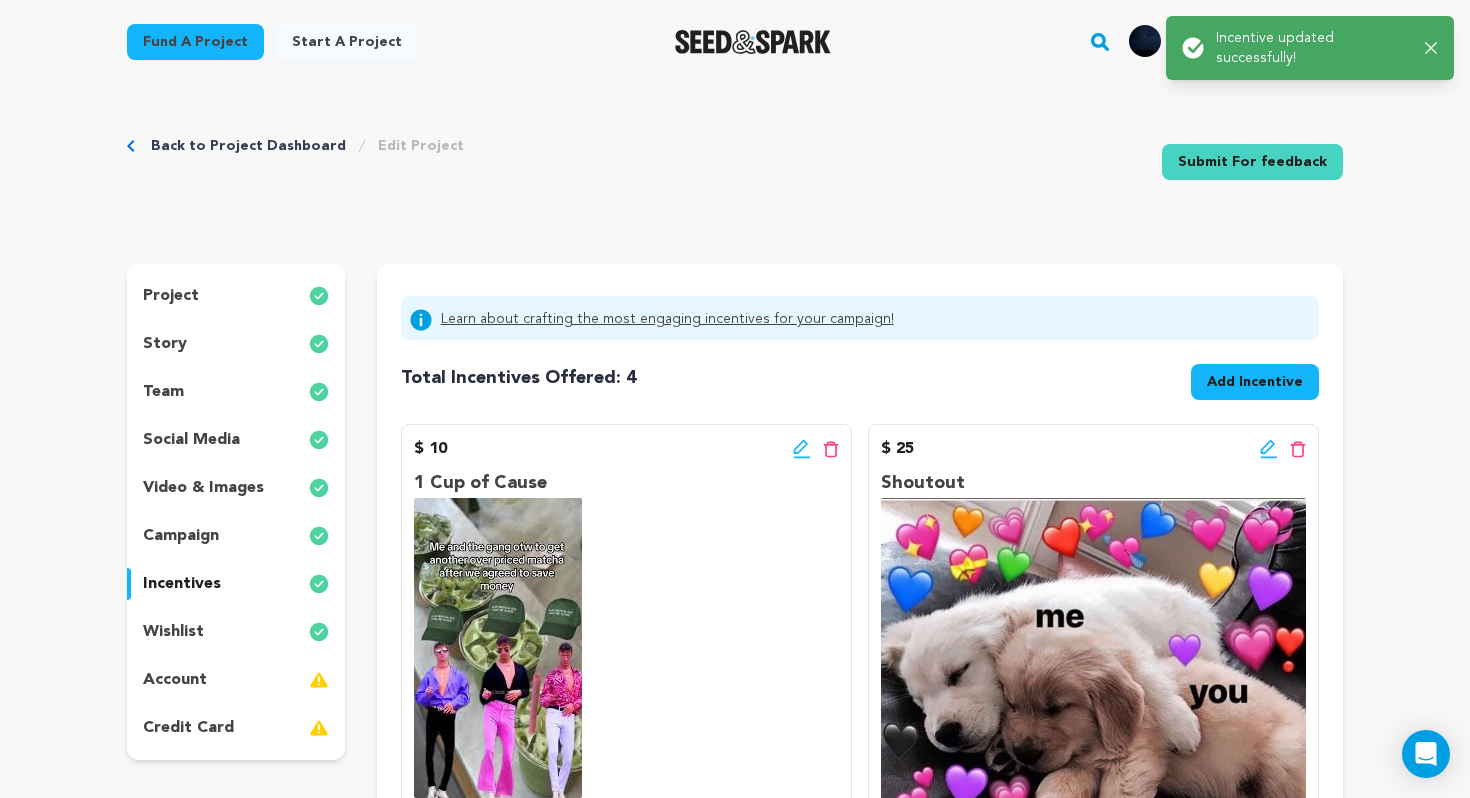 click on "$ 10
Edit incentive button
Delete incentive button" at bounding box center (626, 449) 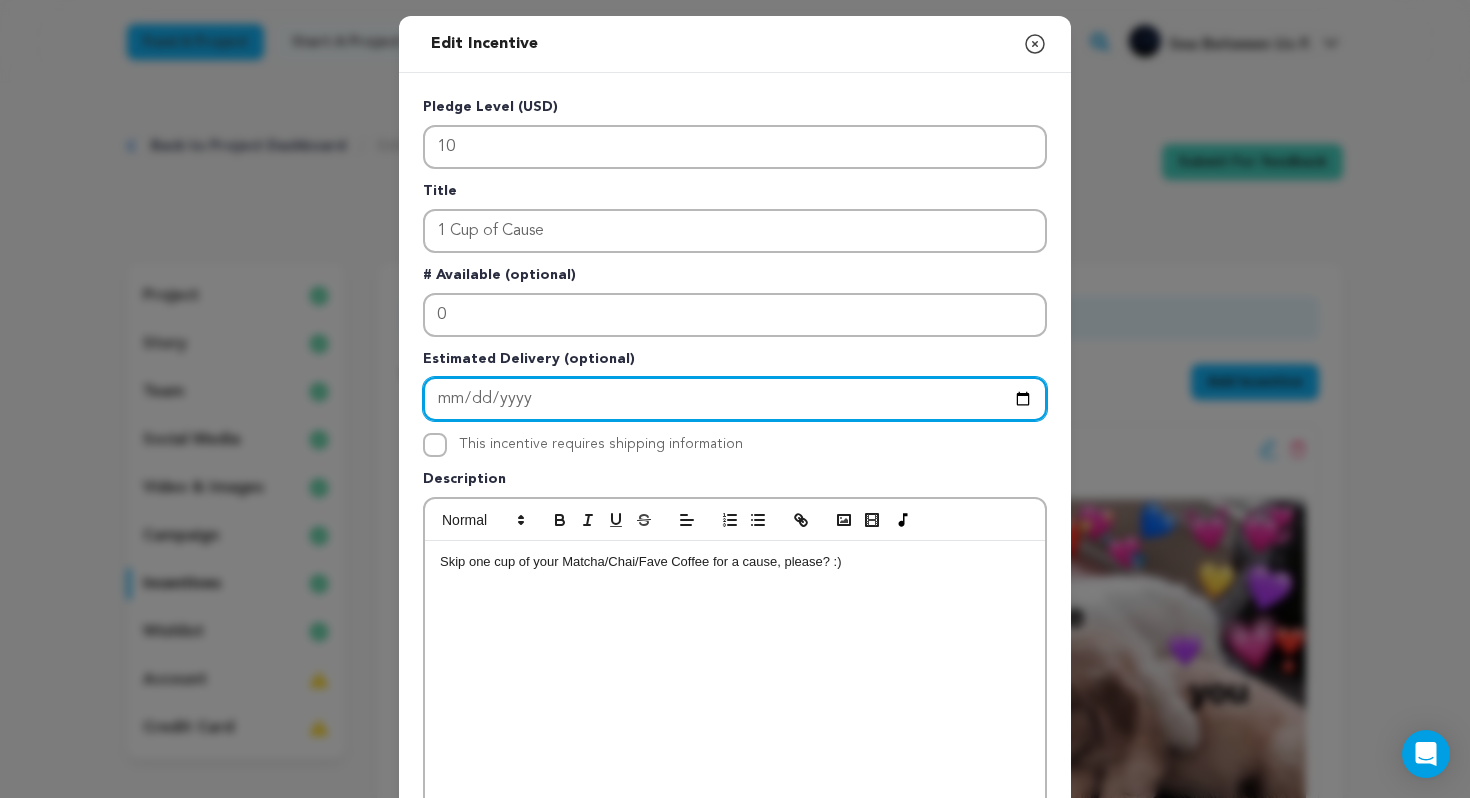 click on "2025-09-21" at bounding box center [735, 399] 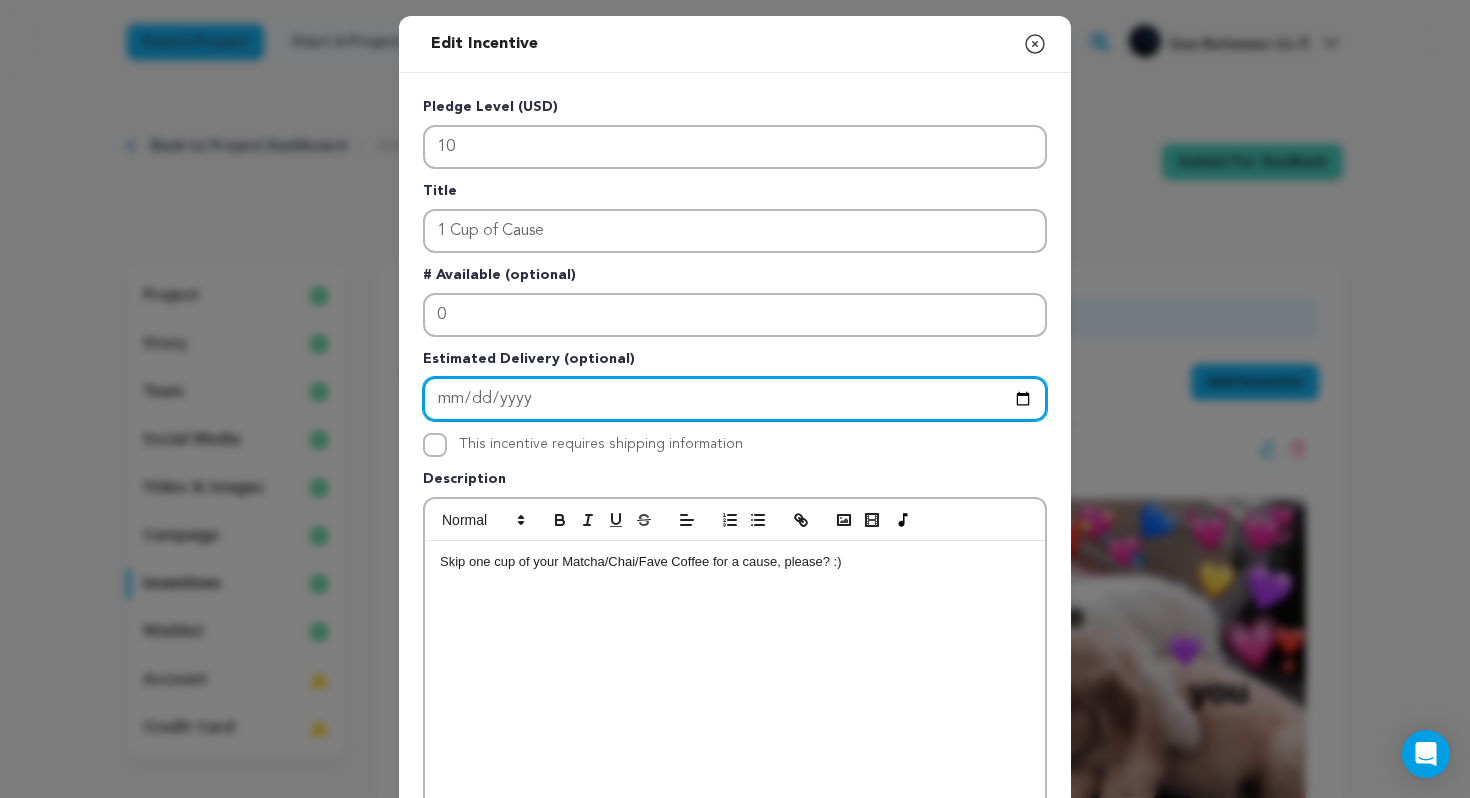 type 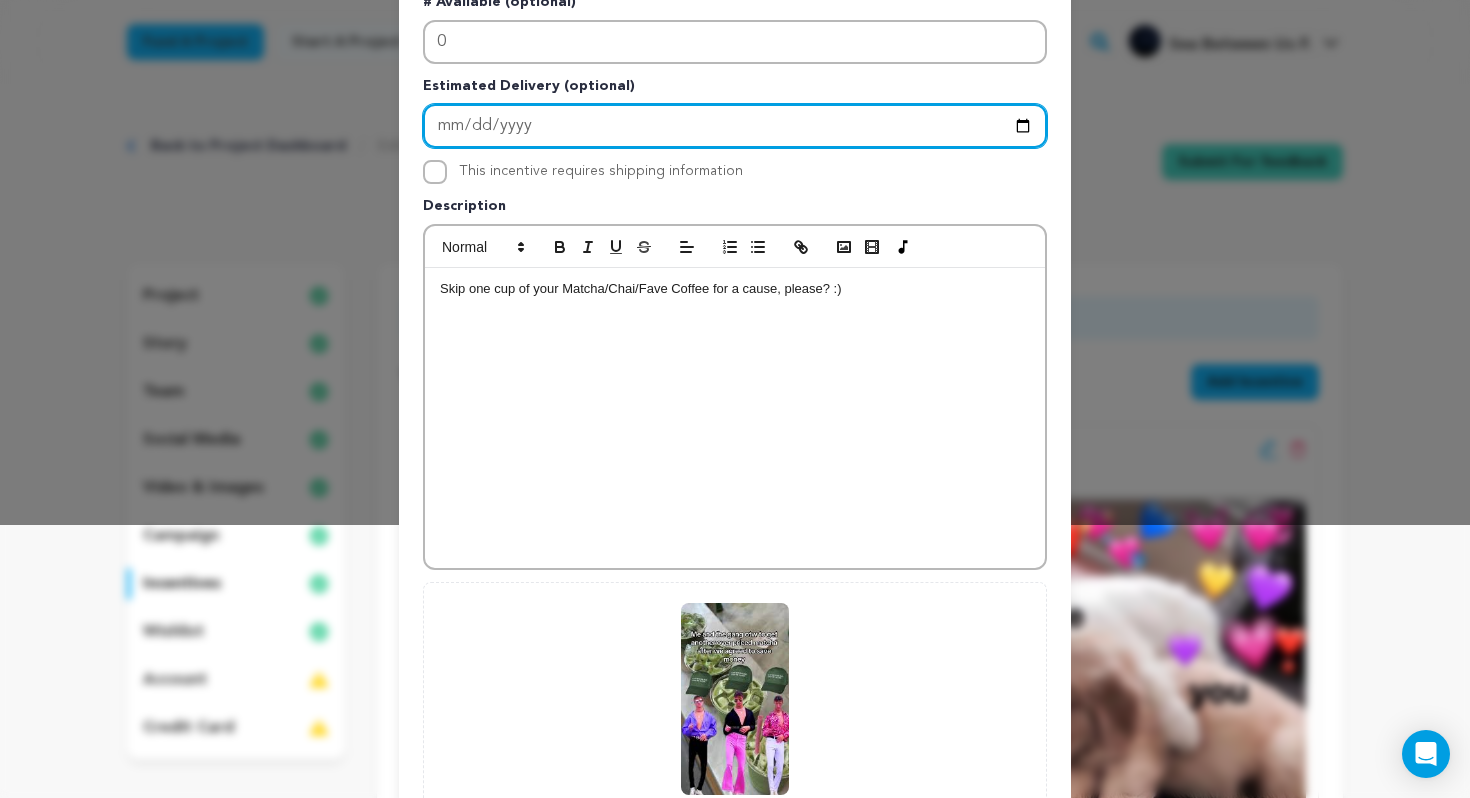 scroll, scrollTop: 479, scrollLeft: 0, axis: vertical 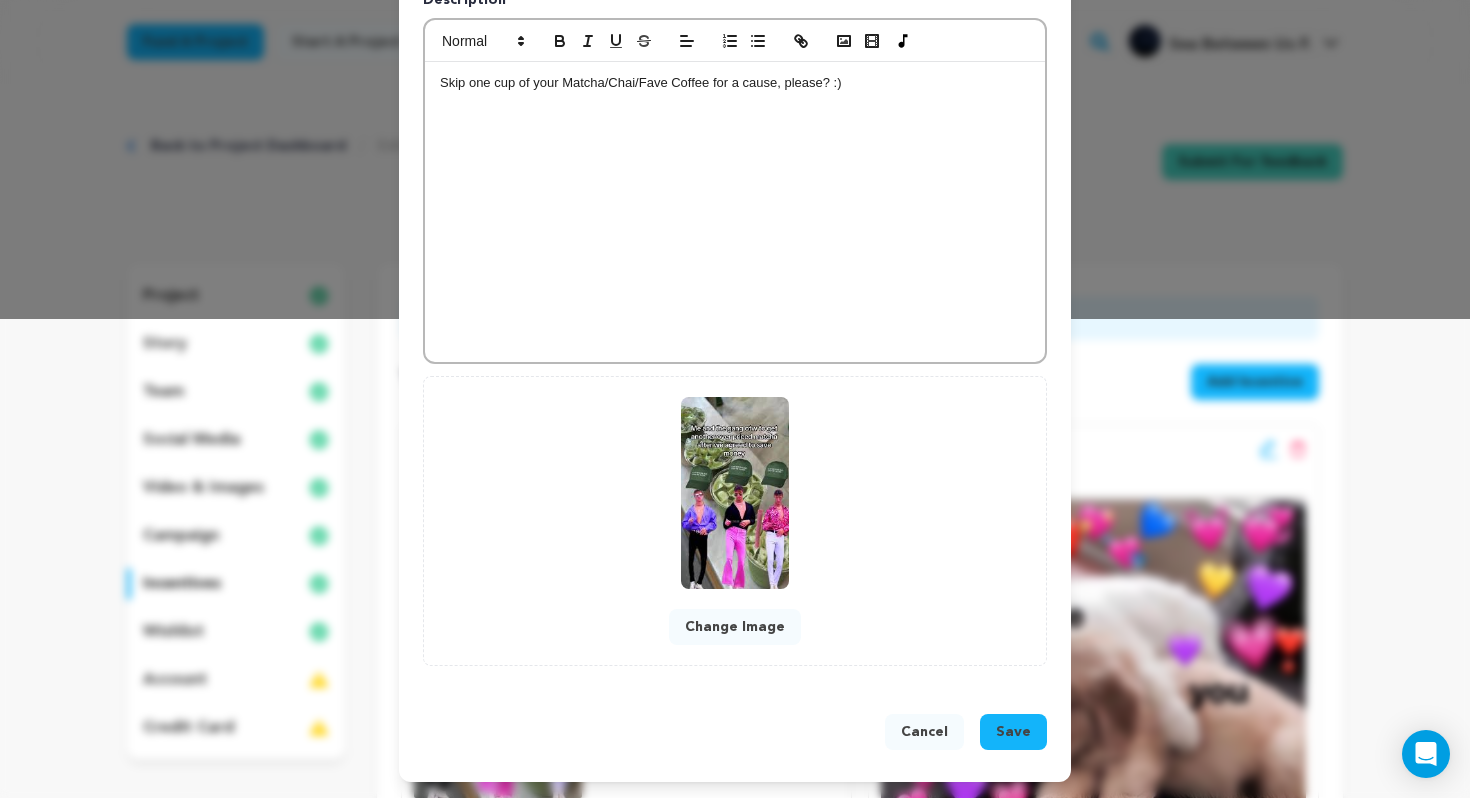 click on "Save" at bounding box center [1013, 732] 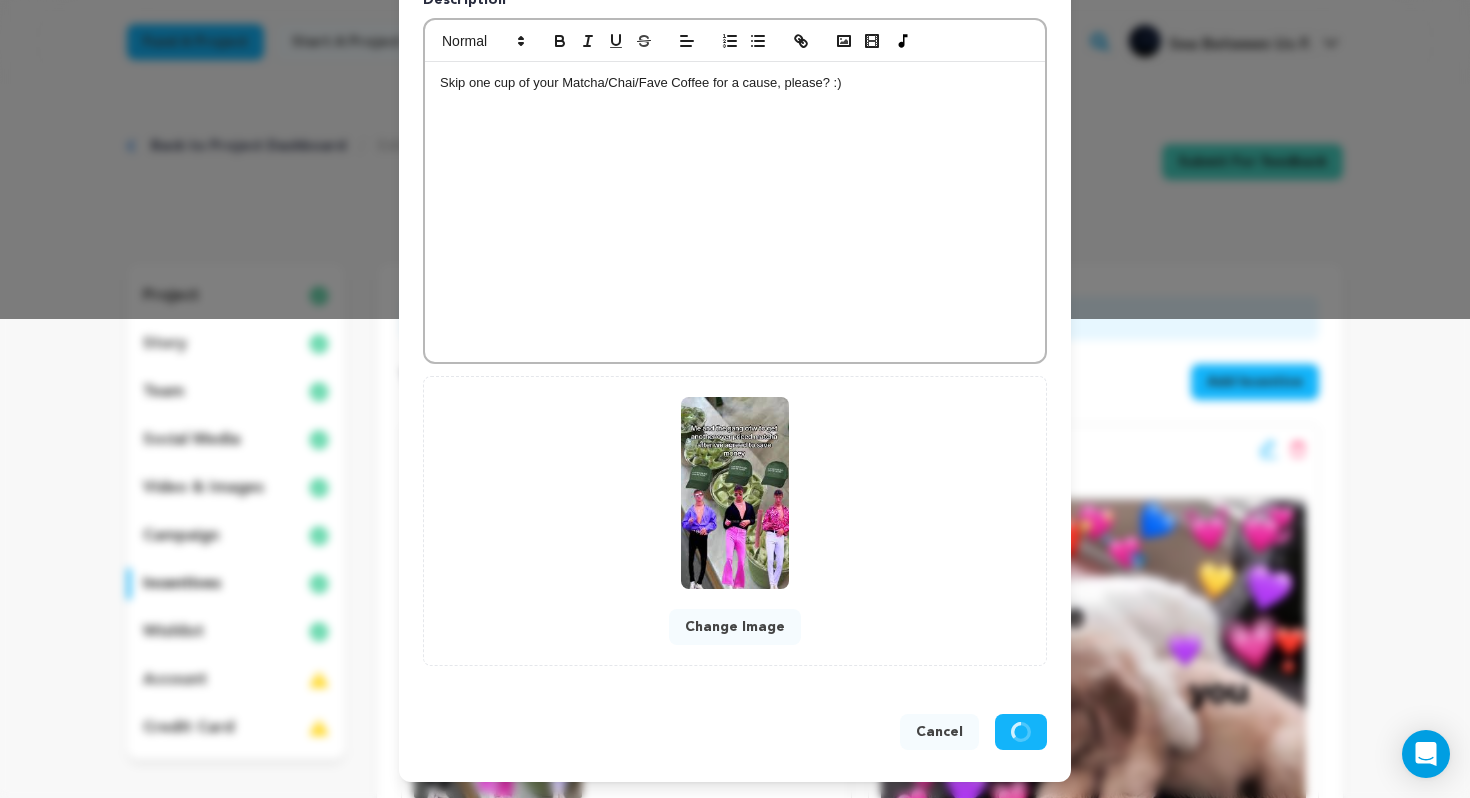 scroll, scrollTop: 437, scrollLeft: 0, axis: vertical 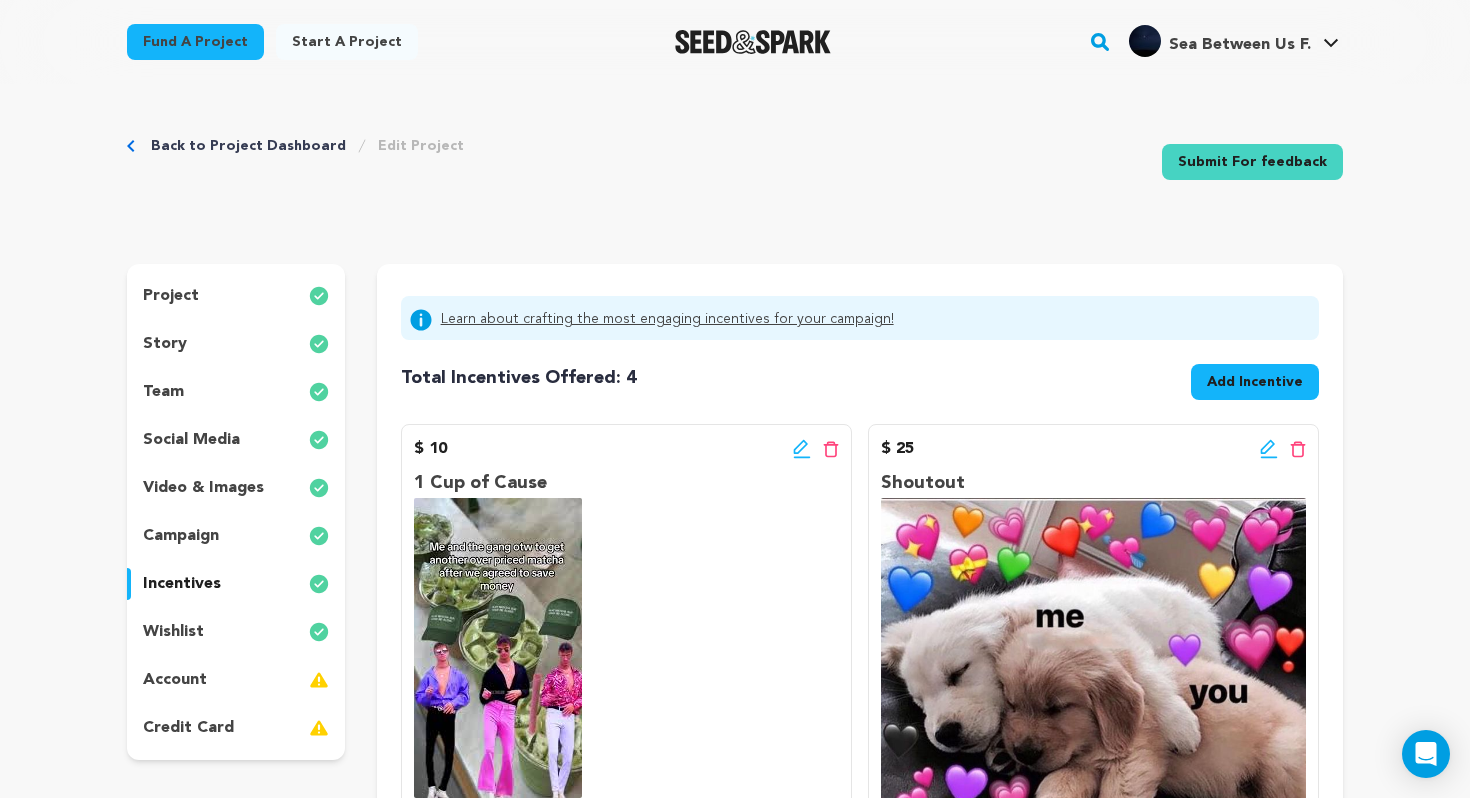 click on "Add Incentive" at bounding box center (1255, 382) 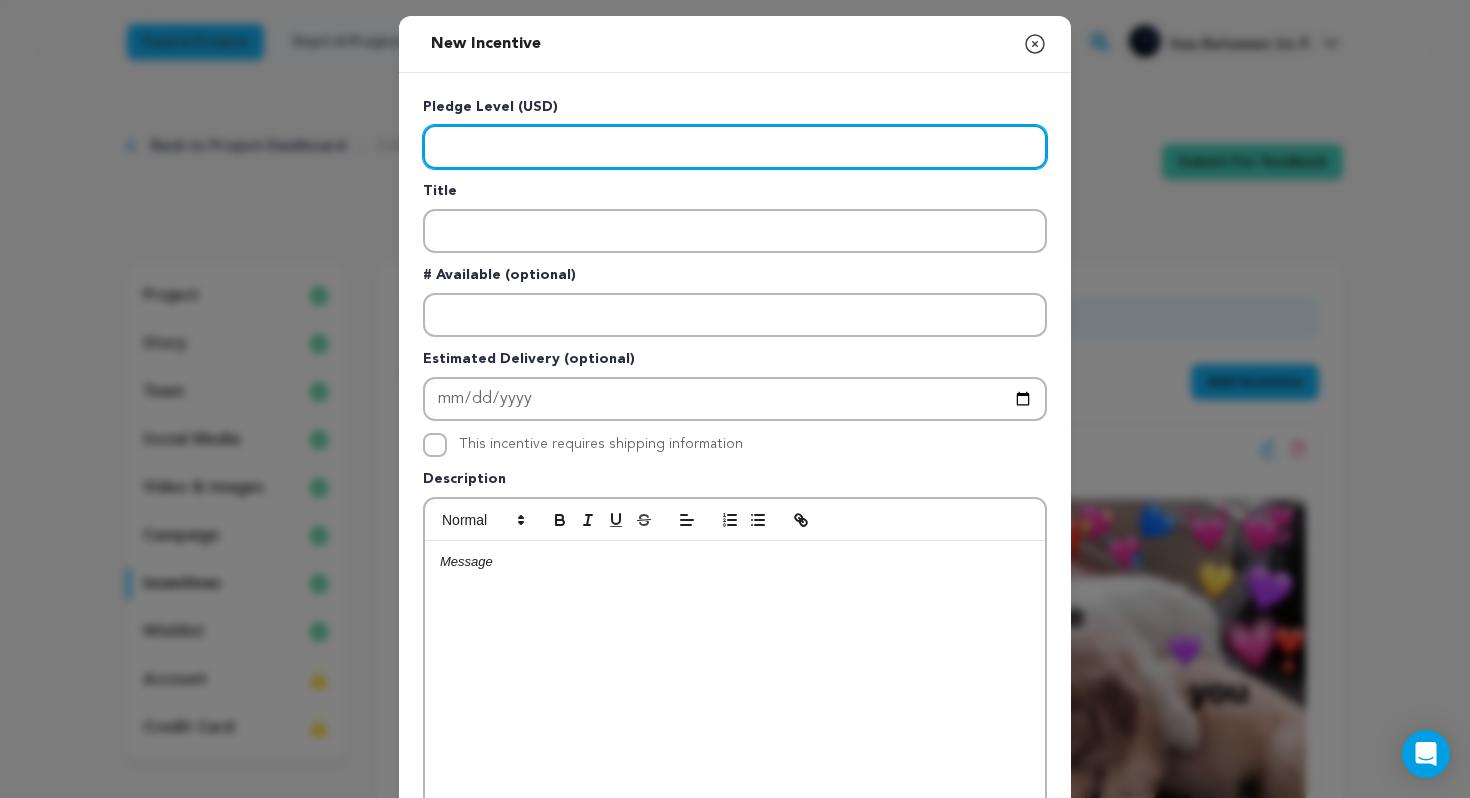 click at bounding box center (735, 147) 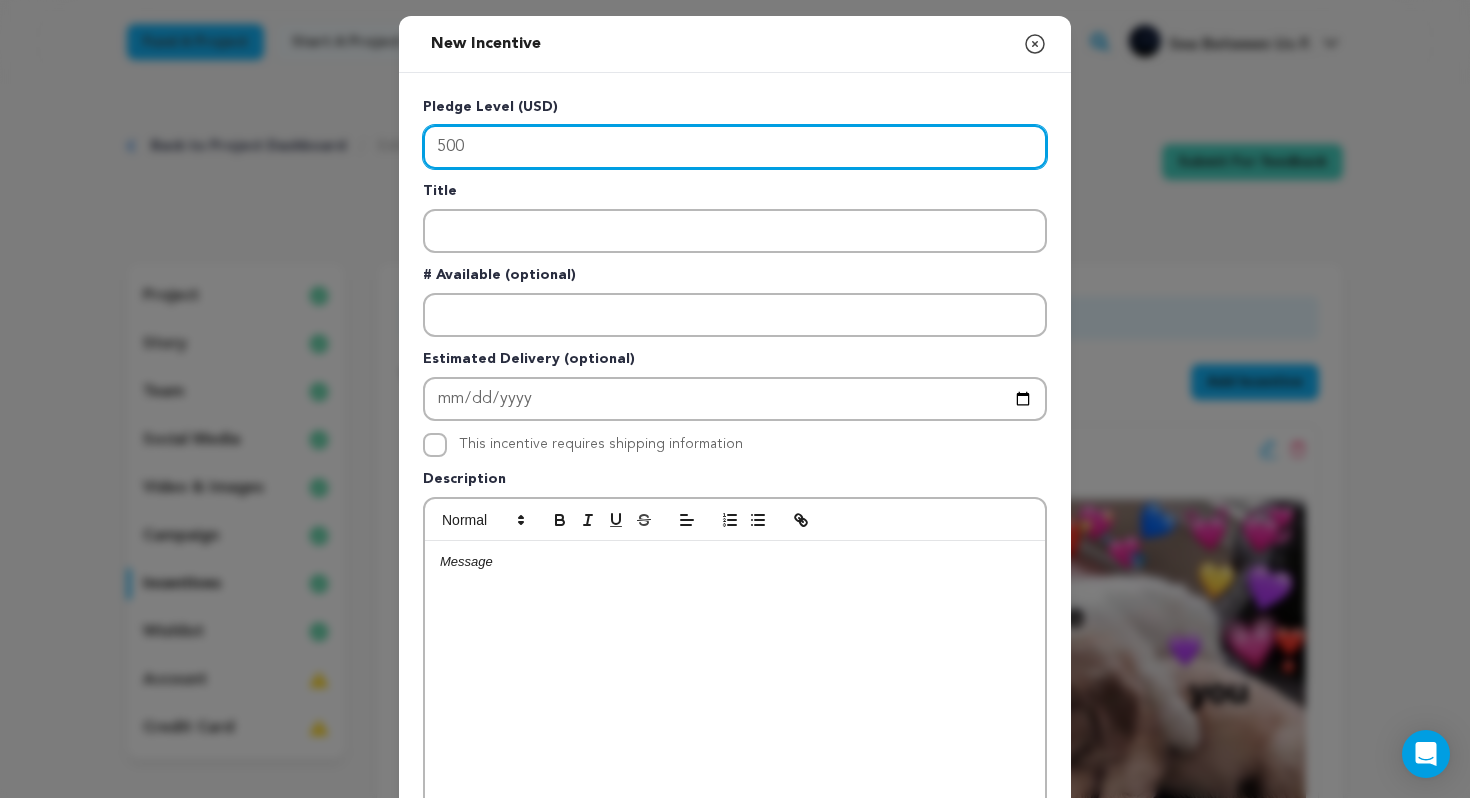 type on "500" 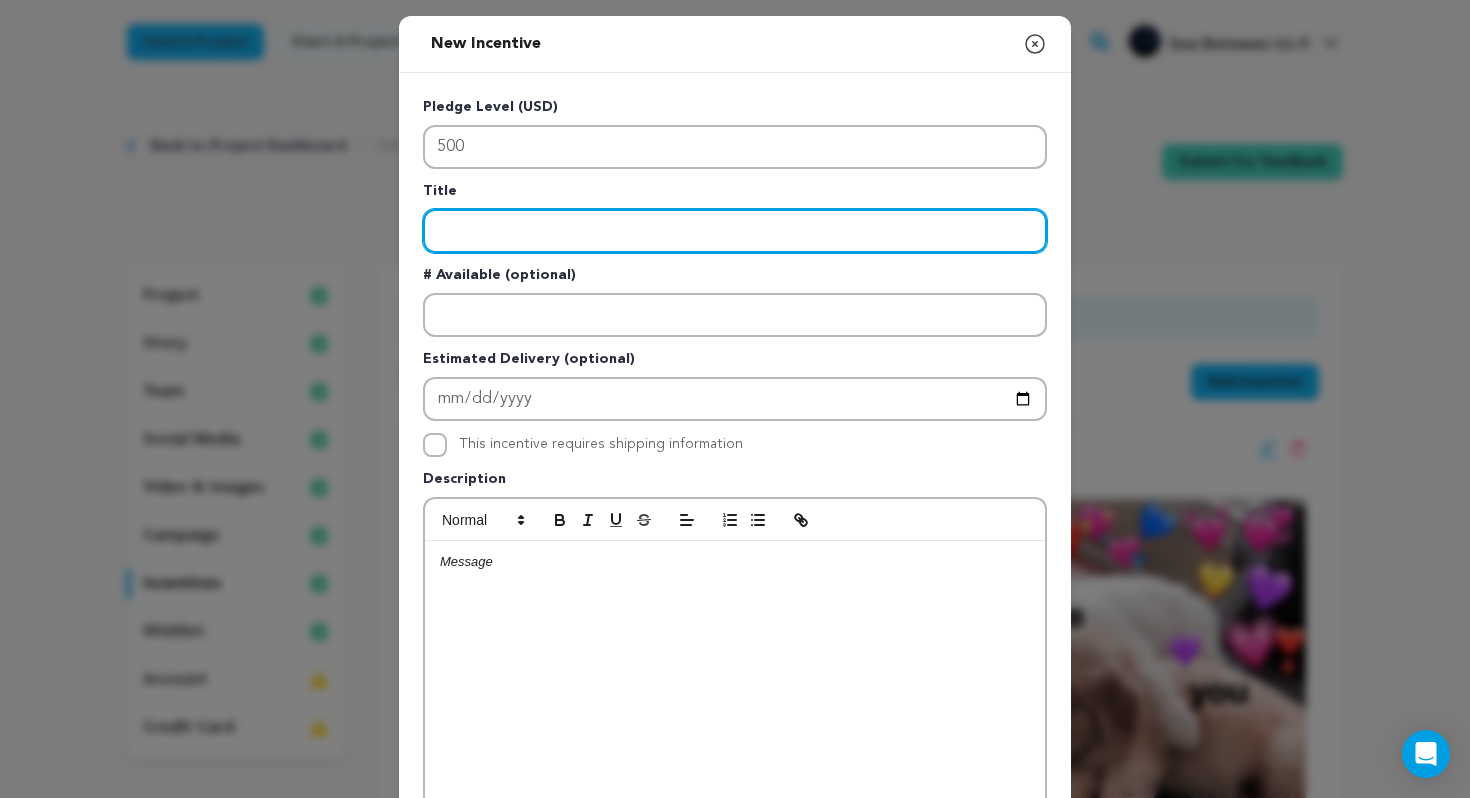 click at bounding box center [735, 231] 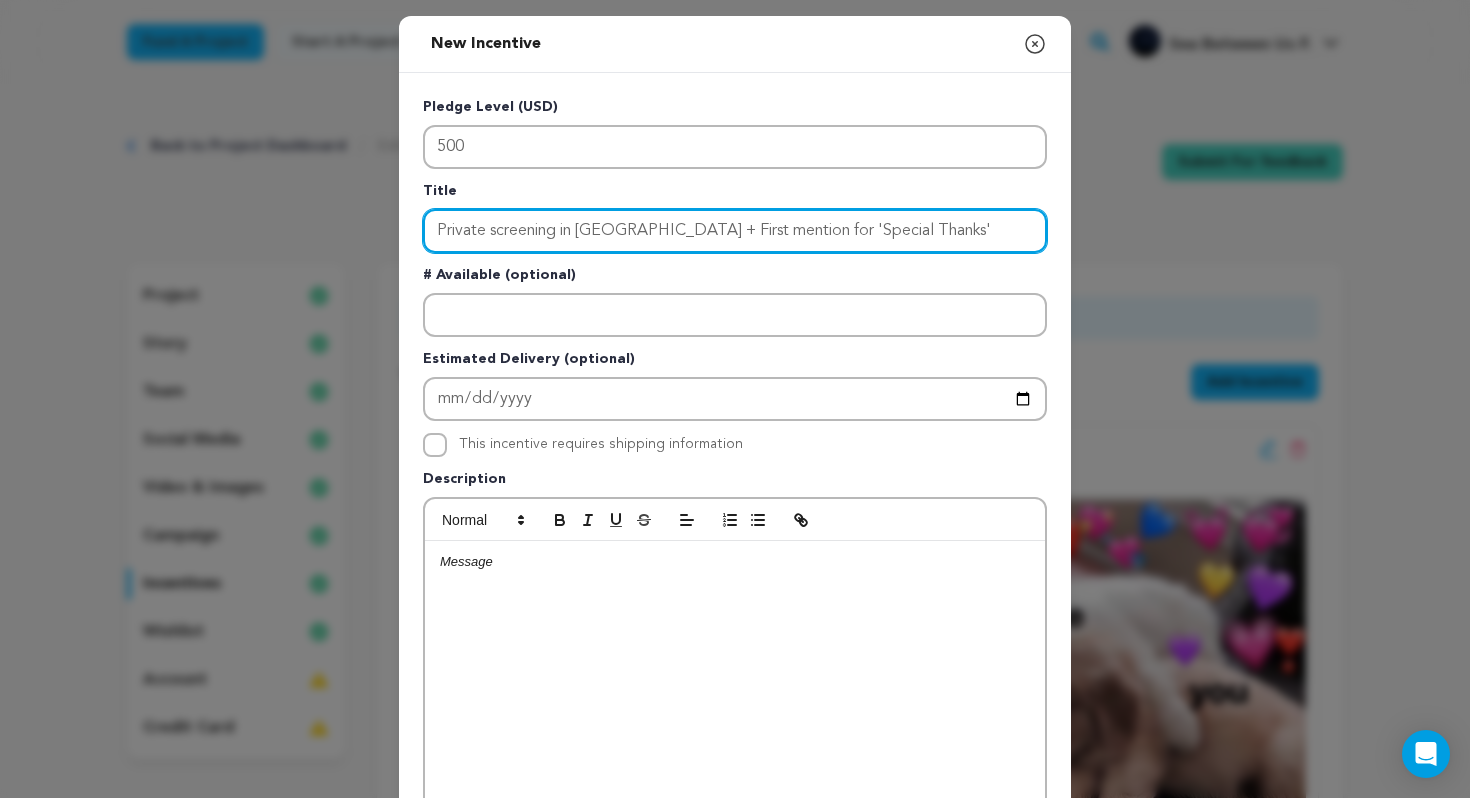 type on "Private screening in NYC + First mention for 'Special Thanks'" 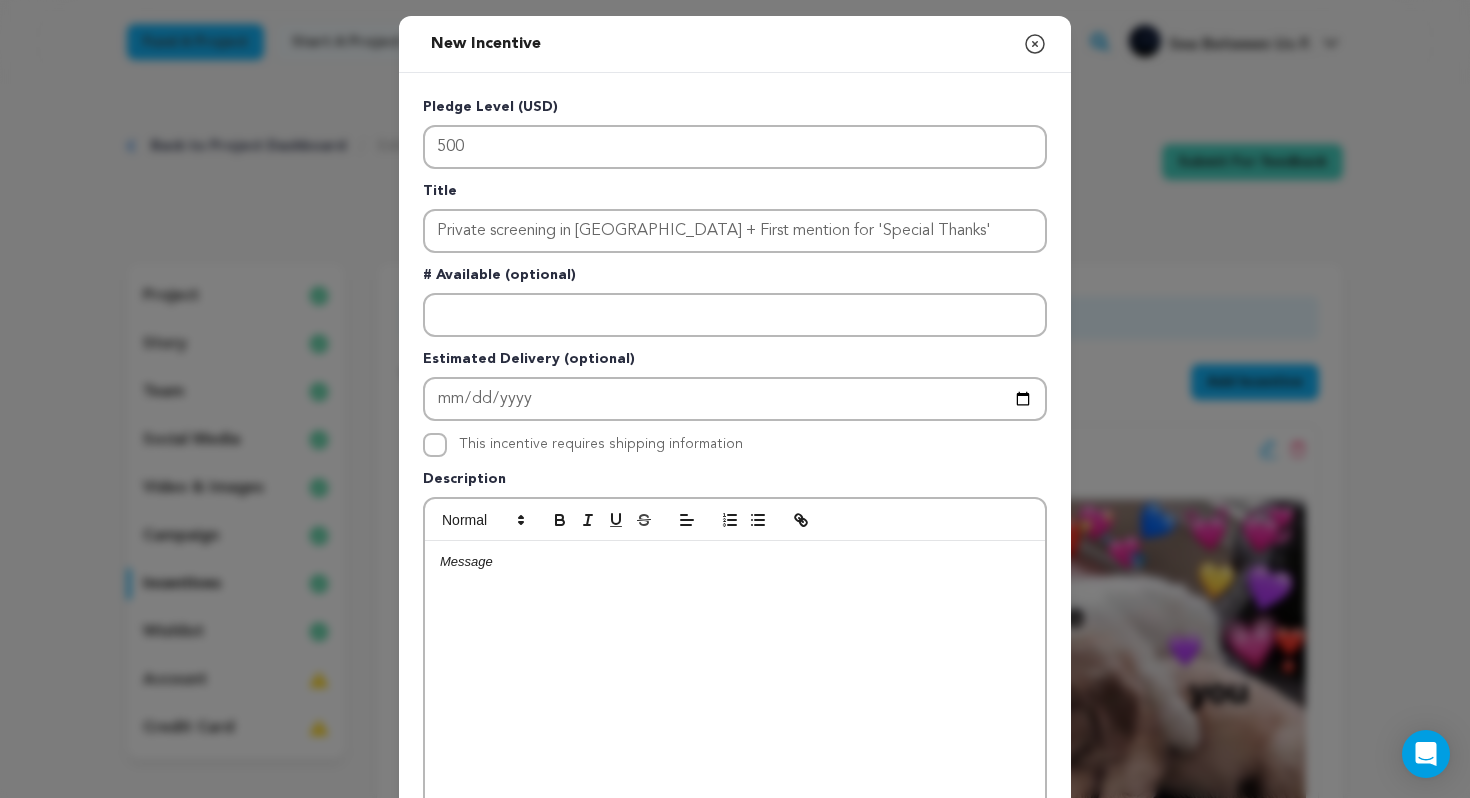 click at bounding box center (735, 691) 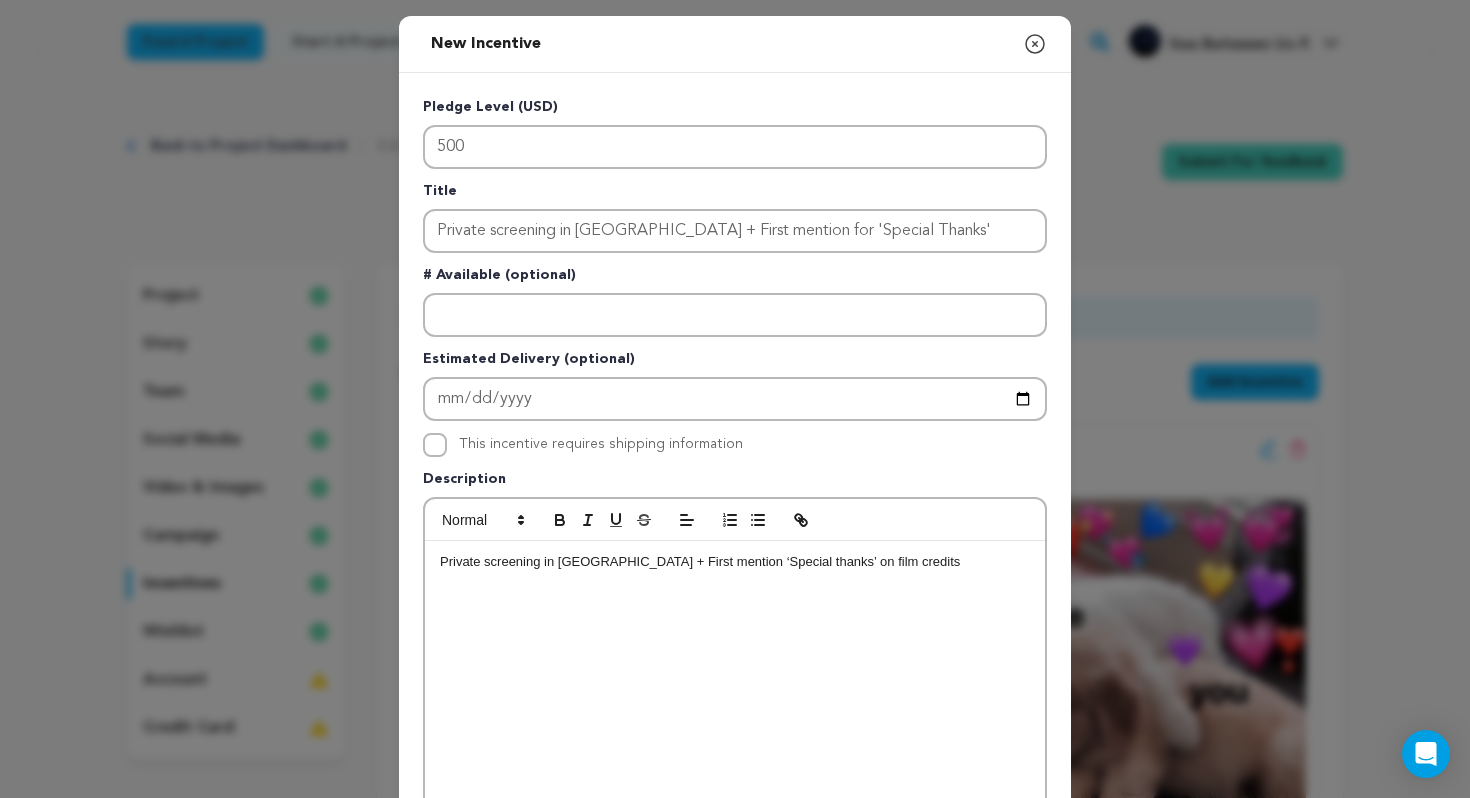 scroll, scrollTop: 0, scrollLeft: 0, axis: both 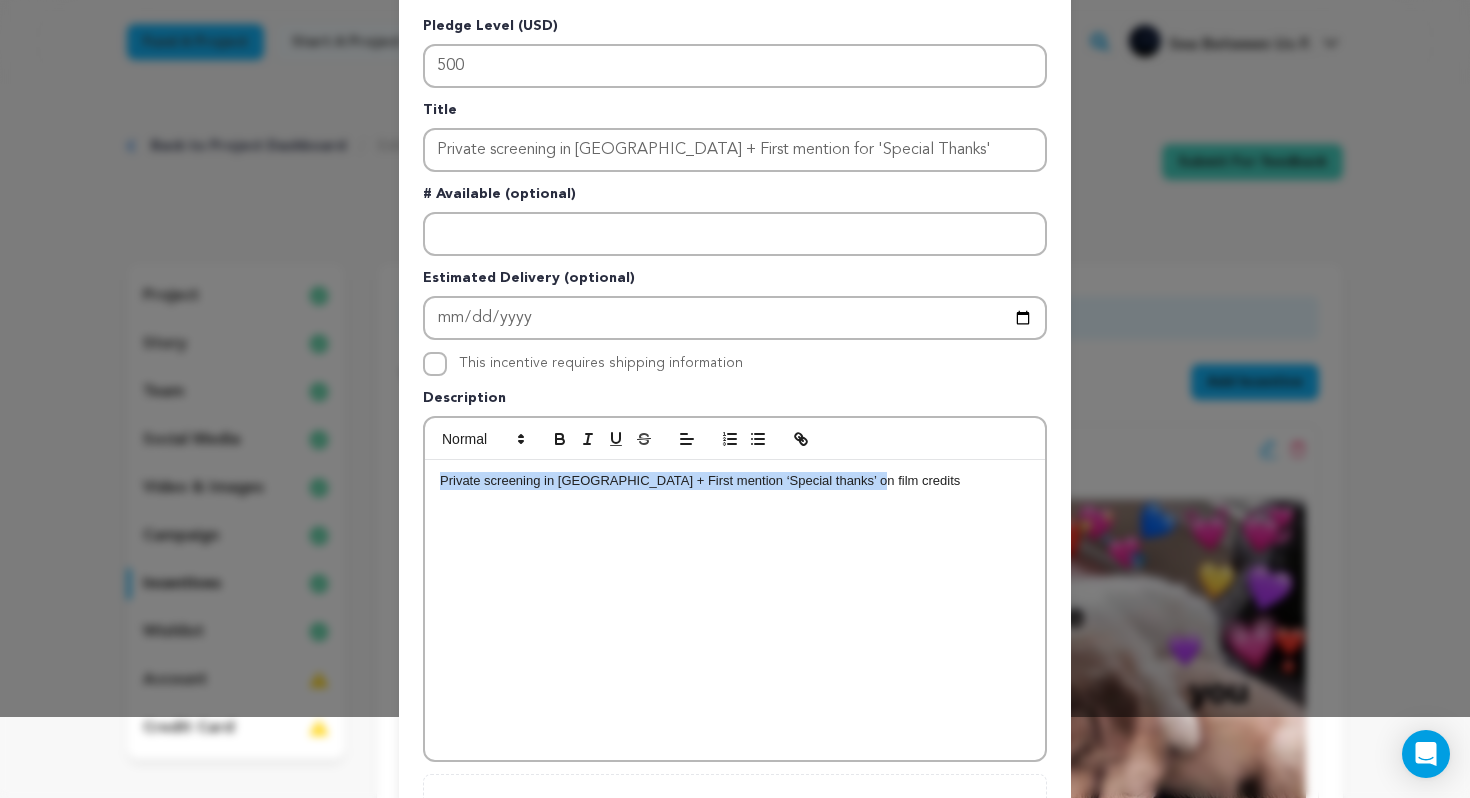 drag, startPoint x: 436, startPoint y: 472, endPoint x: 1002, endPoint y: 530, distance: 568.964 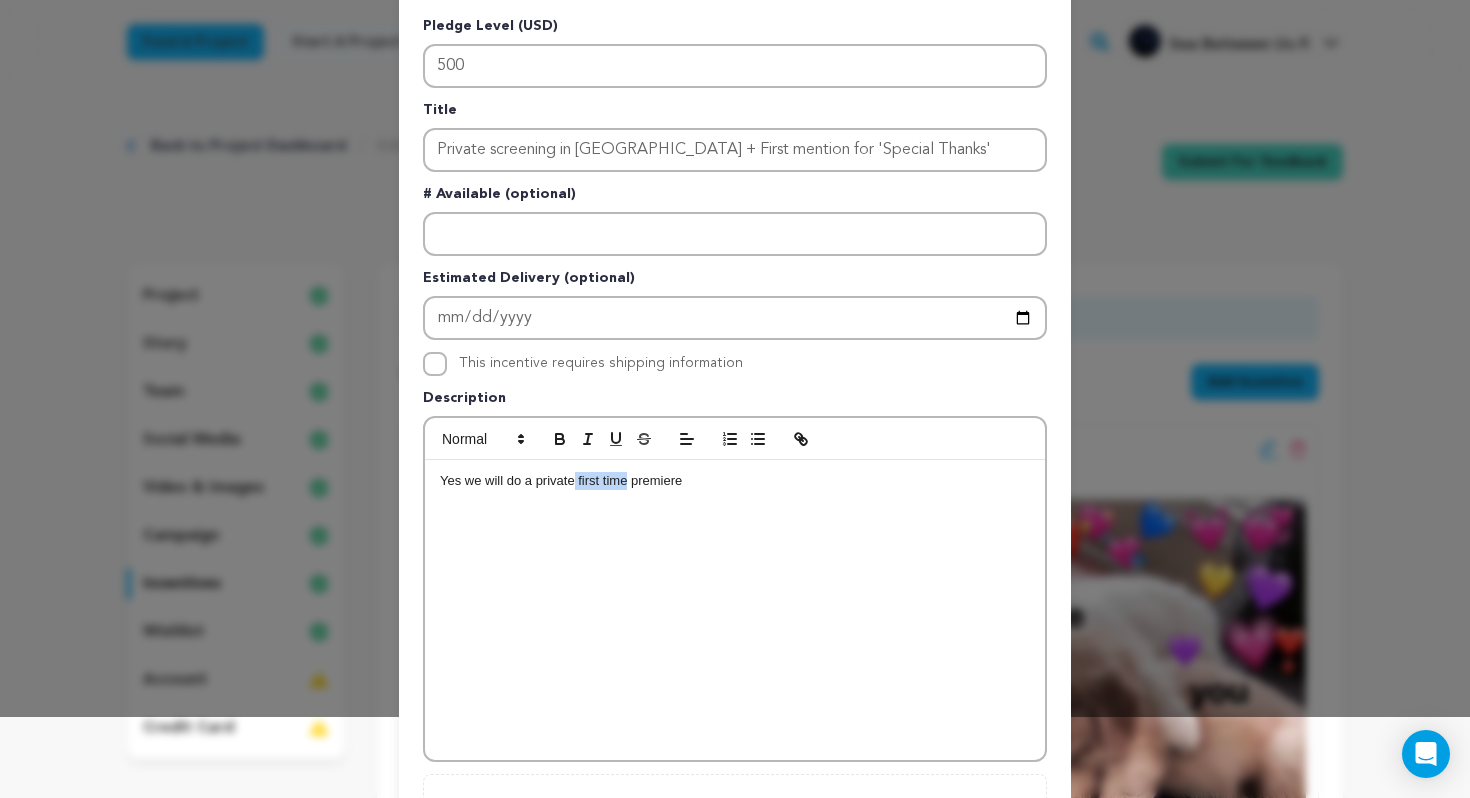 drag, startPoint x: 574, startPoint y: 474, endPoint x: 625, endPoint y: 474, distance: 51 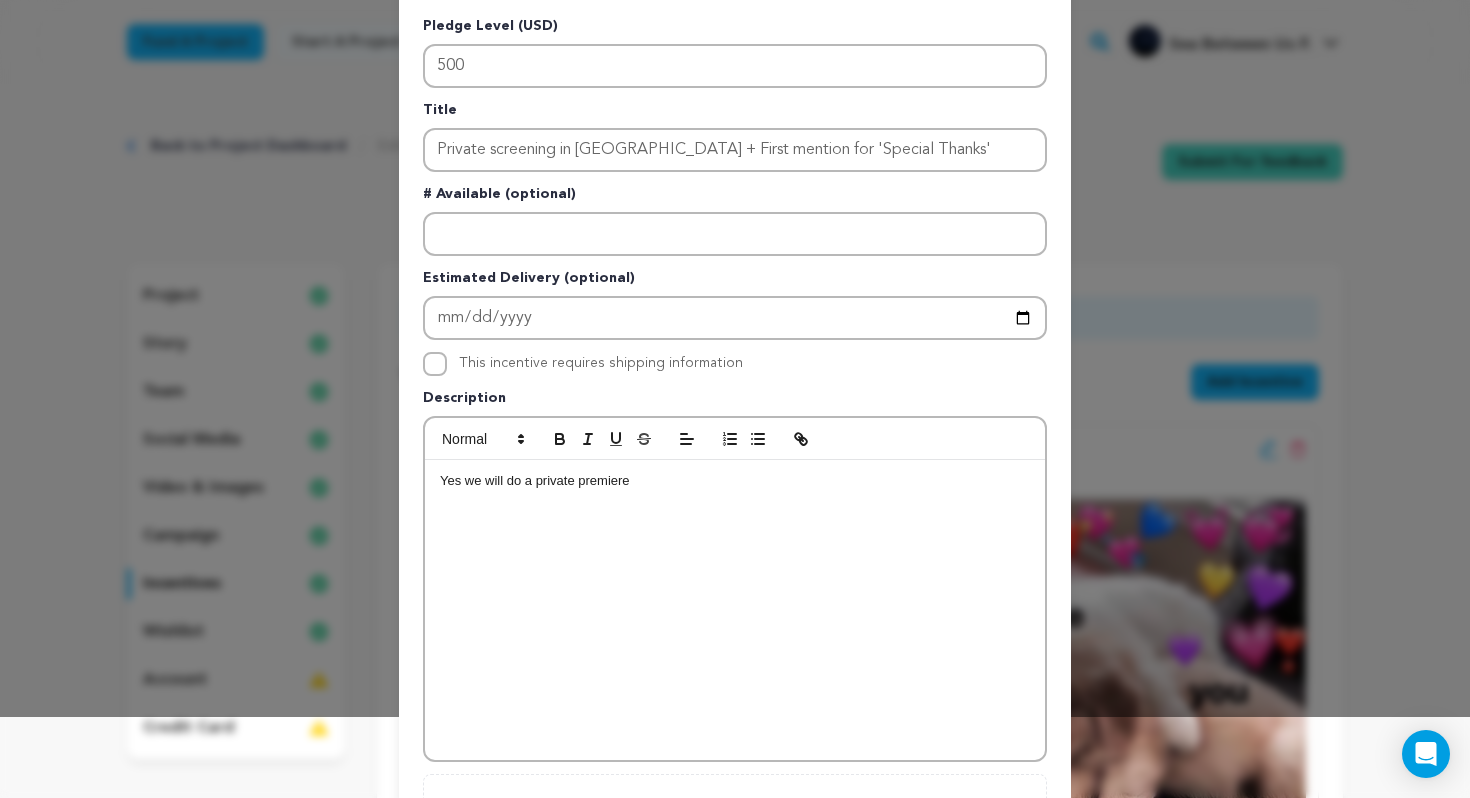 click on "Yes we will do a private premiere" at bounding box center [735, 481] 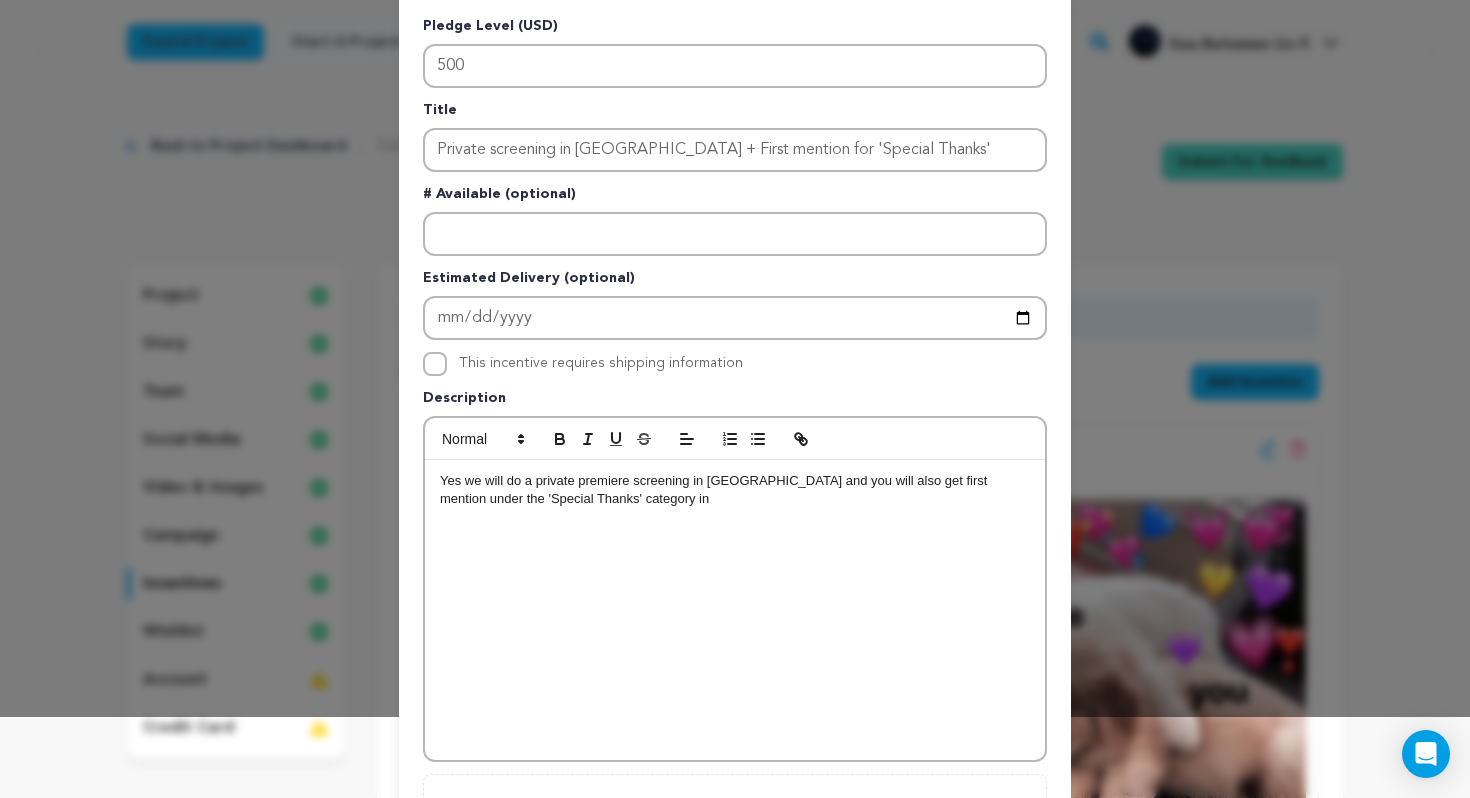 click on "Yes we will do a private premiere screening in NYC and you will also get first mention under the 'Special Thanks' category in" at bounding box center (735, 490) 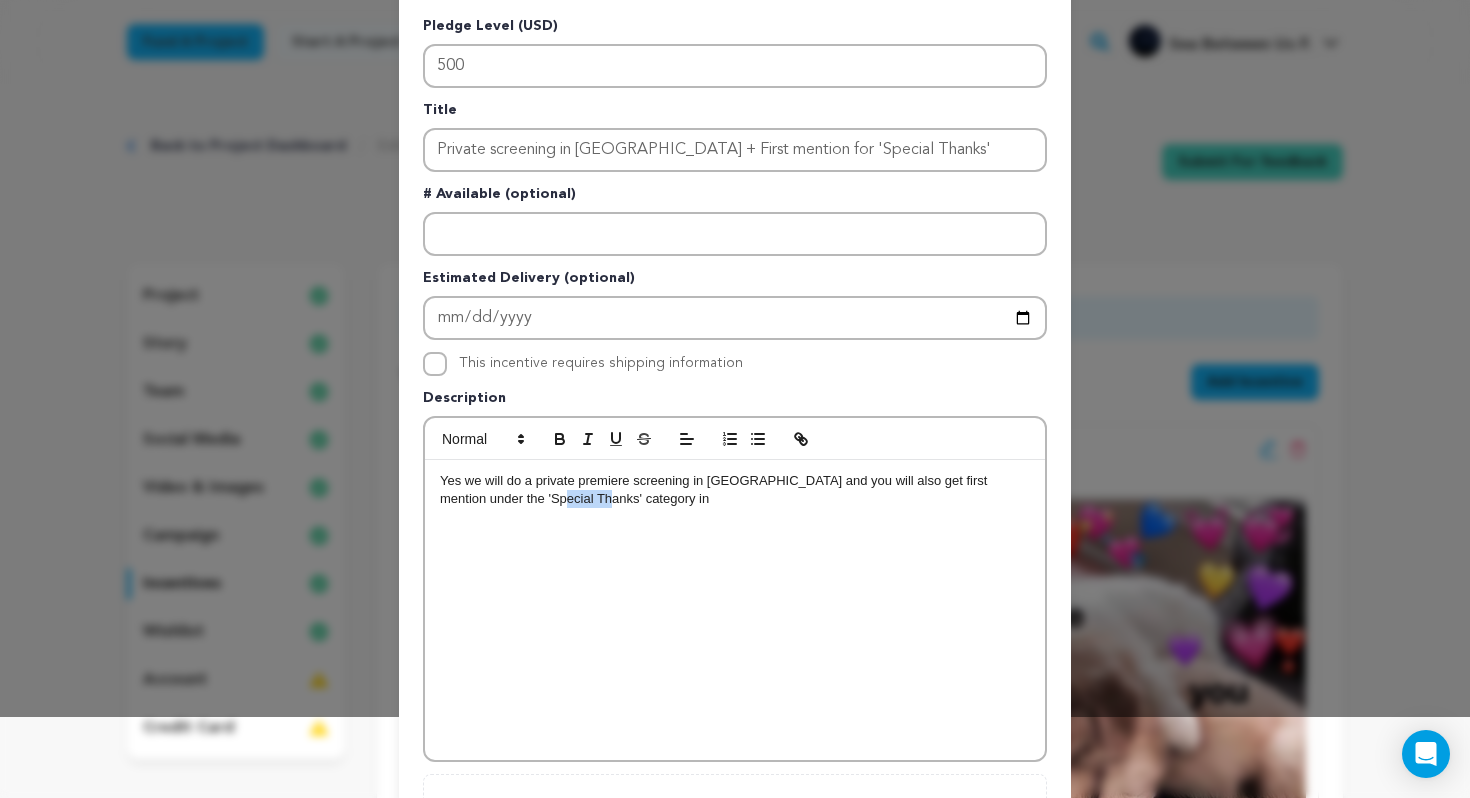 click on "Yes we will do a private premiere screening in NYC and you will also get first mention under the 'Special Thanks' category in" at bounding box center [735, 490] 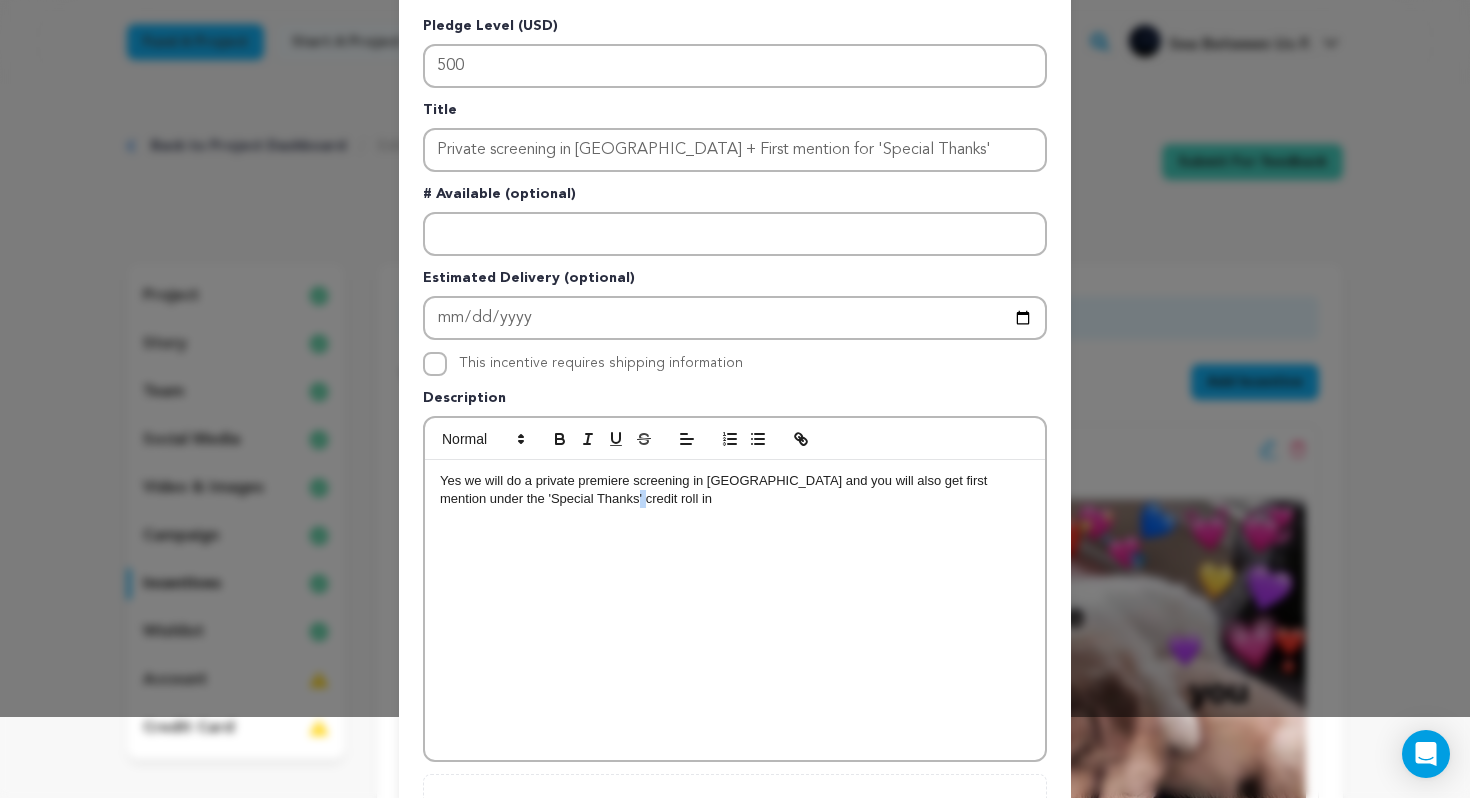 drag, startPoint x: 620, startPoint y: 501, endPoint x: 593, endPoint y: 503, distance: 27.073973 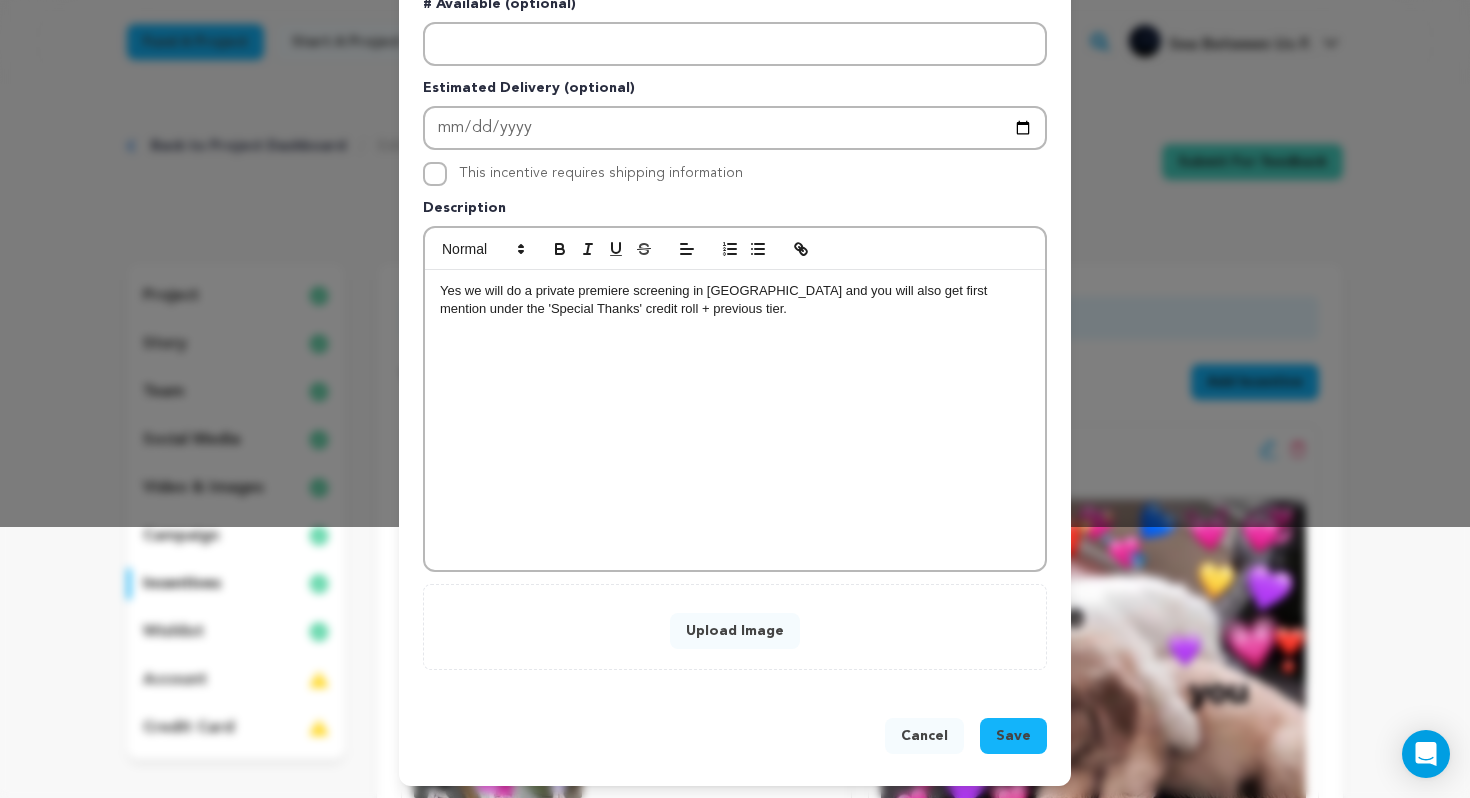 scroll, scrollTop: 275, scrollLeft: 0, axis: vertical 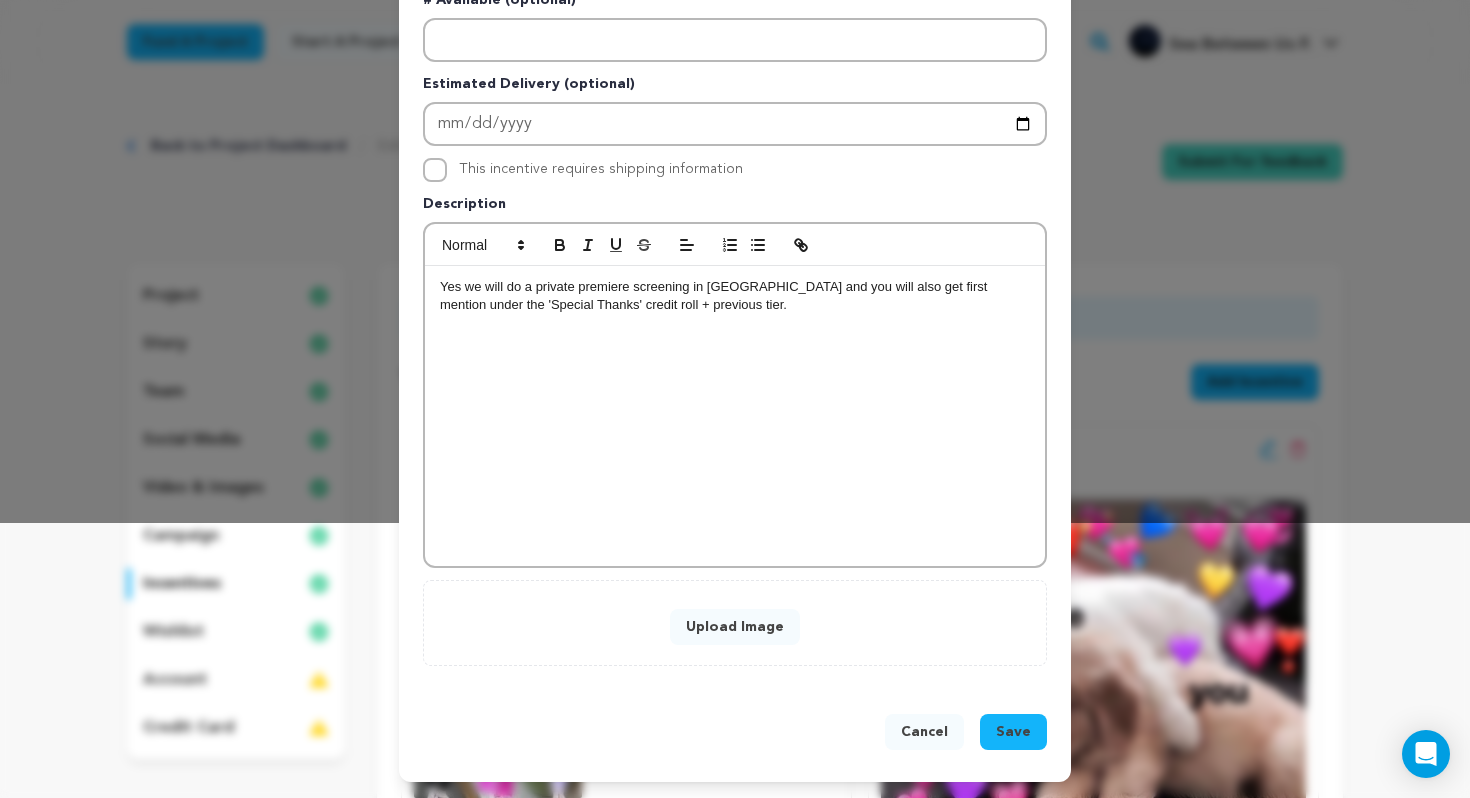 click on "Upload Image" at bounding box center (735, 627) 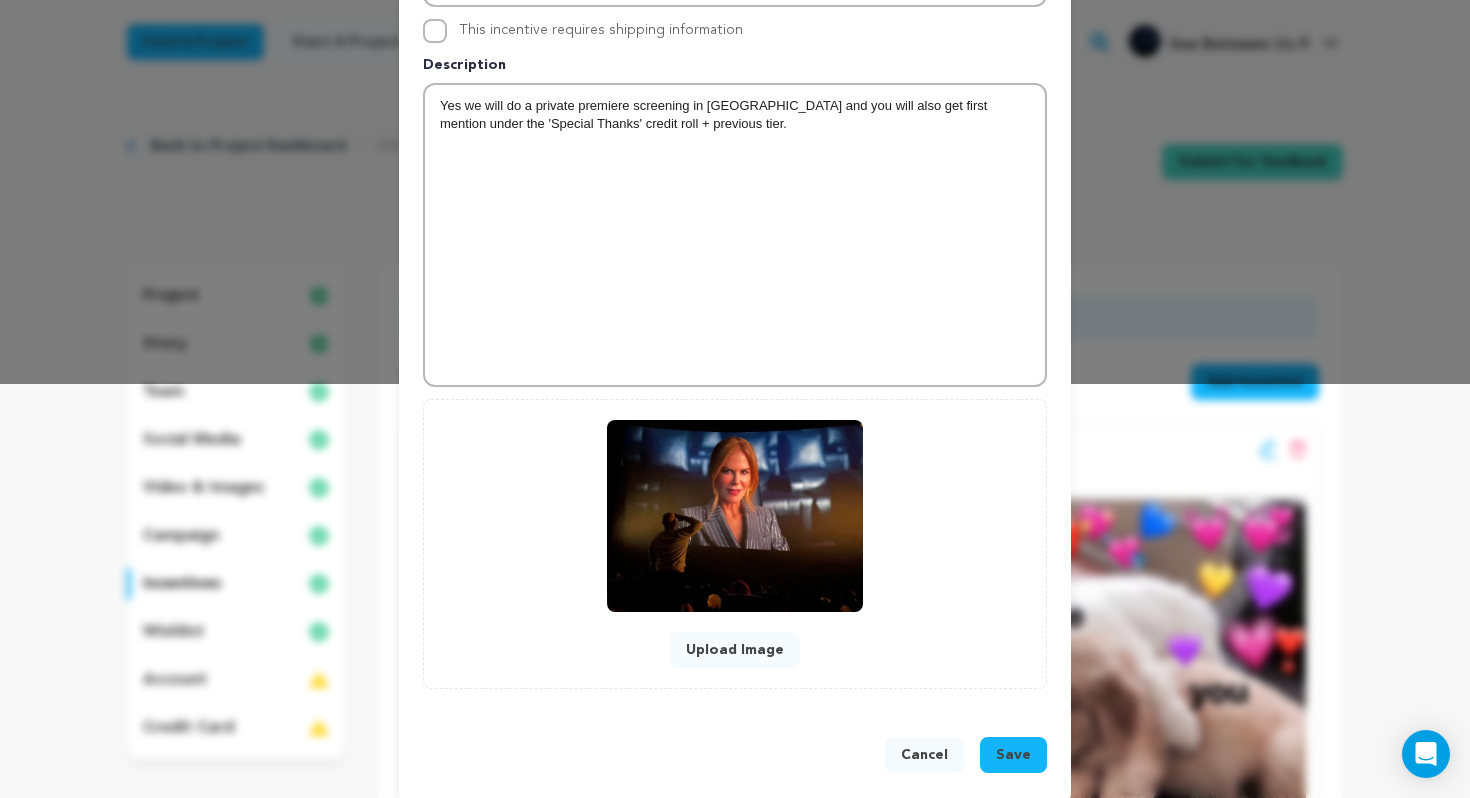 scroll, scrollTop: 437, scrollLeft: 0, axis: vertical 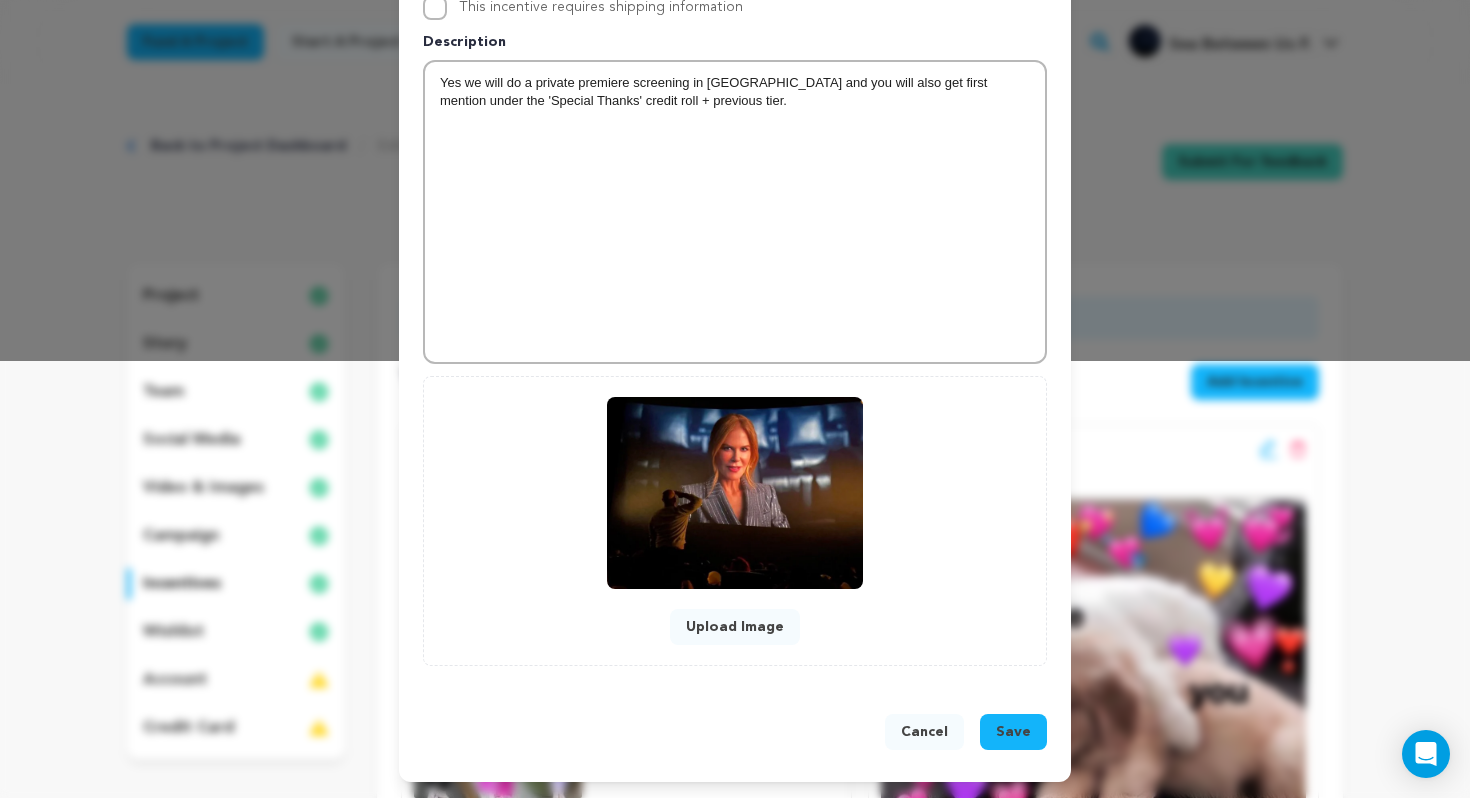 click on "Save" at bounding box center [1013, 732] 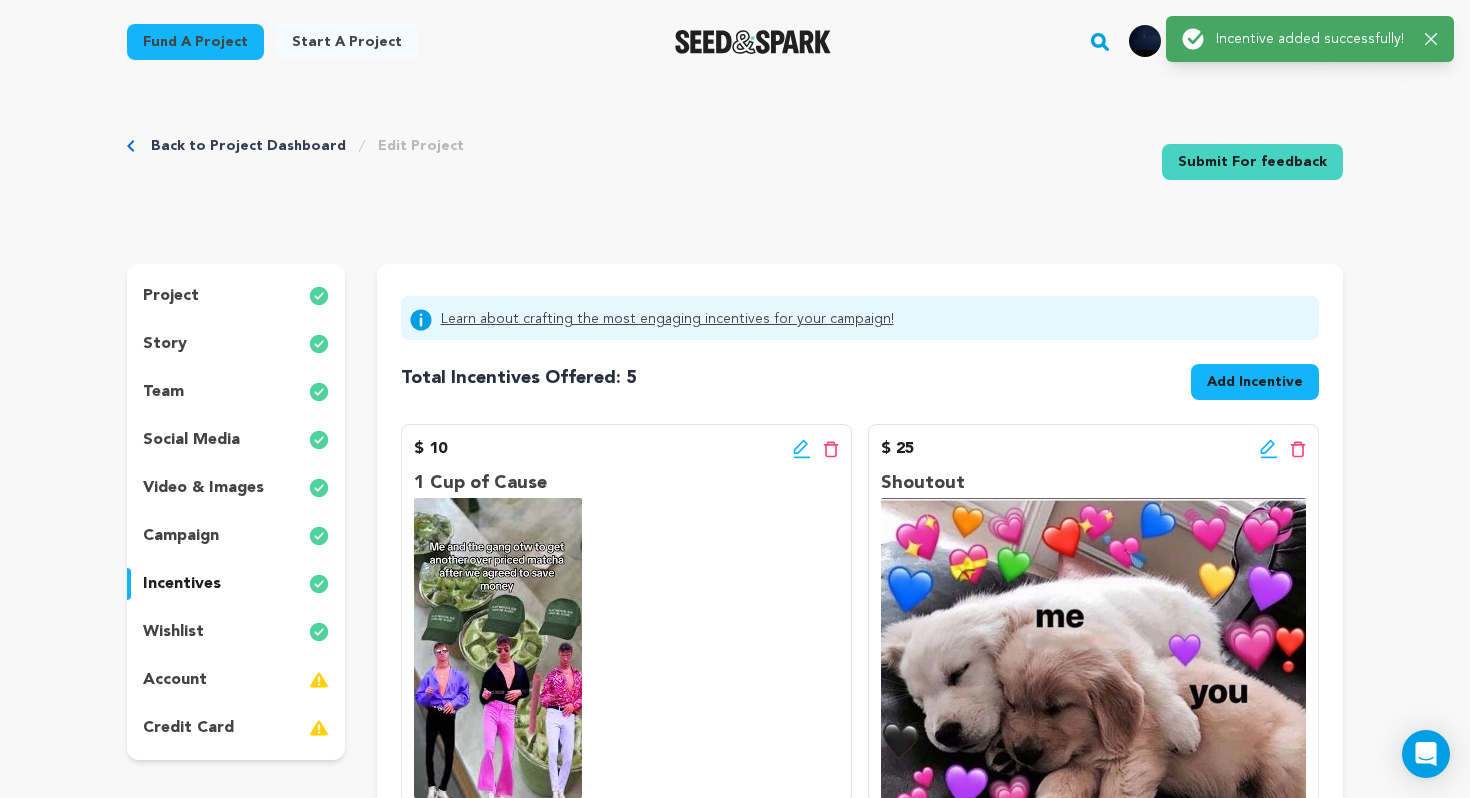 click on "Add Incentive" at bounding box center [1255, 382] 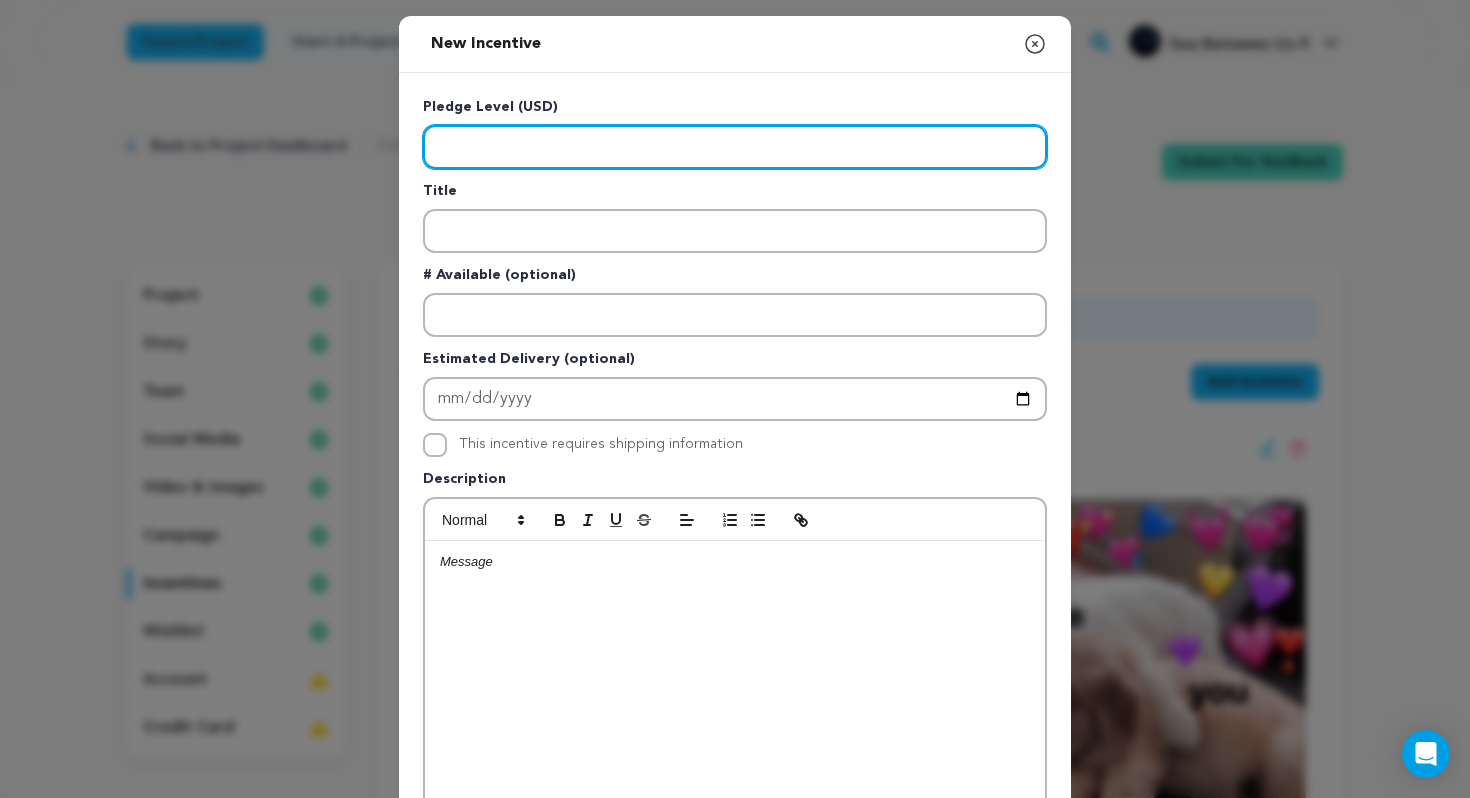 click at bounding box center [735, 147] 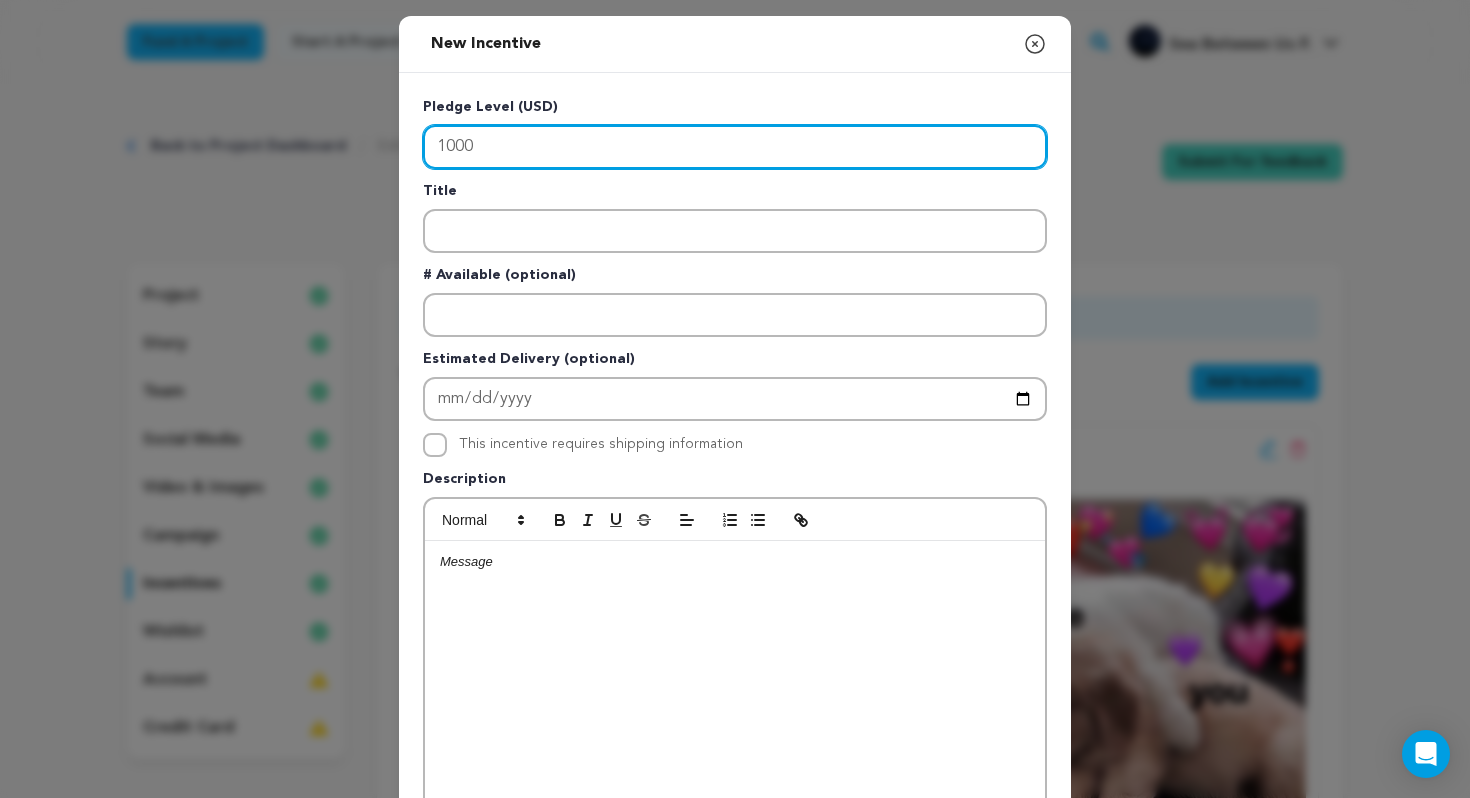 type on "1000" 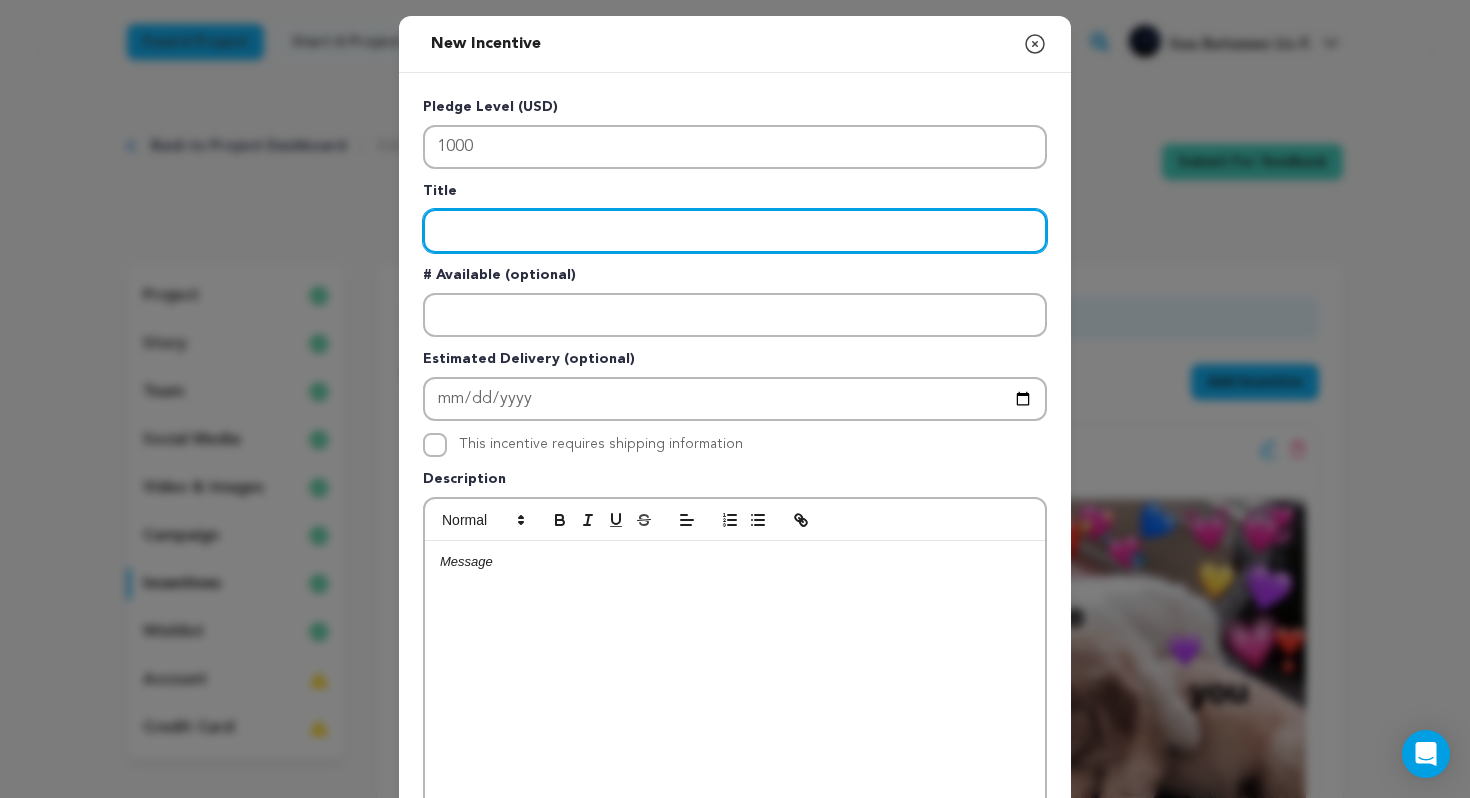 click at bounding box center [735, 231] 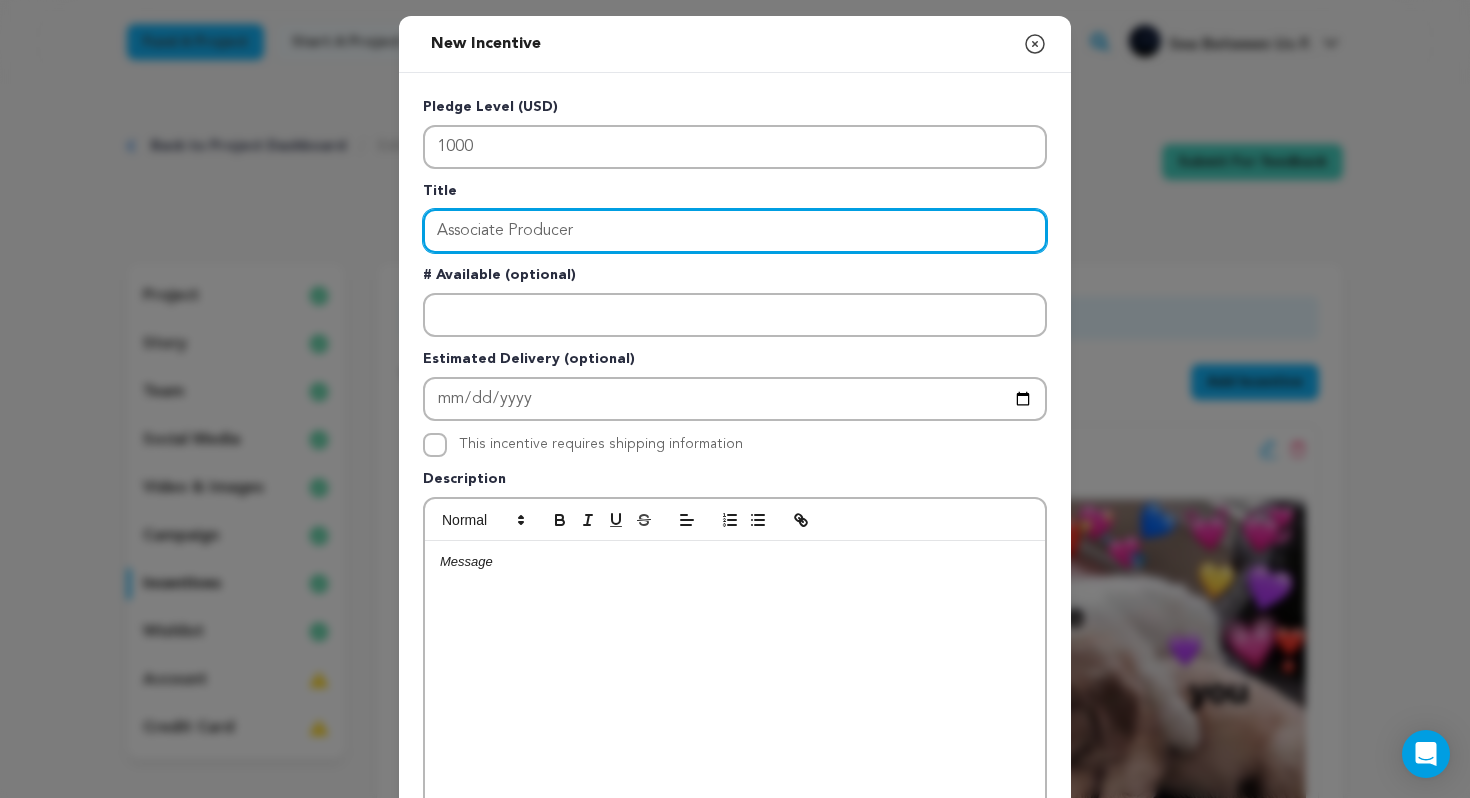 type on "Associate Producer" 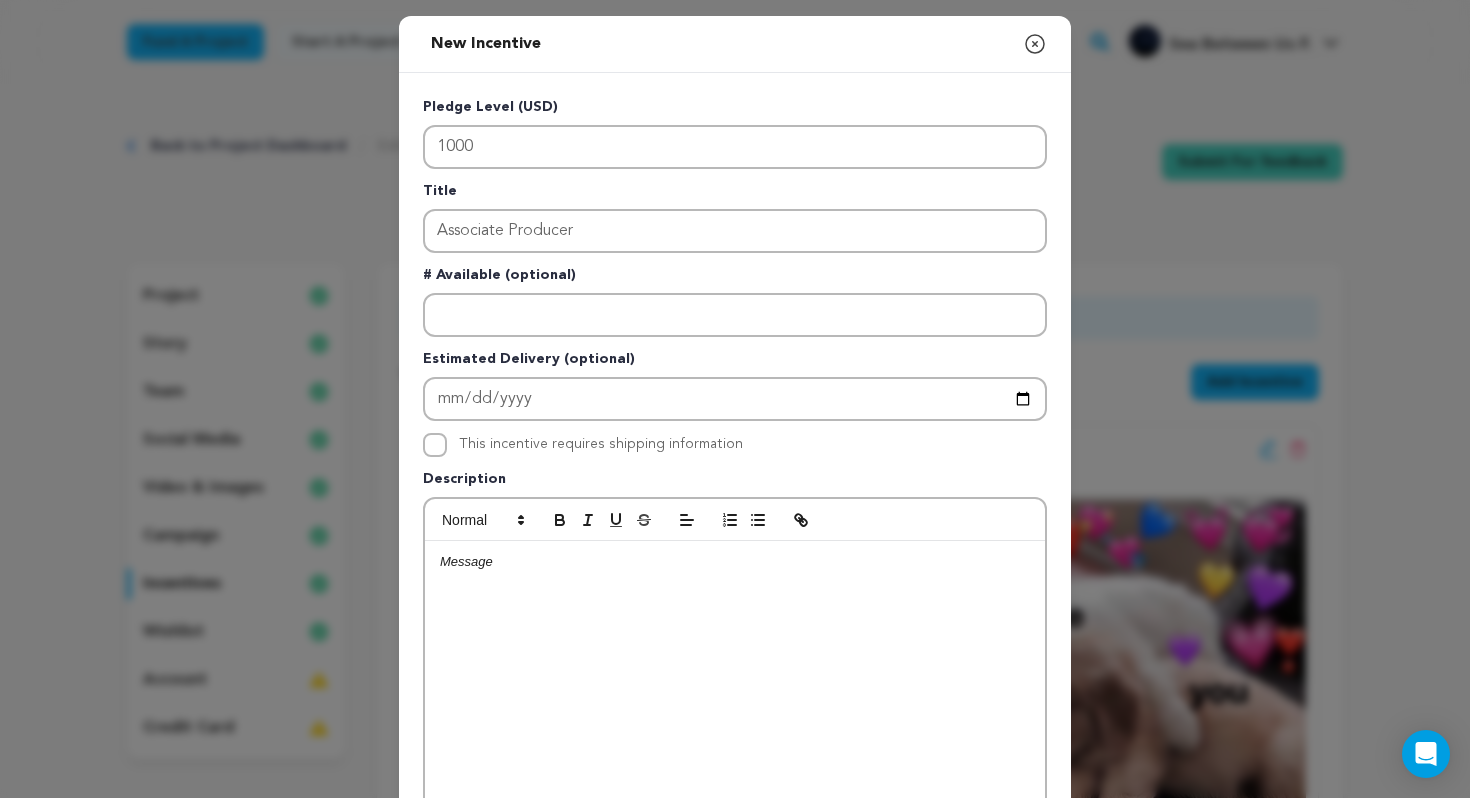 click at bounding box center [735, 691] 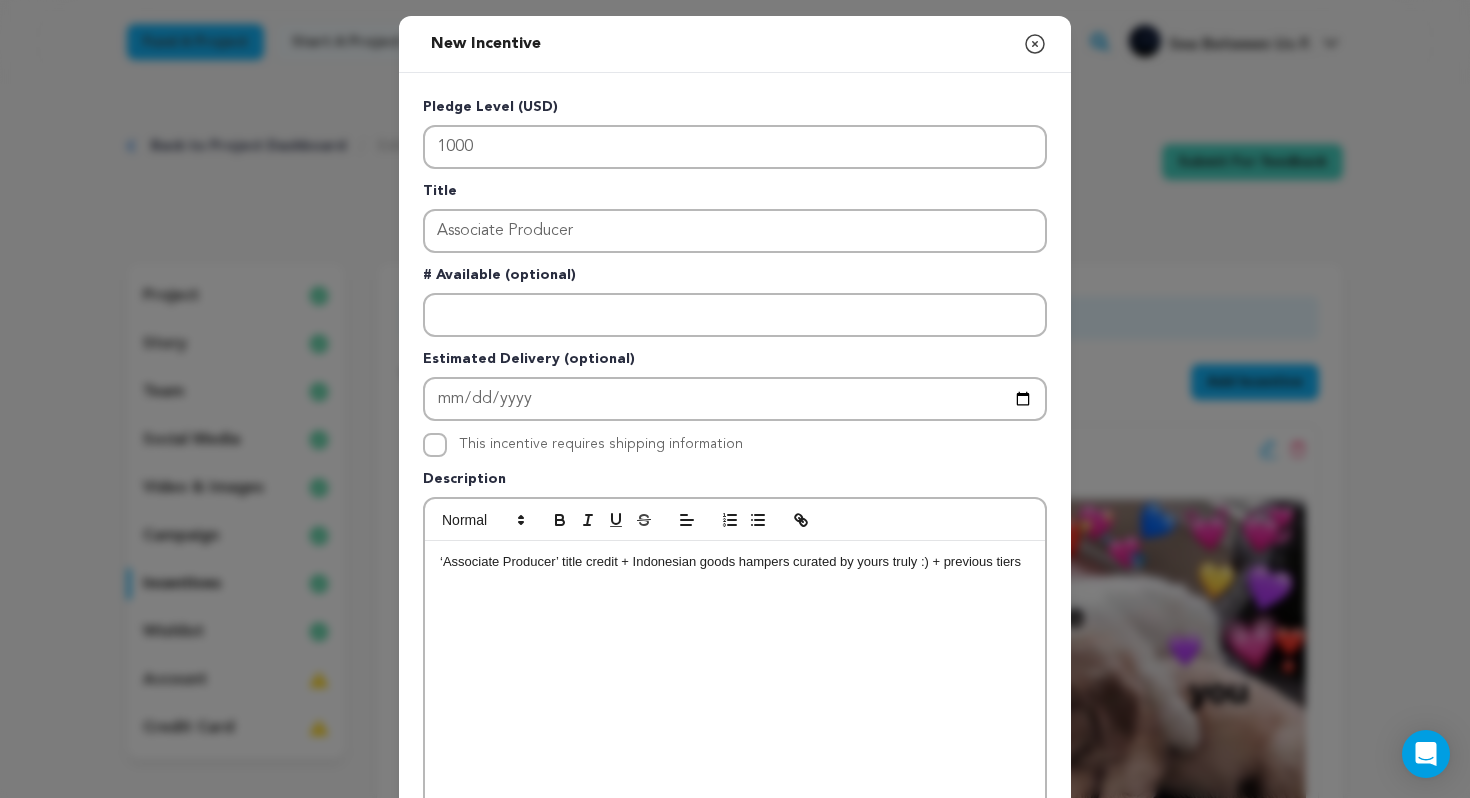 click on "‘Associate Producer’ title credit + Indonesian goods hampers curated by yours truly :) + previous tiers" at bounding box center (735, 691) 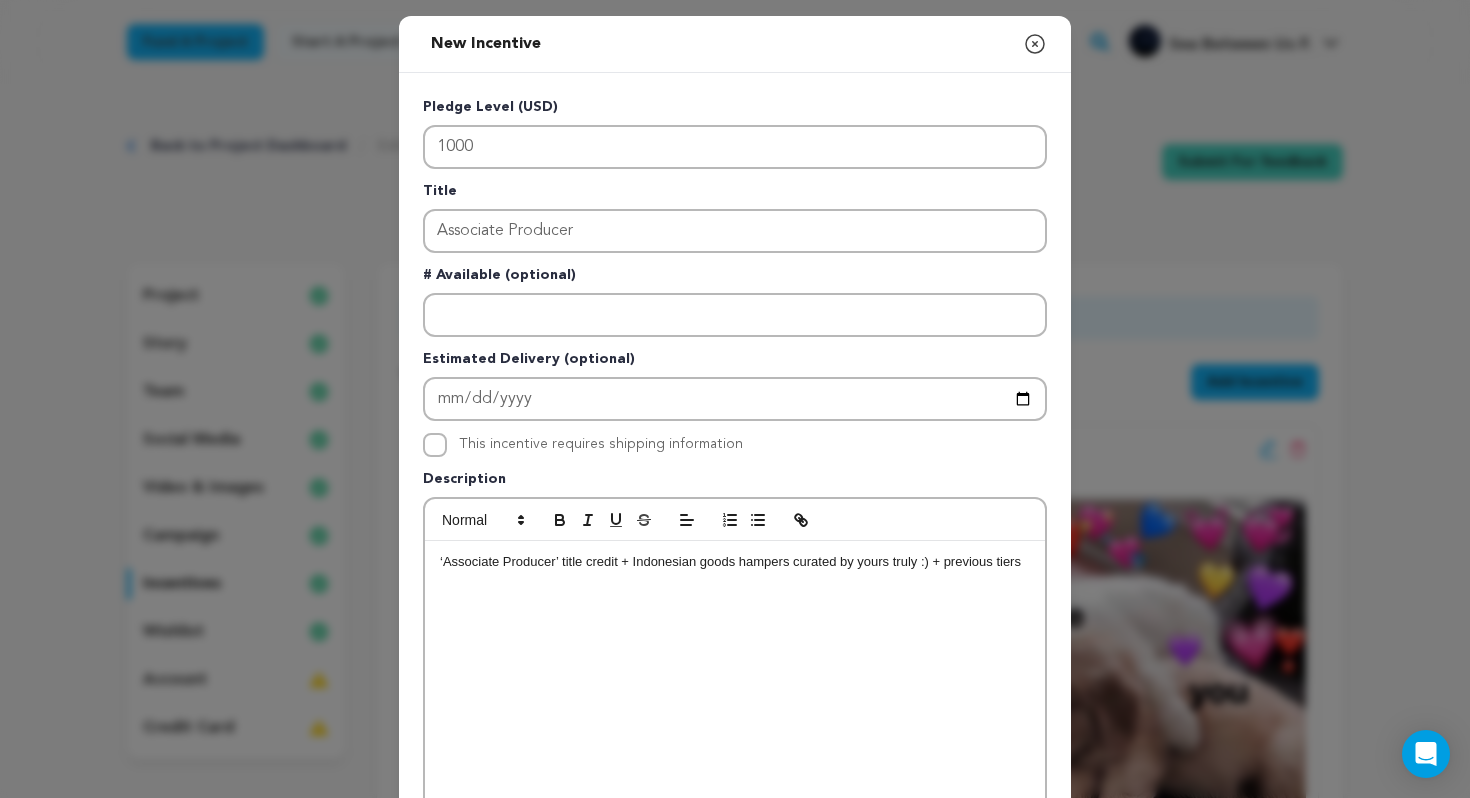type 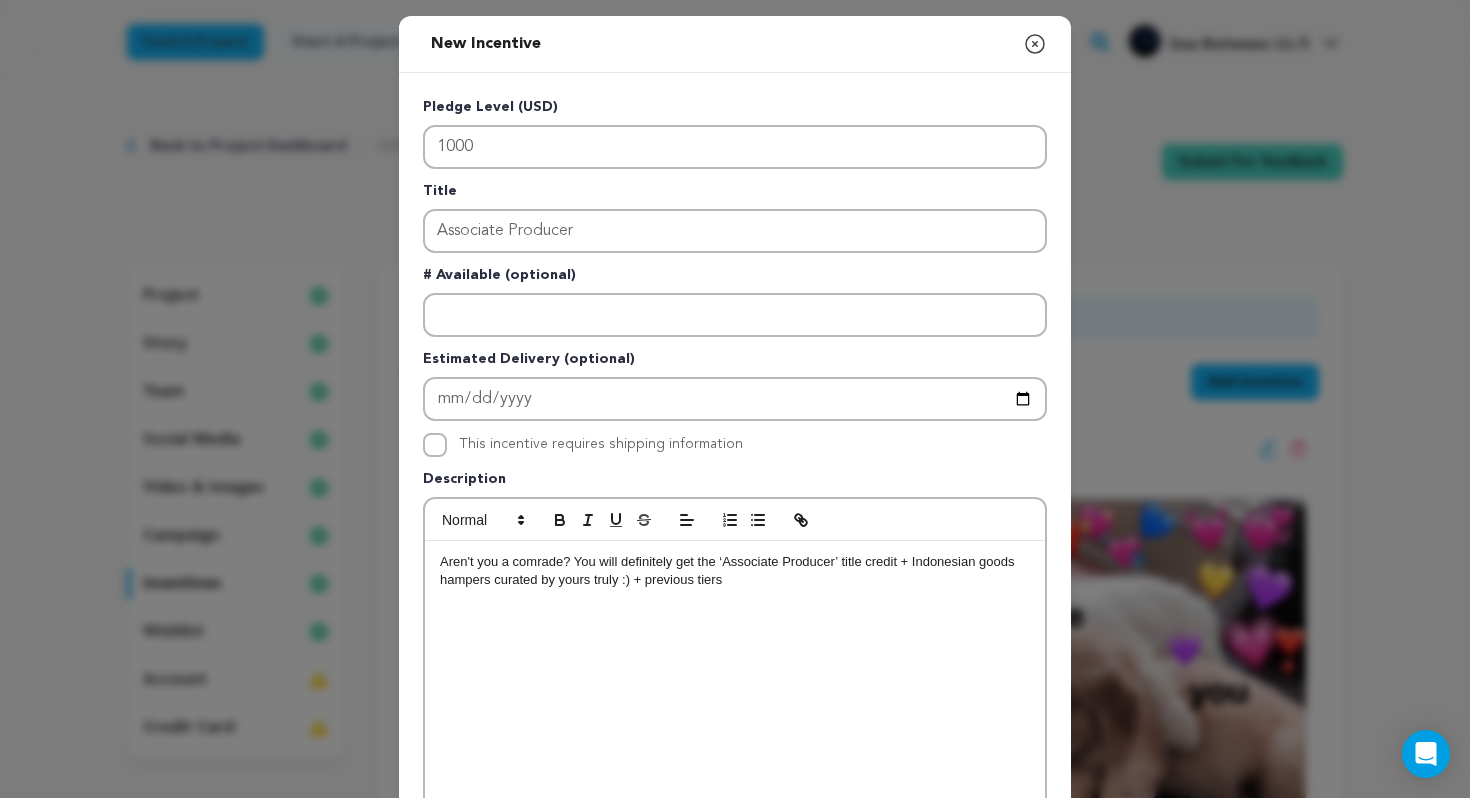 click on "Aren't you a comrade? You will definitely get the ‘Associate Producer’ title credit + Indonesian goods hampers curated by yours truly :) + previous tiers" at bounding box center (735, 571) 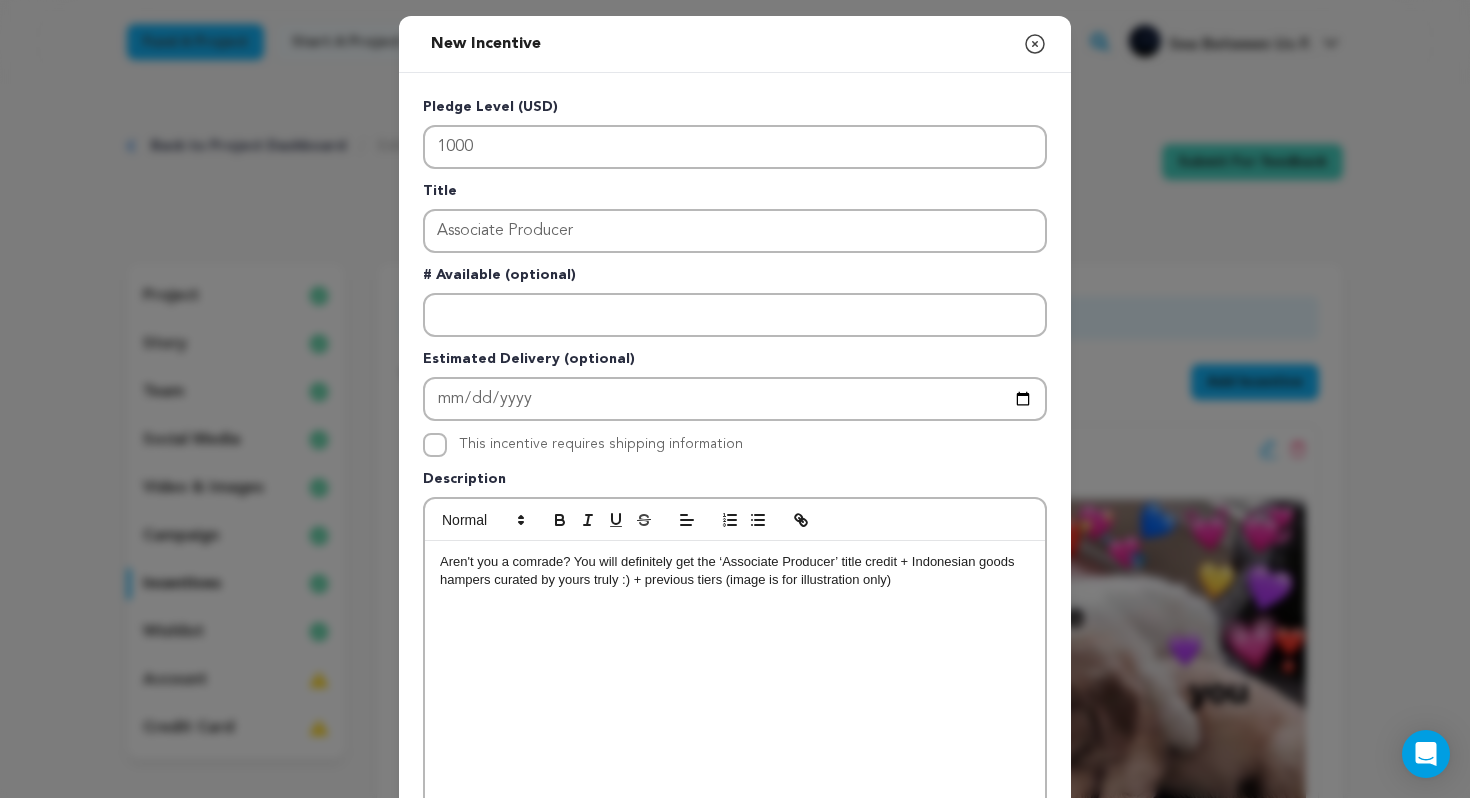 scroll, scrollTop: 275, scrollLeft: 0, axis: vertical 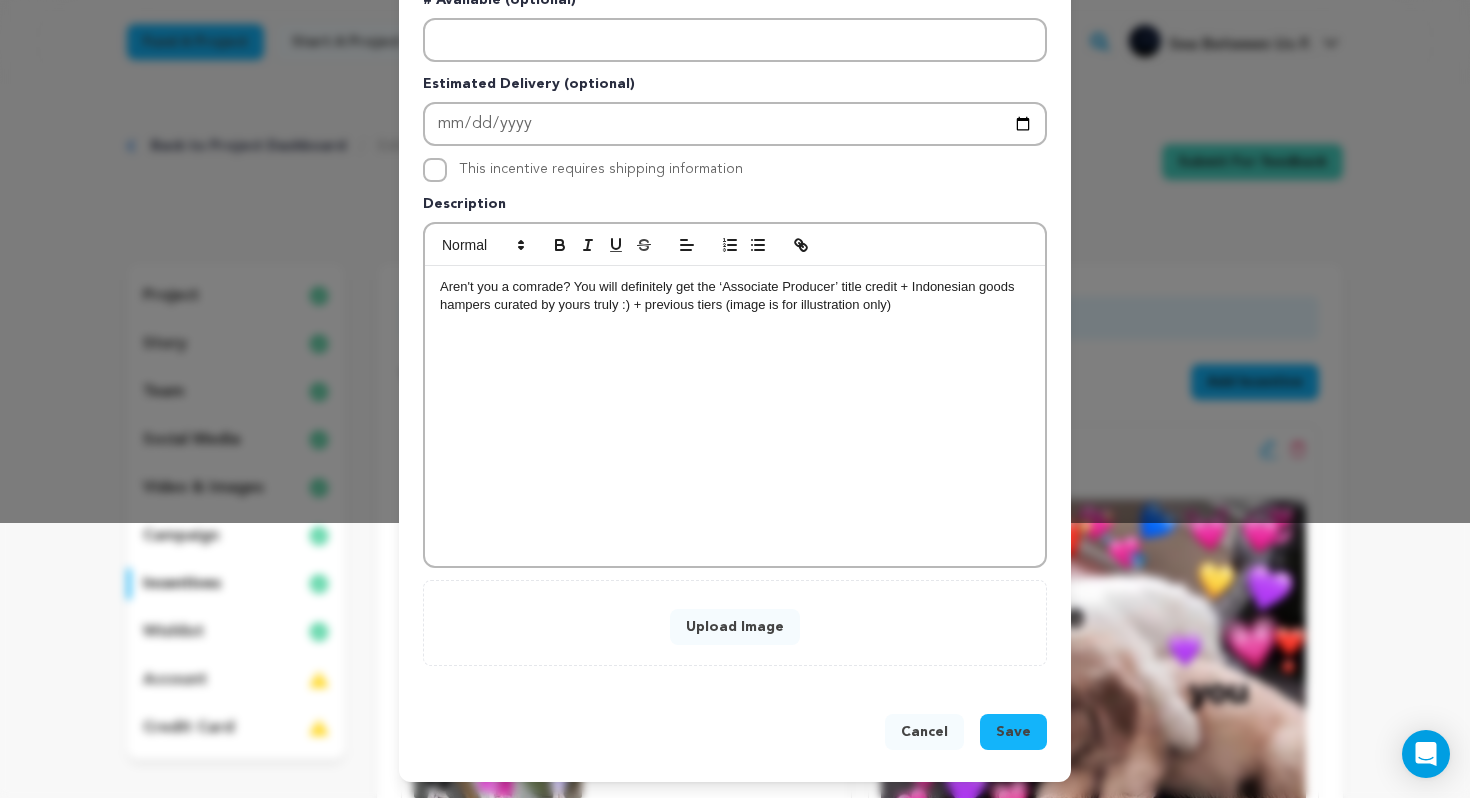 click on "Upload Image" at bounding box center (735, 627) 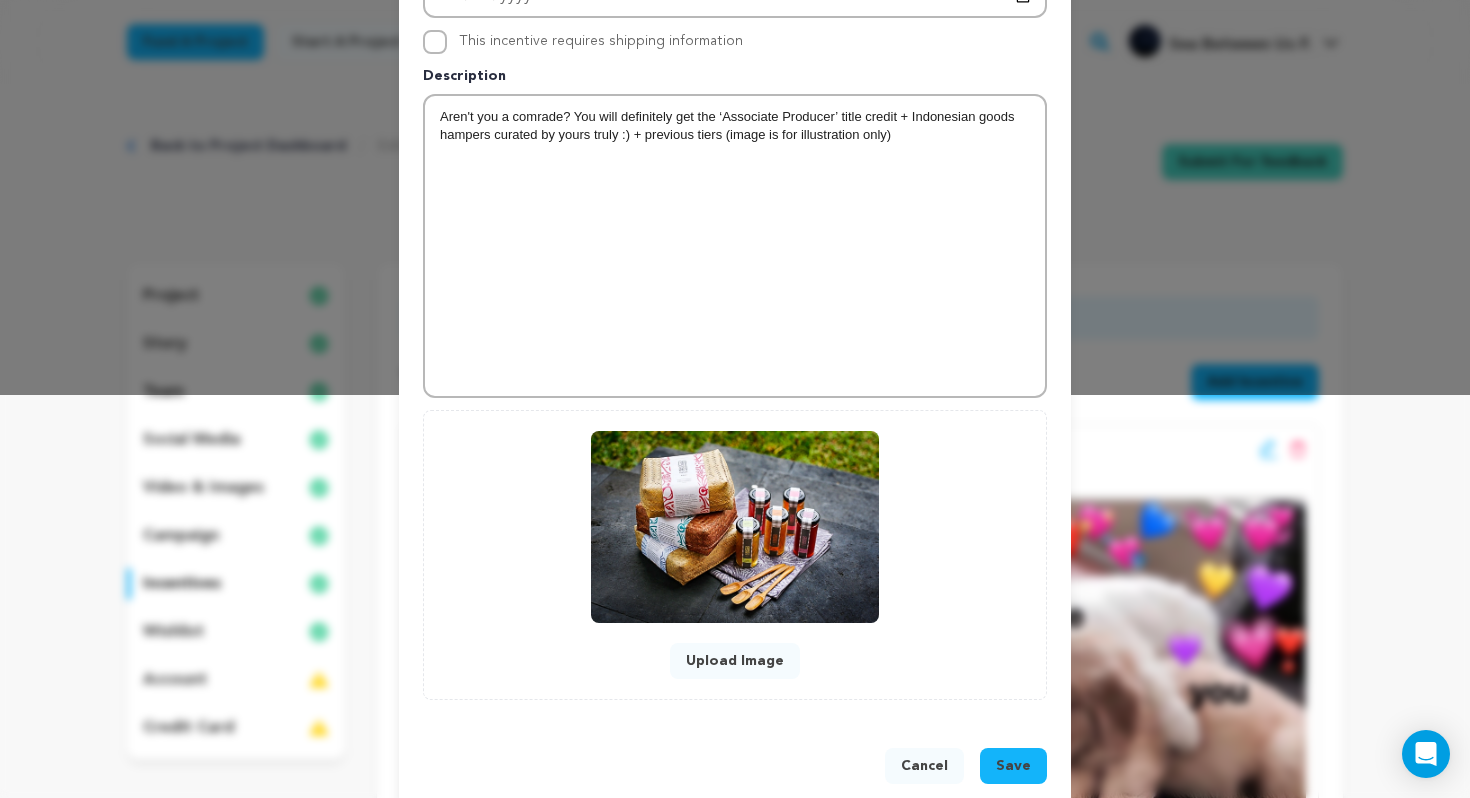 scroll, scrollTop: 437, scrollLeft: 0, axis: vertical 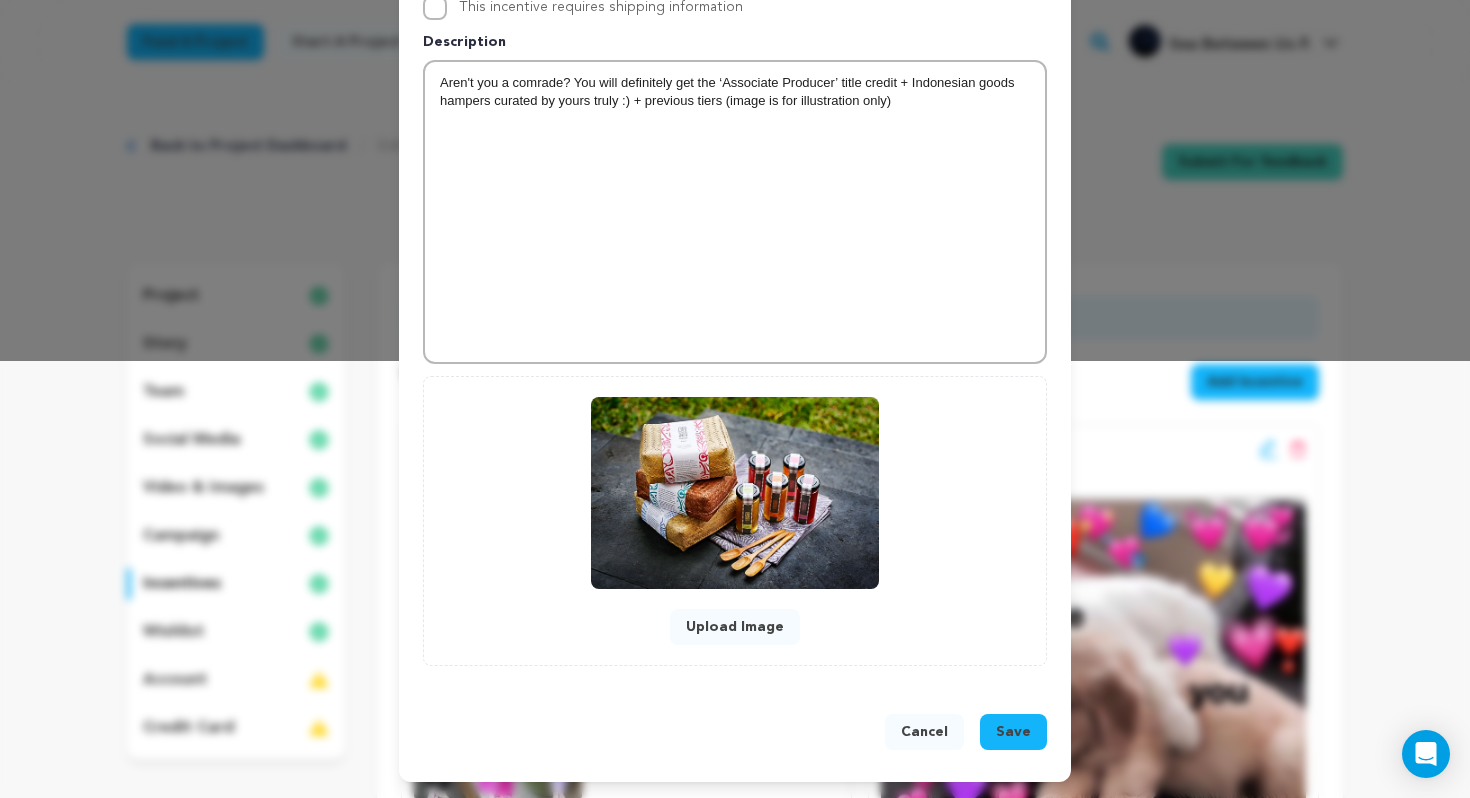 click on "Save" at bounding box center (1013, 732) 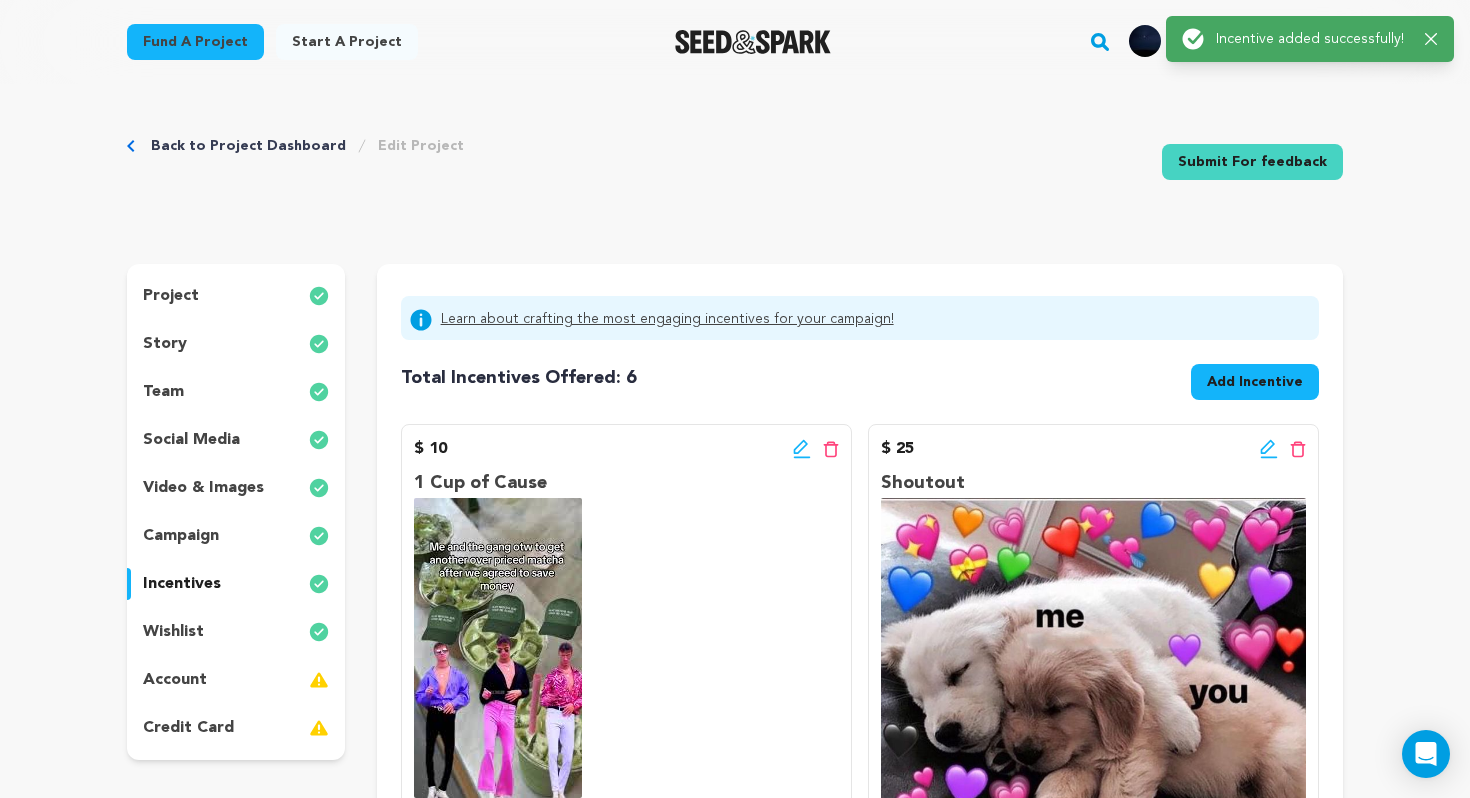 click on "Add Incentive" at bounding box center [1255, 382] 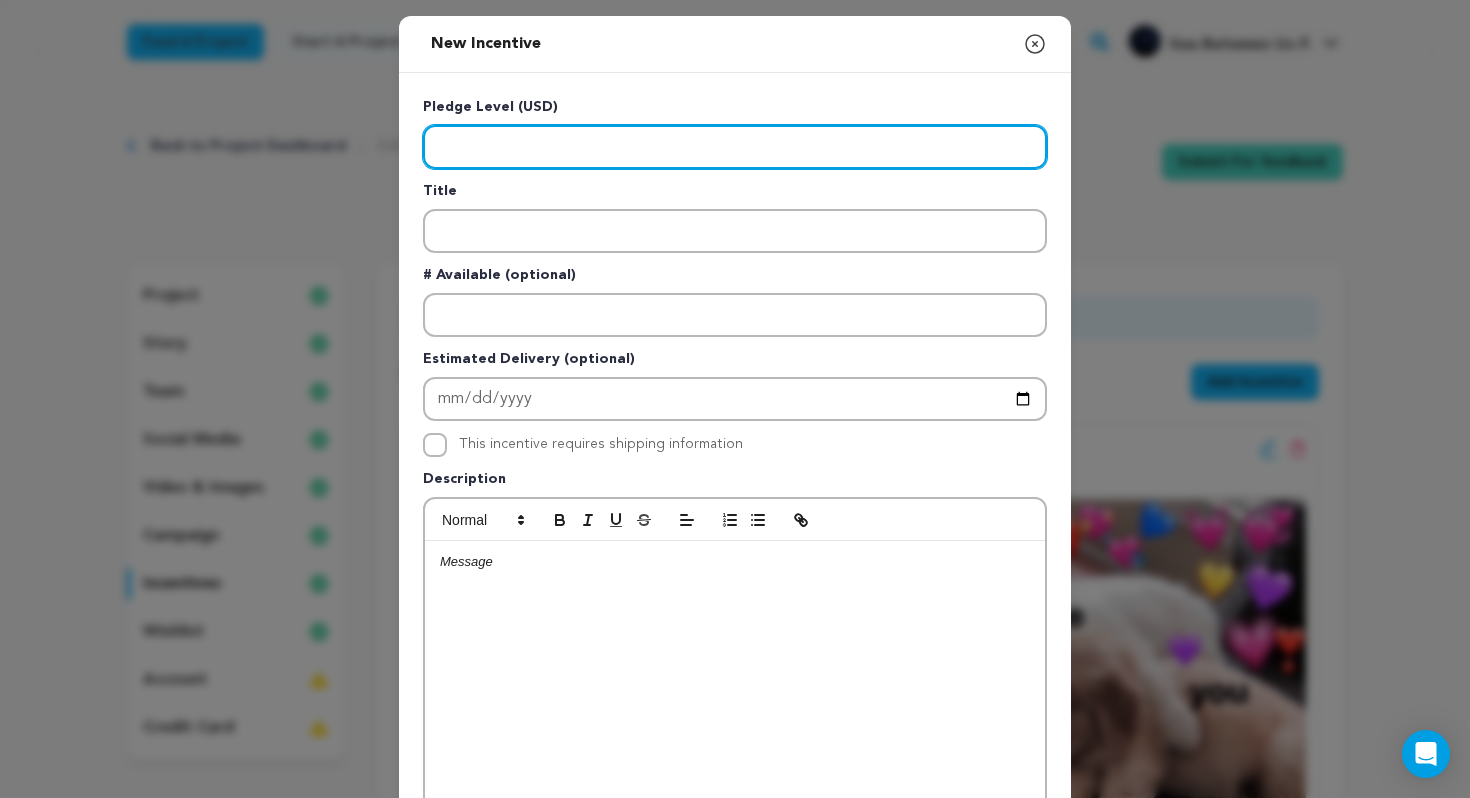 click at bounding box center (735, 147) 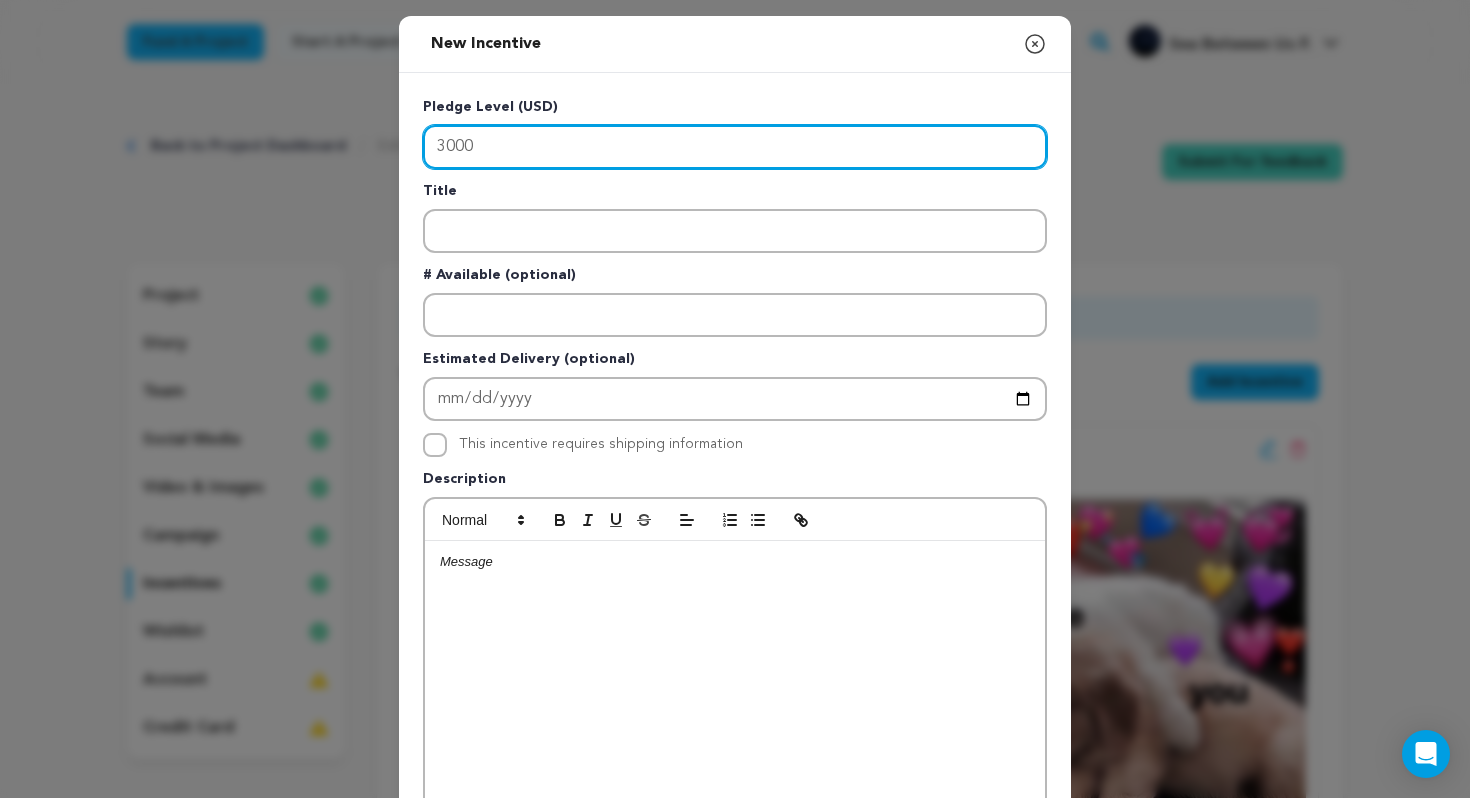 type on "3000" 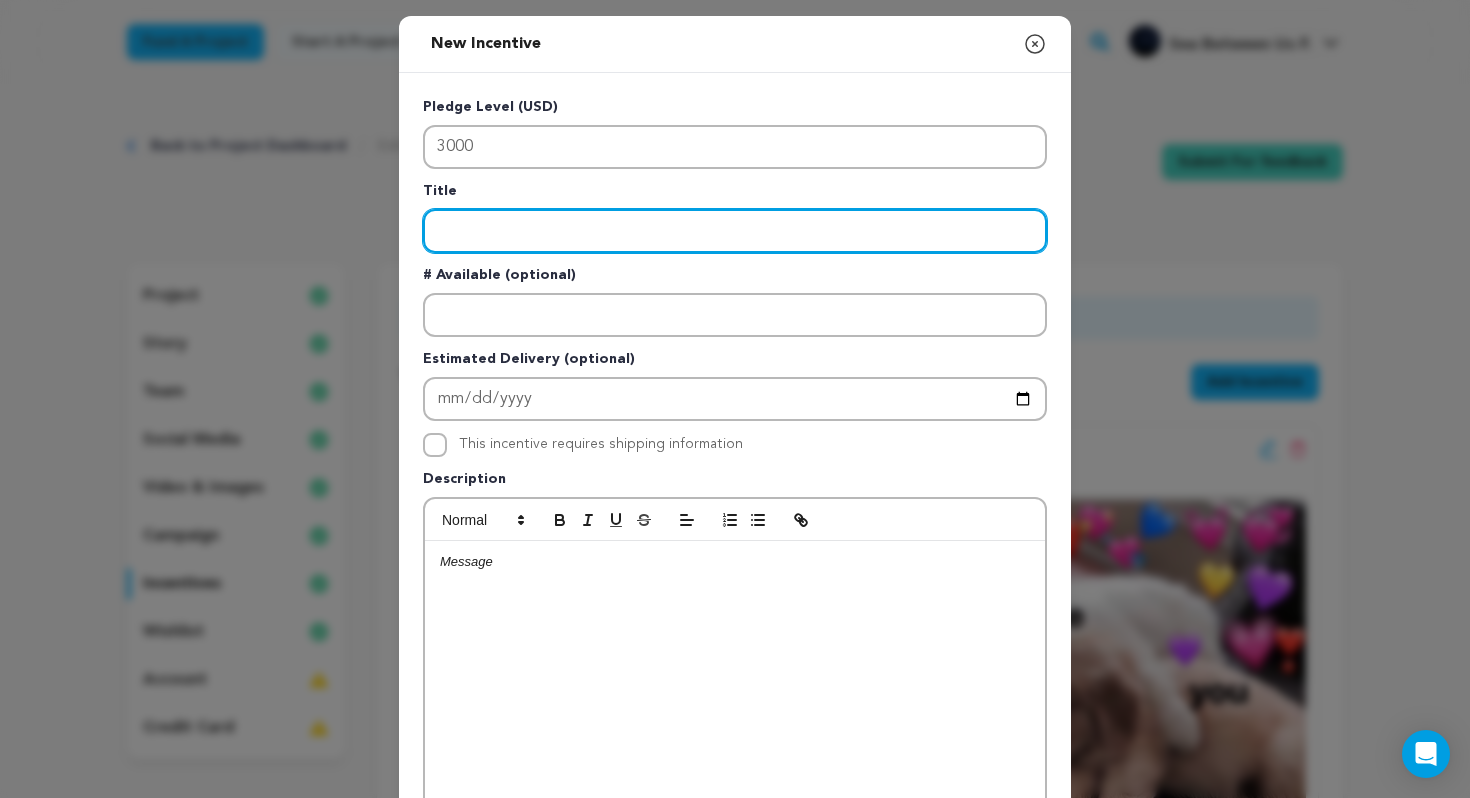 click at bounding box center [735, 231] 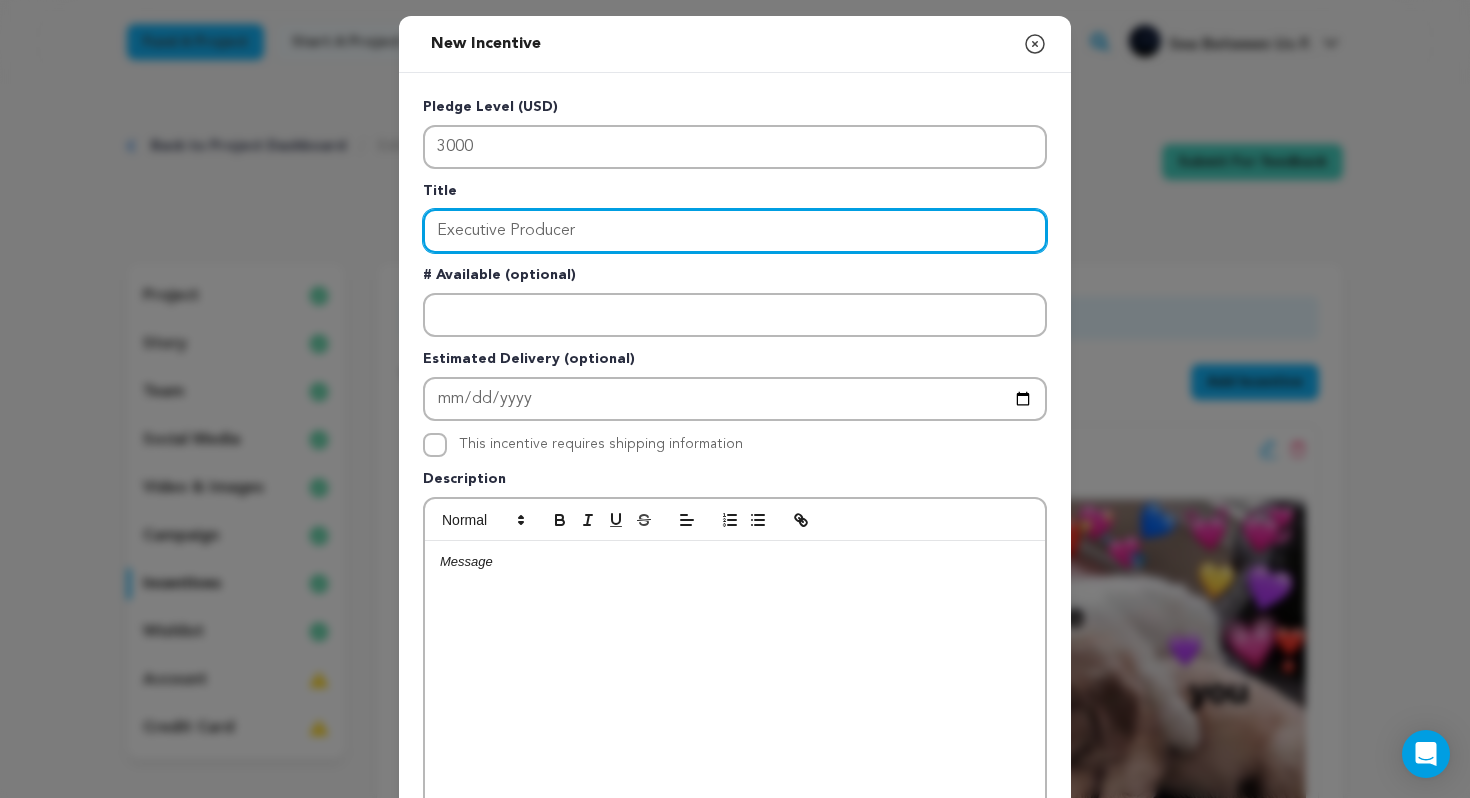 type on "Executive Producer" 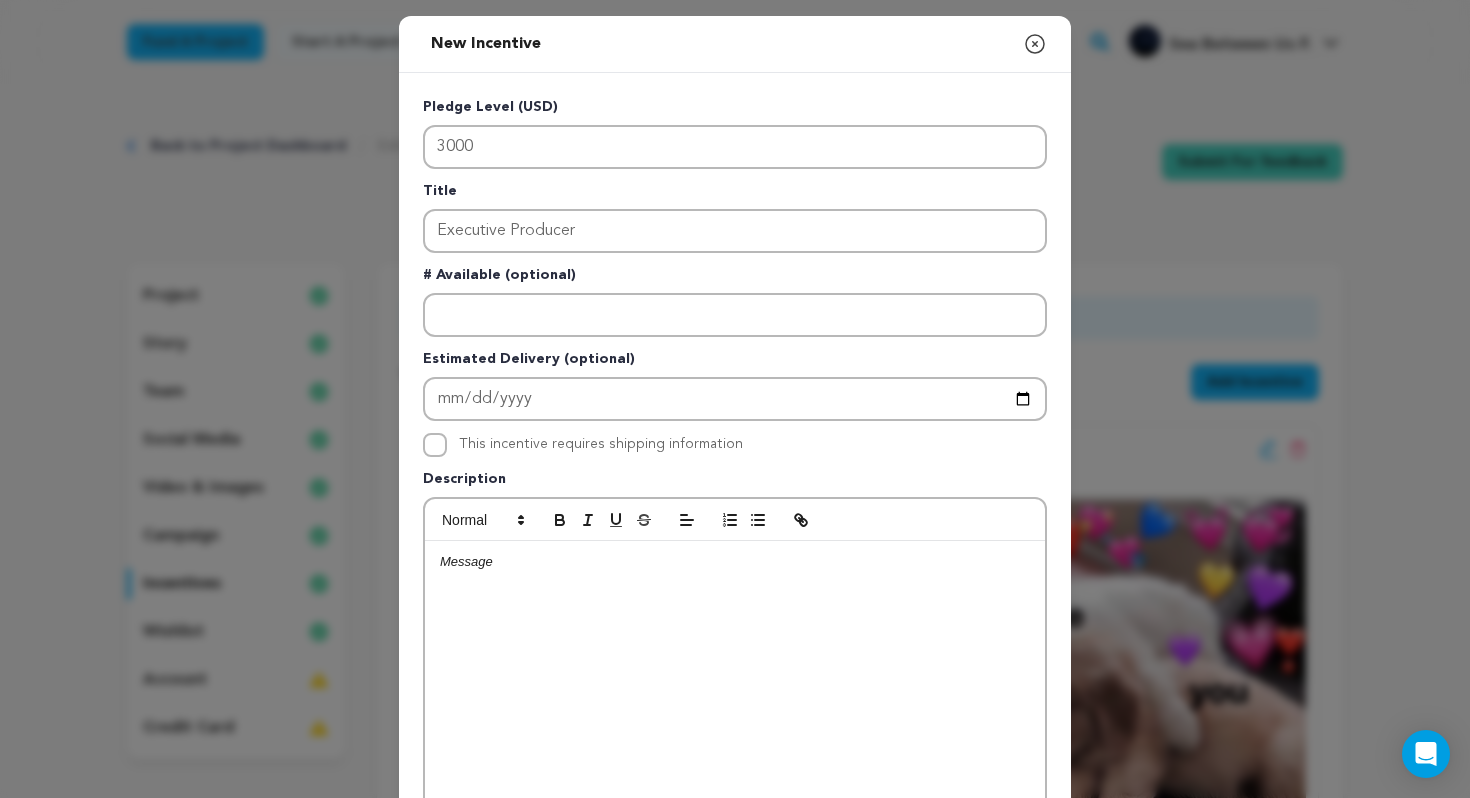 click at bounding box center [735, 691] 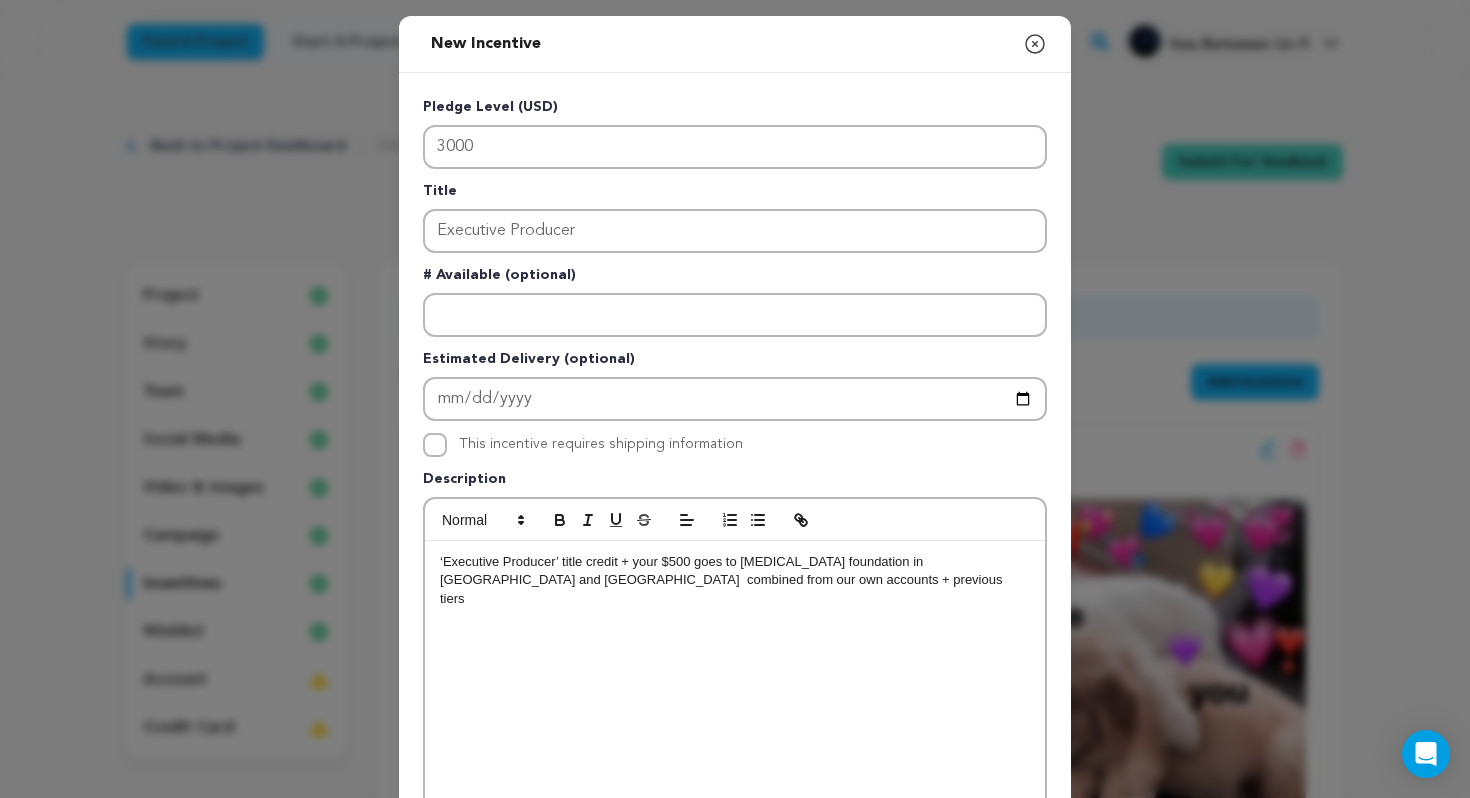 scroll, scrollTop: 0, scrollLeft: 0, axis: both 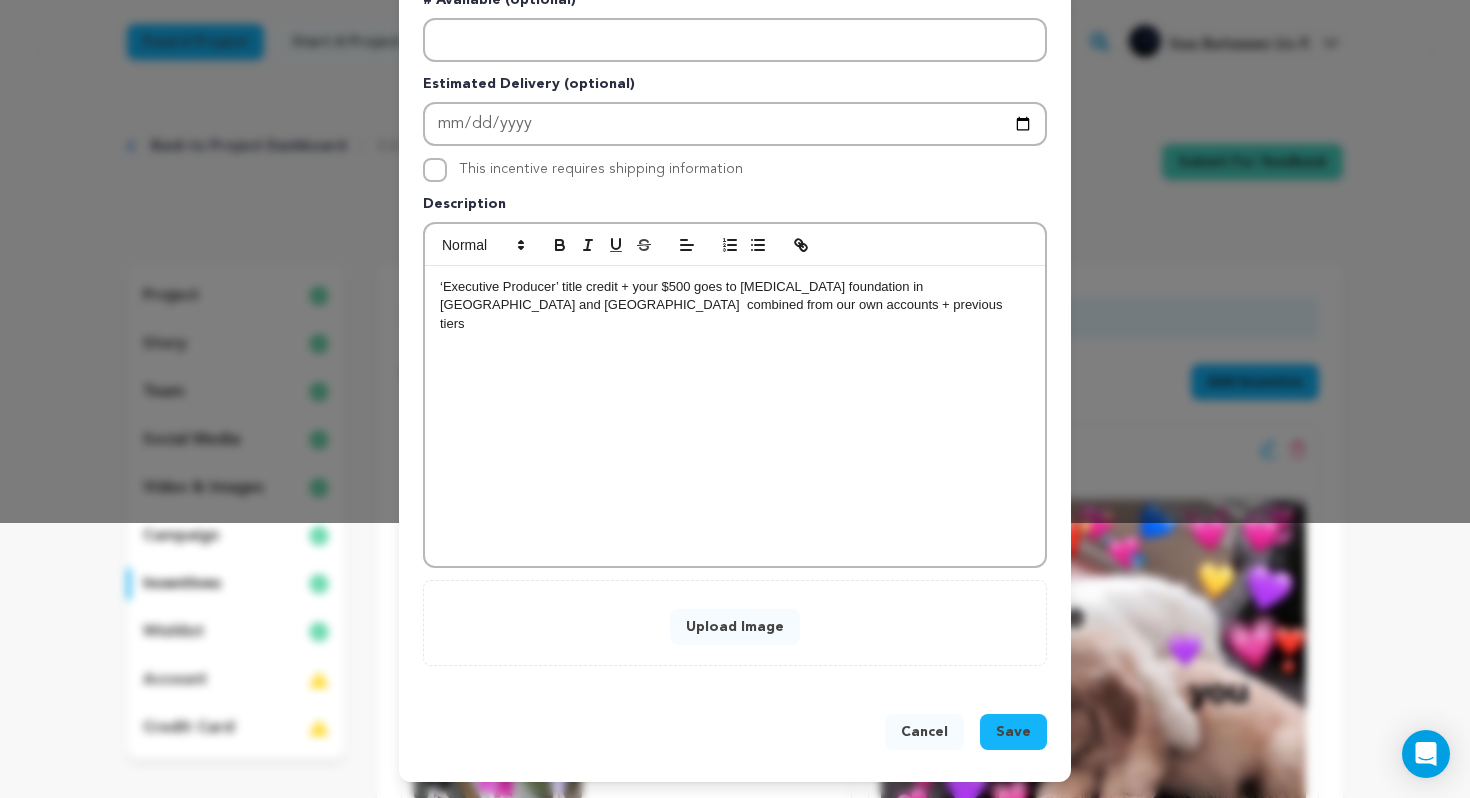 click on "Upload Image" at bounding box center [735, 627] 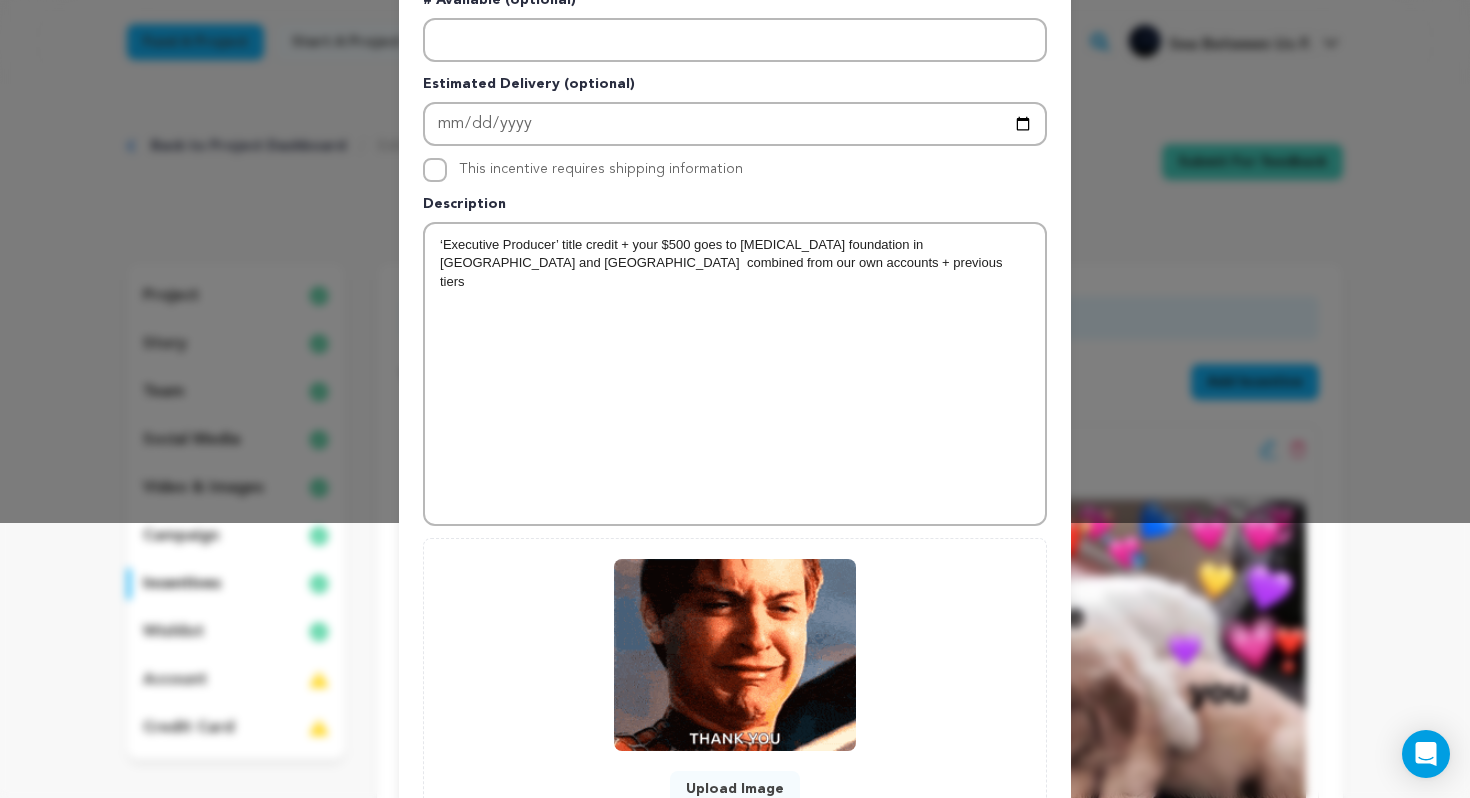 scroll, scrollTop: 437, scrollLeft: 0, axis: vertical 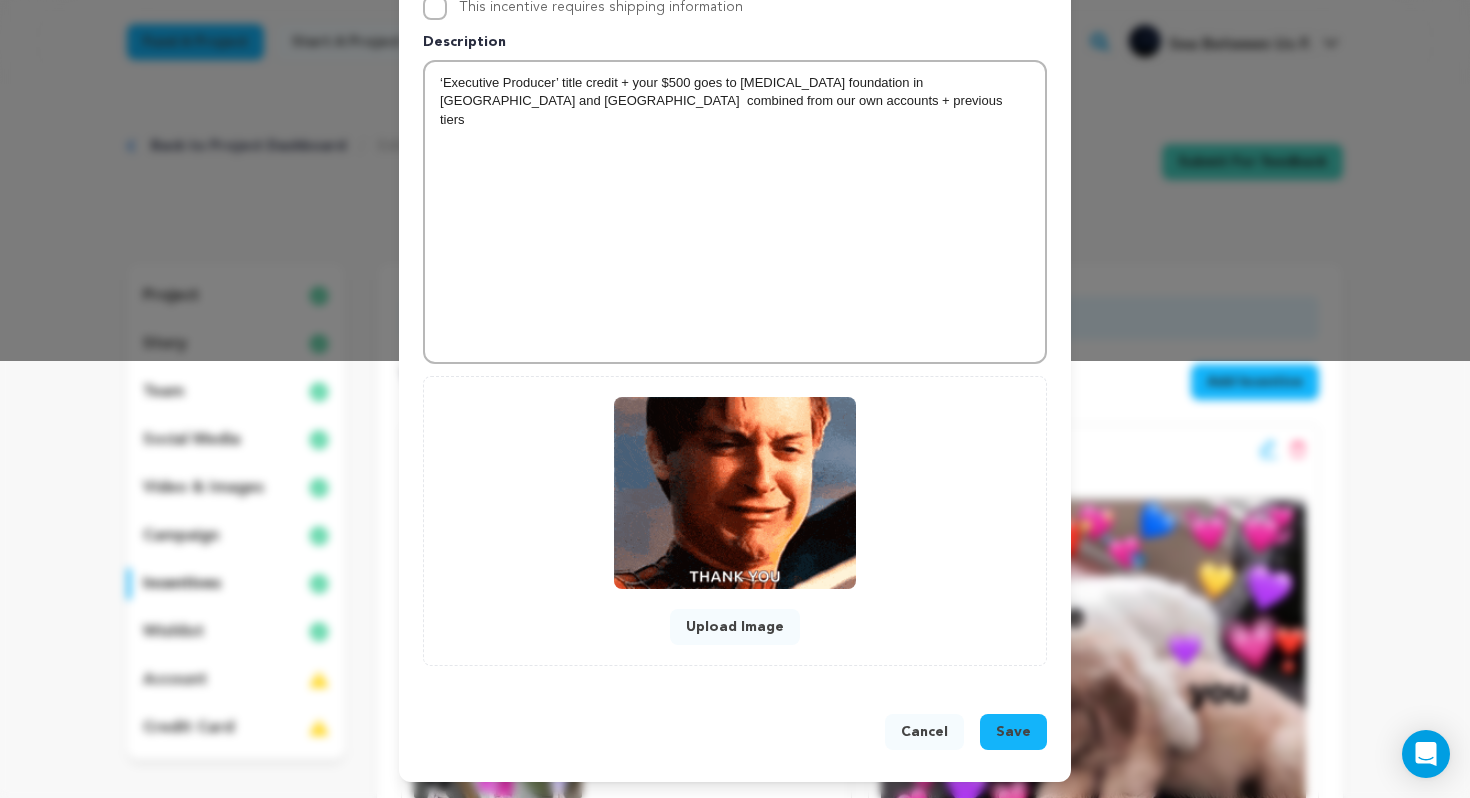 click on "Save" at bounding box center (1013, 732) 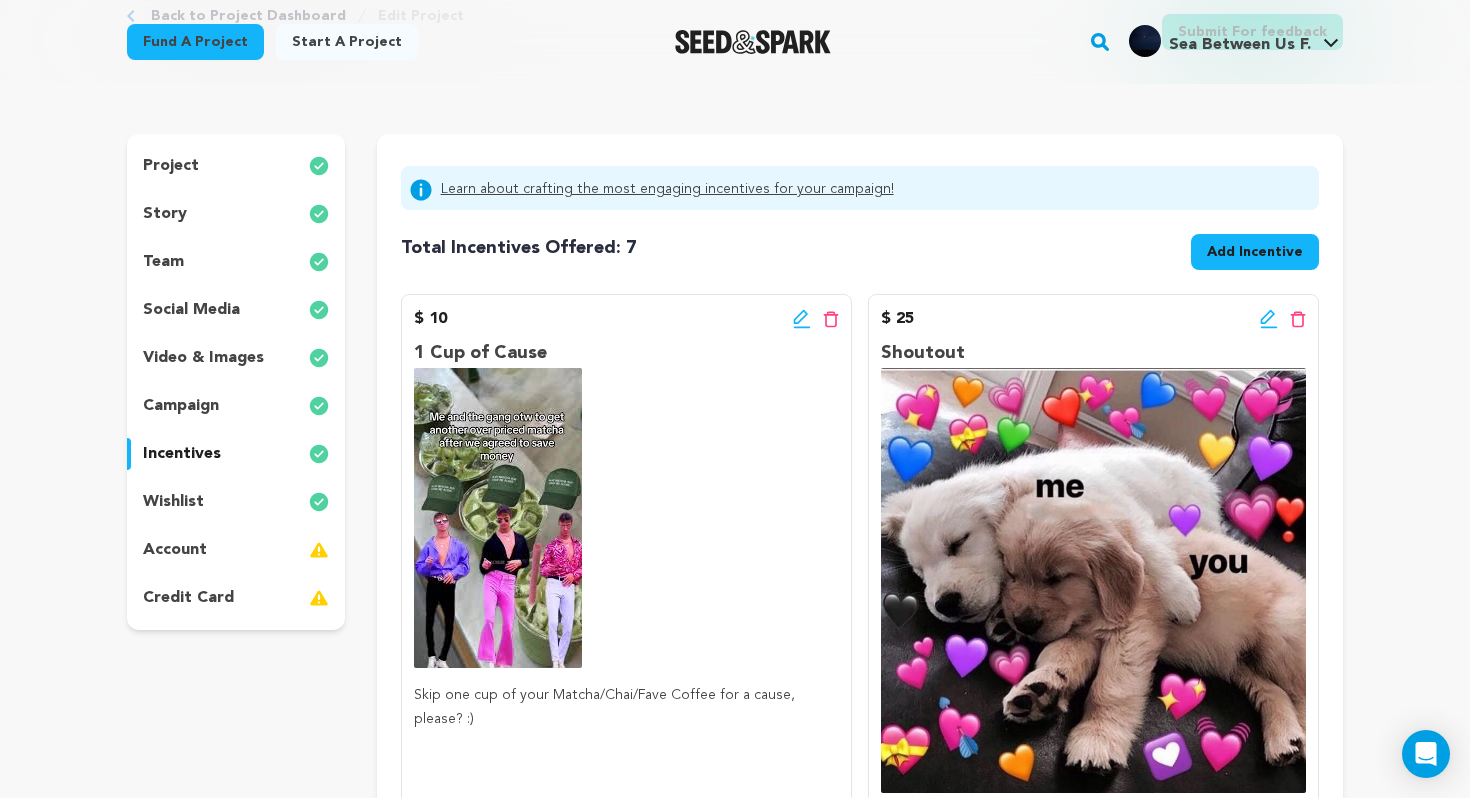 scroll, scrollTop: 0, scrollLeft: 0, axis: both 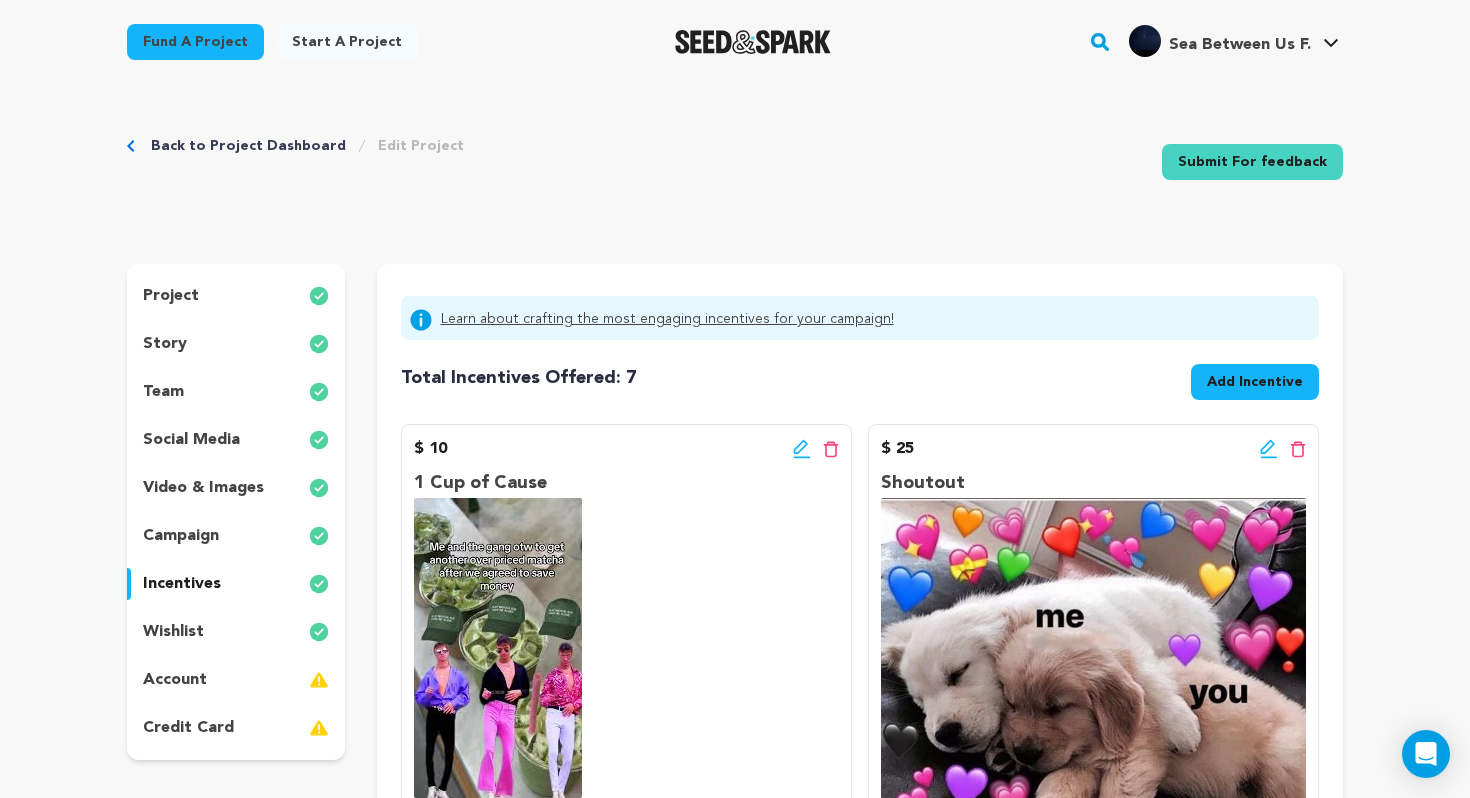click on "Submit For feedback" at bounding box center [1252, 162] 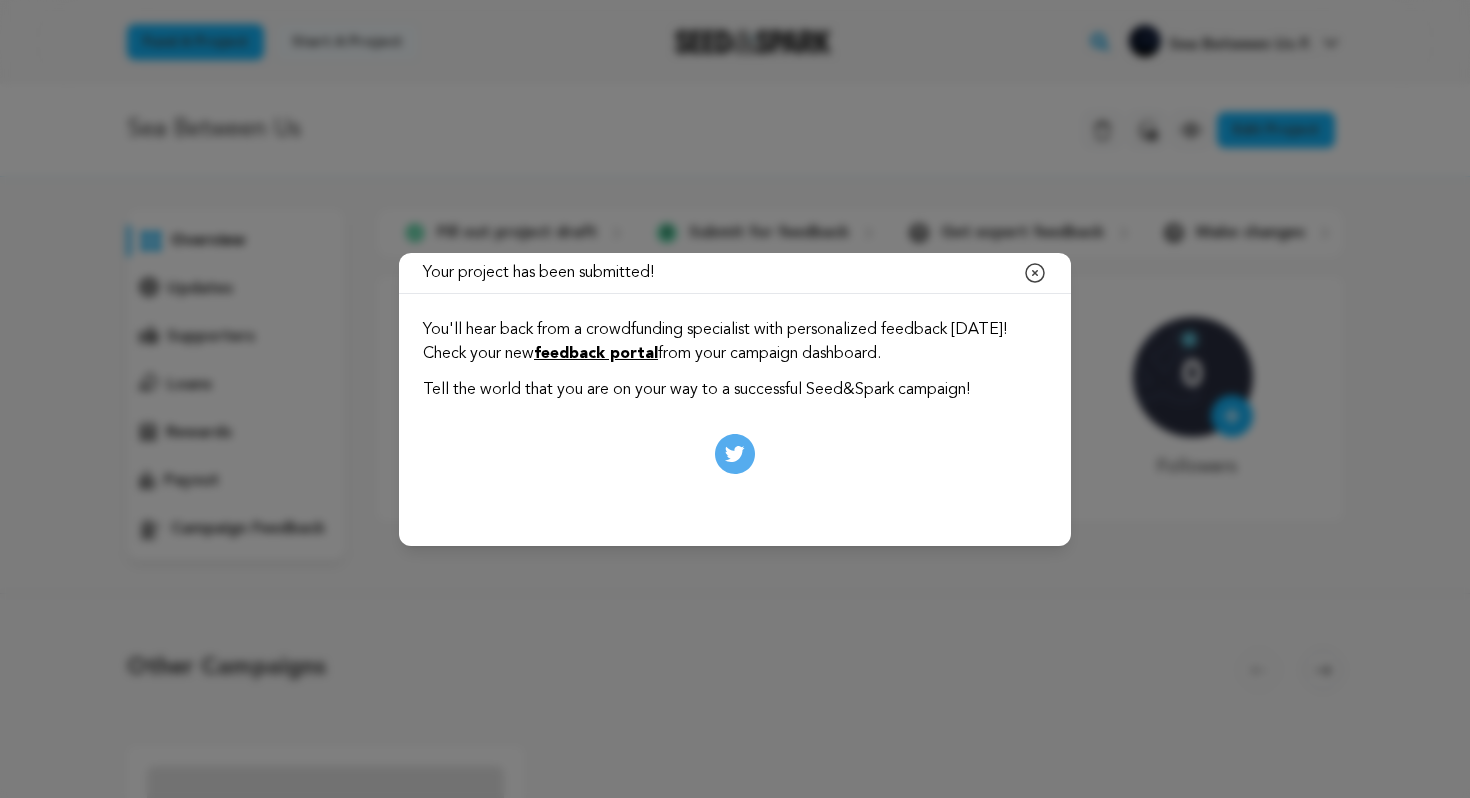 scroll, scrollTop: 0, scrollLeft: 0, axis: both 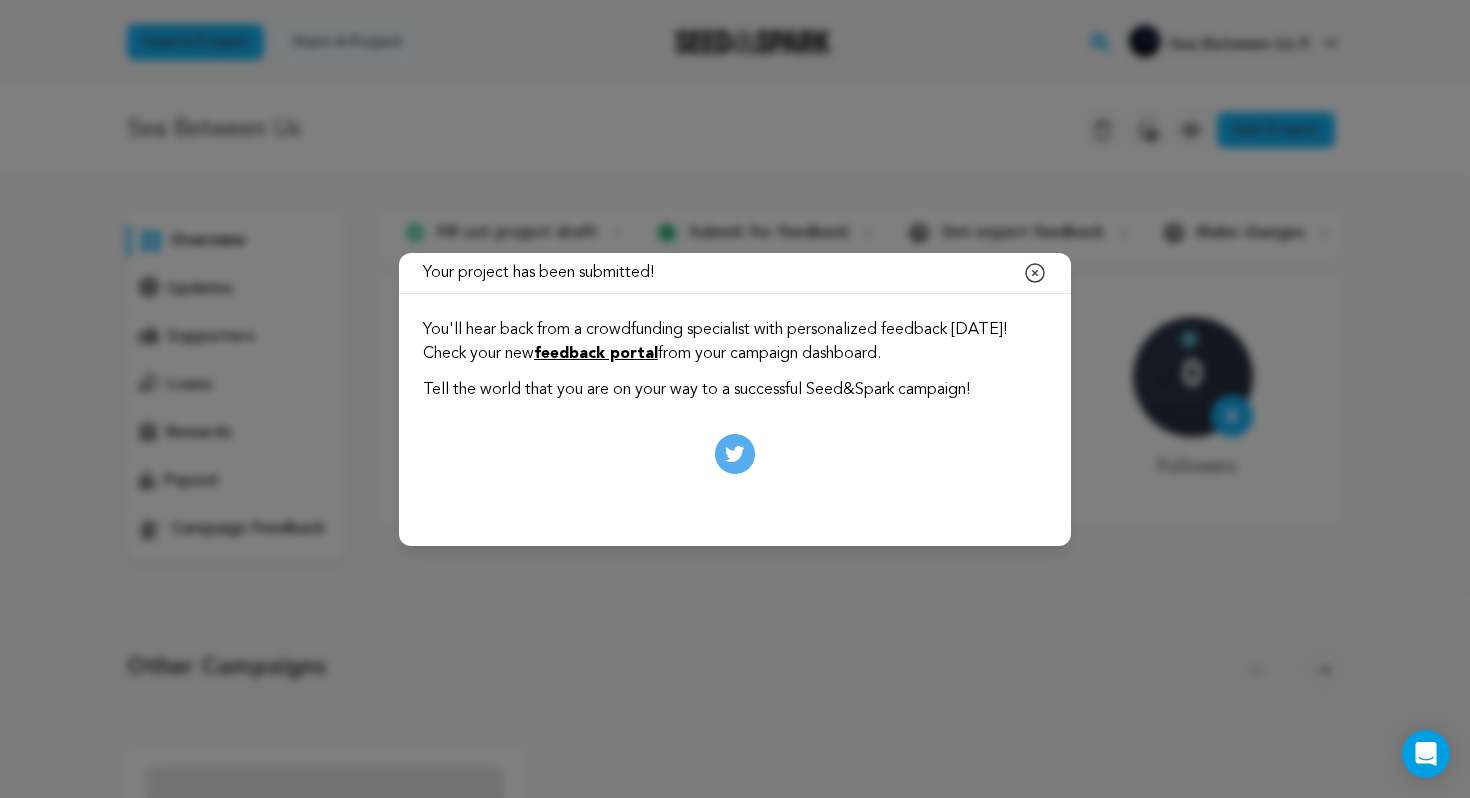 click 